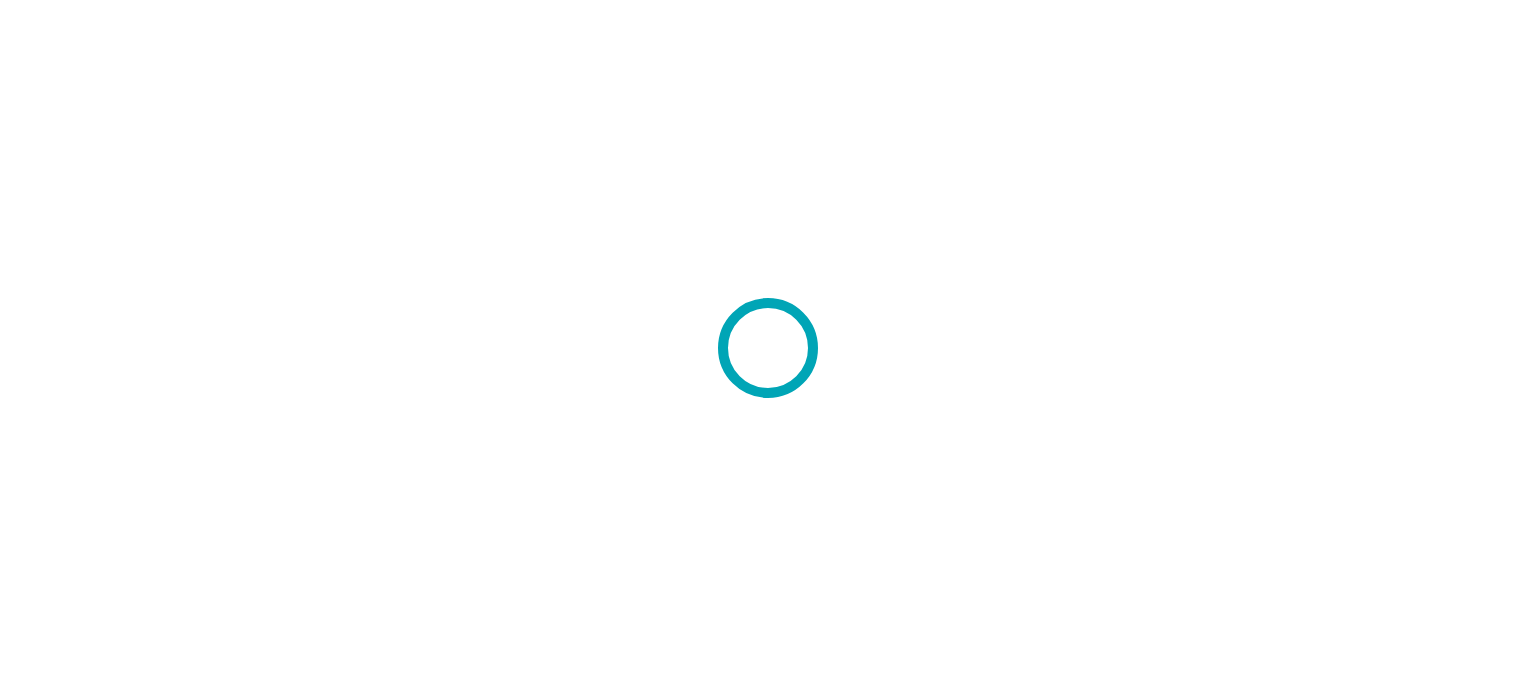 scroll, scrollTop: 0, scrollLeft: 0, axis: both 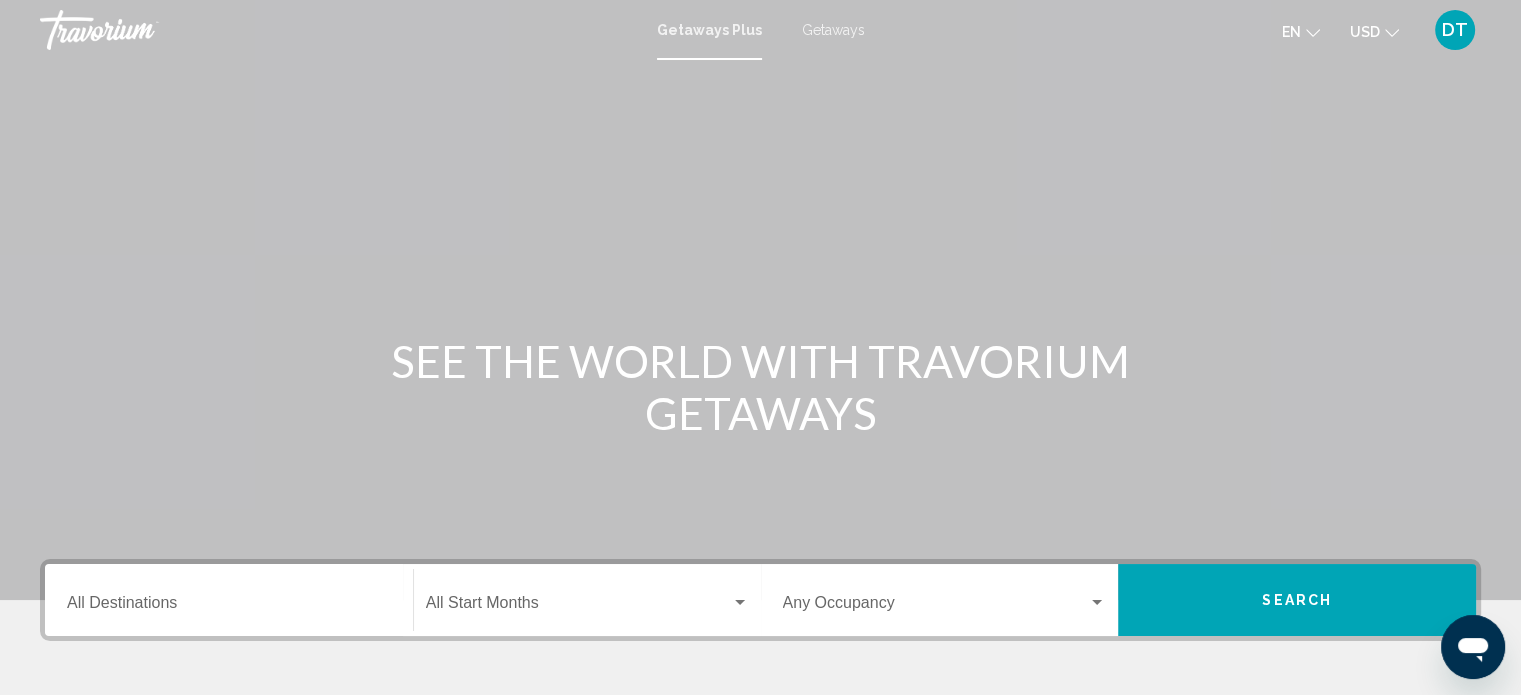 click on "Start Month All Start Months" 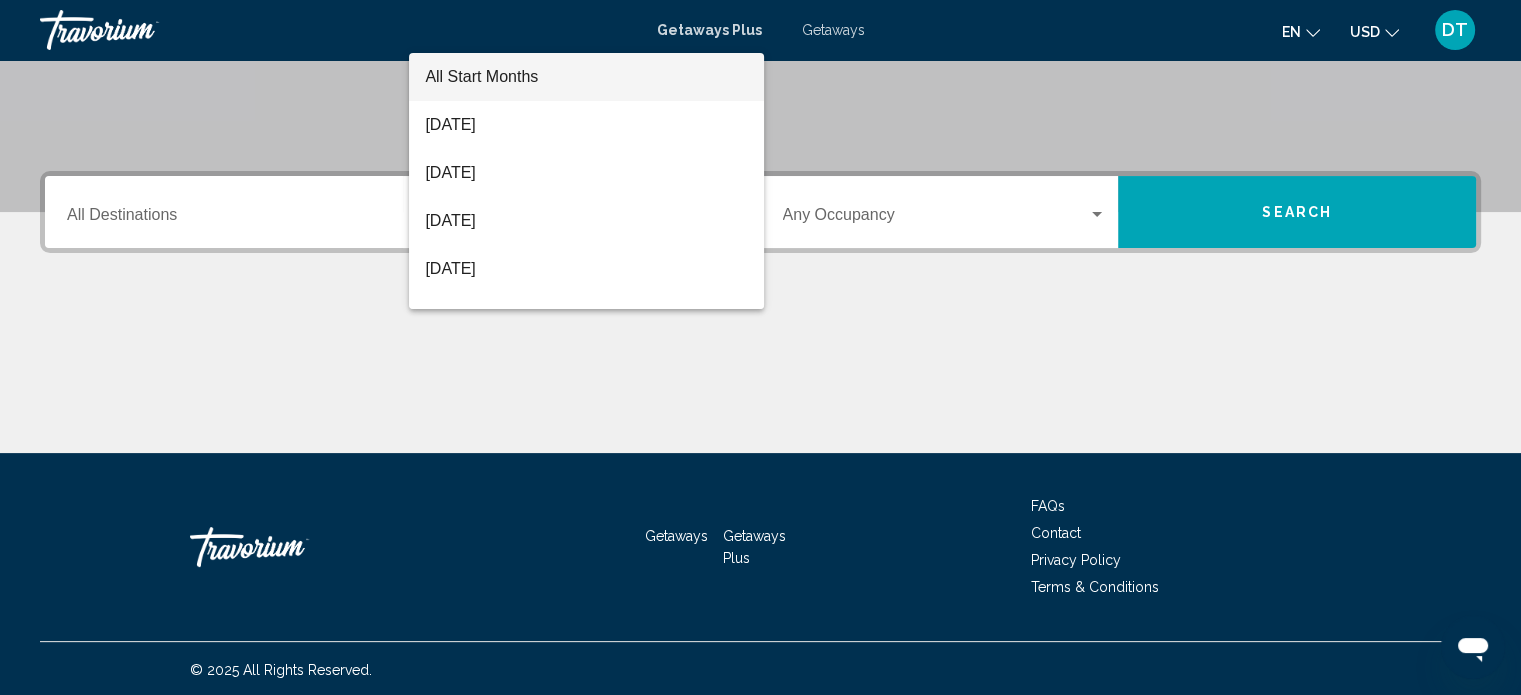 scroll, scrollTop: 390, scrollLeft: 0, axis: vertical 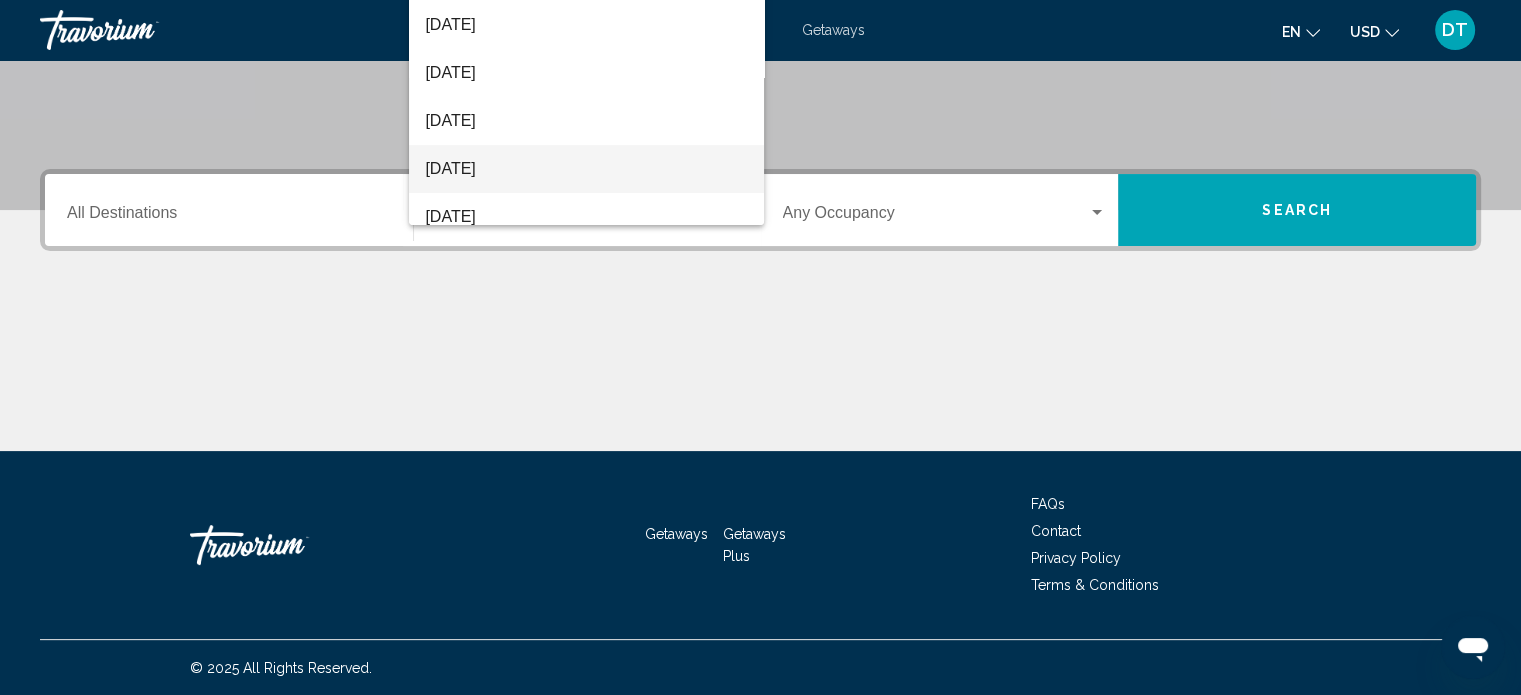 click on "[DATE]" at bounding box center [586, 169] 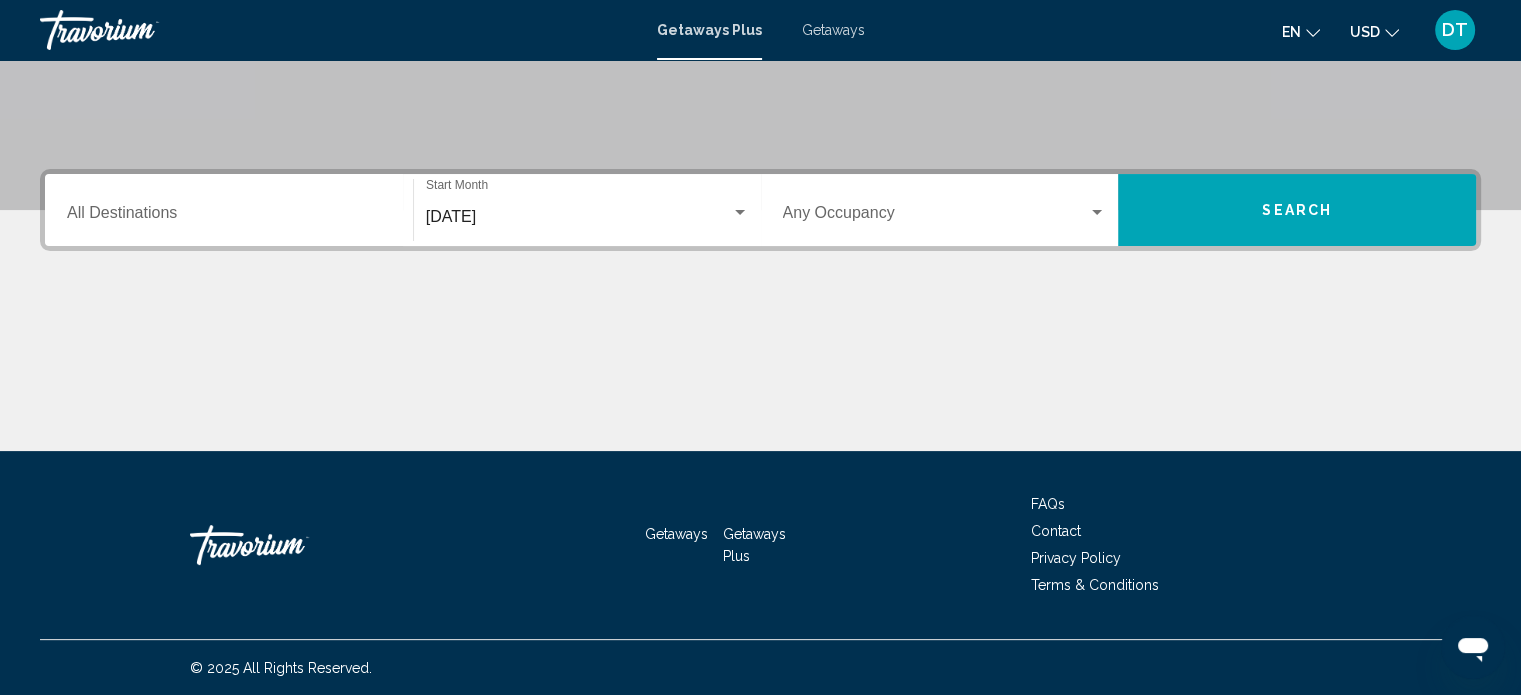 click on "Occupancy Any Occupancy" at bounding box center (945, 210) 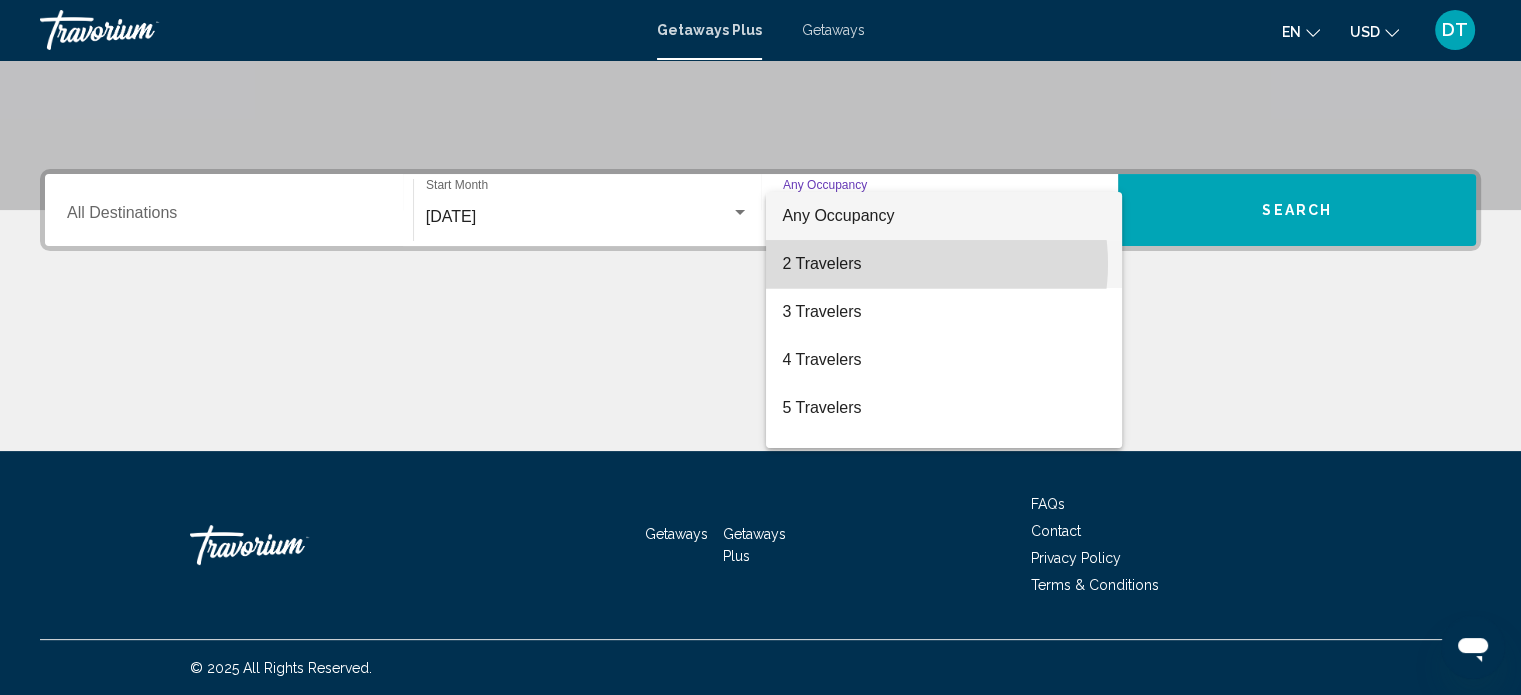 click on "2 Travelers" at bounding box center [944, 264] 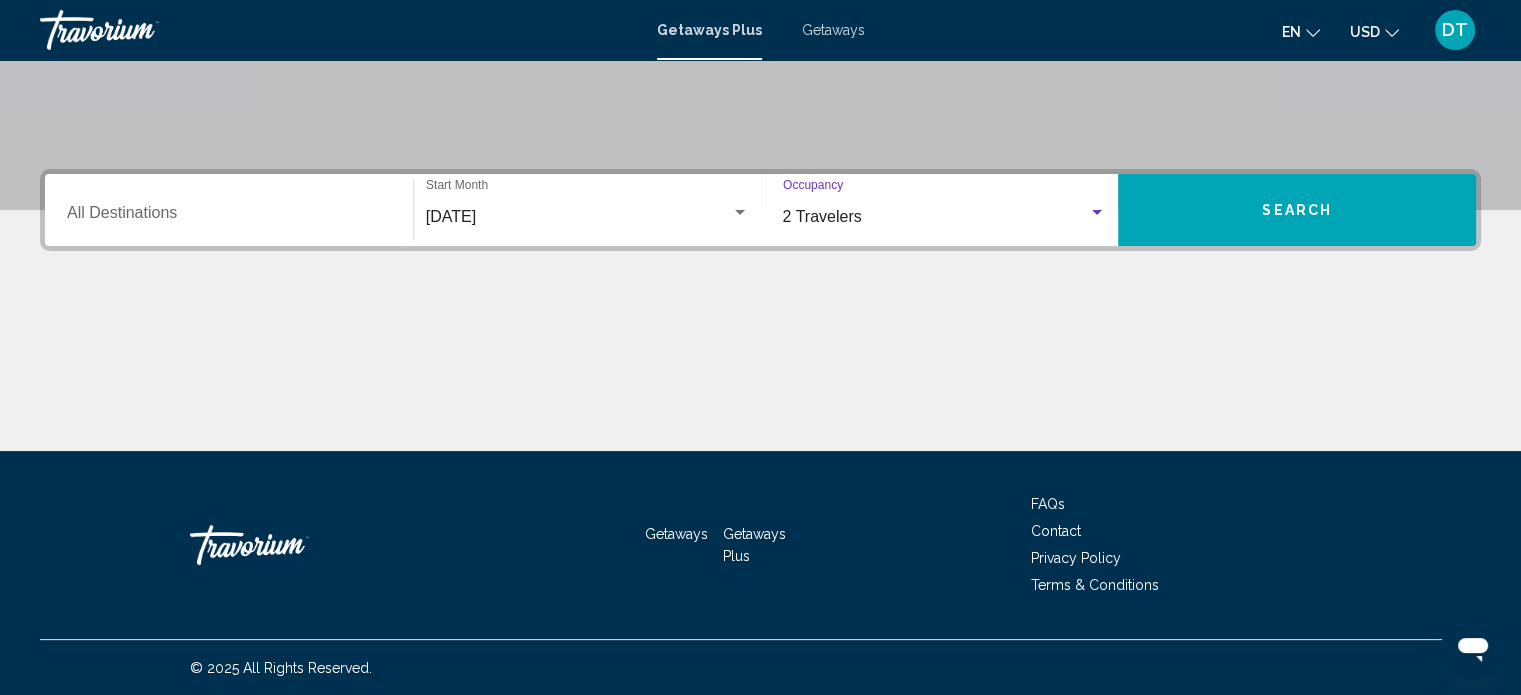 click on "Search" at bounding box center [1297, 210] 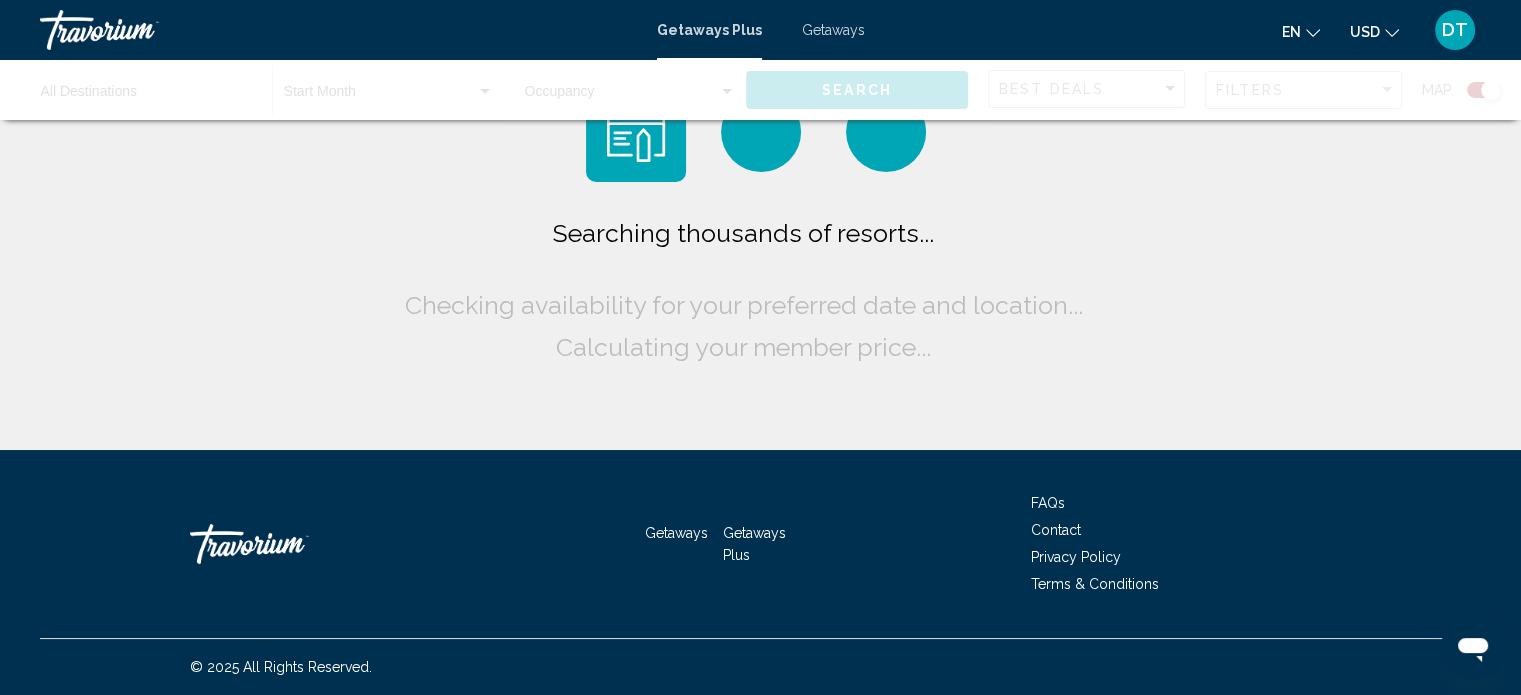 scroll, scrollTop: 0, scrollLeft: 0, axis: both 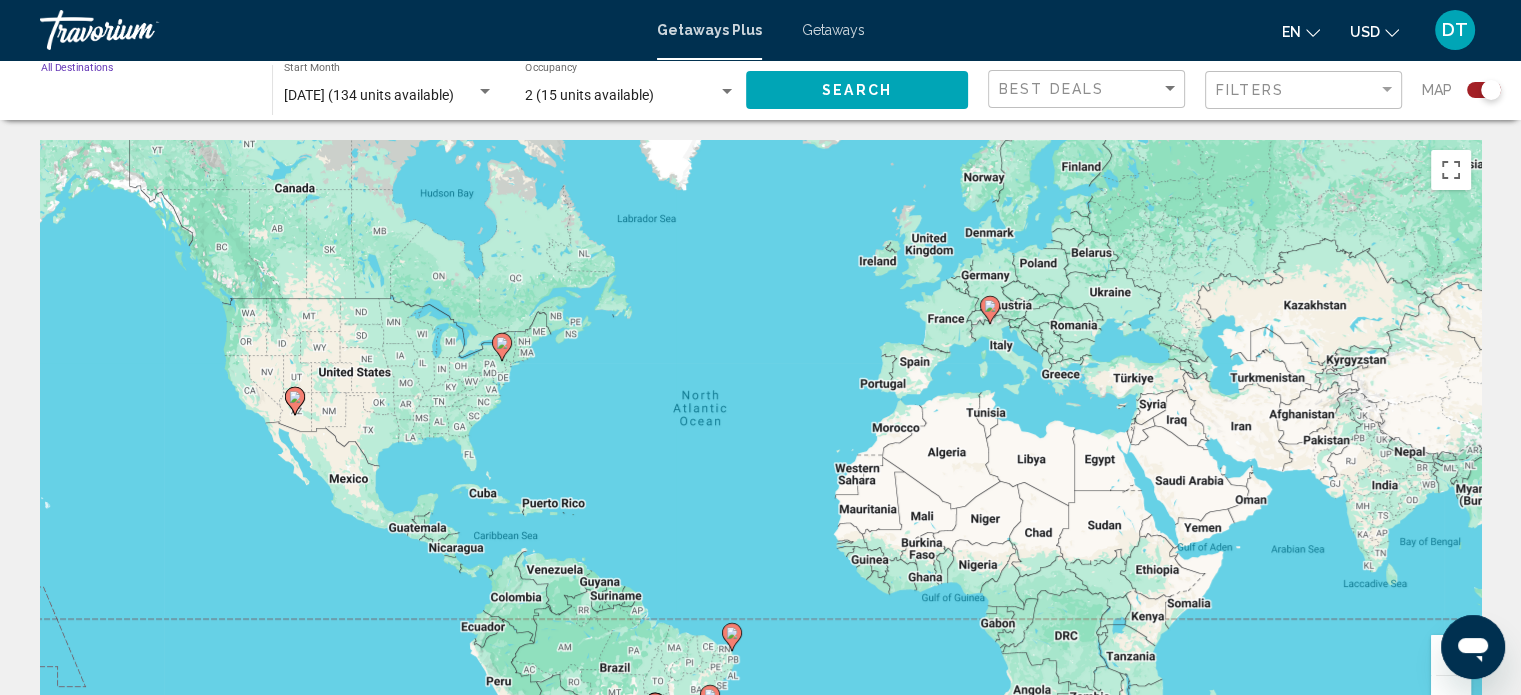 click on "Destination All Destinations" at bounding box center [146, 96] 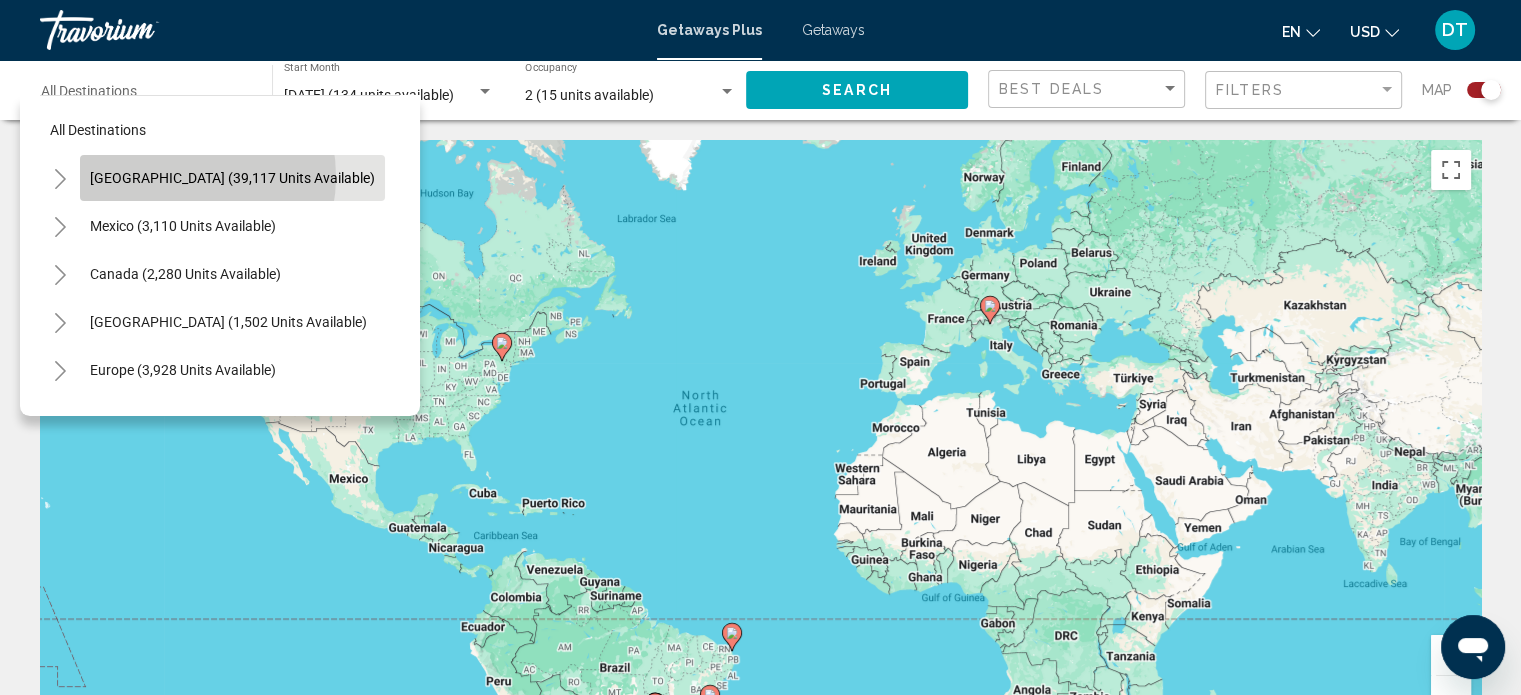 click on "United States (39,117 units available)" 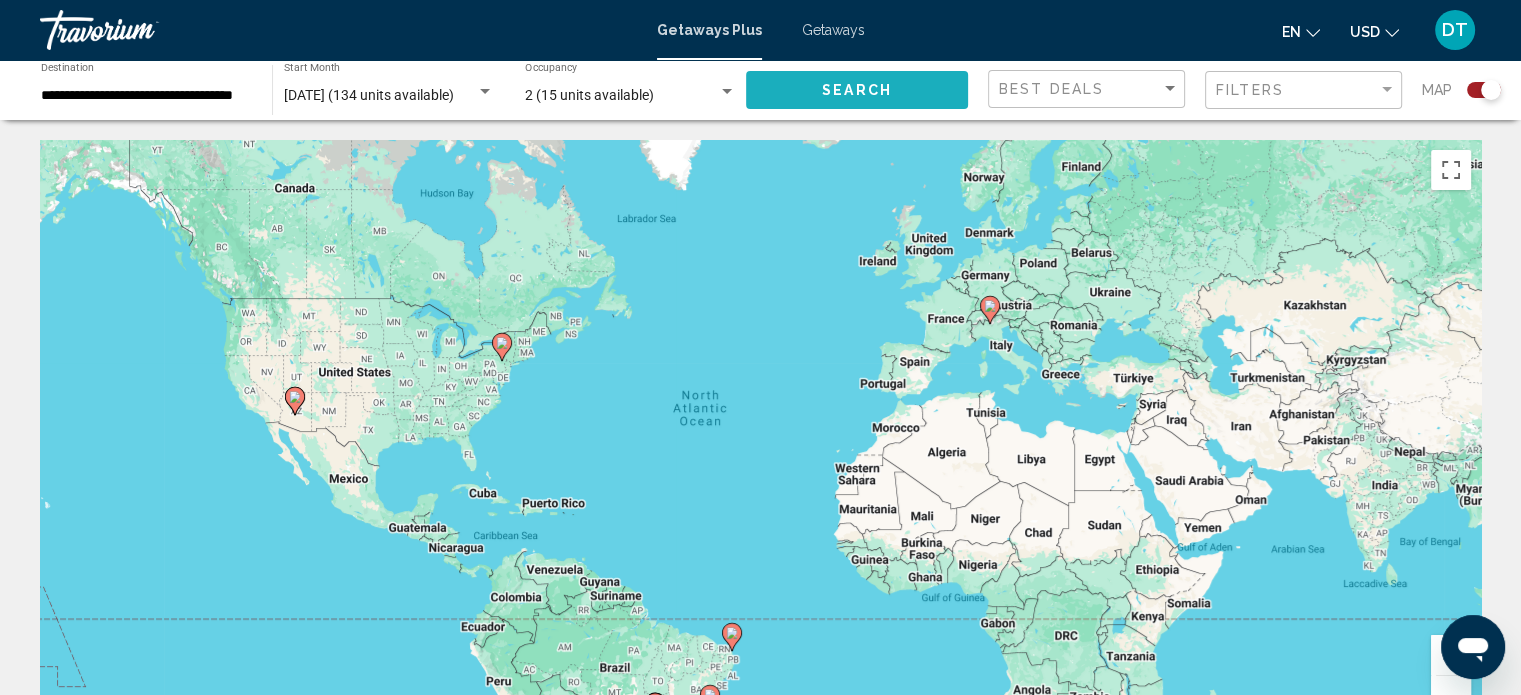 click on "Search" 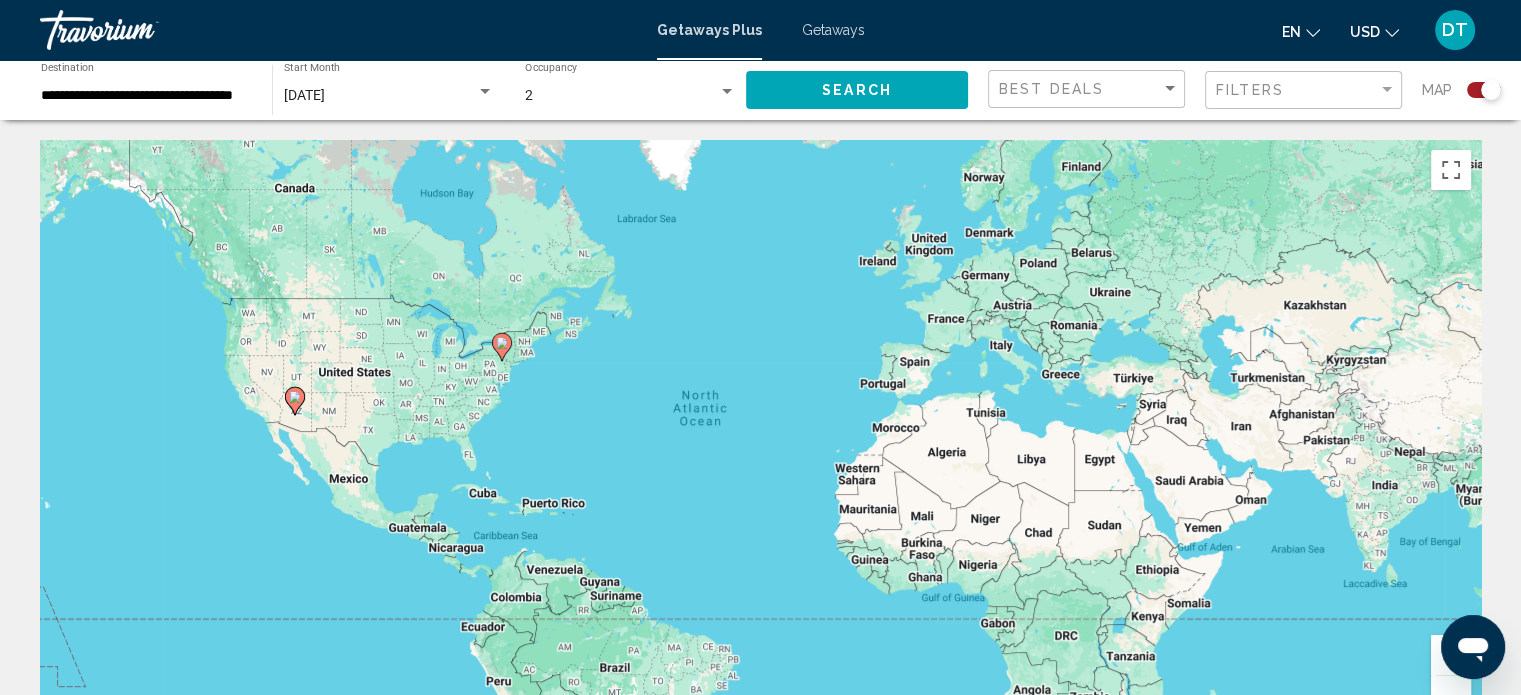 click on "To navigate, press the arrow keys. To activate drag with keyboard, press Alt + Enter. Once in keyboard drag state, use the arrow keys to move the marker. To complete the drag, press the Enter key. To cancel, press Escape." at bounding box center (760, 440) 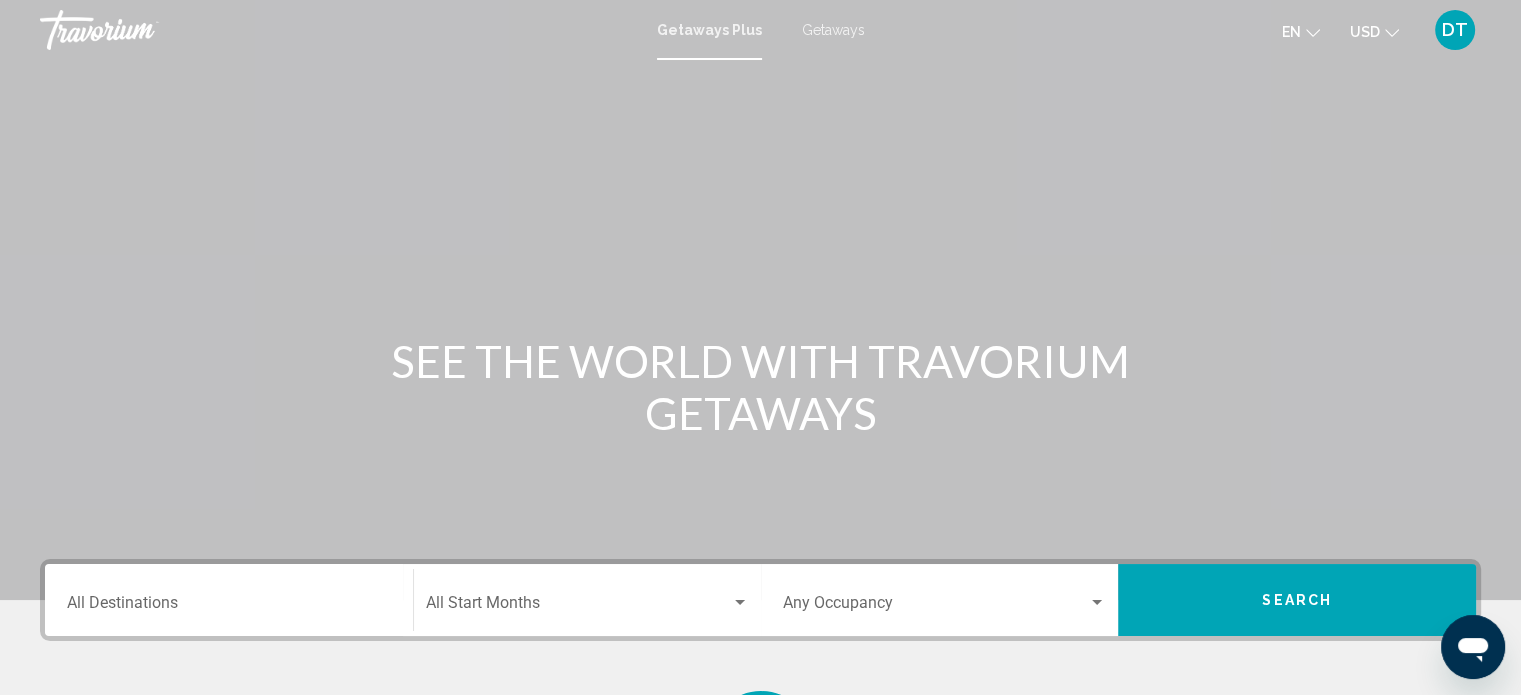 click on "Destination All Destinations" at bounding box center [229, 600] 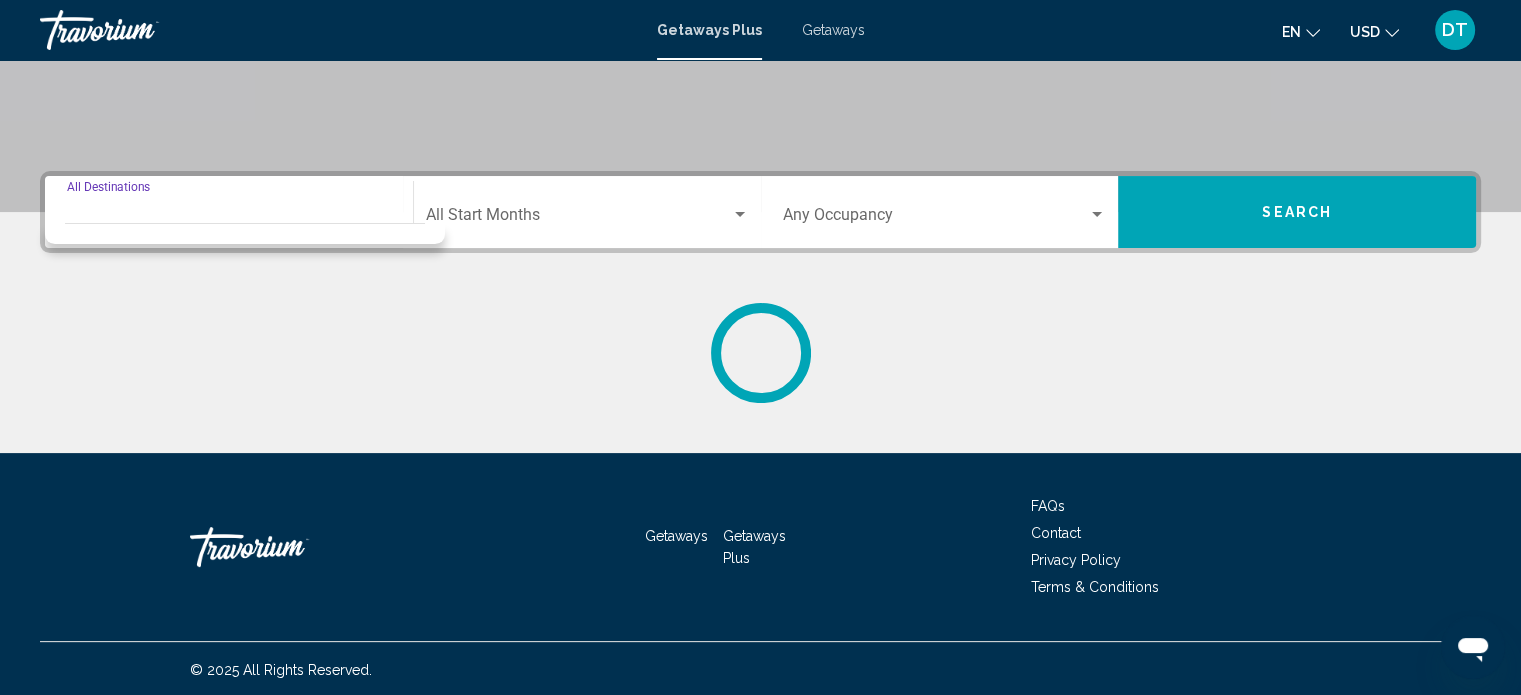 scroll, scrollTop: 390, scrollLeft: 0, axis: vertical 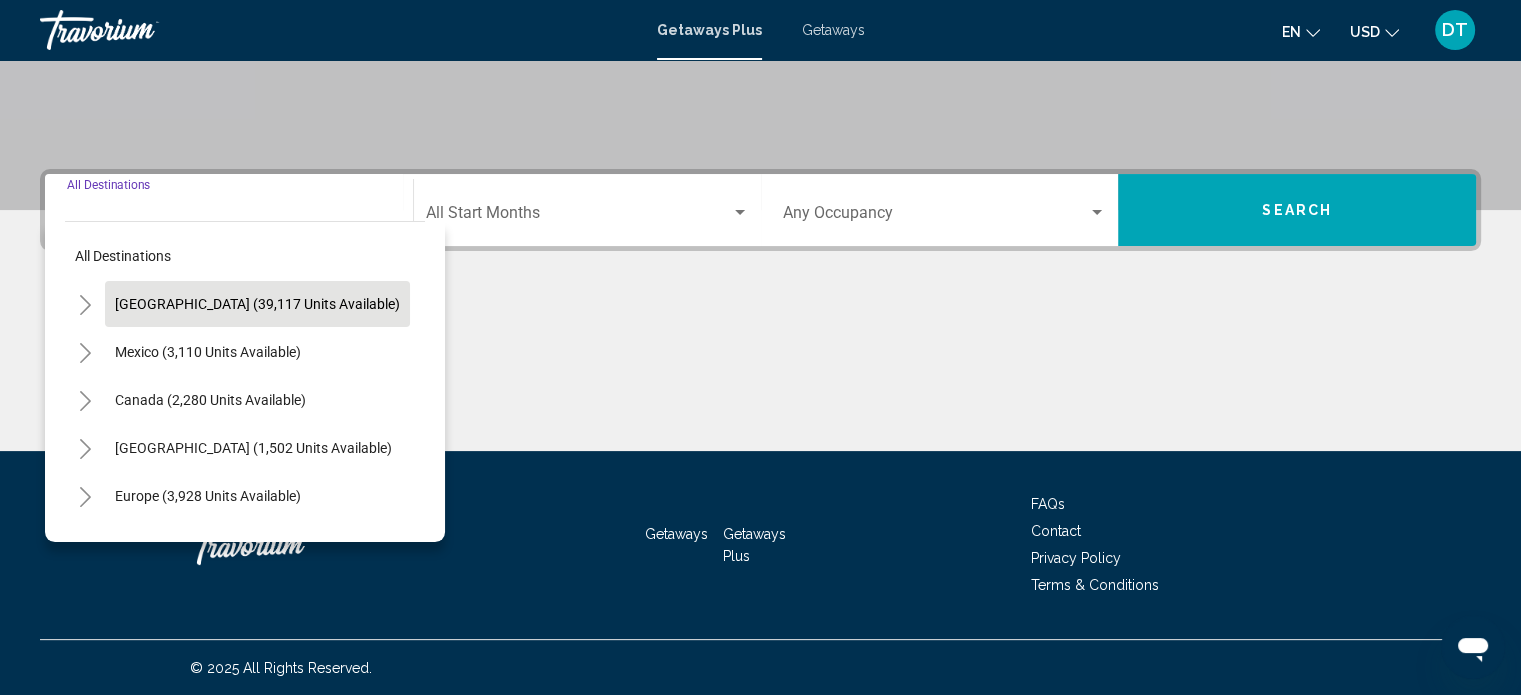 click on "[GEOGRAPHIC_DATA] (39,117 units available)" at bounding box center (208, 352) 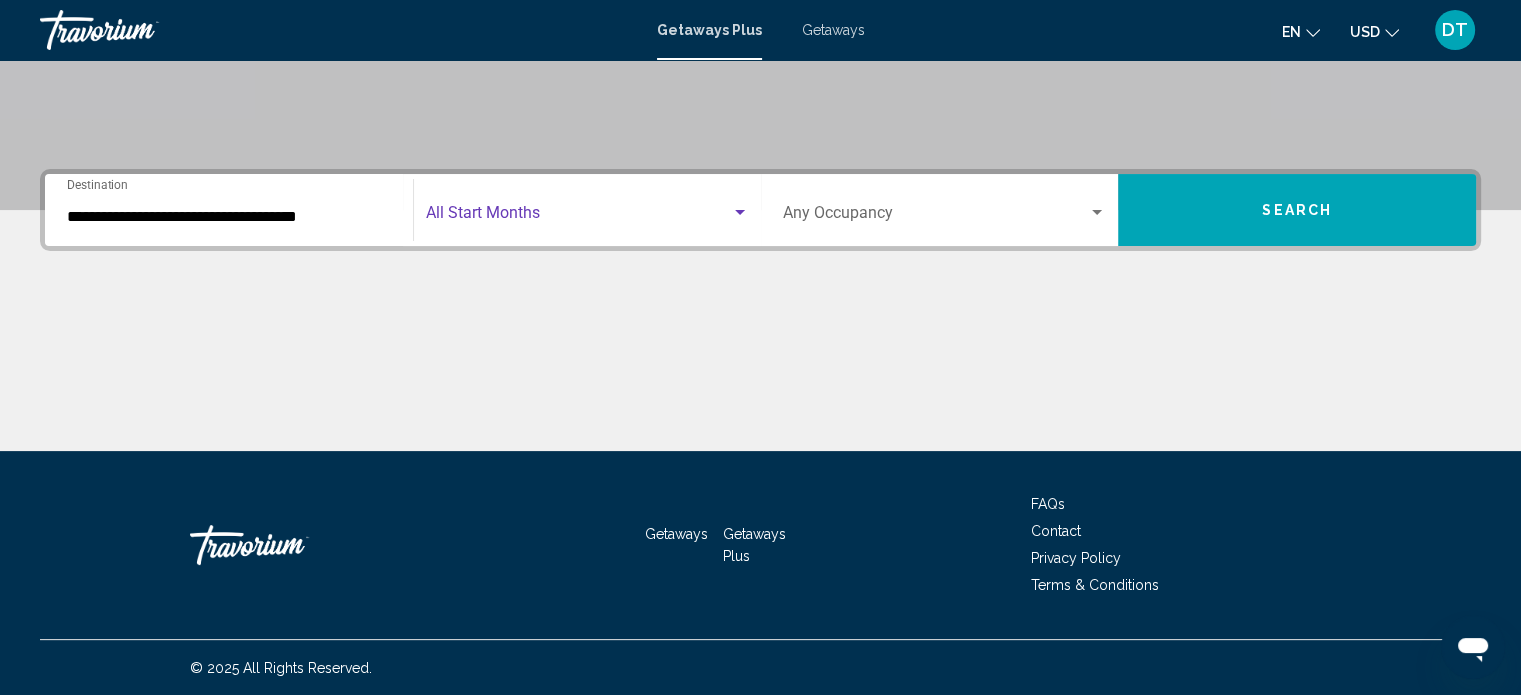 click at bounding box center (578, 217) 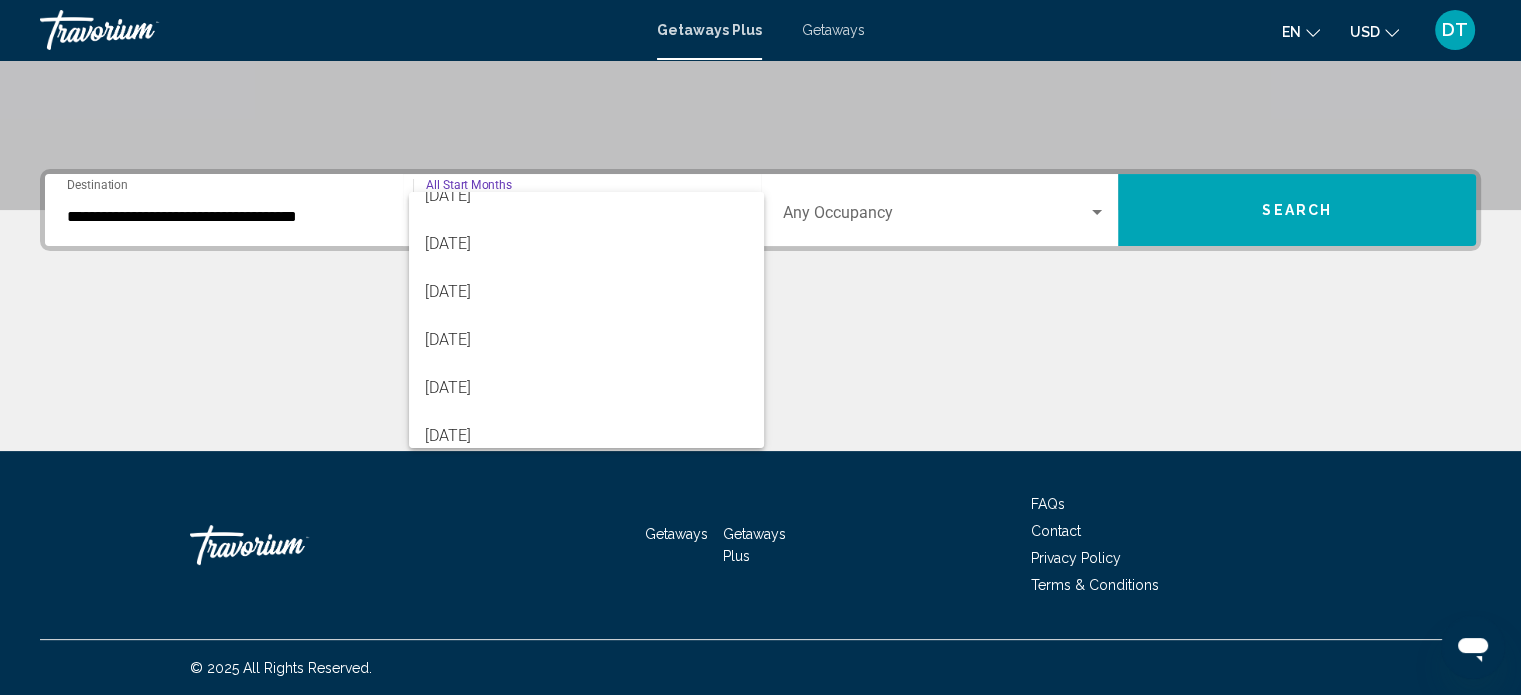 scroll, scrollTop: 320, scrollLeft: 0, axis: vertical 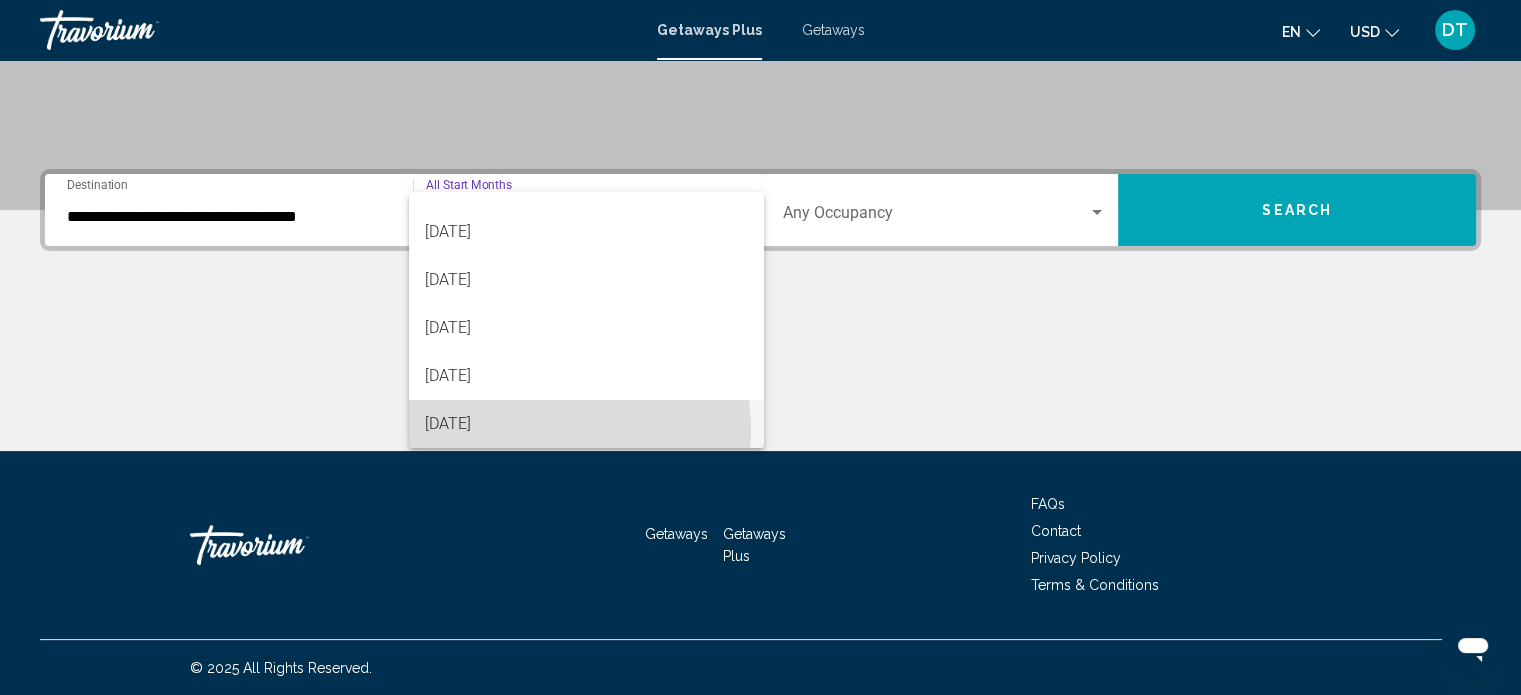 click on "[DATE]" at bounding box center (586, 424) 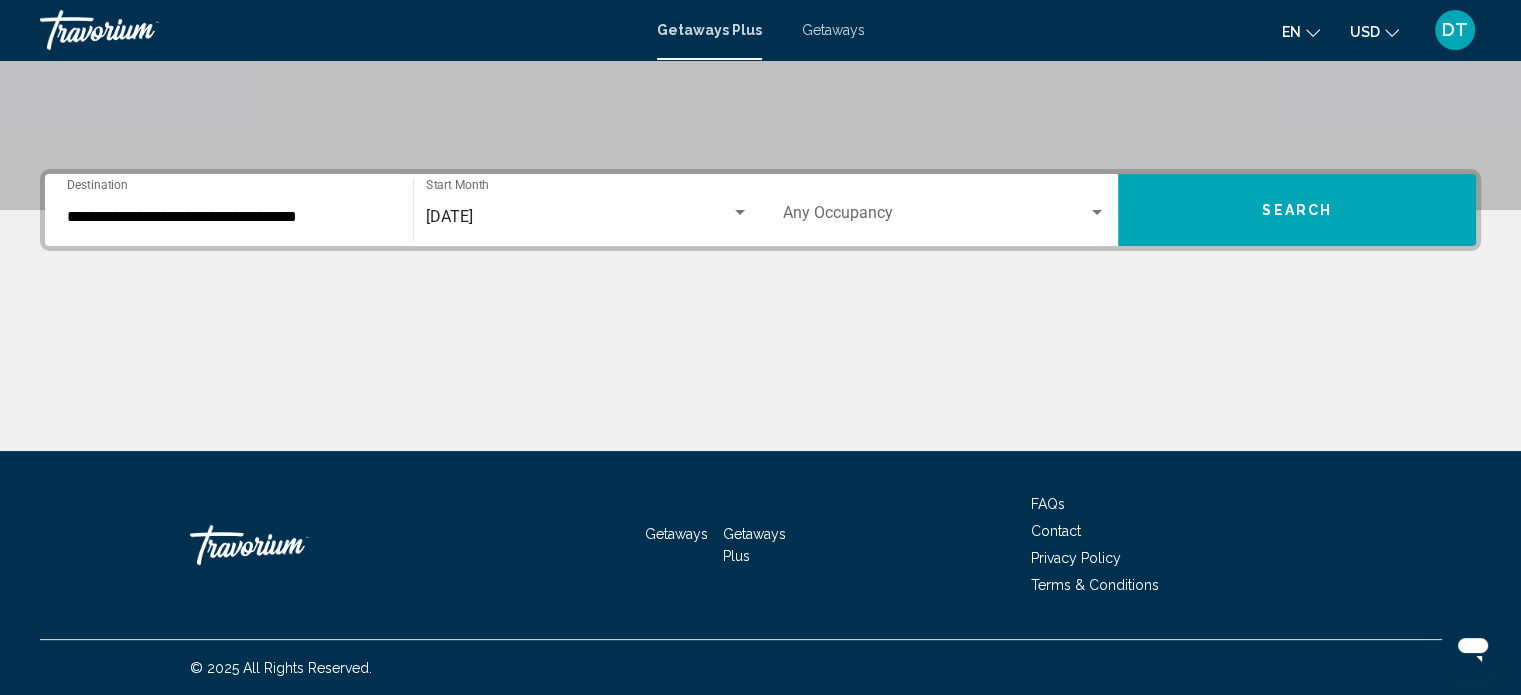 click on "Occupancy Any Occupancy" at bounding box center [945, 210] 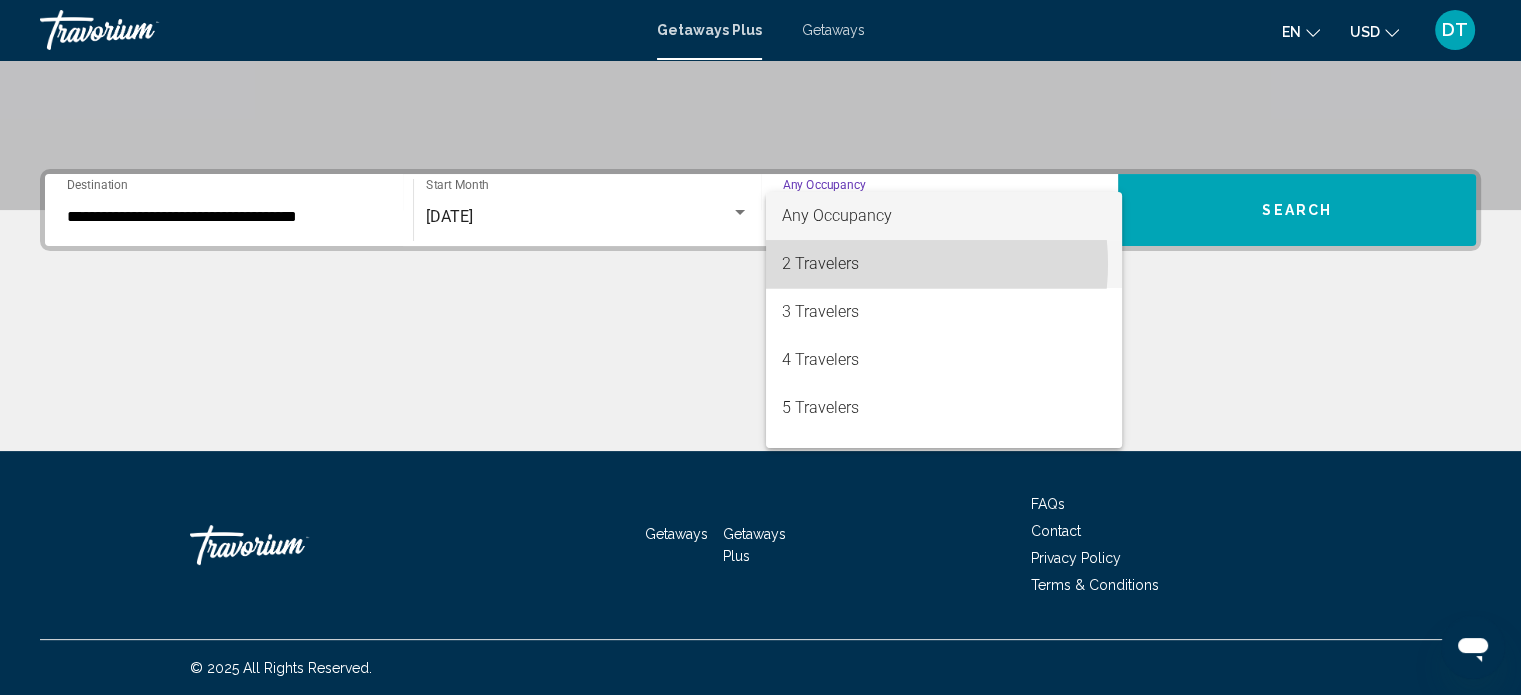 click on "2 Travelers" at bounding box center (944, 264) 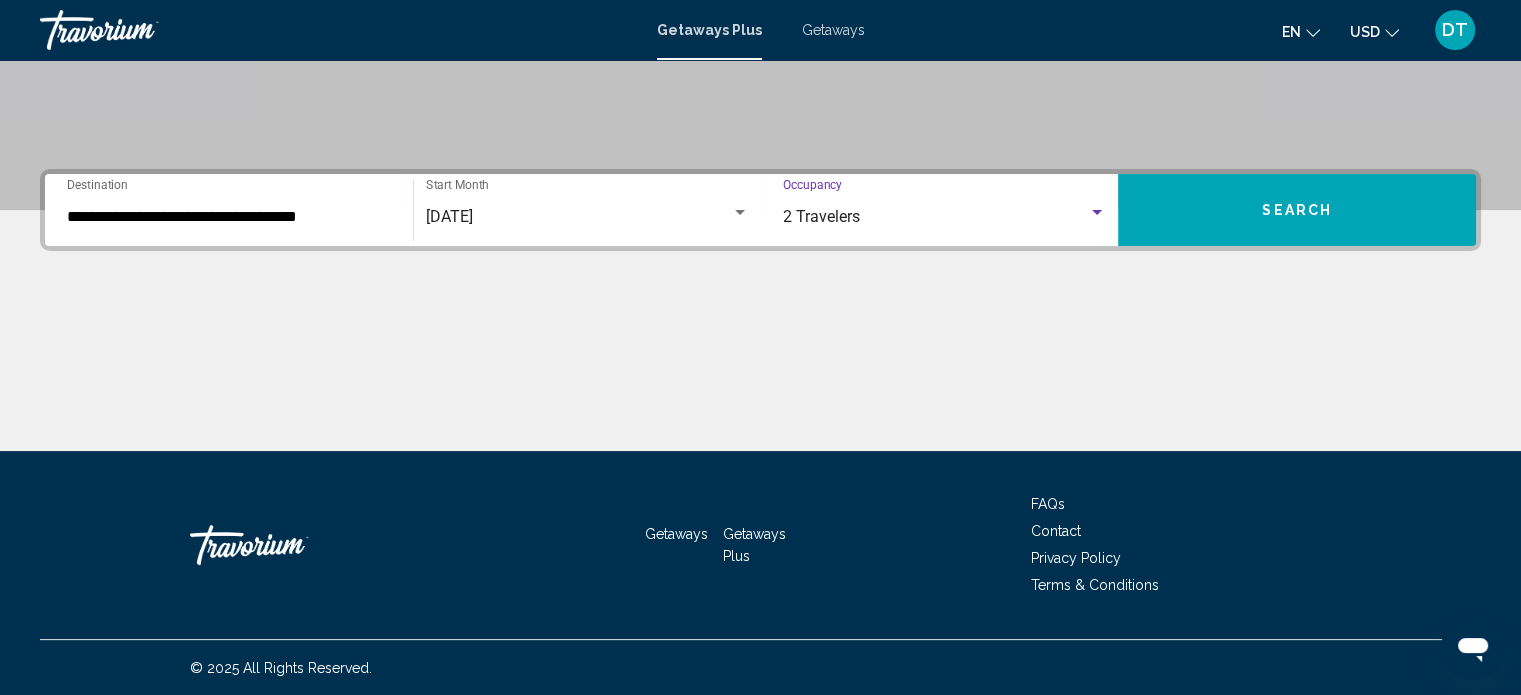 click on "Search" at bounding box center [1297, 211] 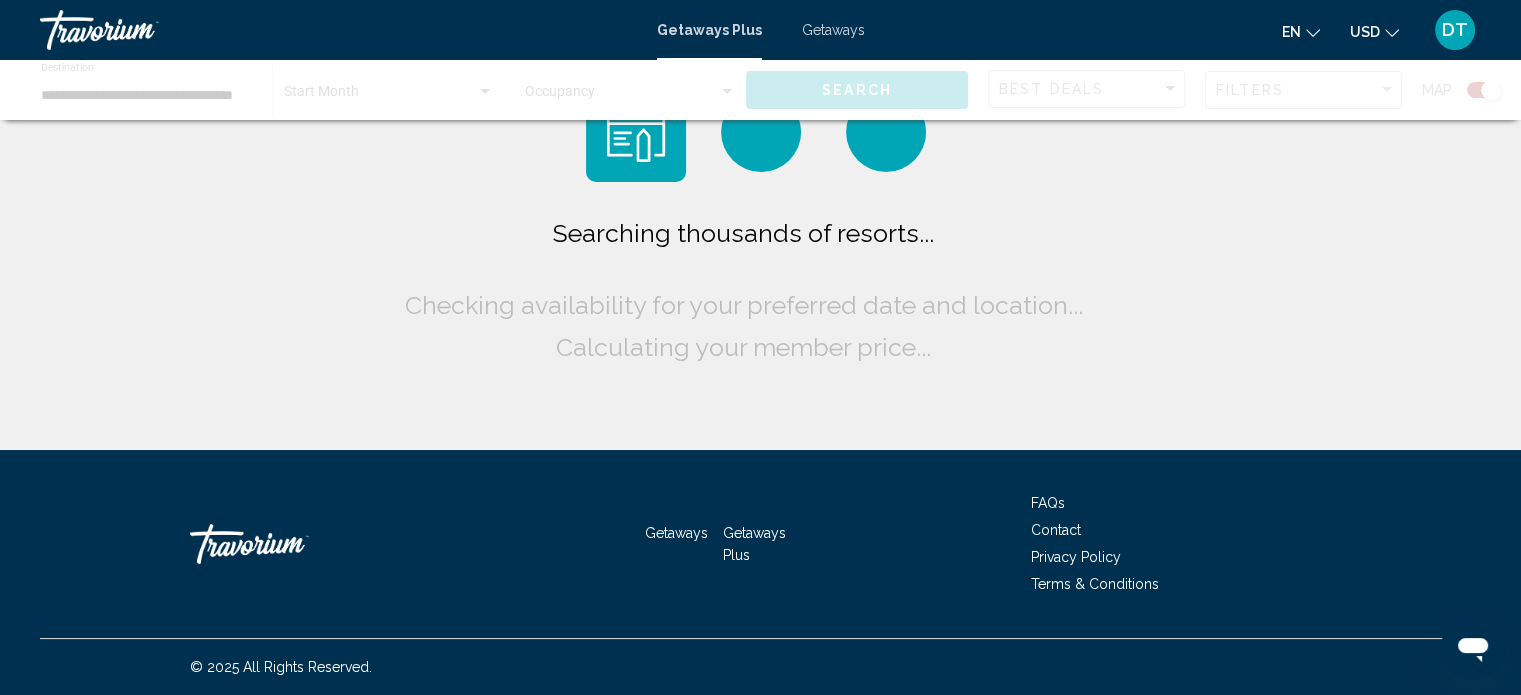 scroll, scrollTop: 0, scrollLeft: 0, axis: both 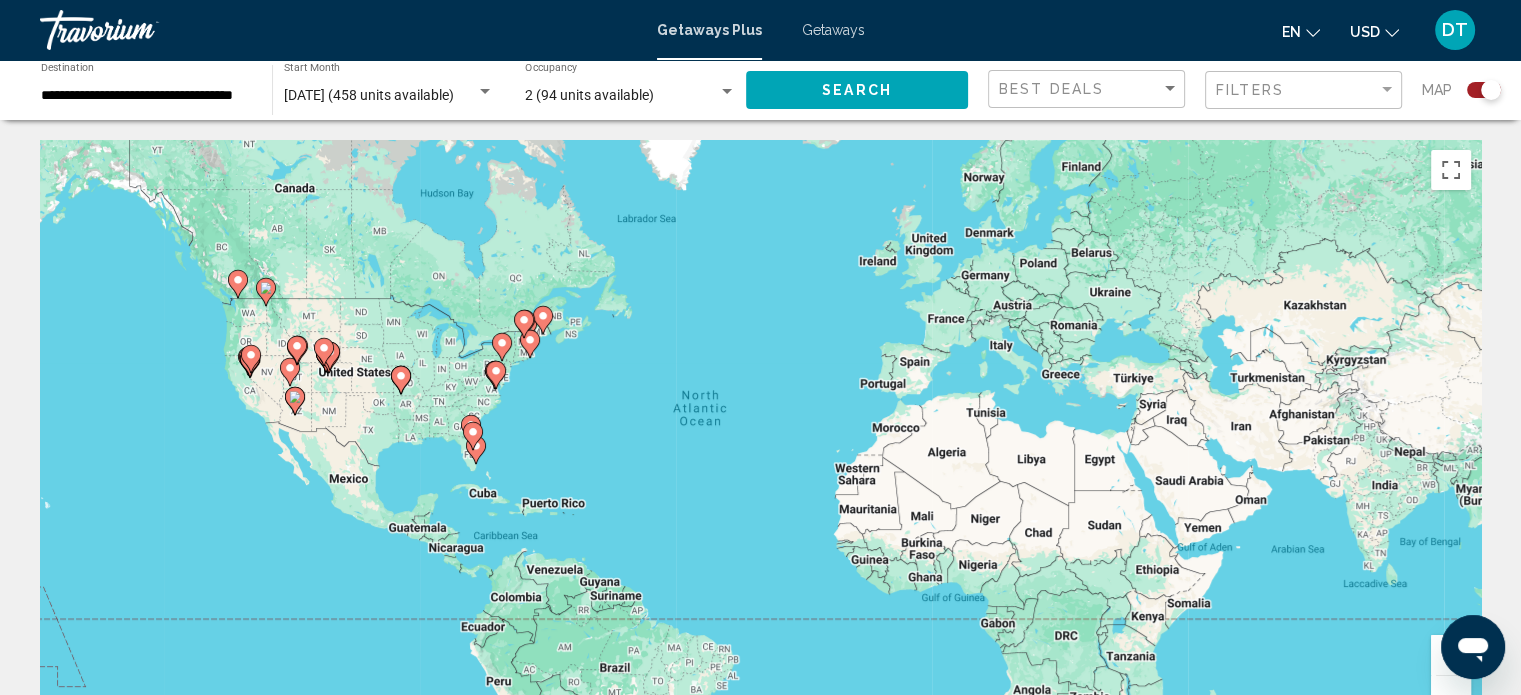 click at bounding box center (471, 429) 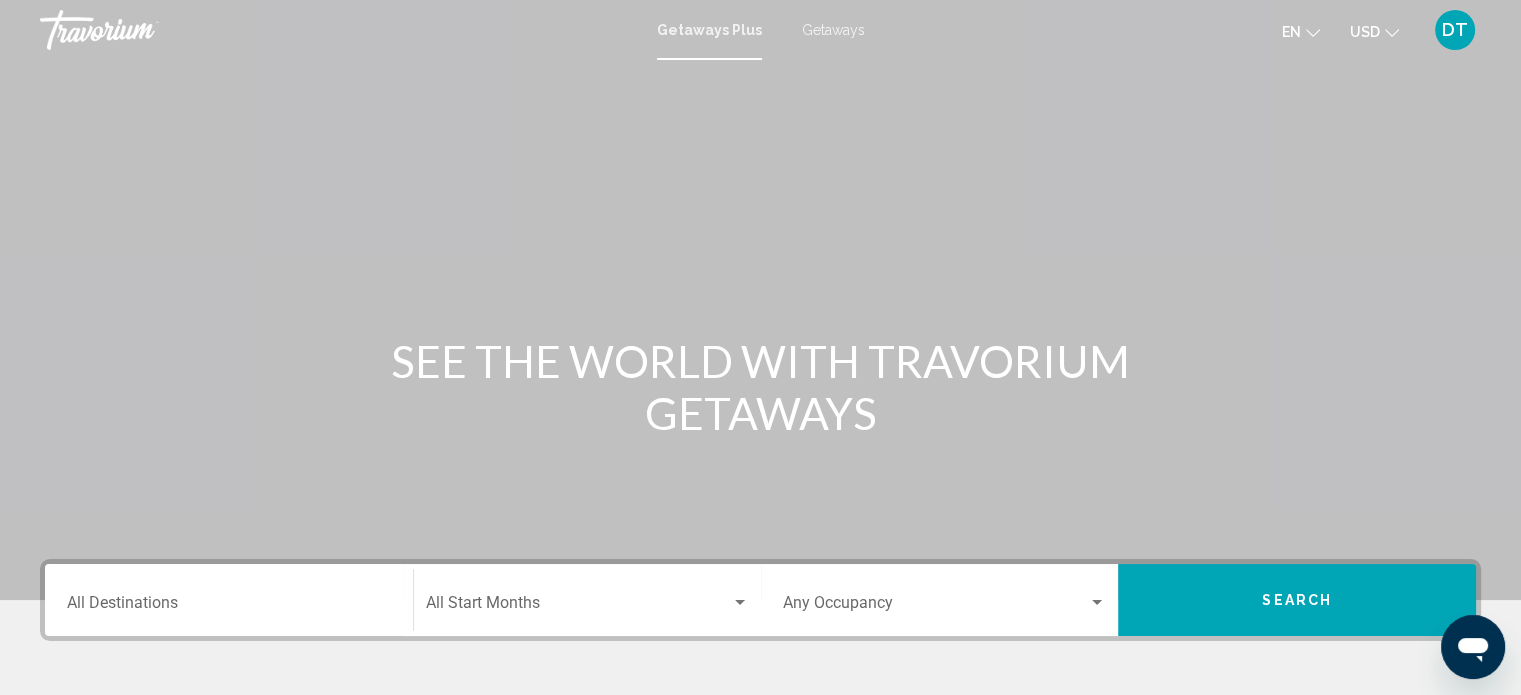 click on "Destination All Destinations" at bounding box center (229, 600) 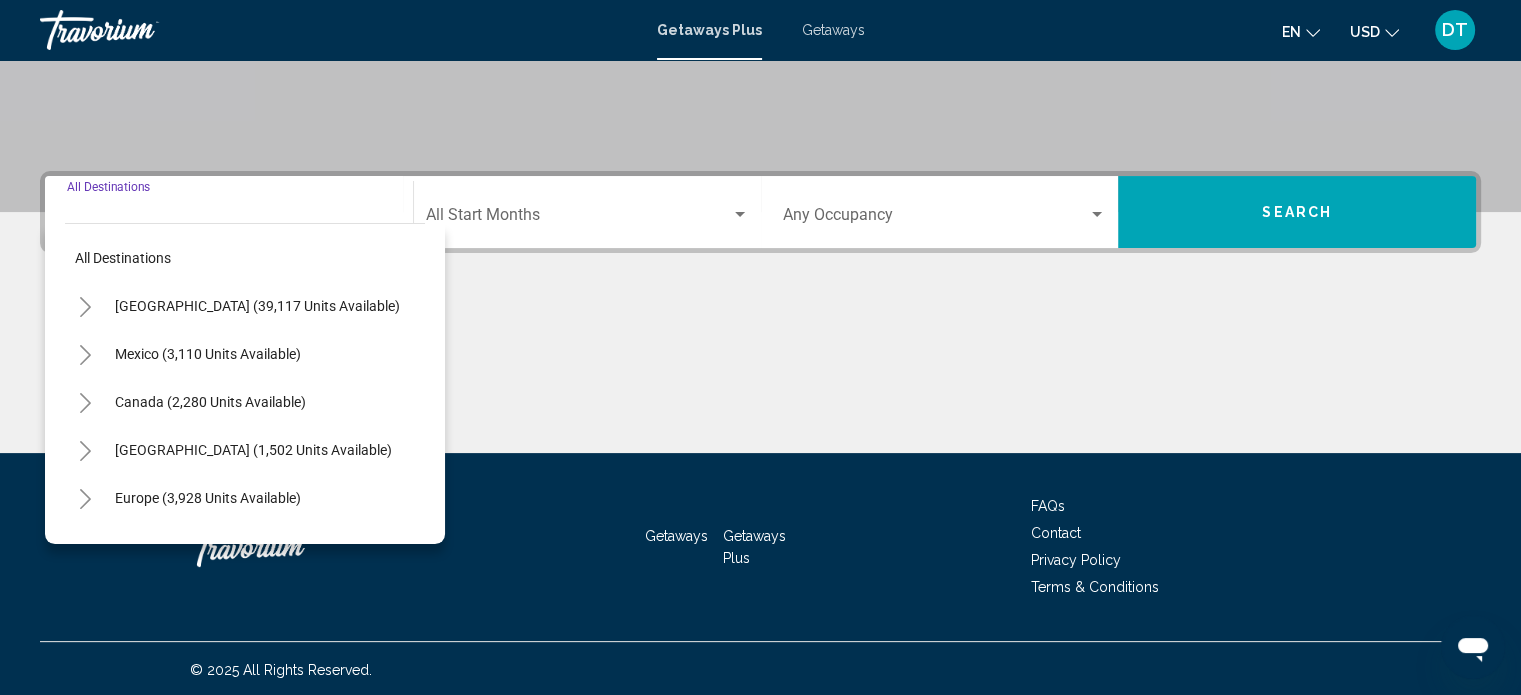 scroll, scrollTop: 390, scrollLeft: 0, axis: vertical 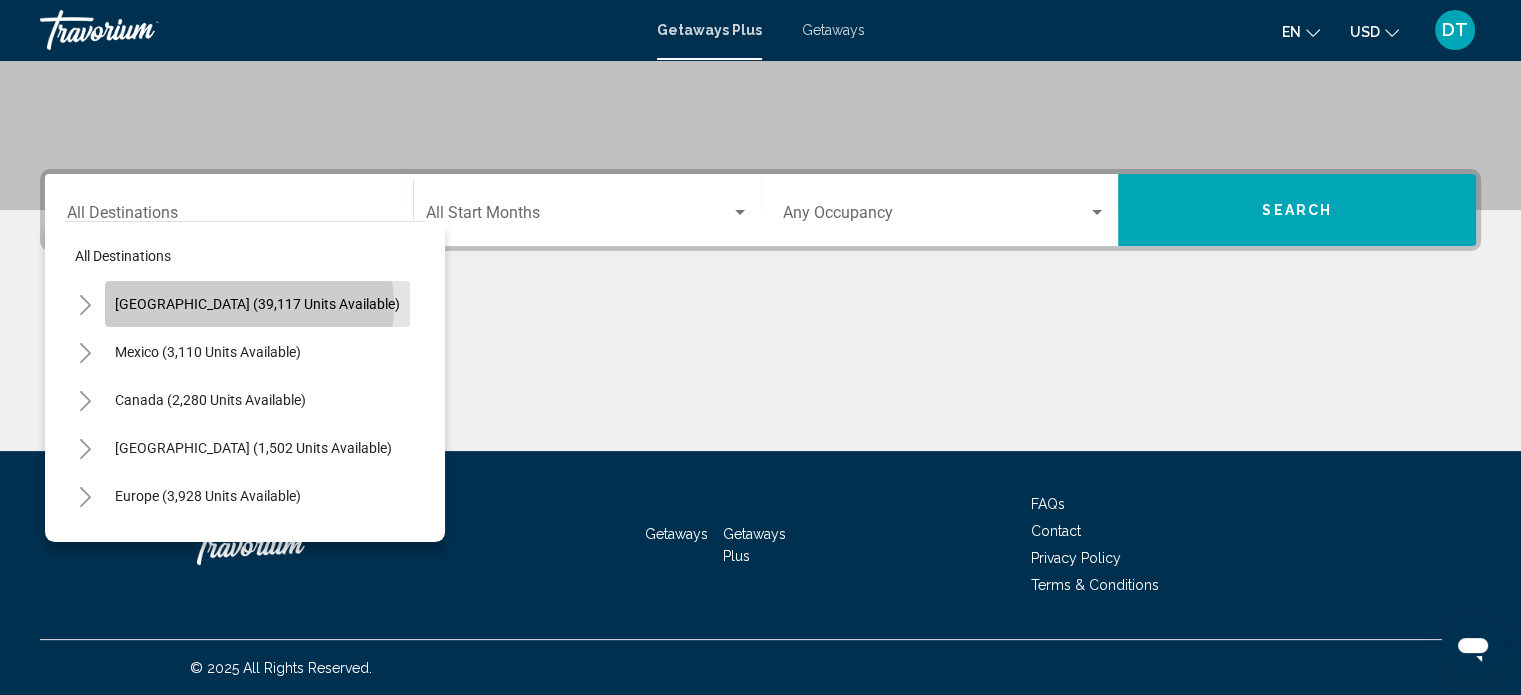 click on "[GEOGRAPHIC_DATA] (39,117 units available)" 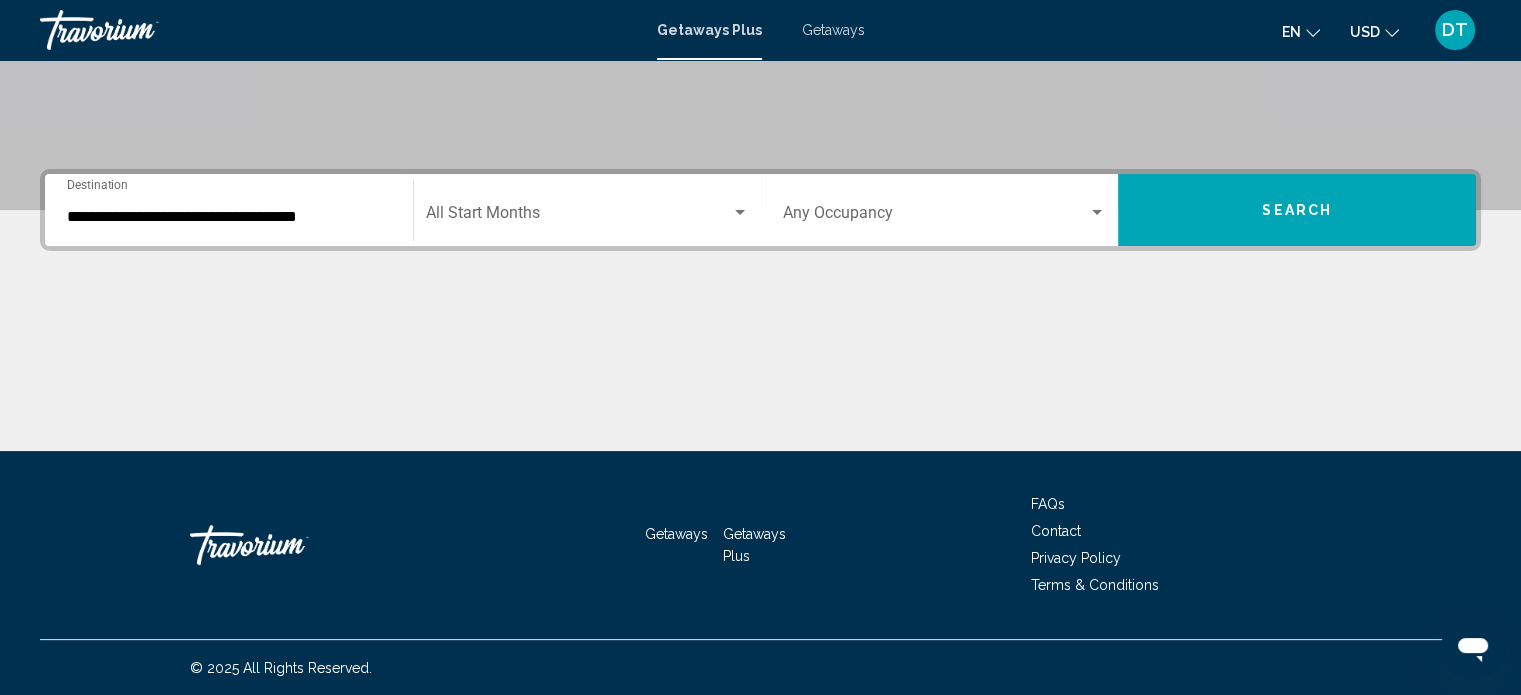 click on "Start Month All Start Months" 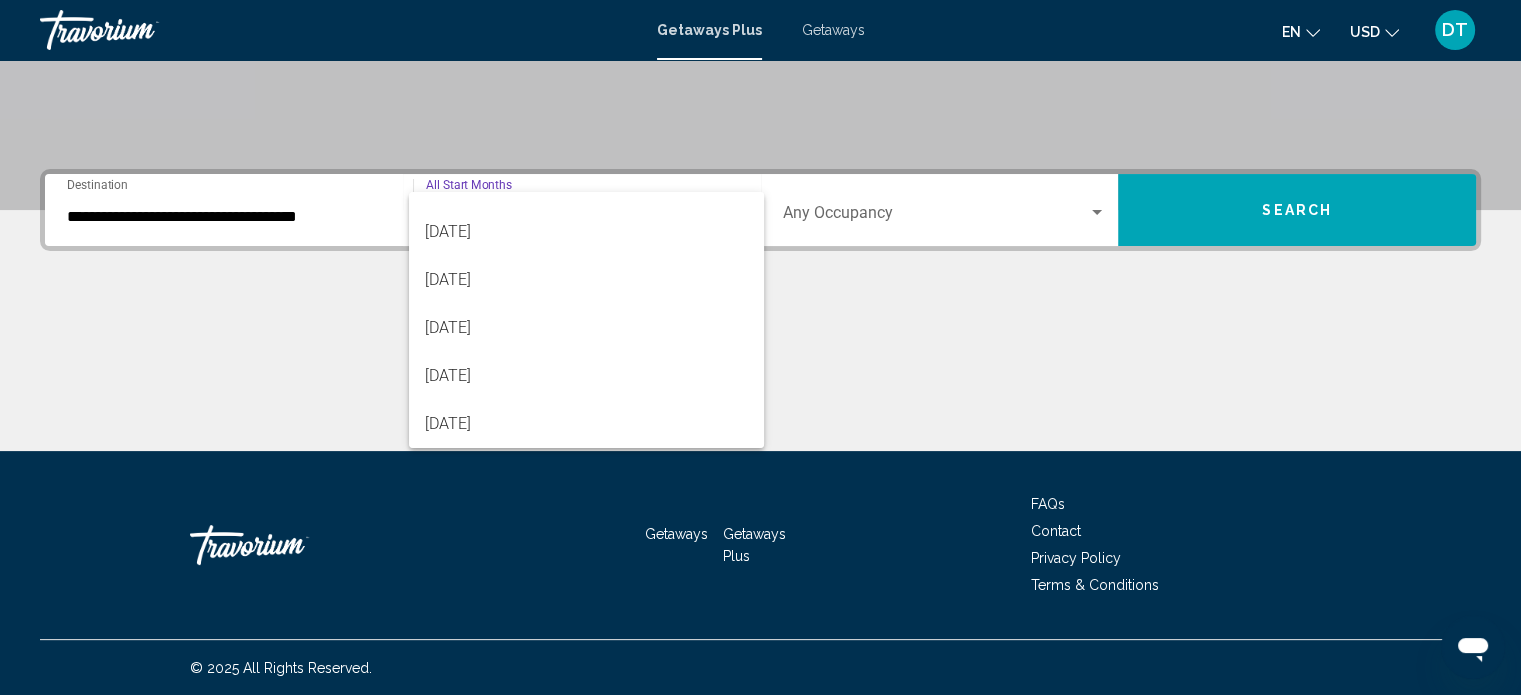 scroll, scrollTop: 360, scrollLeft: 0, axis: vertical 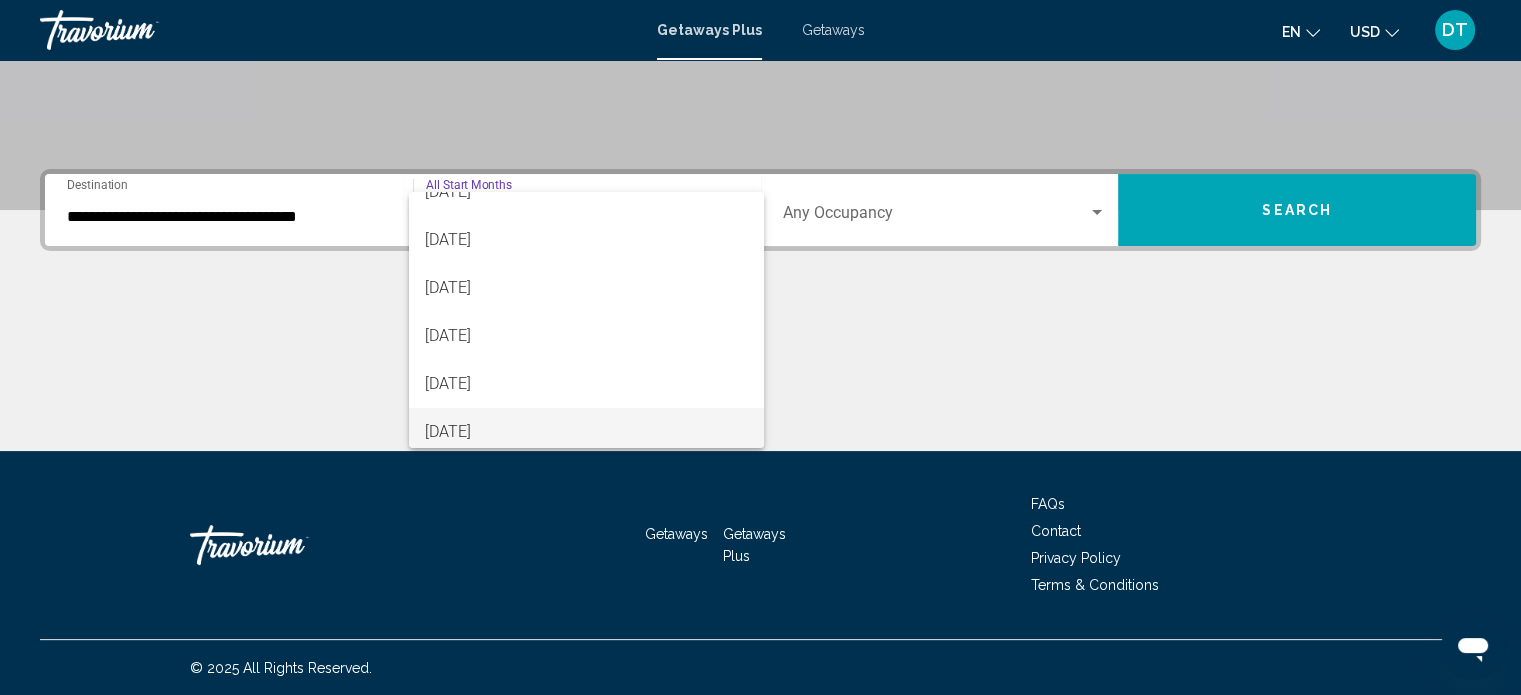 click on "[DATE]" at bounding box center (586, 432) 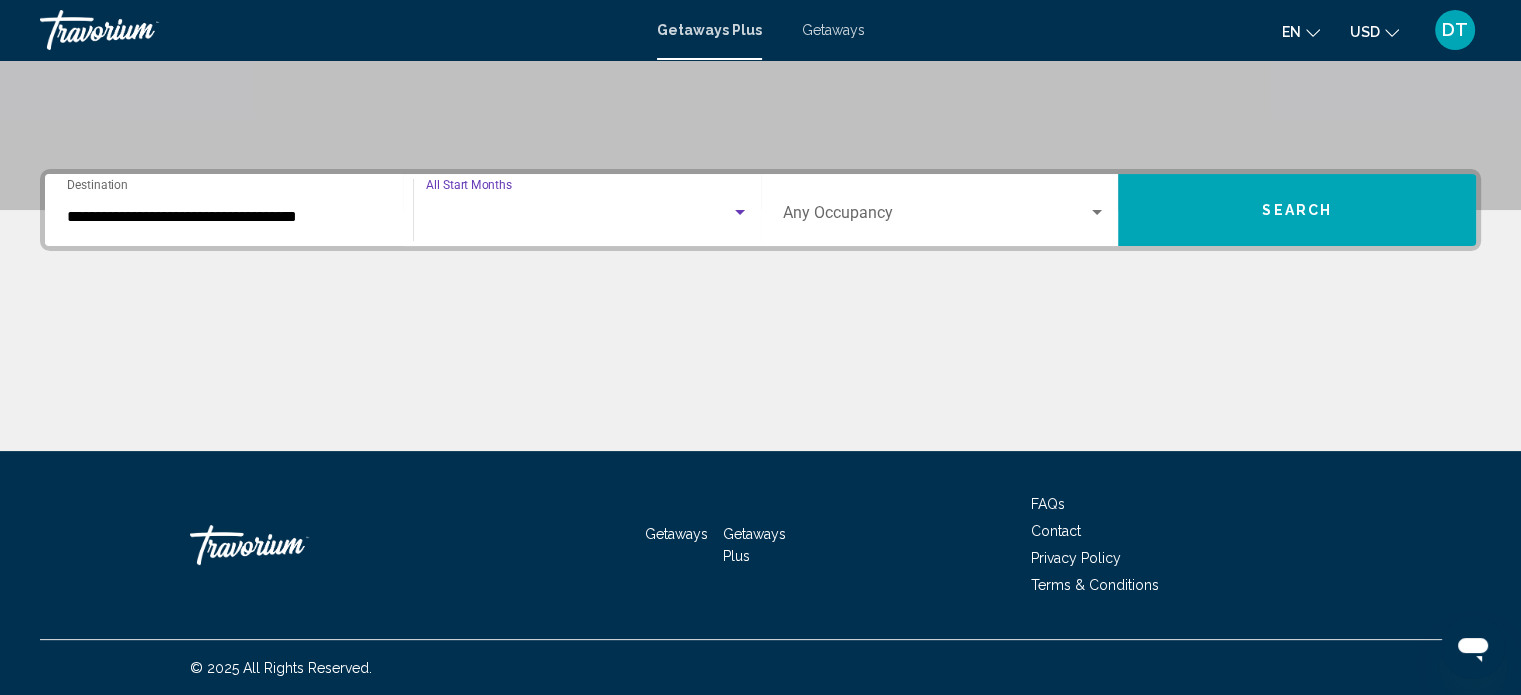 scroll, scrollTop: 368, scrollLeft: 0, axis: vertical 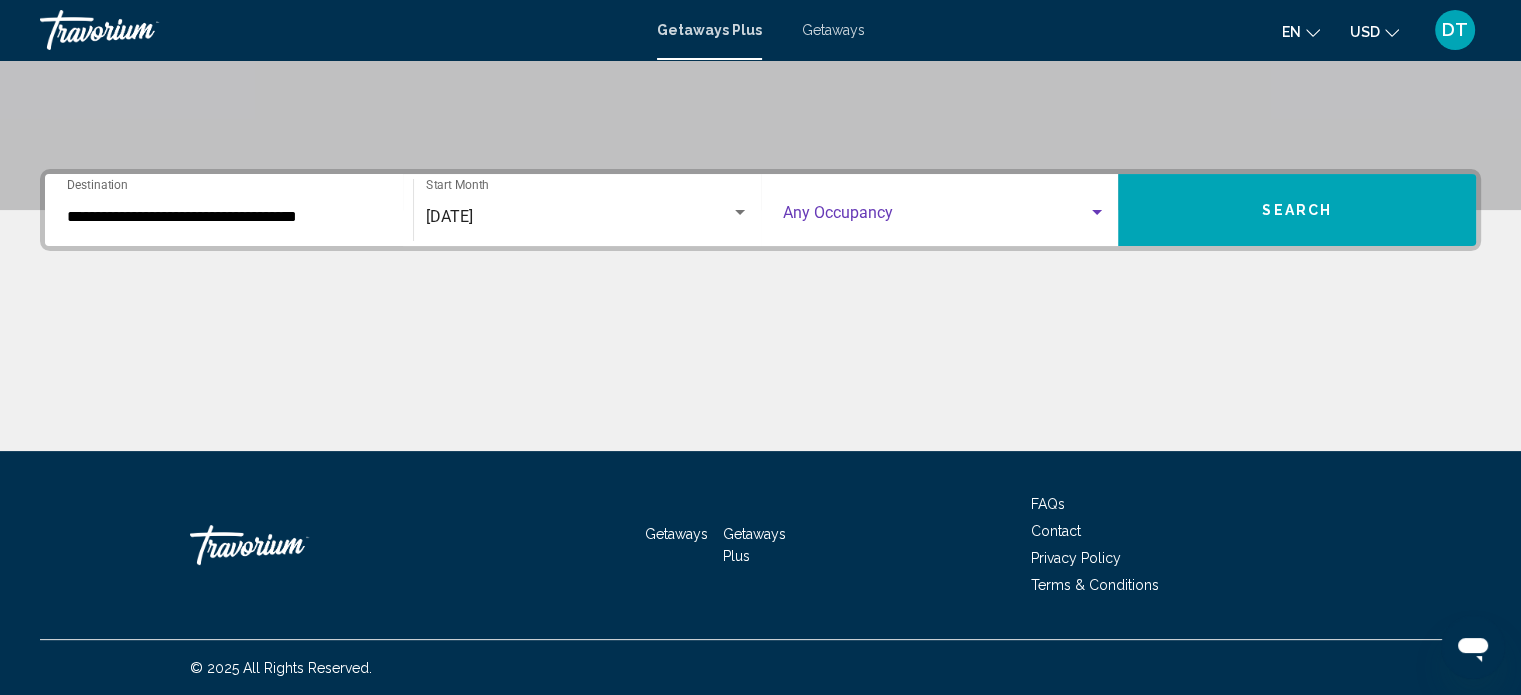 click at bounding box center [936, 217] 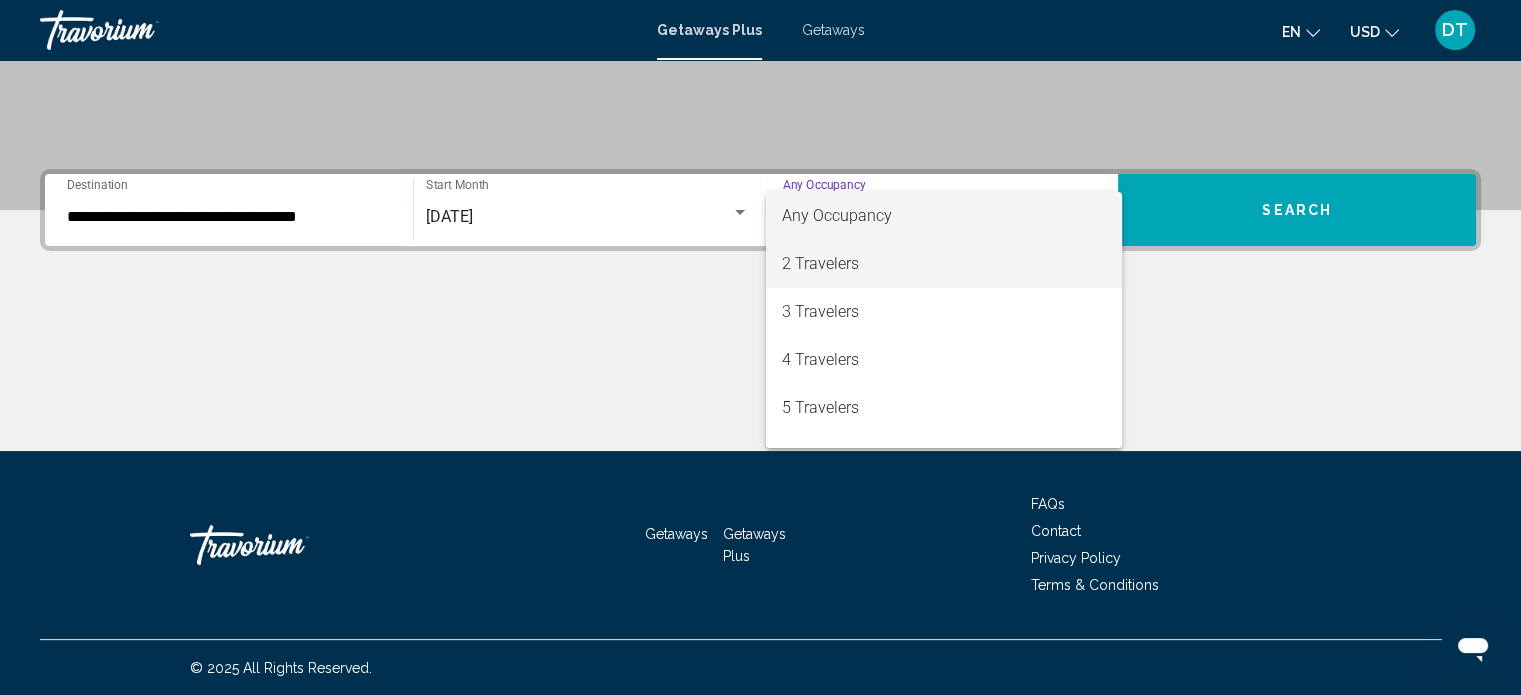 click on "2 Travelers" at bounding box center [944, 264] 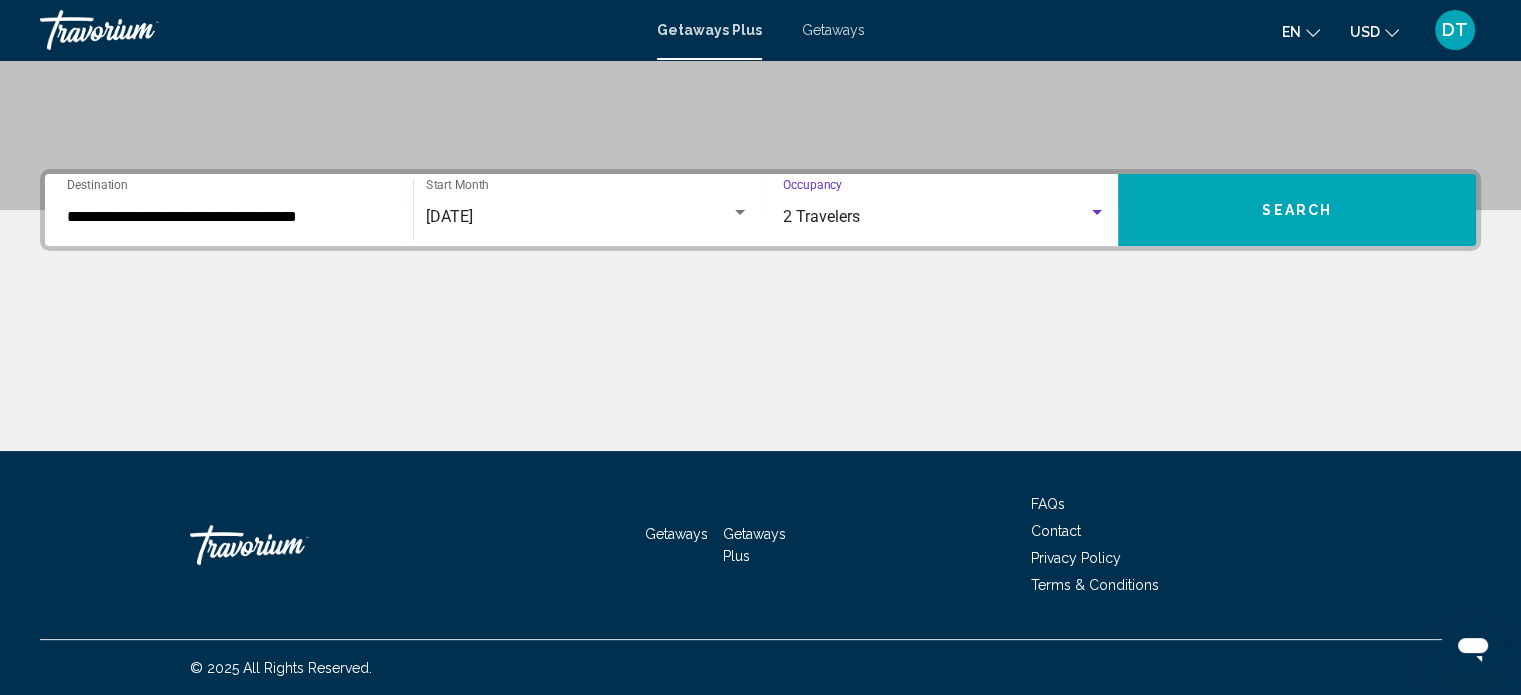 click on "Search" at bounding box center (1297, 210) 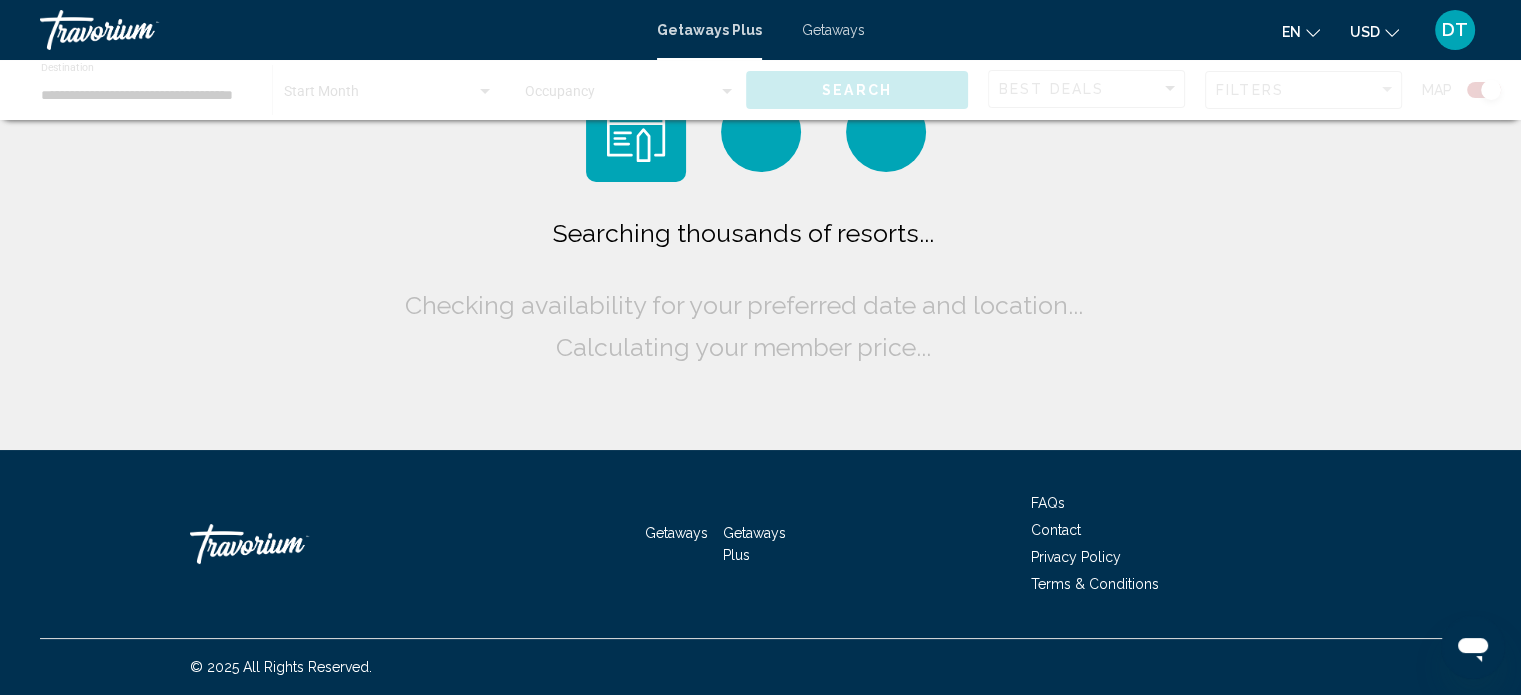 scroll, scrollTop: 0, scrollLeft: 0, axis: both 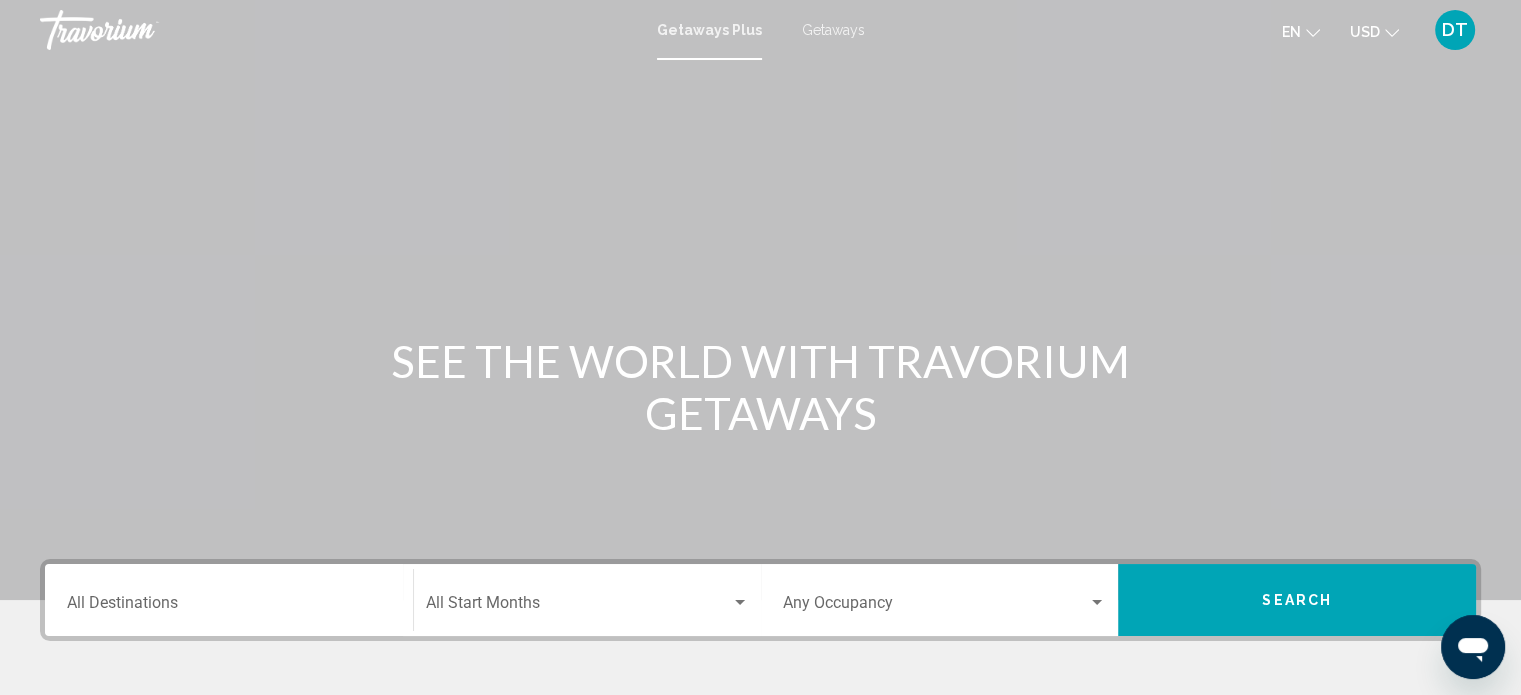 click on "Destination All Destinations" at bounding box center [229, 600] 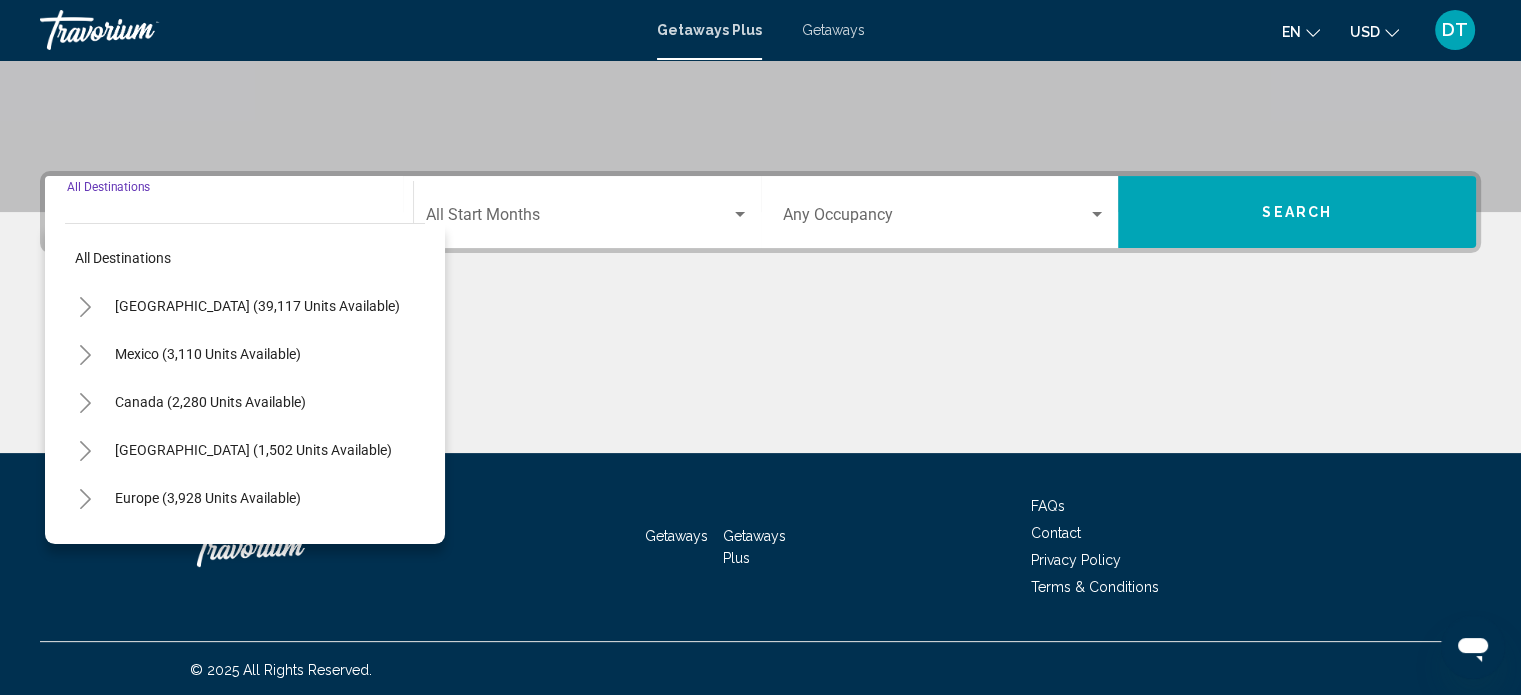 scroll, scrollTop: 390, scrollLeft: 0, axis: vertical 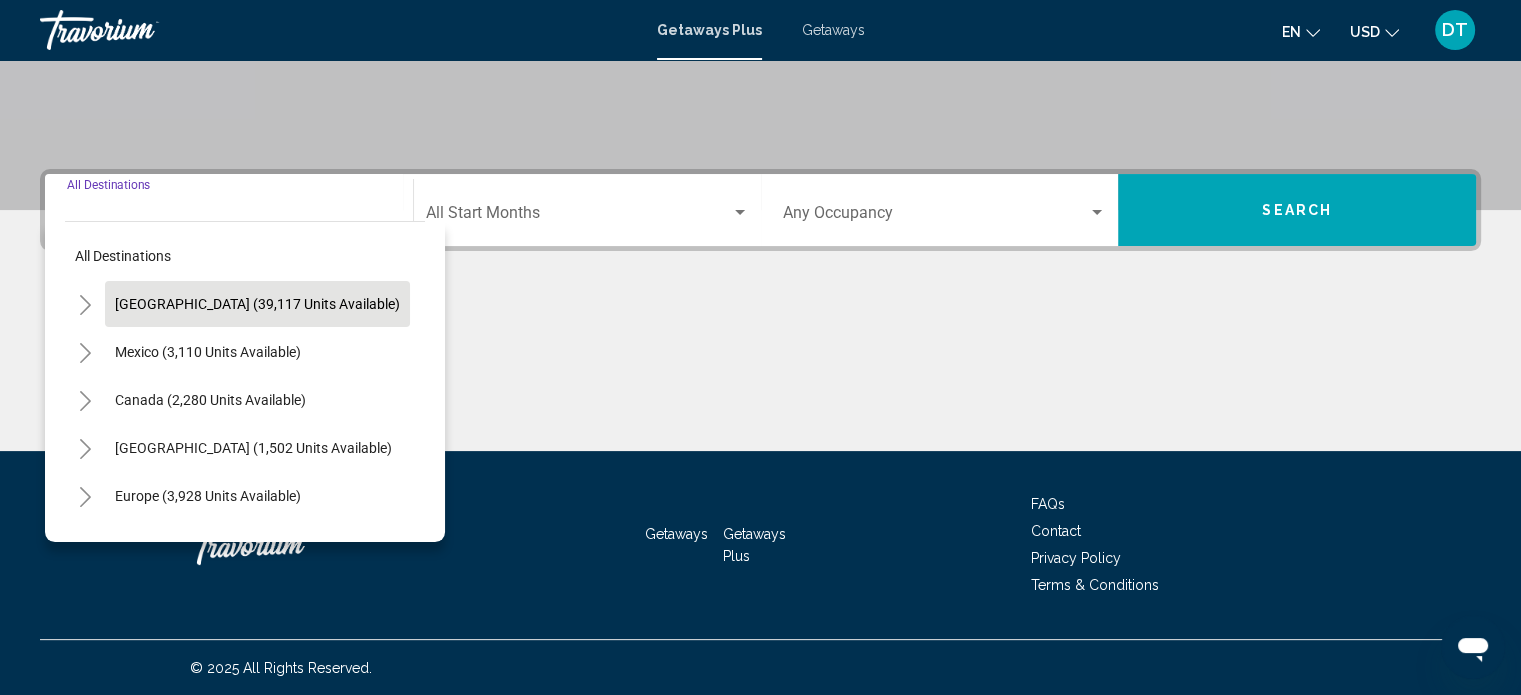 click on "[GEOGRAPHIC_DATA] (39,117 units available)" at bounding box center [208, 352] 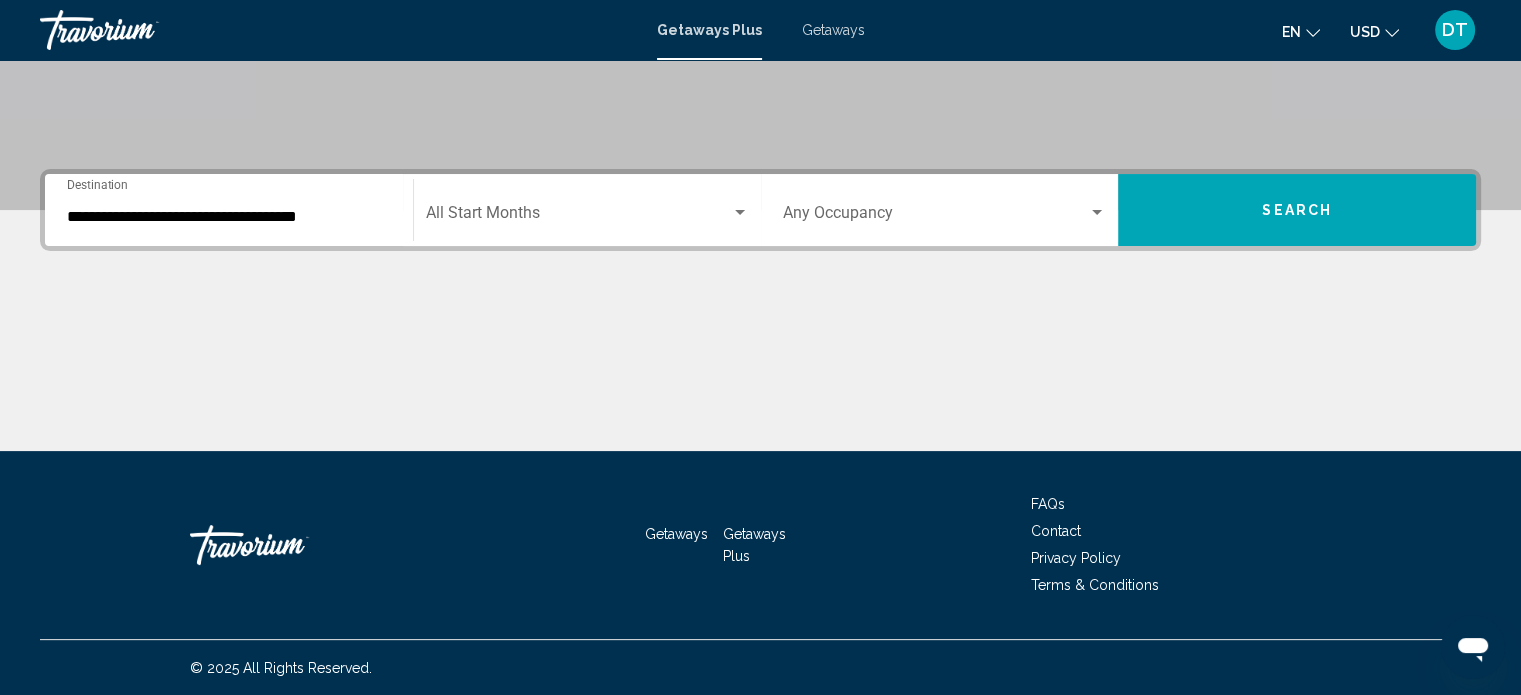 click on "Start Month All Start Months" 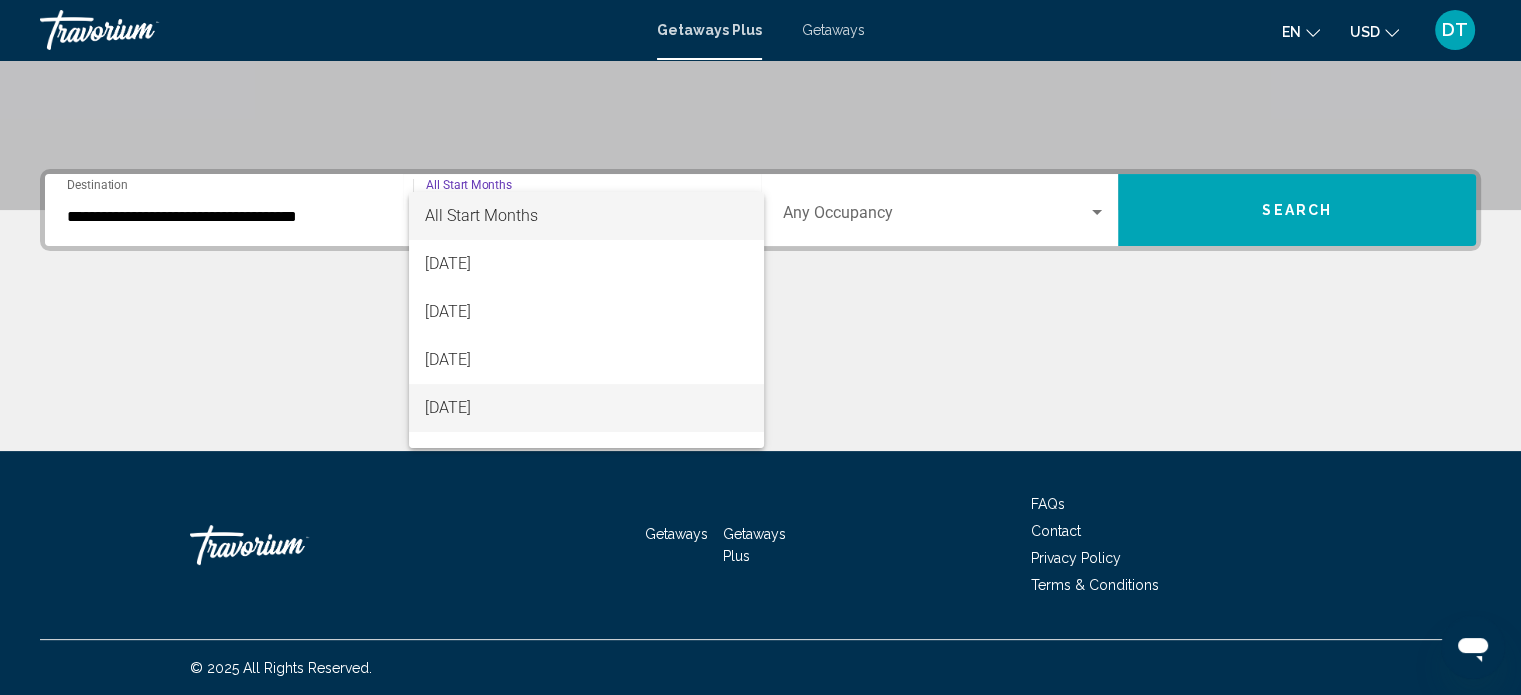 click on "[DATE]" at bounding box center (586, 408) 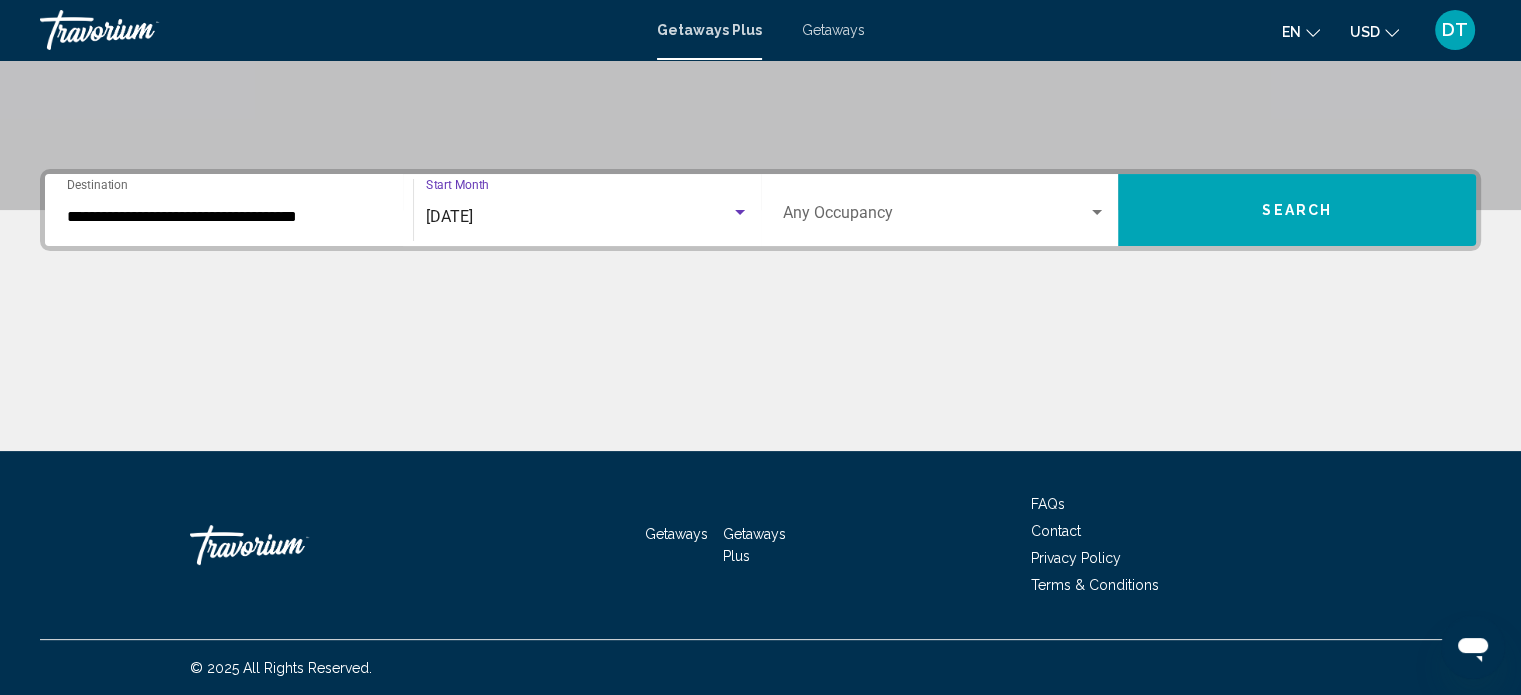 click at bounding box center [936, 217] 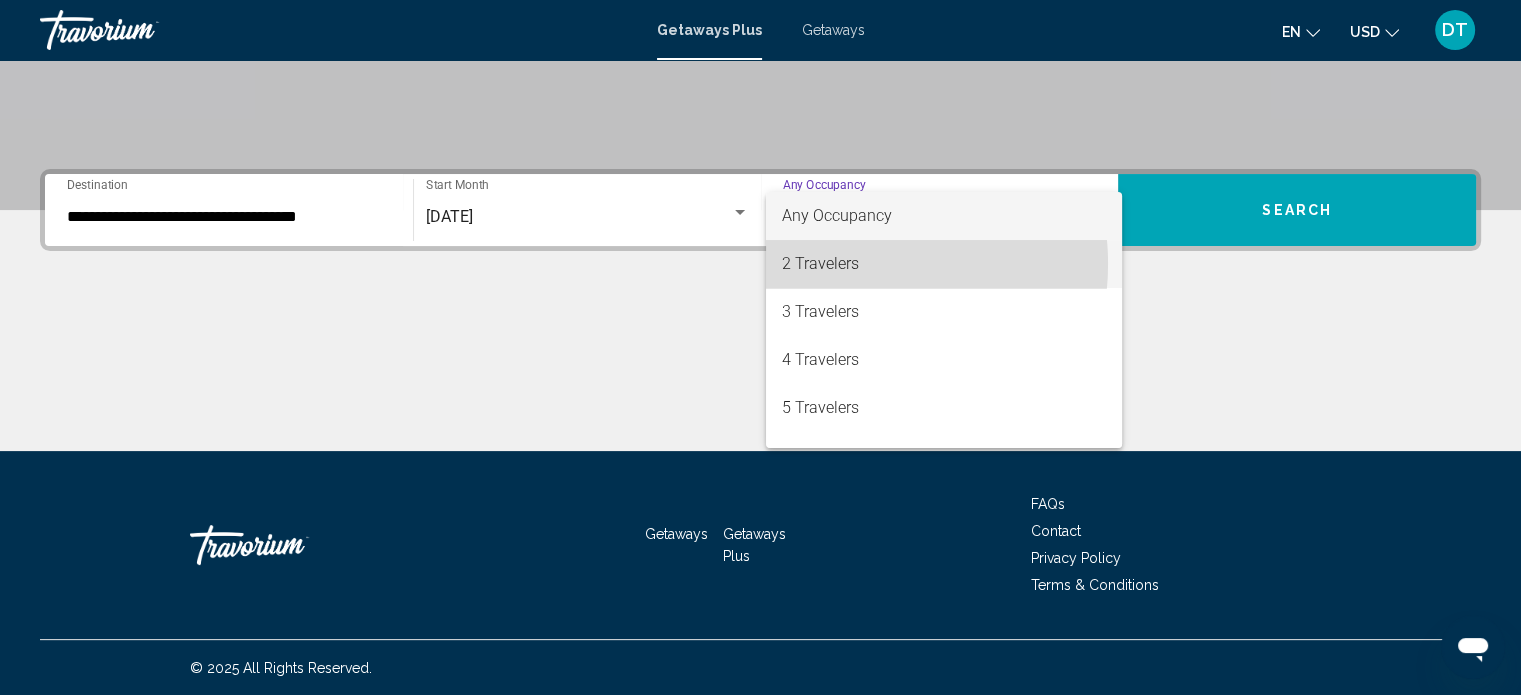 click on "2 Travelers" at bounding box center (944, 264) 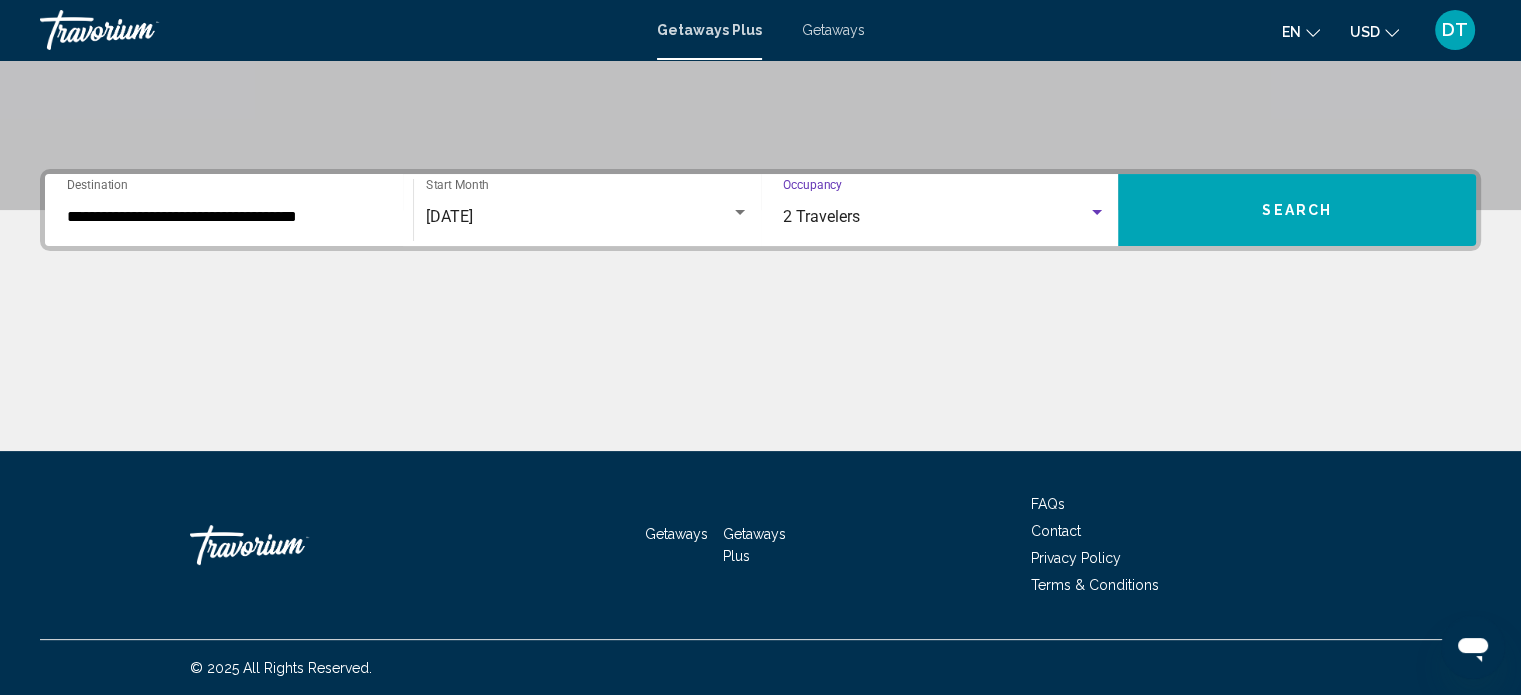 click on "Search" at bounding box center (1297, 210) 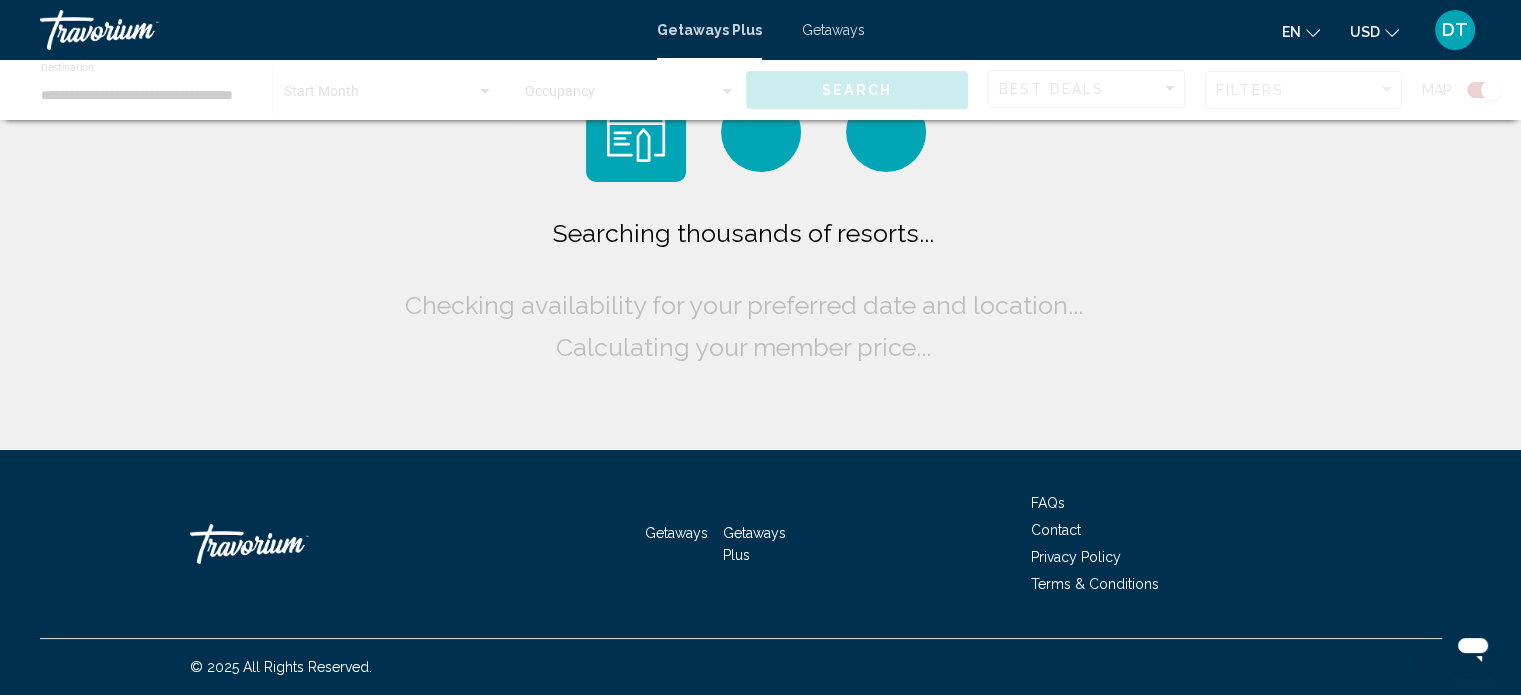 scroll, scrollTop: 0, scrollLeft: 0, axis: both 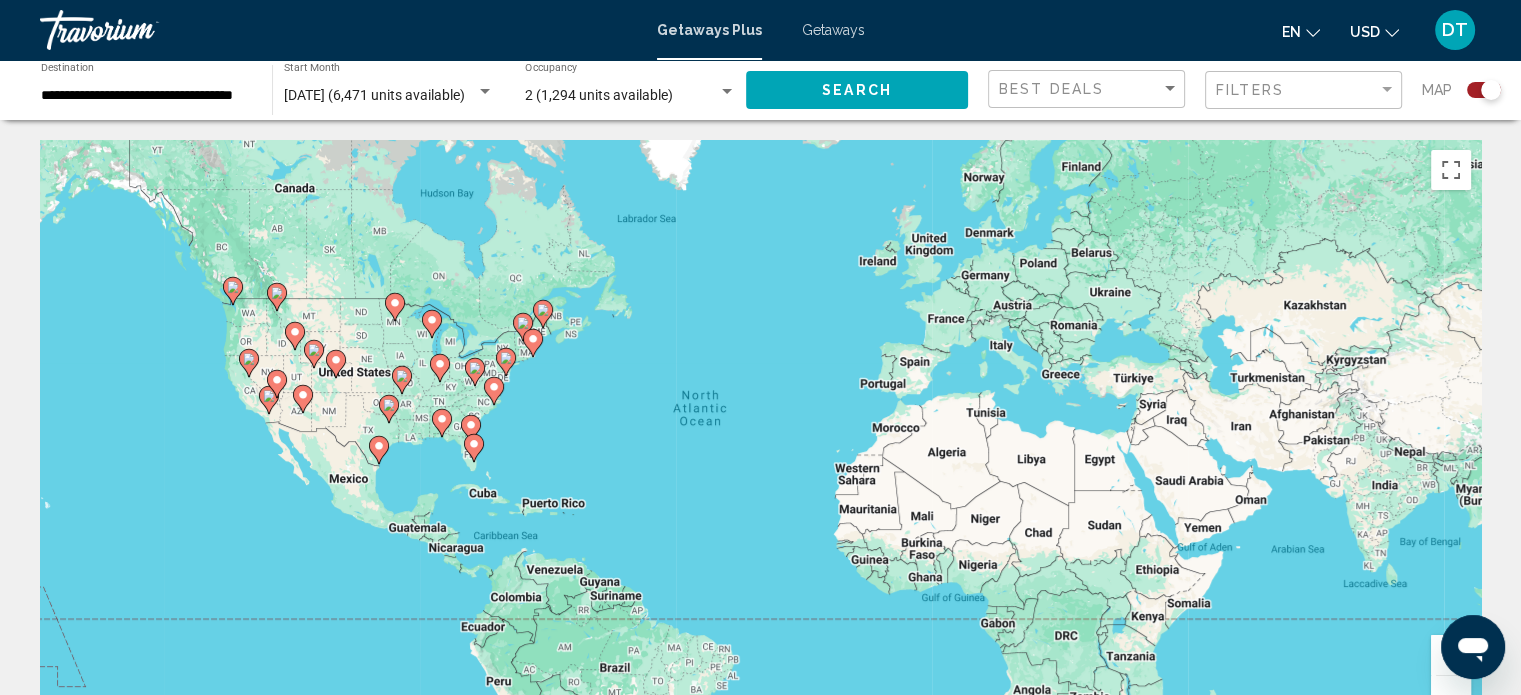 click 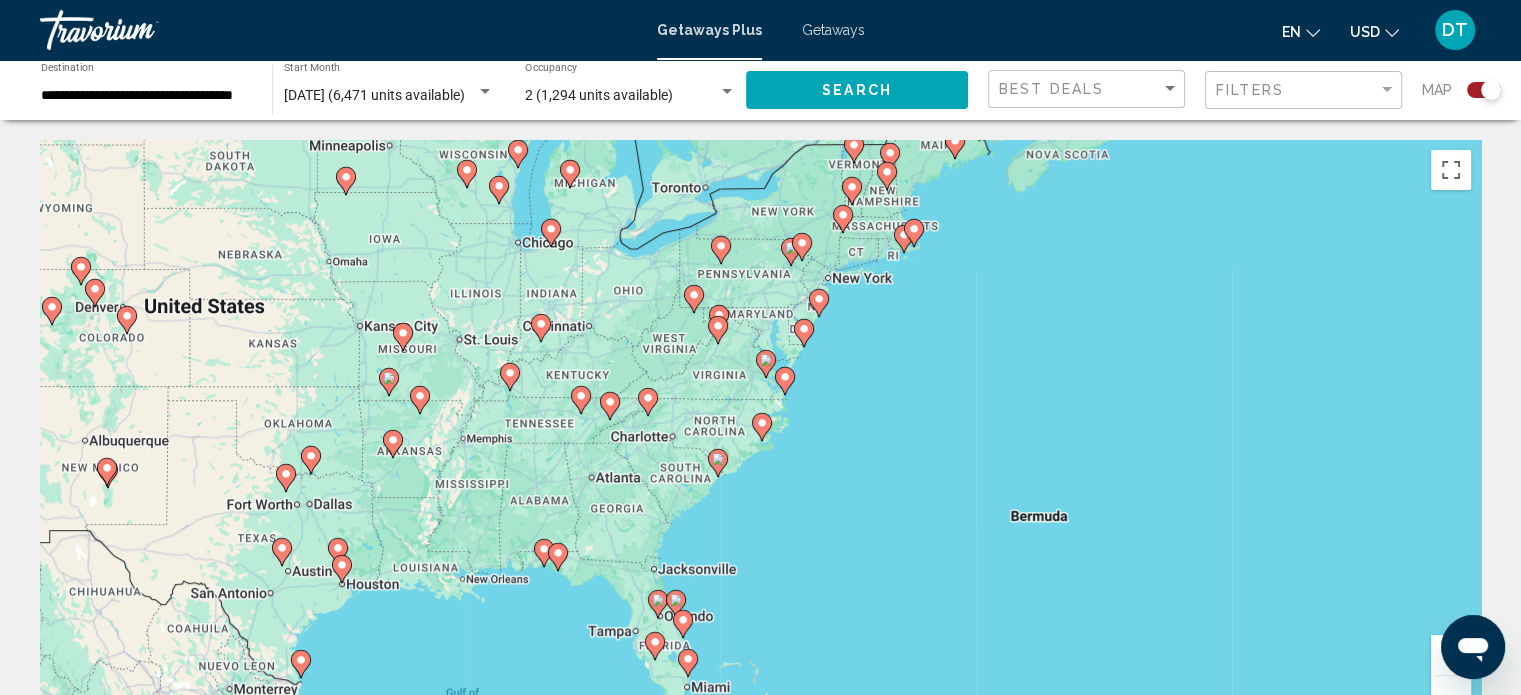 click 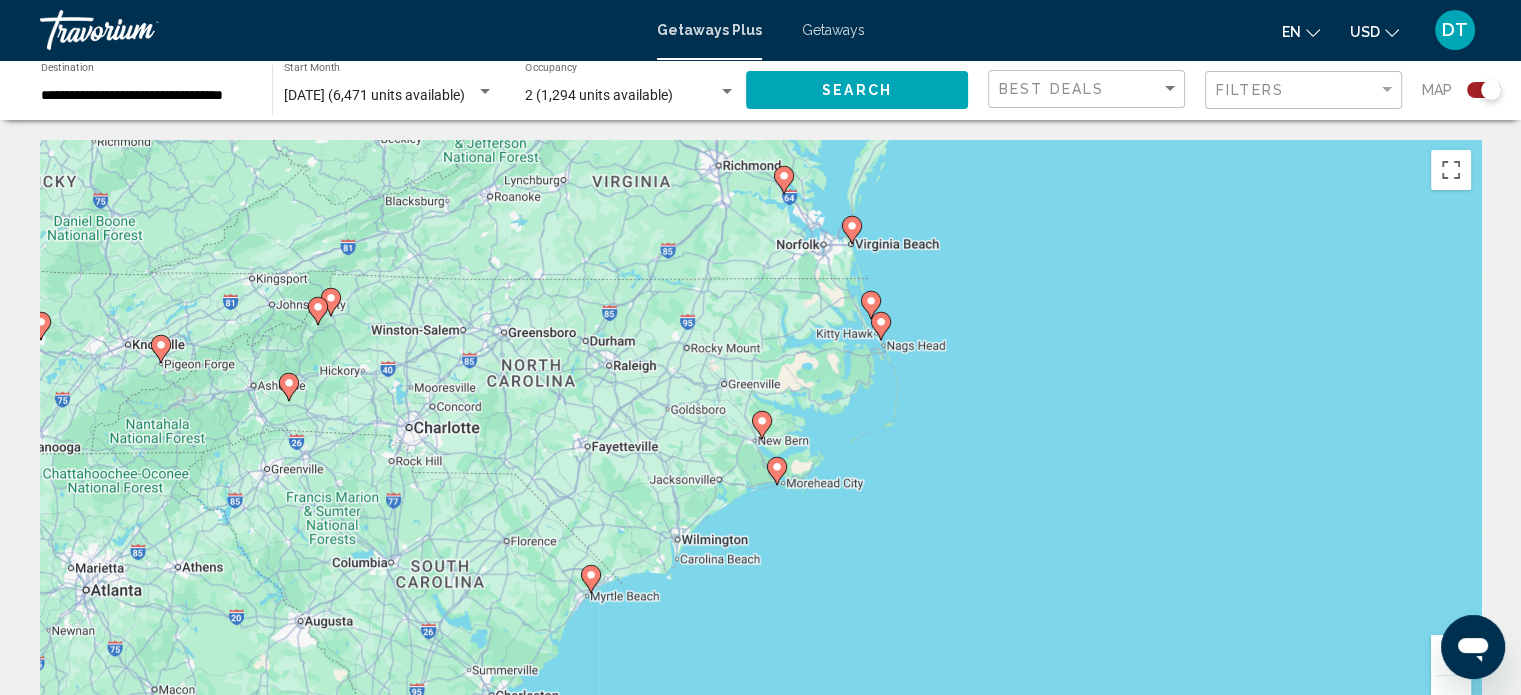 click on "To navigate, press the arrow keys. To activate drag with keyboard, press Alt + Enter. Once in keyboard drag state, use the arrow keys to move the marker. To complete the drag, press the Enter key. To cancel, press Escape." at bounding box center [760, 440] 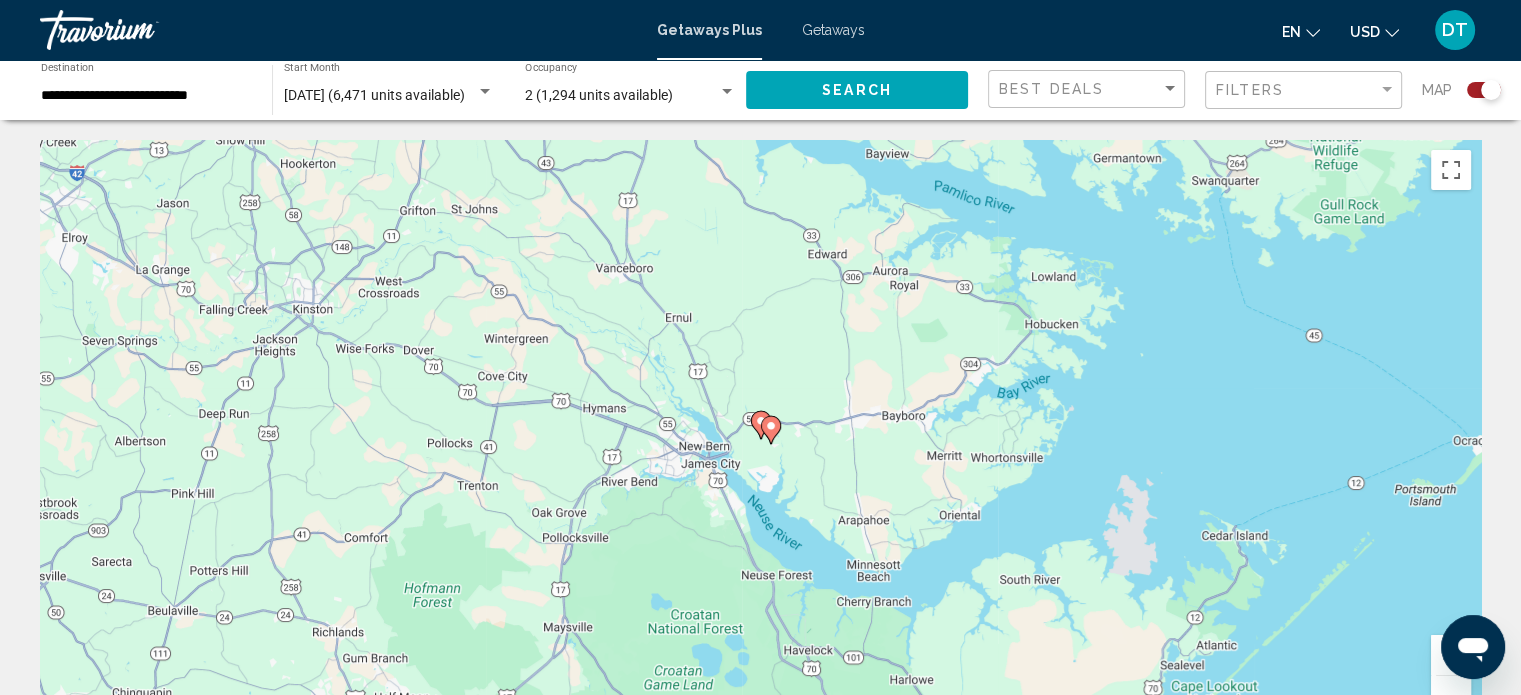 click at bounding box center [771, 430] 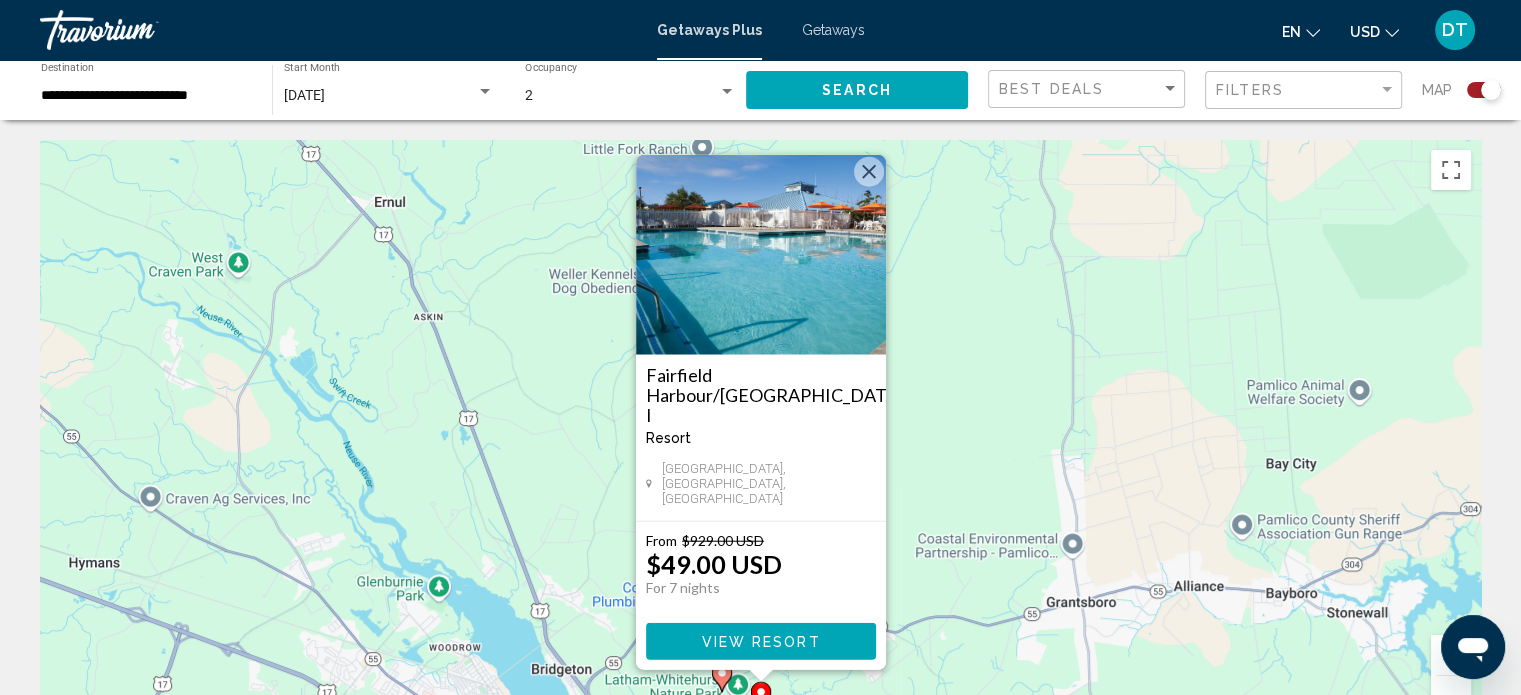 click on "To navigate, press the arrow keys. To activate drag with keyboard, press Alt + Enter. Once in keyboard drag state, use the arrow keys to move the marker. To complete the drag, press the Enter key. To cancel, press Escape.  Fairfield Harbour/Windjammer I  Resort  -  This is an adults only resort
New Bern, NC, USA From $929.00 USD $49.00 USD For 7 nights You save  $880.00 USD  View Resort" at bounding box center [760, 440] 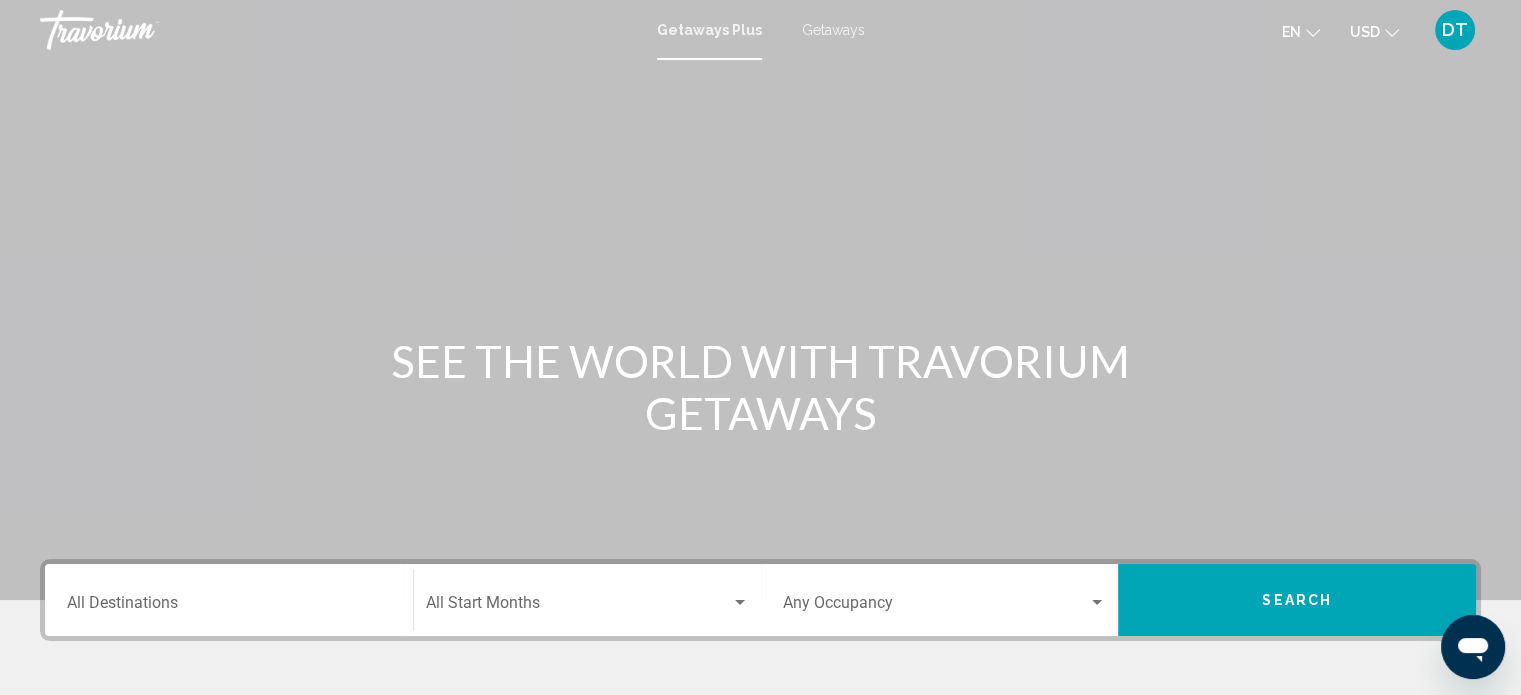click on "Destination All Destinations" at bounding box center [229, 600] 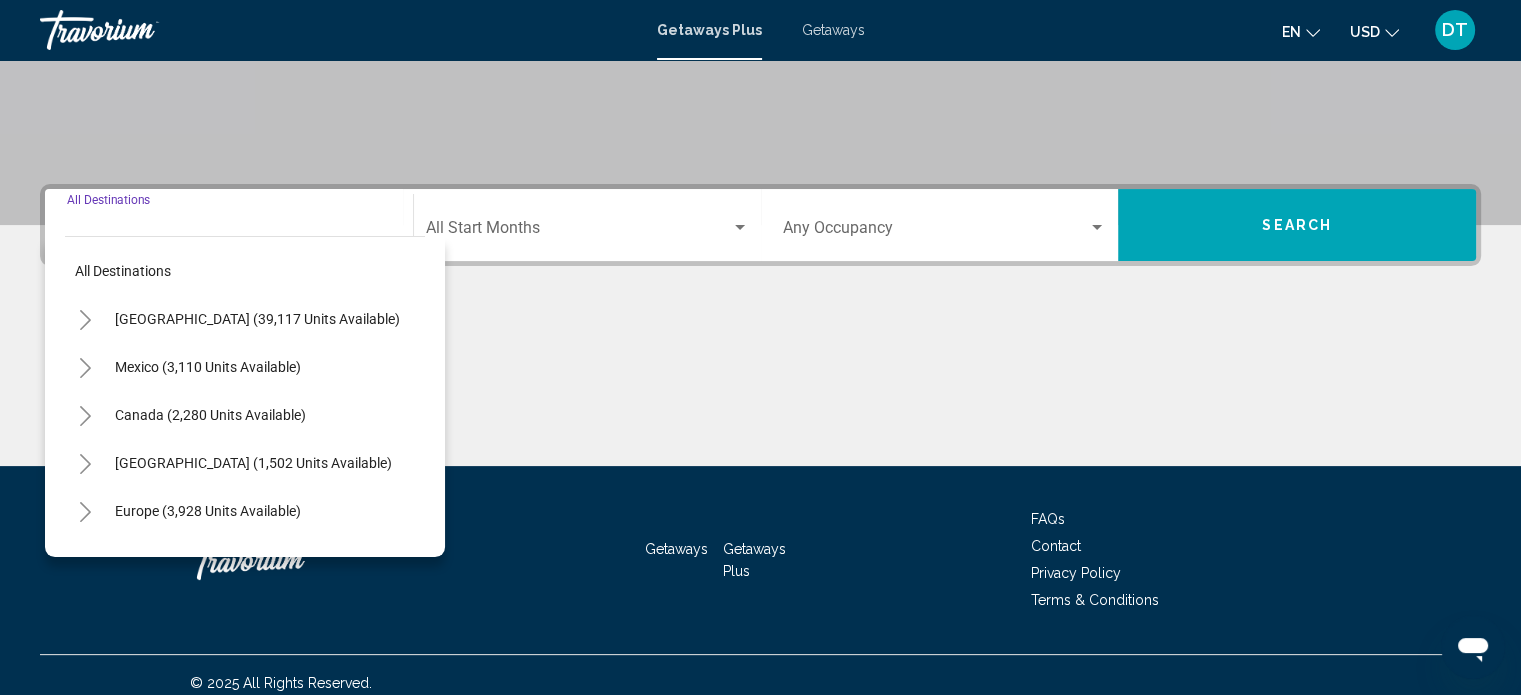 scroll, scrollTop: 390, scrollLeft: 0, axis: vertical 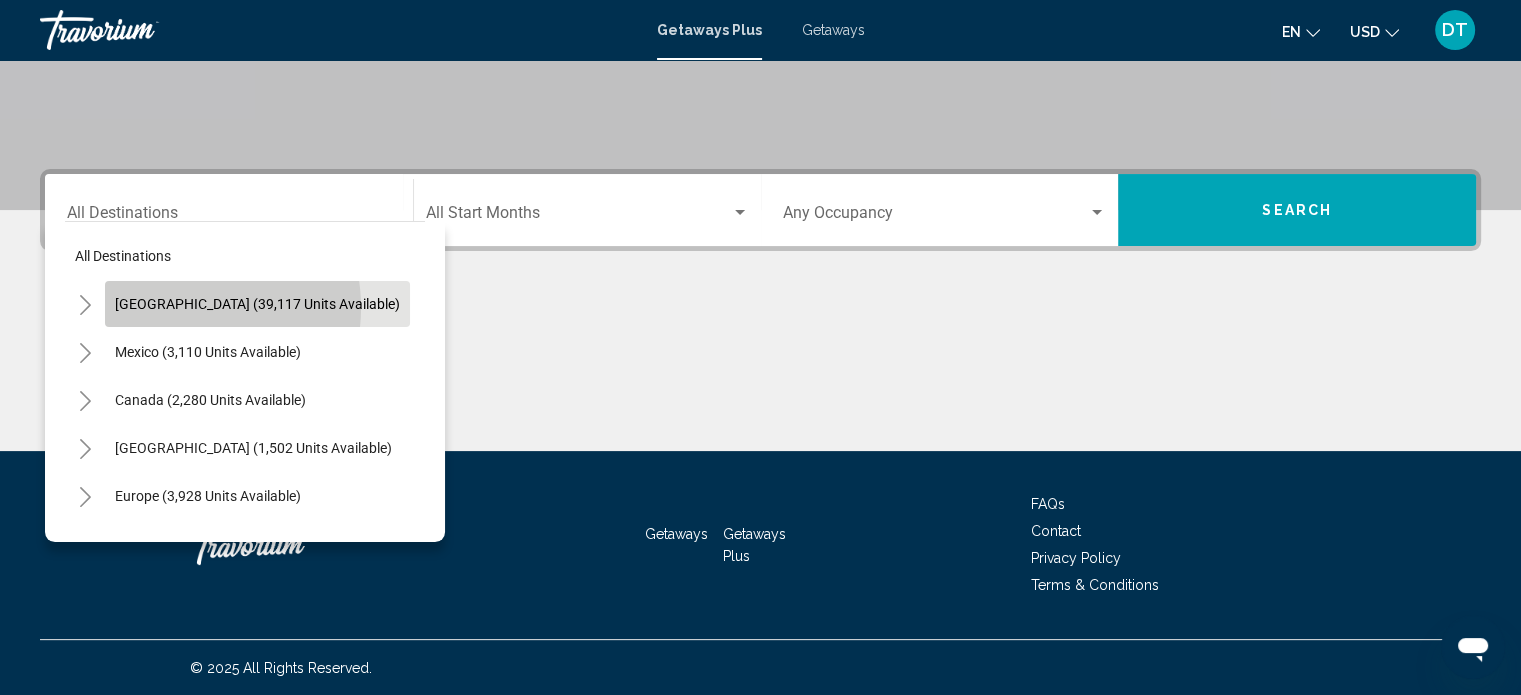 click on "[GEOGRAPHIC_DATA] (39,117 units available)" 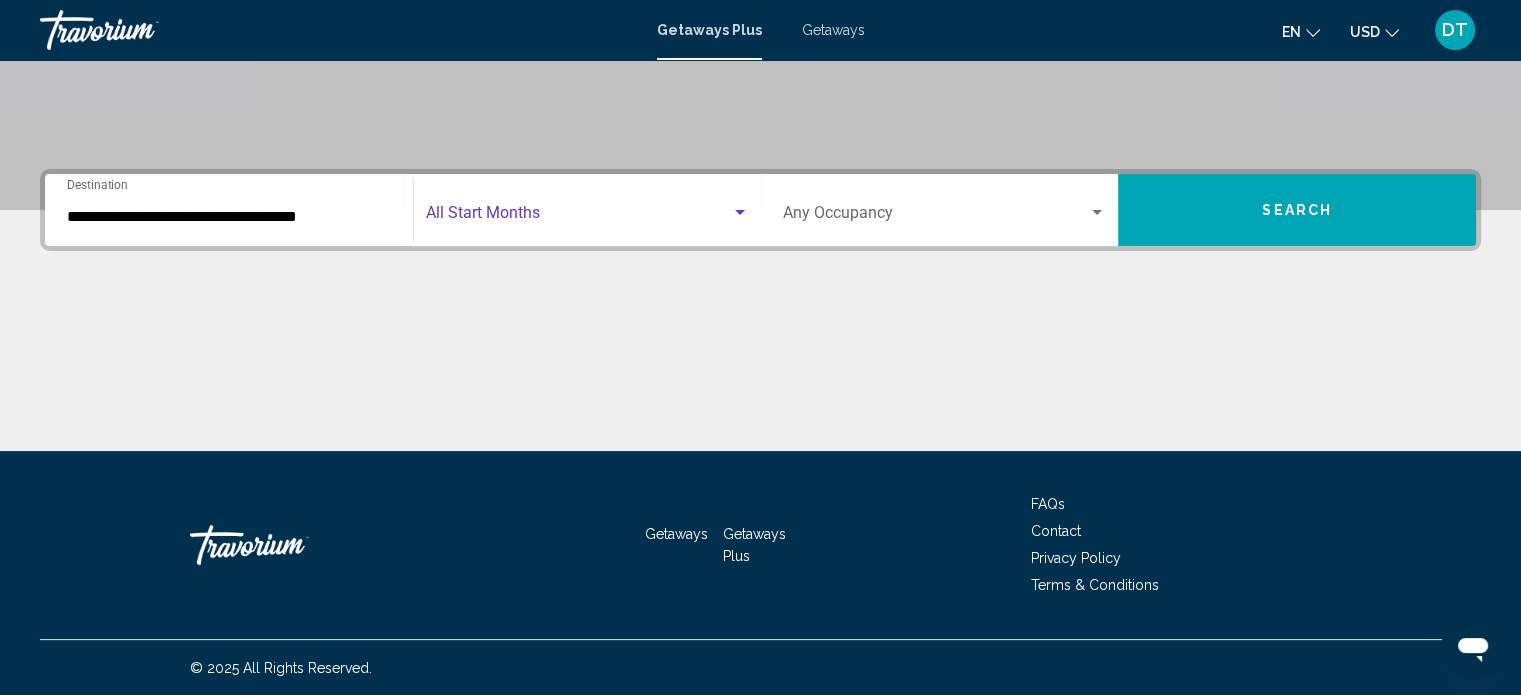 click at bounding box center (578, 217) 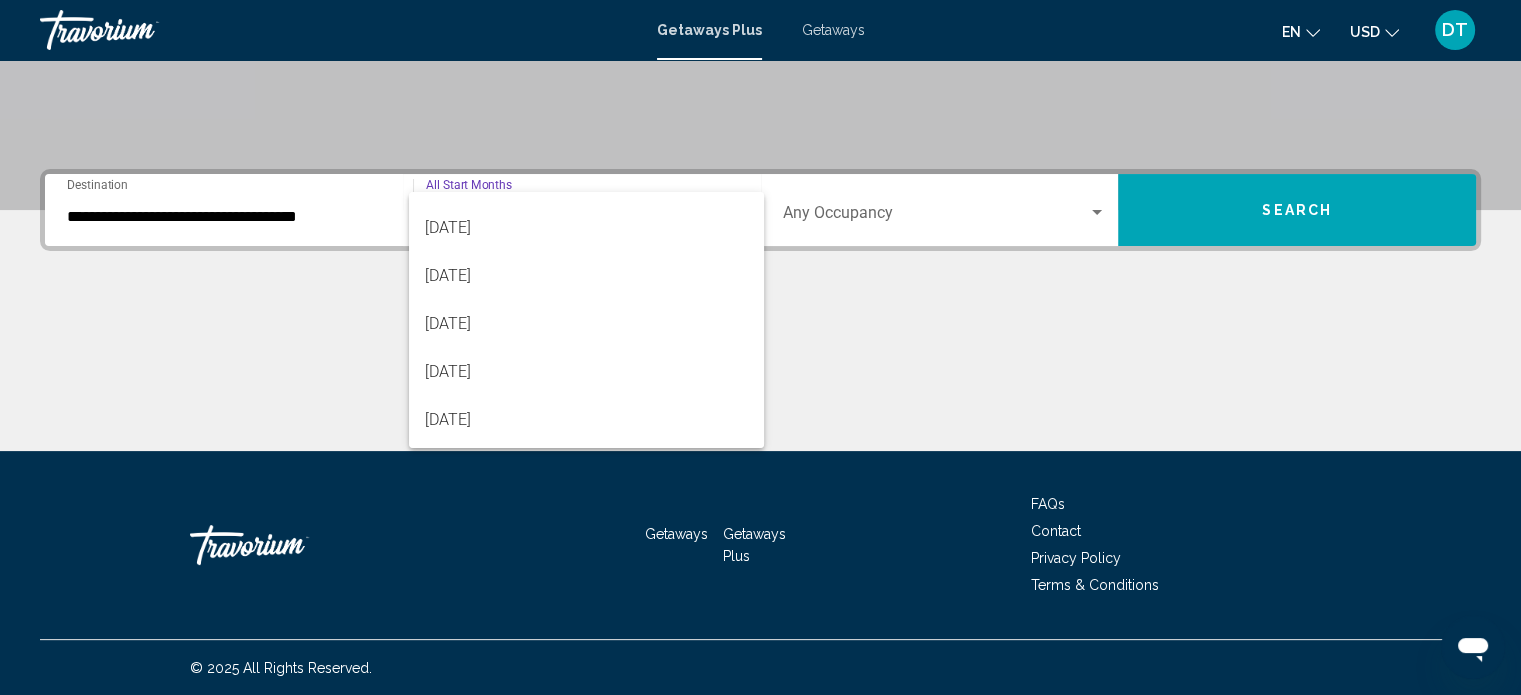 scroll, scrollTop: 240, scrollLeft: 0, axis: vertical 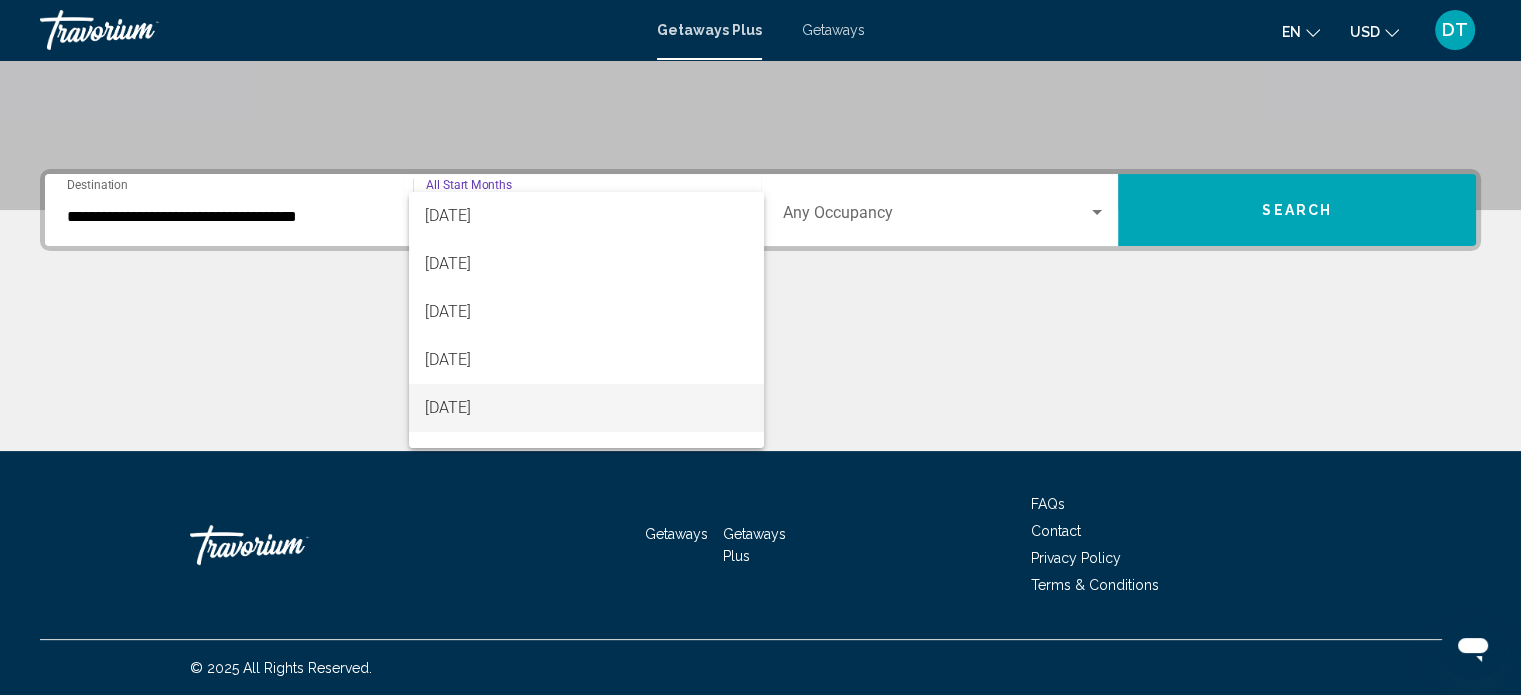 click on "[DATE]" at bounding box center [586, 408] 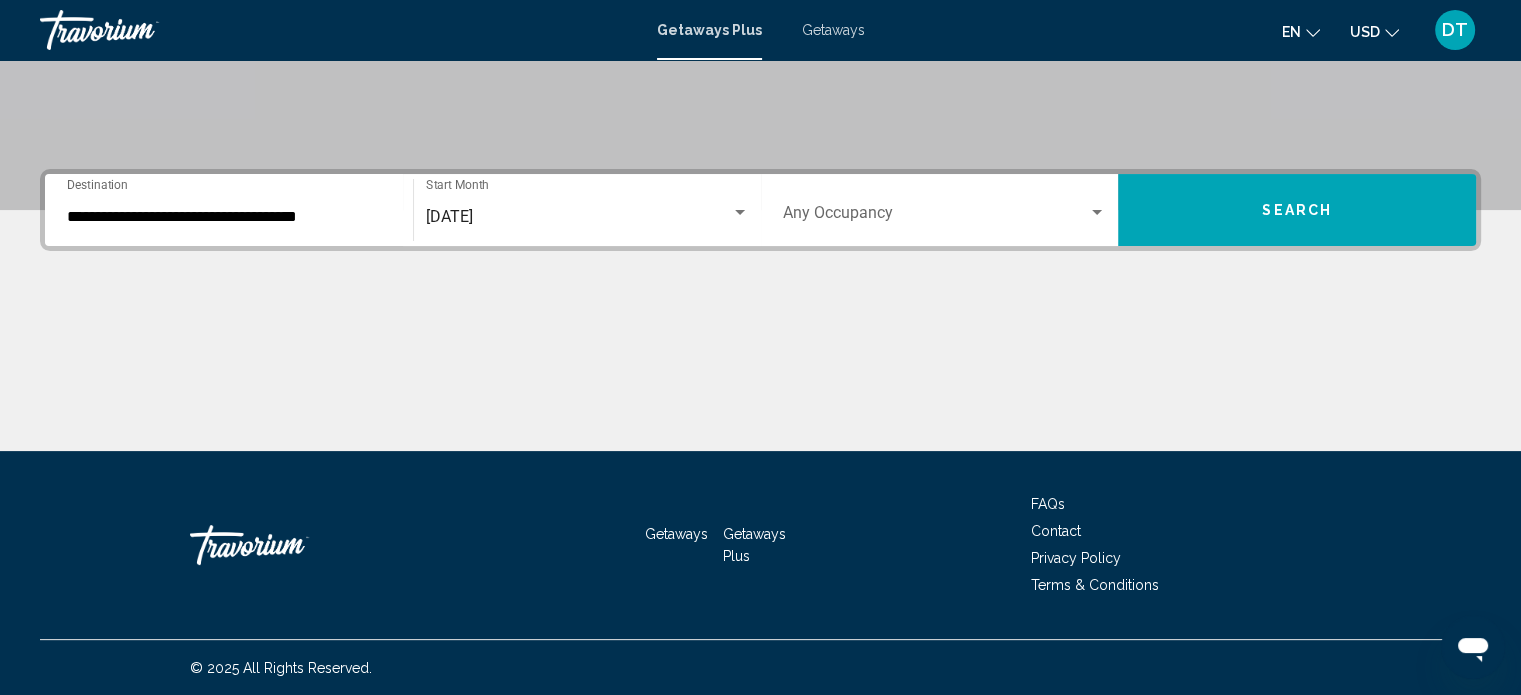 click on "Occupancy Any Occupancy" at bounding box center (945, 210) 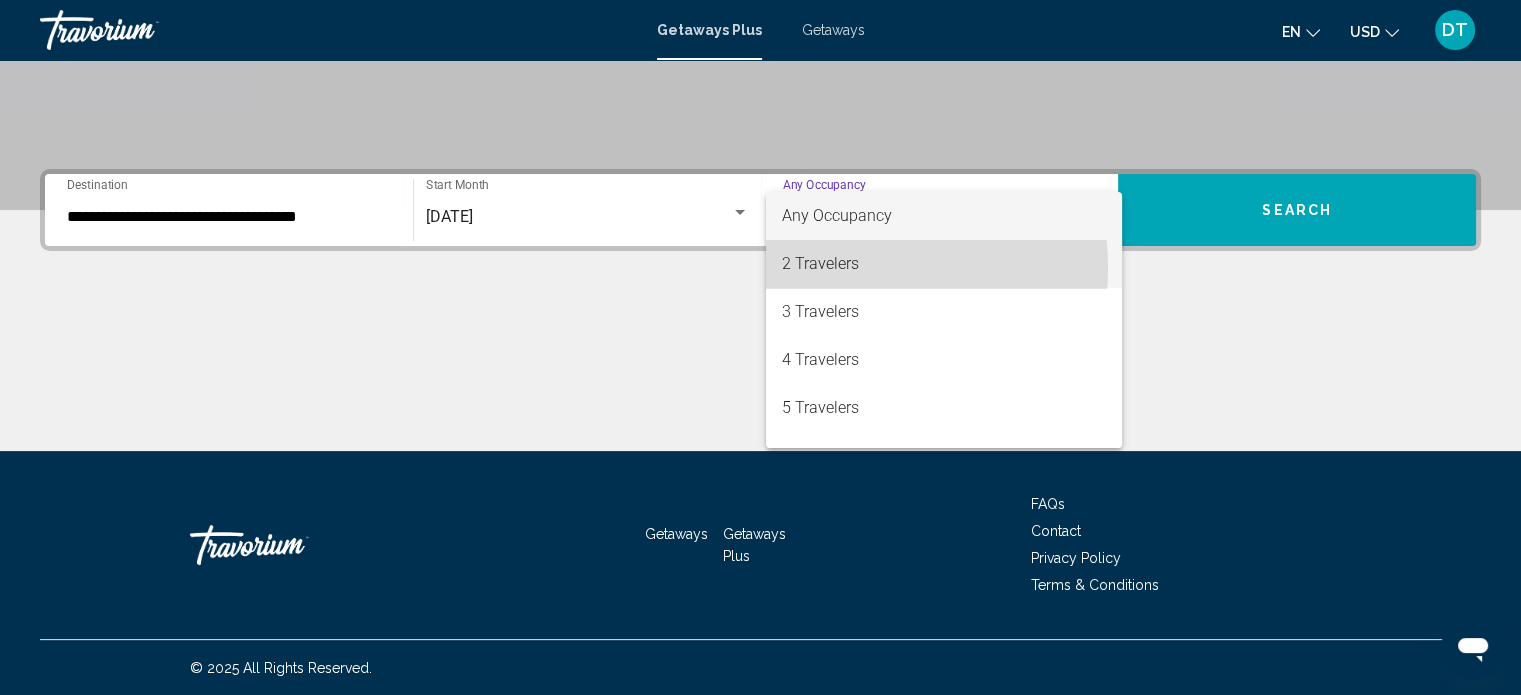 click on "2 Travelers" at bounding box center (944, 264) 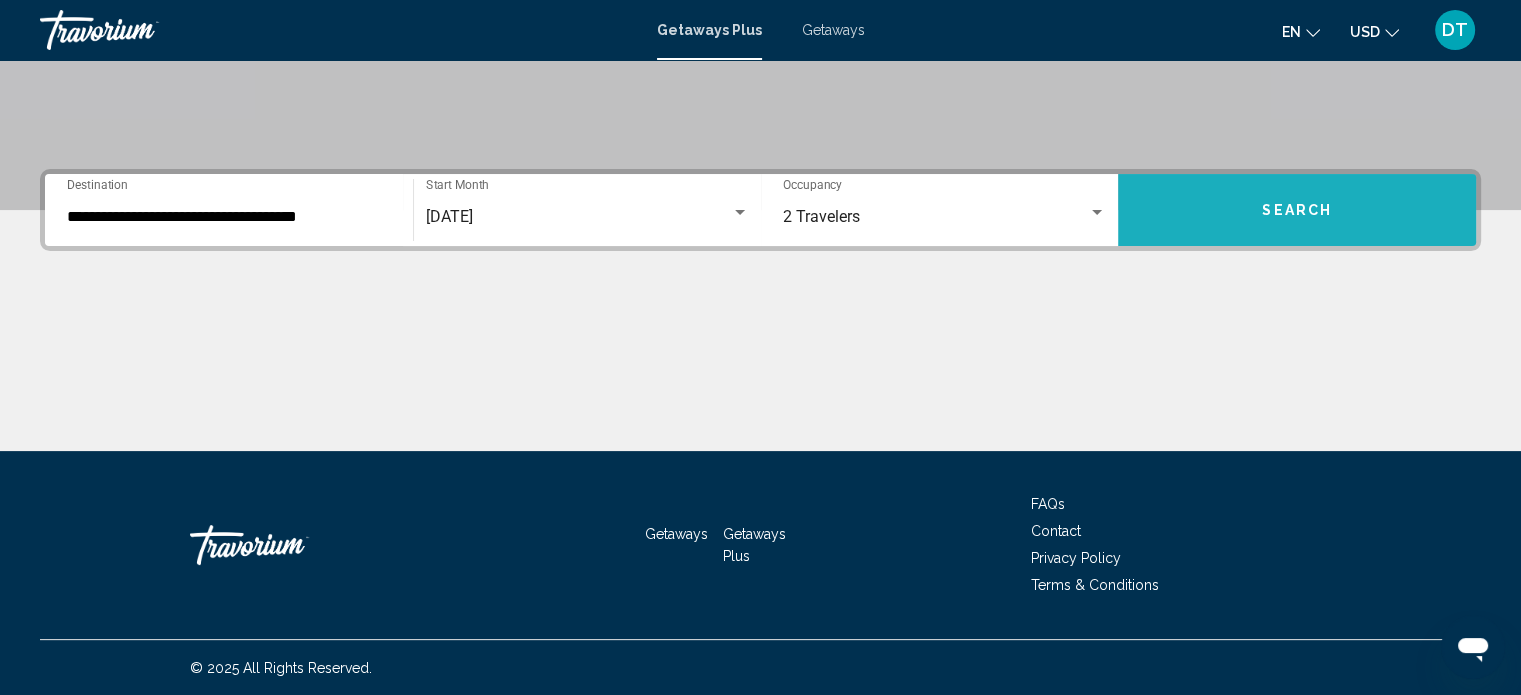 click on "Search" at bounding box center (1297, 211) 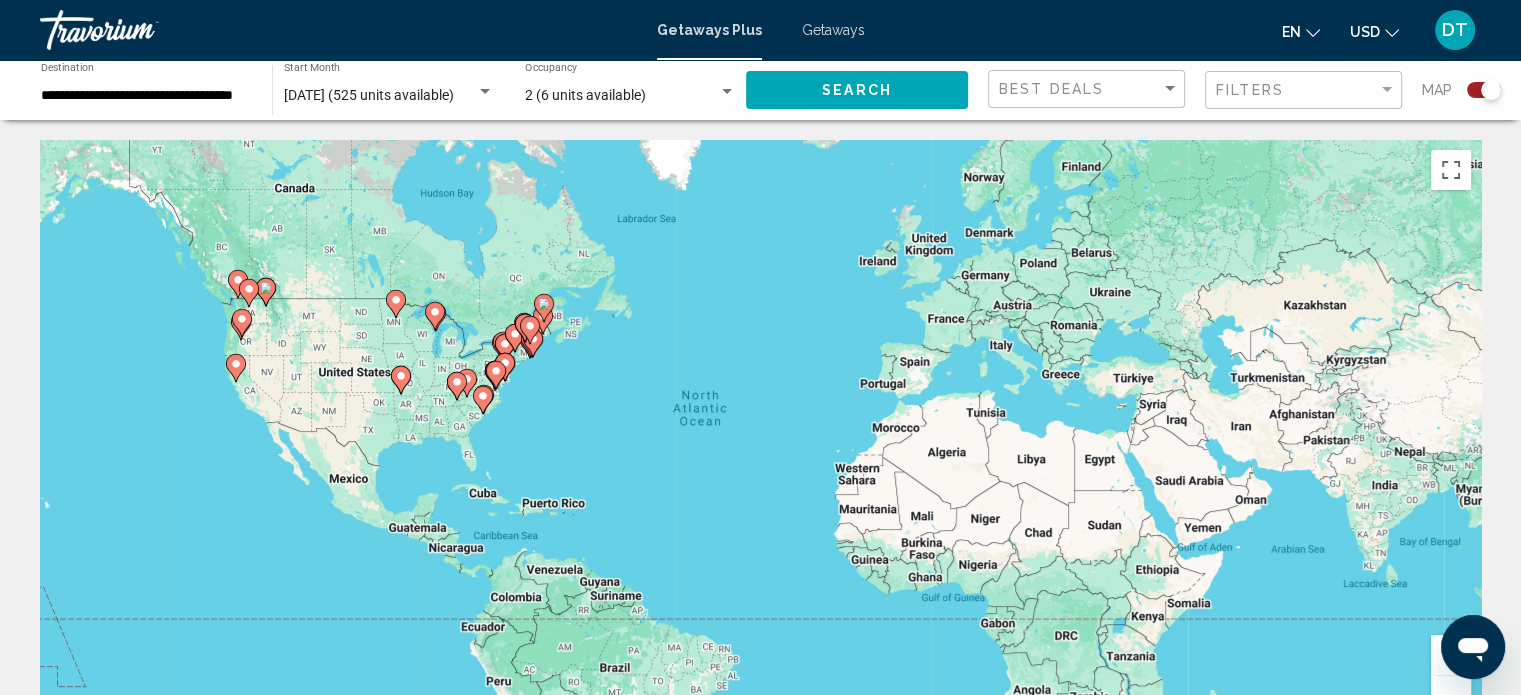 click on "To navigate, press the arrow keys. To activate drag with keyboard, press Alt + Enter. Once in keyboard drag state, use the arrow keys to move the marker. To complete the drag, press the Enter key. To cancel, press Escape." at bounding box center [760, 440] 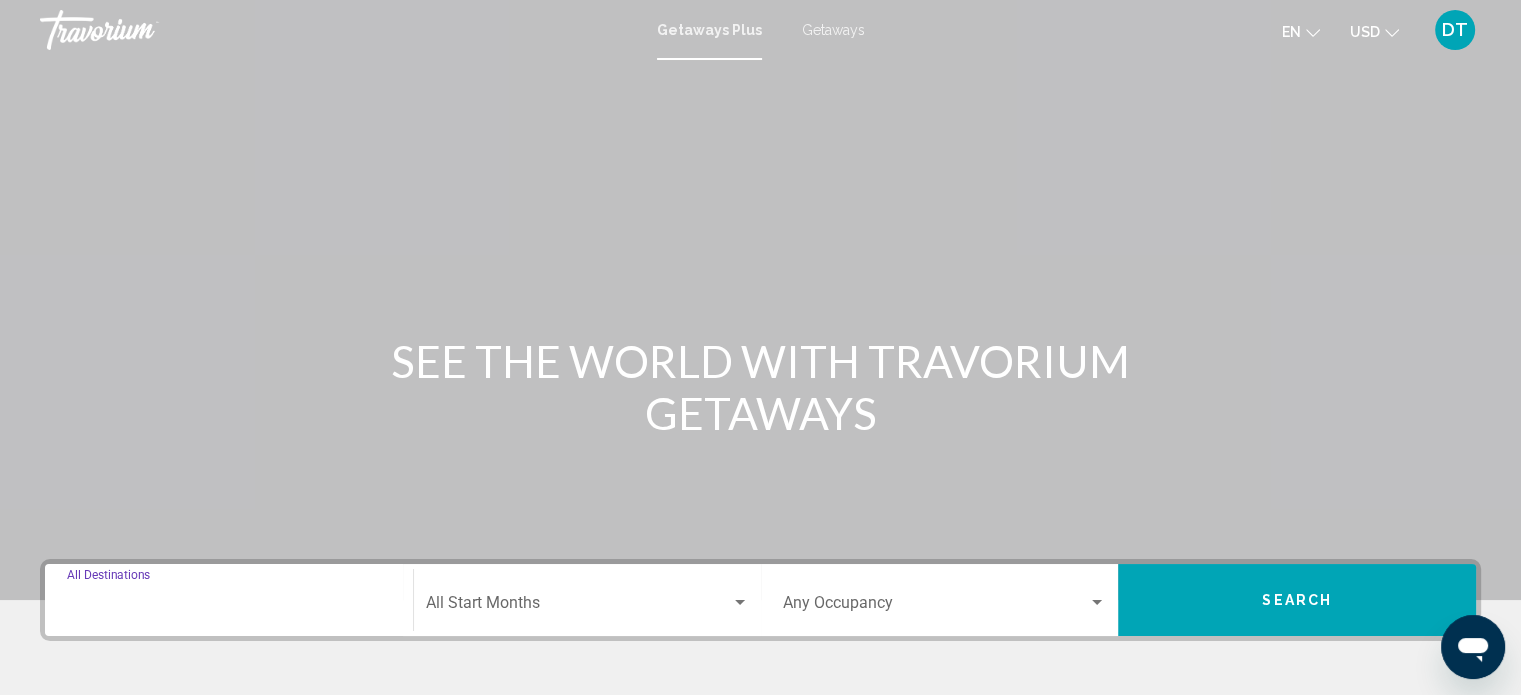 click on "Destination All Destinations" at bounding box center [229, 607] 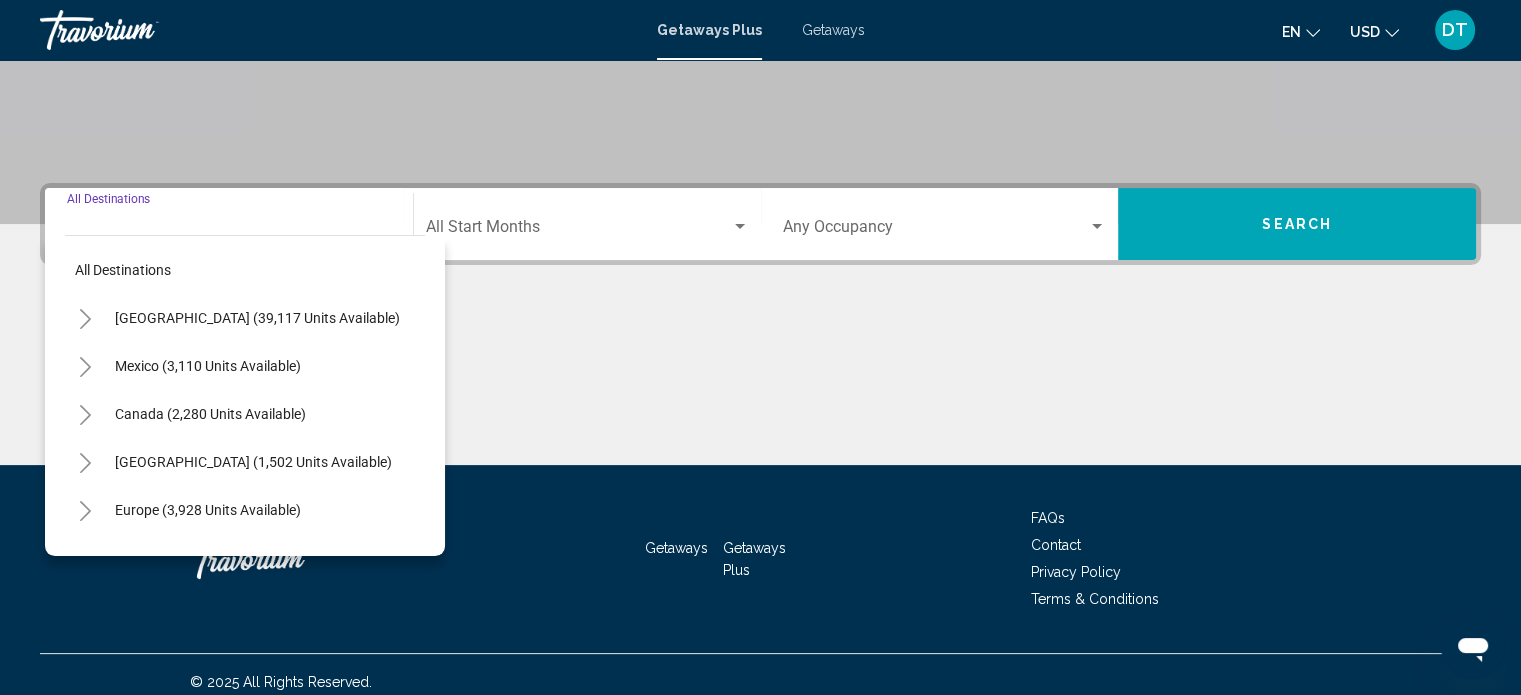 scroll, scrollTop: 390, scrollLeft: 0, axis: vertical 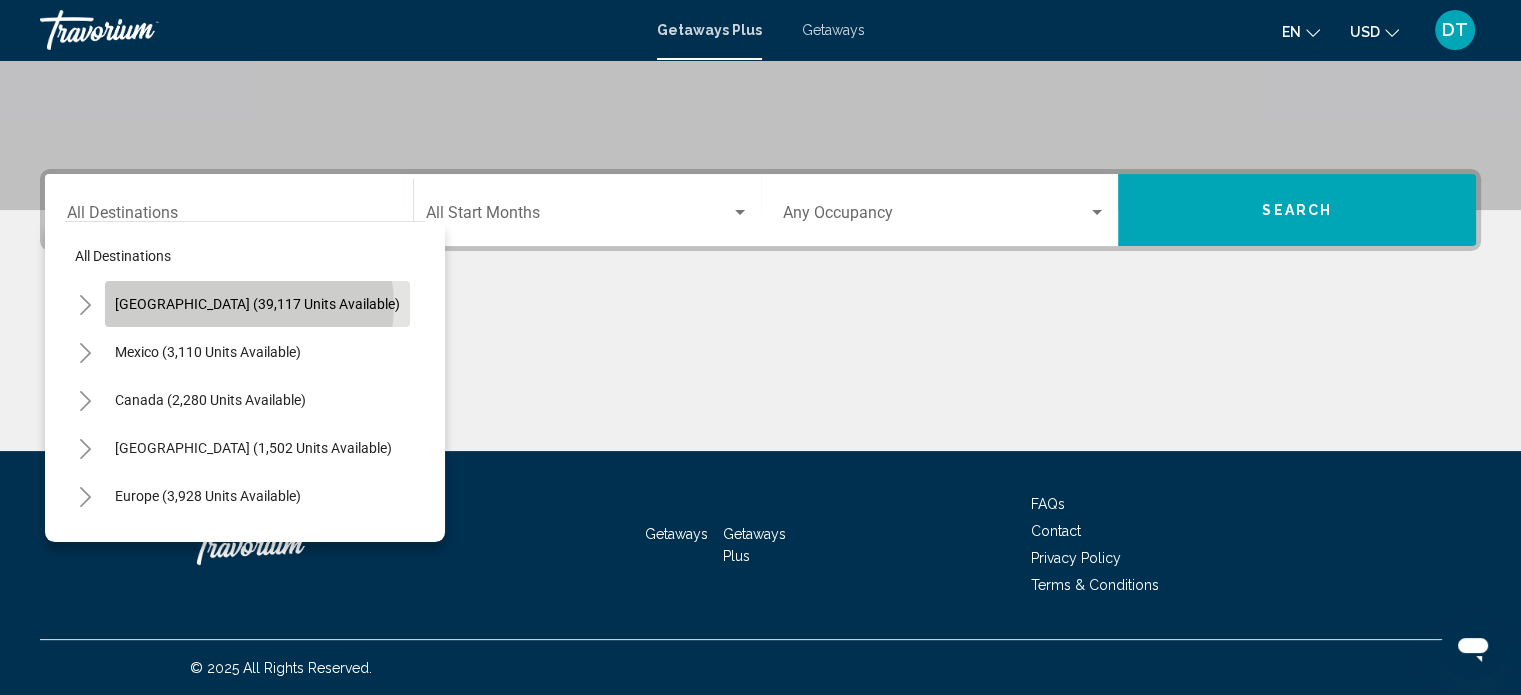 click on "[GEOGRAPHIC_DATA] (39,117 units available)" 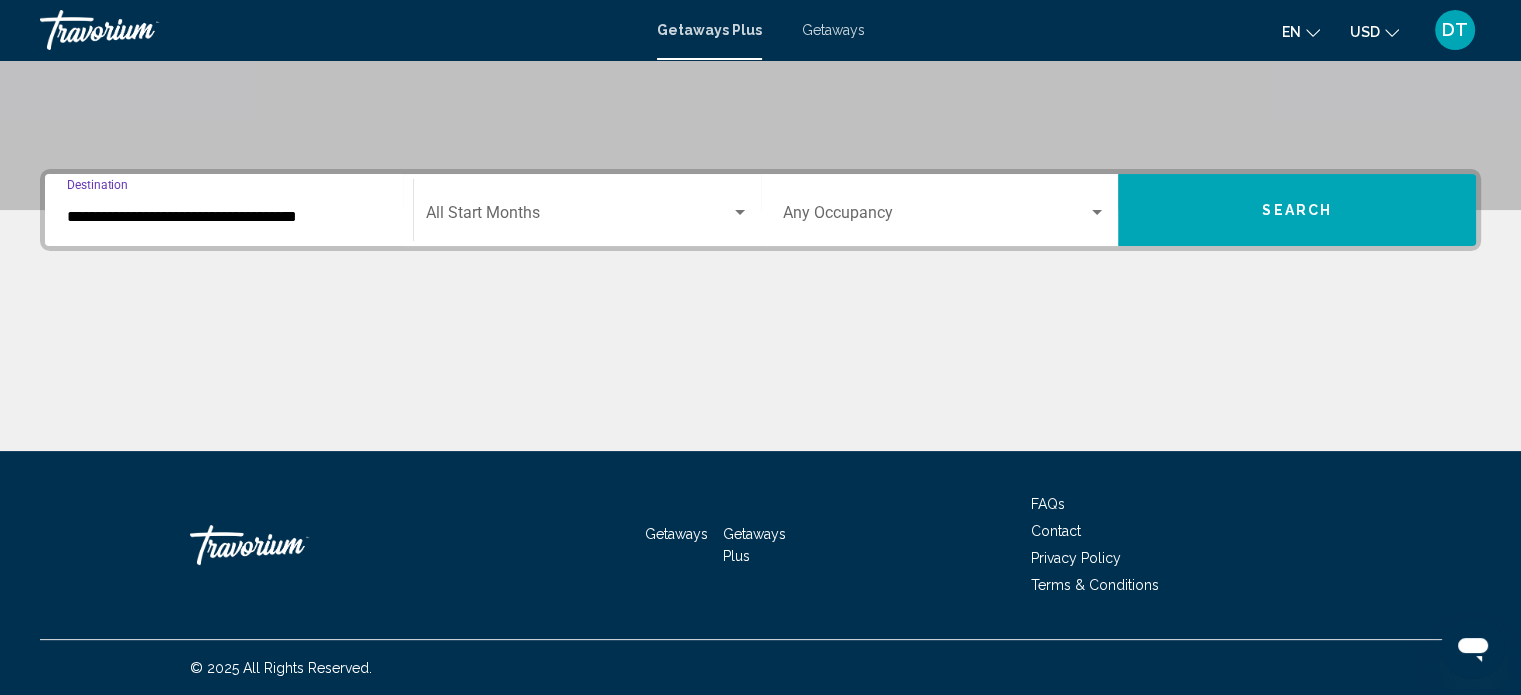 click at bounding box center [578, 217] 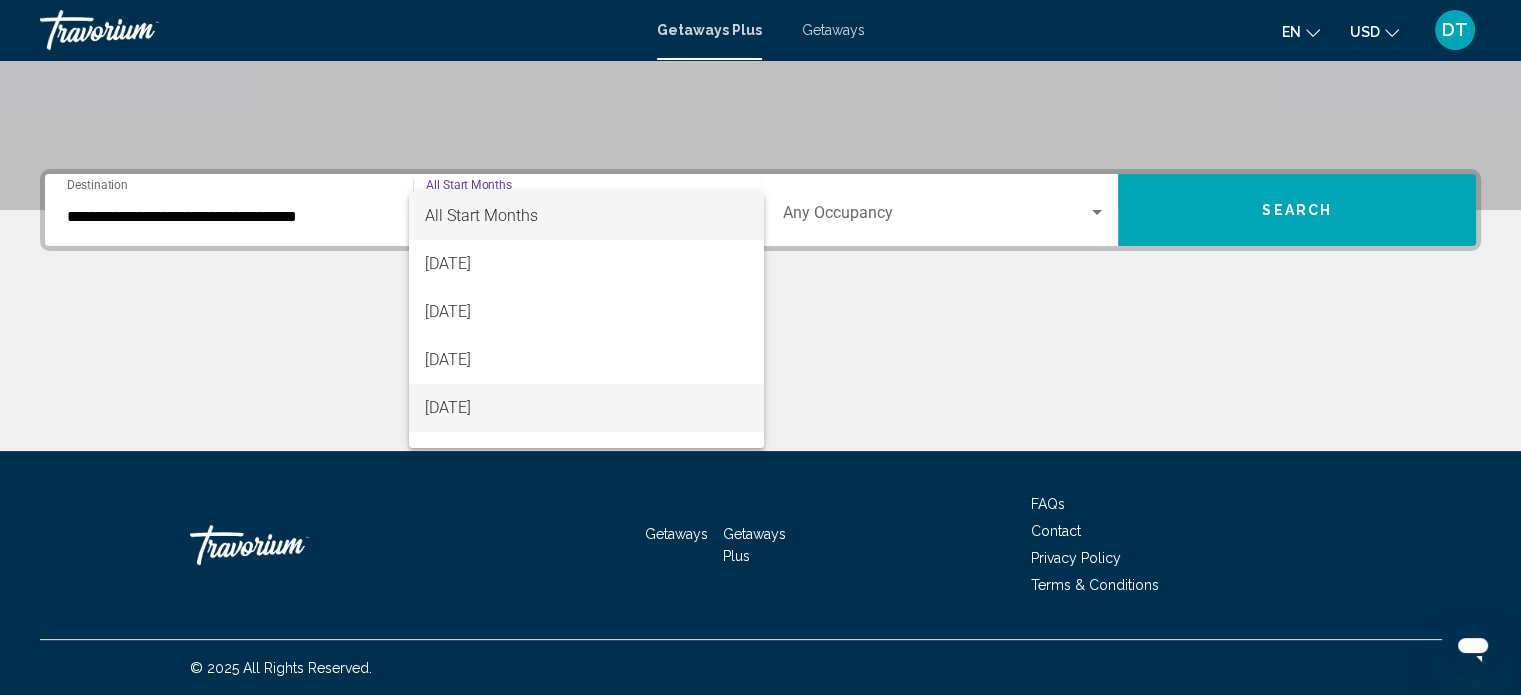 click on "[DATE]" at bounding box center (586, 408) 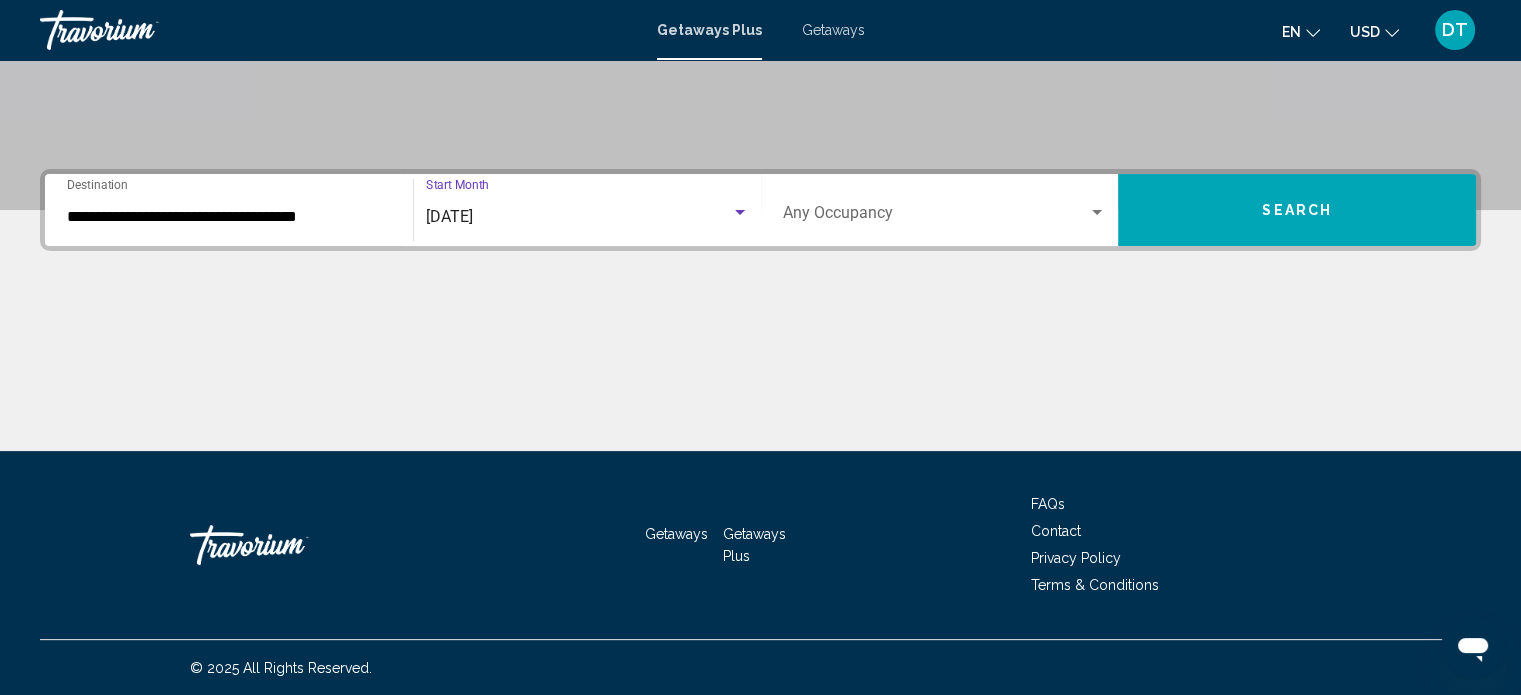 click at bounding box center (936, 217) 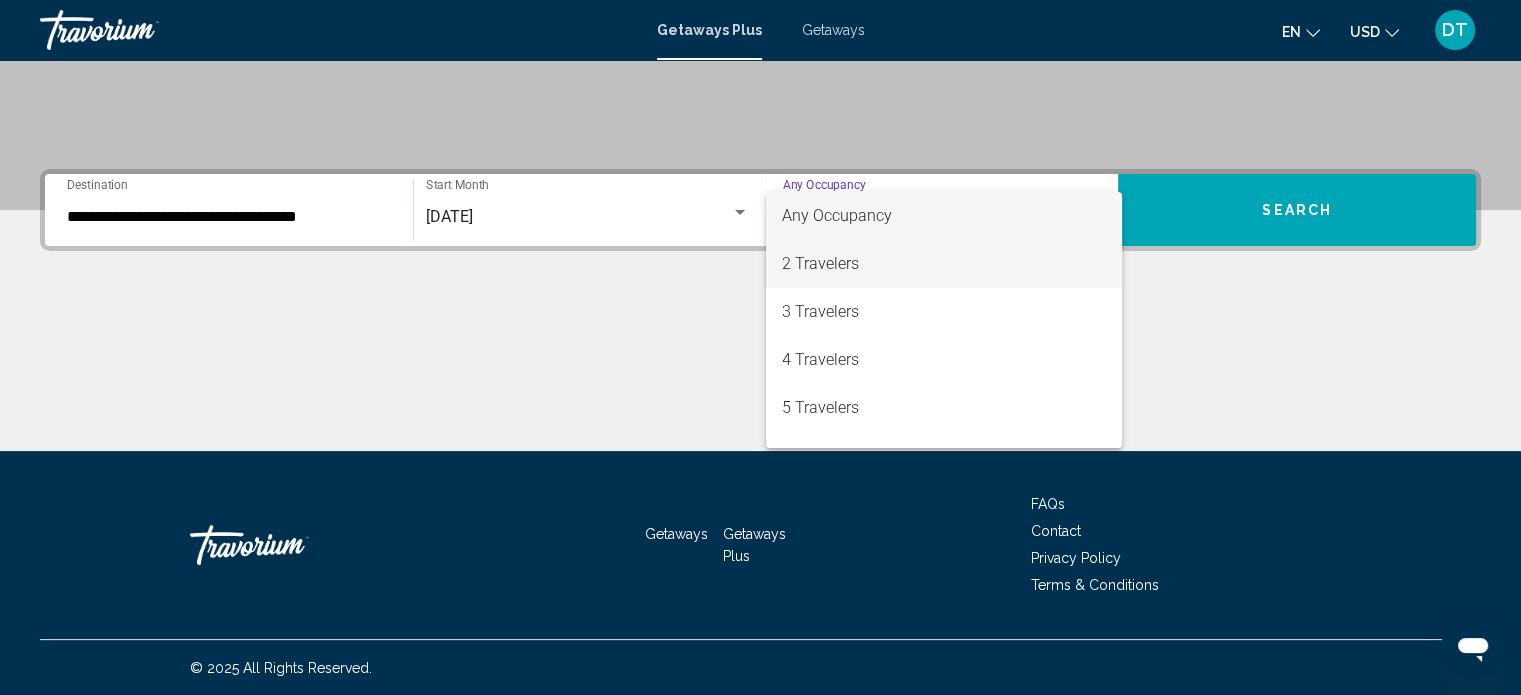 click on "2 Travelers" at bounding box center [944, 264] 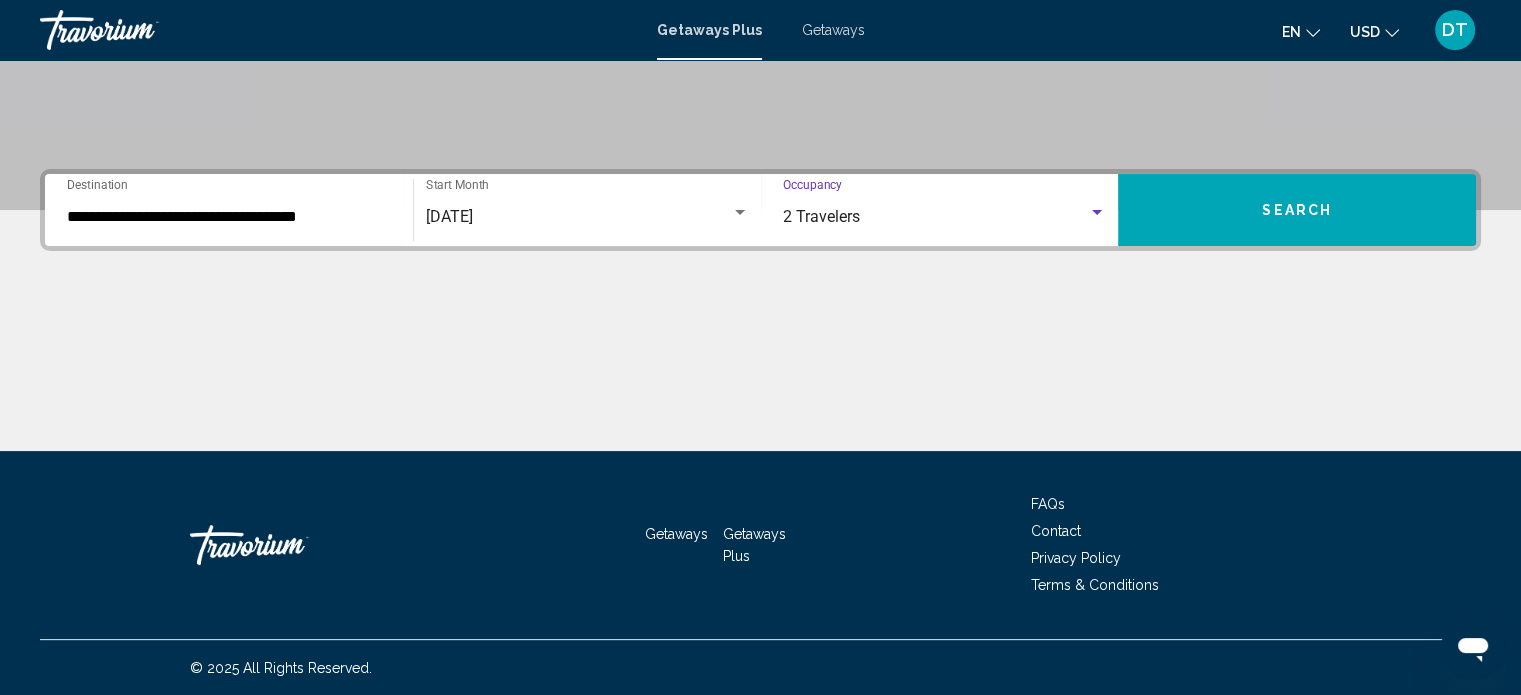 click on "Search" at bounding box center [1297, 211] 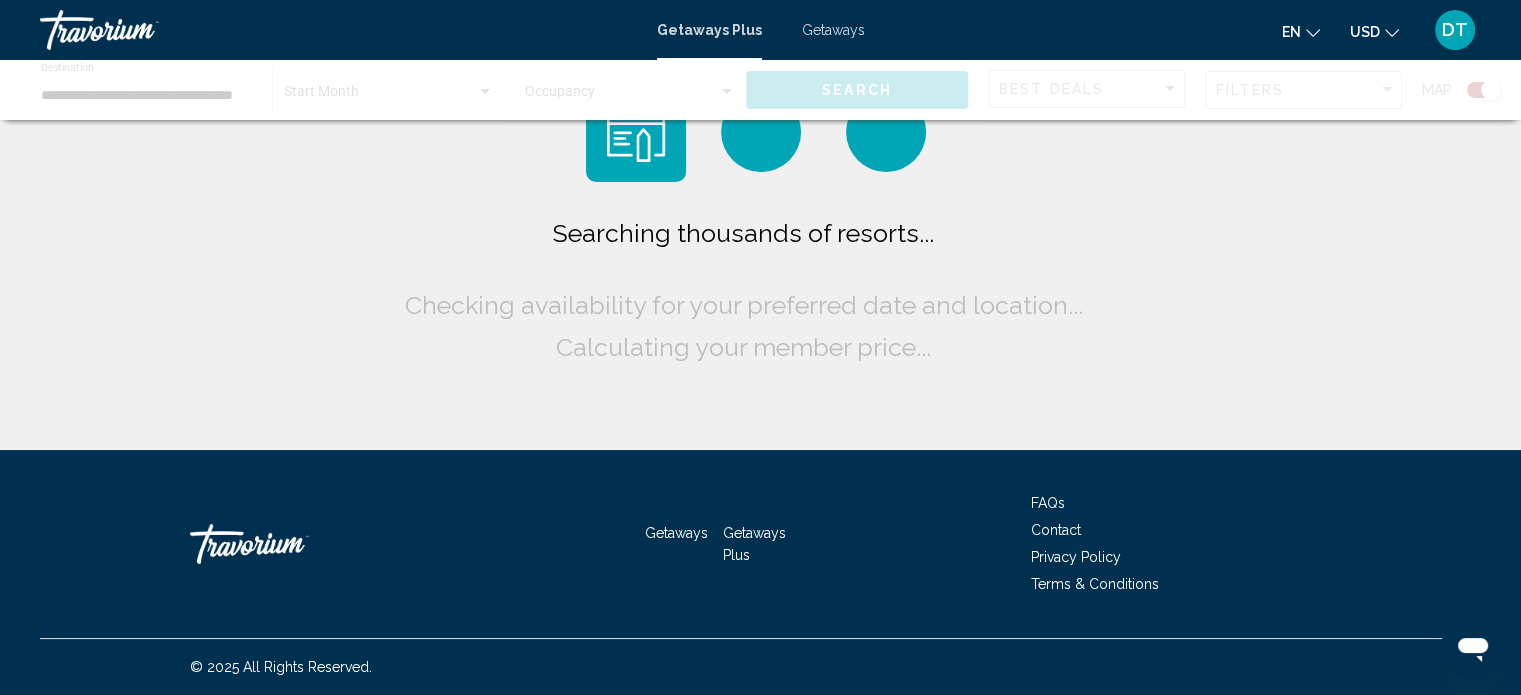 scroll, scrollTop: 0, scrollLeft: 0, axis: both 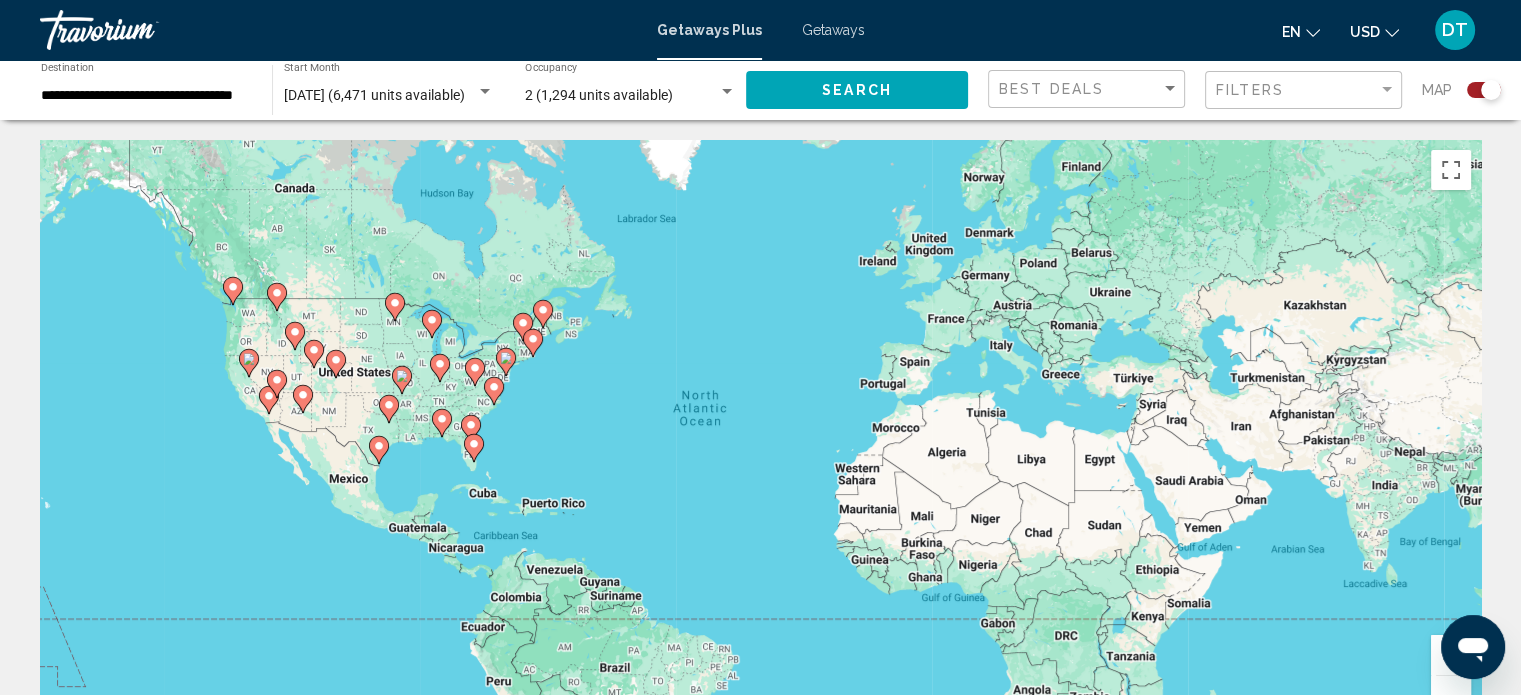 click 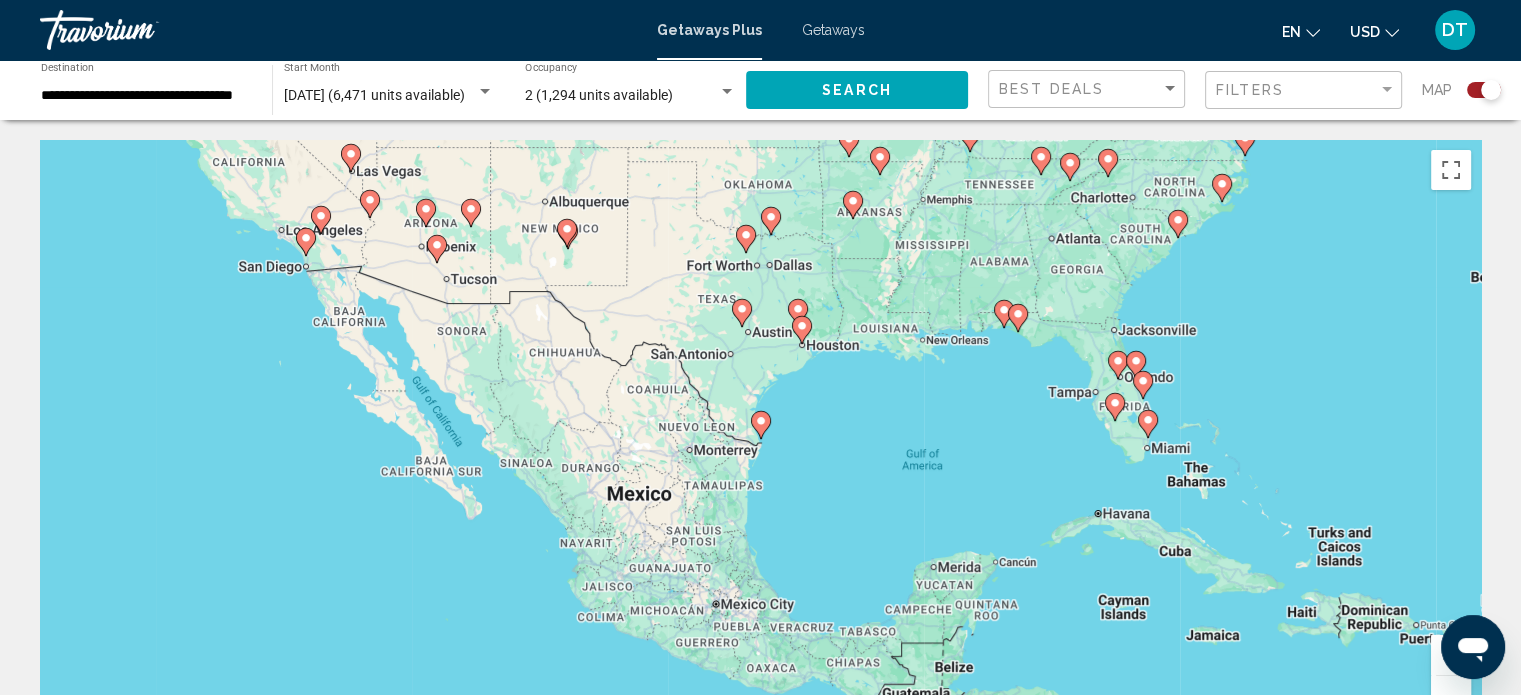 click 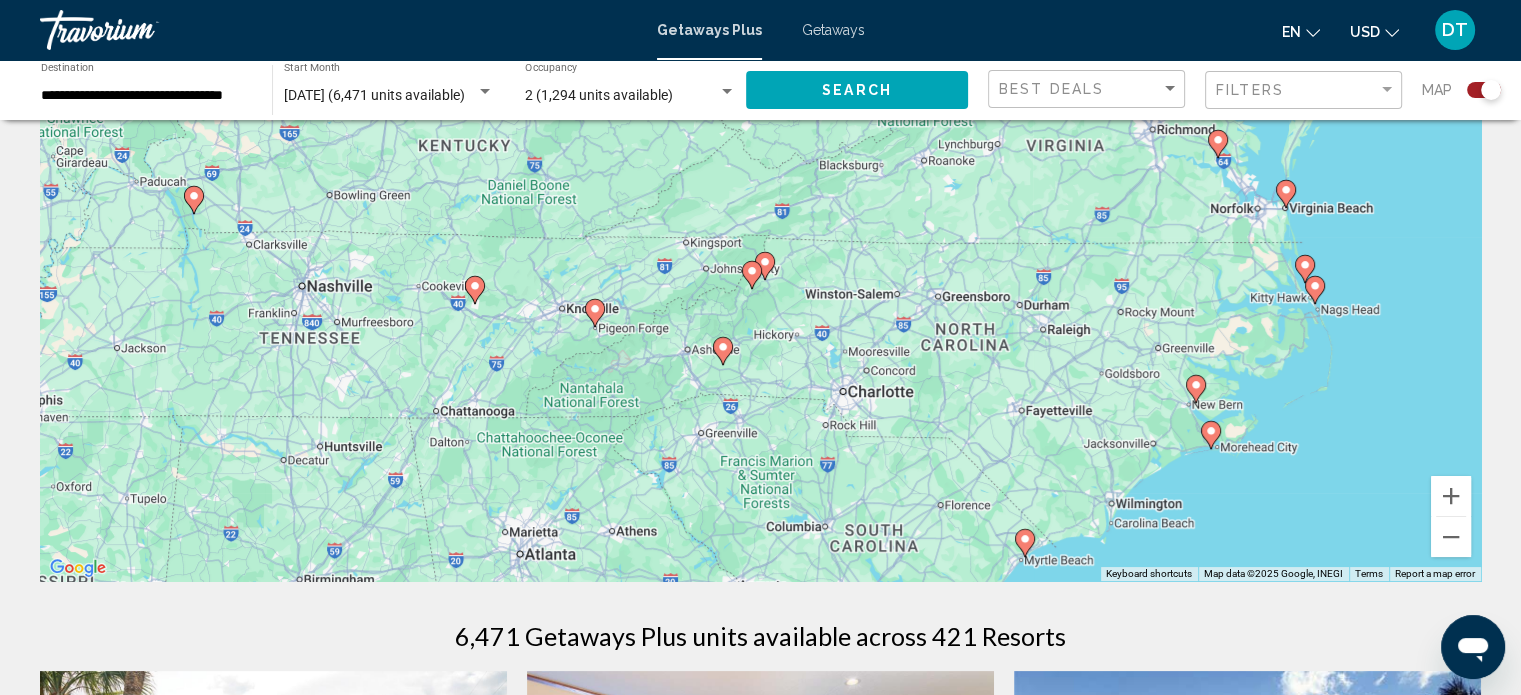 scroll, scrollTop: 160, scrollLeft: 0, axis: vertical 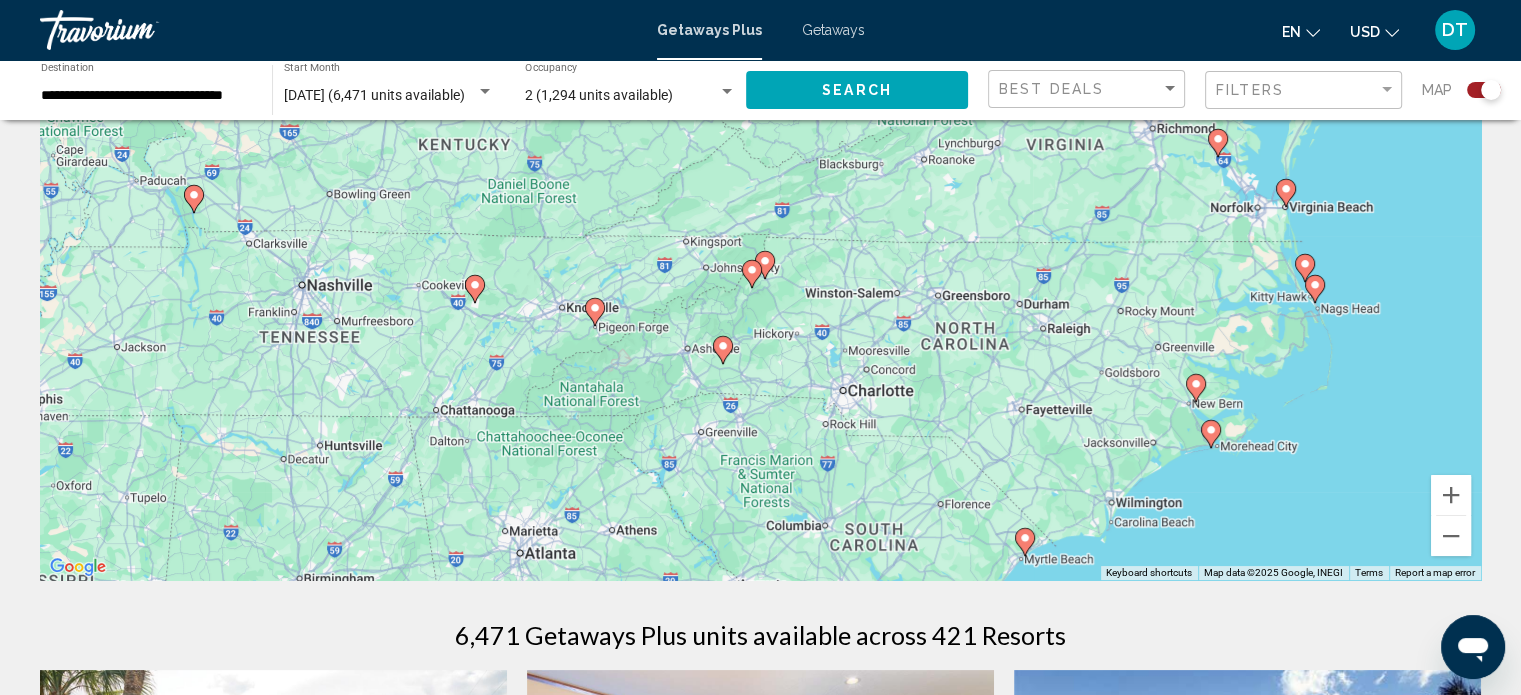 click 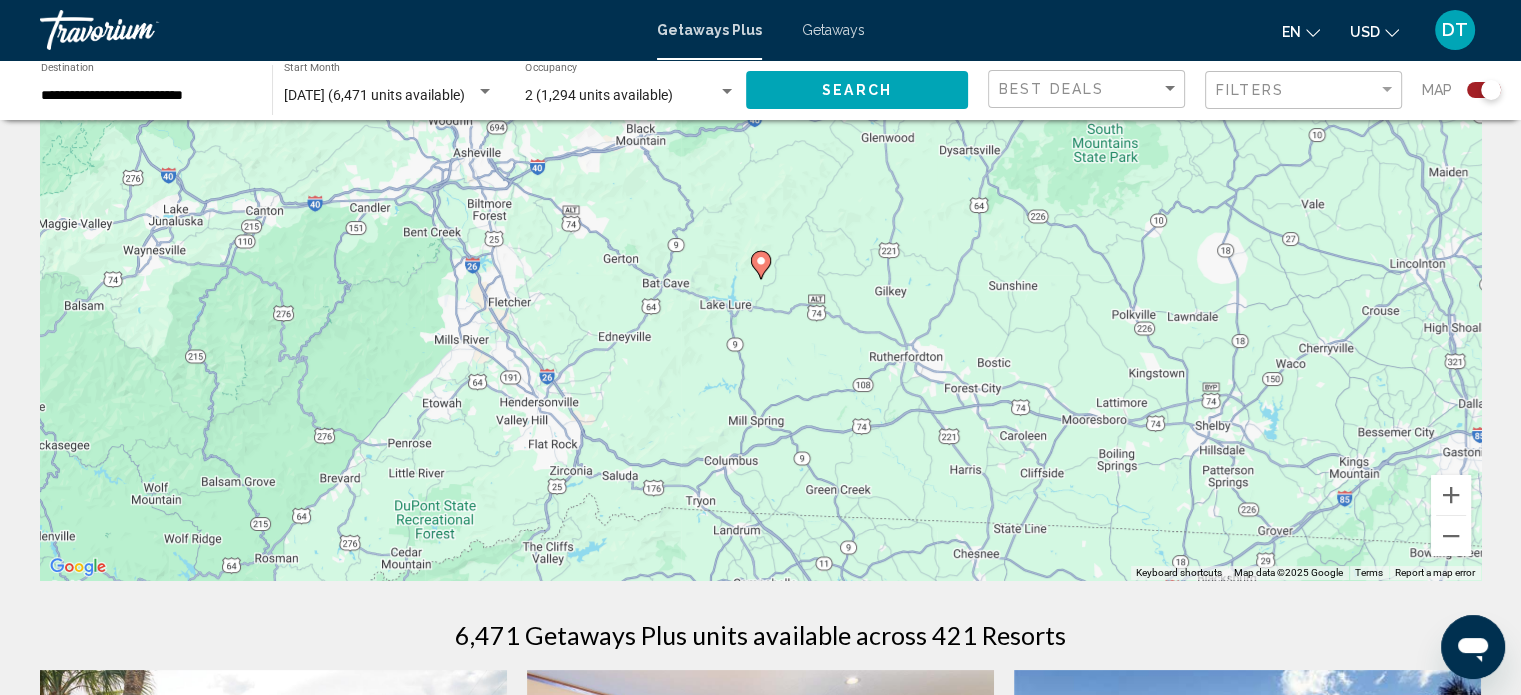click 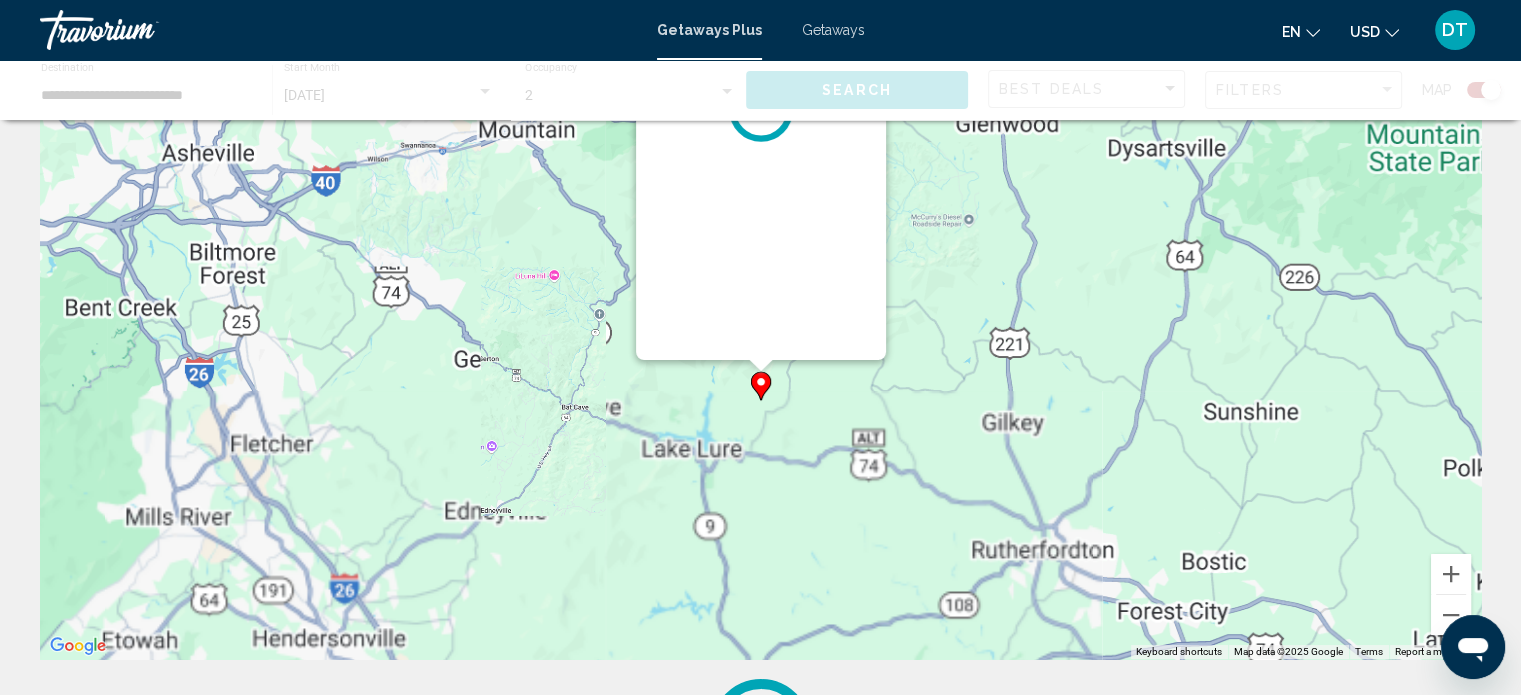 scroll, scrollTop: 0, scrollLeft: 0, axis: both 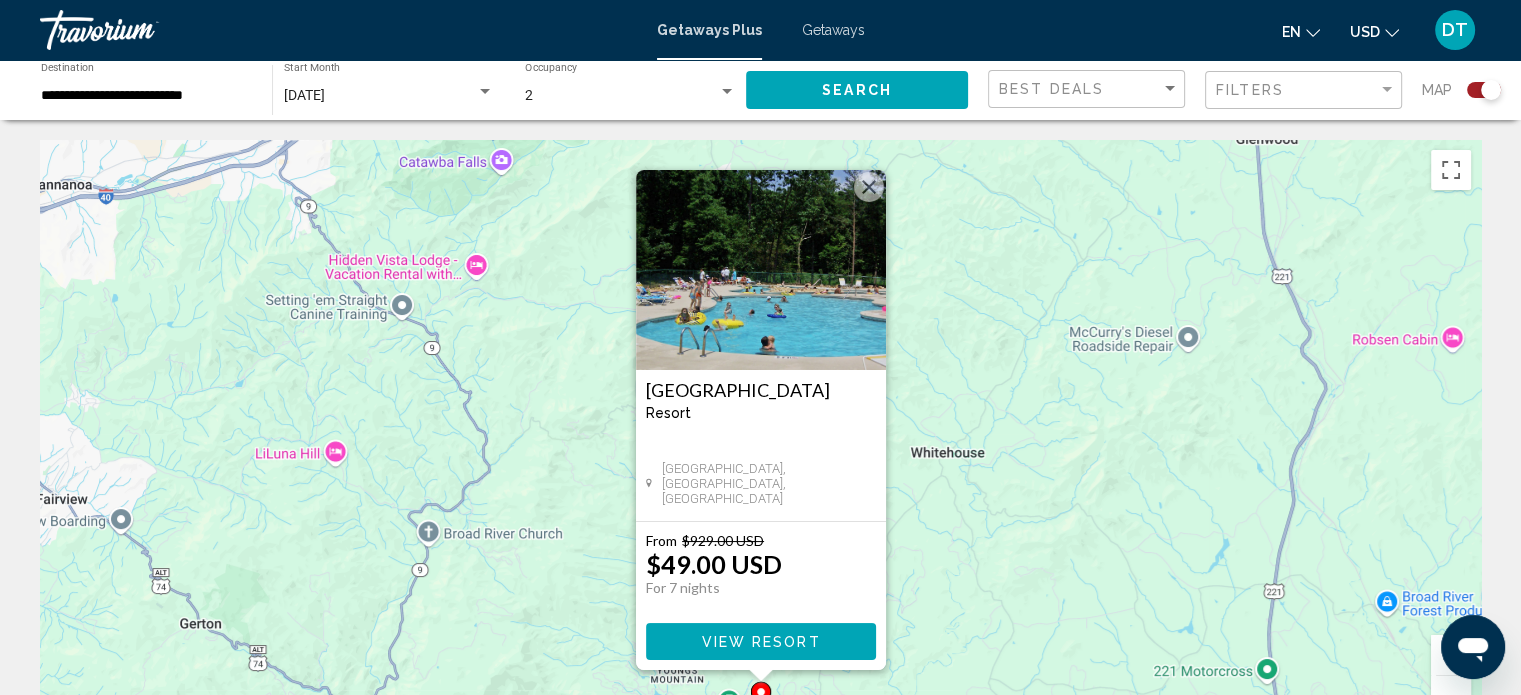 click at bounding box center [869, 187] 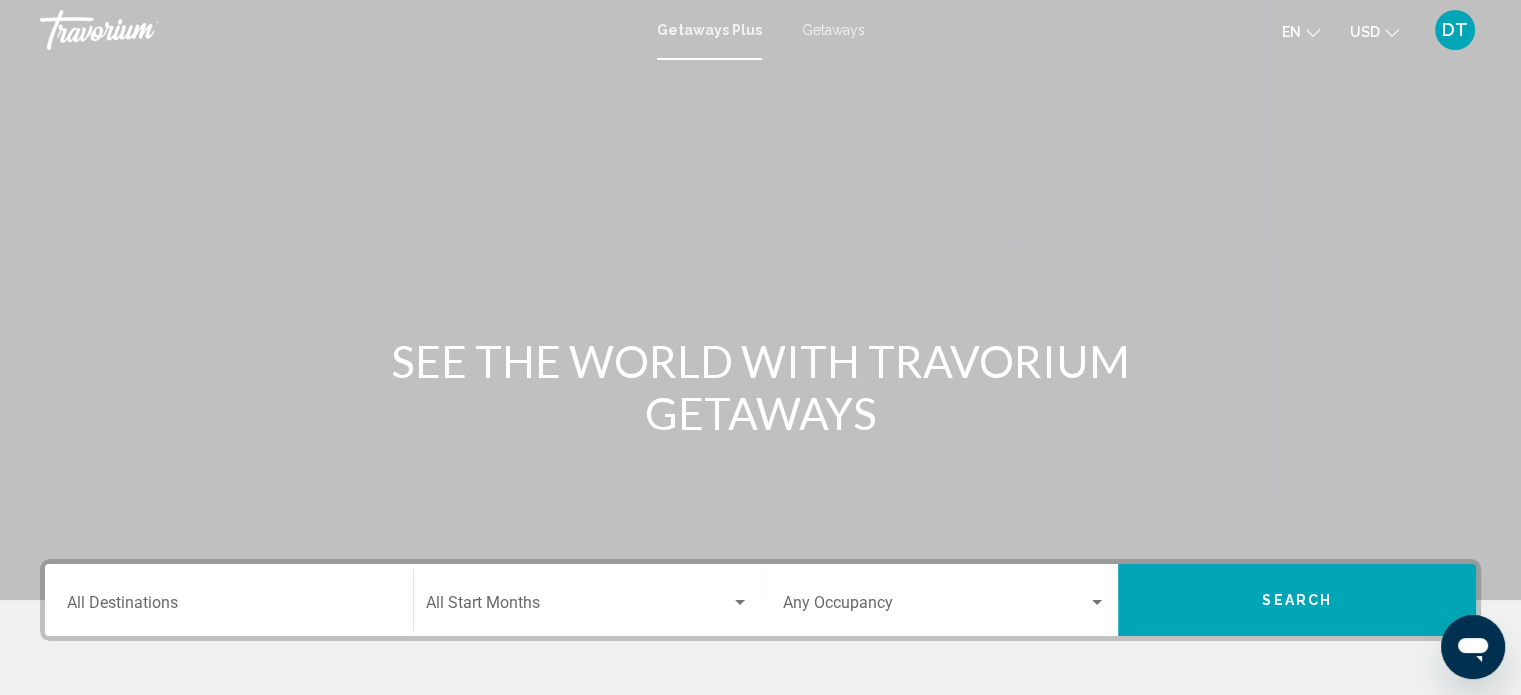 click on "Destination All Destinations" at bounding box center [229, 600] 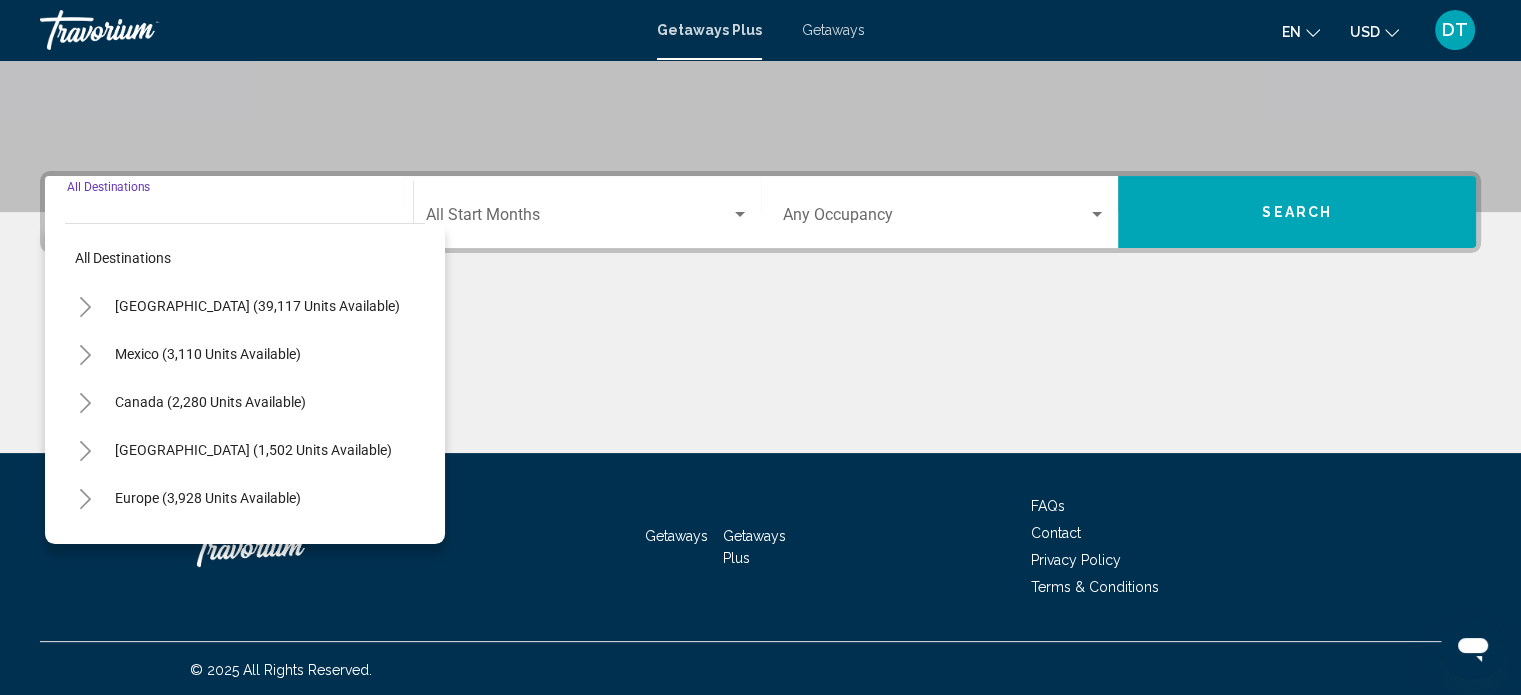 scroll, scrollTop: 390, scrollLeft: 0, axis: vertical 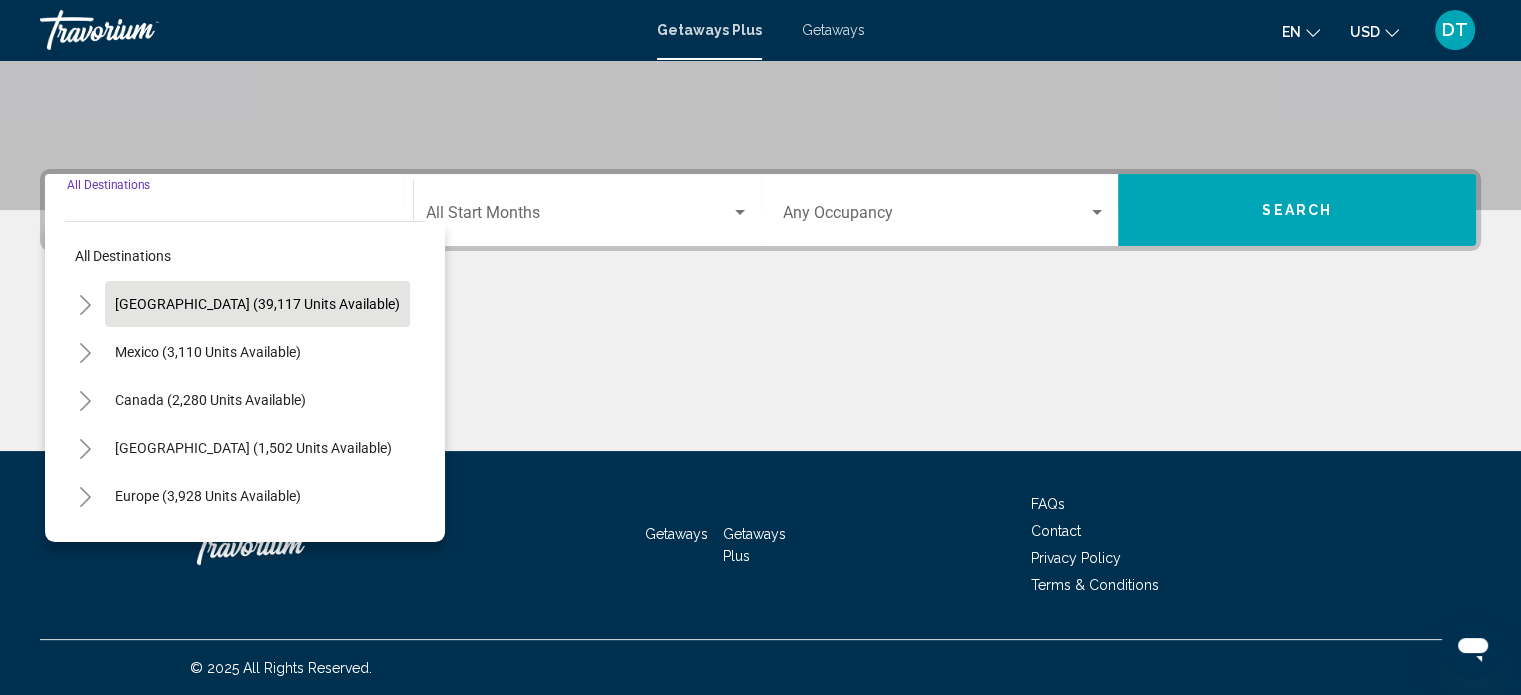 click on "[GEOGRAPHIC_DATA] (39,117 units available)" at bounding box center (208, 352) 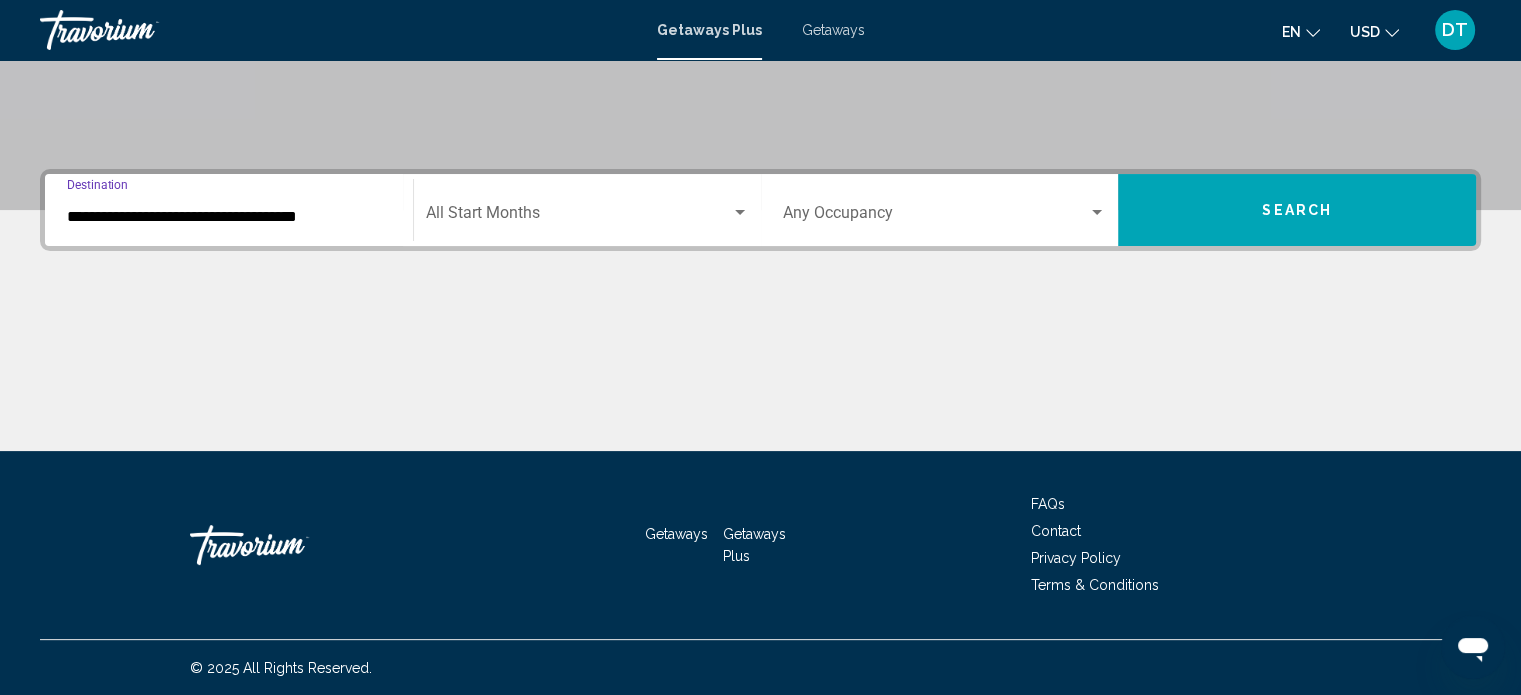 click at bounding box center (578, 217) 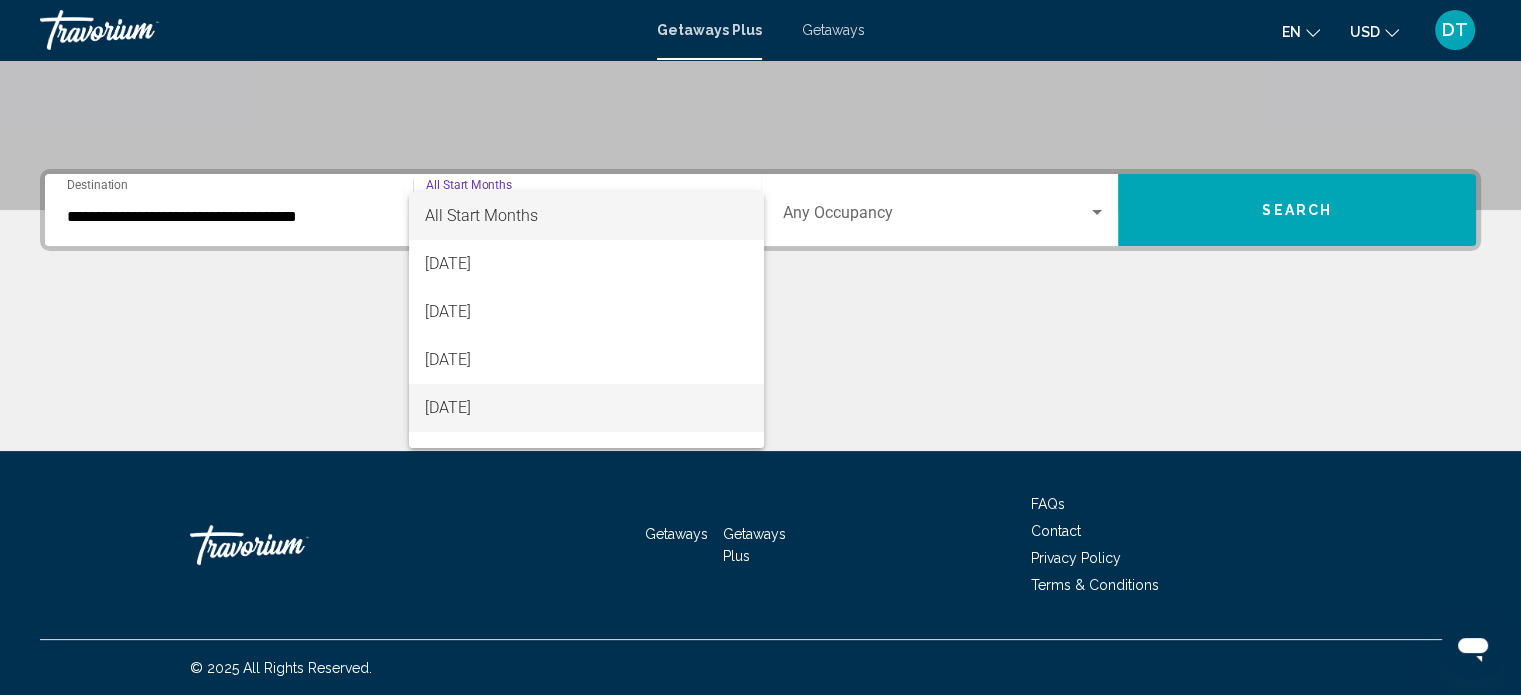 click on "[DATE]" at bounding box center [586, 408] 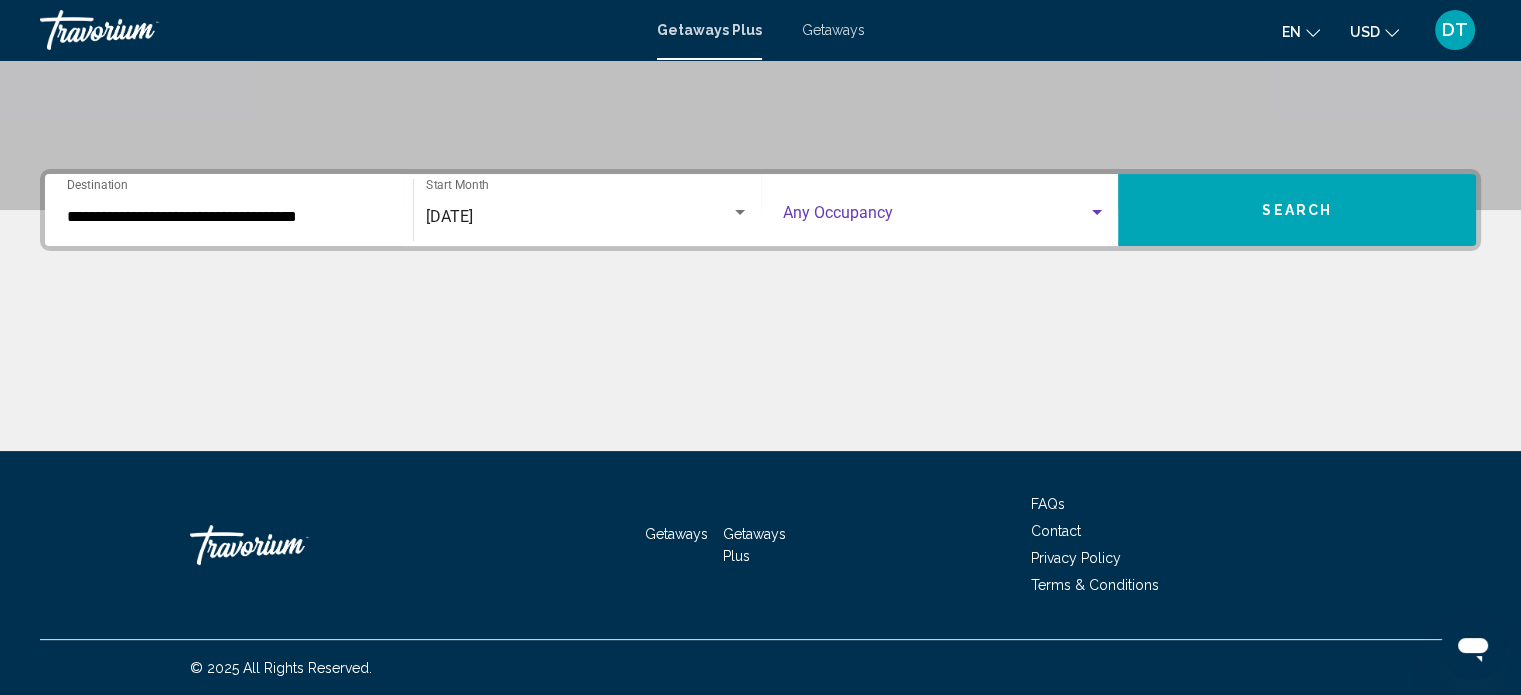 click at bounding box center (936, 217) 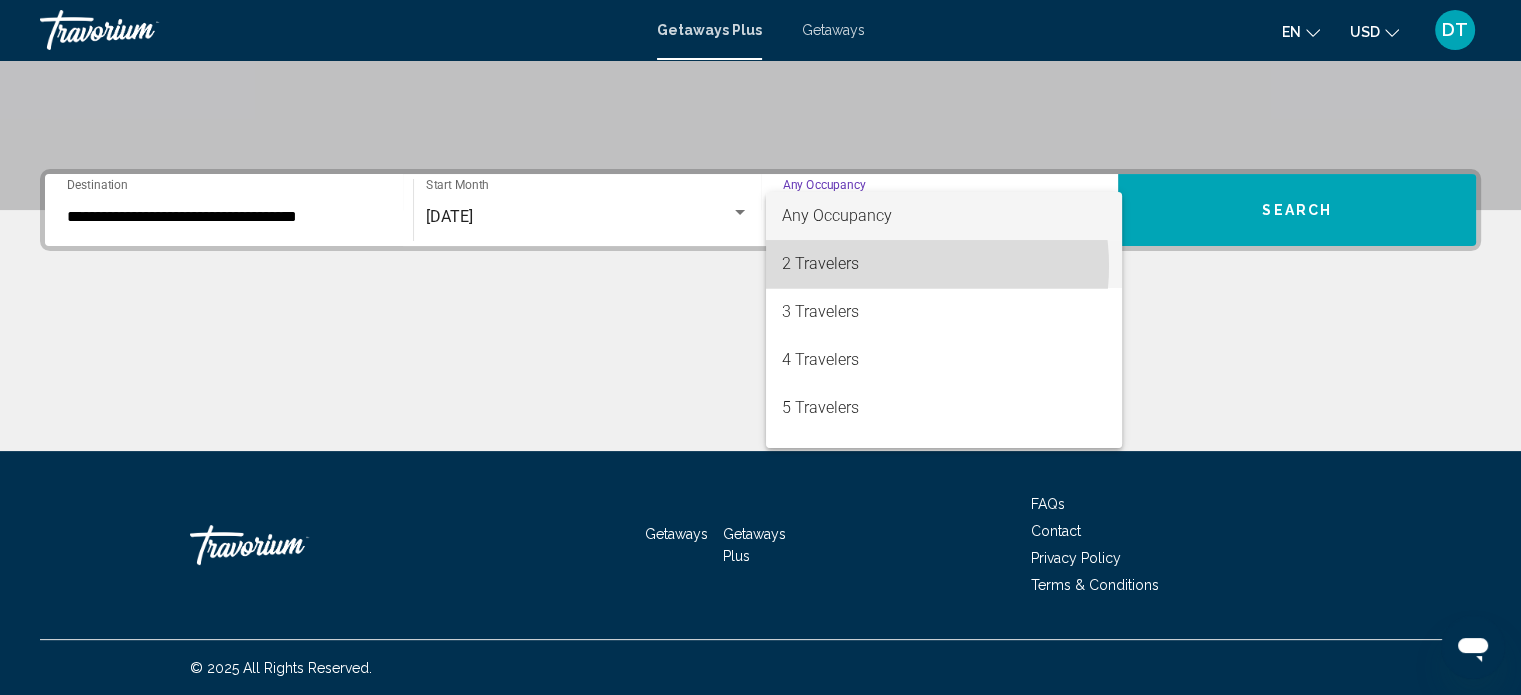 click on "2 Travelers" at bounding box center (944, 264) 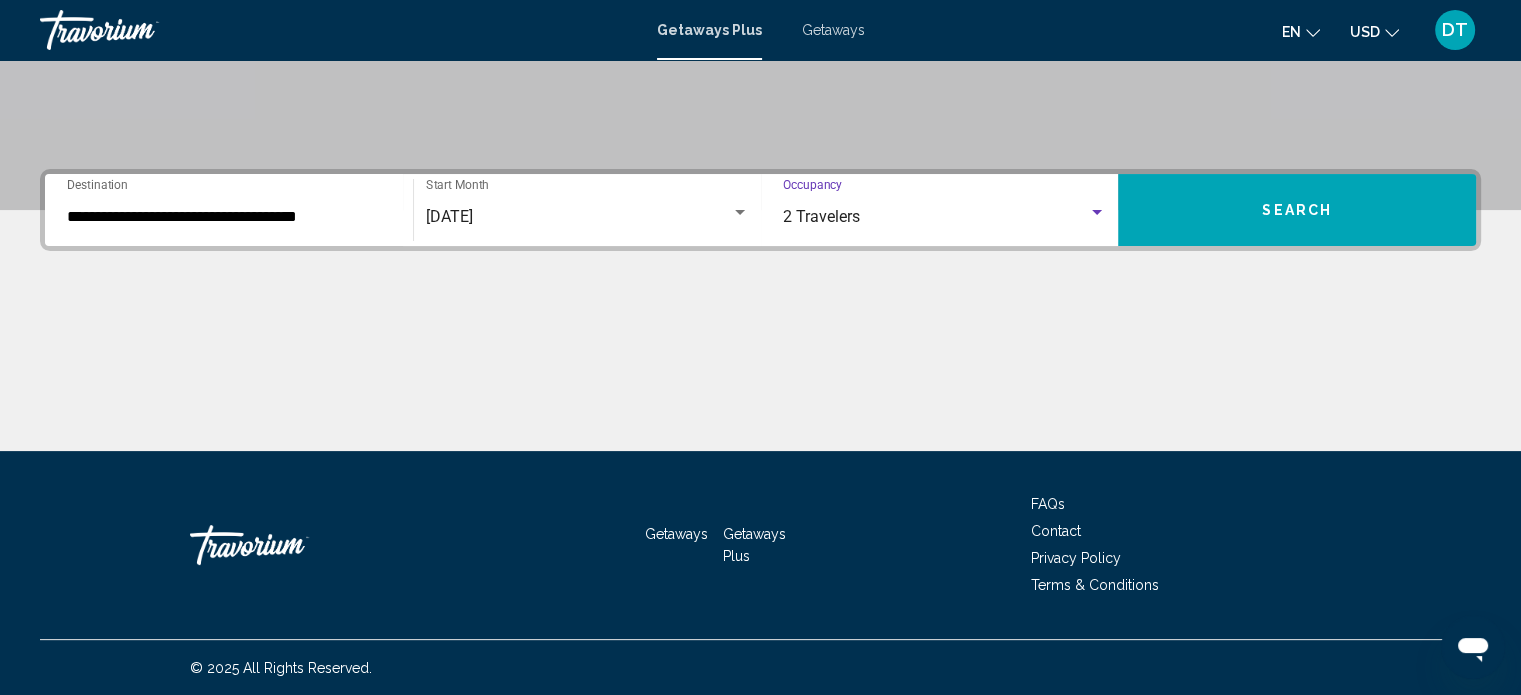 click on "Search" at bounding box center (1297, 210) 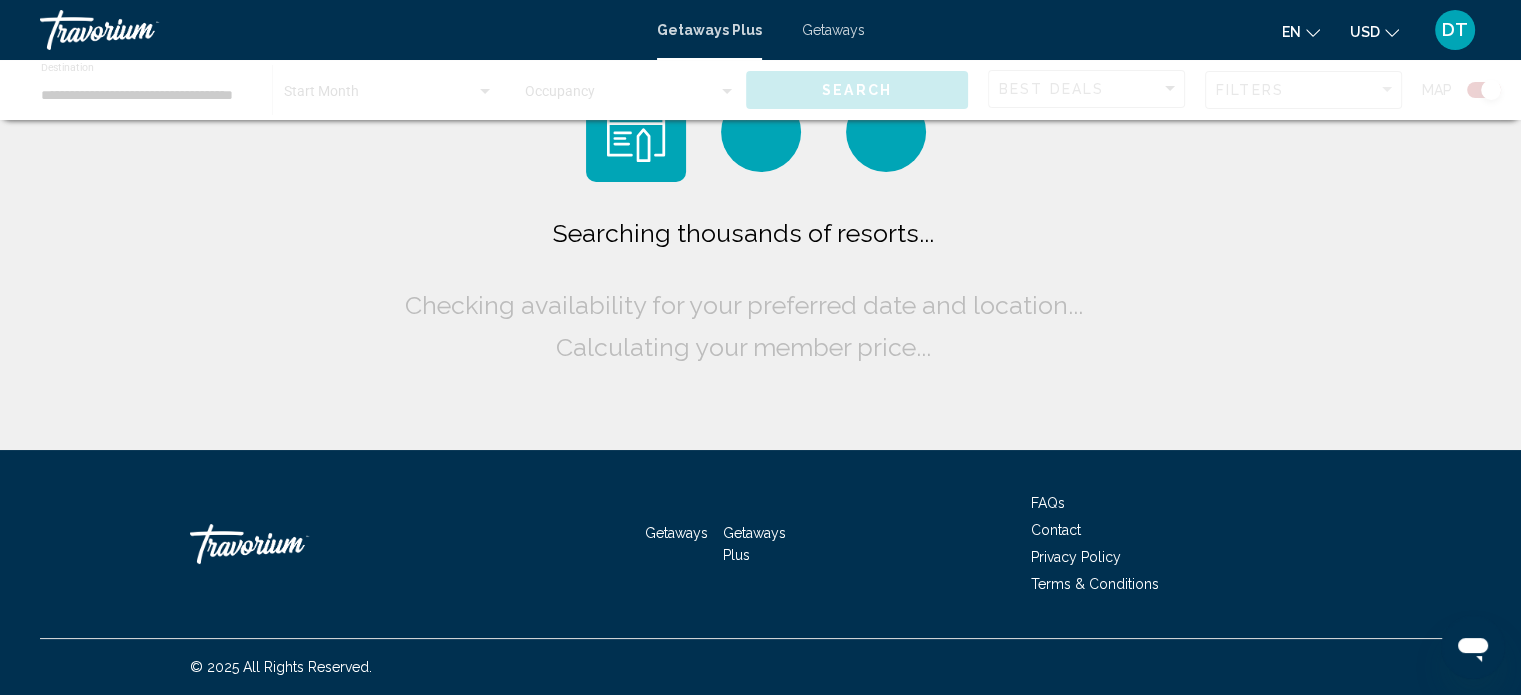 scroll, scrollTop: 0, scrollLeft: 0, axis: both 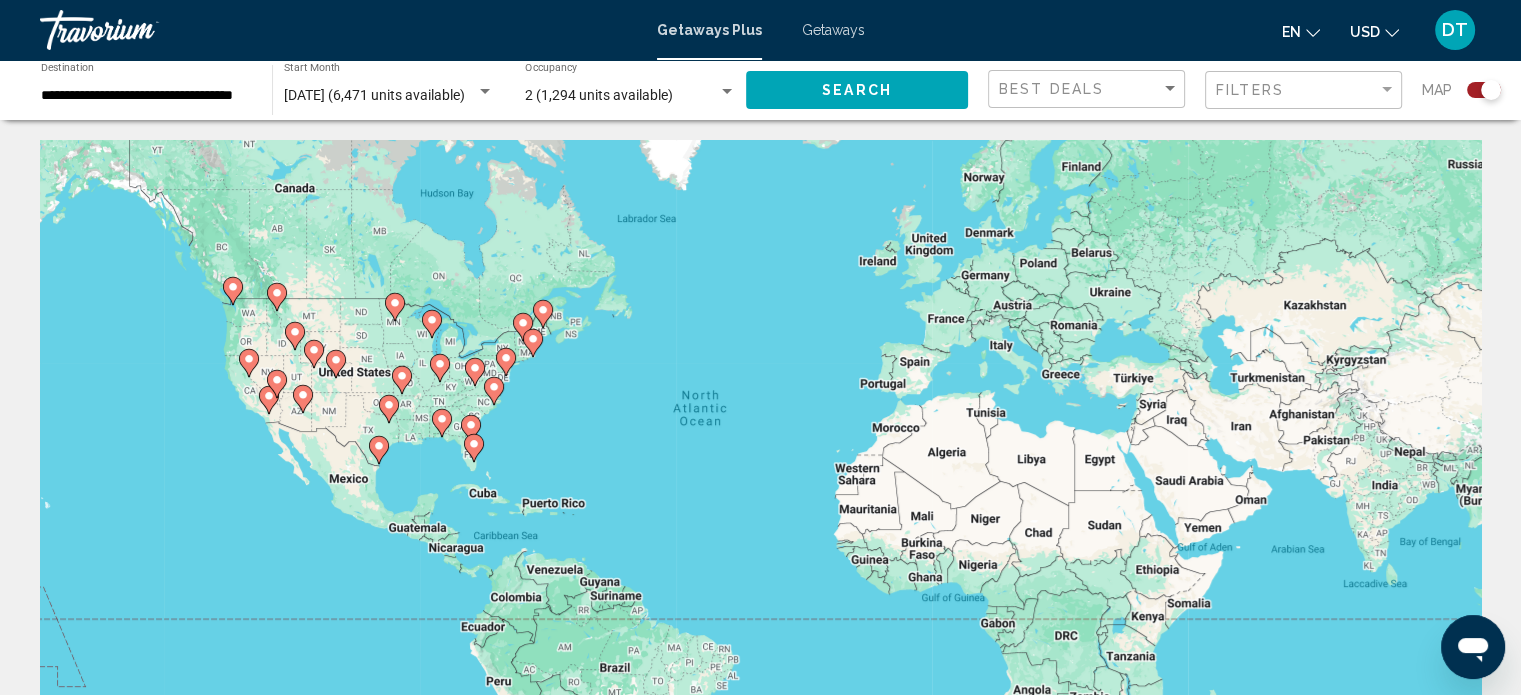 click 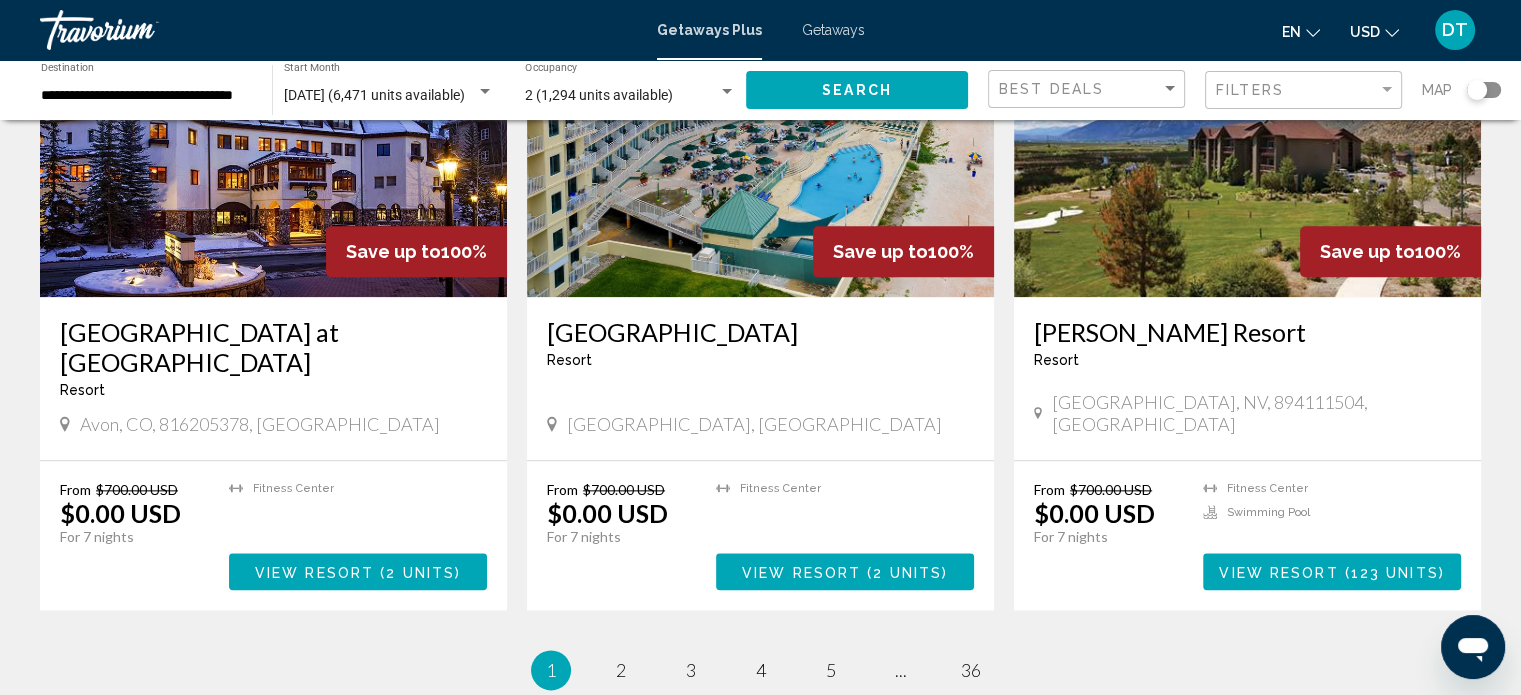 scroll, scrollTop: 2267, scrollLeft: 0, axis: vertical 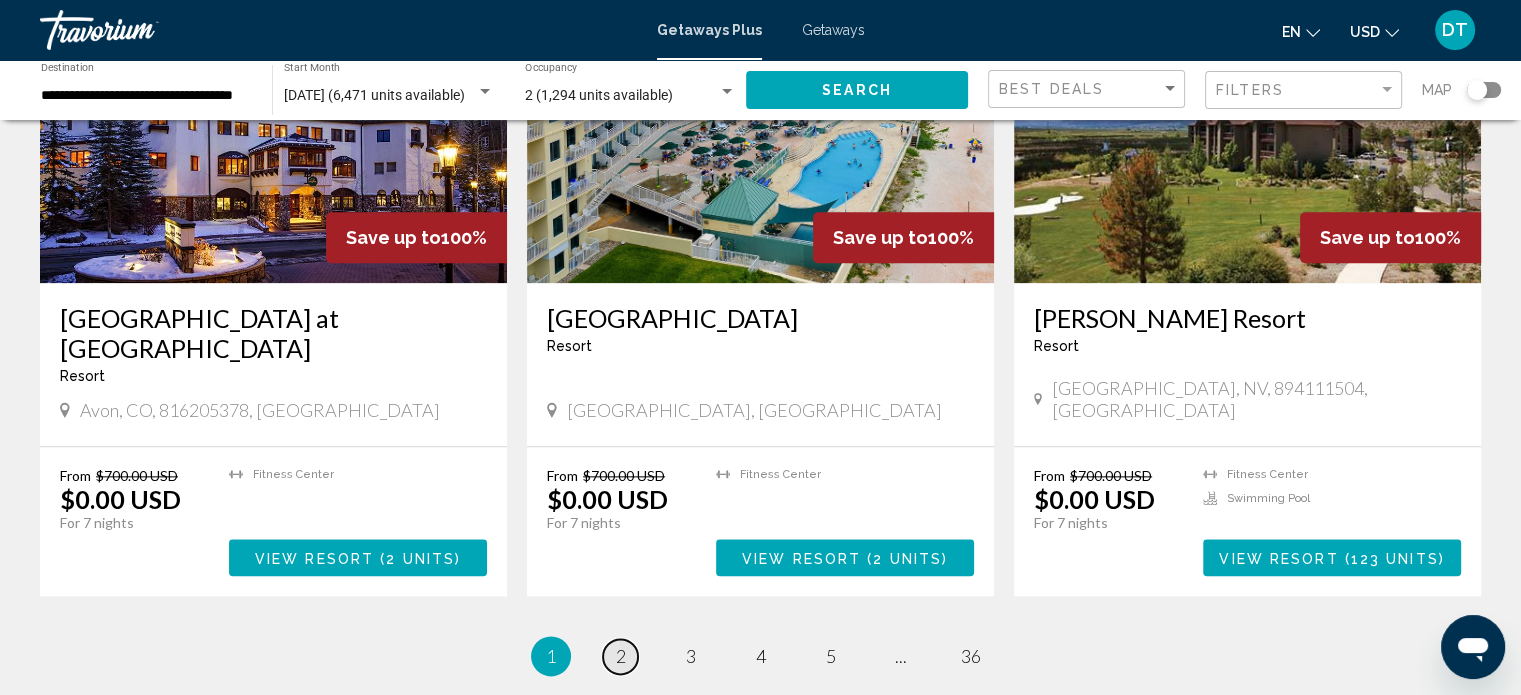 click on "2" at bounding box center [621, 656] 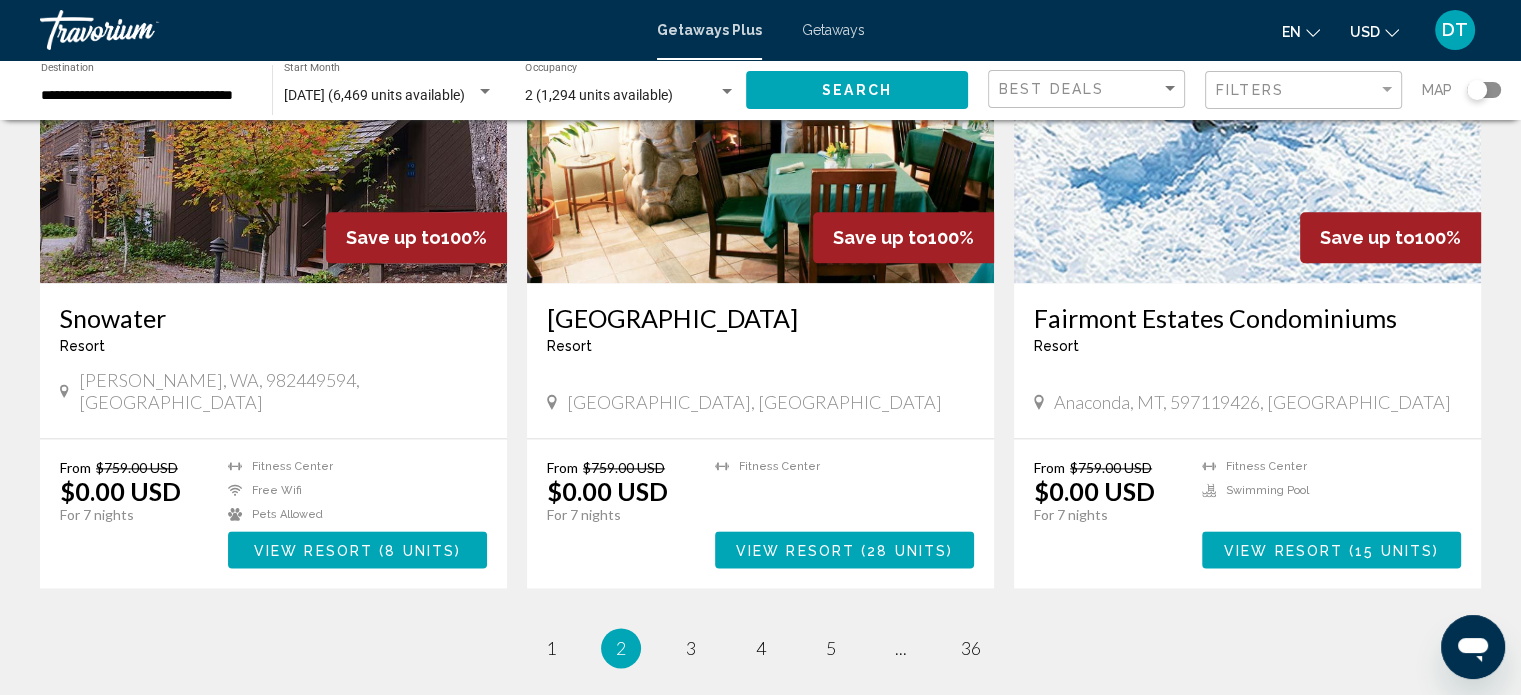 scroll, scrollTop: 2466, scrollLeft: 0, axis: vertical 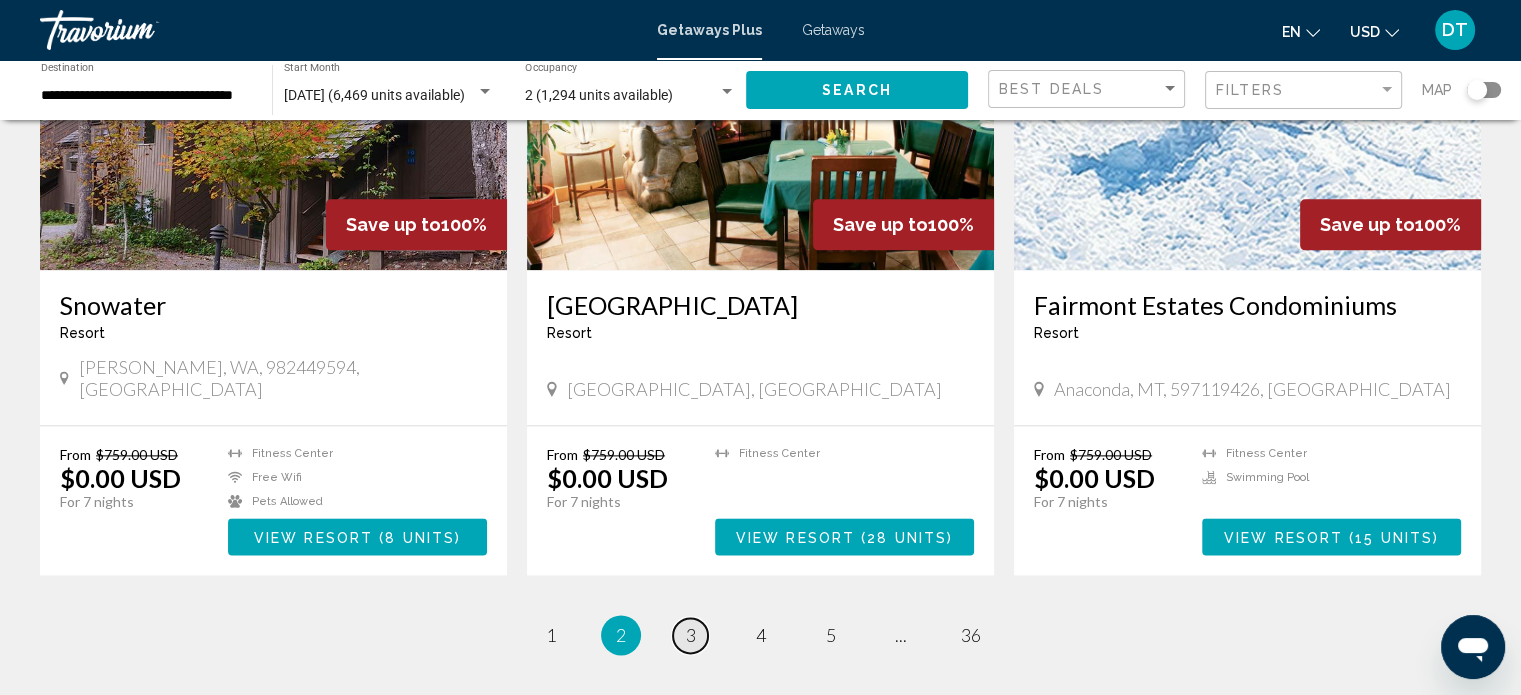 click on "3" at bounding box center [691, 635] 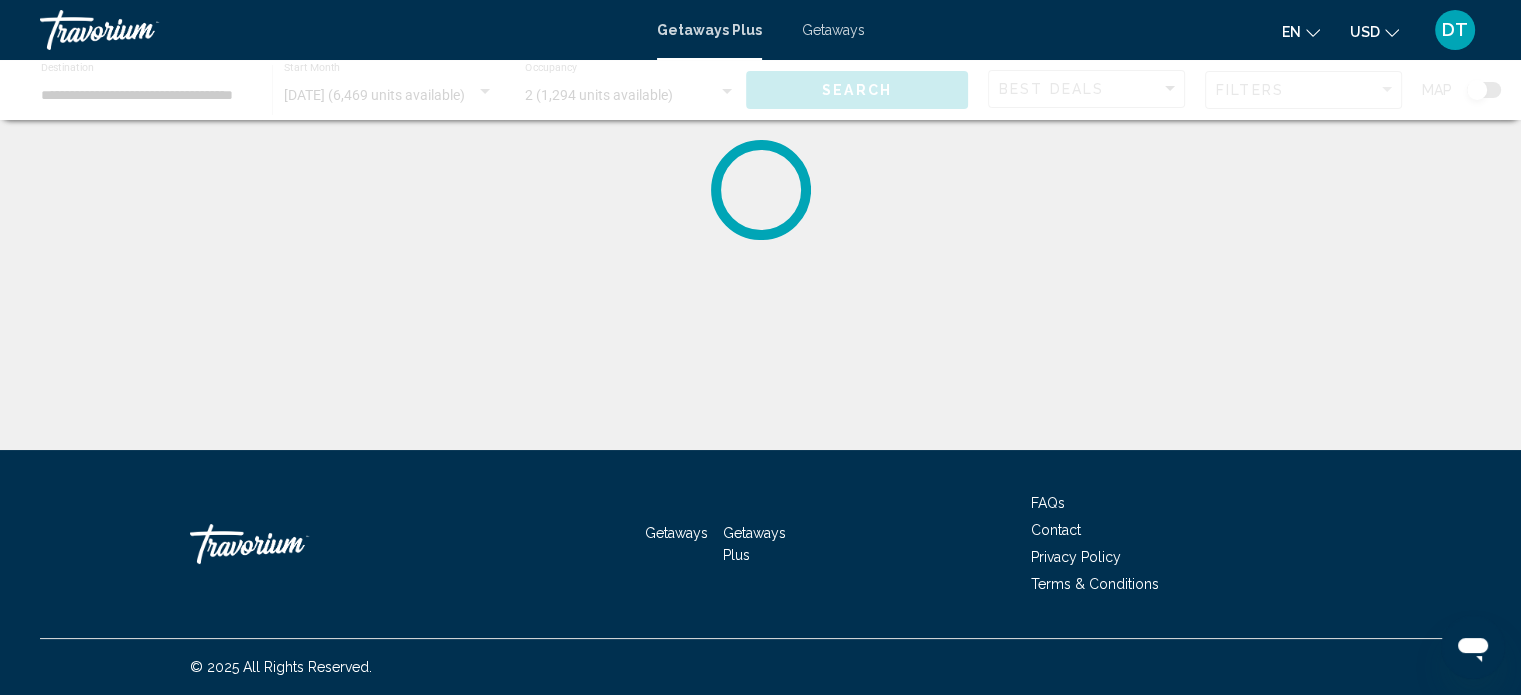 scroll, scrollTop: 0, scrollLeft: 0, axis: both 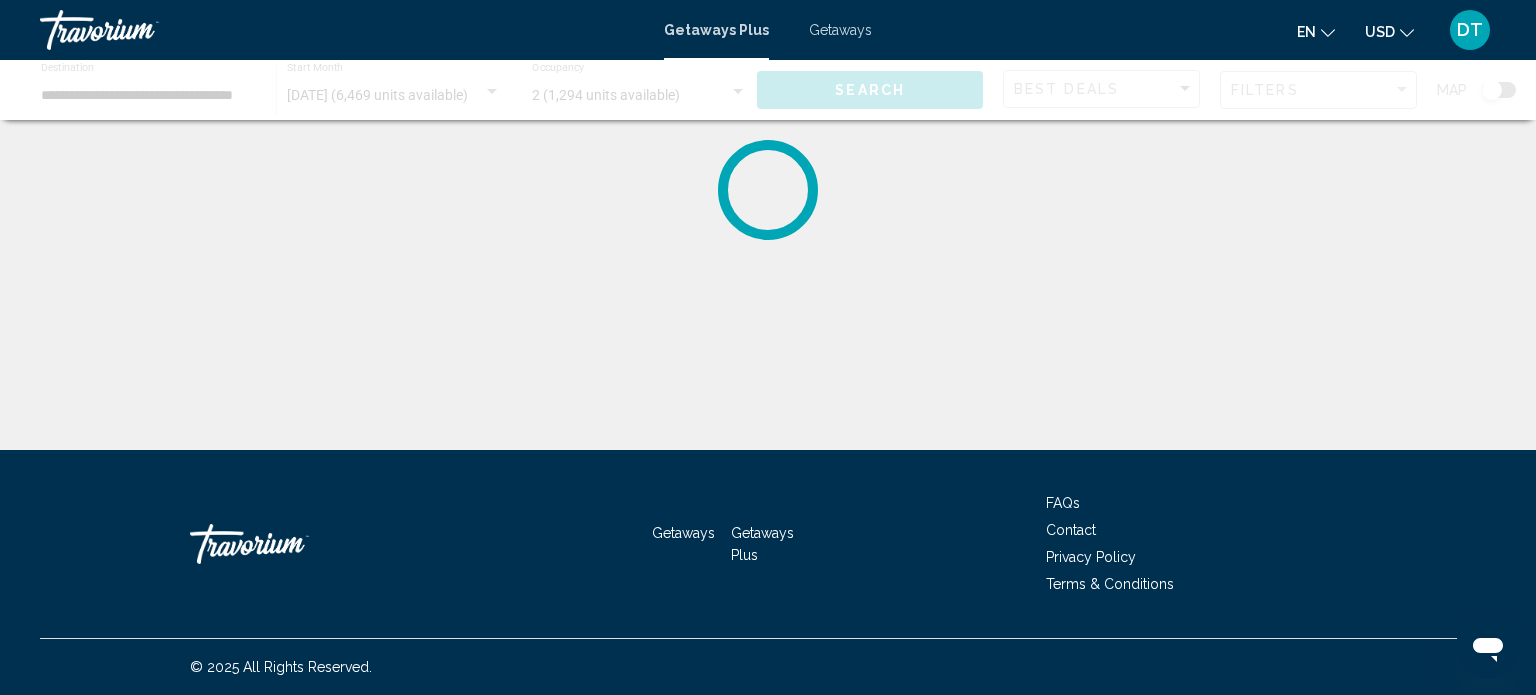 click on "Getaways Getaways Plus FAQs Contact Privacy Policy Terms & Conditions" at bounding box center [768, 544] 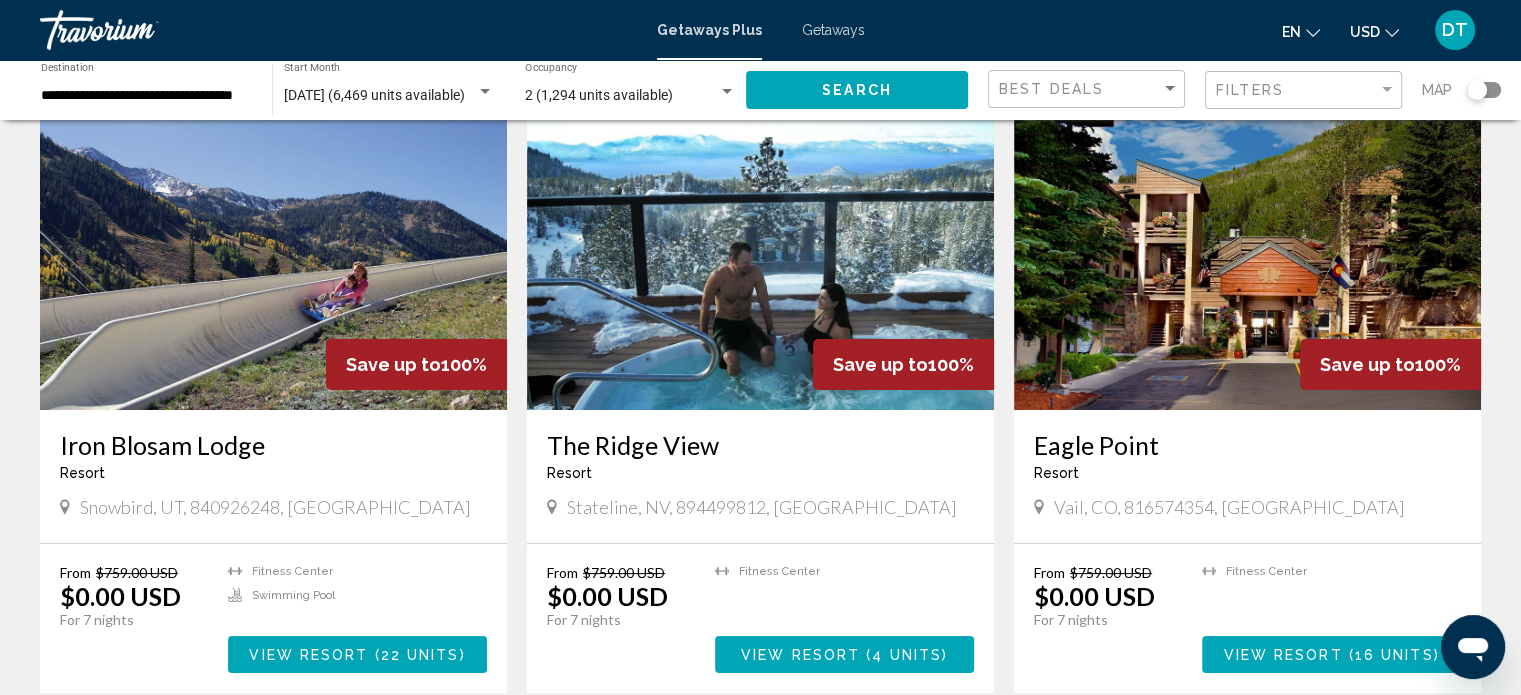 scroll, scrollTop: 240, scrollLeft: 0, axis: vertical 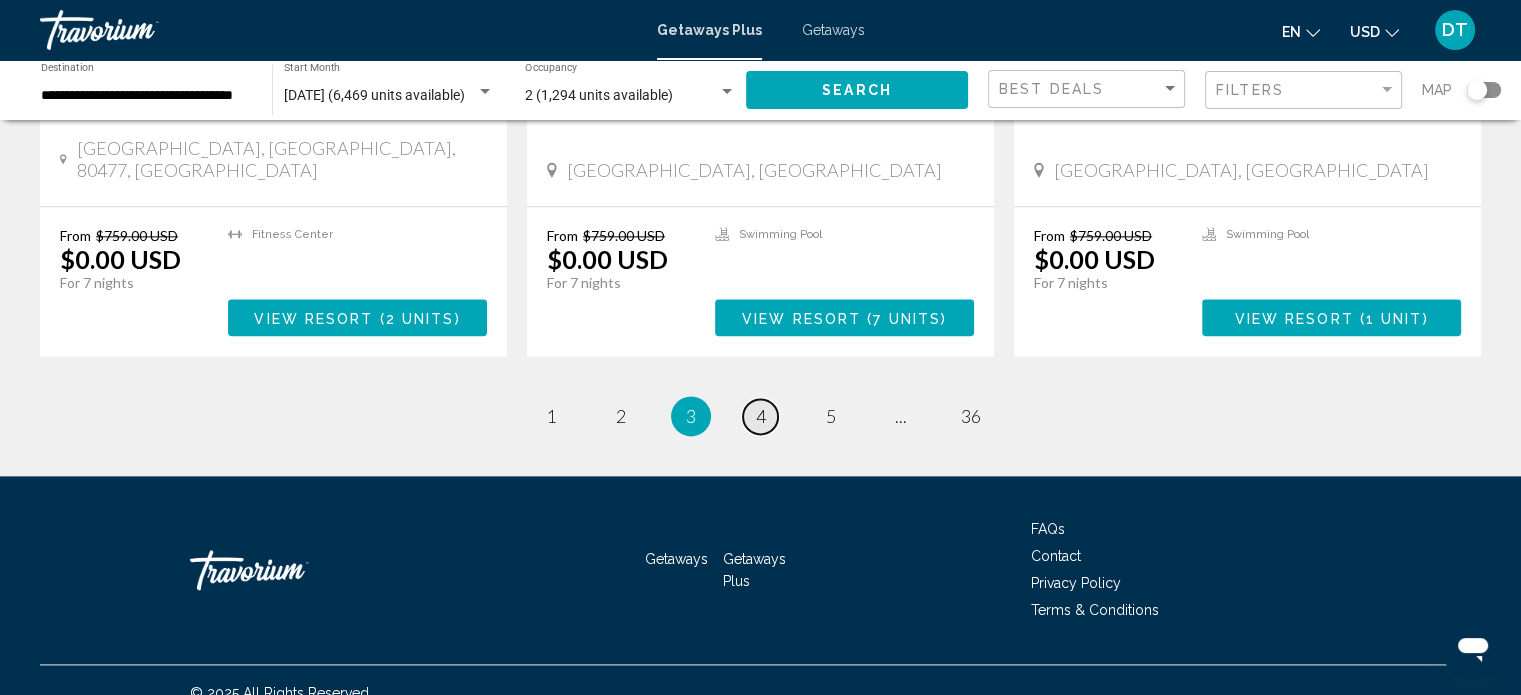 click on "4" at bounding box center (761, 416) 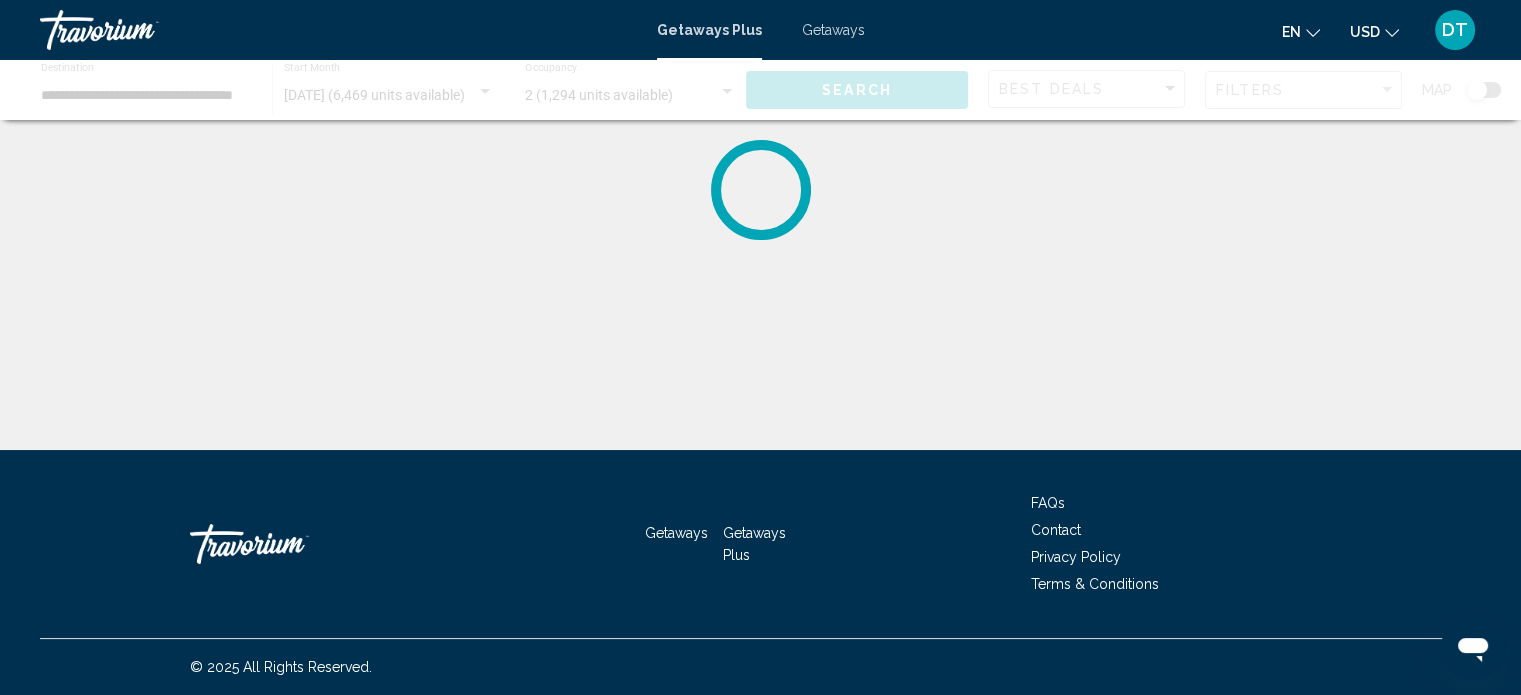 scroll, scrollTop: 0, scrollLeft: 0, axis: both 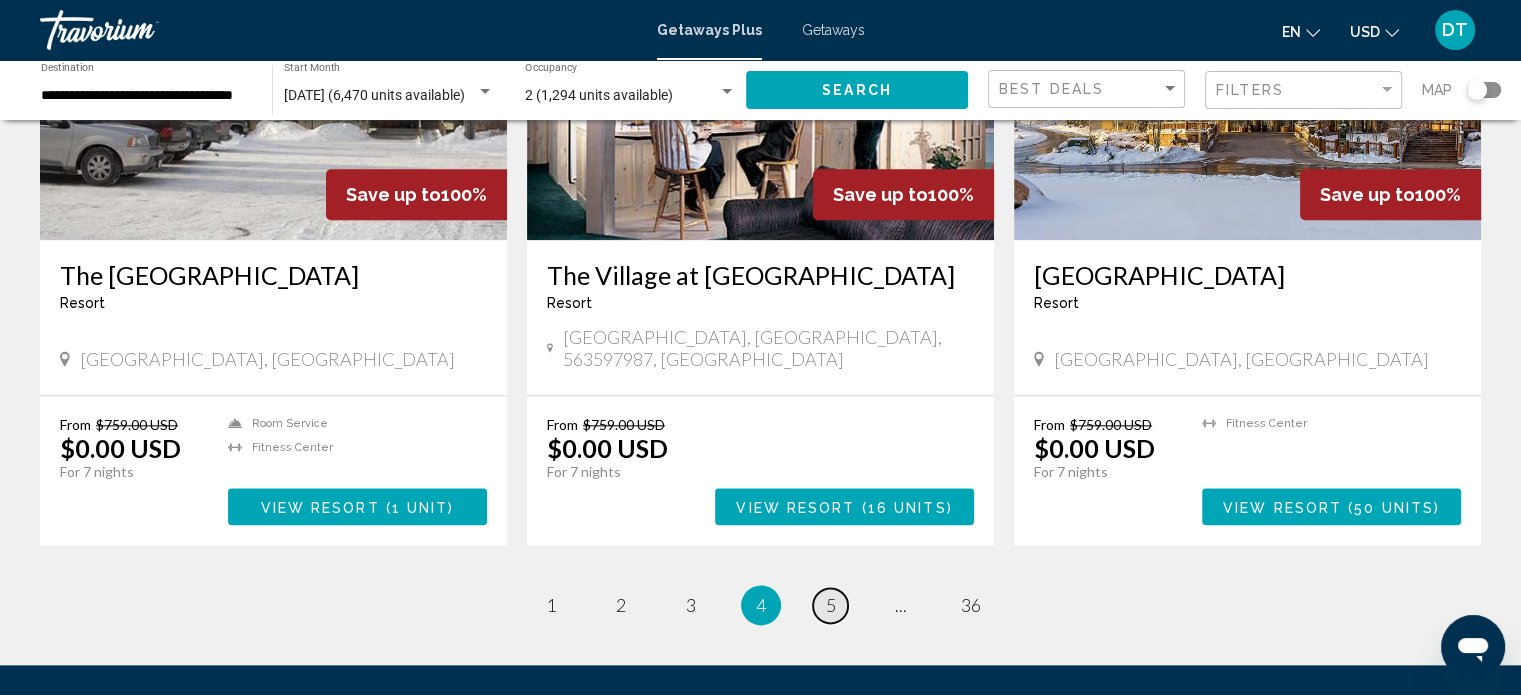 click on "5" at bounding box center [831, 605] 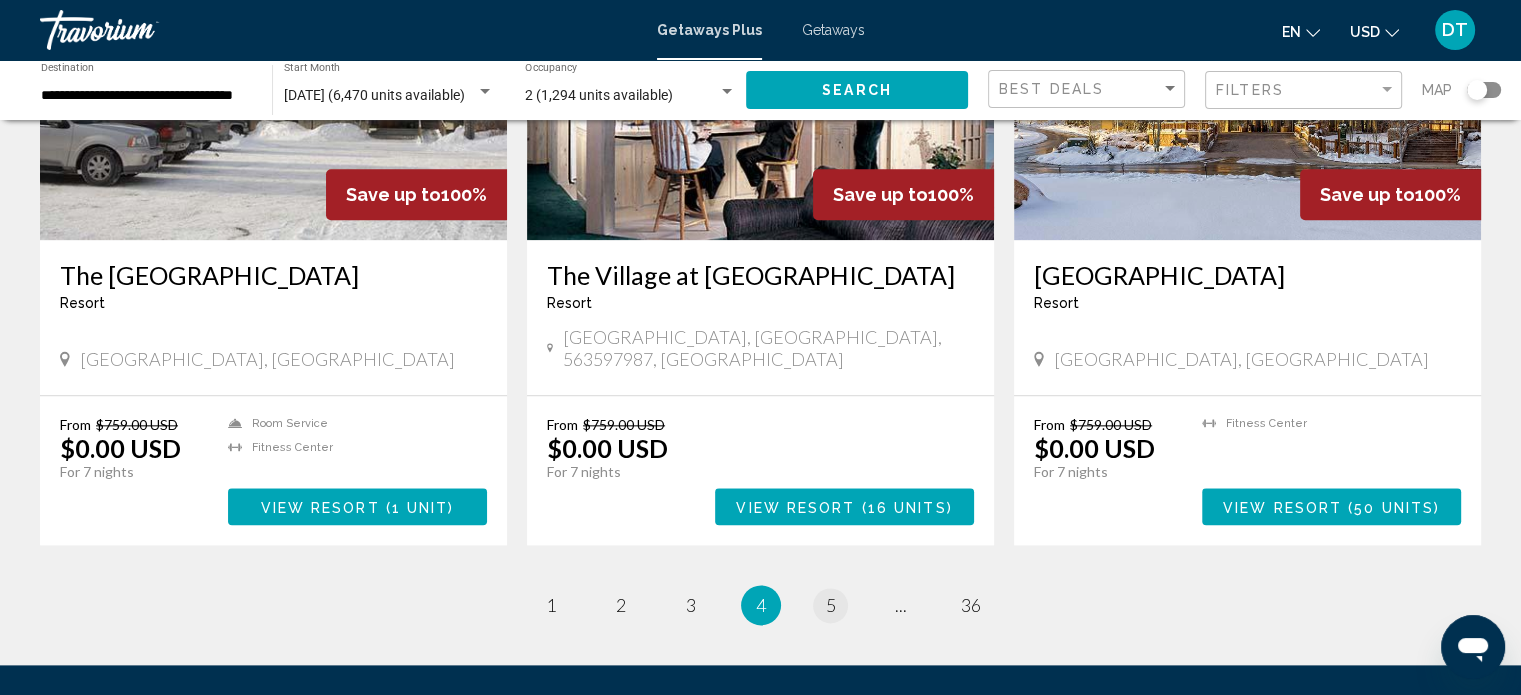 scroll, scrollTop: 0, scrollLeft: 0, axis: both 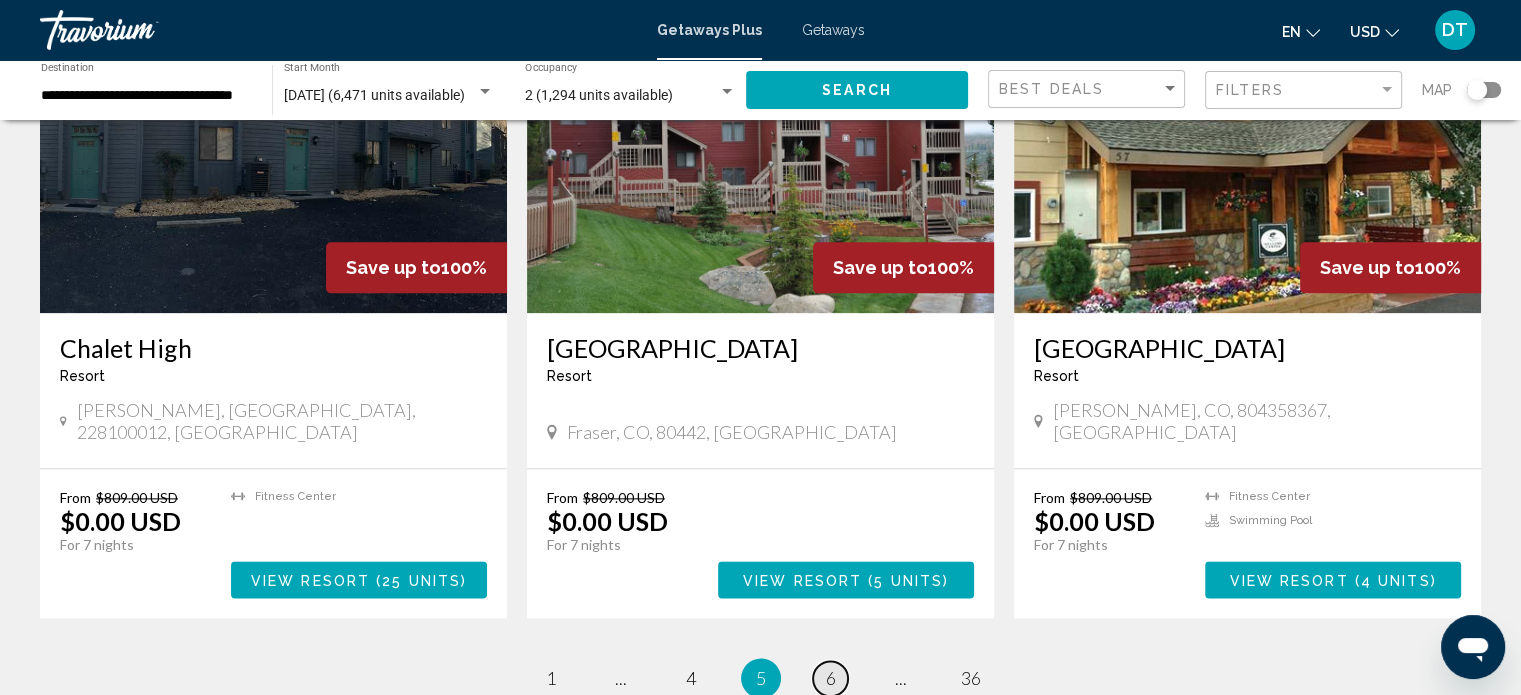 click on "6" at bounding box center [831, 678] 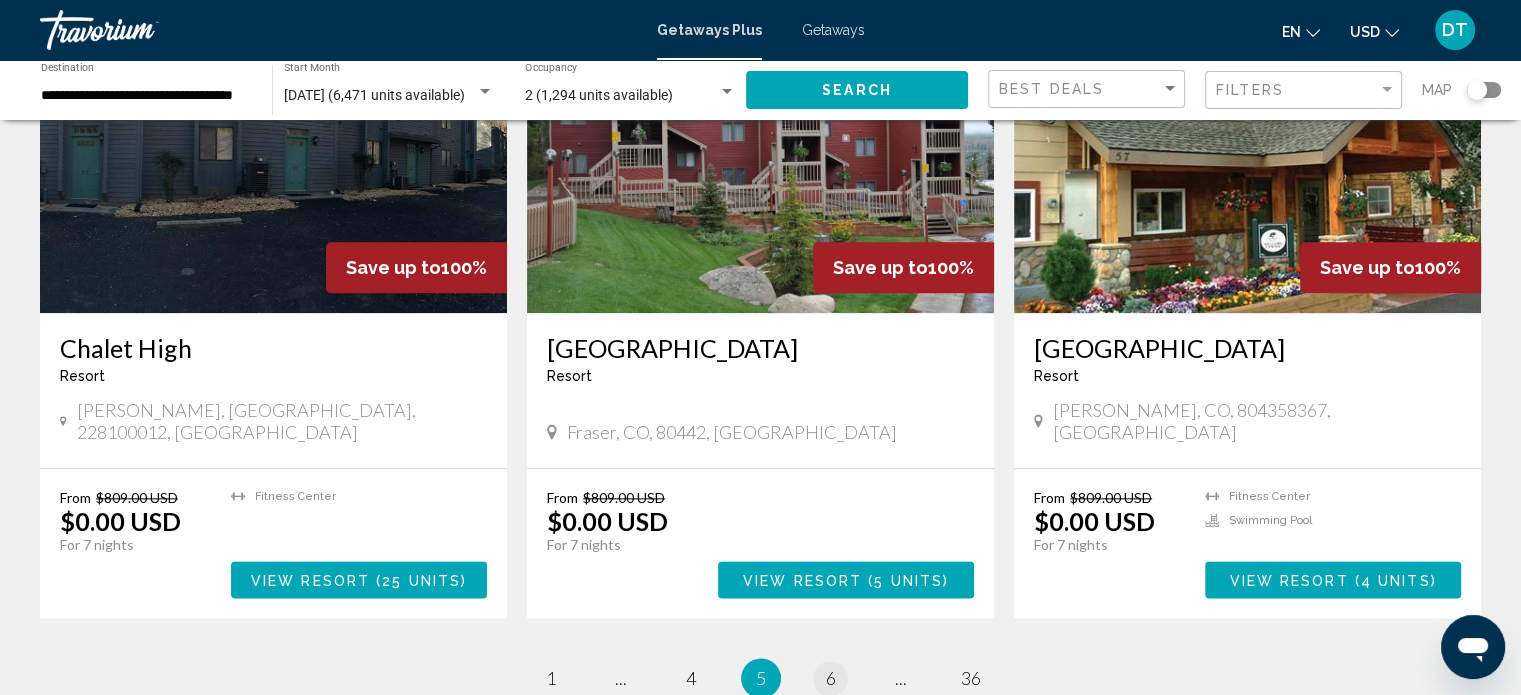 scroll, scrollTop: 0, scrollLeft: 0, axis: both 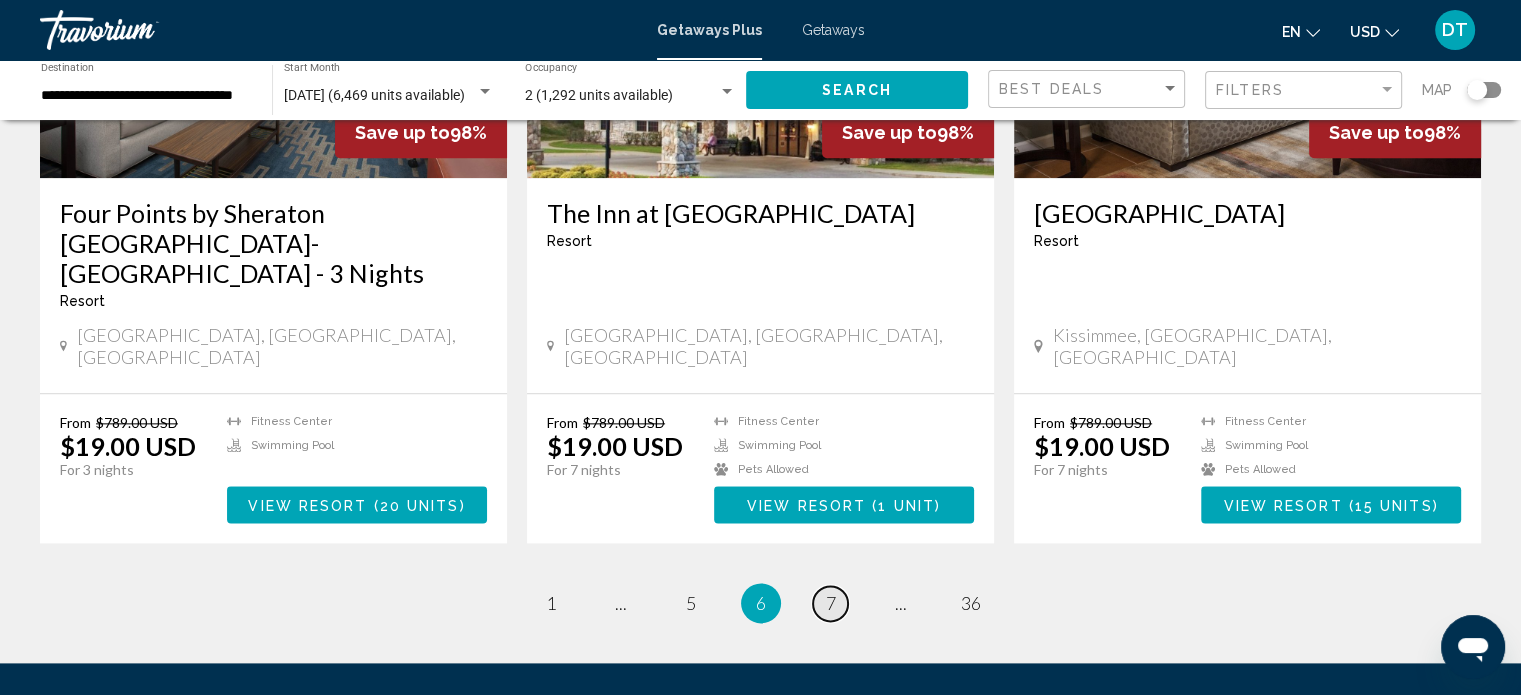 click on "7" at bounding box center [831, 603] 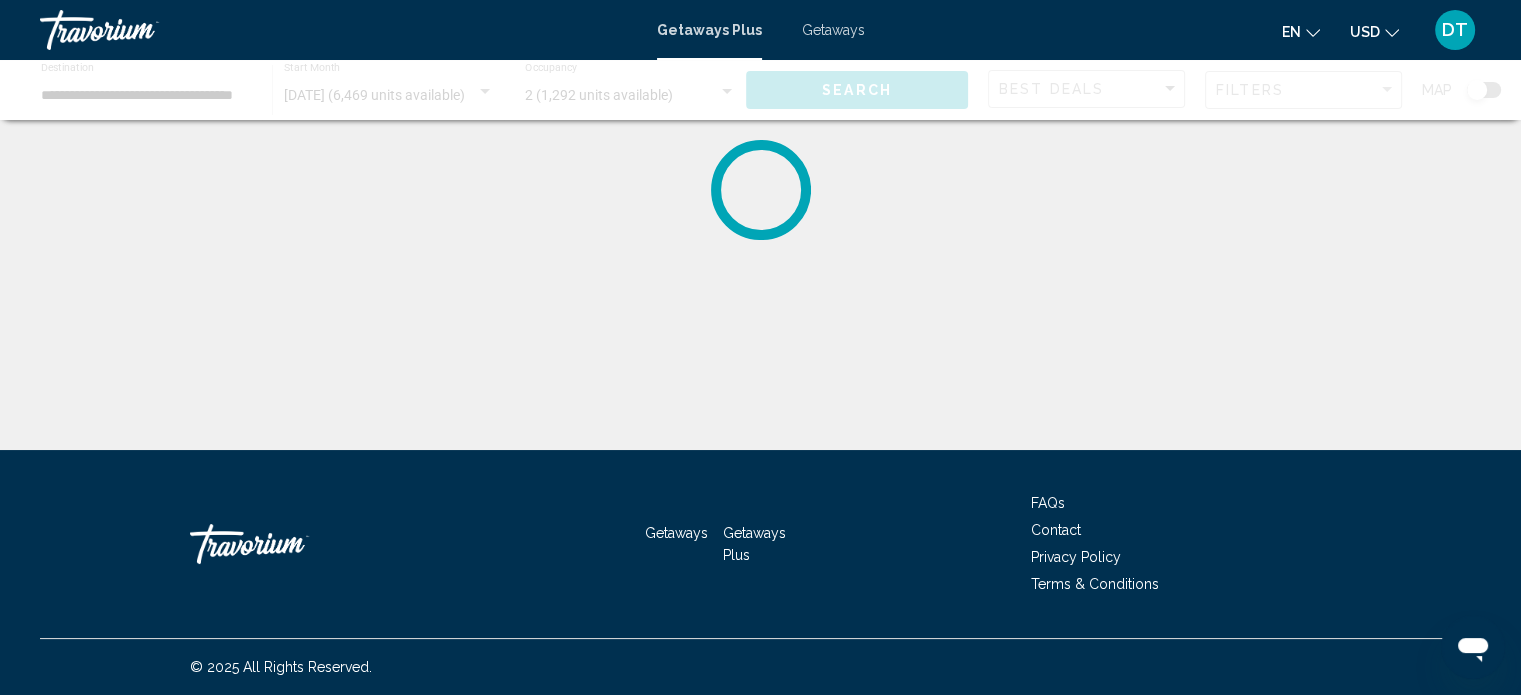 scroll, scrollTop: 0, scrollLeft: 0, axis: both 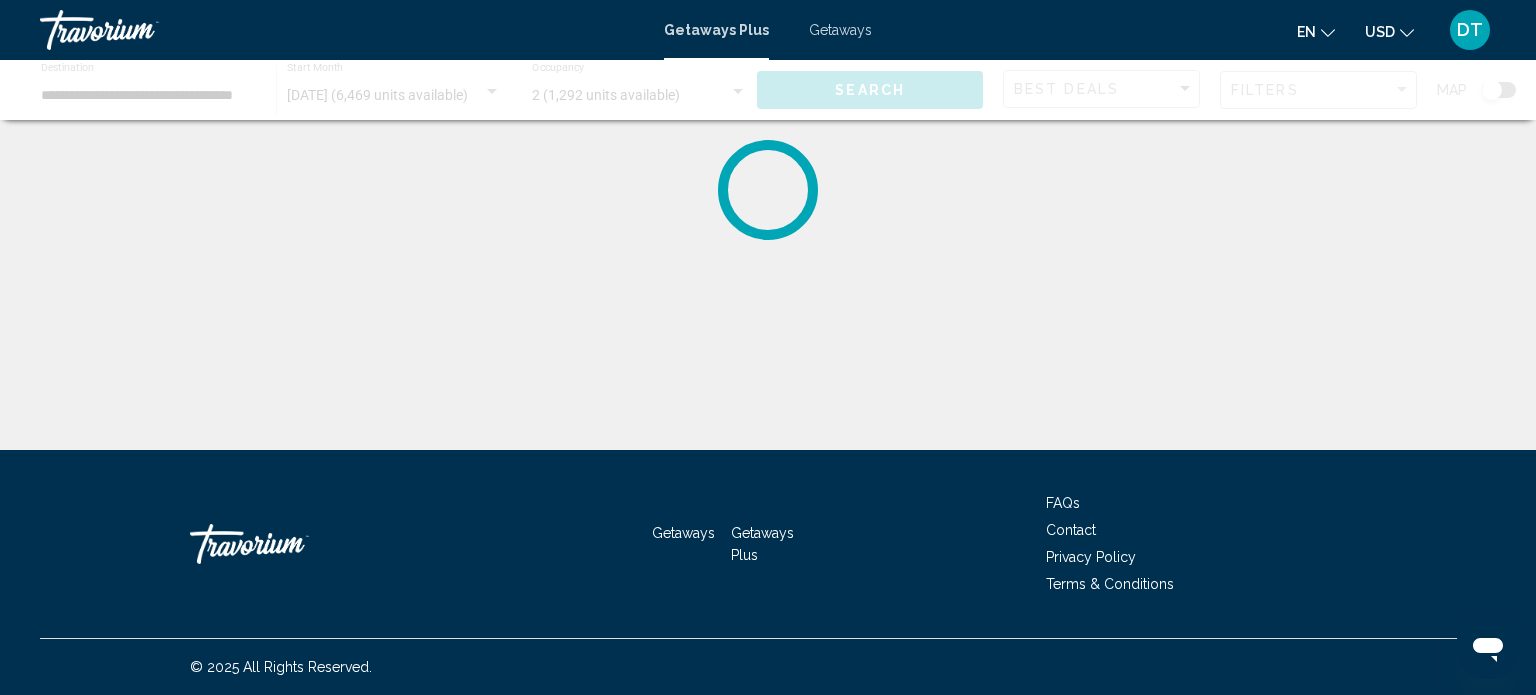 click on "Getaways Getaways Plus FAQs Contact Privacy Policy Terms & Conditions" at bounding box center (768, 544) 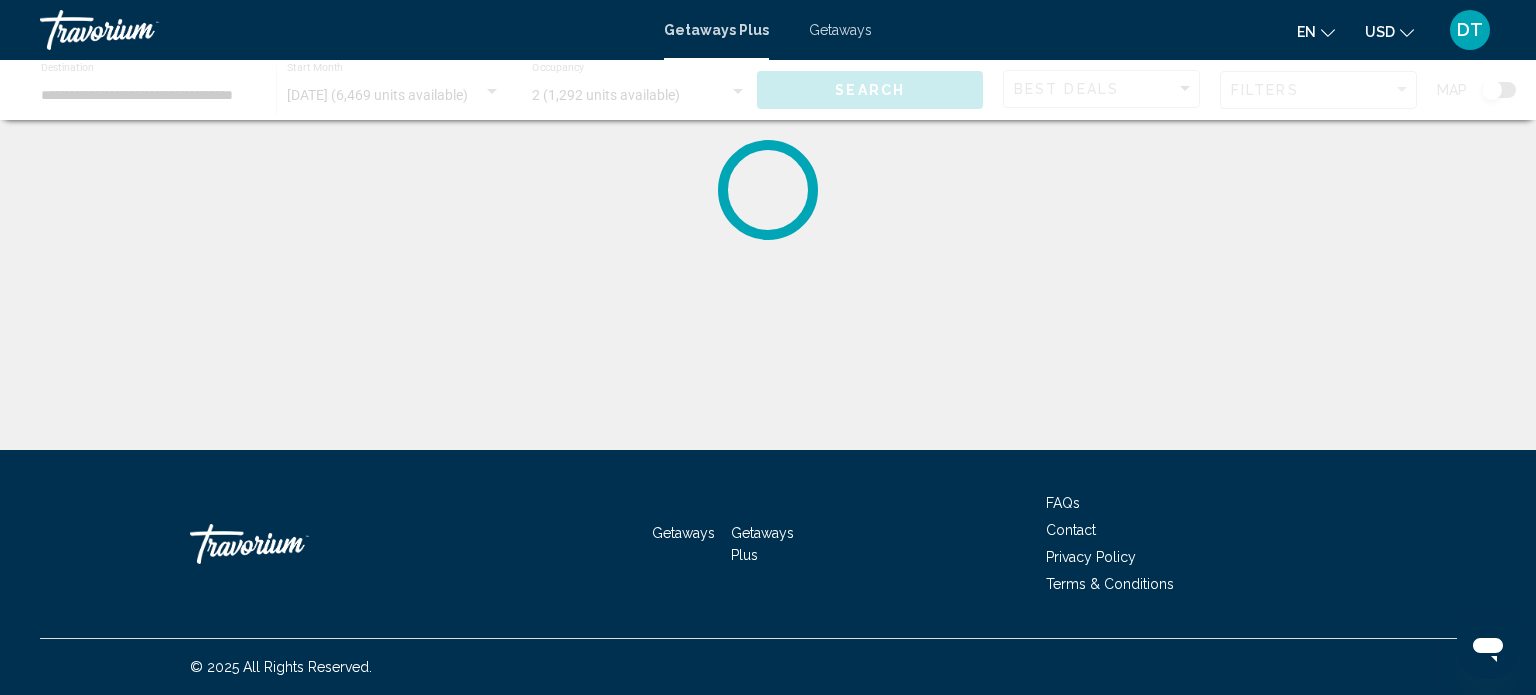 click on "← Move left → Move right ↑ Move up ↓ Move down + Zoom in - Zoom out Home Jump left by 75% End Jump right by 75% Page Up Jump up by 75% Page Down Jump down by 75% To navigate, press the arrow keys. To activate drag with keyboard, press Alt + Enter. Once in keyboard drag state, use the arrow keys to move the marker. To complete the drag, press the Enter key. To cancel, press Escape. Keyboard shortcuts Map Data Map data ©2025 Google, INEGI Map data ©2025 Google, INEGI 1000 km  Click to toggle between metric and imperial units Terms Report a map error" at bounding box center (768, 190) 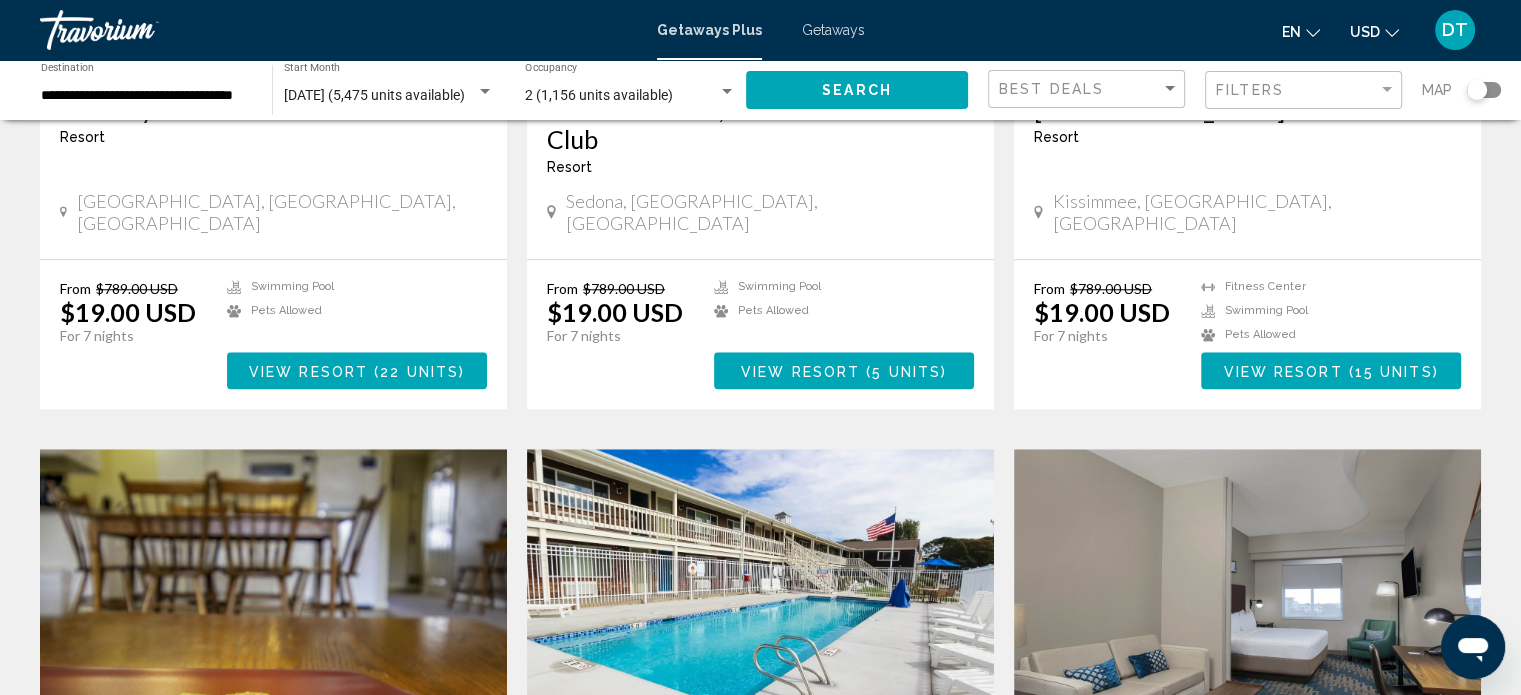 scroll, scrollTop: 1855, scrollLeft: 0, axis: vertical 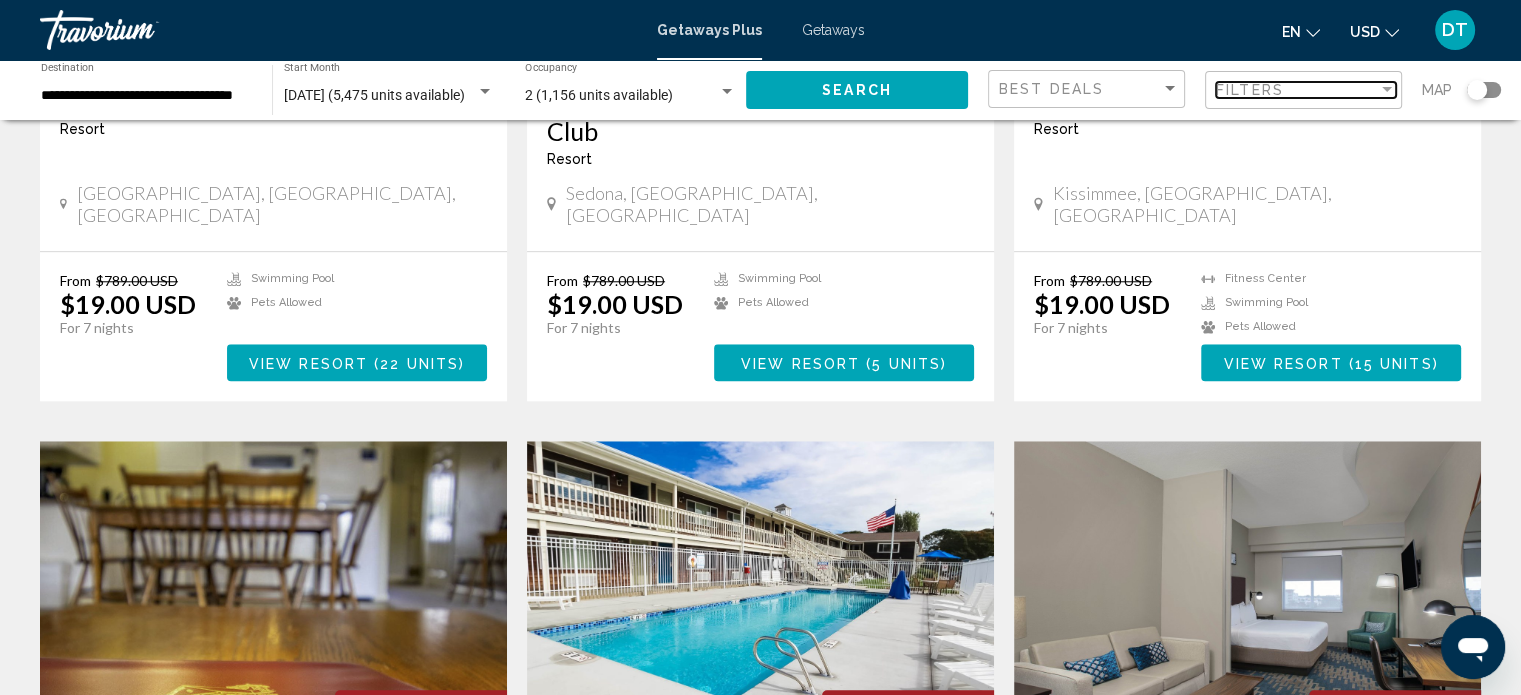 click at bounding box center (1387, 90) 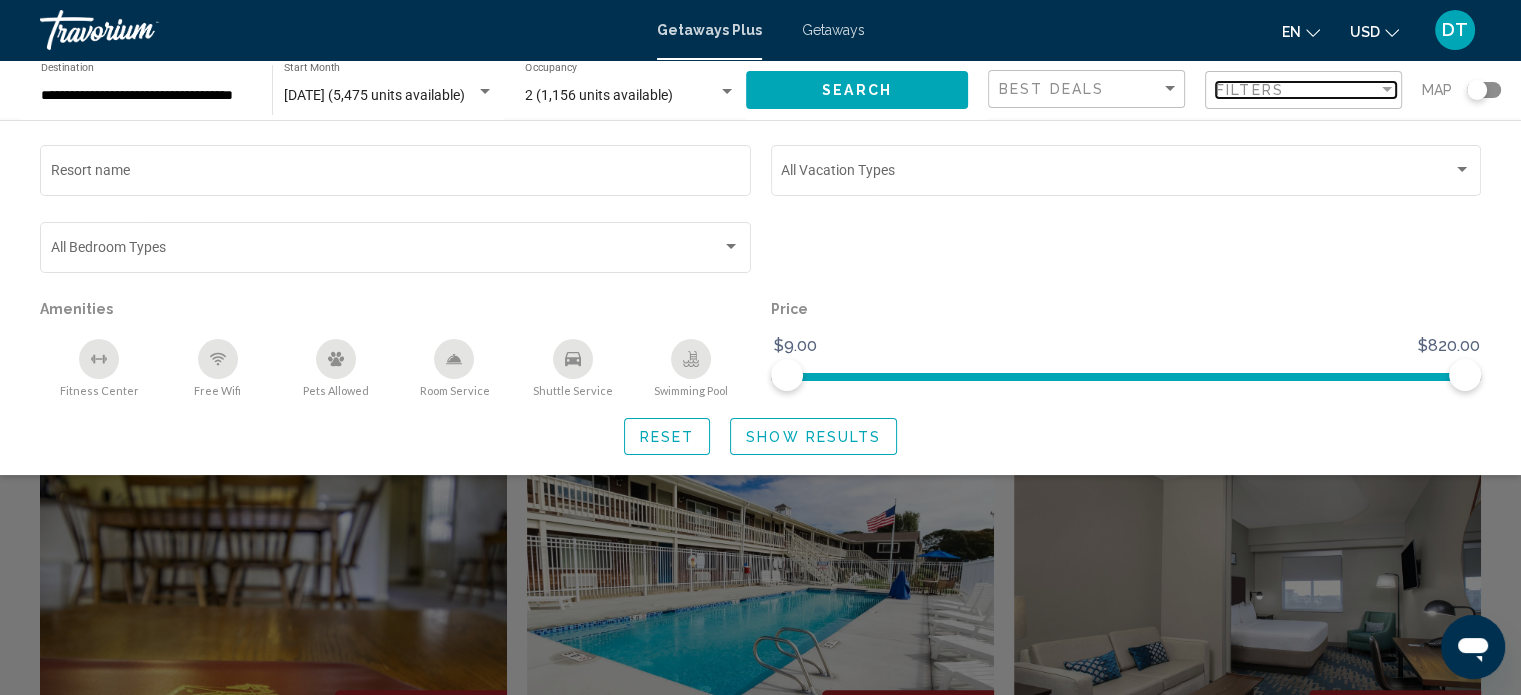 click at bounding box center [1387, 89] 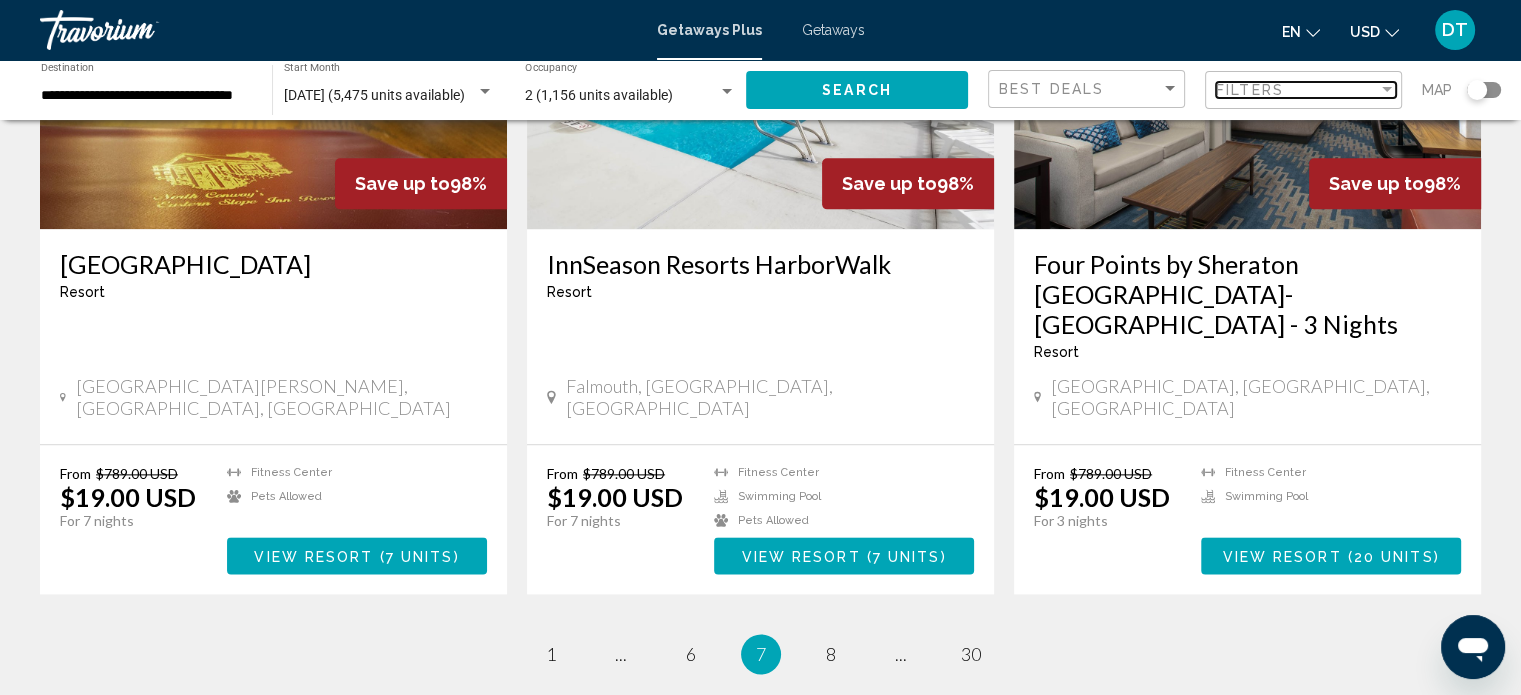 scroll, scrollTop: 2398, scrollLeft: 0, axis: vertical 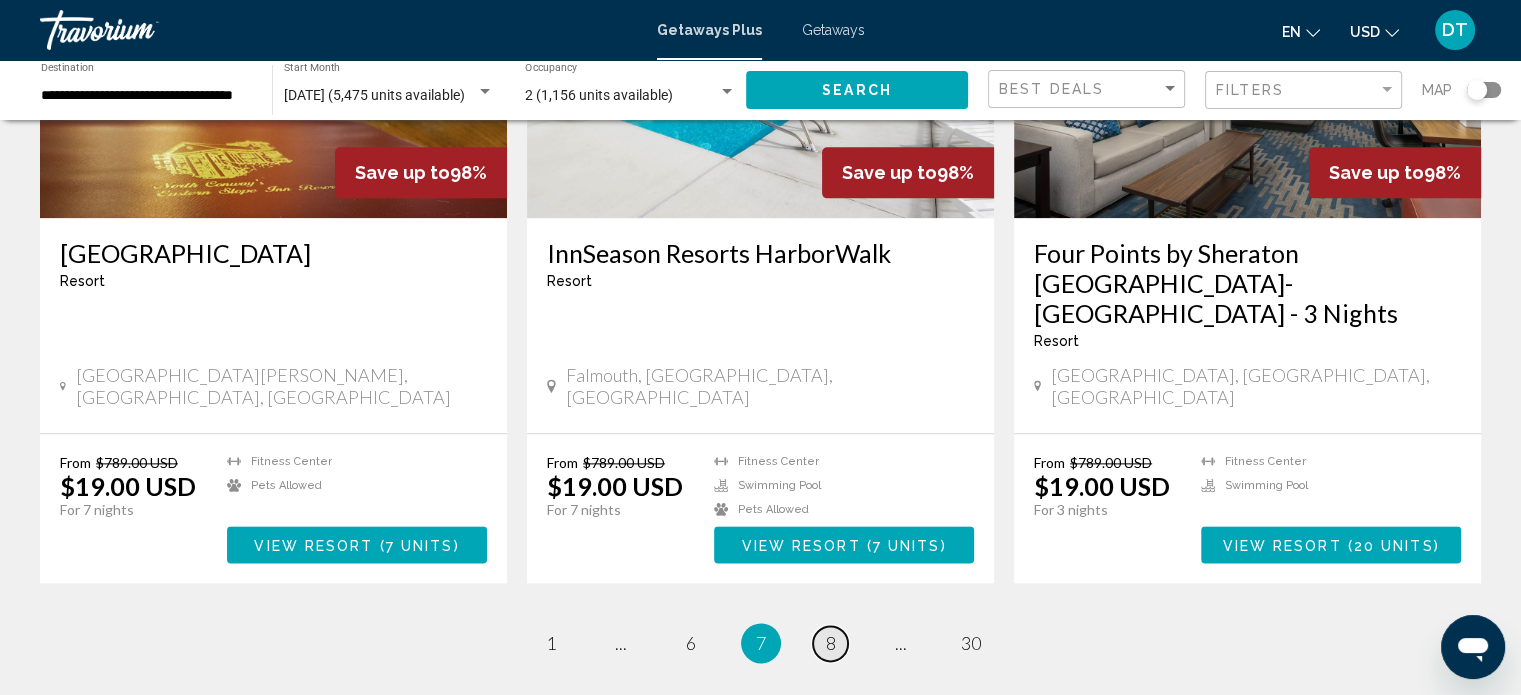 click on "page  8" at bounding box center (830, 643) 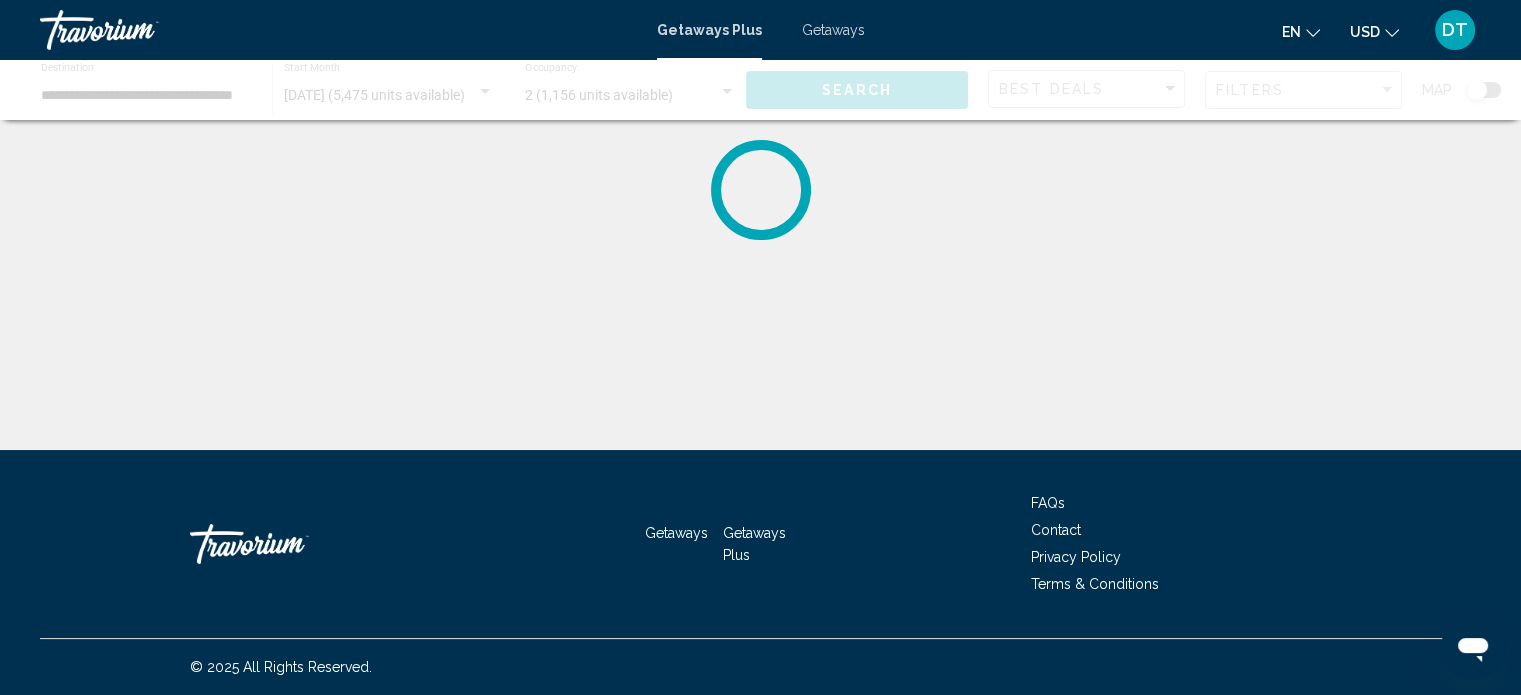 scroll, scrollTop: 0, scrollLeft: 0, axis: both 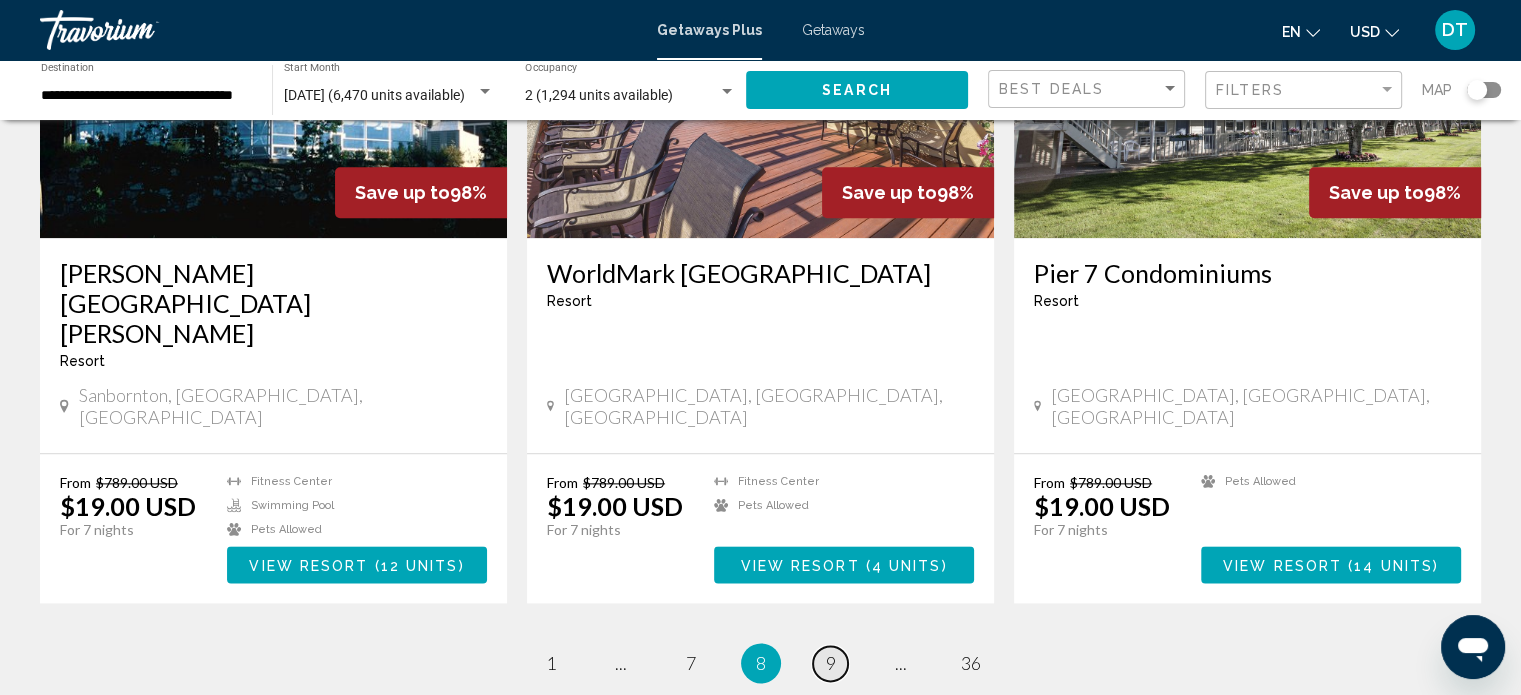 click on "9" at bounding box center (831, 663) 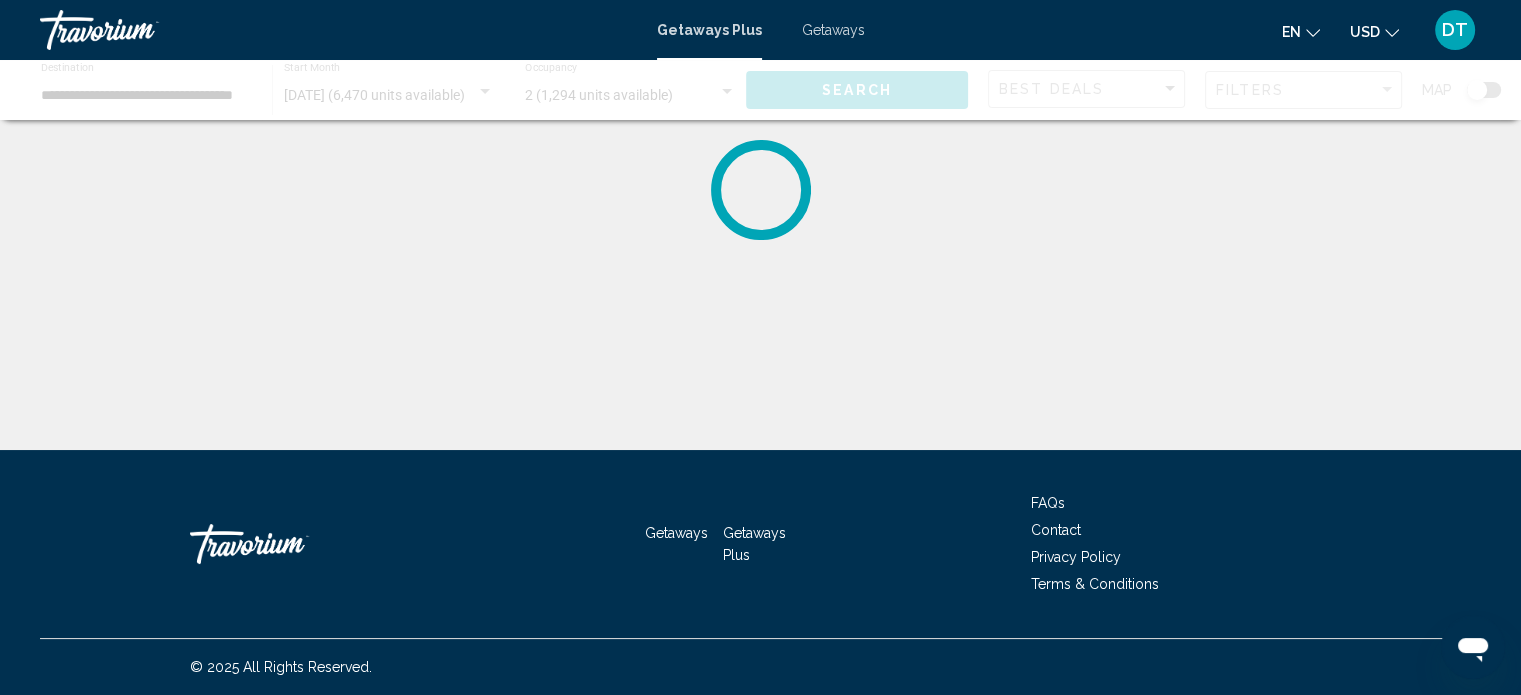 scroll, scrollTop: 0, scrollLeft: 0, axis: both 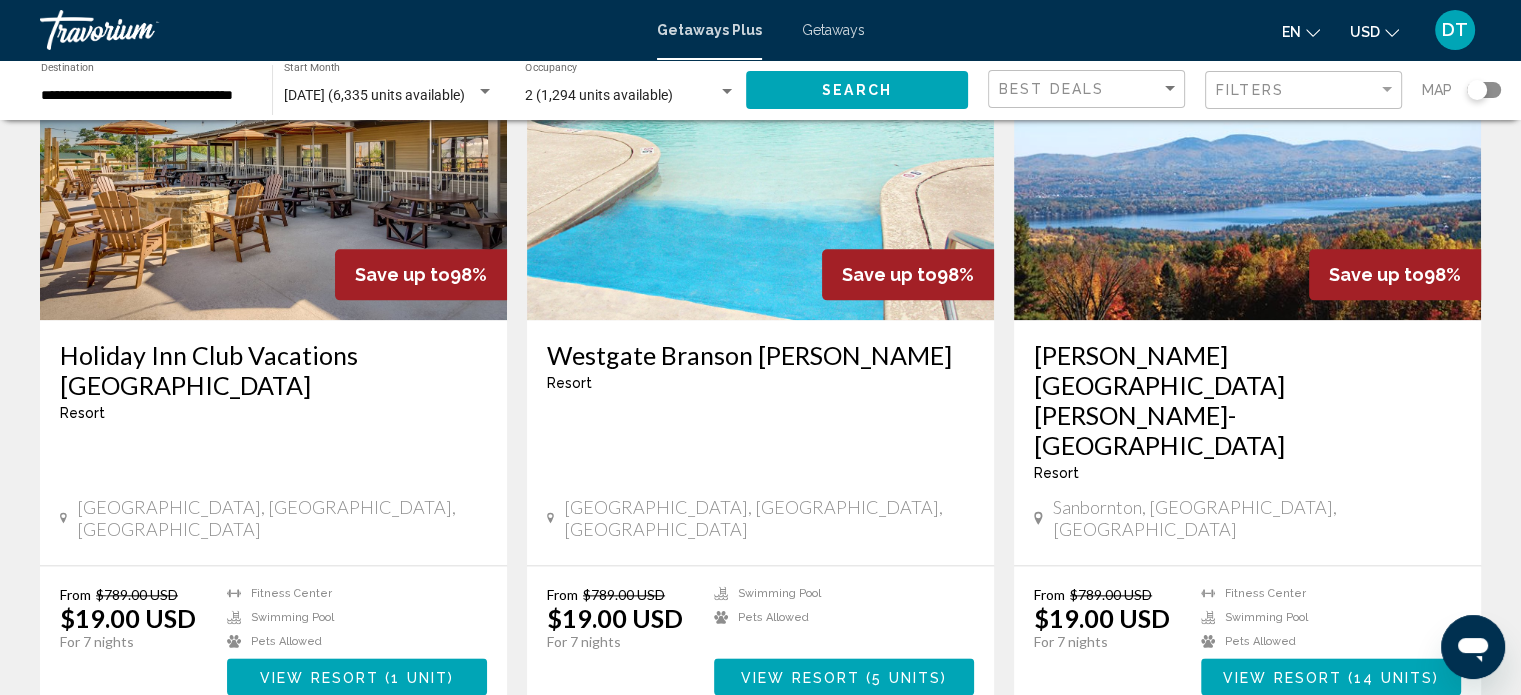 click on "10" at bounding box center [831, 775] 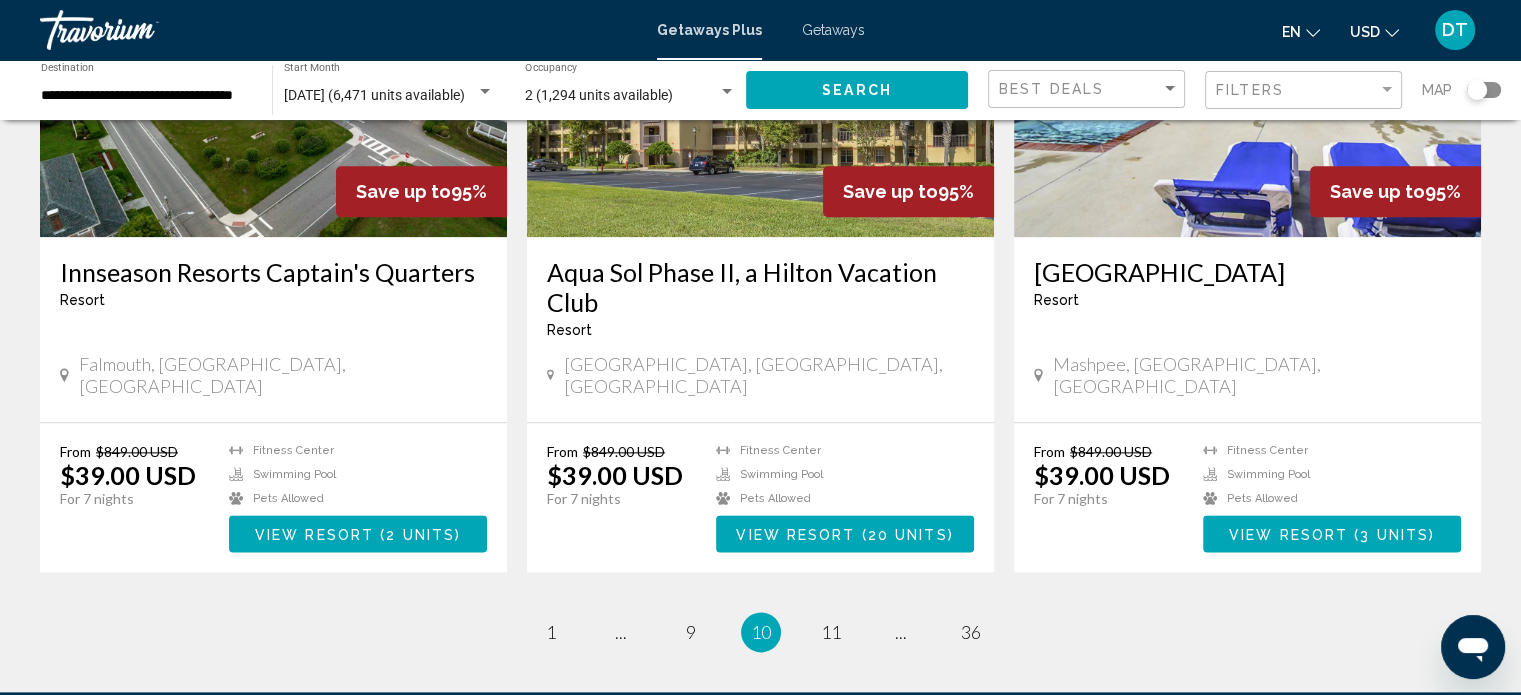 scroll, scrollTop: 2365, scrollLeft: 0, axis: vertical 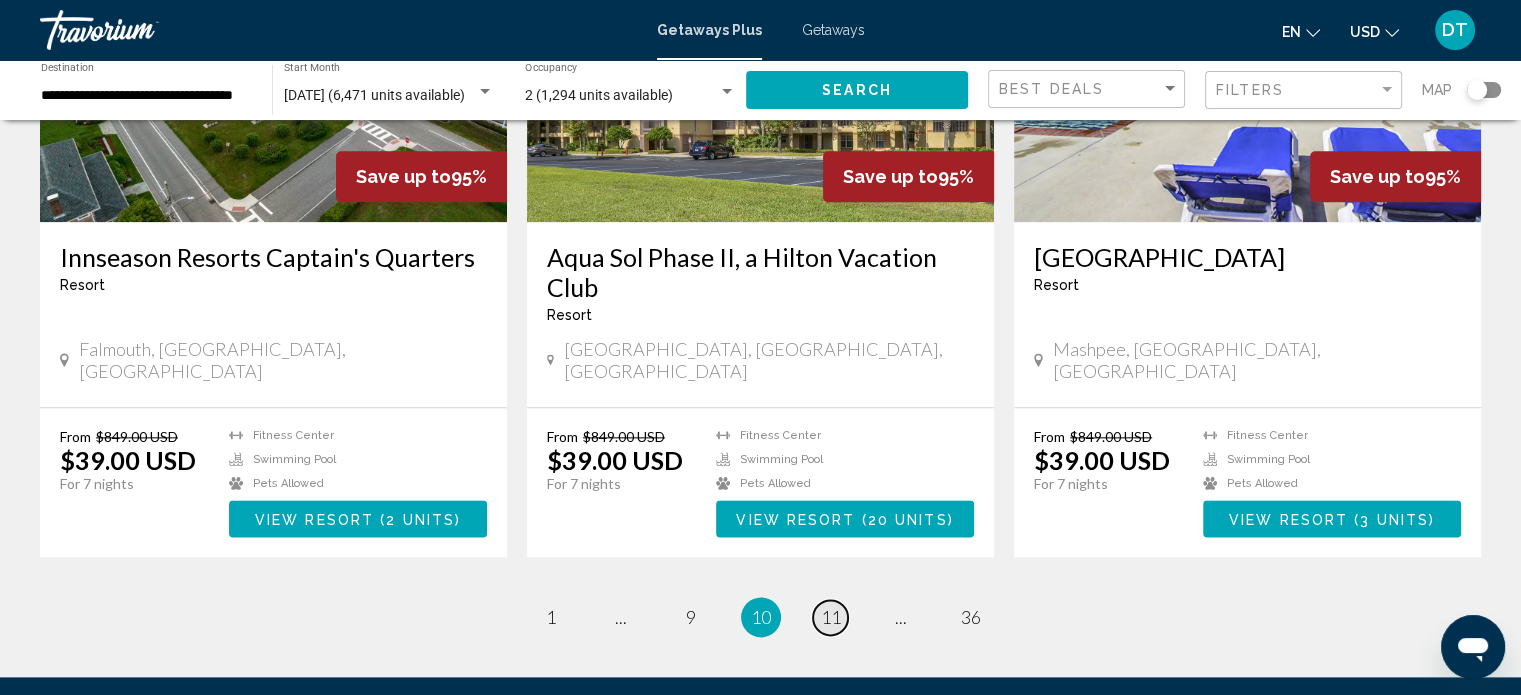 click on "11" at bounding box center (831, 617) 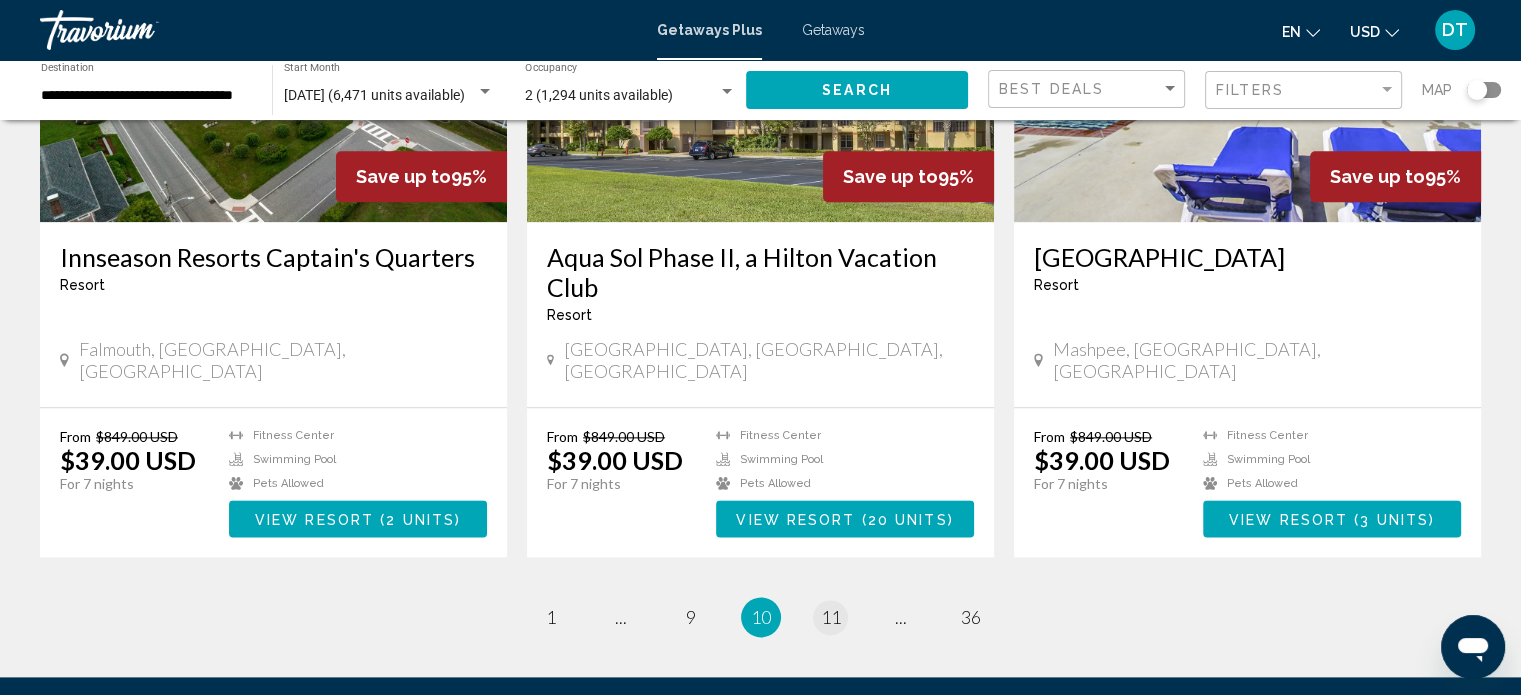 scroll, scrollTop: 0, scrollLeft: 0, axis: both 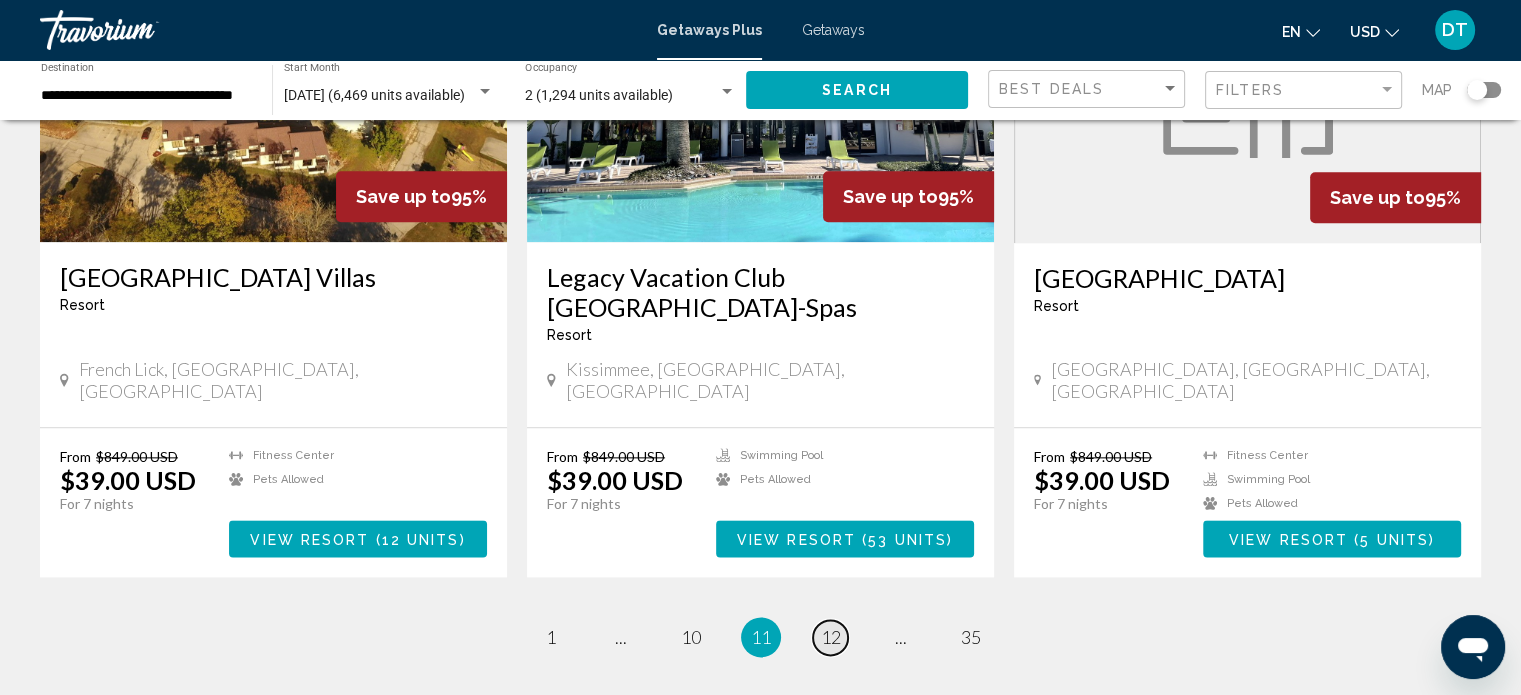 click on "12" at bounding box center (831, 637) 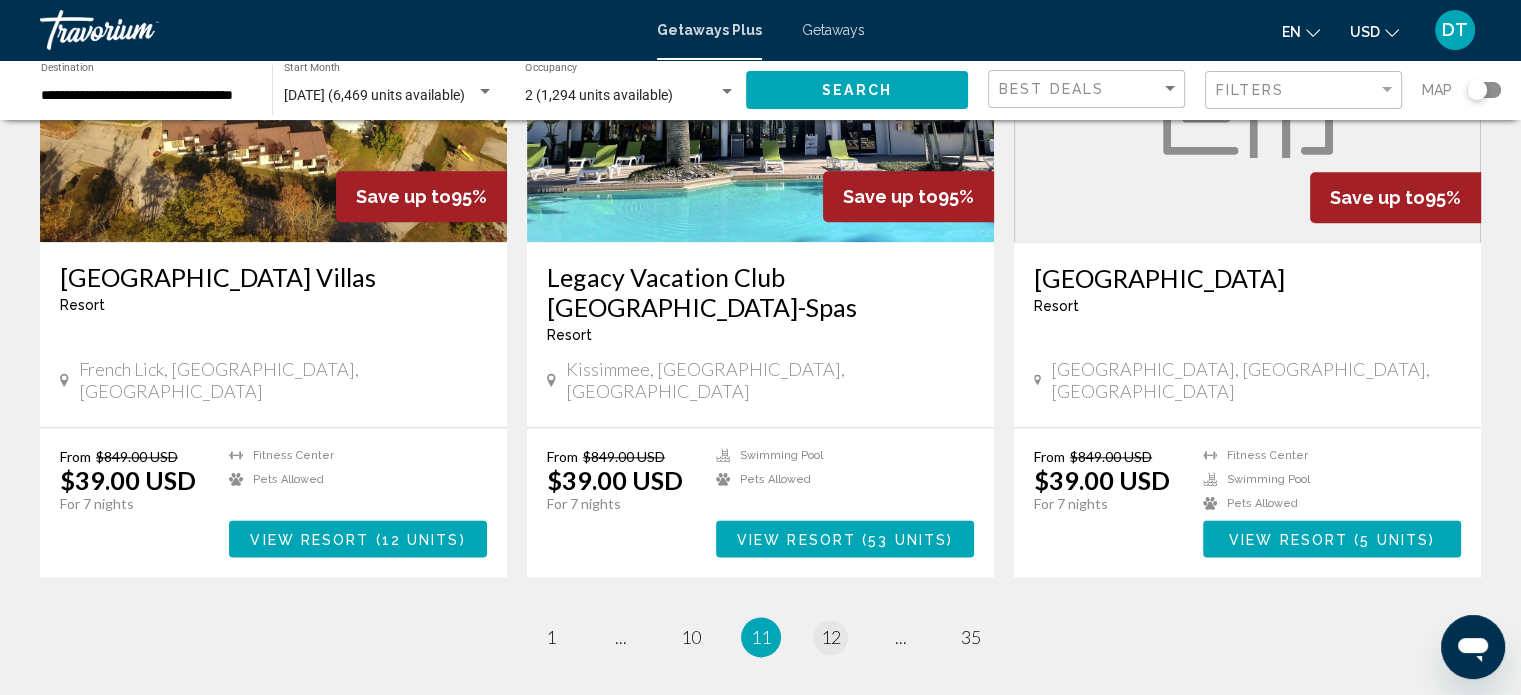 scroll, scrollTop: 0, scrollLeft: 0, axis: both 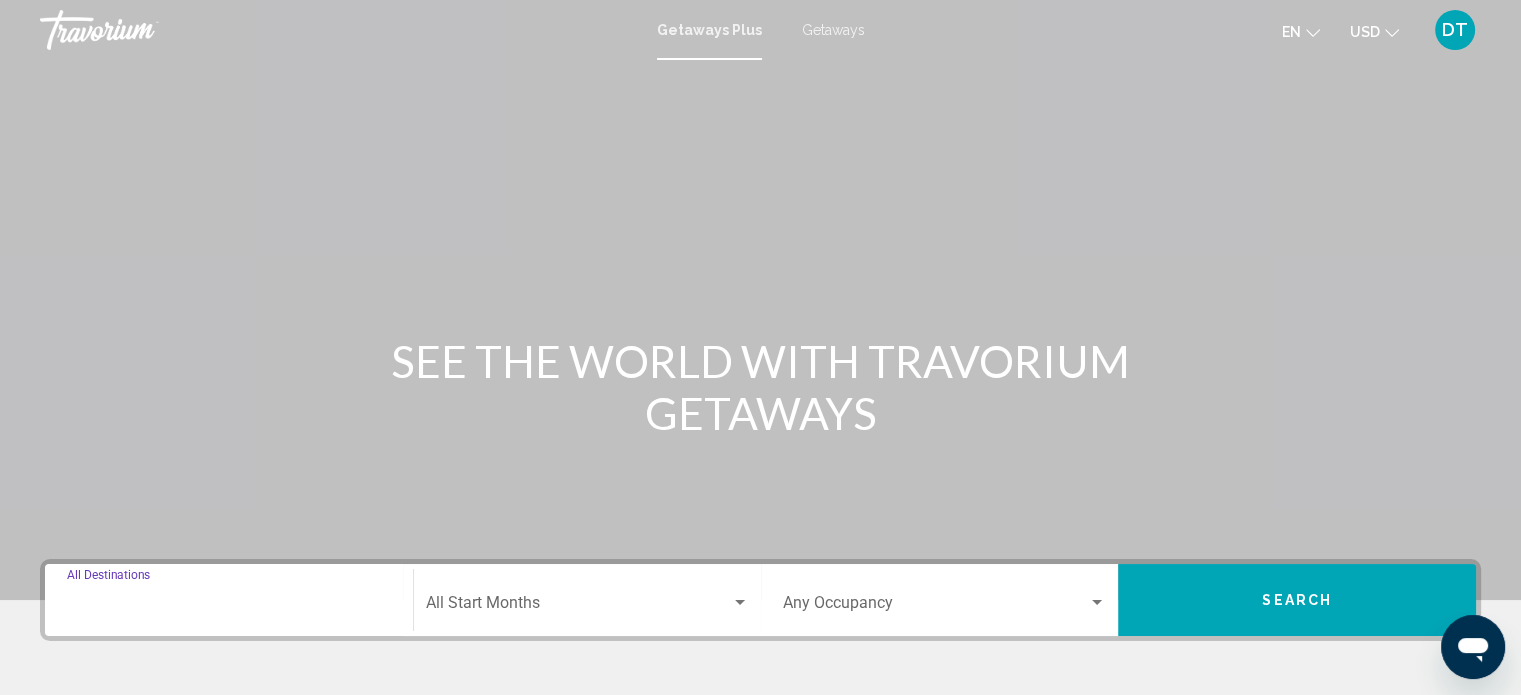 click on "Destination All Destinations" at bounding box center [229, 607] 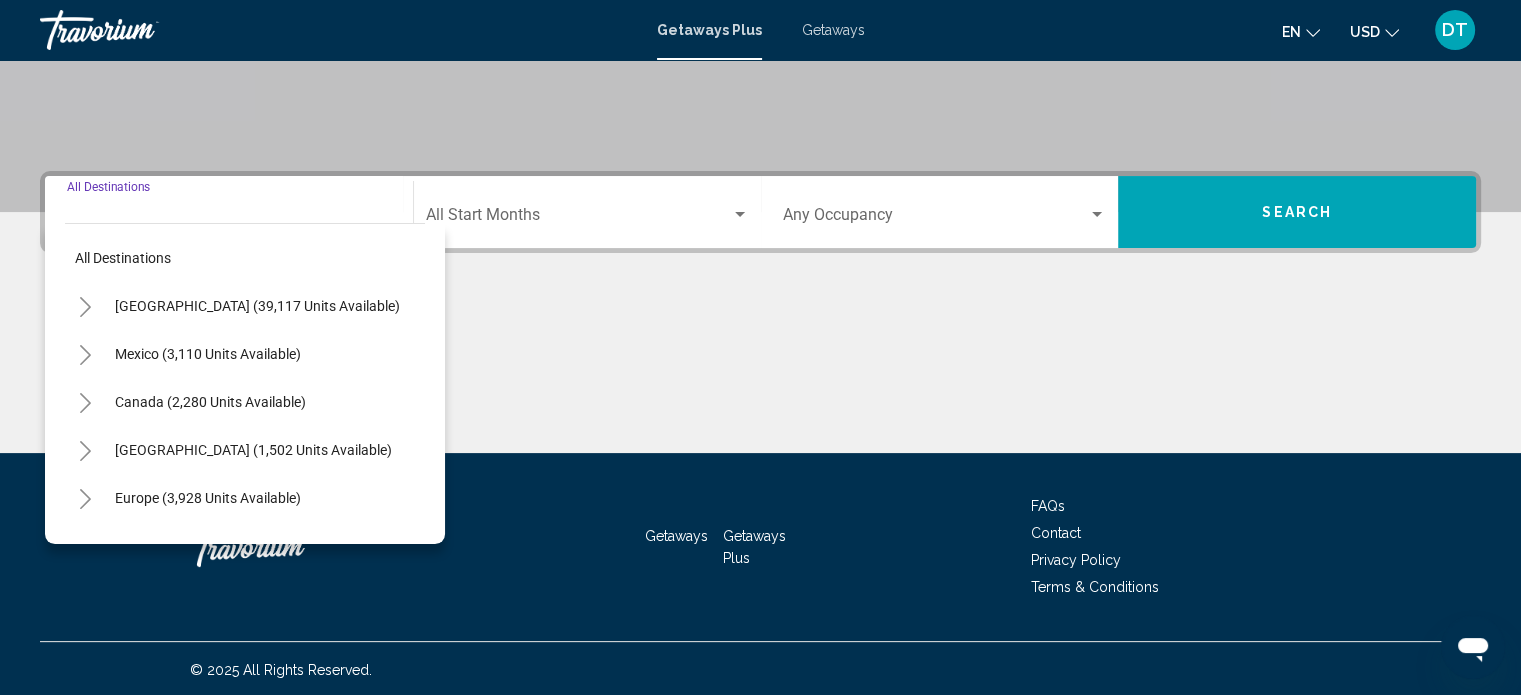 scroll, scrollTop: 390, scrollLeft: 0, axis: vertical 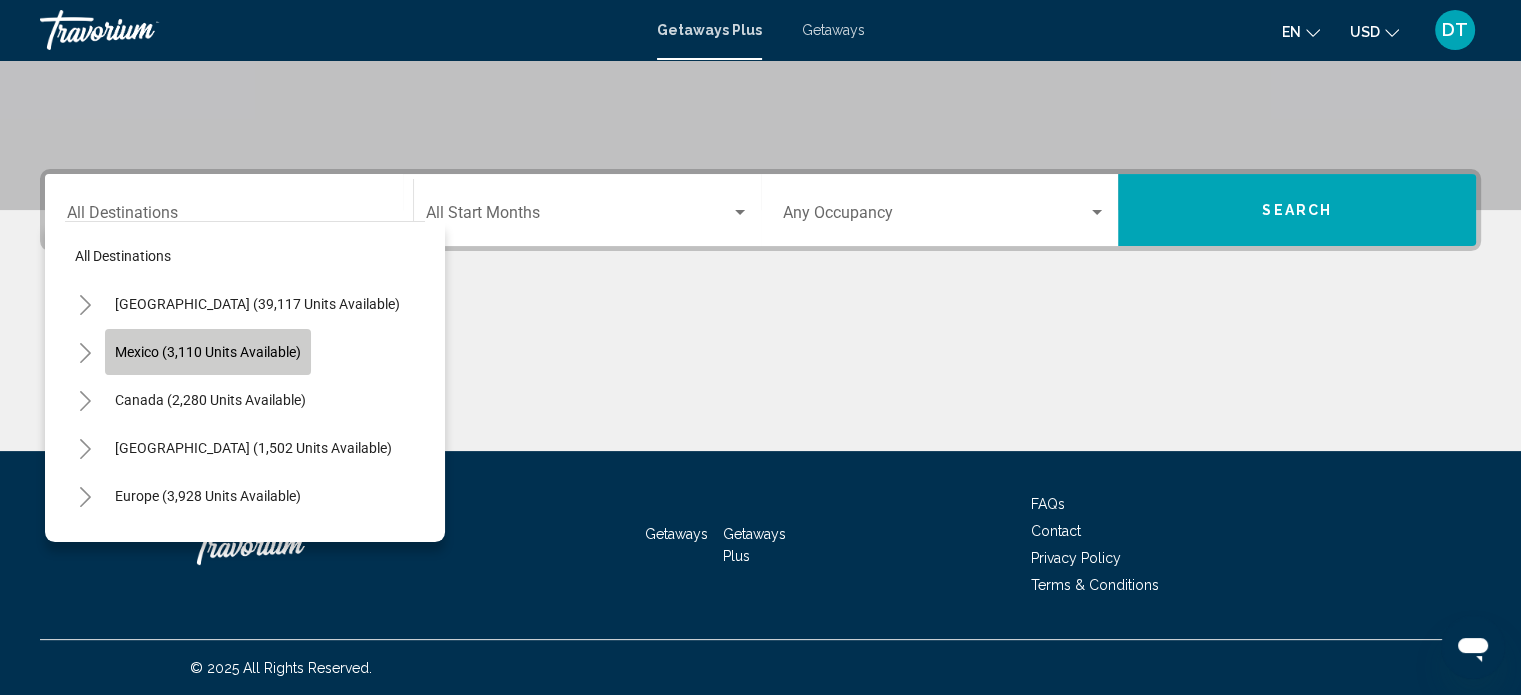 click on "Mexico (3,110 units available)" 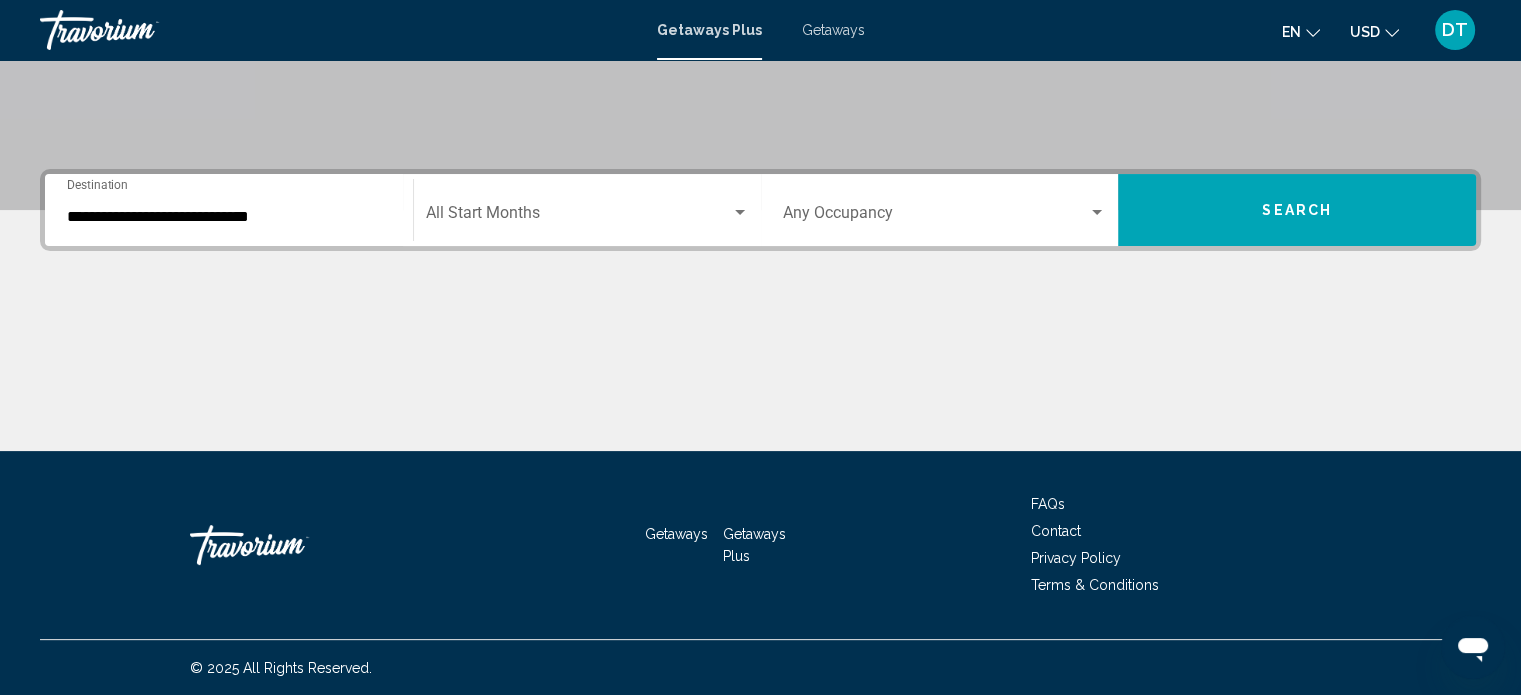 click on "**********" at bounding box center [229, 210] 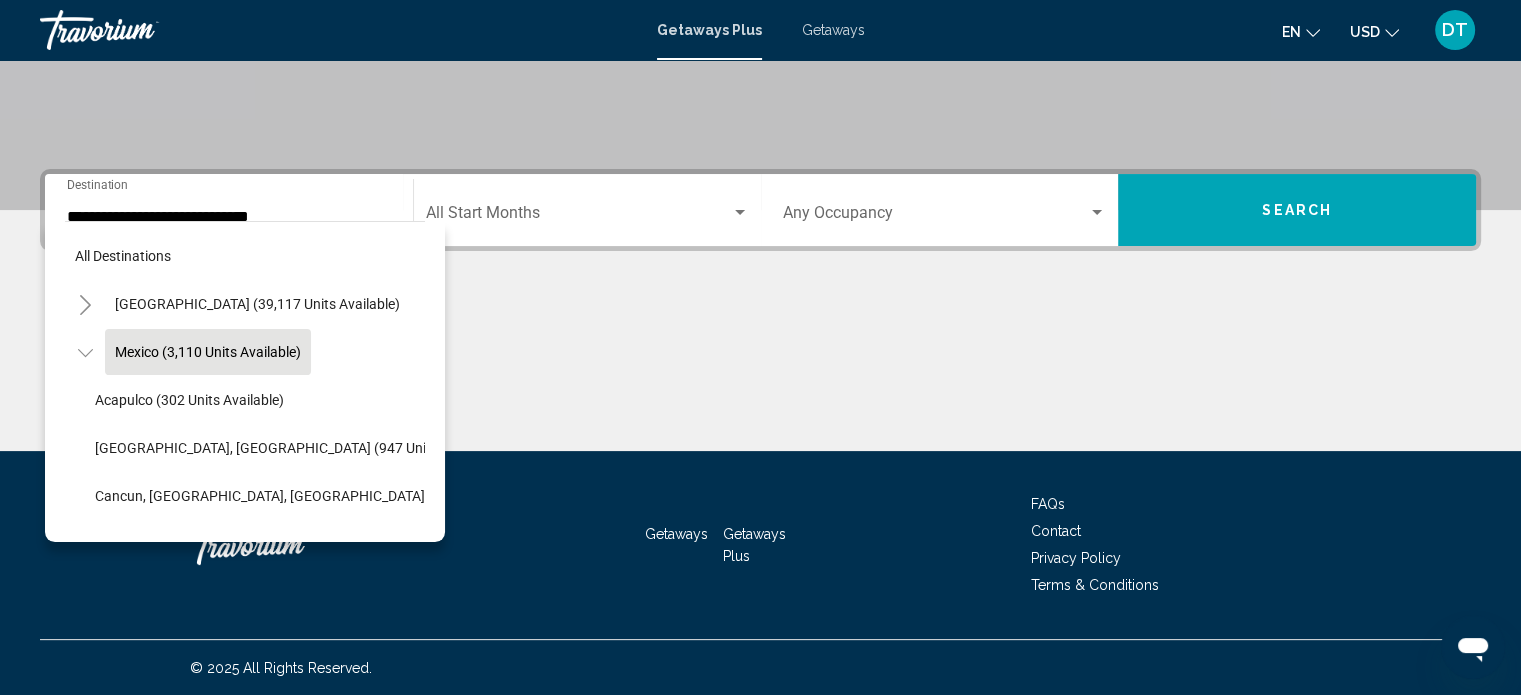 click on "All destinations
United States (39,117 units available)
Mexico (3,110 units available)   Acapulco (302 units available)   Baja Peninsula, Los Cabos (947 units available)   Cancun, Cozumel, Riviera Maya (424 units available)   Gulf of Mexico (30 units available)   Inland (182 units available)   Ixtapa (138 units available)   Mazatlan (198 units available)   Oaxaca (5 units available)   Pacific Coast (530 units available)   Puerto Vallarta/Jalisco (354 units available)
Canada (2,280 units available)
Caribbean & Atlantic Islands (1,502 units available)
Europe (3,928 units available)
Australia (255 units available)
South Pacific and Oceania (172 units available)
South America (4,499 units available)
Central America (225 units available)
Asia (2,979 units available)" at bounding box center (245, 377) 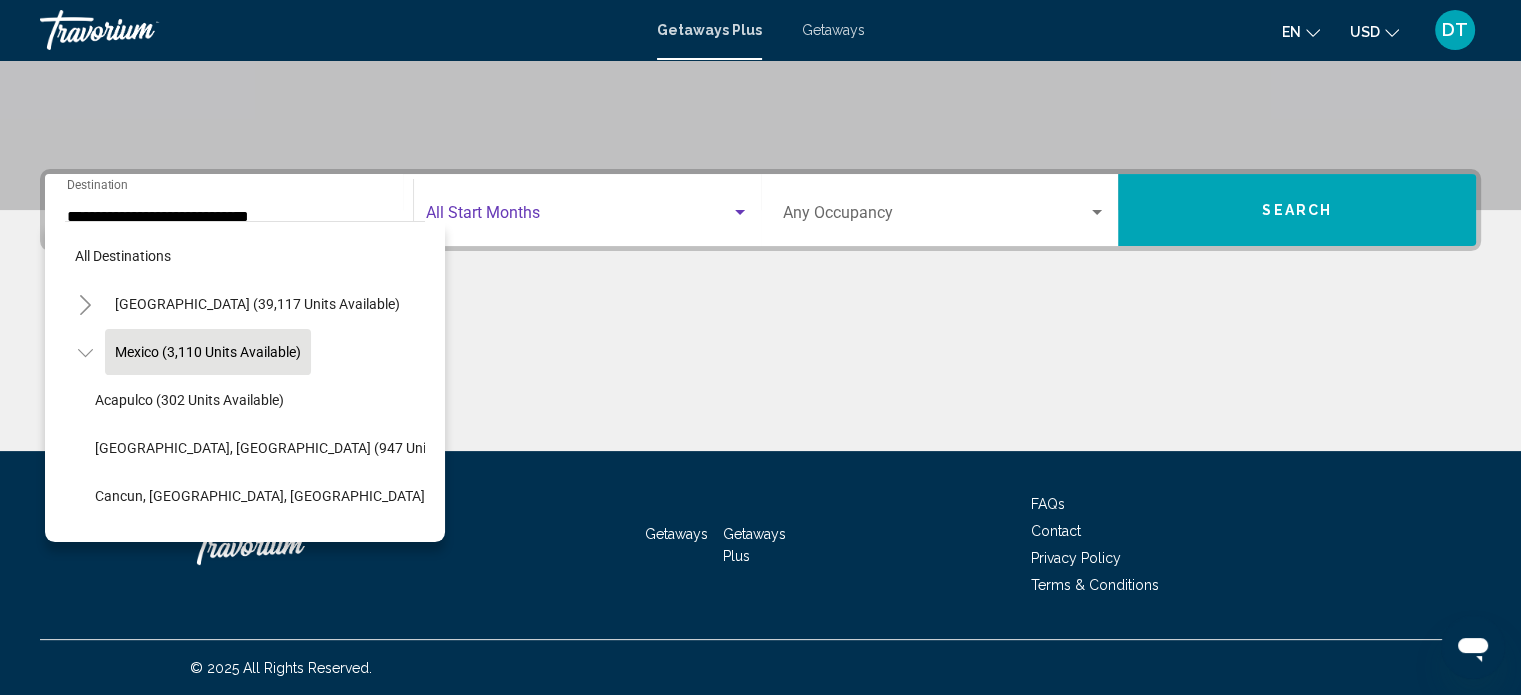 click at bounding box center [578, 217] 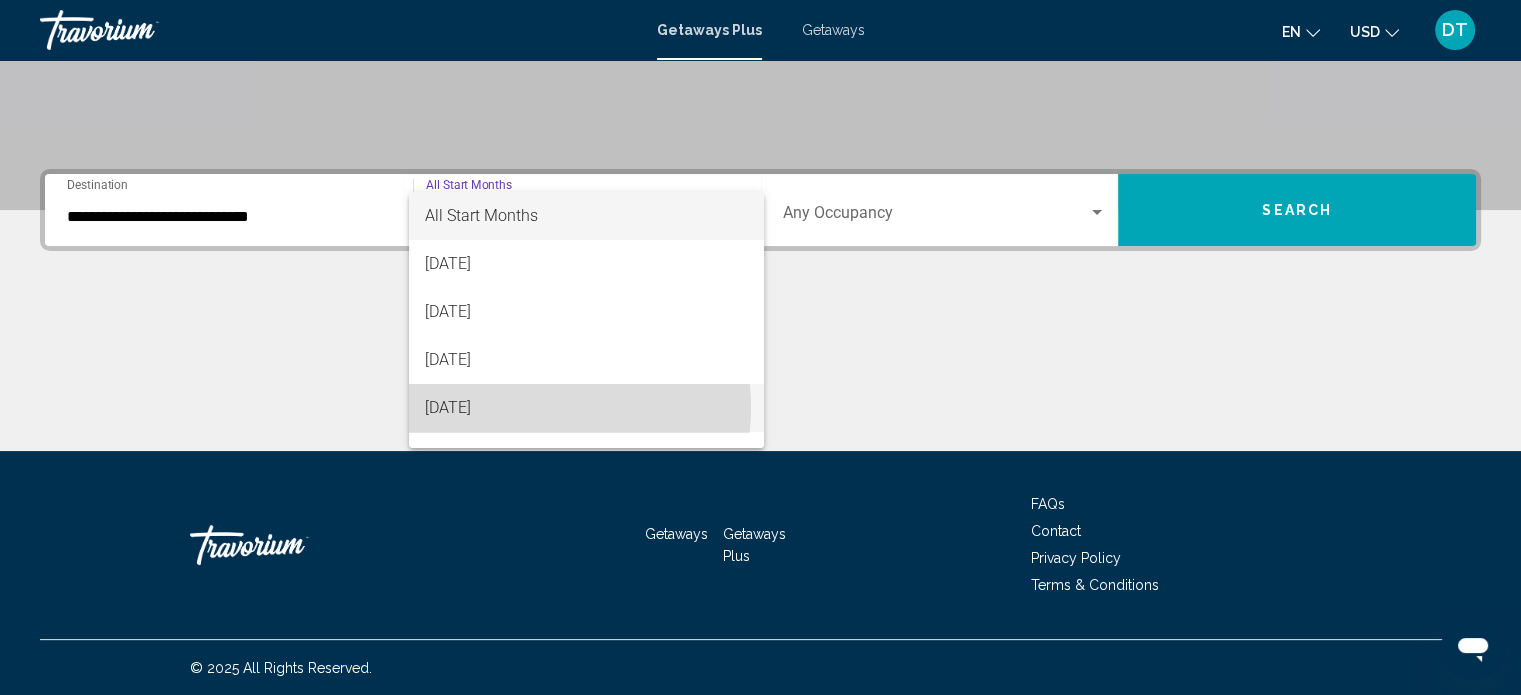 click on "[DATE]" at bounding box center [586, 408] 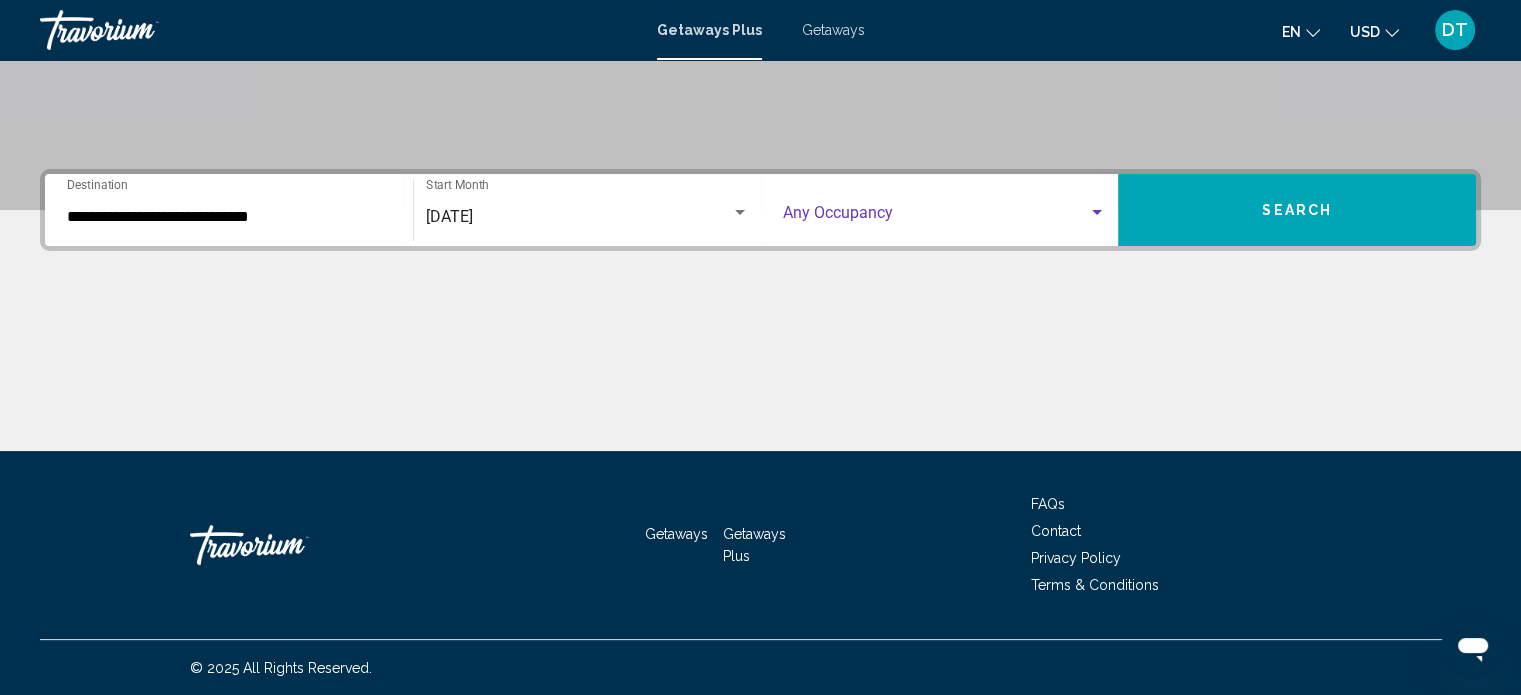 click at bounding box center [936, 217] 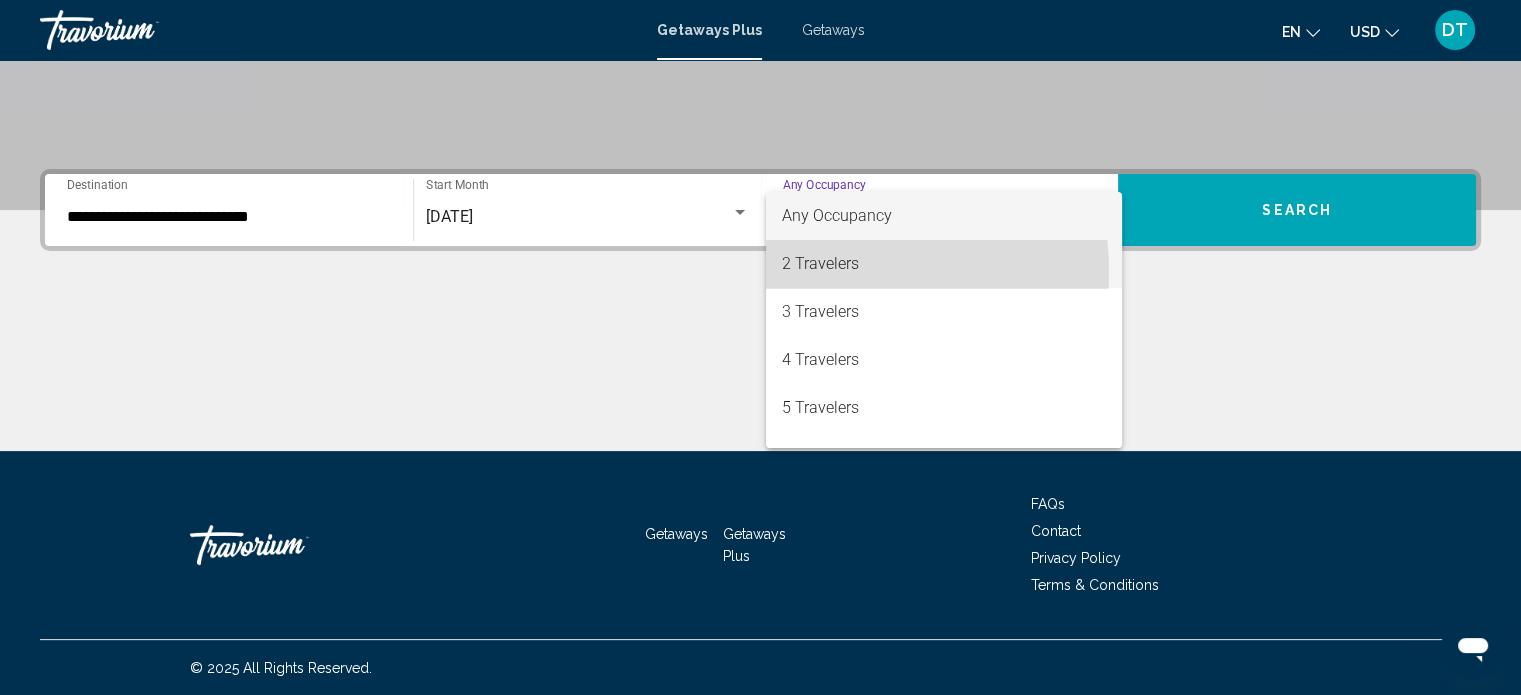 click on "2 Travelers" at bounding box center (944, 264) 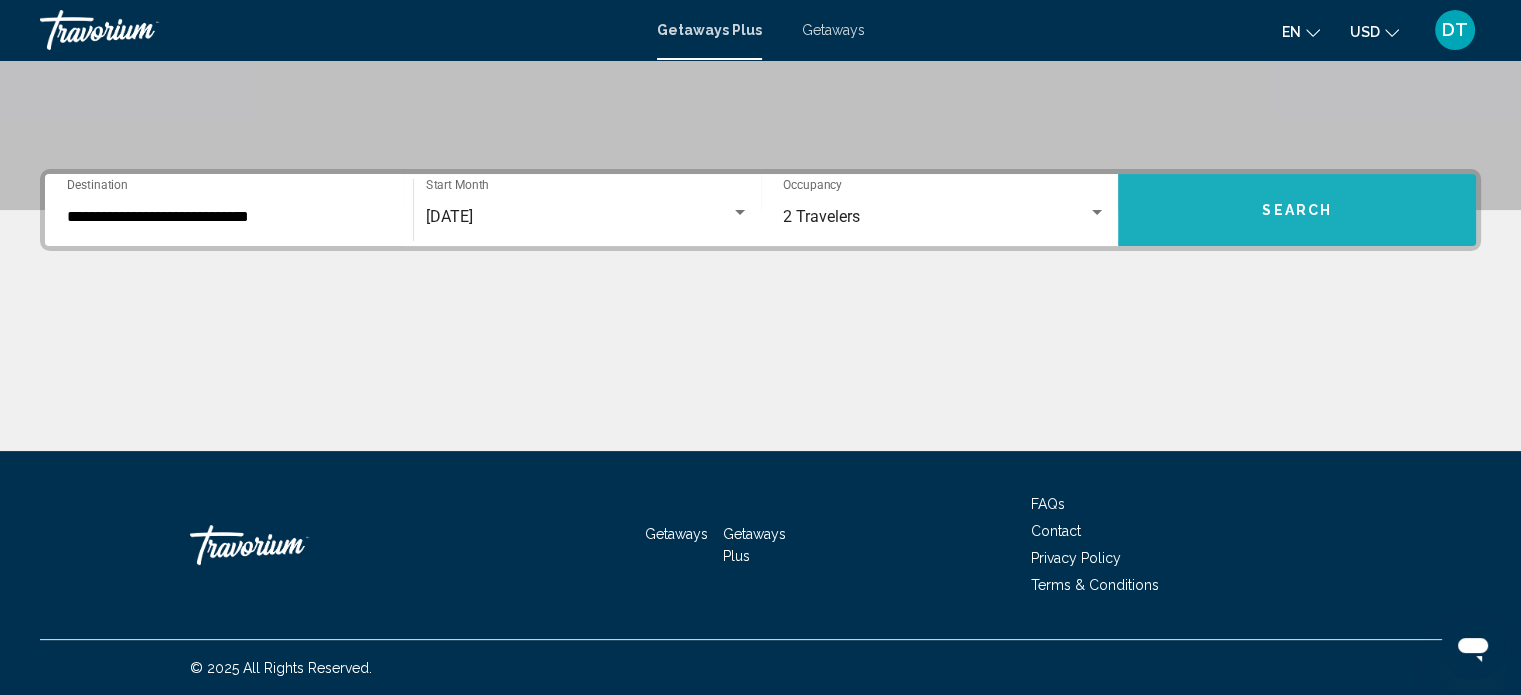 click on "Search" at bounding box center [1297, 210] 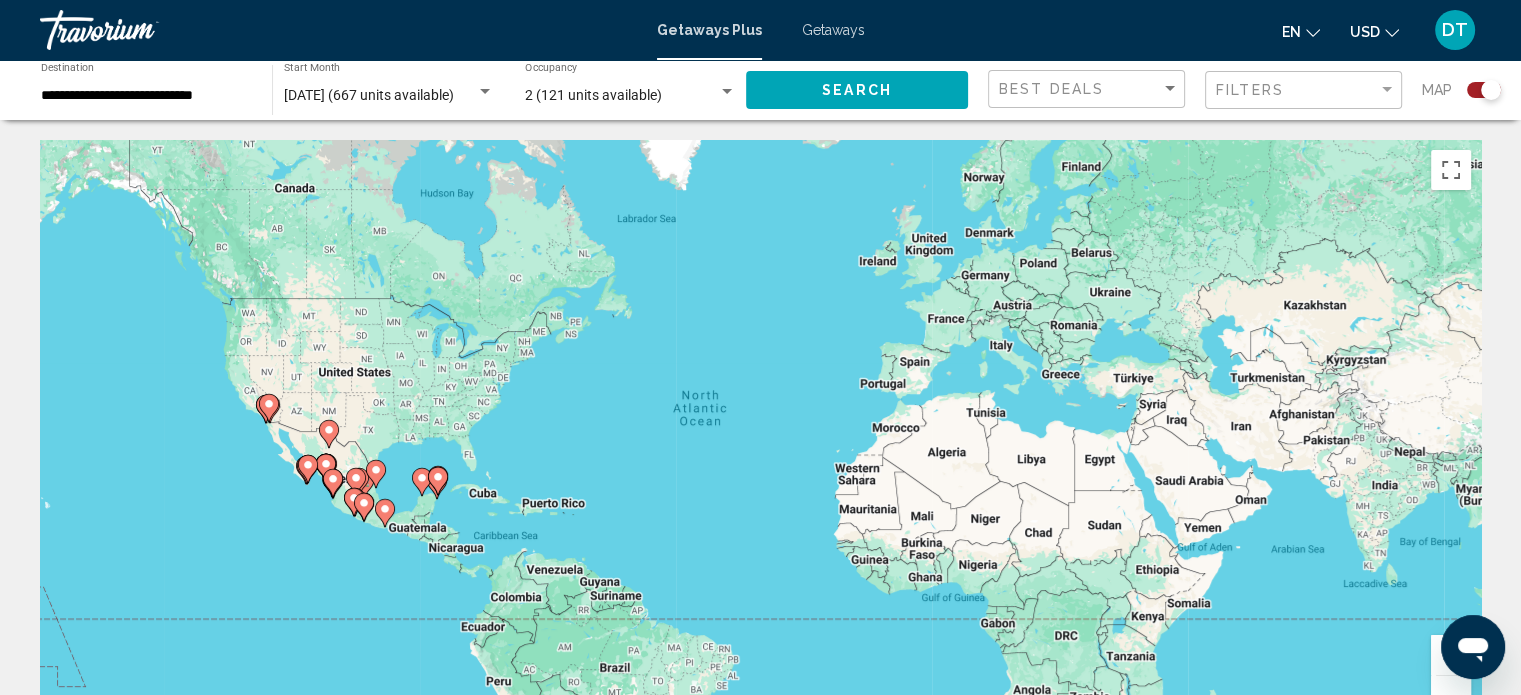 click 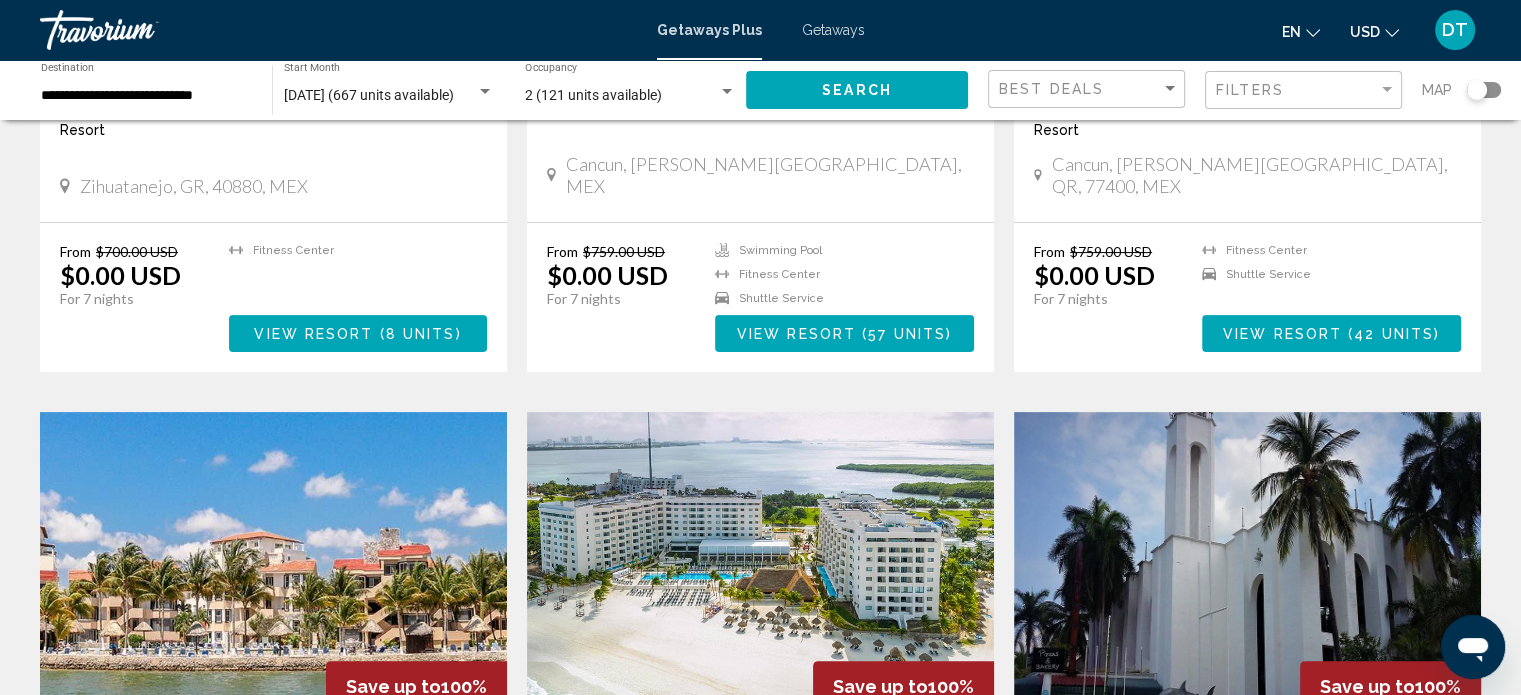scroll, scrollTop: 560, scrollLeft: 0, axis: vertical 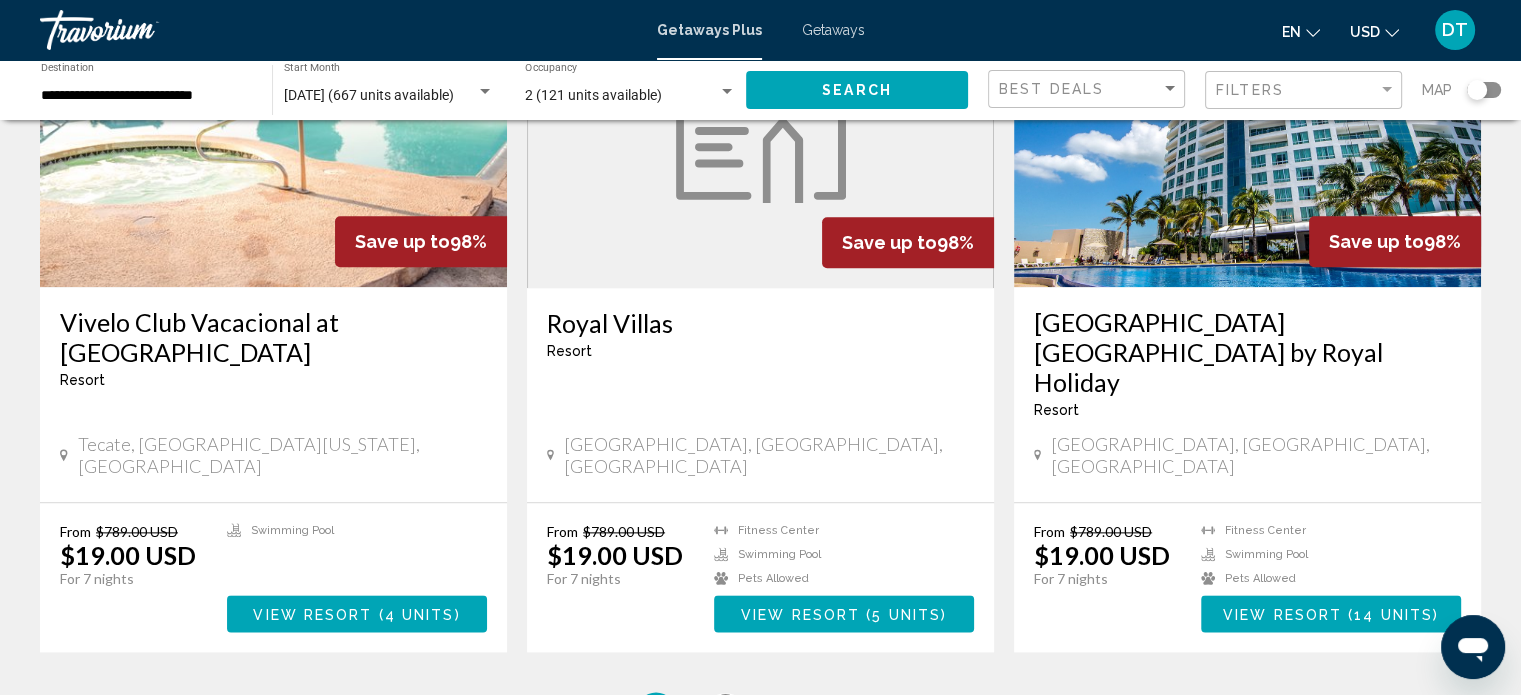 click on "2" at bounding box center [726, 712] 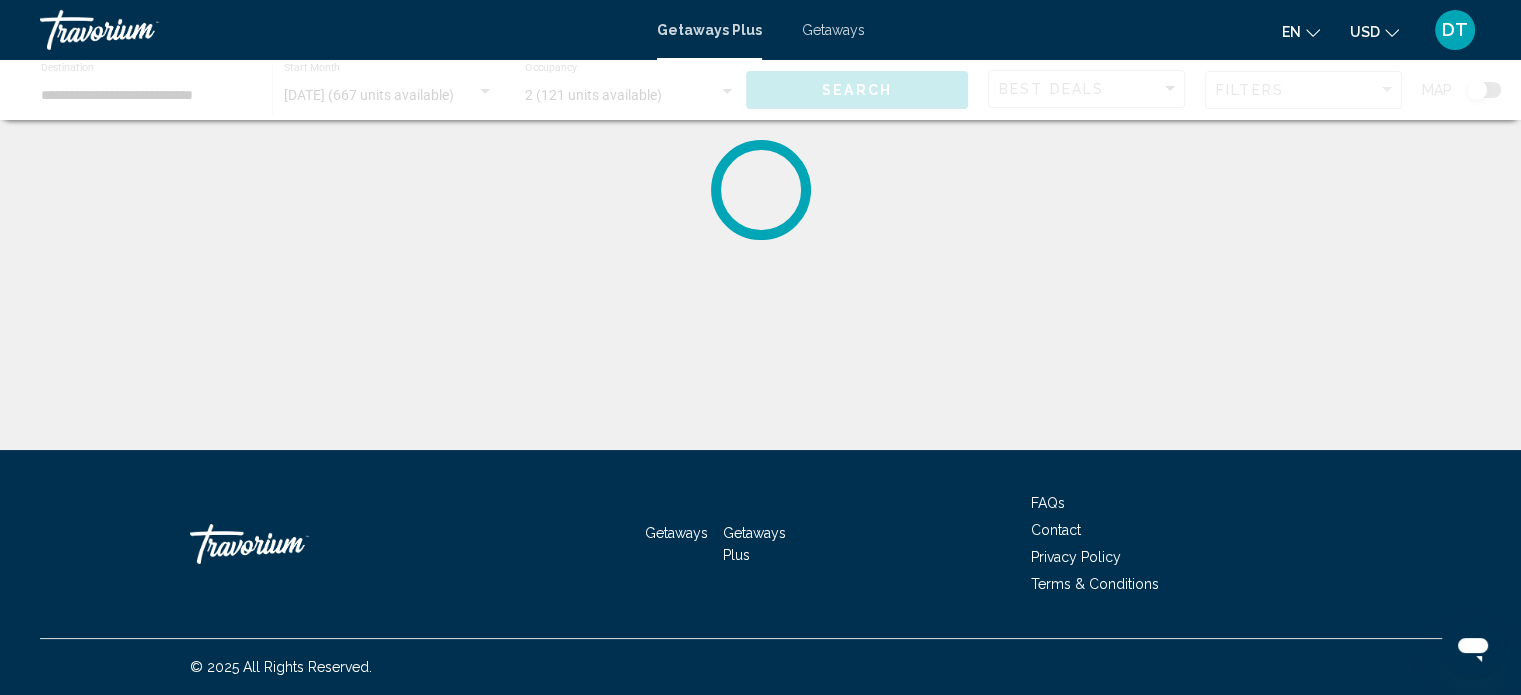 scroll, scrollTop: 0, scrollLeft: 0, axis: both 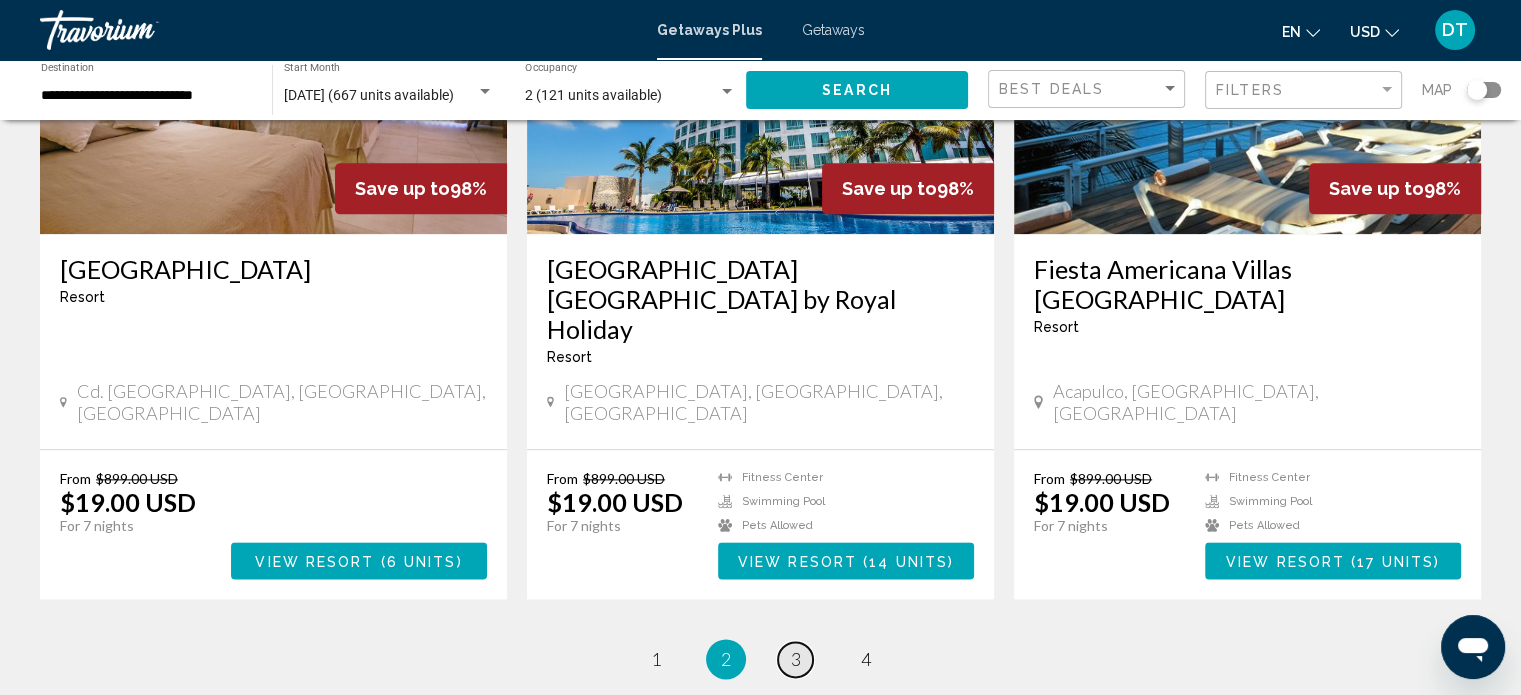 click on "page  3" at bounding box center (795, 659) 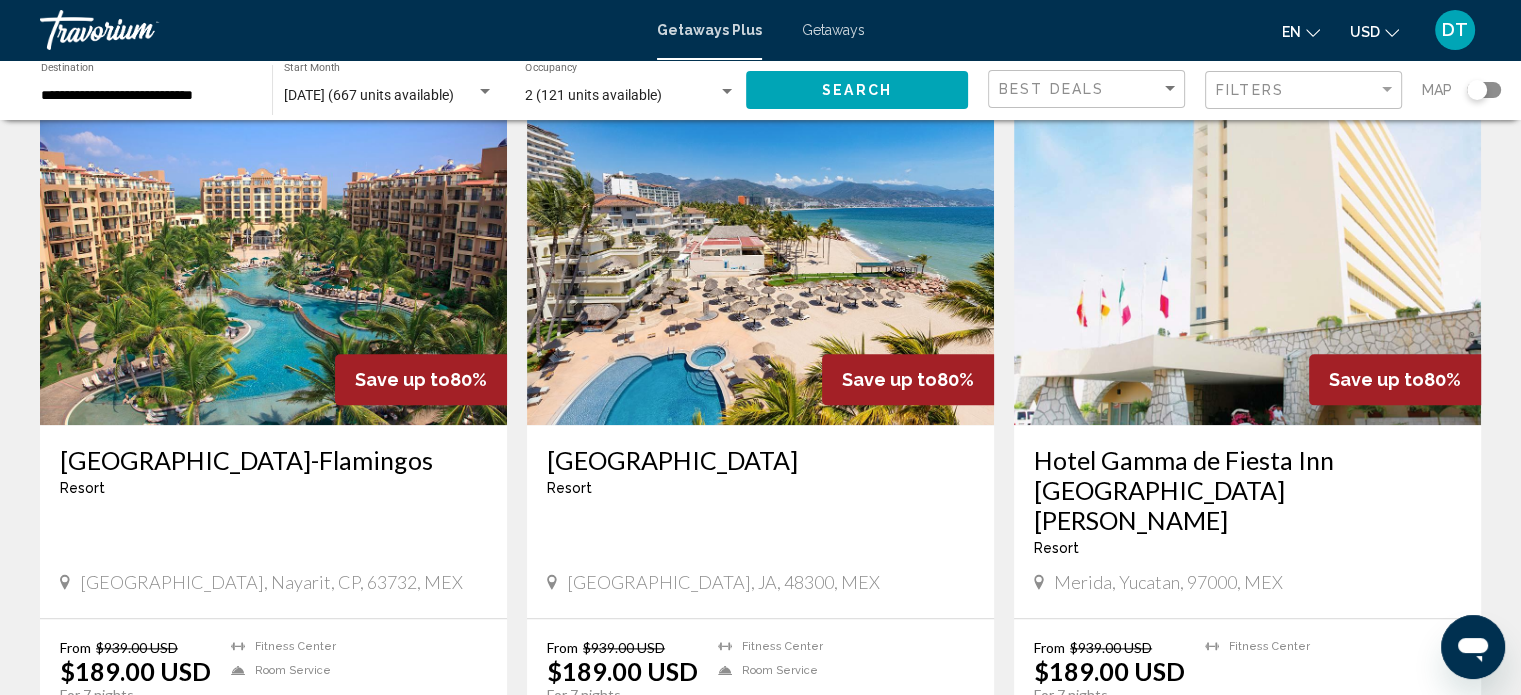 scroll, scrollTop: 2293, scrollLeft: 0, axis: vertical 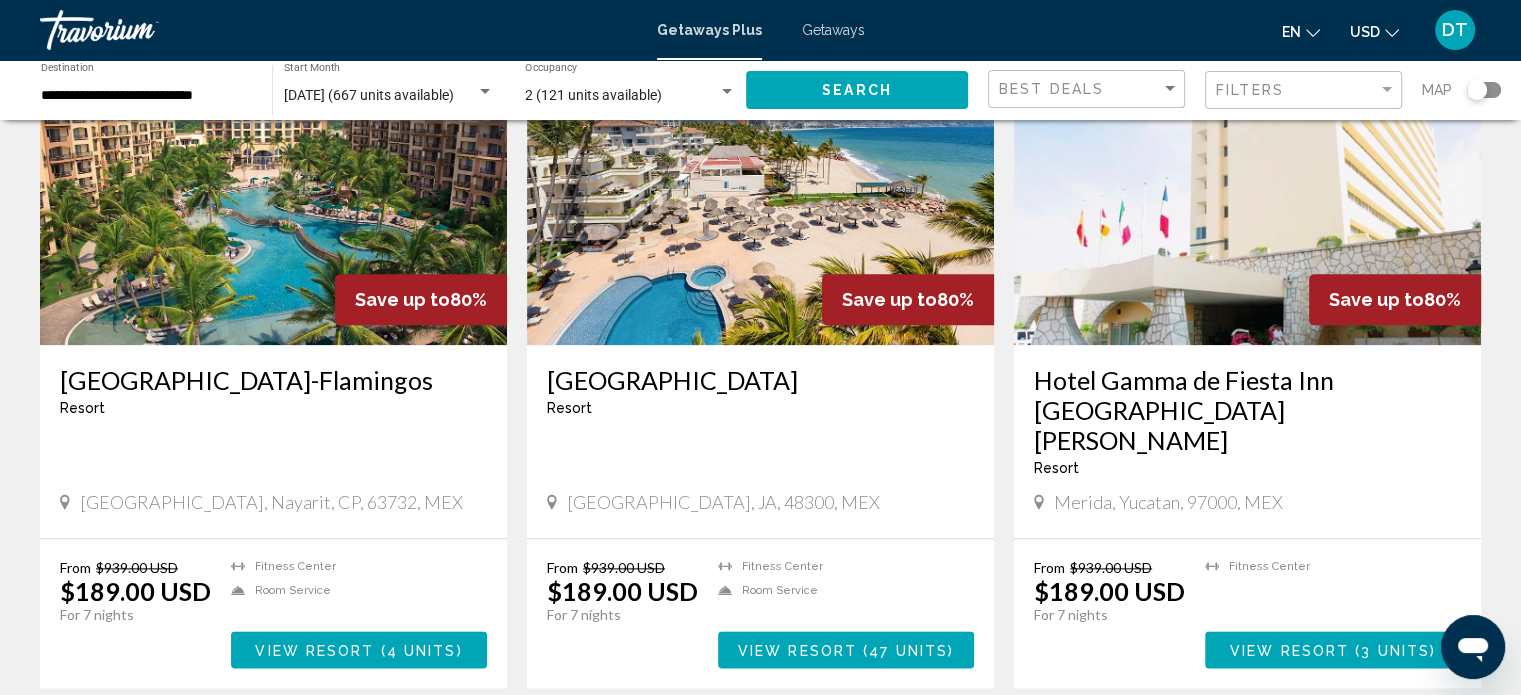click on "4" at bounding box center [866, 748] 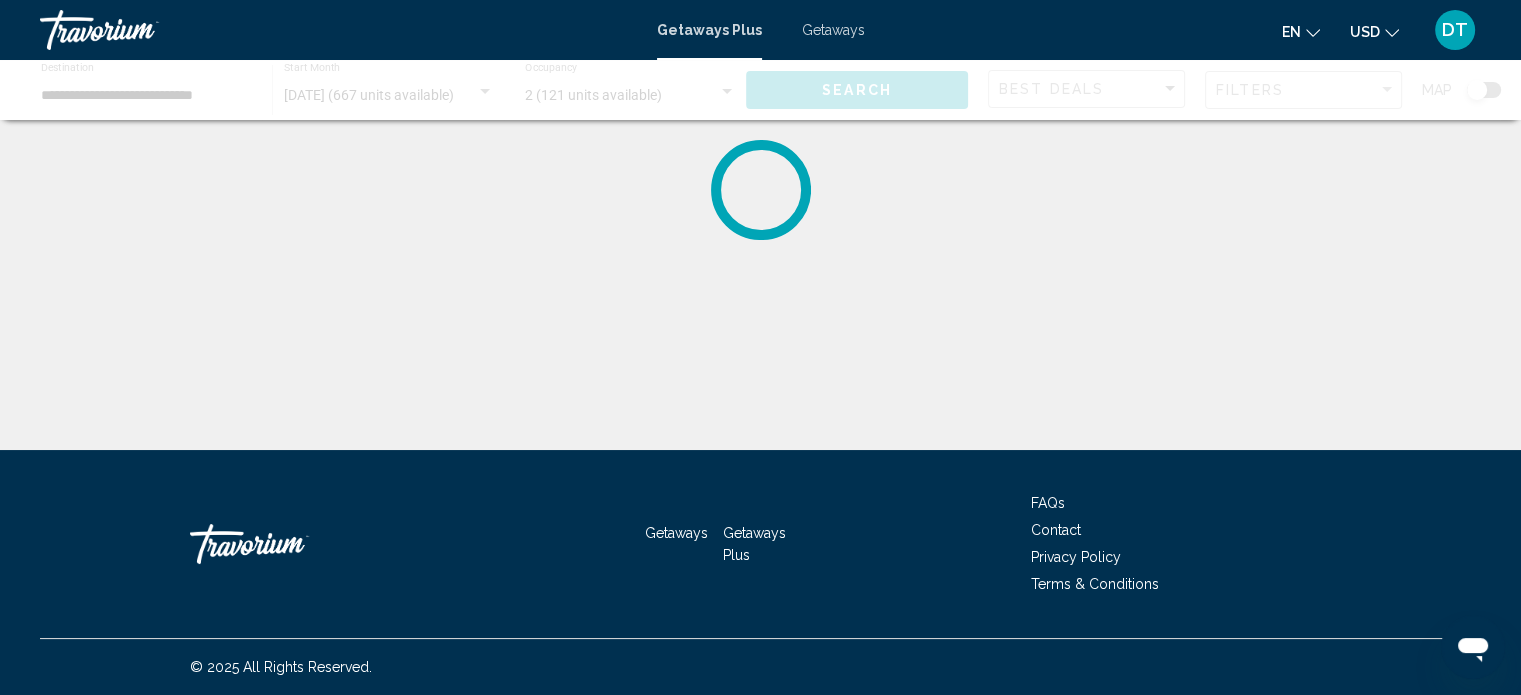 scroll, scrollTop: 0, scrollLeft: 0, axis: both 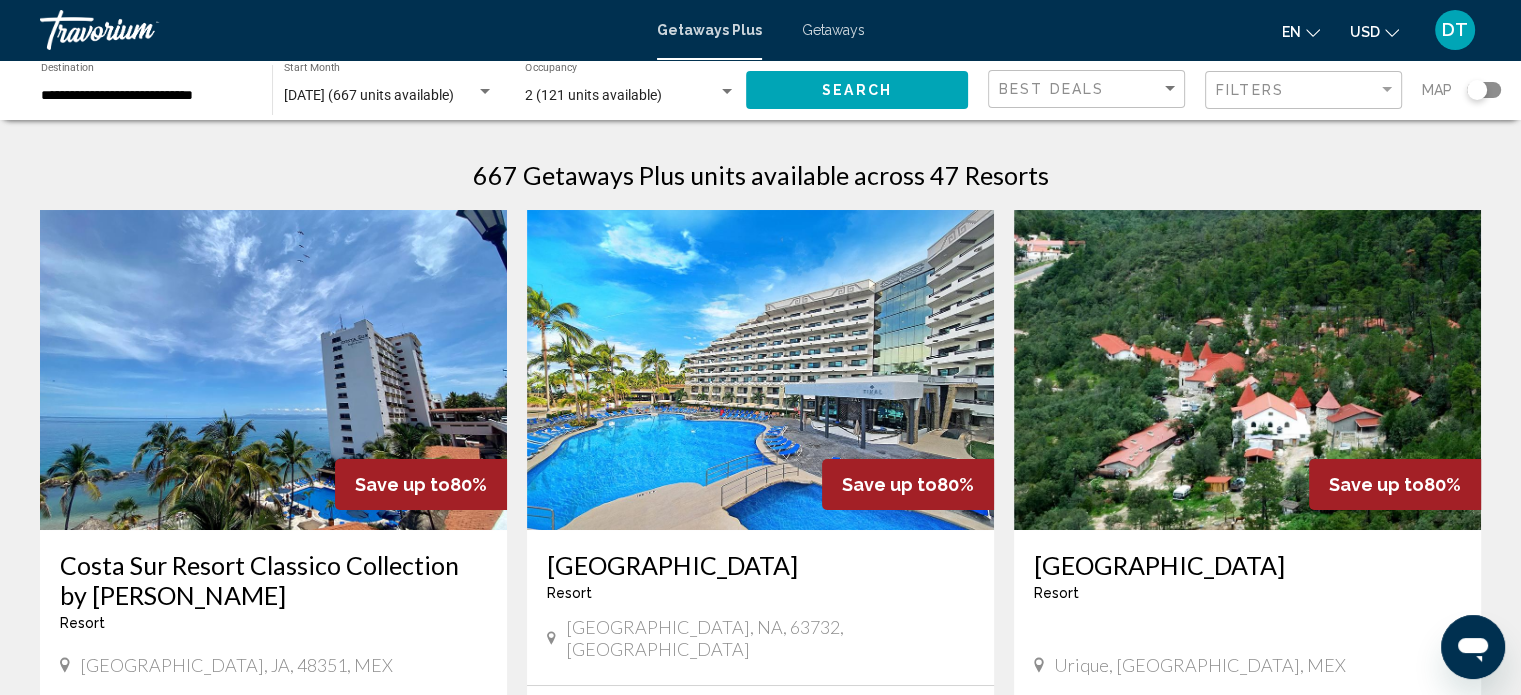 drag, startPoint x: 1528, startPoint y: 689, endPoint x: 929, endPoint y: 613, distance: 603.8021 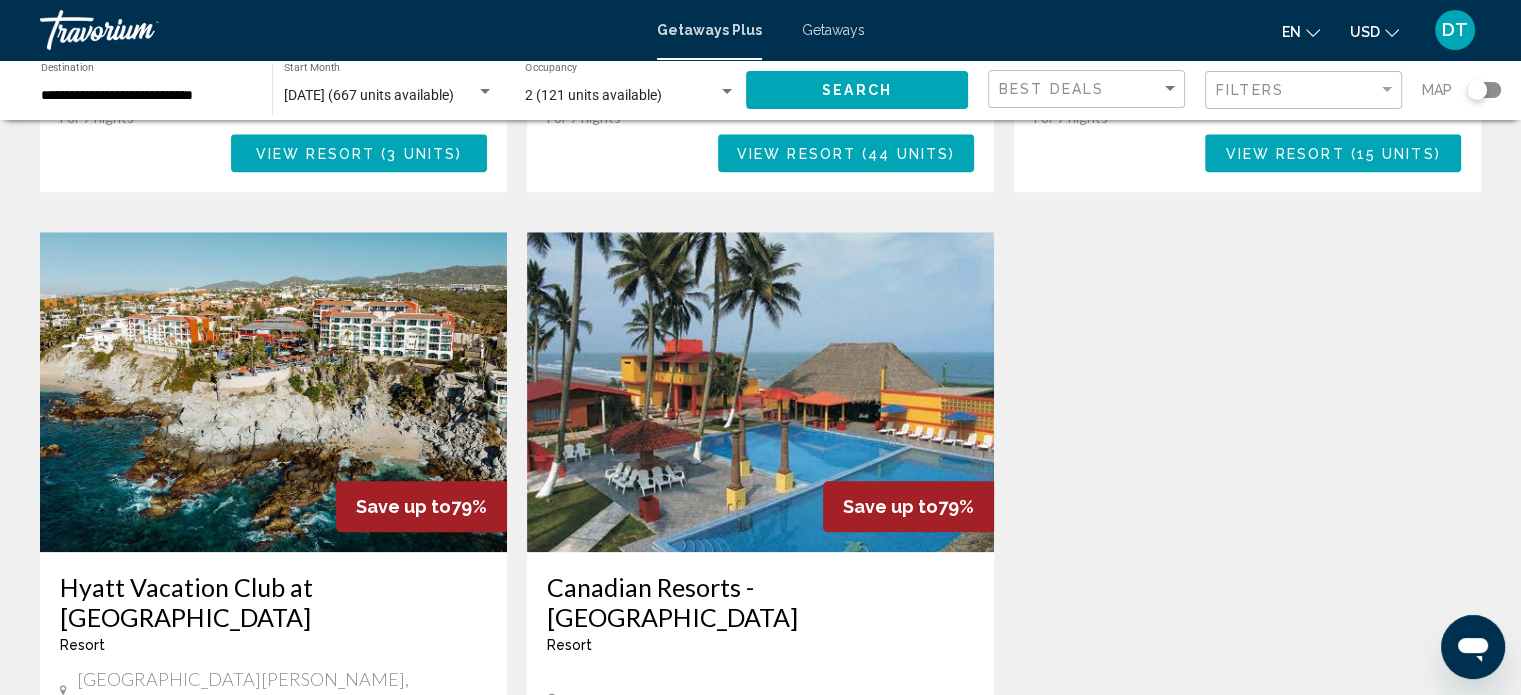 scroll, scrollTop: 2160, scrollLeft: 0, axis: vertical 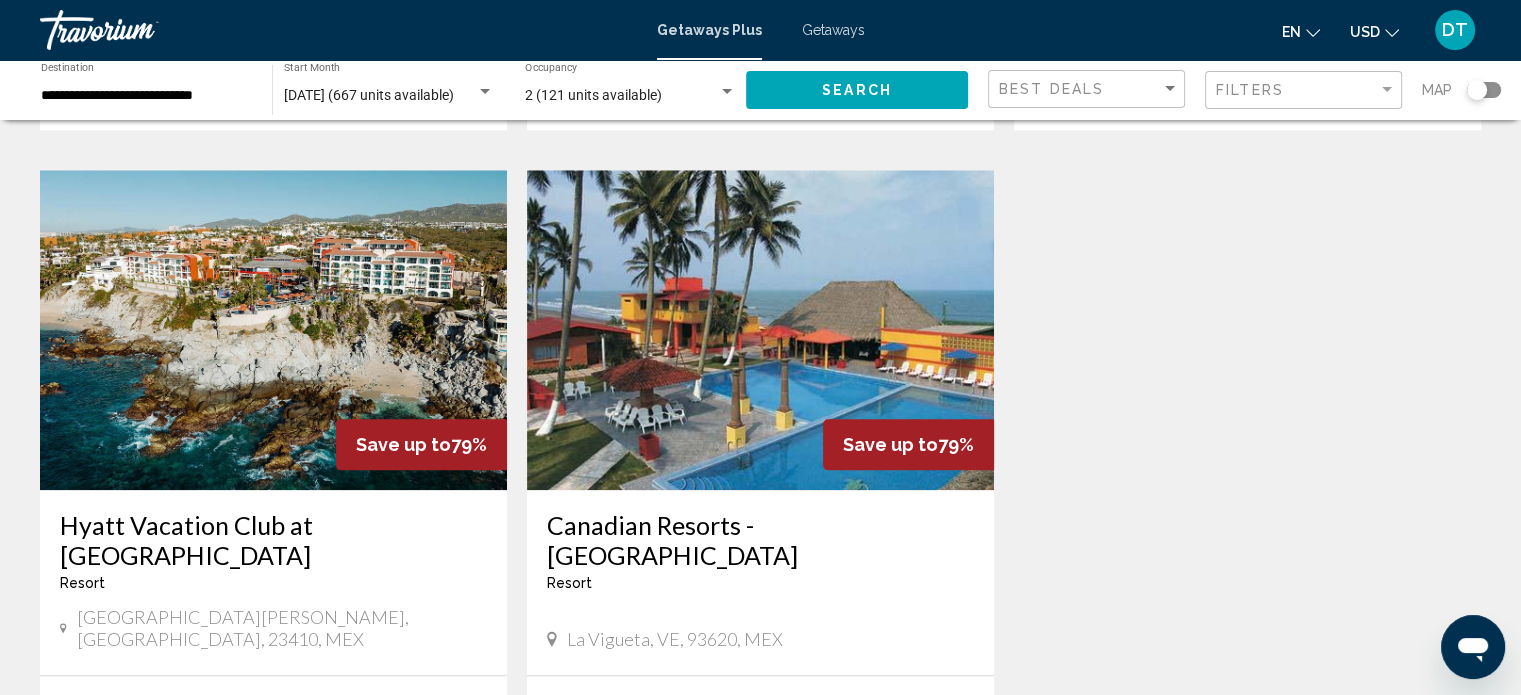click on "View Resort" at bounding box center [321, 787] 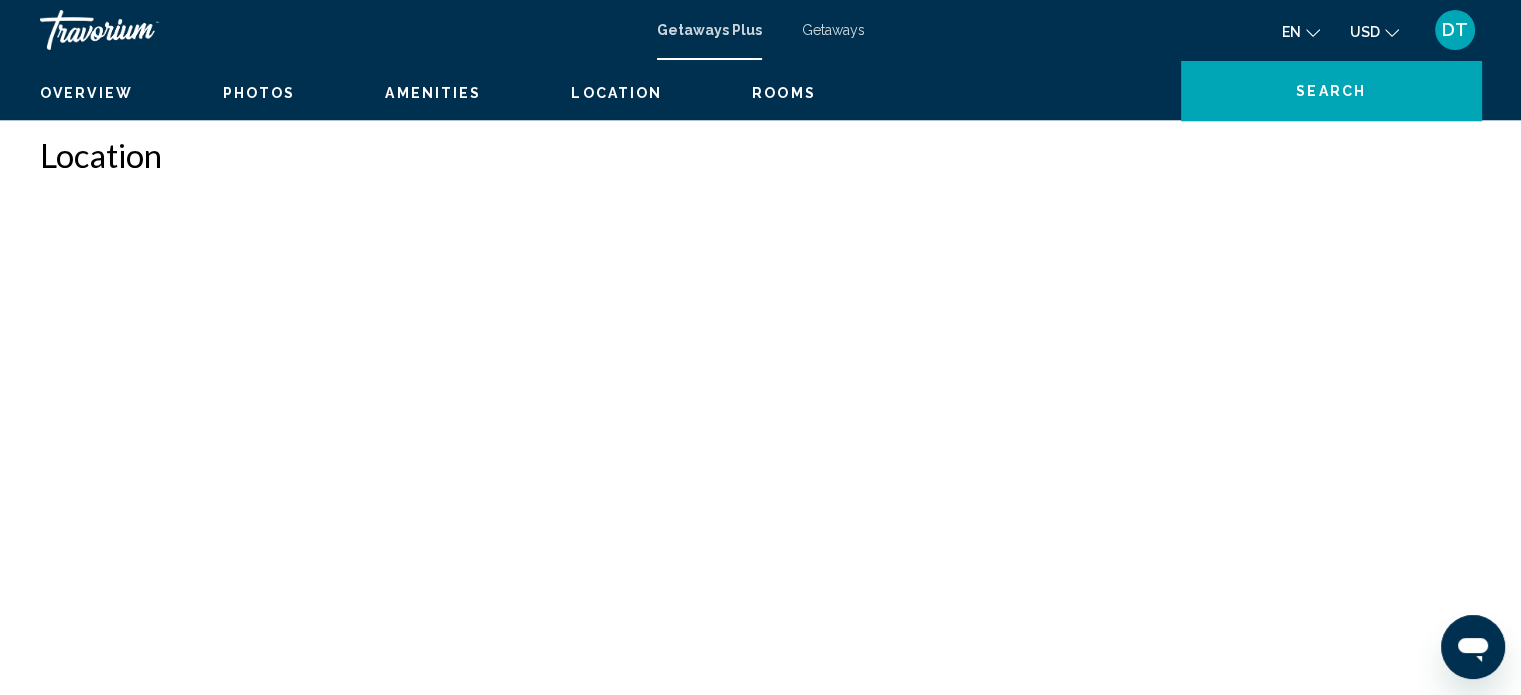 scroll, scrollTop: 12, scrollLeft: 0, axis: vertical 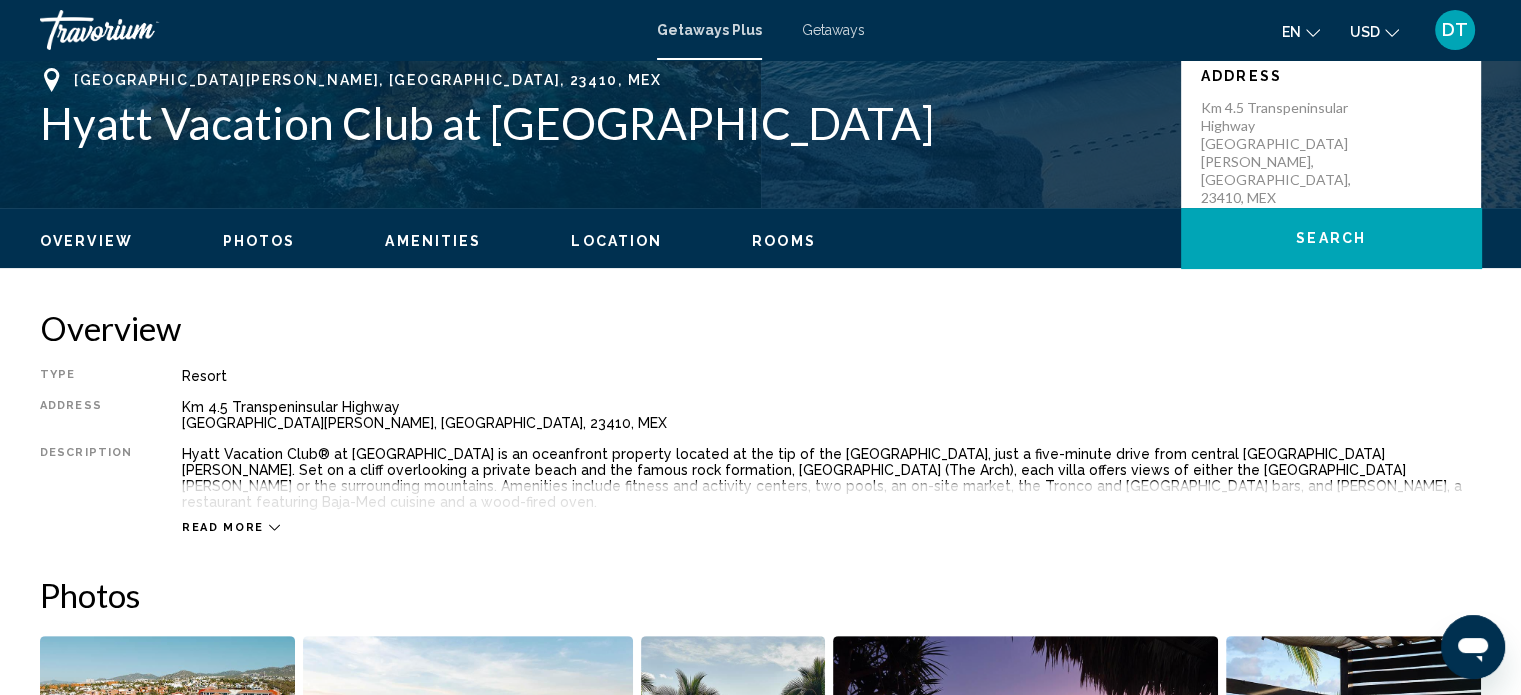 click 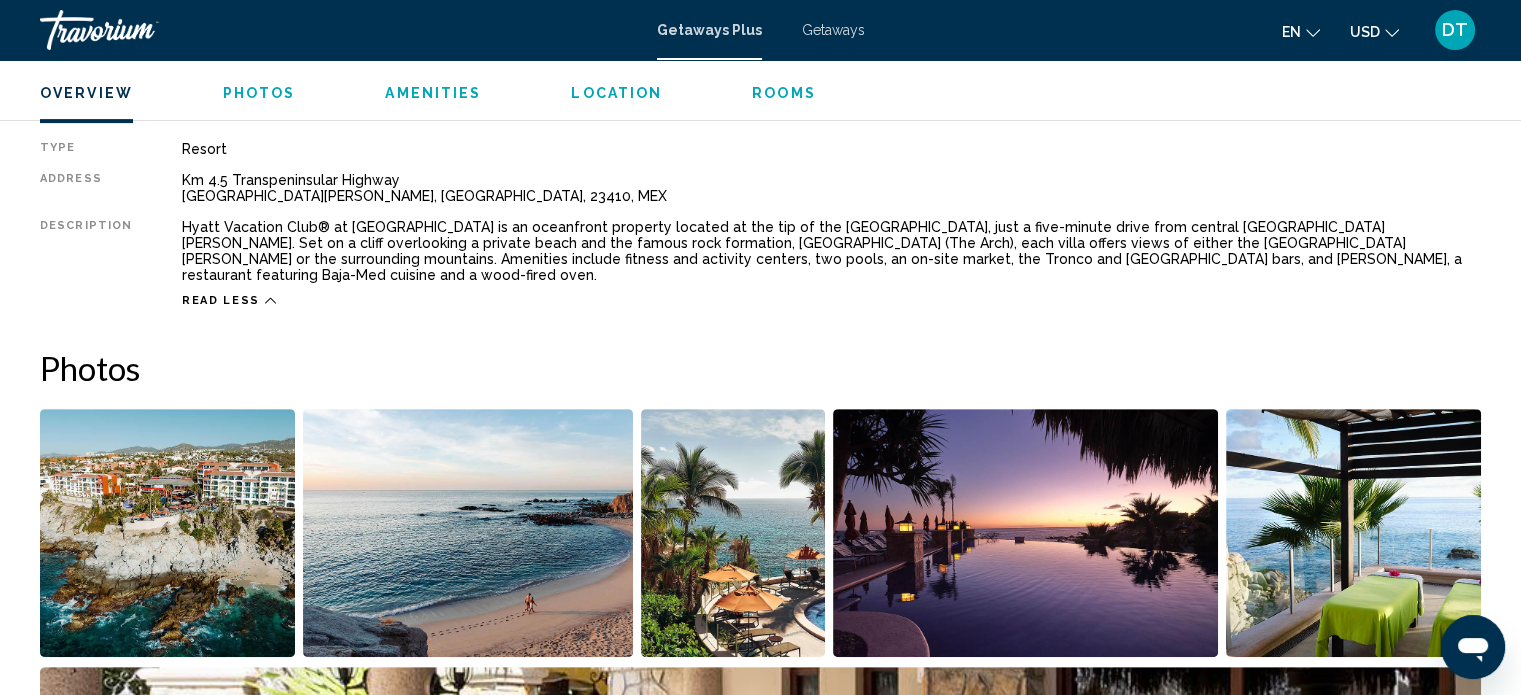 scroll, scrollTop: 720, scrollLeft: 0, axis: vertical 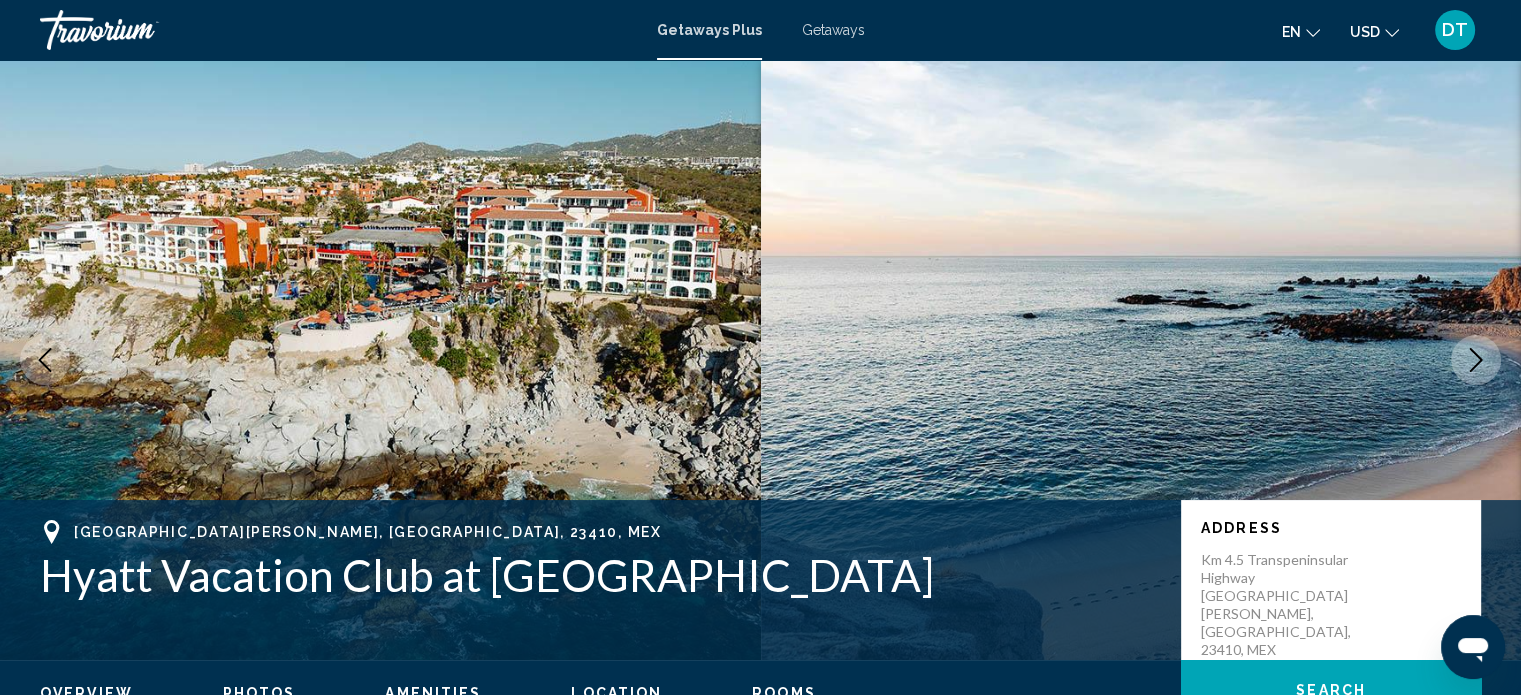 click at bounding box center (1476, 360) 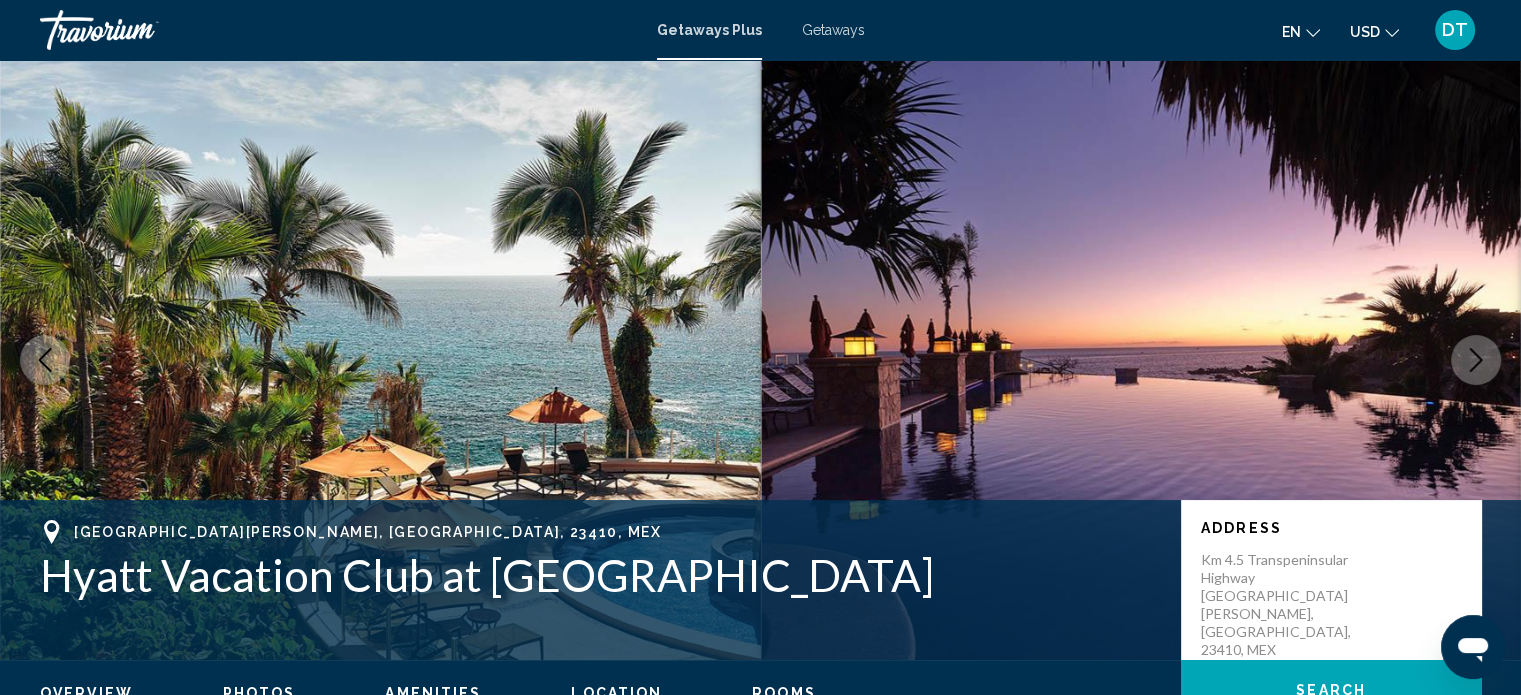 click 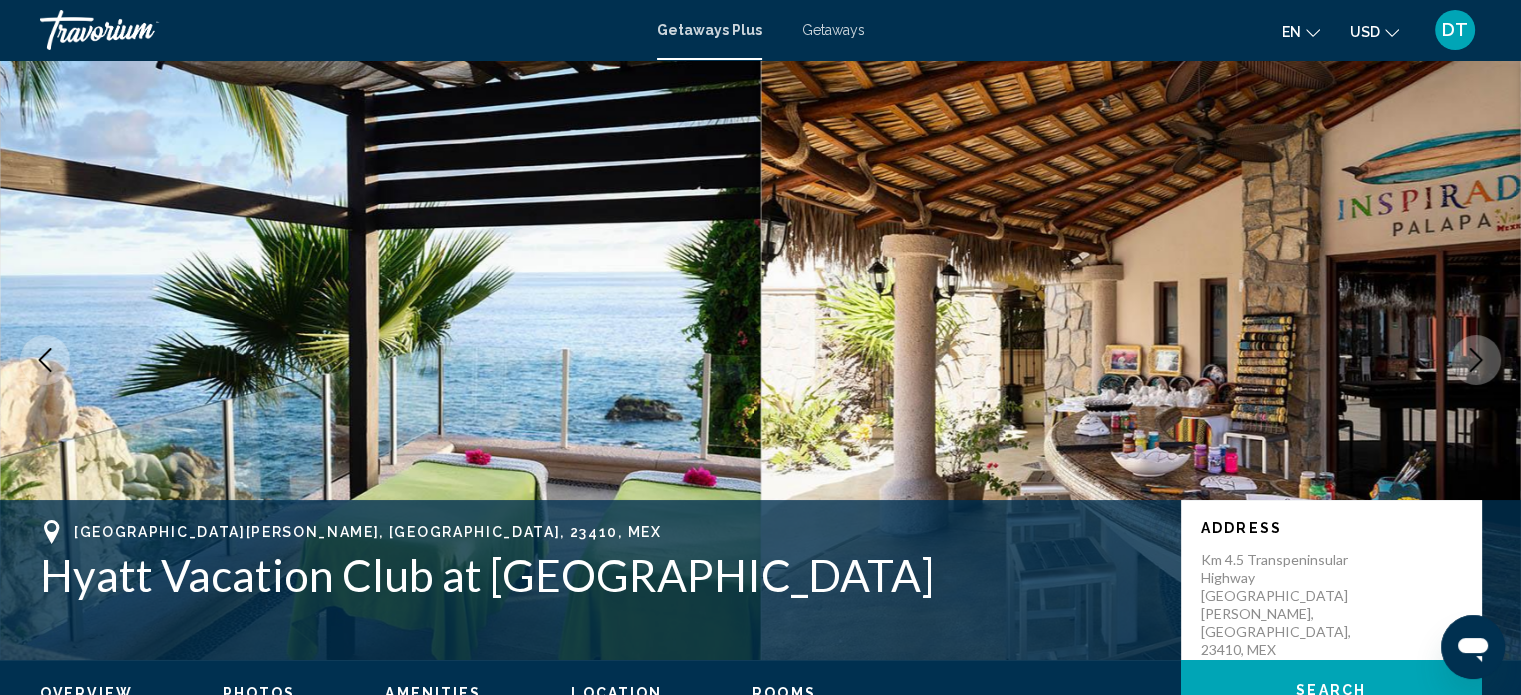 click 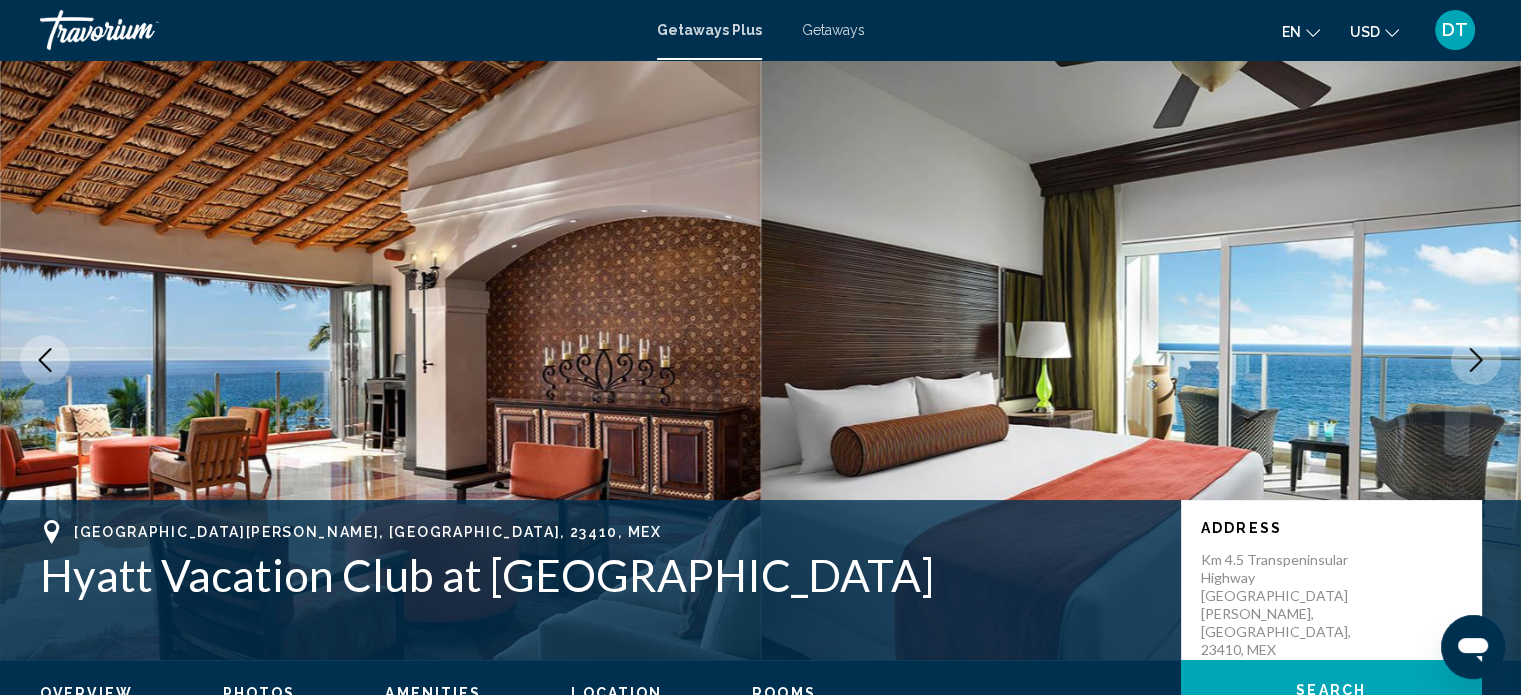 click 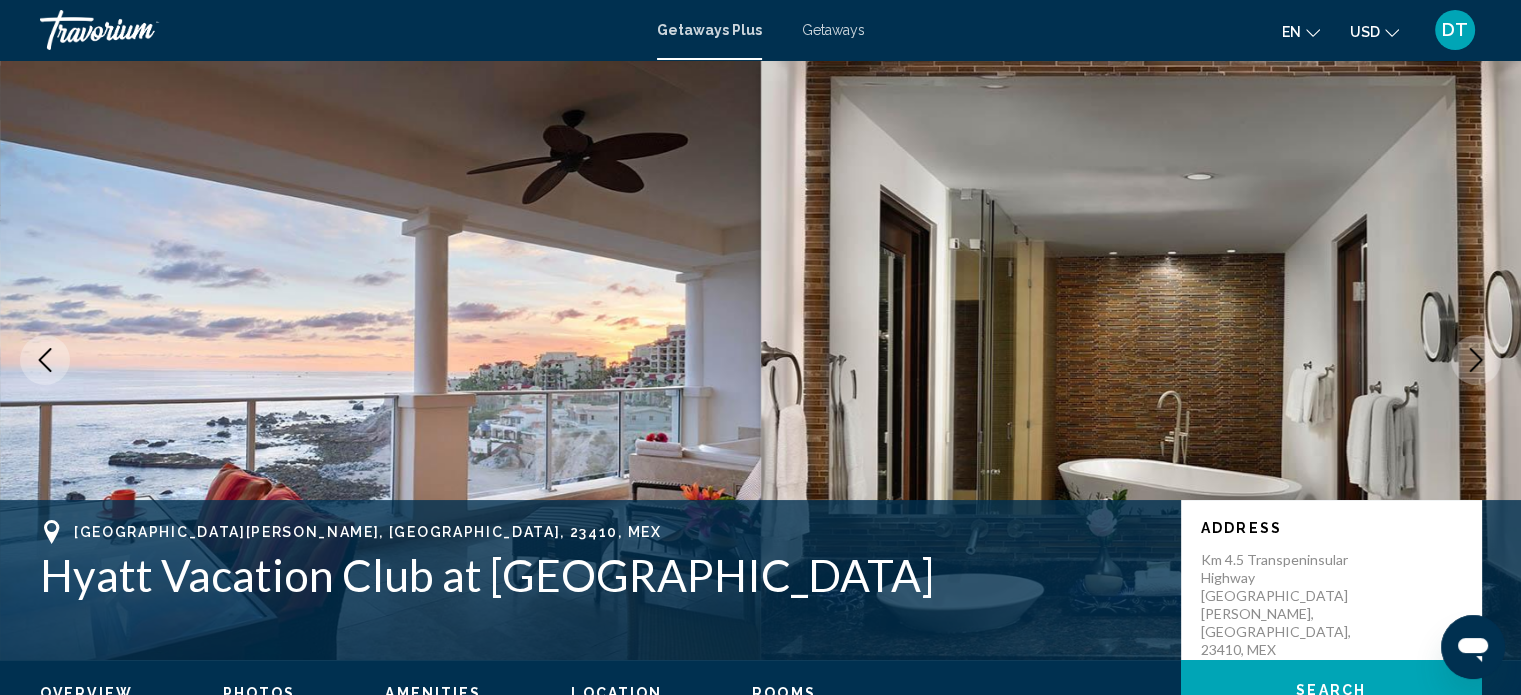 click 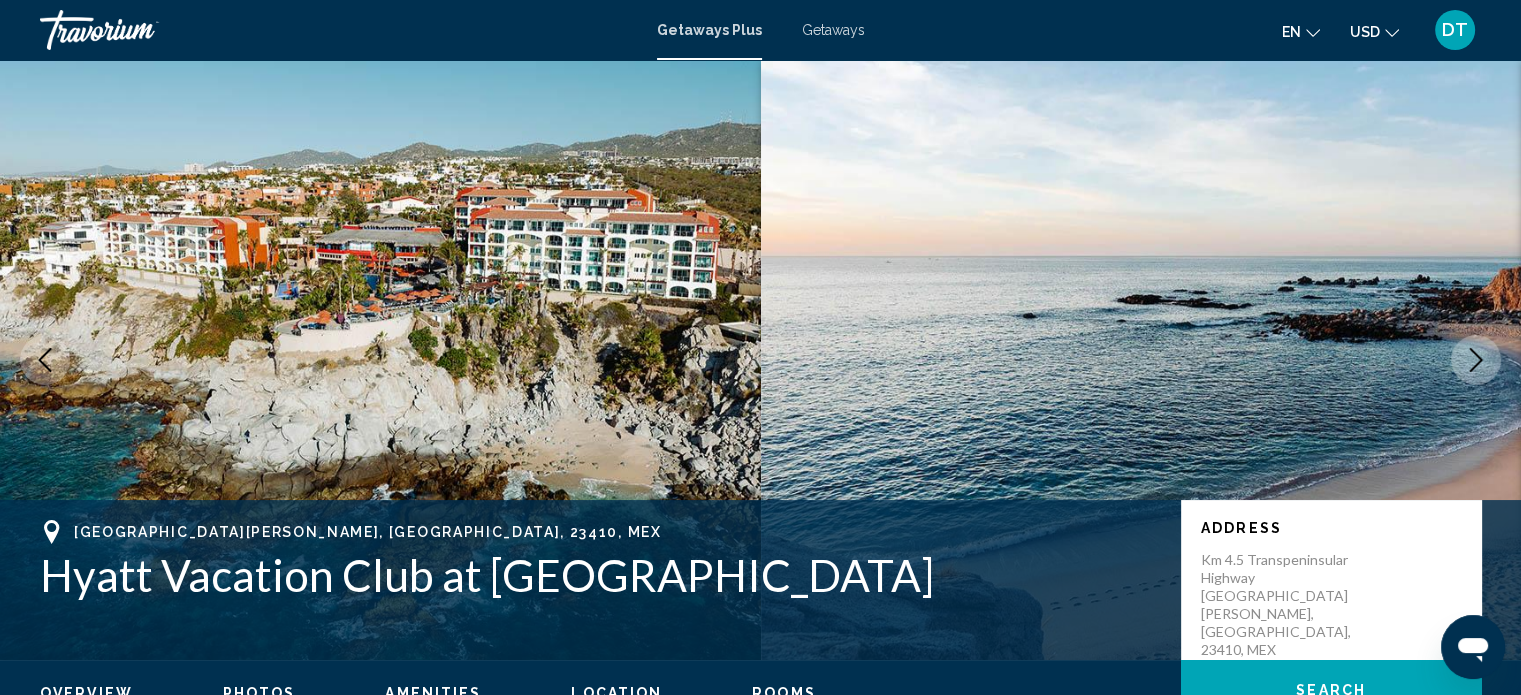 click 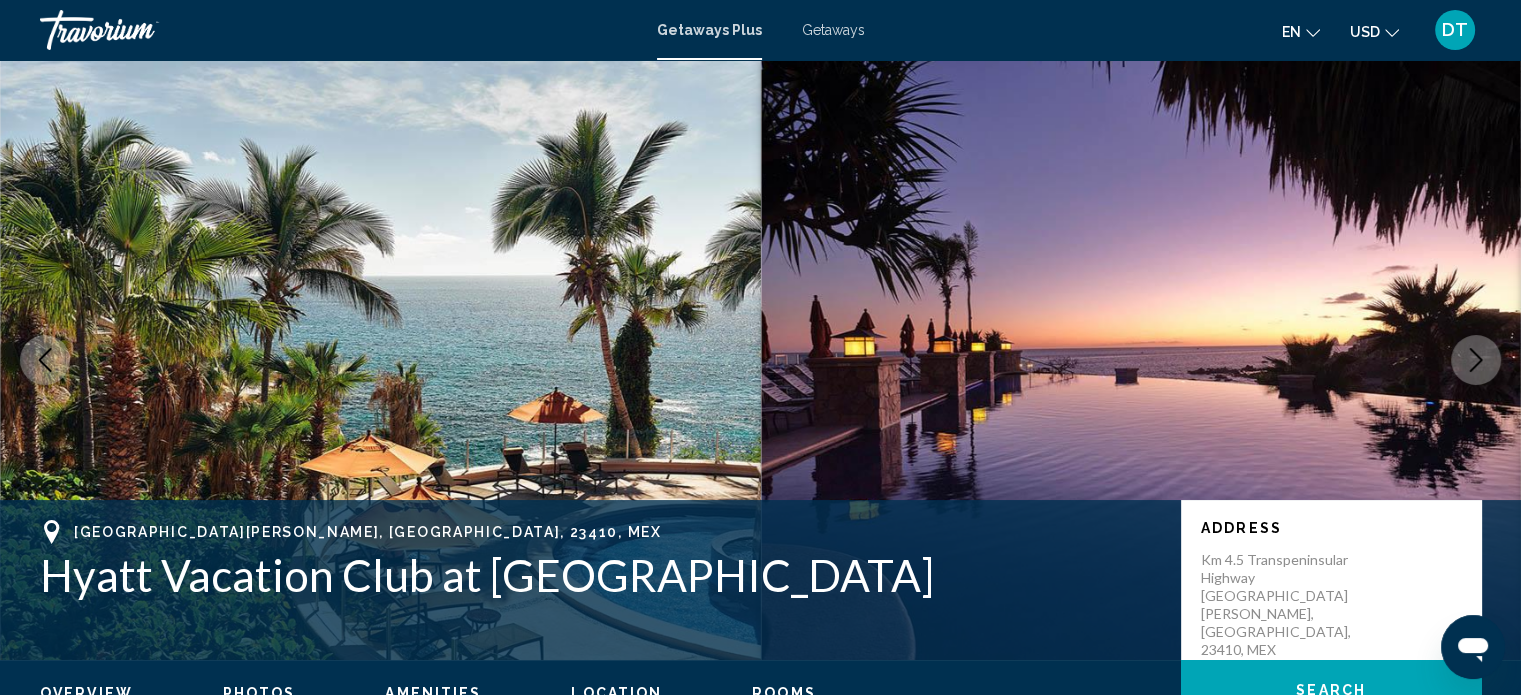 click 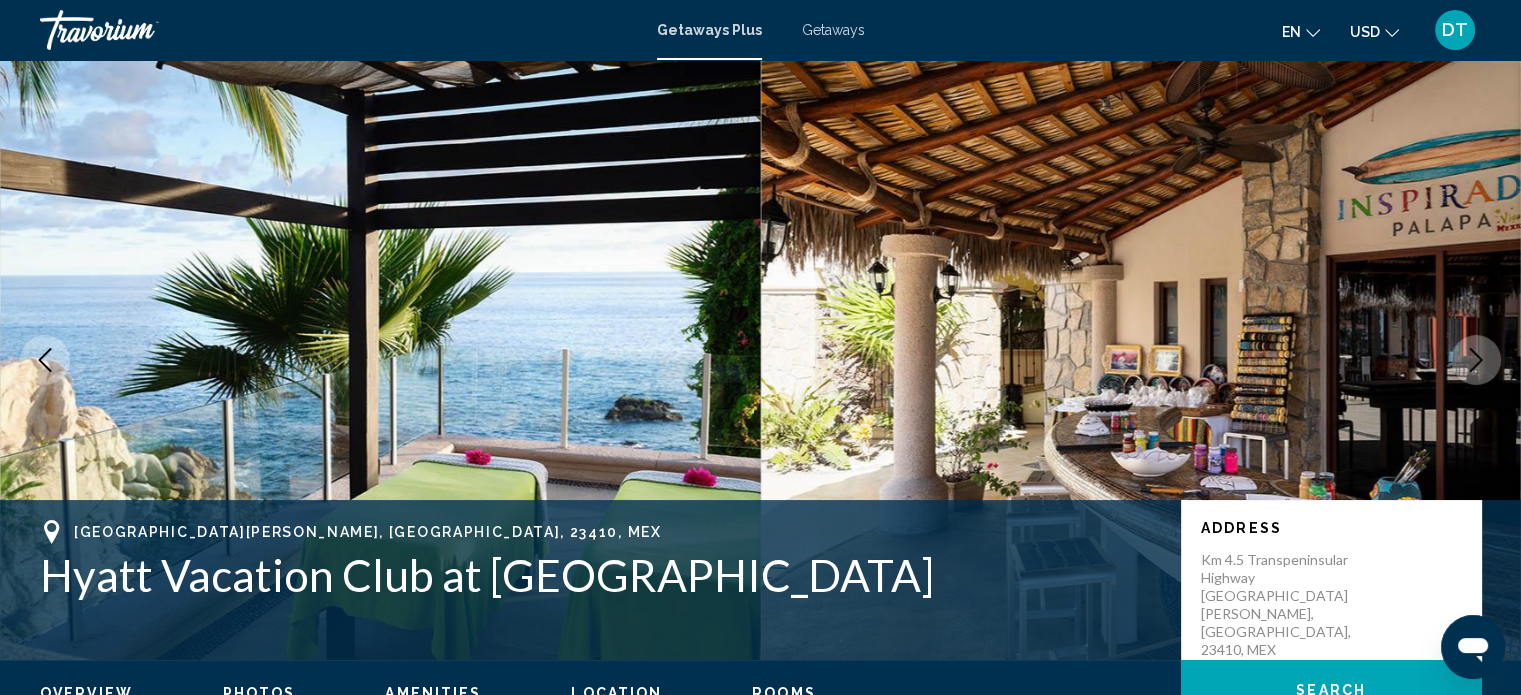 click 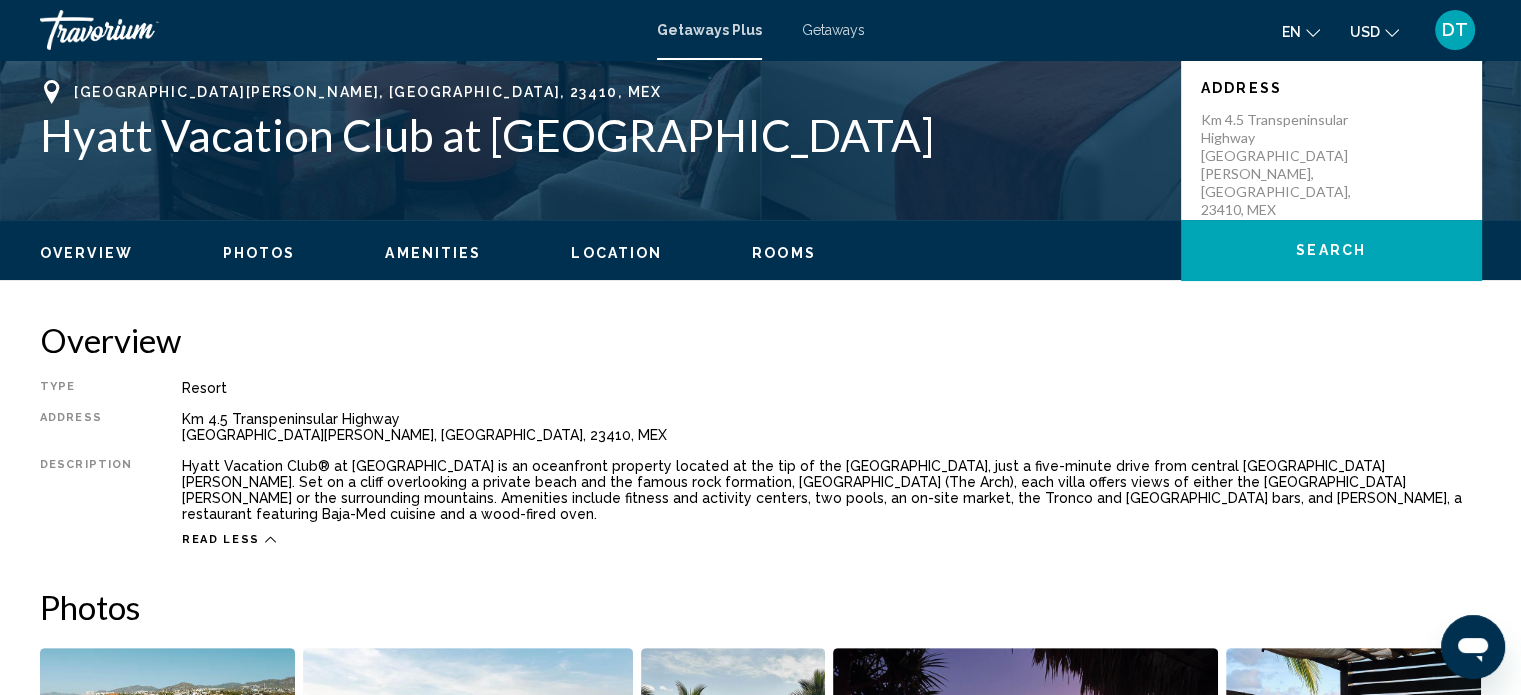 scroll, scrollTop: 480, scrollLeft: 0, axis: vertical 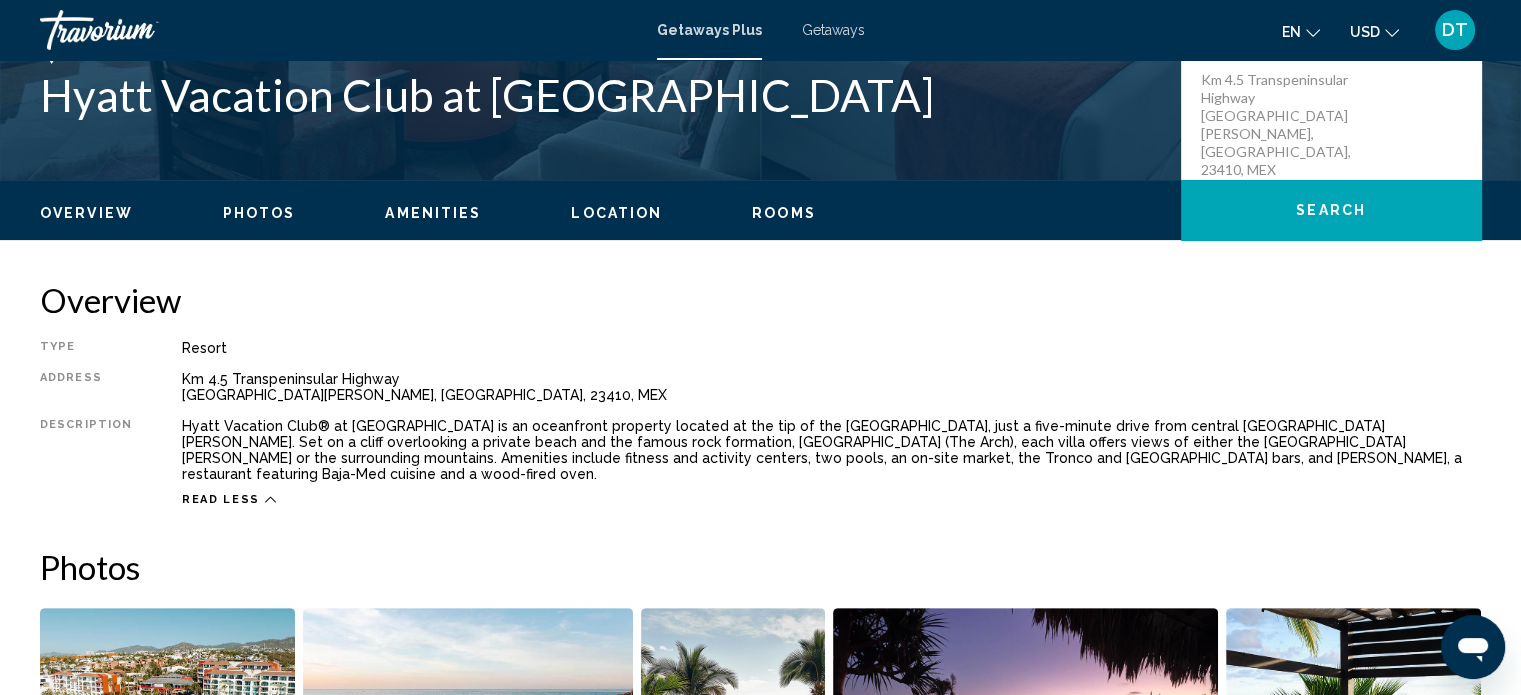 click on "Amenities" at bounding box center (433, 213) 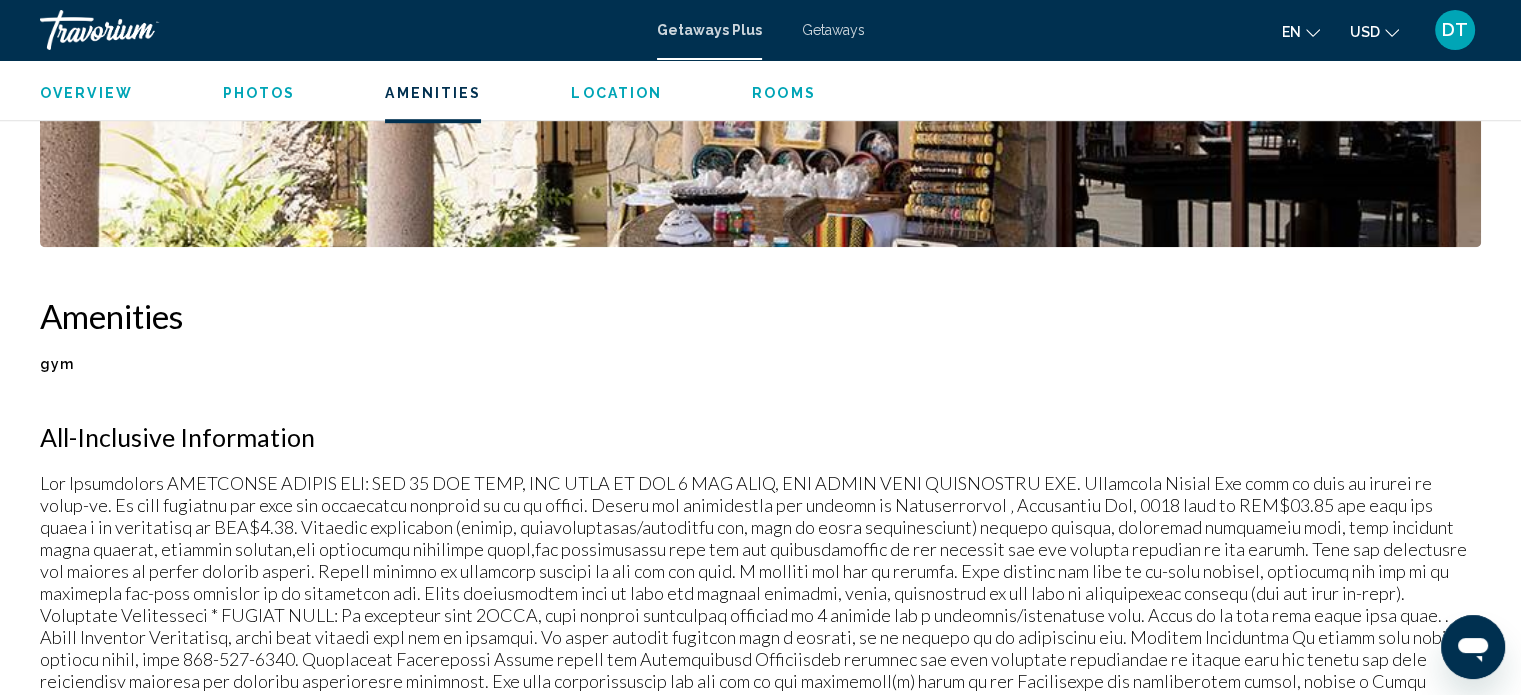 scroll, scrollTop: 1507, scrollLeft: 0, axis: vertical 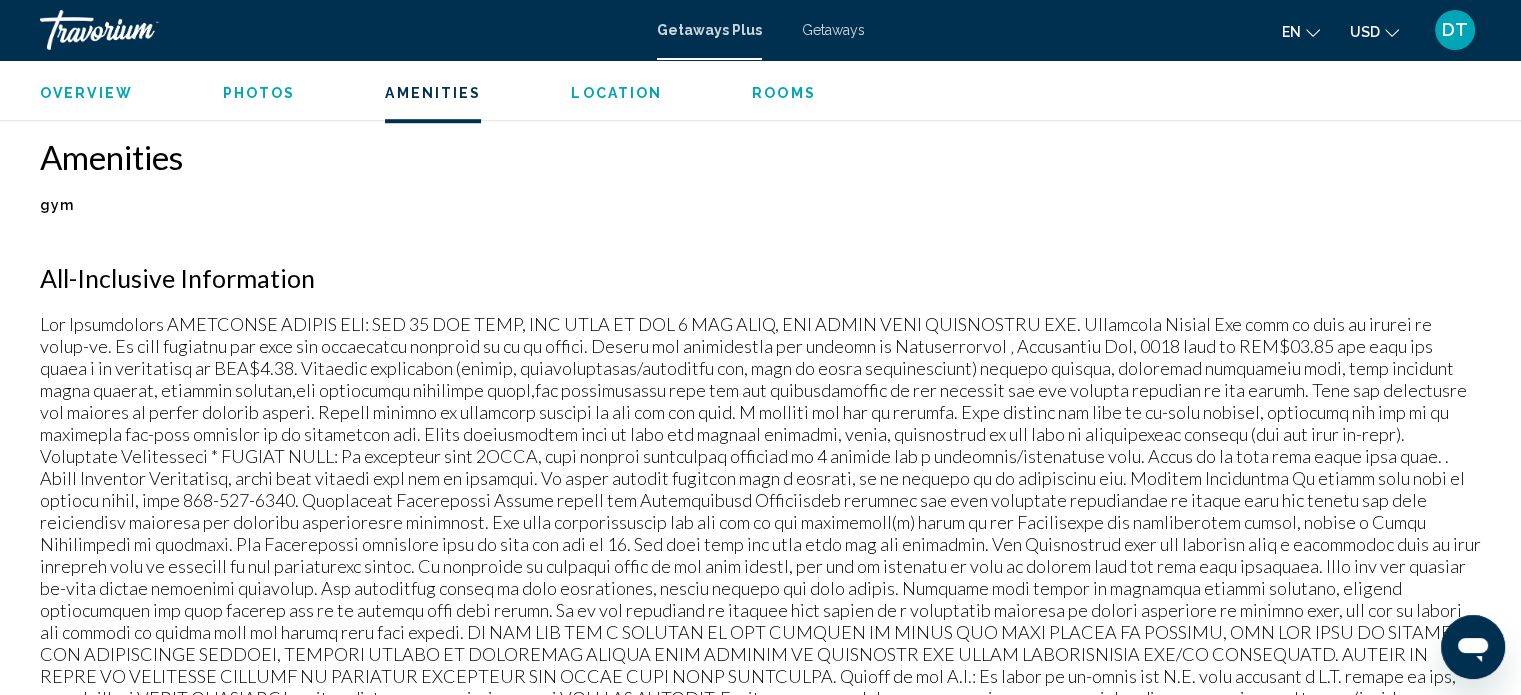 click on "Location" at bounding box center (616, 93) 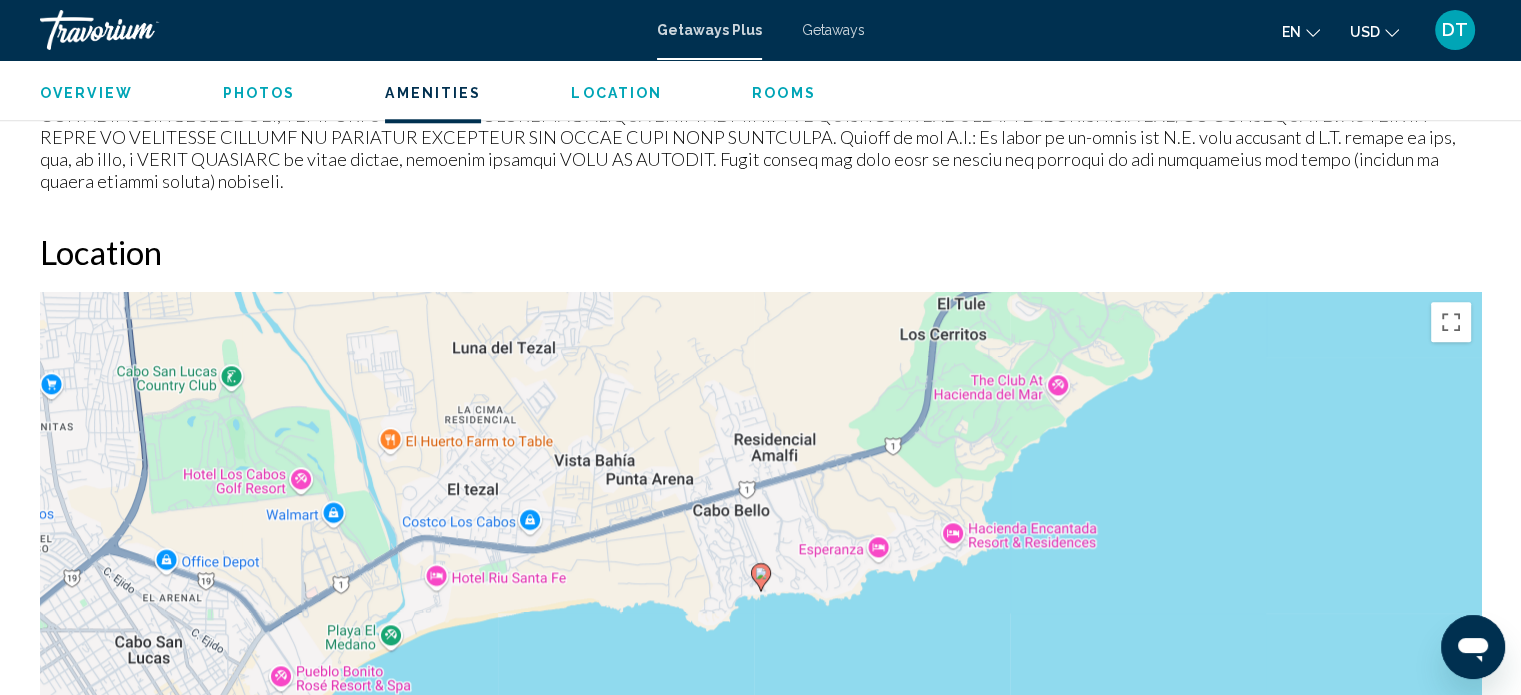 scroll, scrollTop: 2120, scrollLeft: 0, axis: vertical 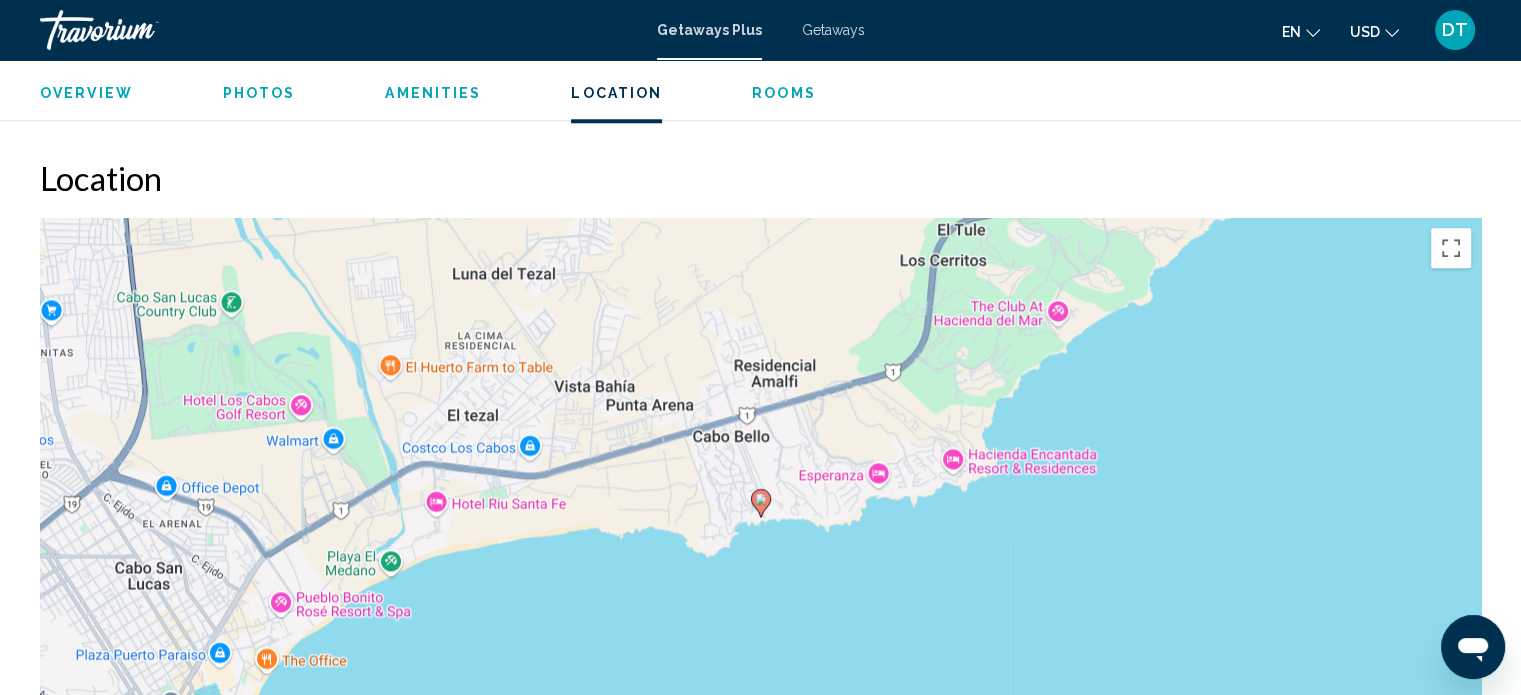 click on "Rooms" at bounding box center [784, 93] 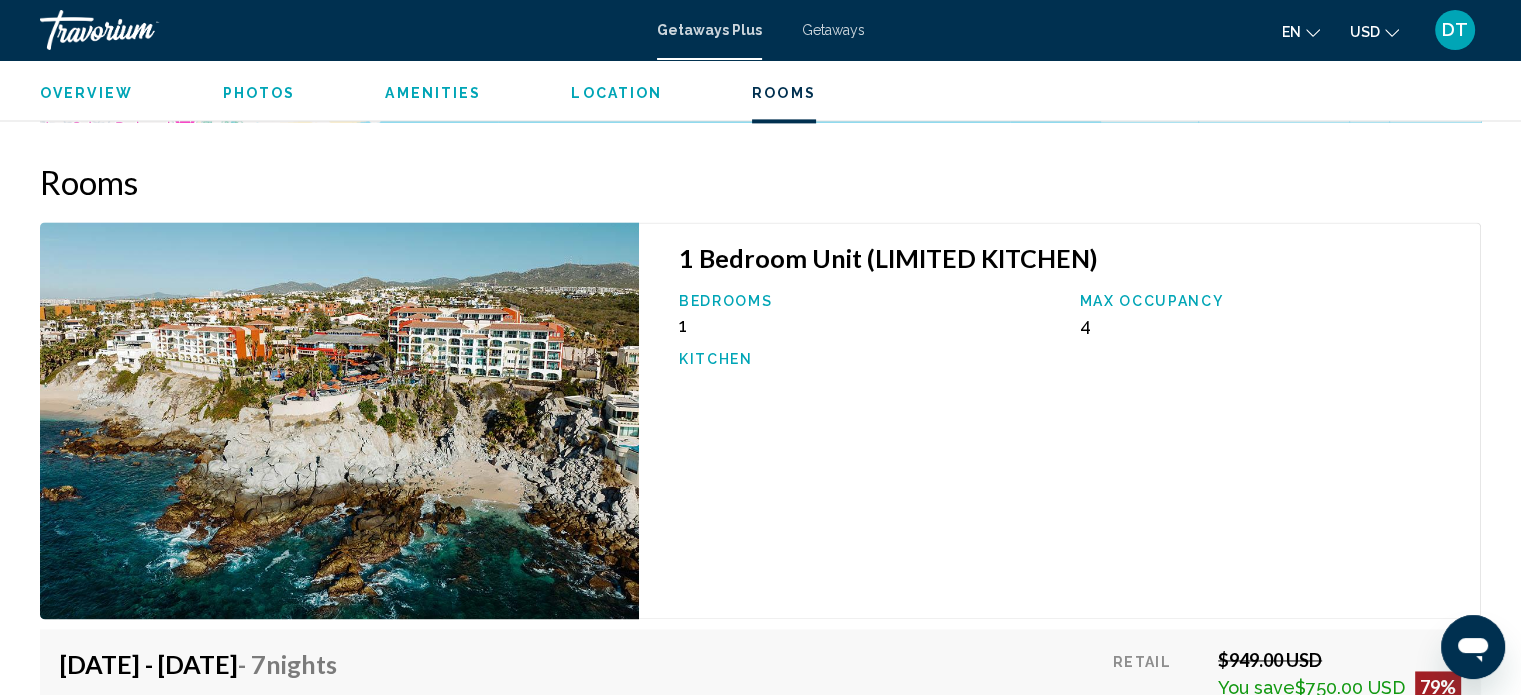 scroll, scrollTop: 2820, scrollLeft: 0, axis: vertical 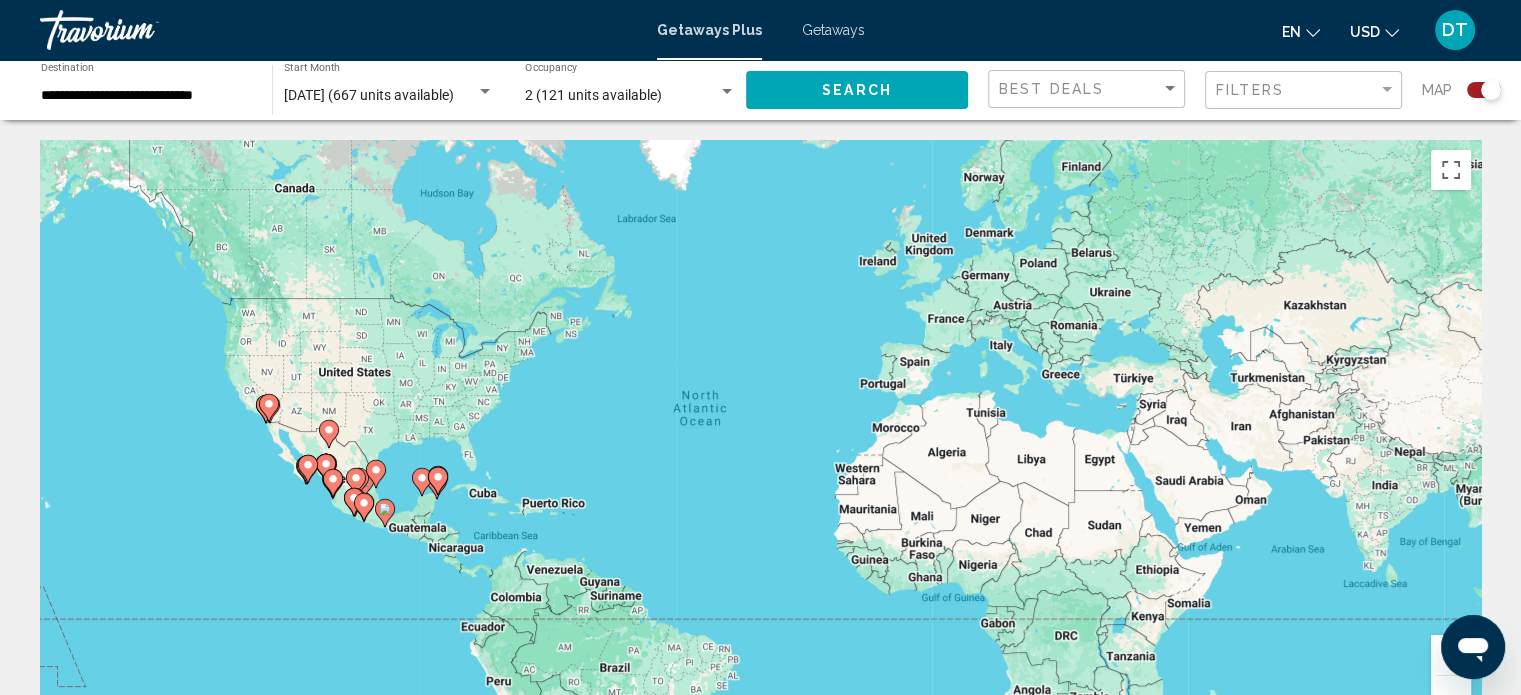 click 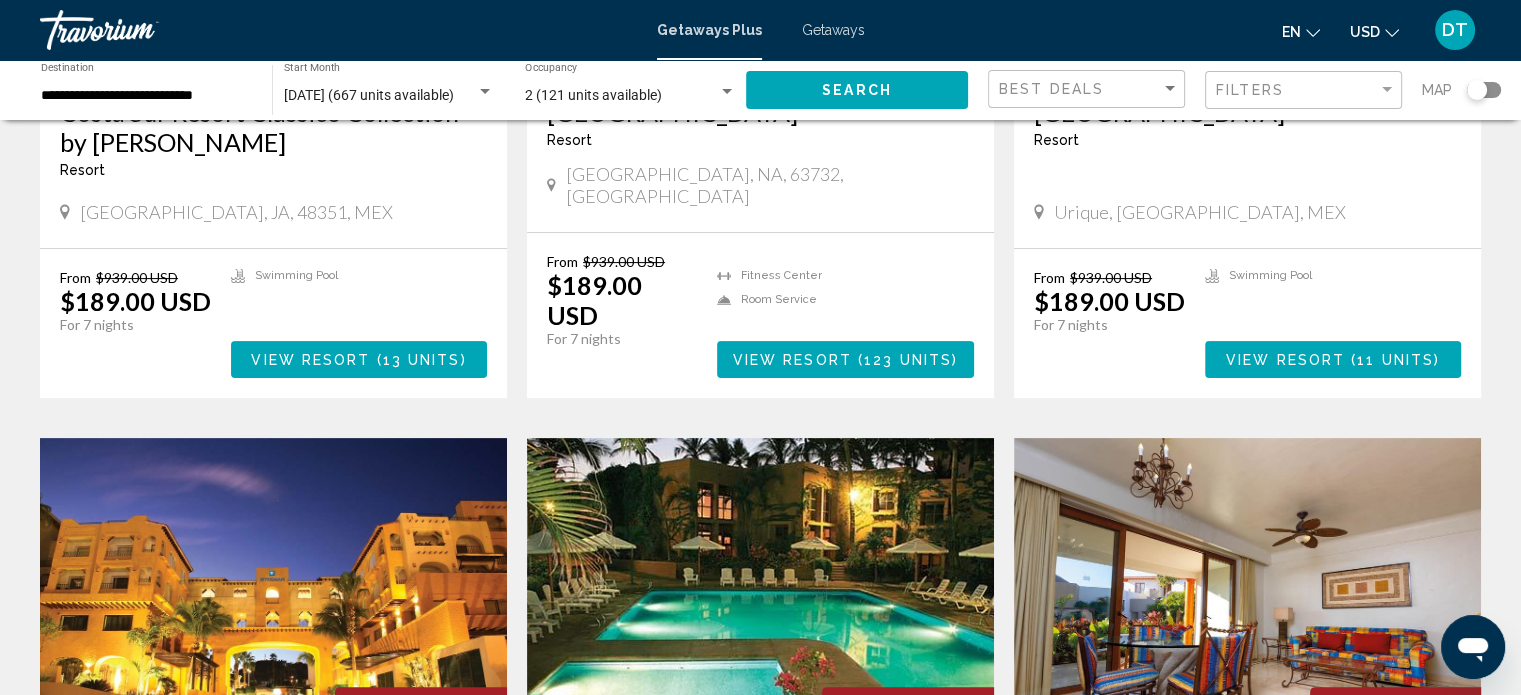 scroll, scrollTop: 507, scrollLeft: 0, axis: vertical 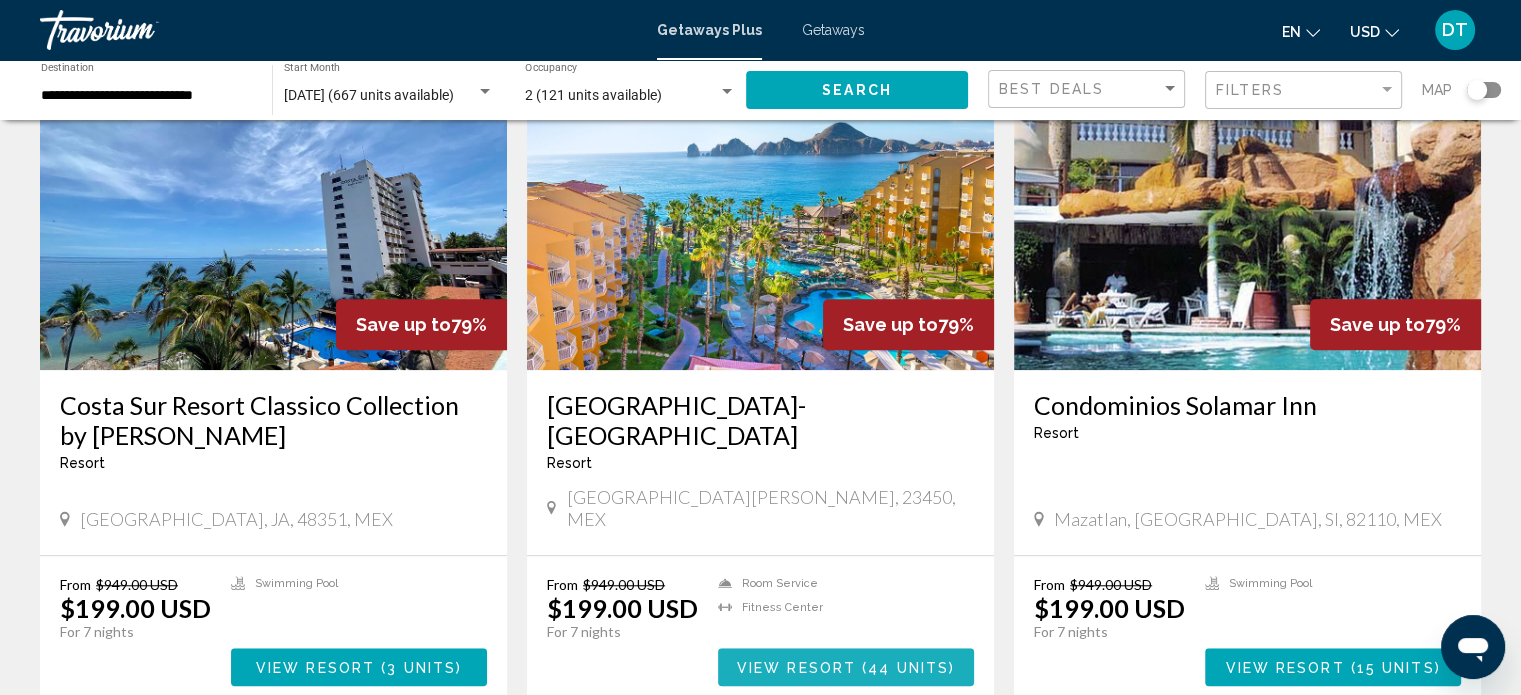 click on "View Resort" at bounding box center [796, 668] 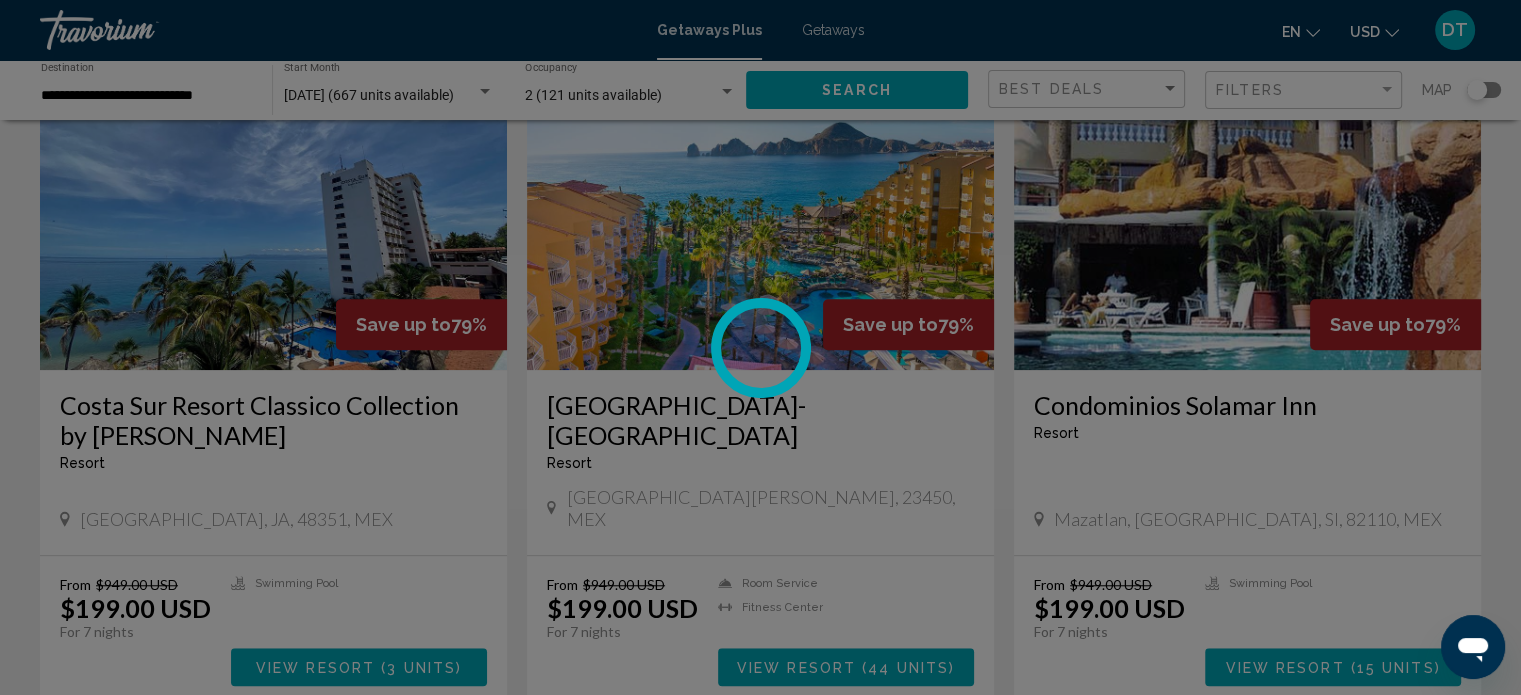 click at bounding box center (760, 347) 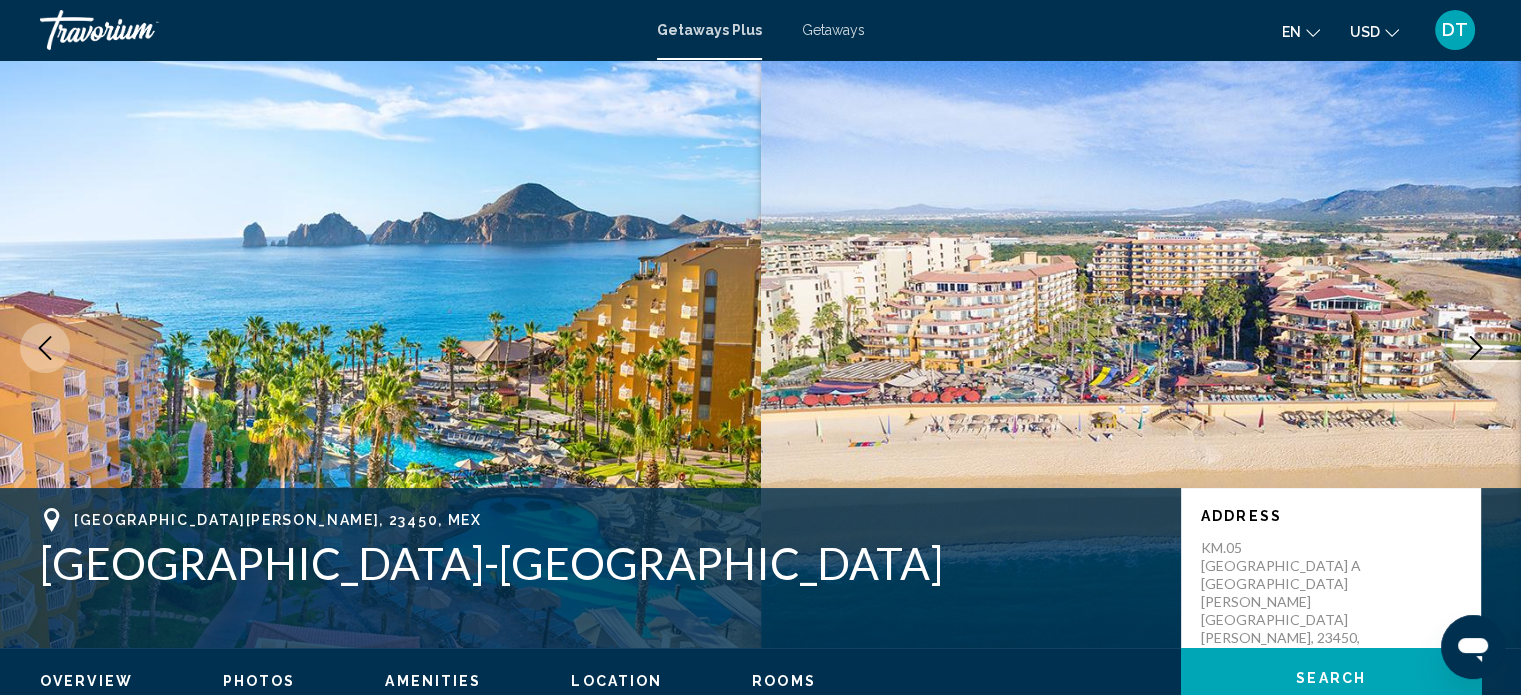 drag, startPoint x: 1532, startPoint y: 687, endPoint x: 1021, endPoint y: 552, distance: 528.5319 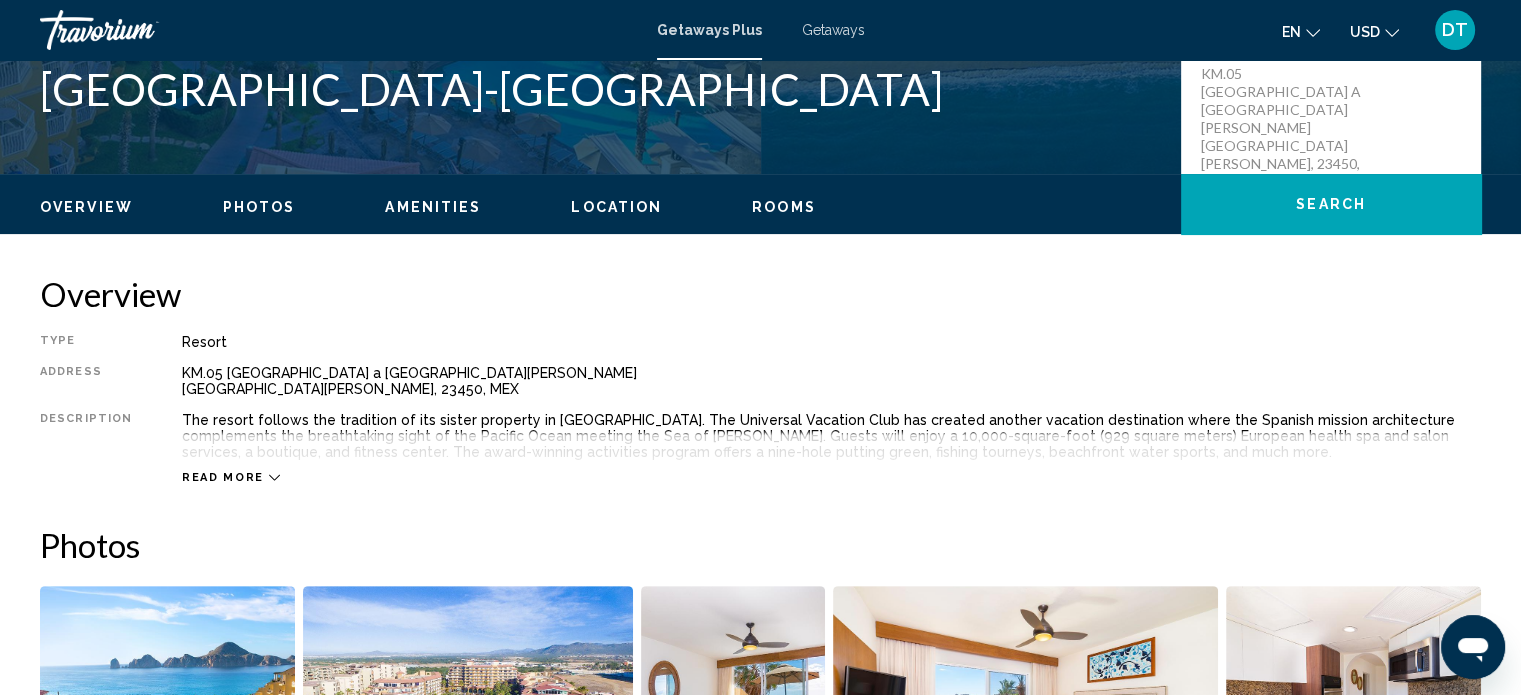 scroll, scrollTop: 505, scrollLeft: 0, axis: vertical 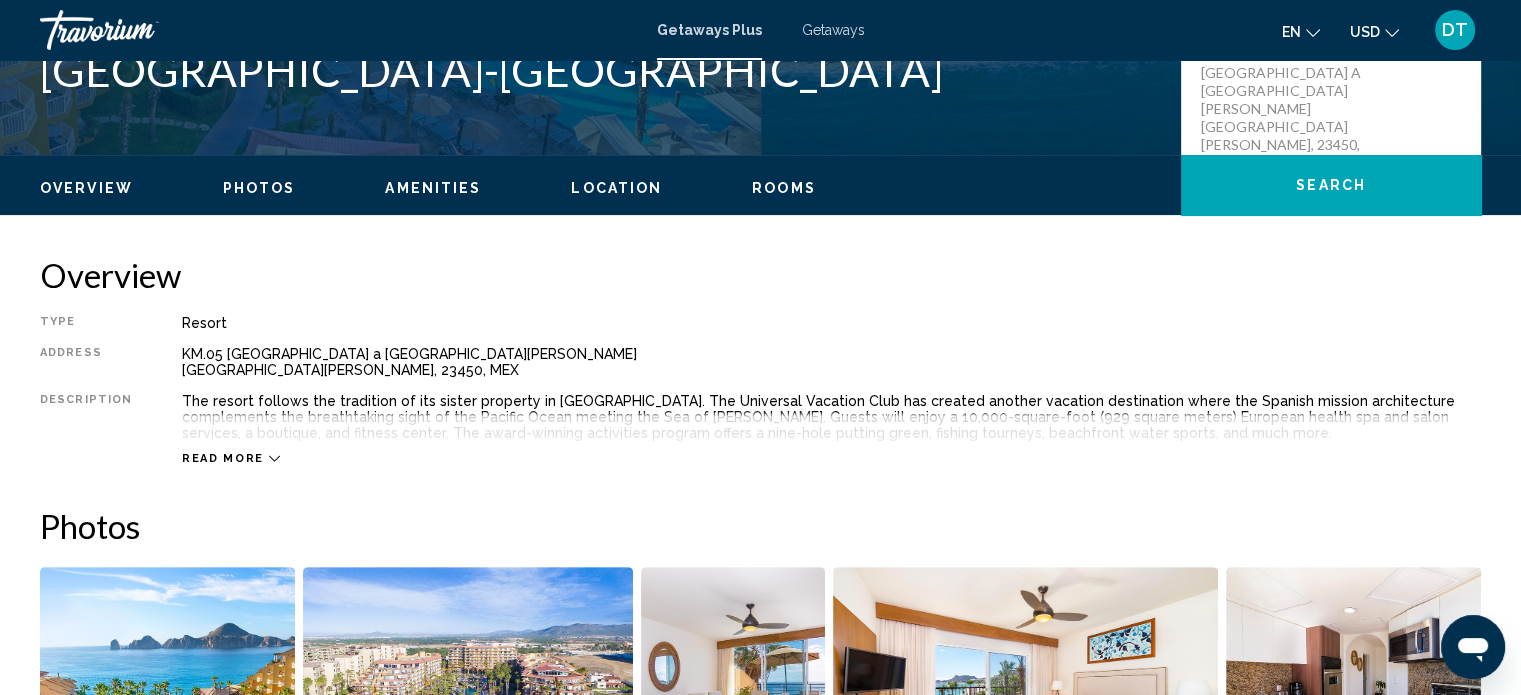 click 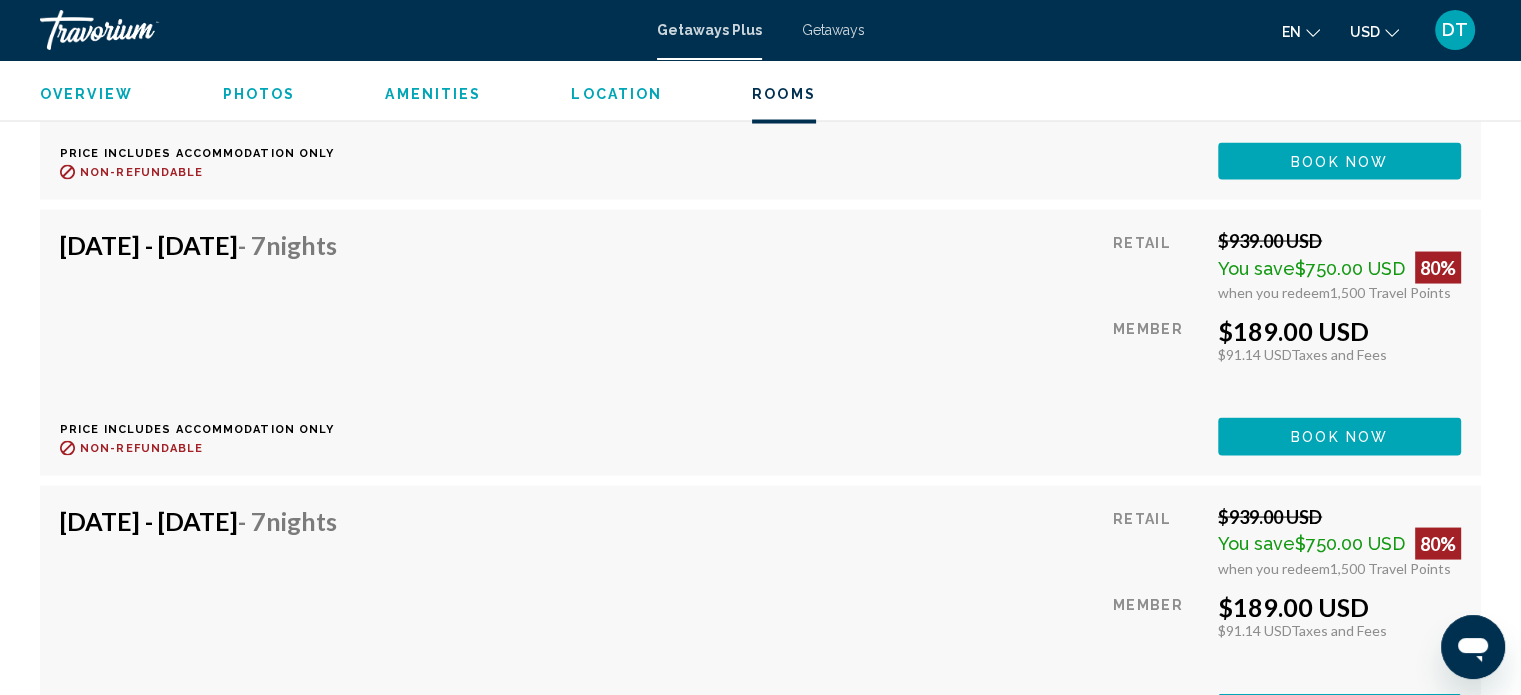 scroll, scrollTop: 3839, scrollLeft: 0, axis: vertical 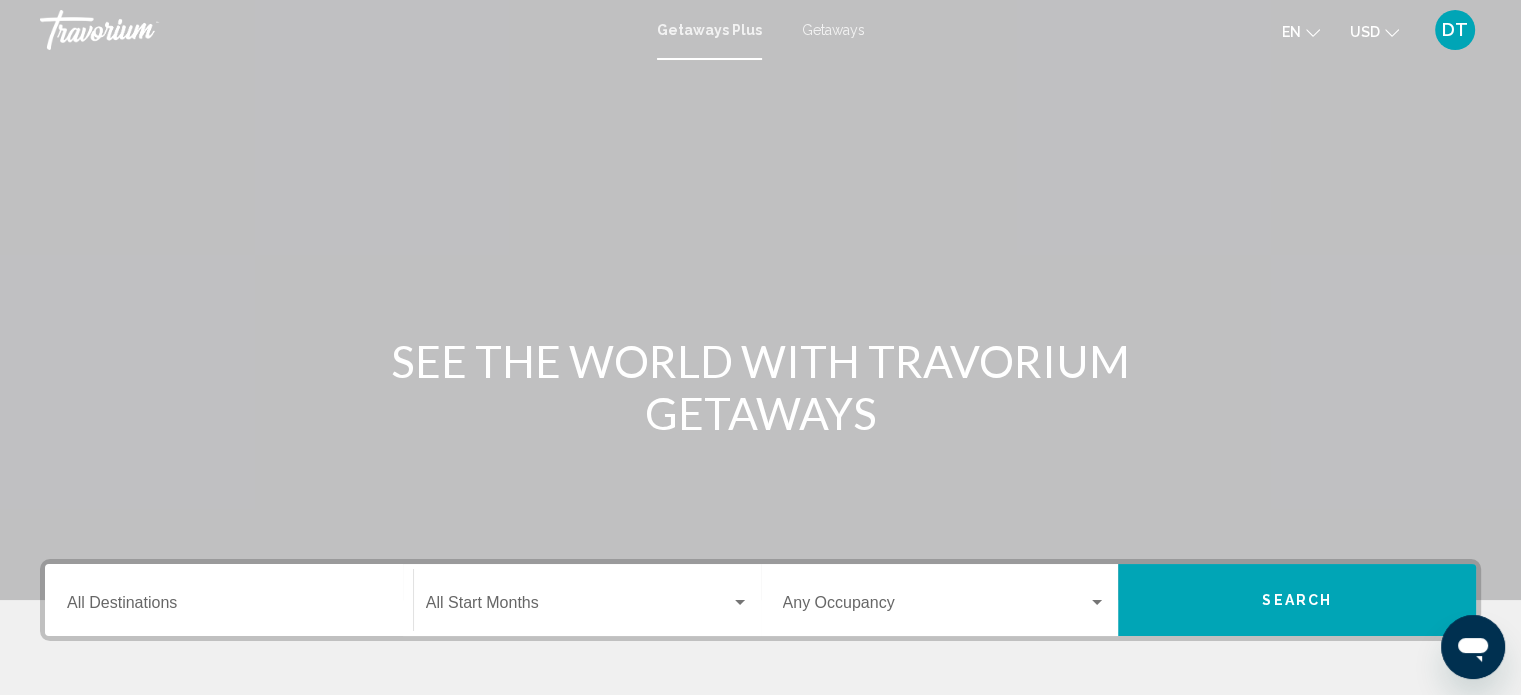 click on "Destination All Destinations" at bounding box center [229, 600] 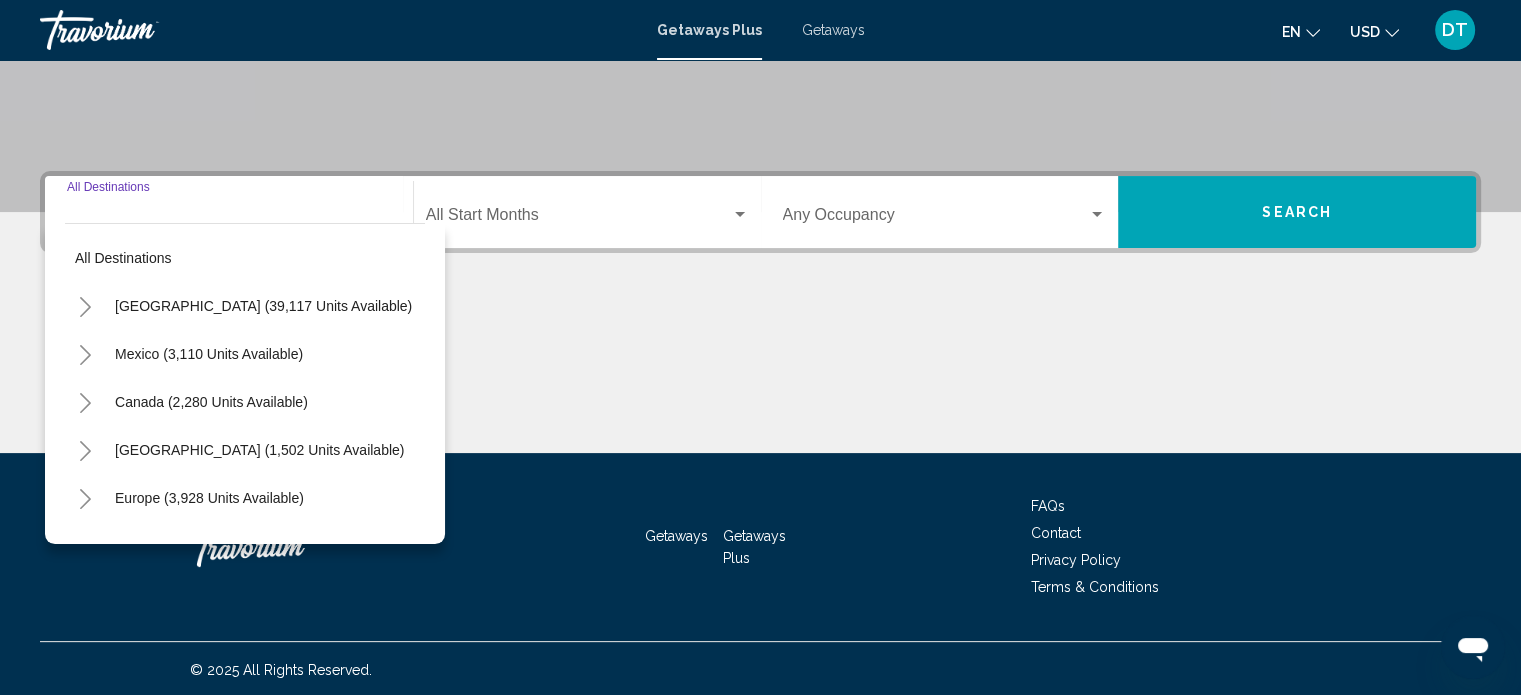 scroll, scrollTop: 390, scrollLeft: 0, axis: vertical 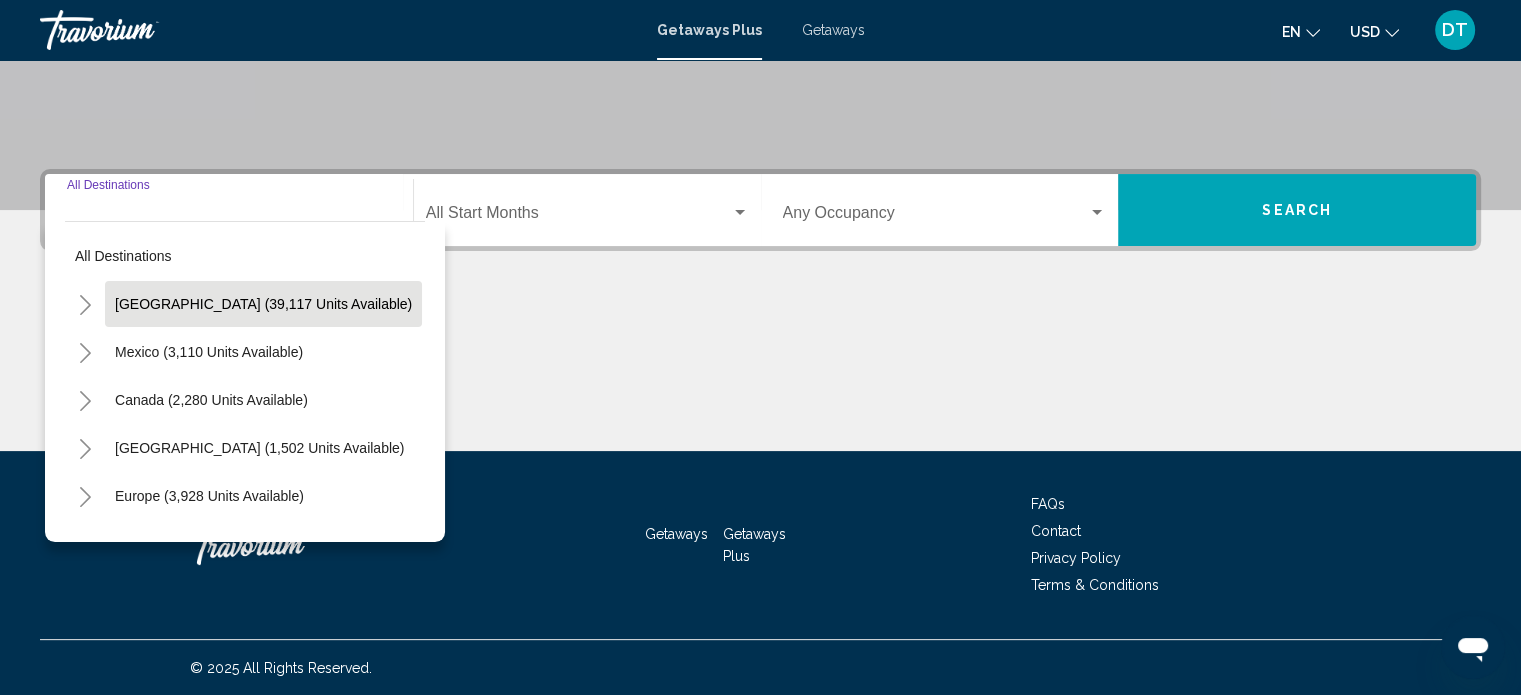 click on "[GEOGRAPHIC_DATA] (39,117 units available)" at bounding box center [209, 352] 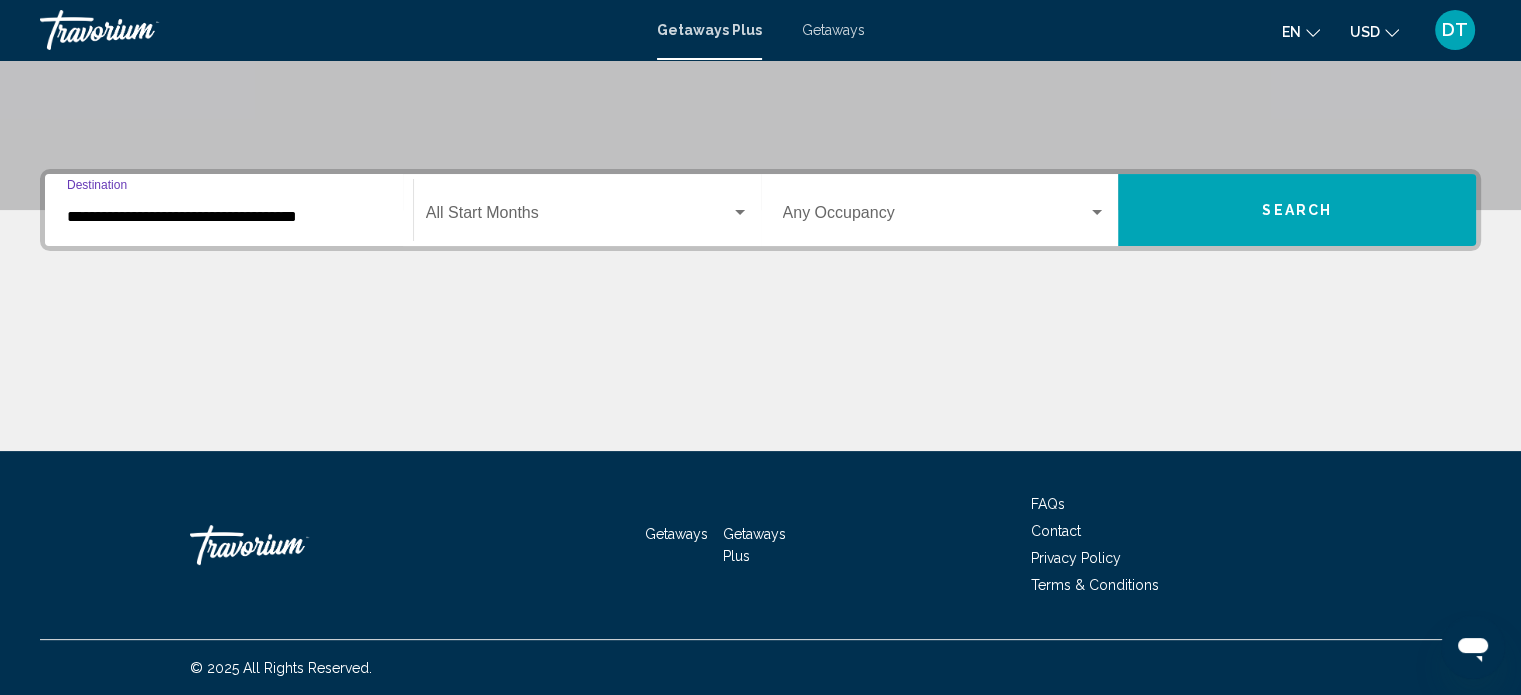click at bounding box center [578, 217] 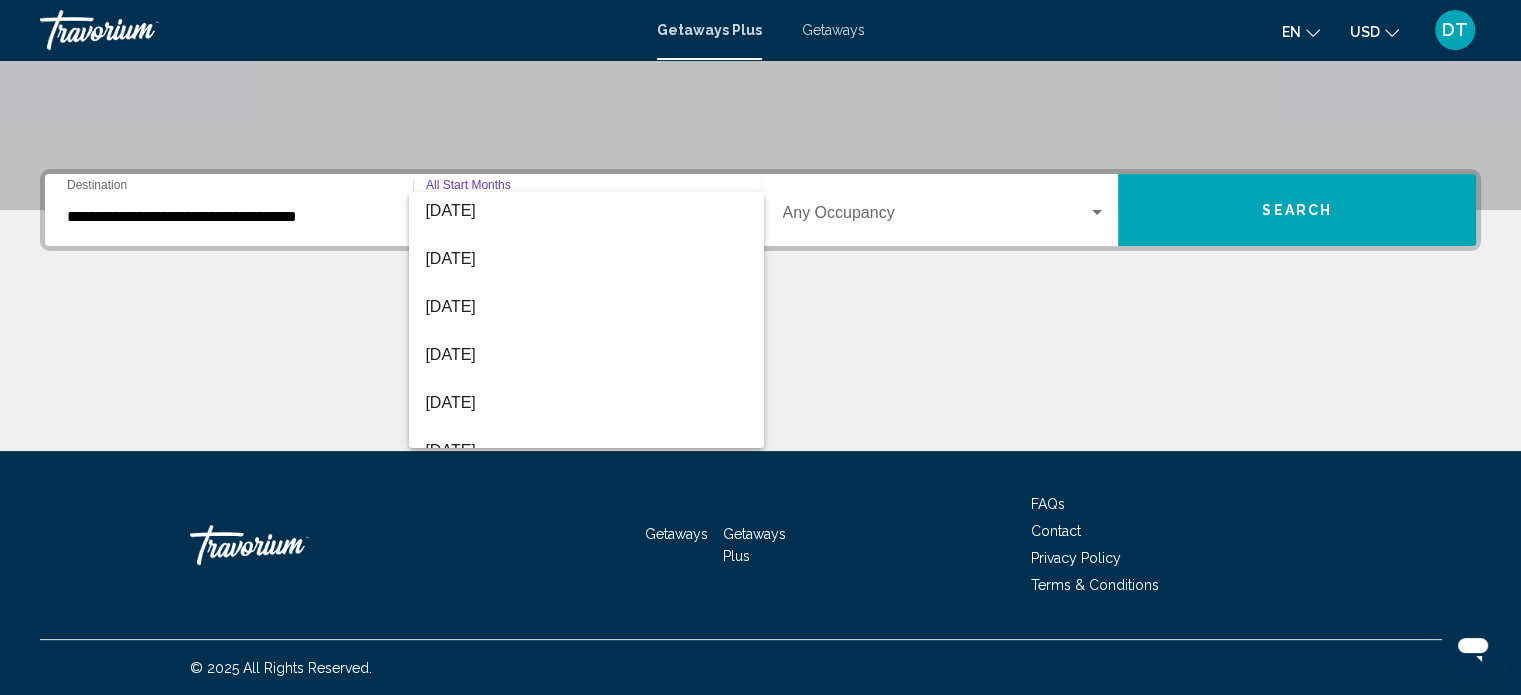 scroll, scrollTop: 280, scrollLeft: 0, axis: vertical 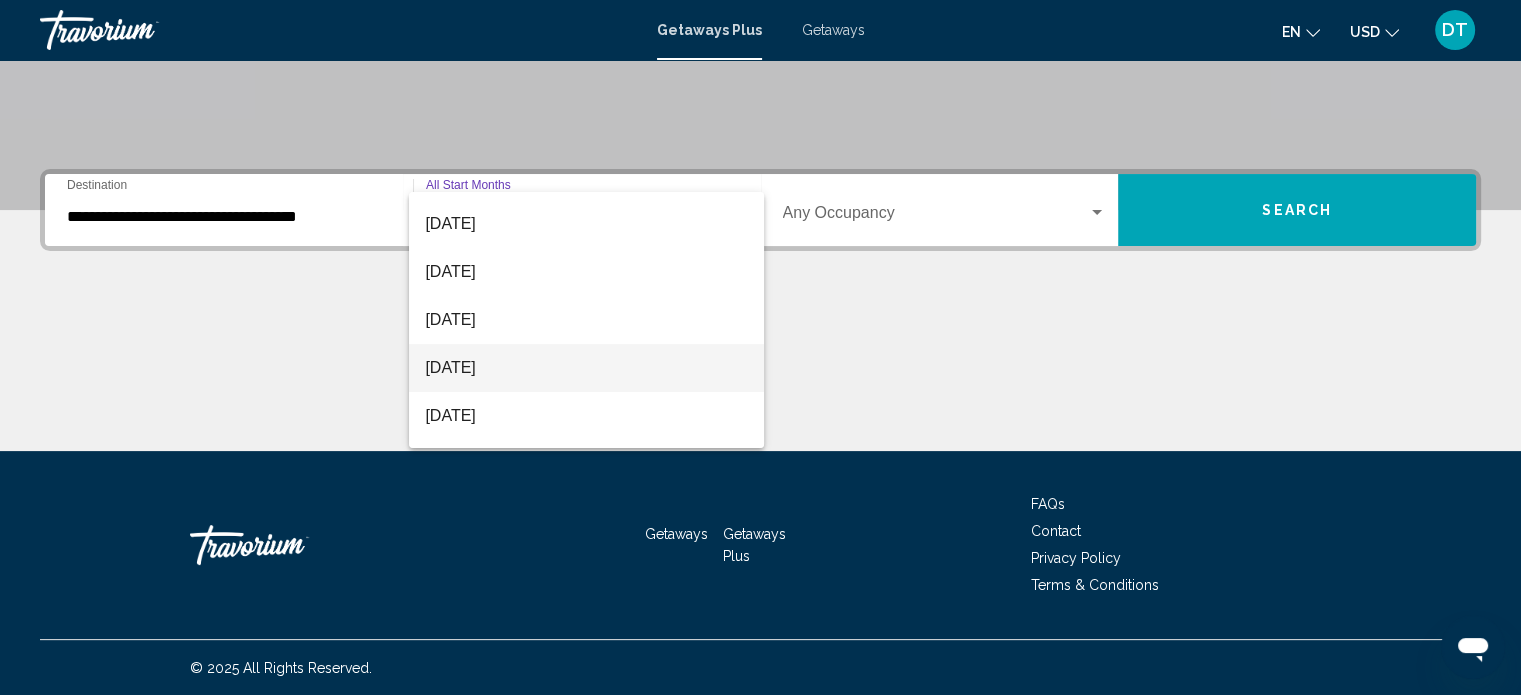 click on "[DATE]" at bounding box center [586, 368] 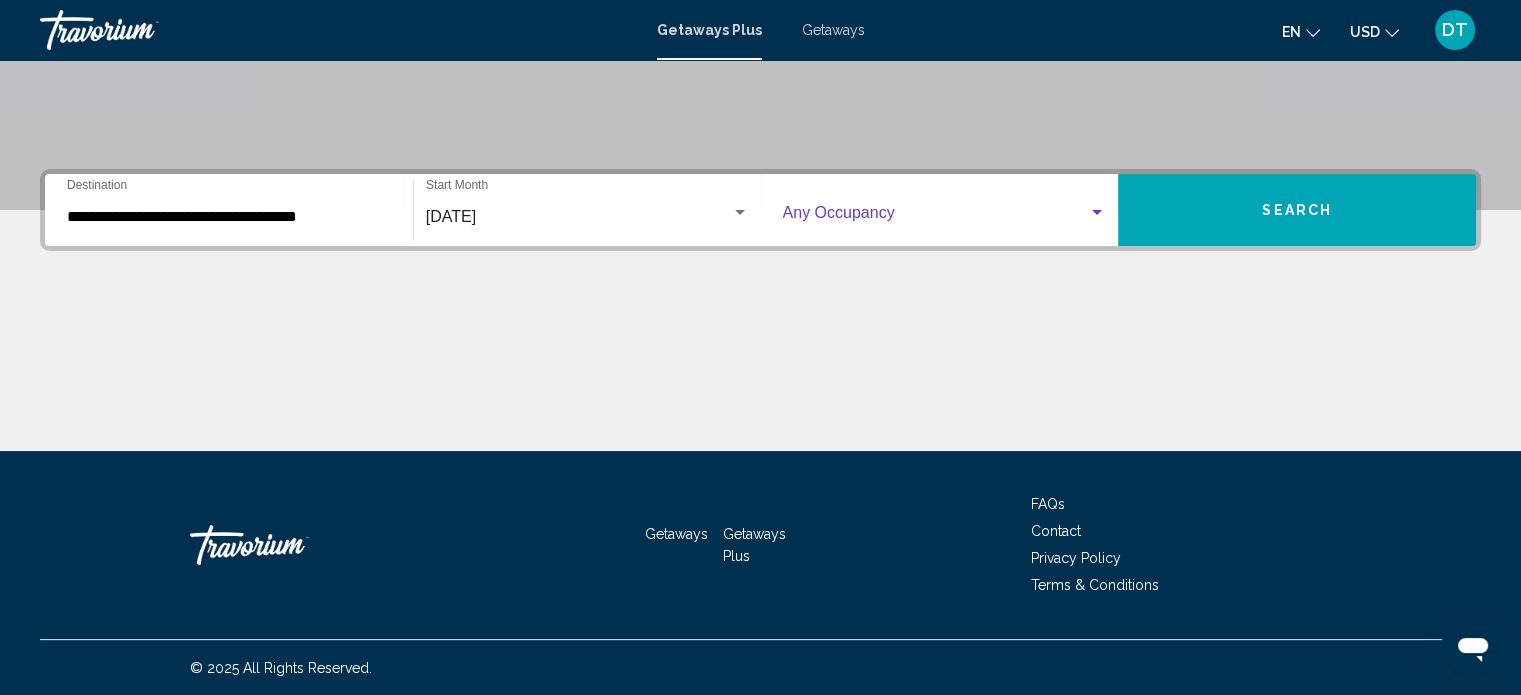 click at bounding box center [936, 217] 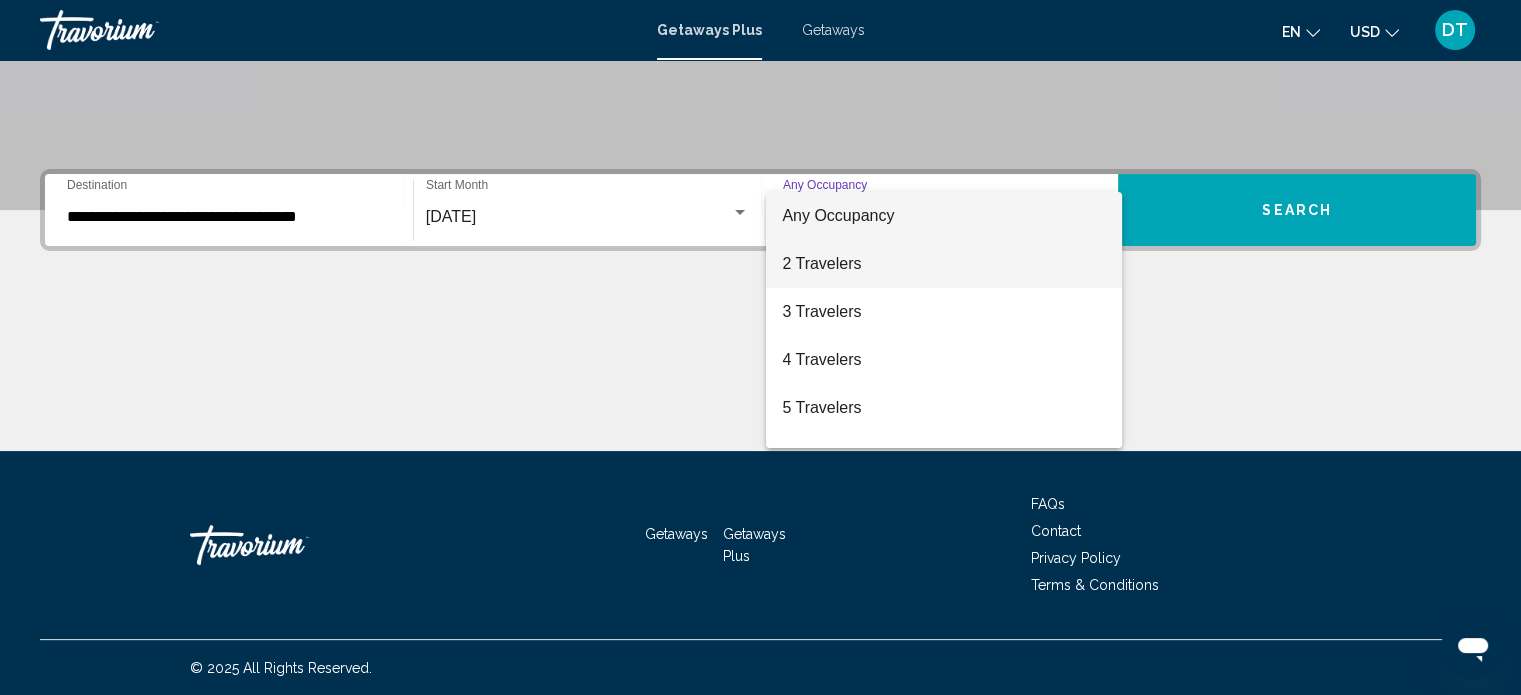 click on "2 Travelers" at bounding box center (944, 264) 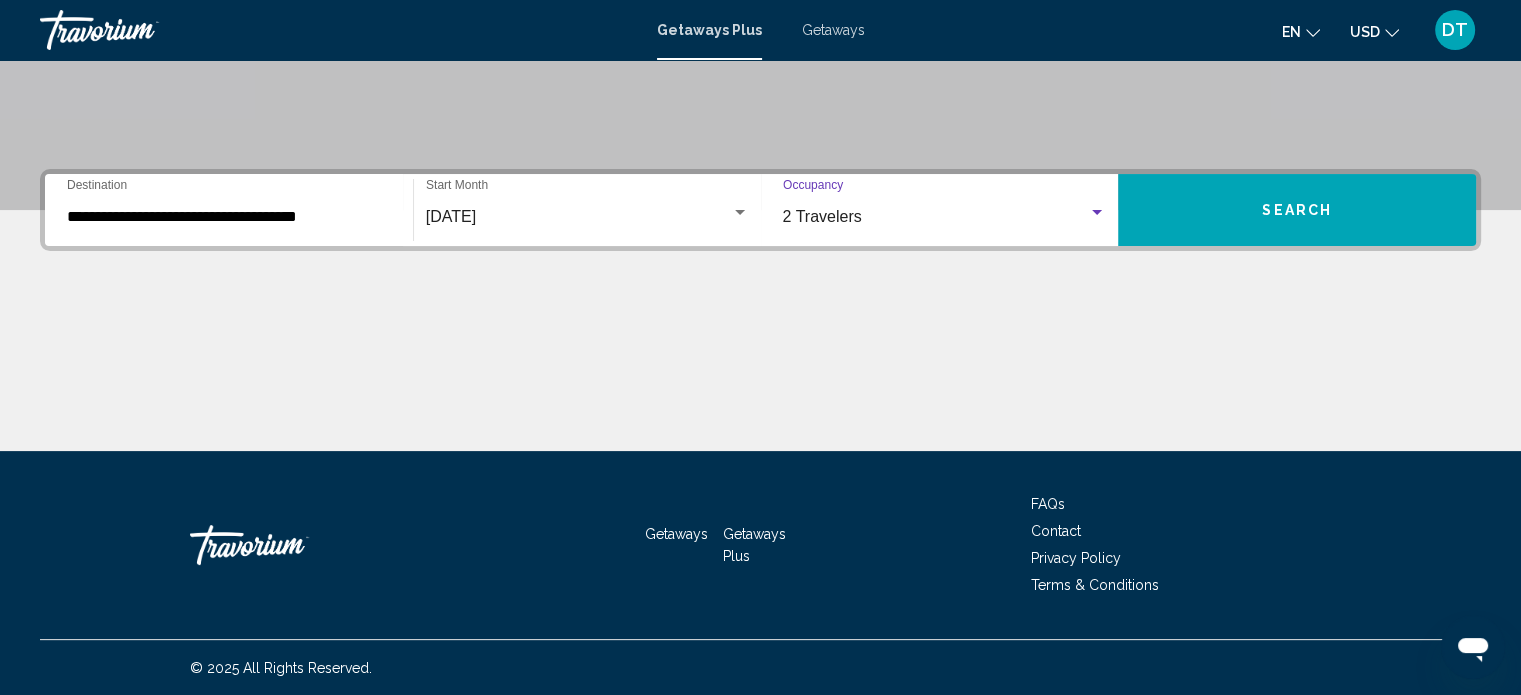 click on "Search" at bounding box center (1297, 210) 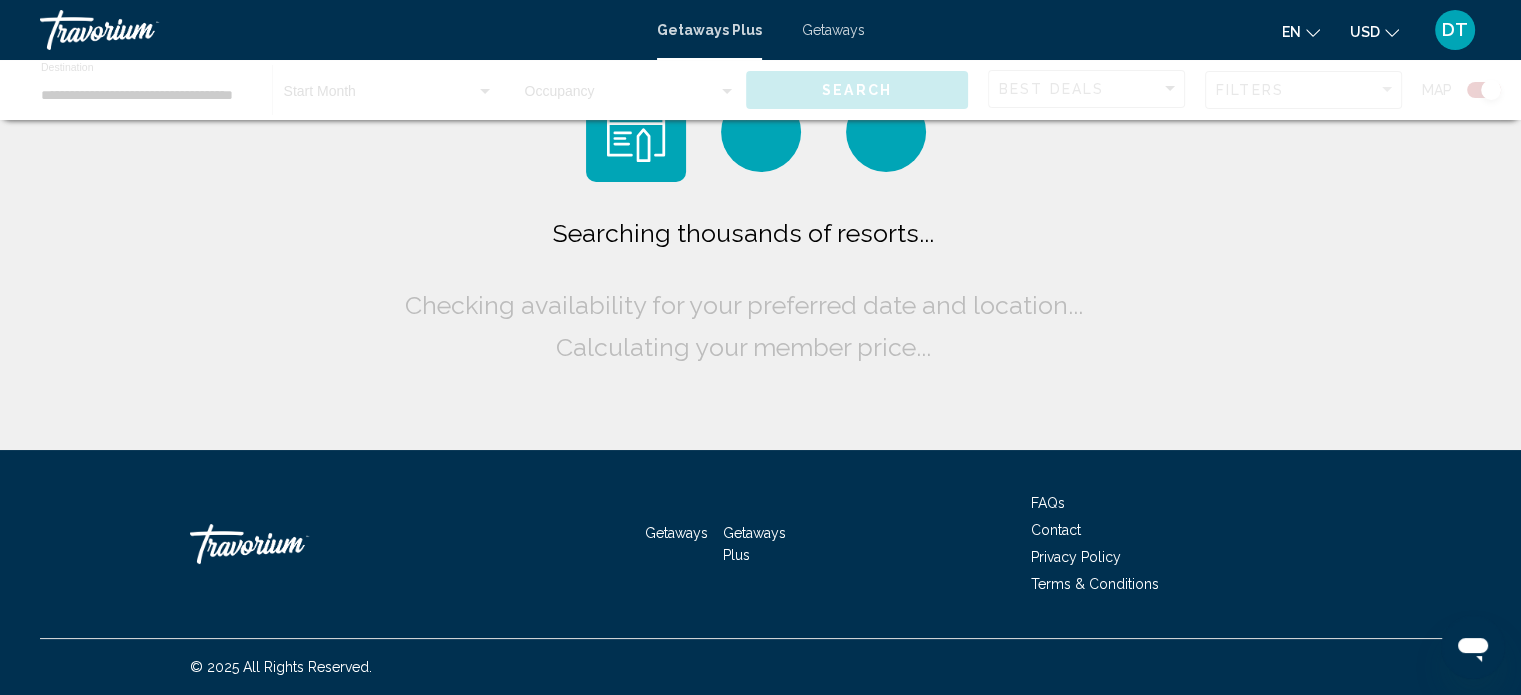 scroll, scrollTop: 0, scrollLeft: 0, axis: both 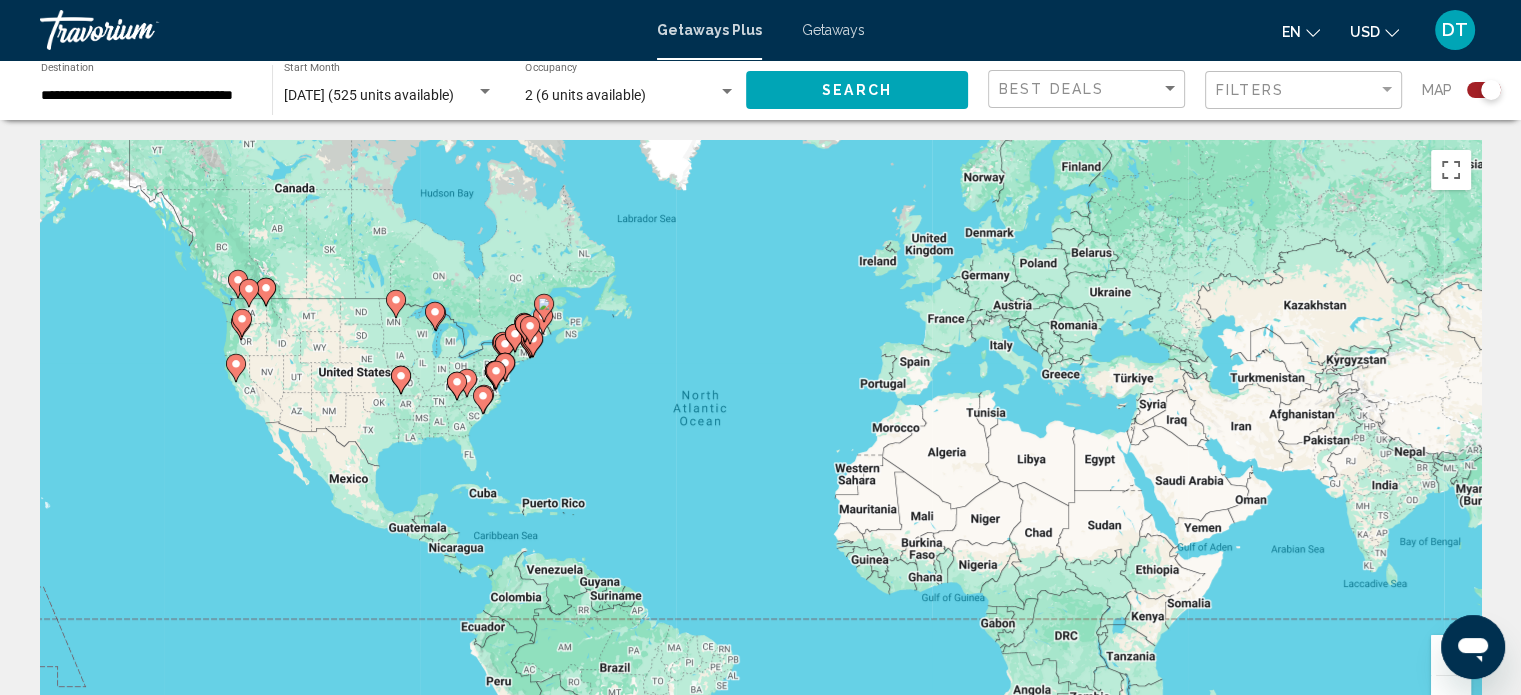 click on "To navigate, press the arrow keys. To activate drag with keyboard, press Alt + Enter. Once in keyboard drag state, use the arrow keys to move the marker. To complete the drag, press the Enter key. To cancel, press Escape." at bounding box center [760, 440] 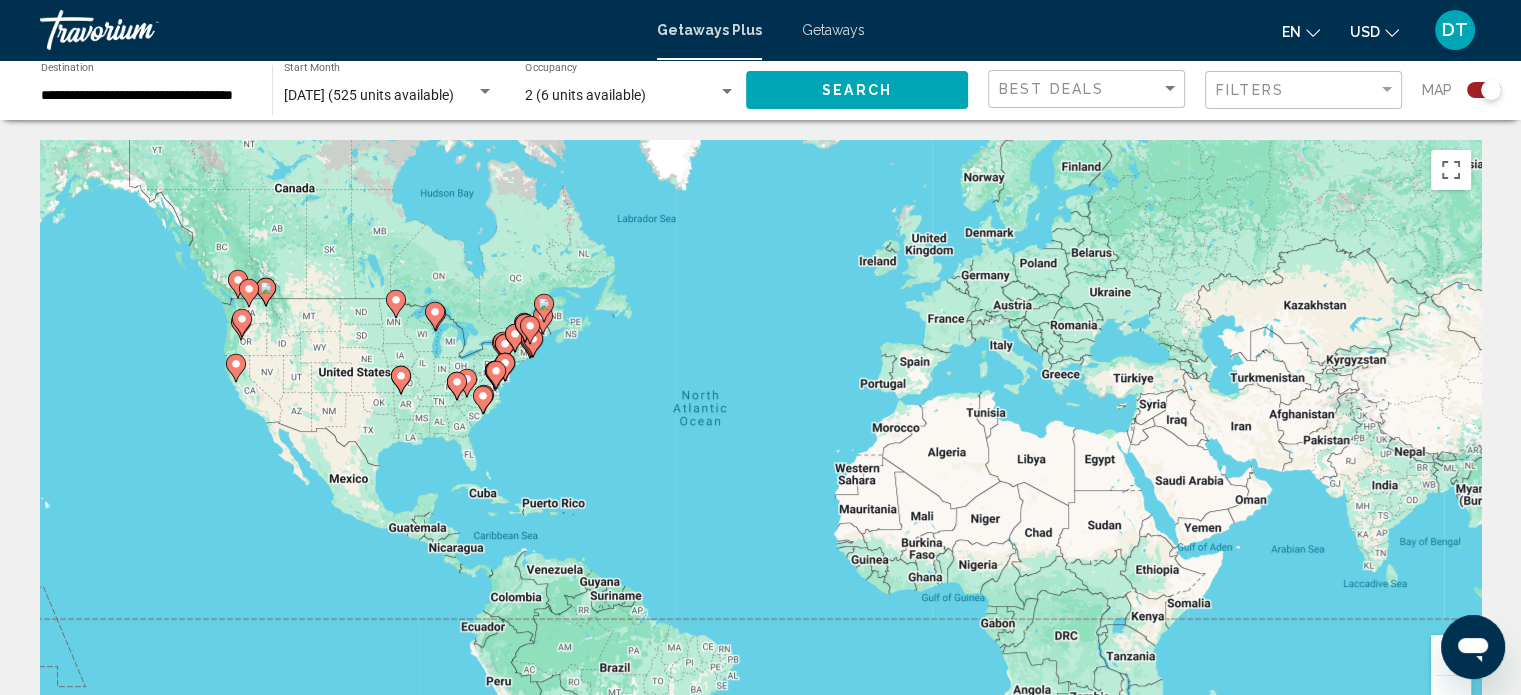 click 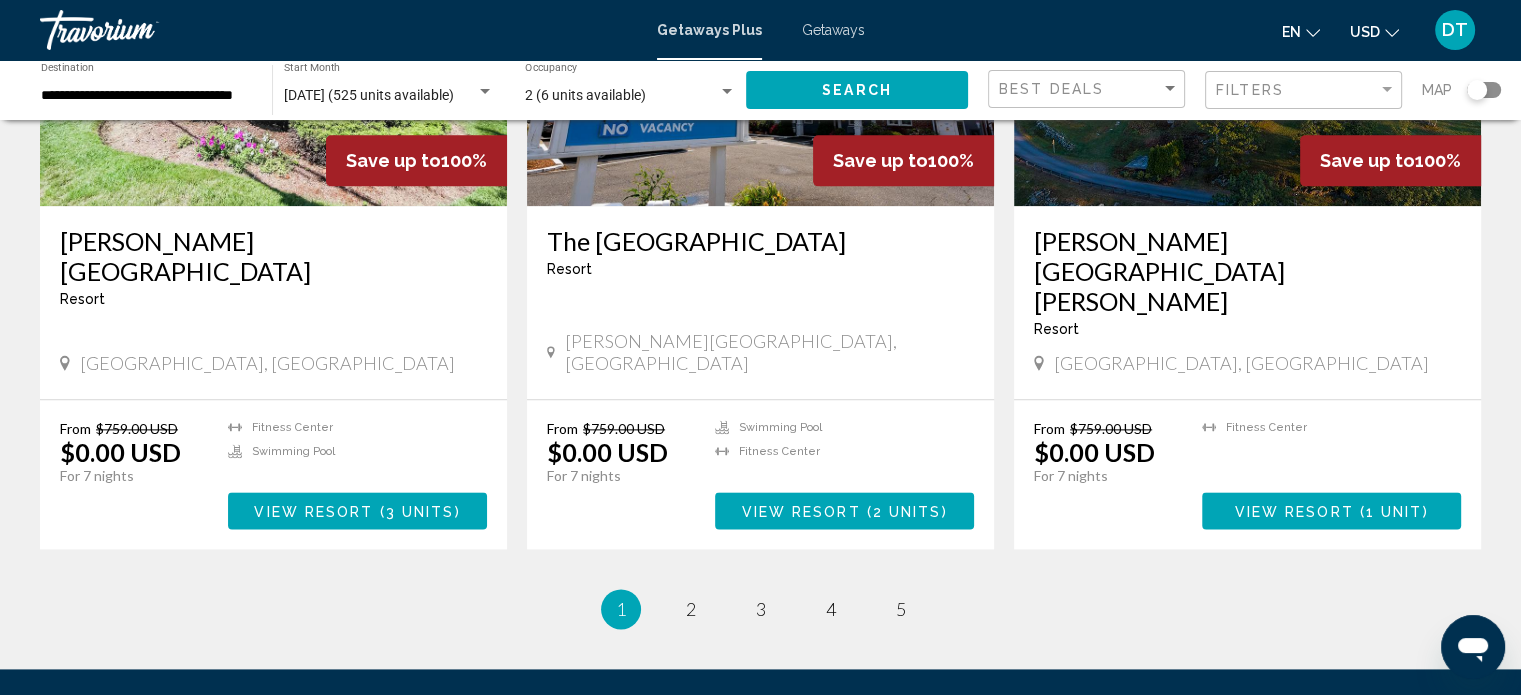 scroll, scrollTop: 2469, scrollLeft: 0, axis: vertical 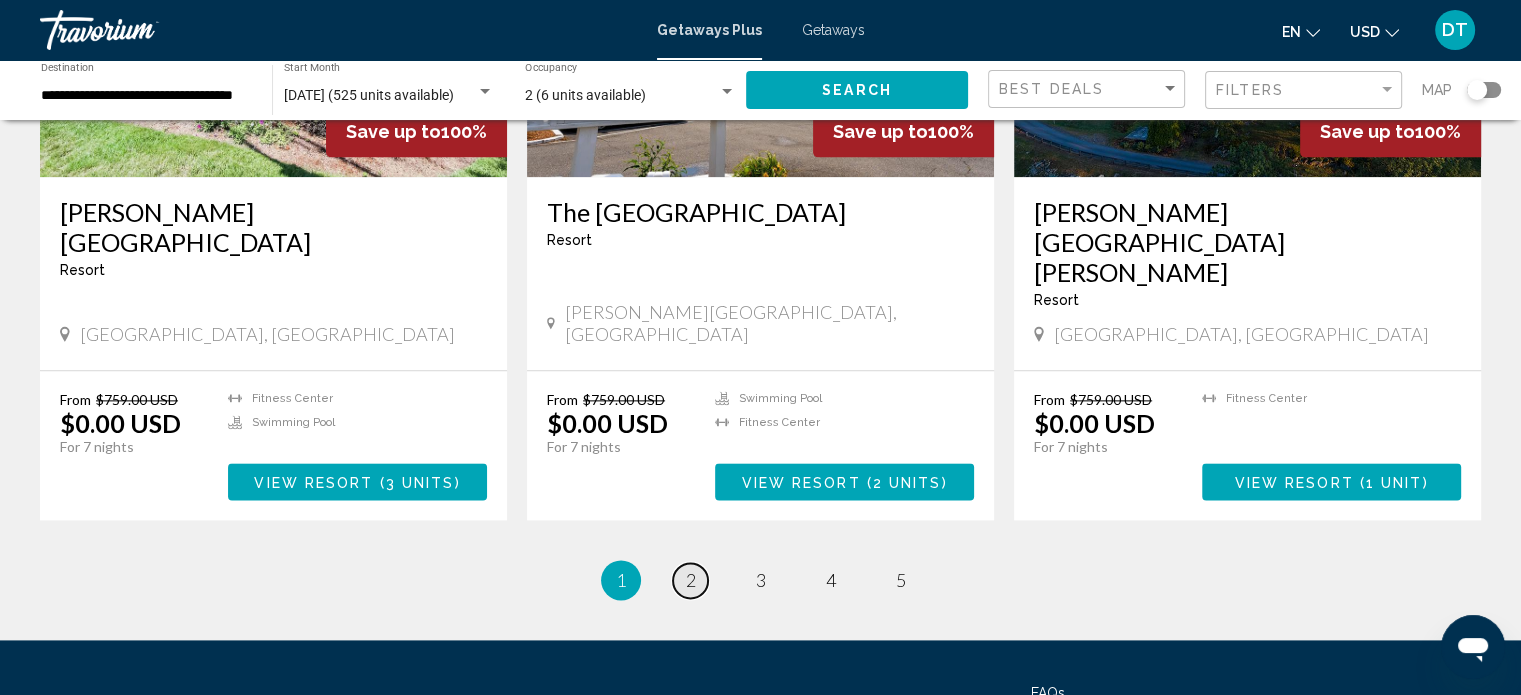click on "page  2" at bounding box center [690, 580] 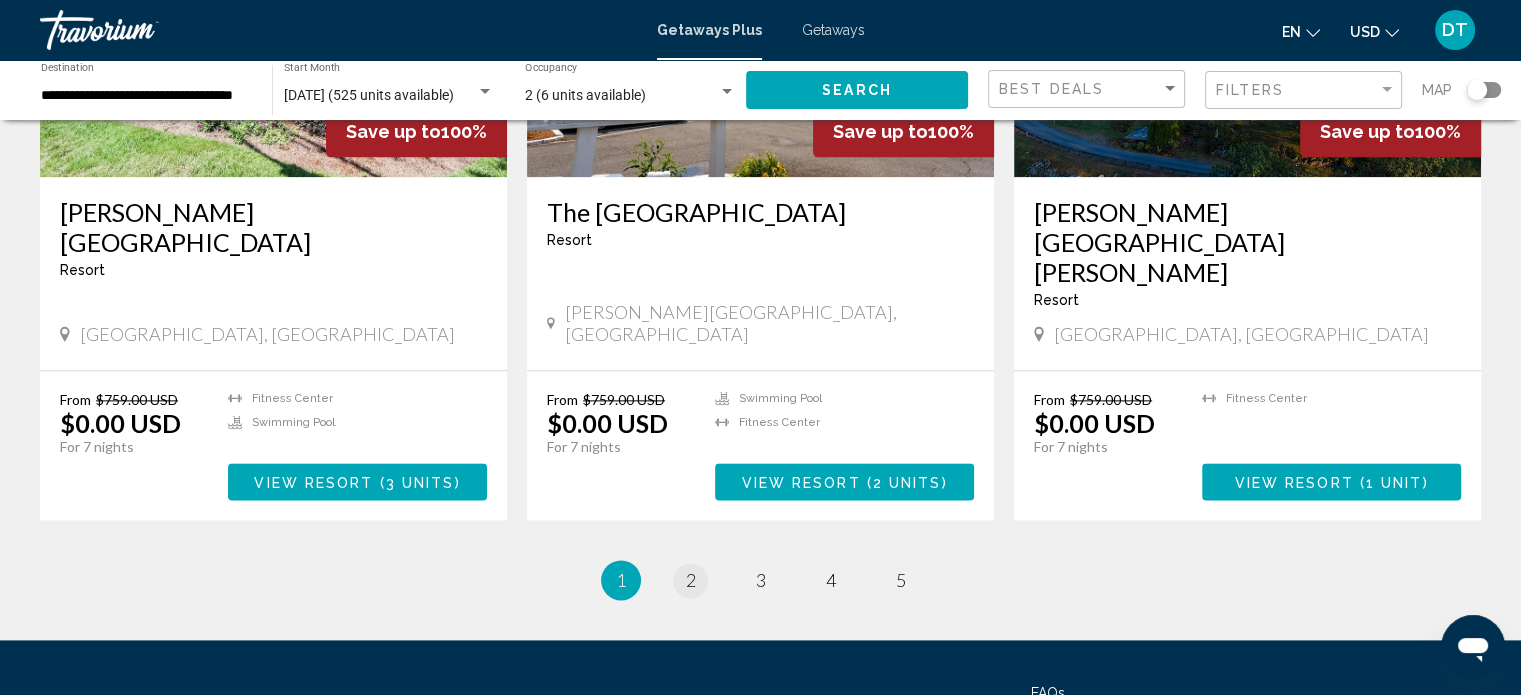 scroll, scrollTop: 0, scrollLeft: 0, axis: both 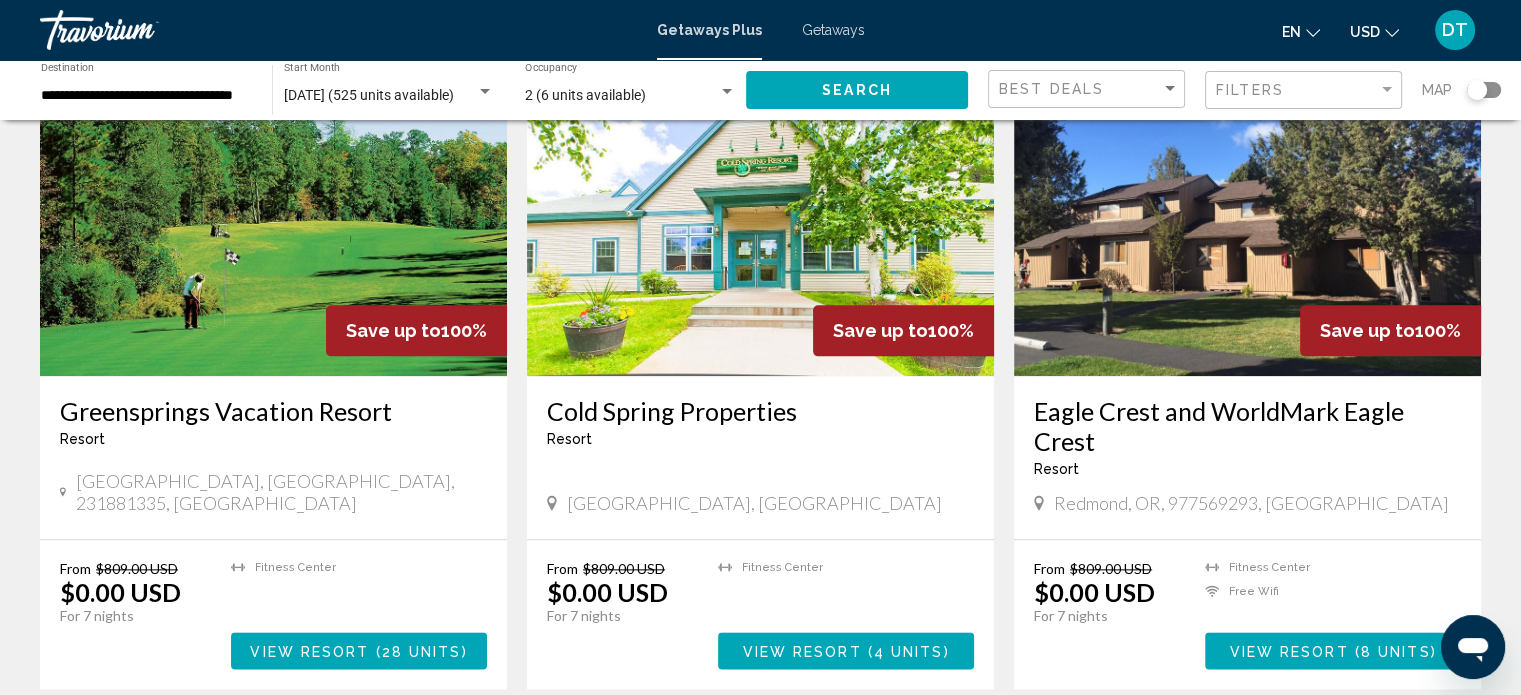 click on "3" at bounding box center (761, 749) 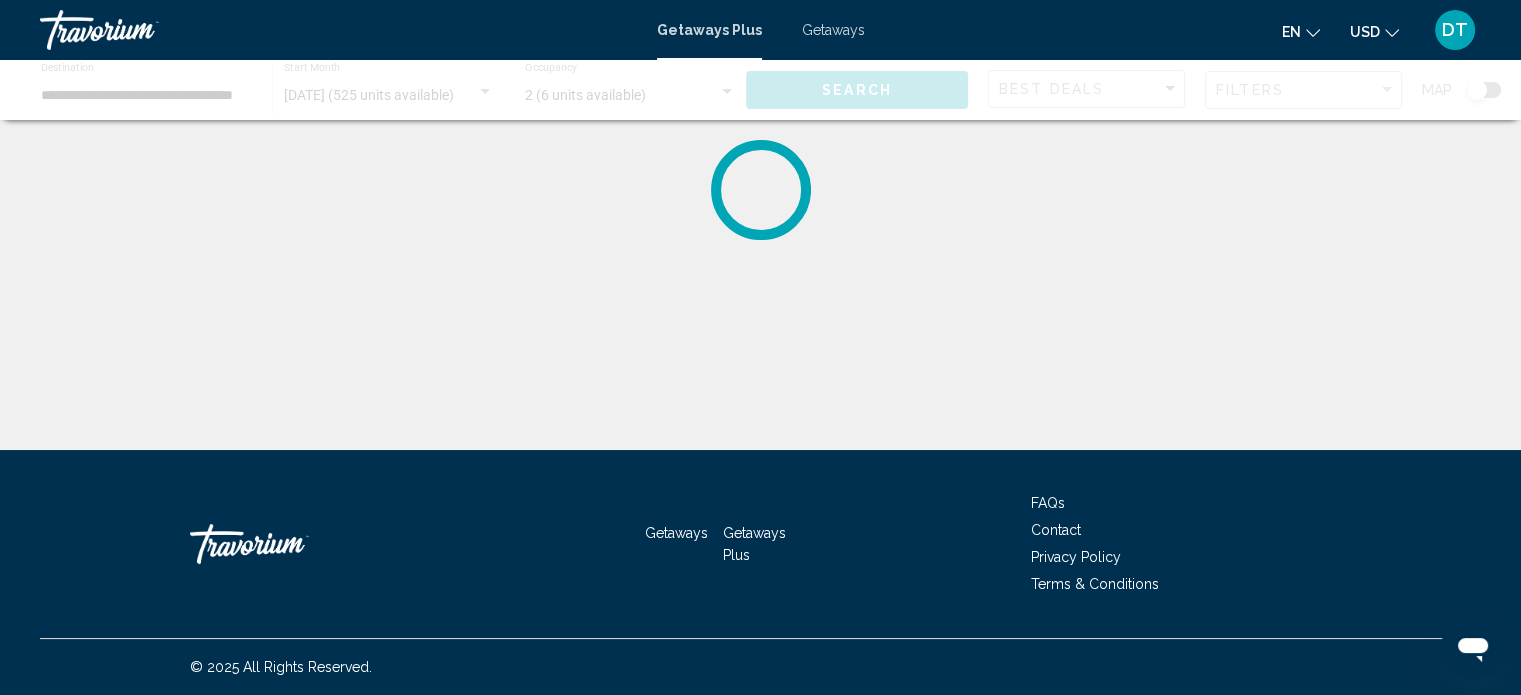 scroll, scrollTop: 0, scrollLeft: 0, axis: both 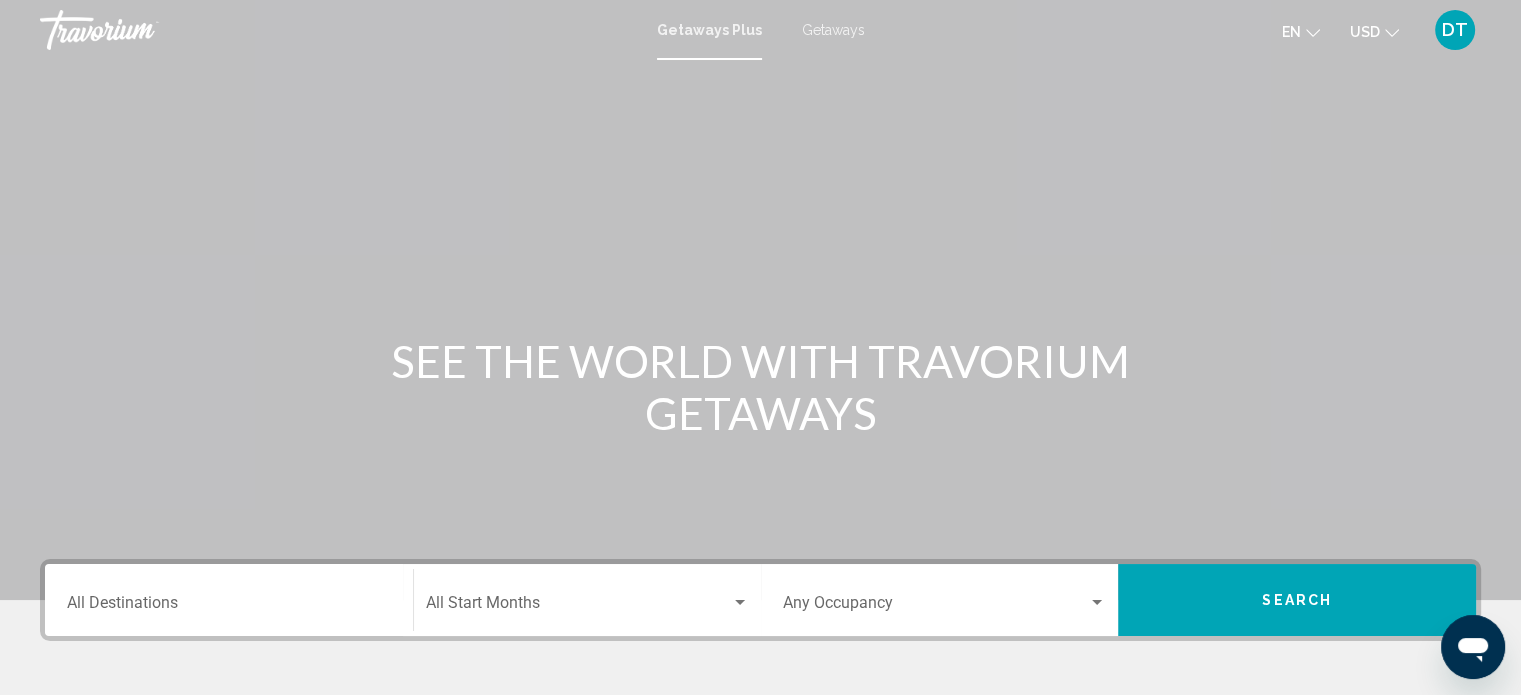 click on "Destination All Destinations" at bounding box center [229, 607] 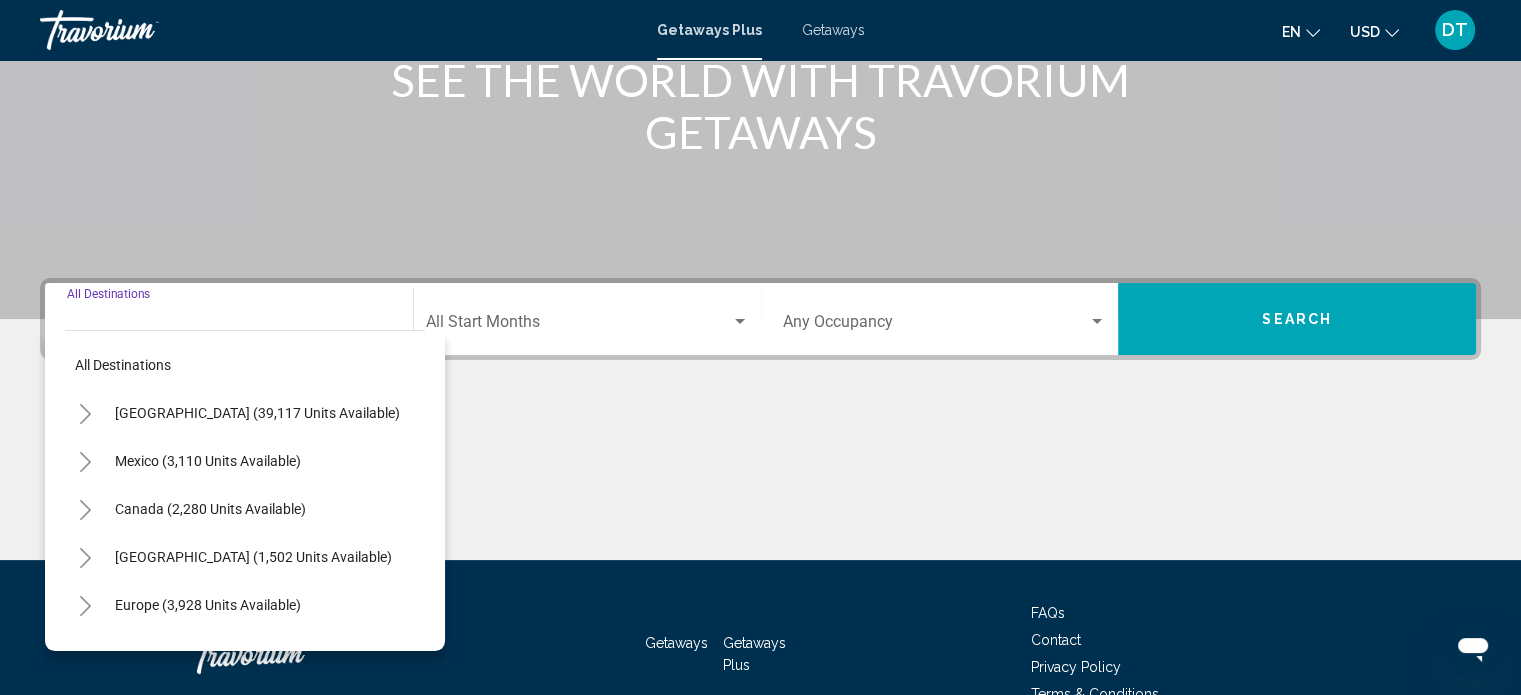 scroll, scrollTop: 390, scrollLeft: 0, axis: vertical 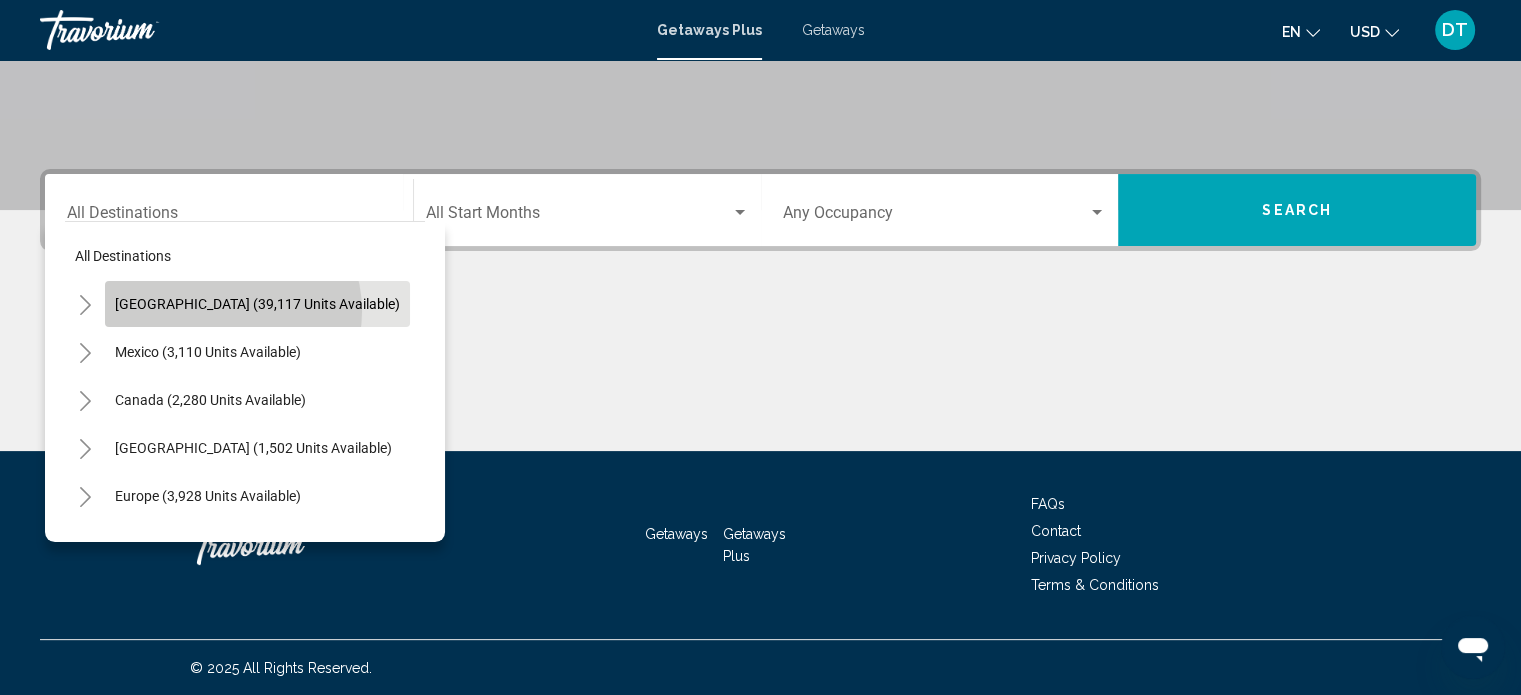 click on "United States (39,117 units available)" 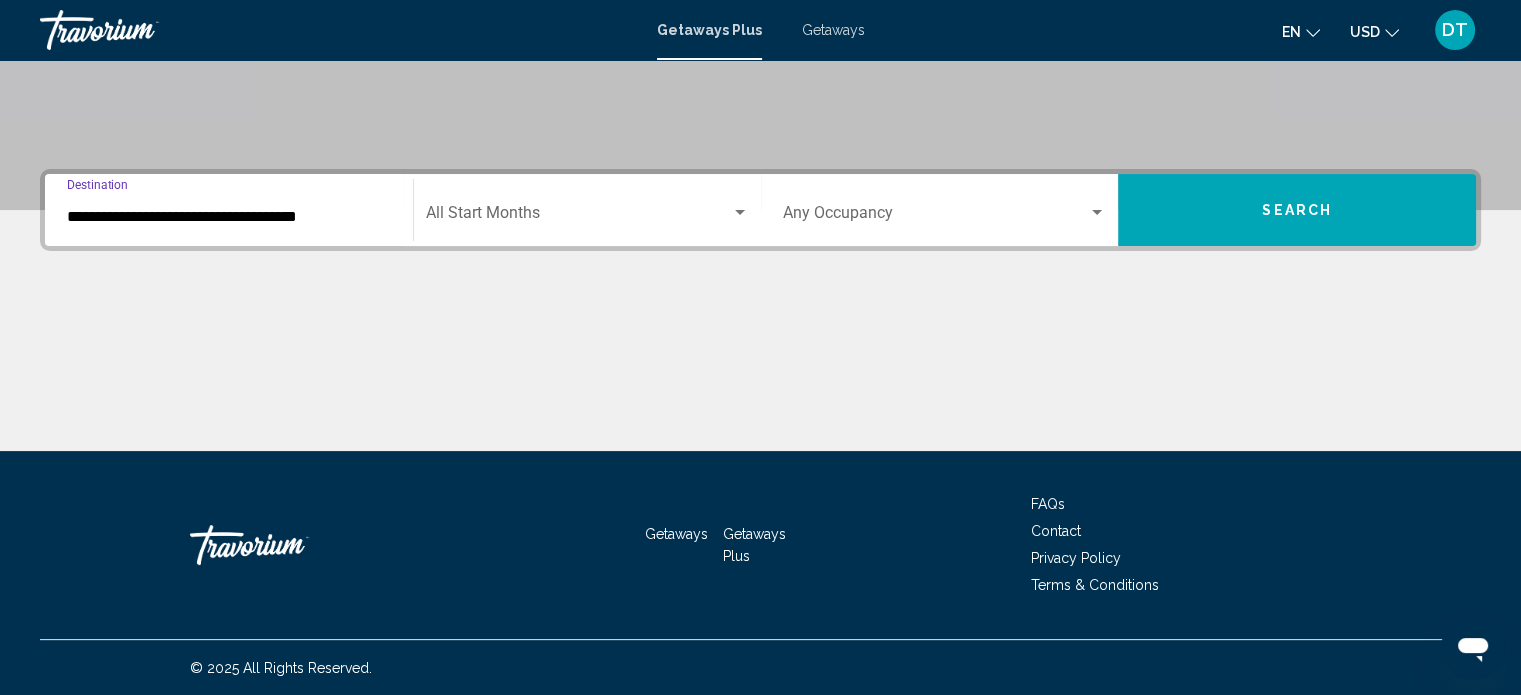 click on "Start Month All Start Months" 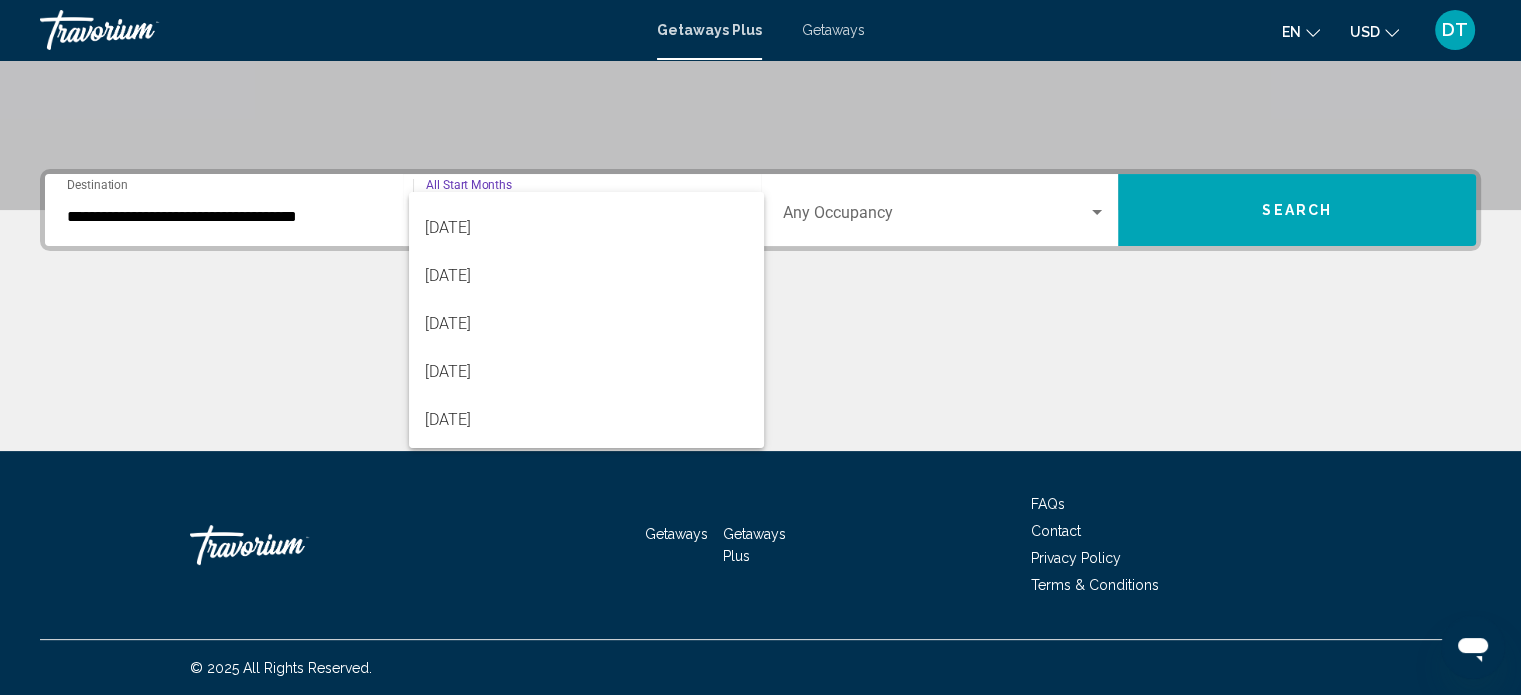 scroll, scrollTop: 240, scrollLeft: 0, axis: vertical 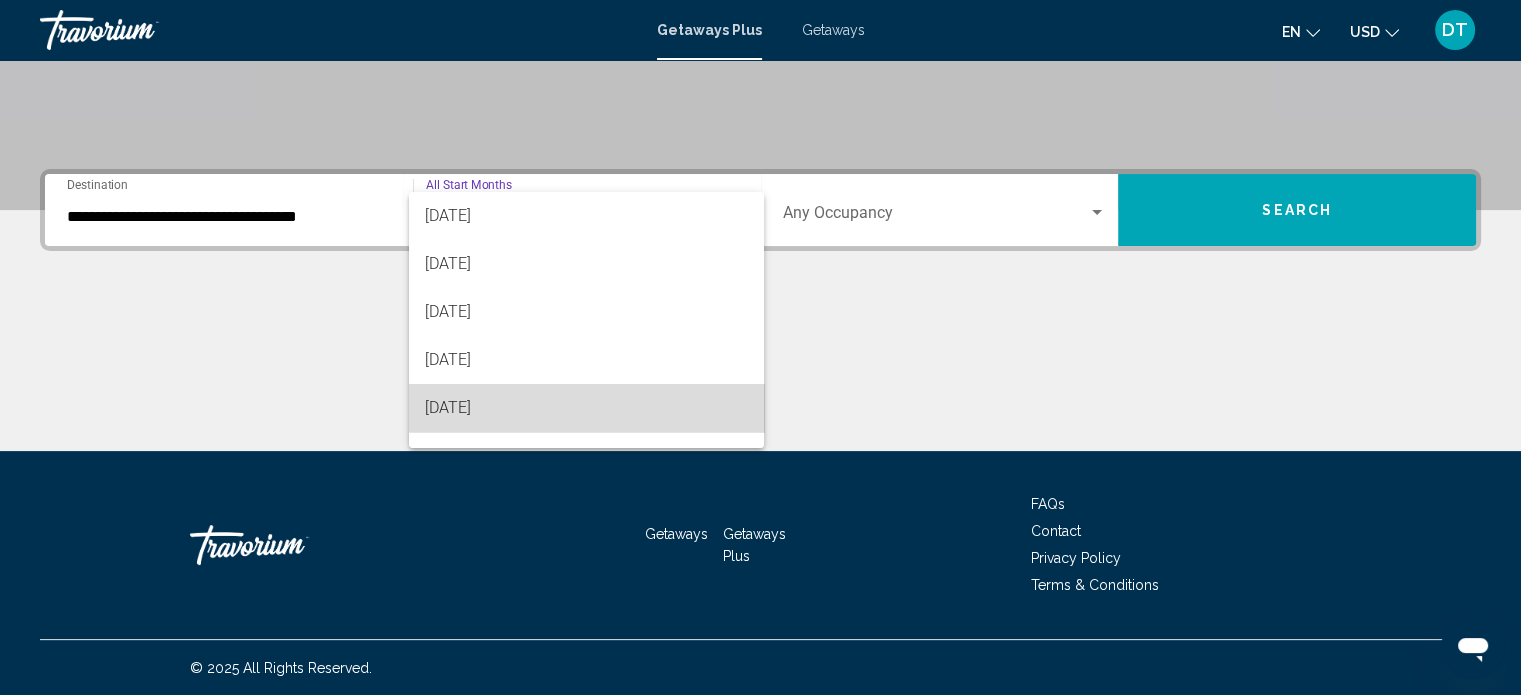 click on "[DATE]" at bounding box center (586, 408) 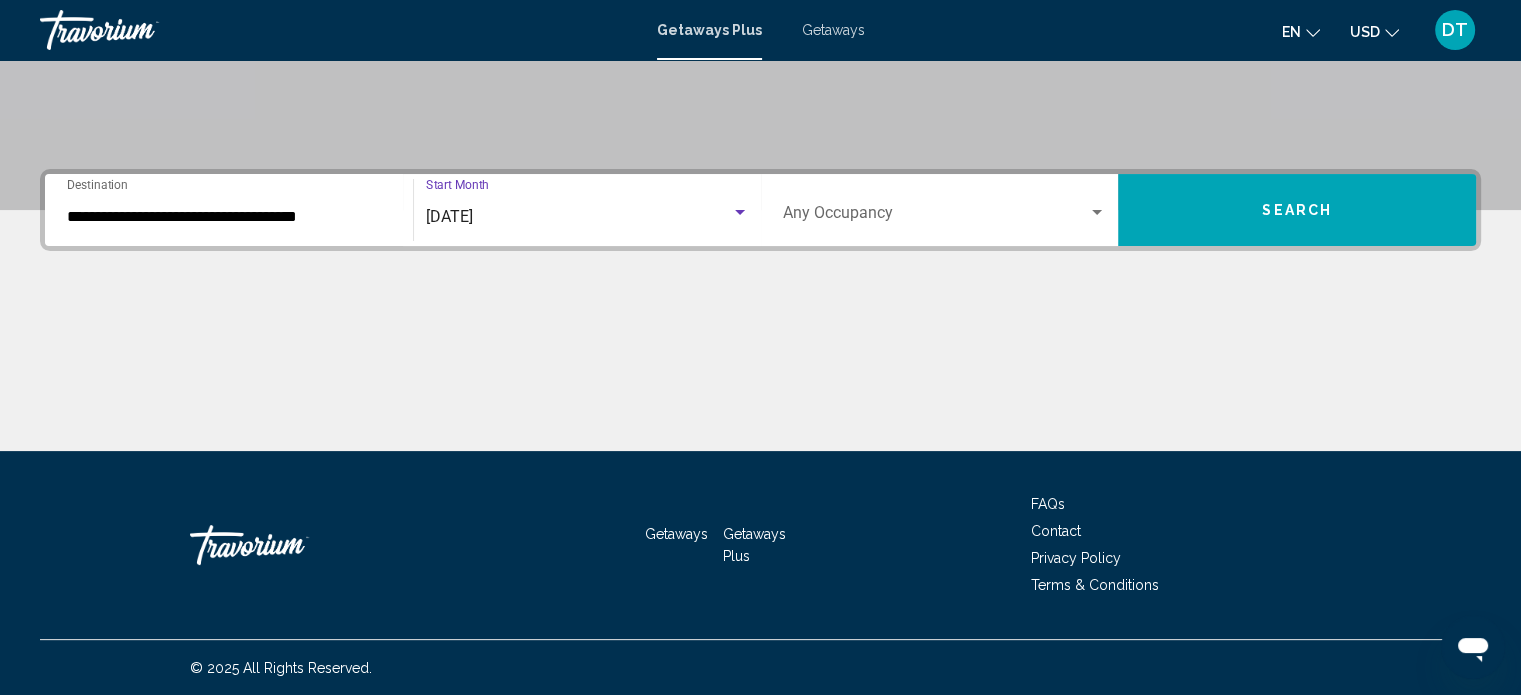 click at bounding box center (936, 217) 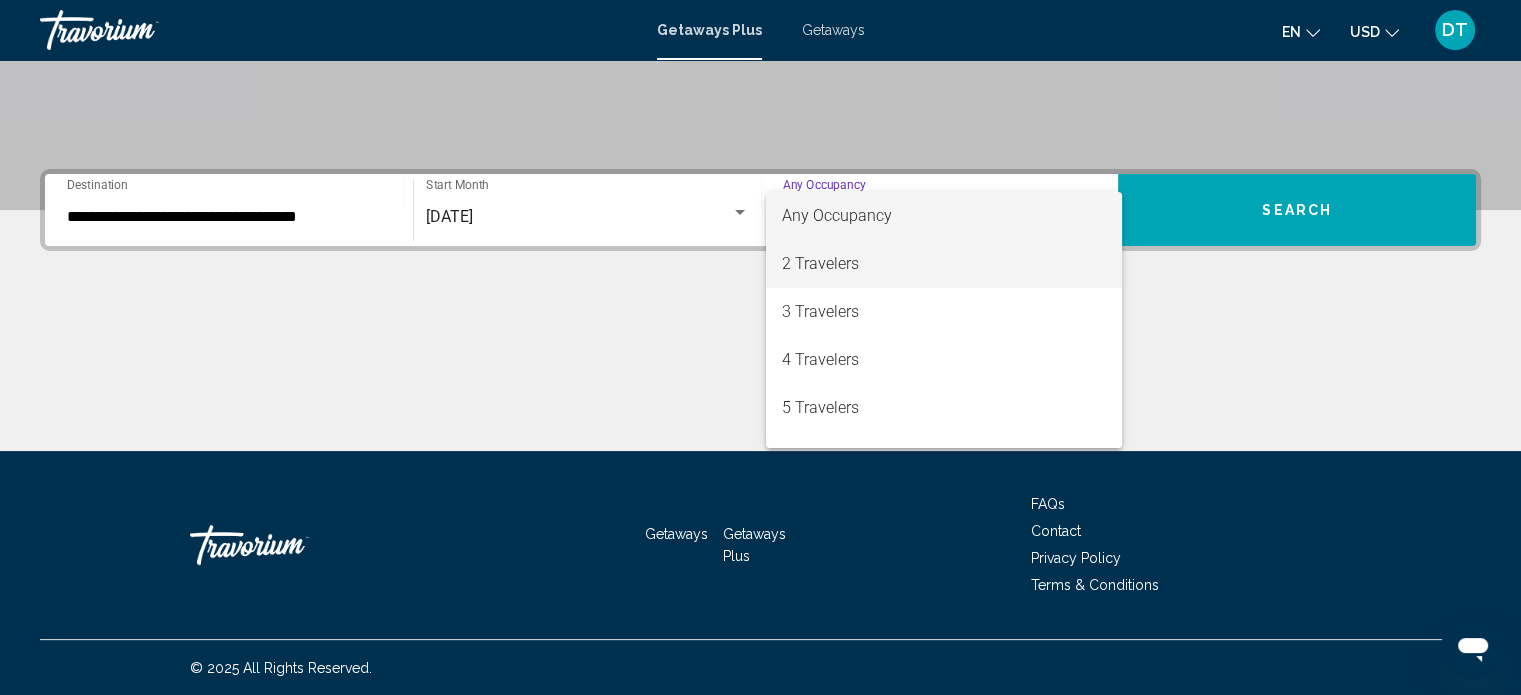 click on "2 Travelers" at bounding box center (944, 264) 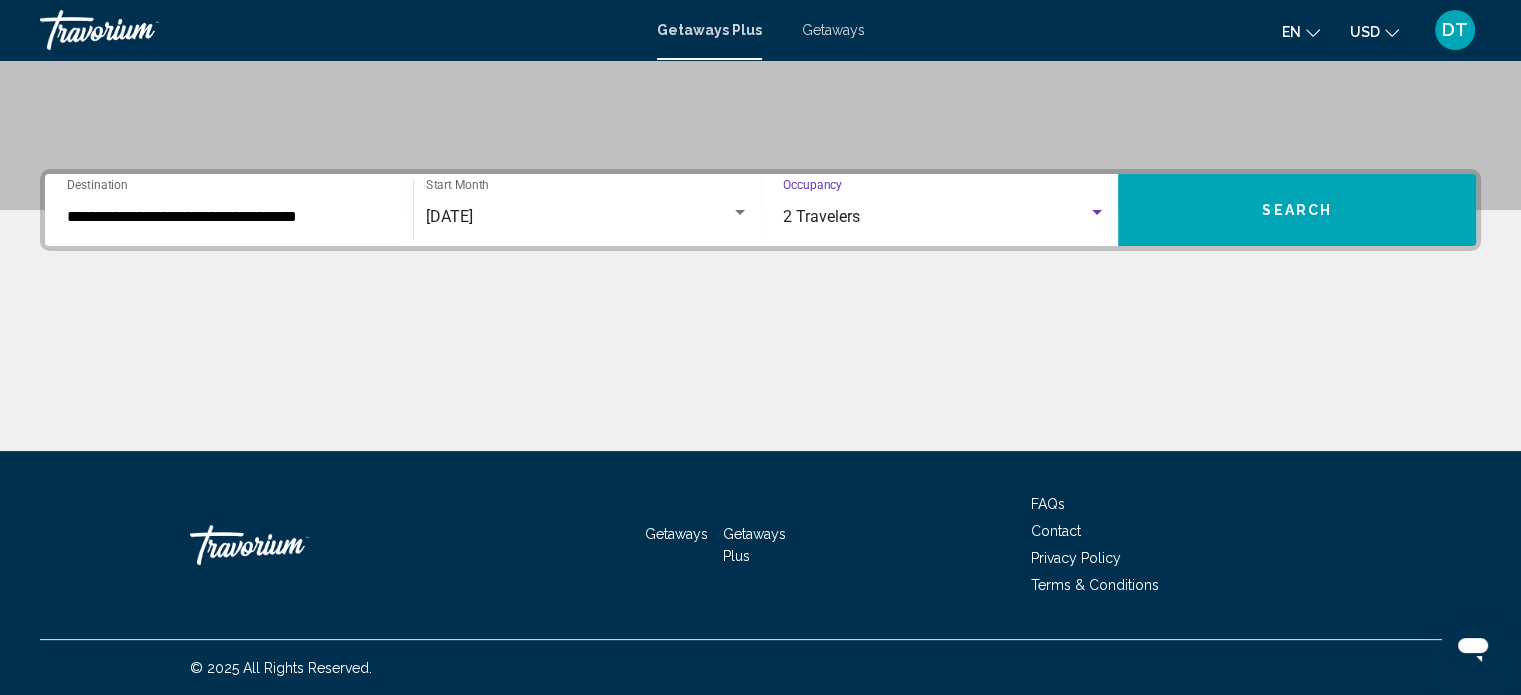 click on "Search" at bounding box center [1297, 210] 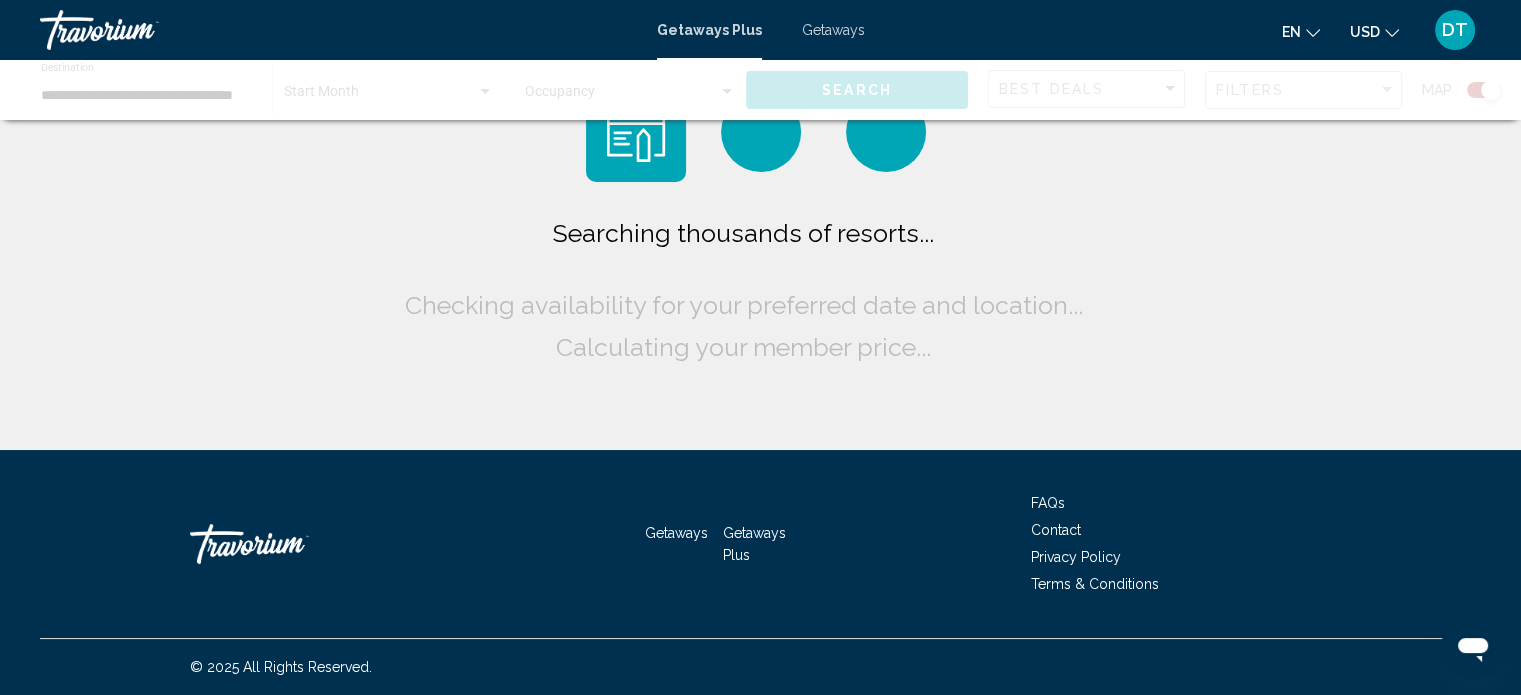 scroll, scrollTop: 0, scrollLeft: 0, axis: both 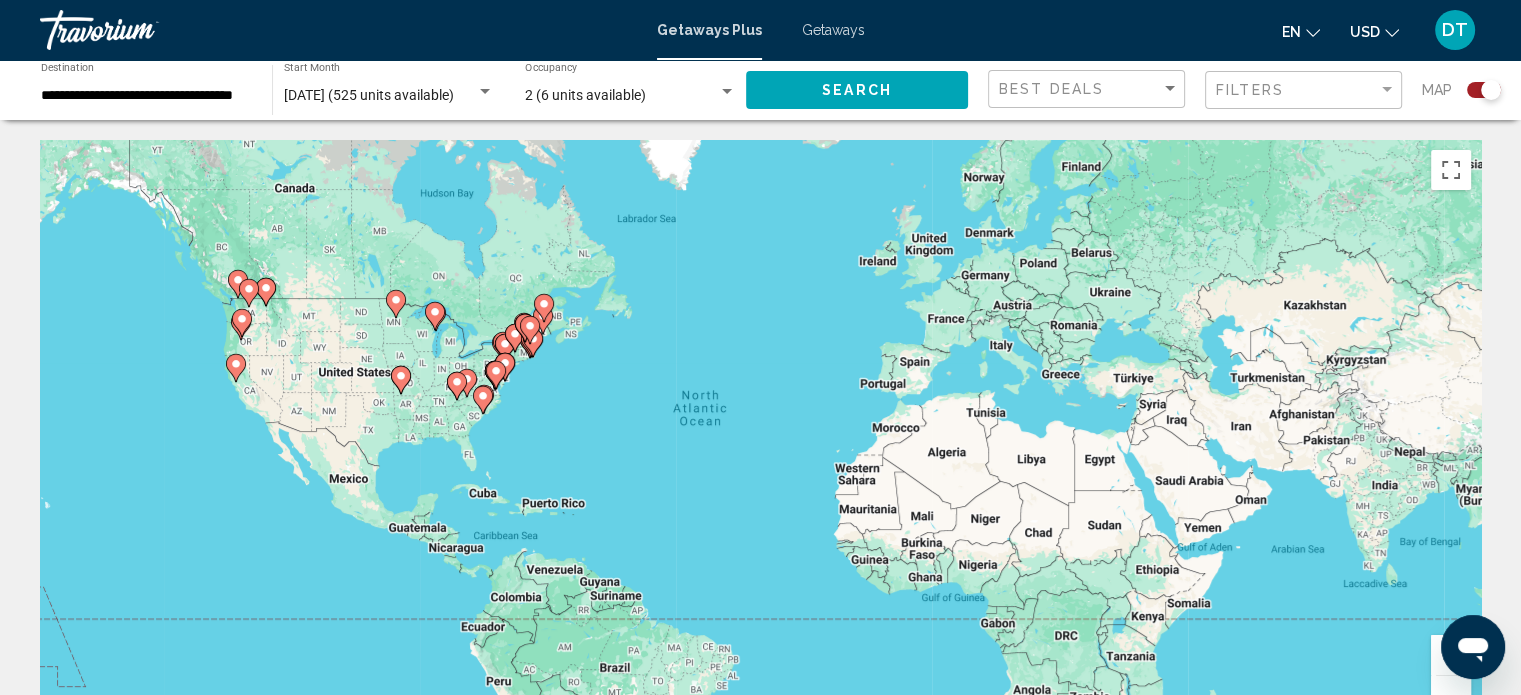 click 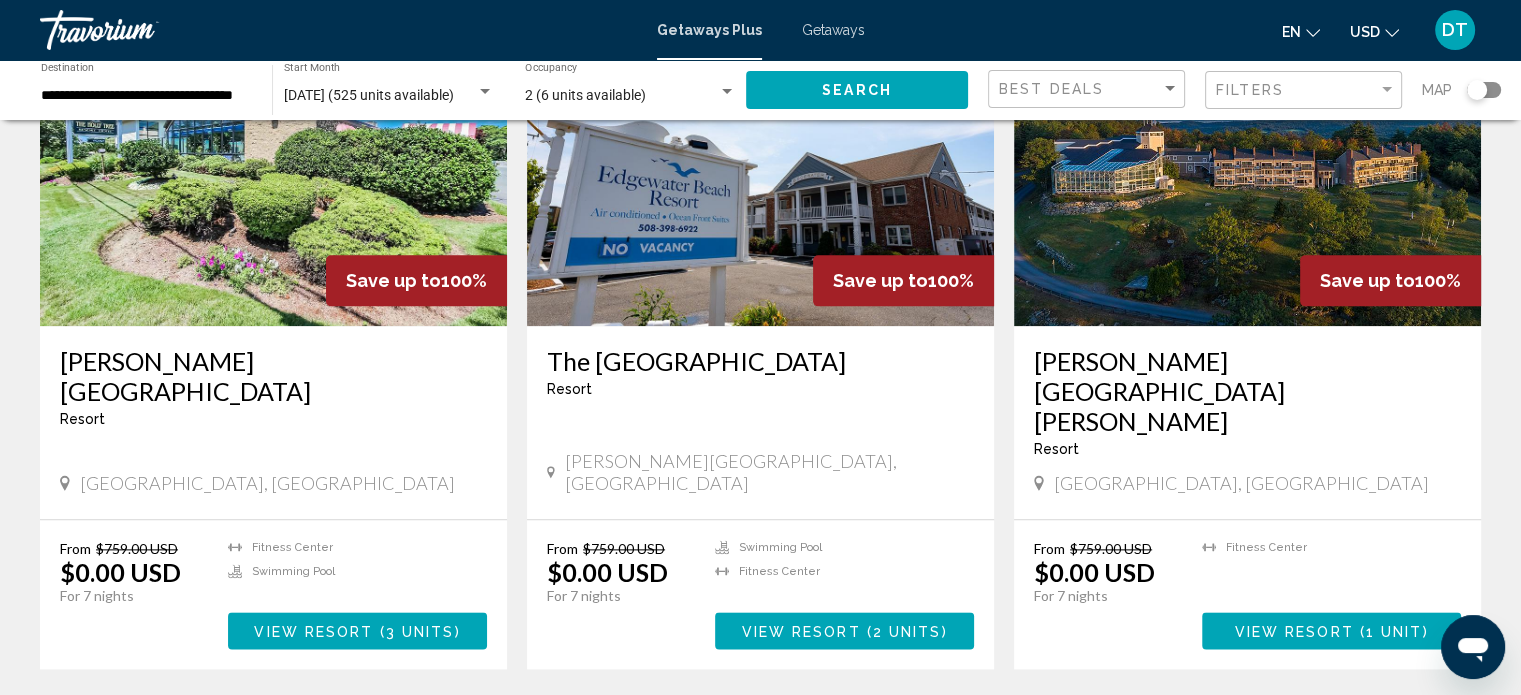 scroll, scrollTop: 2469, scrollLeft: 0, axis: vertical 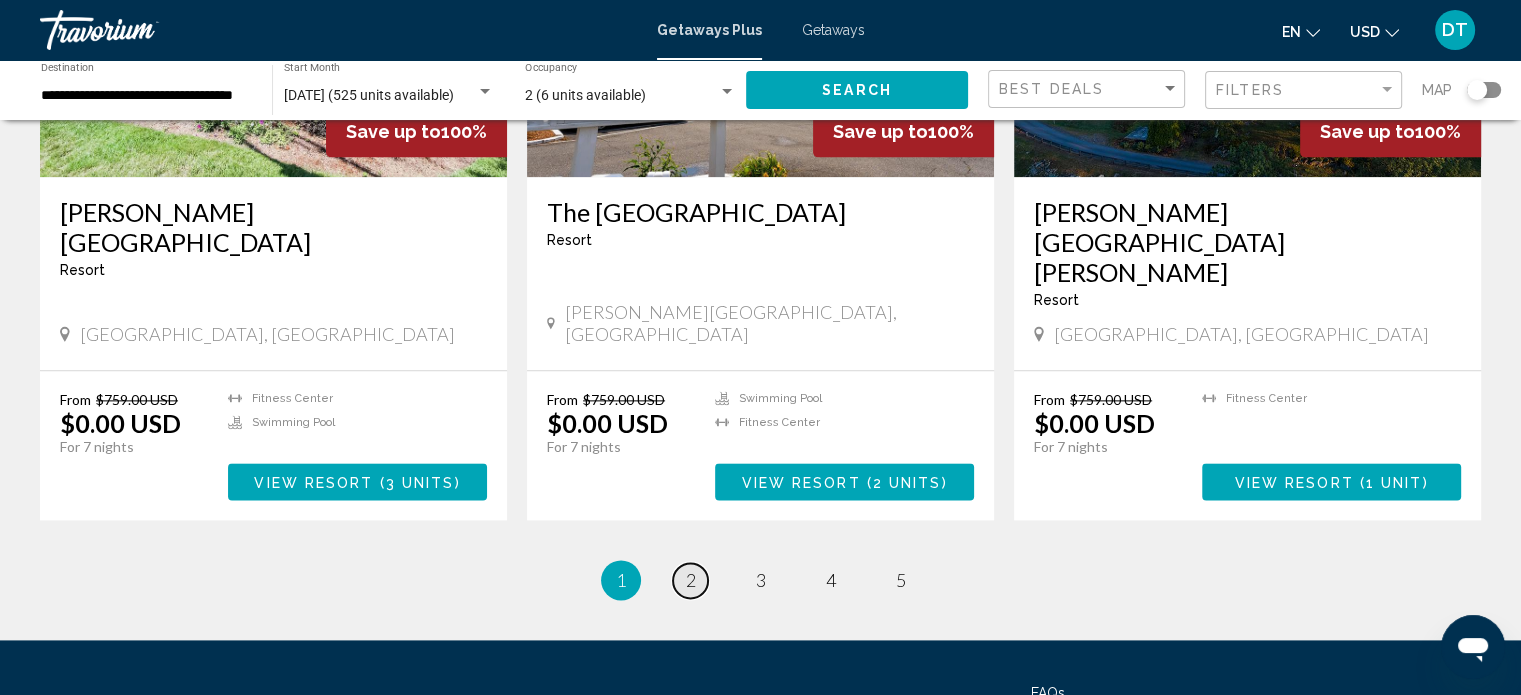 click on "2" at bounding box center (691, 580) 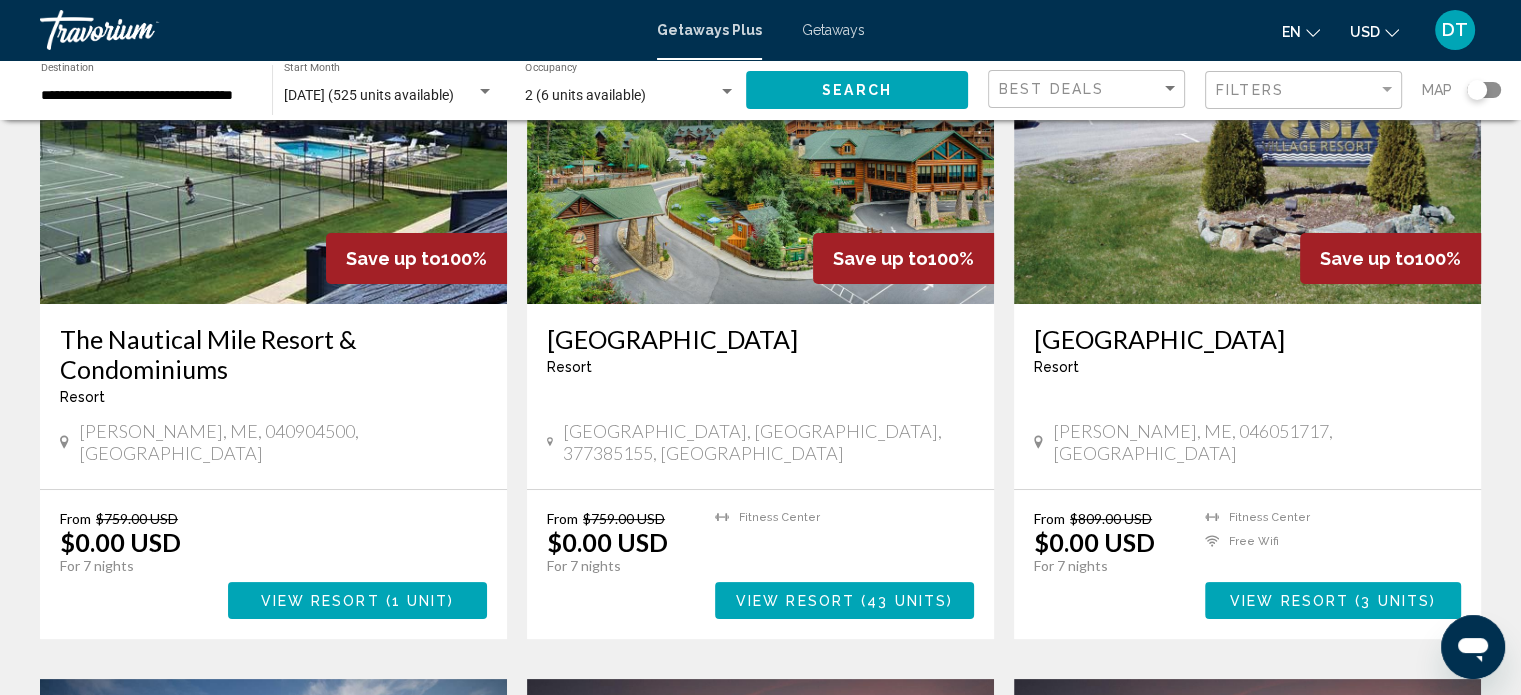 scroll, scrollTop: 307, scrollLeft: 0, axis: vertical 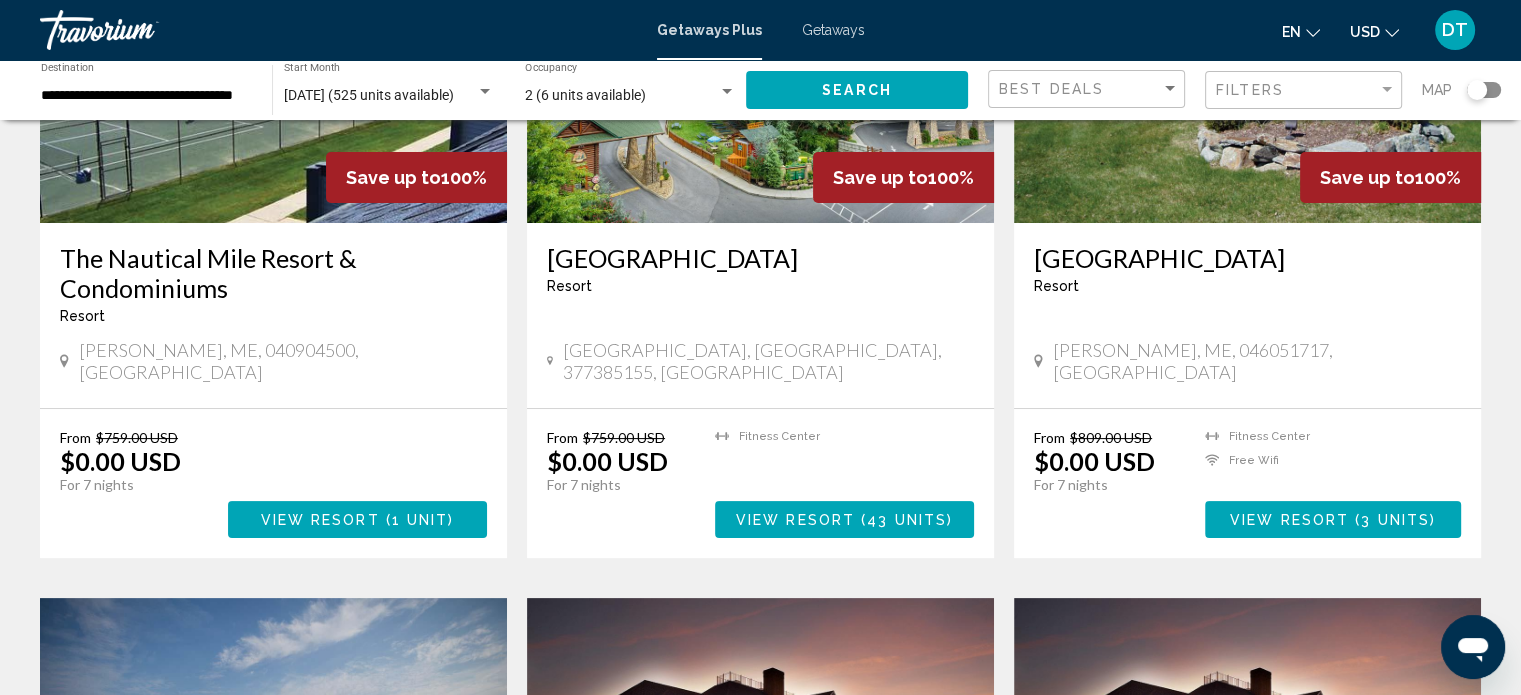 click on "View Resort" at bounding box center (795, 520) 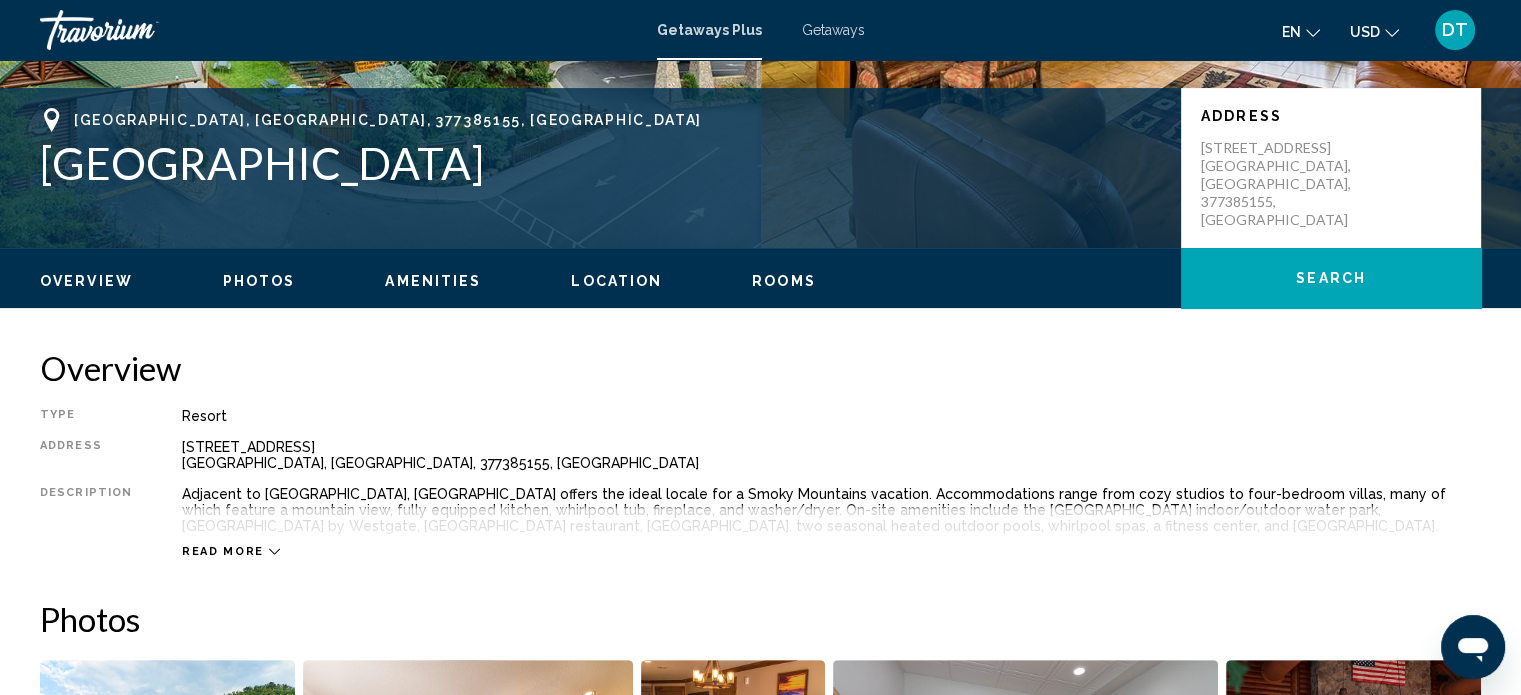 scroll, scrollTop: 478, scrollLeft: 0, axis: vertical 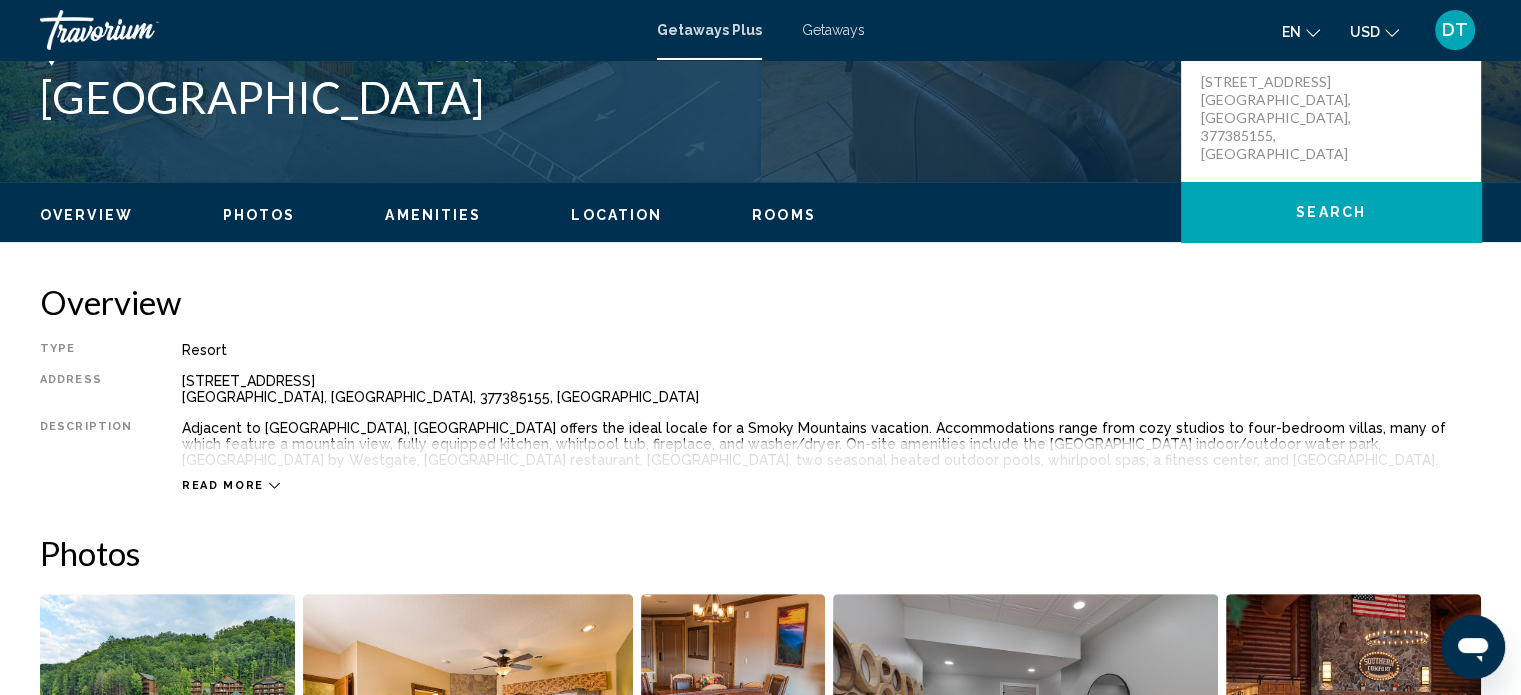 click on "Read more" at bounding box center (231, 485) 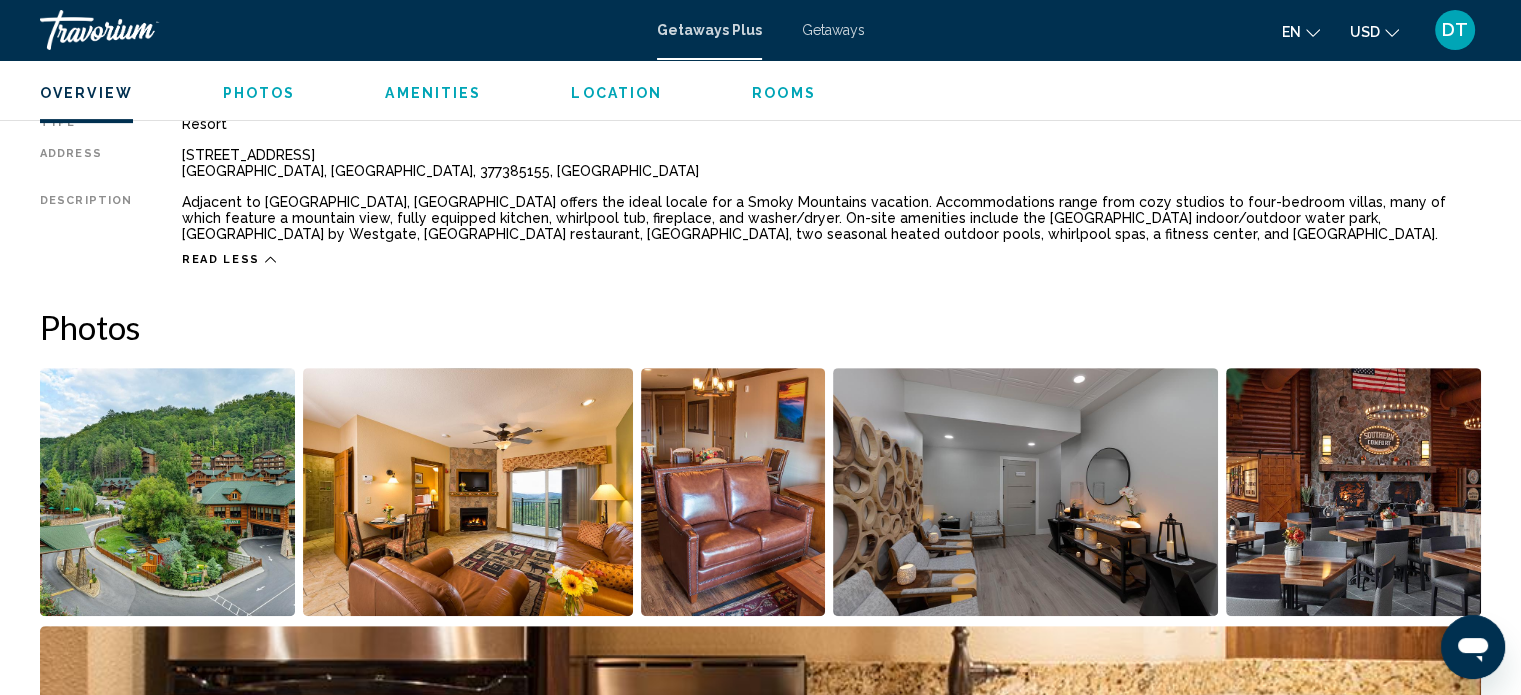 scroll, scrollTop: 812, scrollLeft: 0, axis: vertical 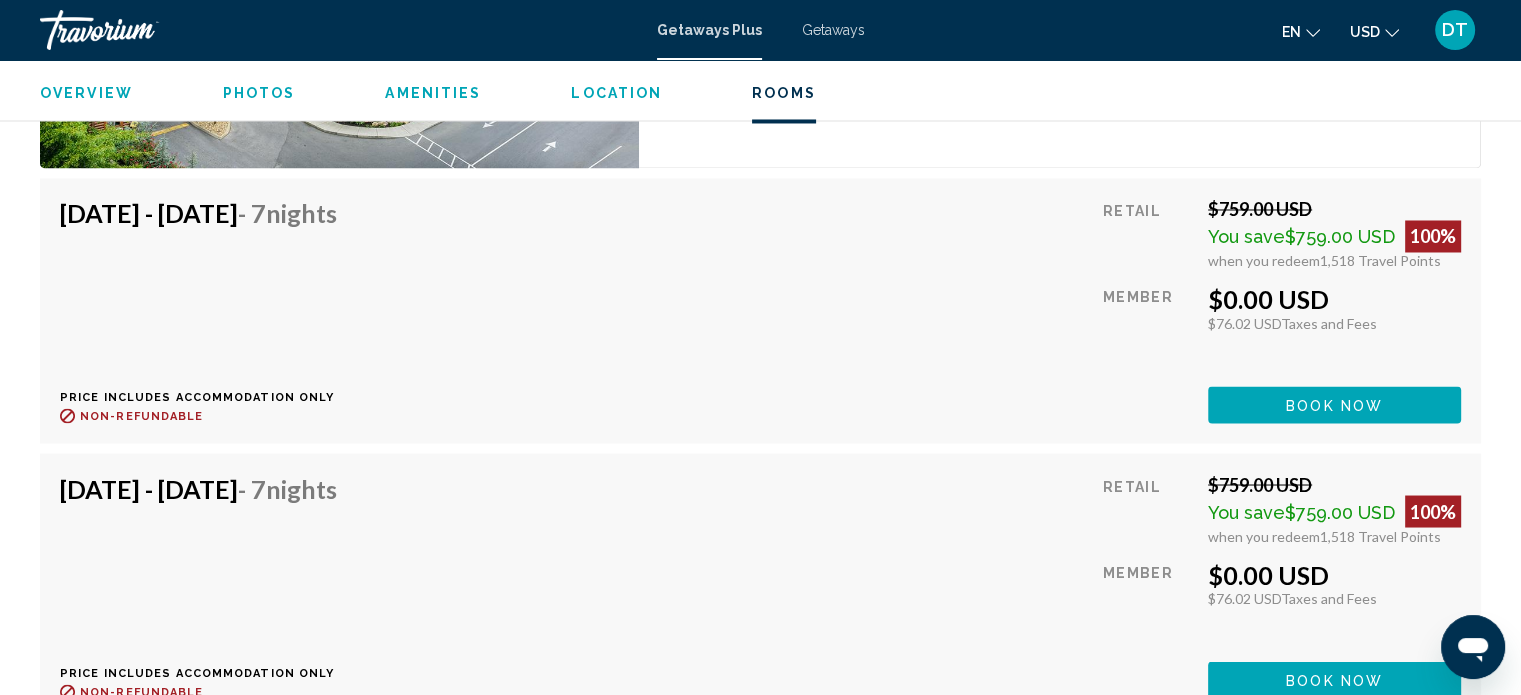 click on "Book now" at bounding box center (1334, 405) 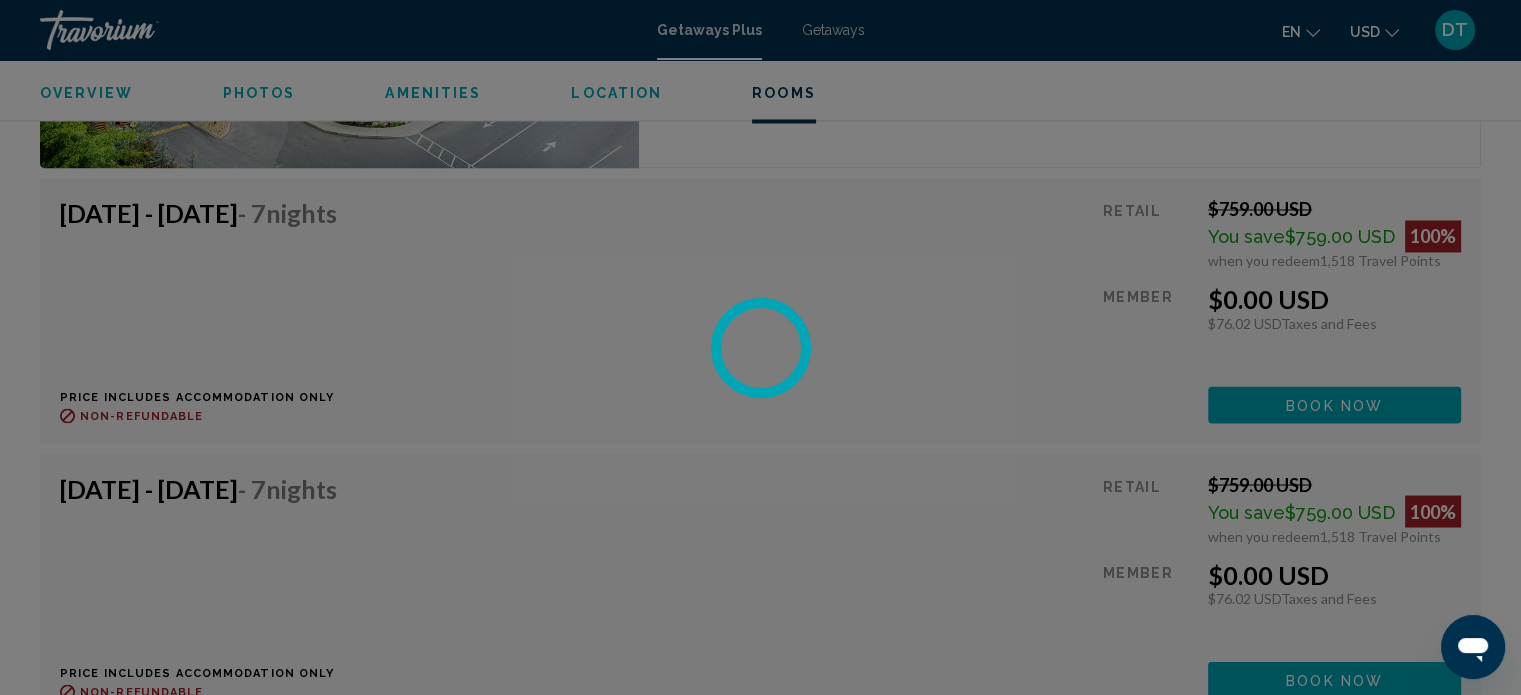 scroll, scrollTop: 0, scrollLeft: 0, axis: both 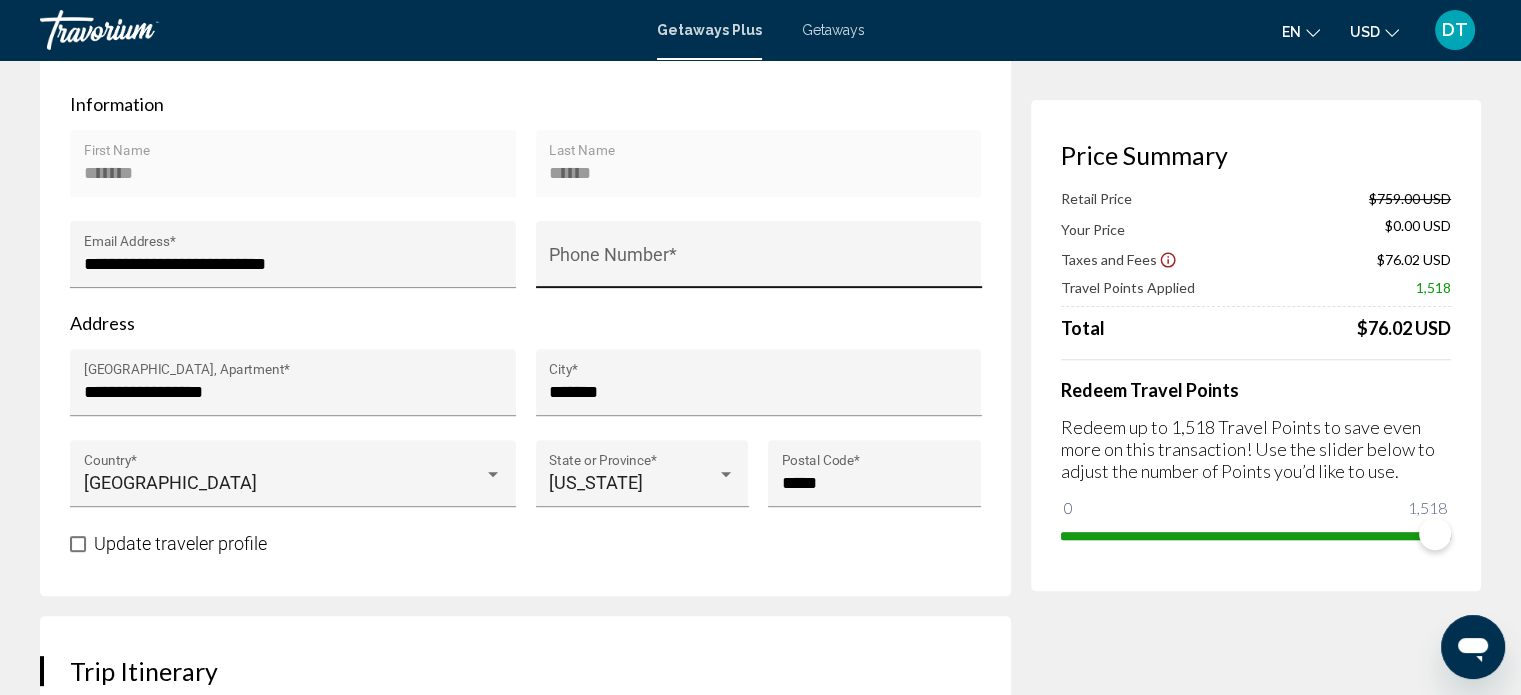 click on "Phone Number  *" at bounding box center [758, 264] 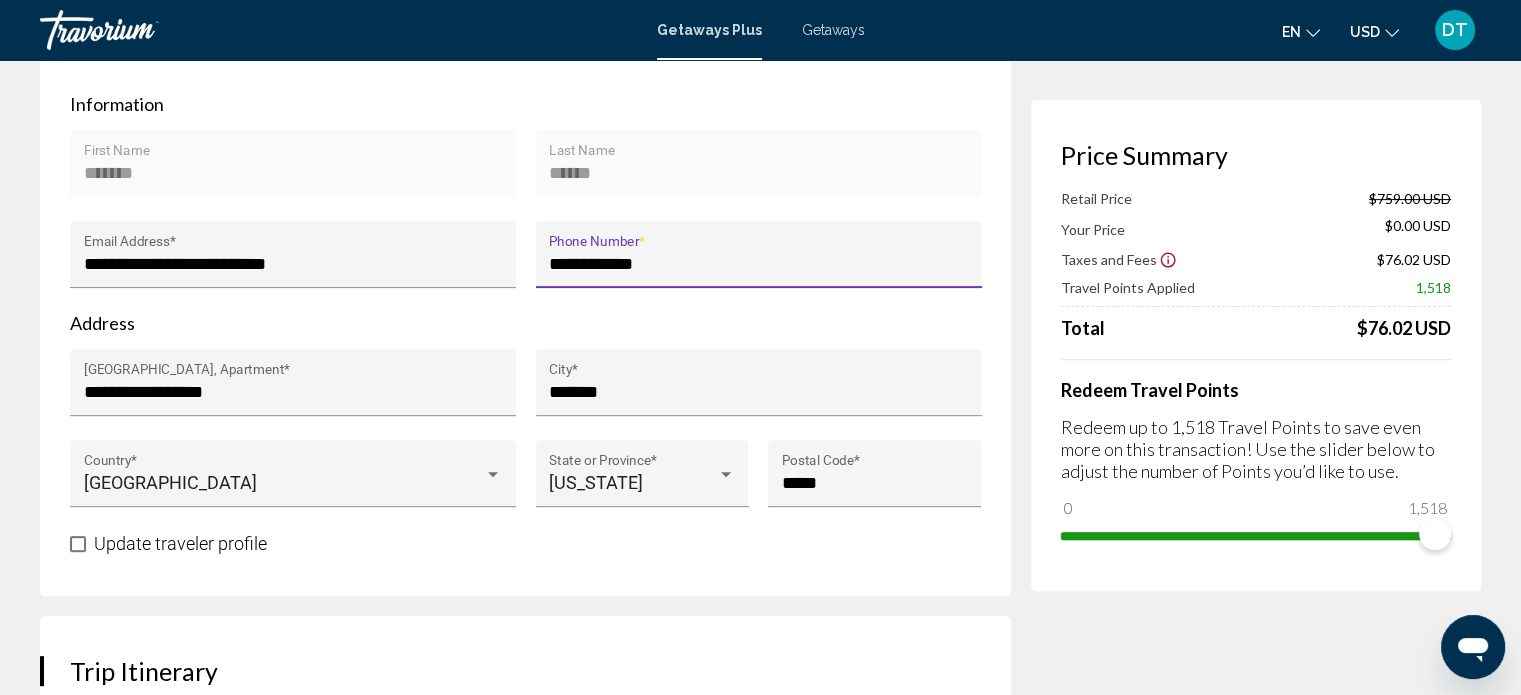 type on "**********" 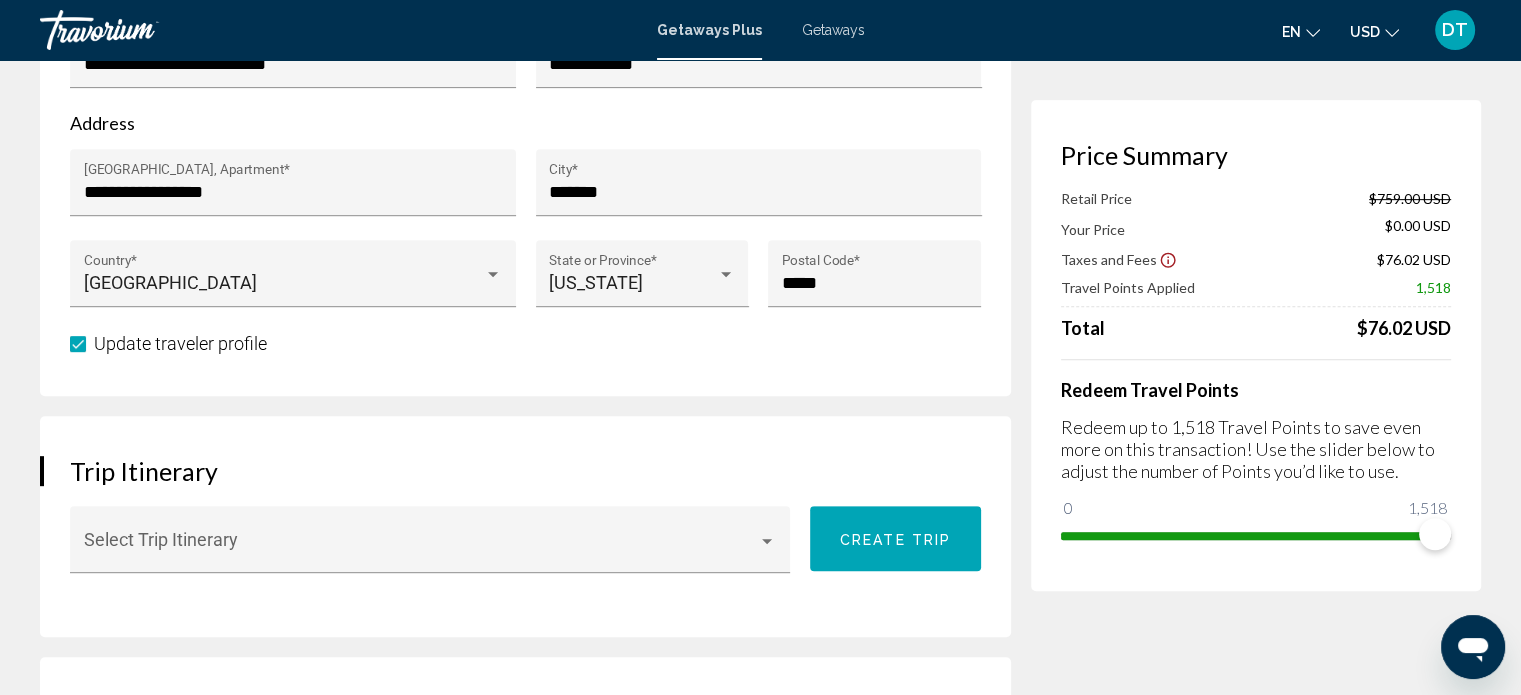 scroll, scrollTop: 839, scrollLeft: 0, axis: vertical 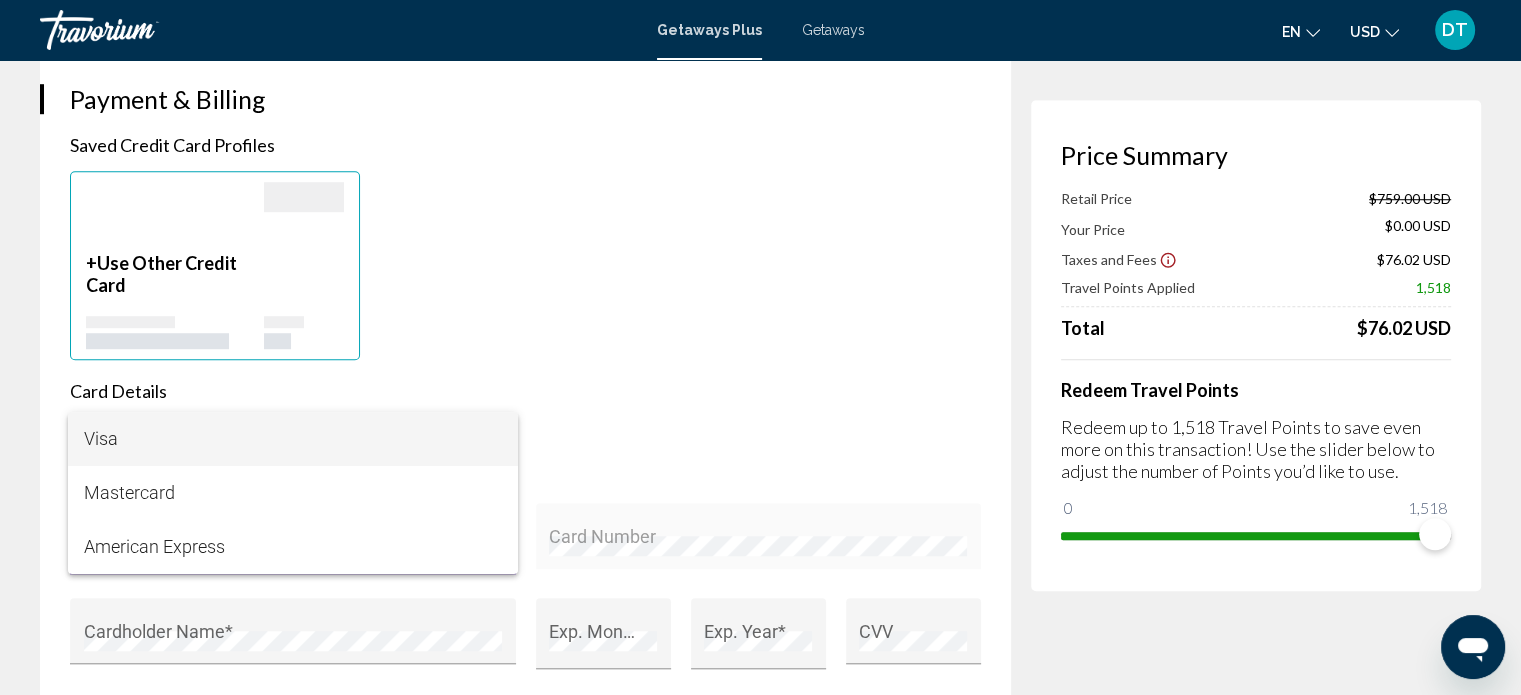 click on "Visa" at bounding box center (293, 439) 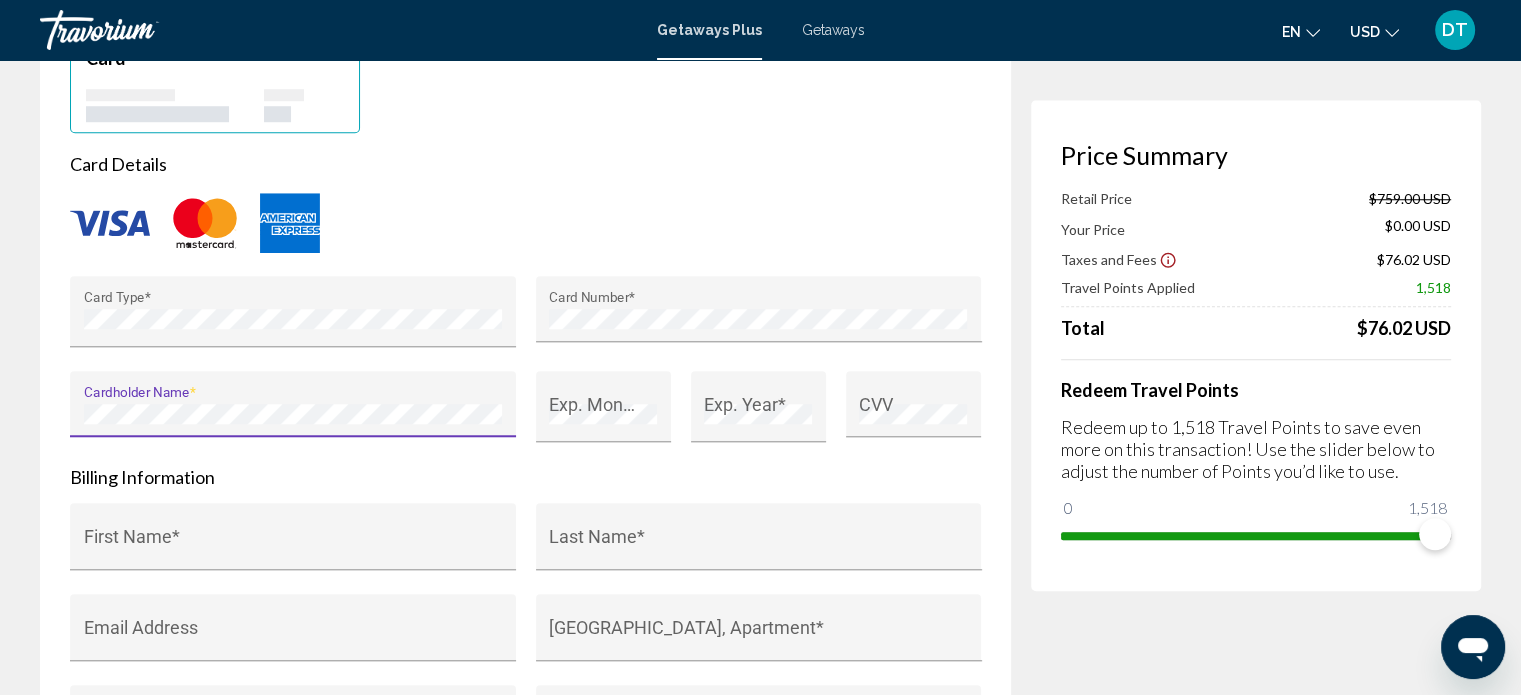 scroll, scrollTop: 1719, scrollLeft: 0, axis: vertical 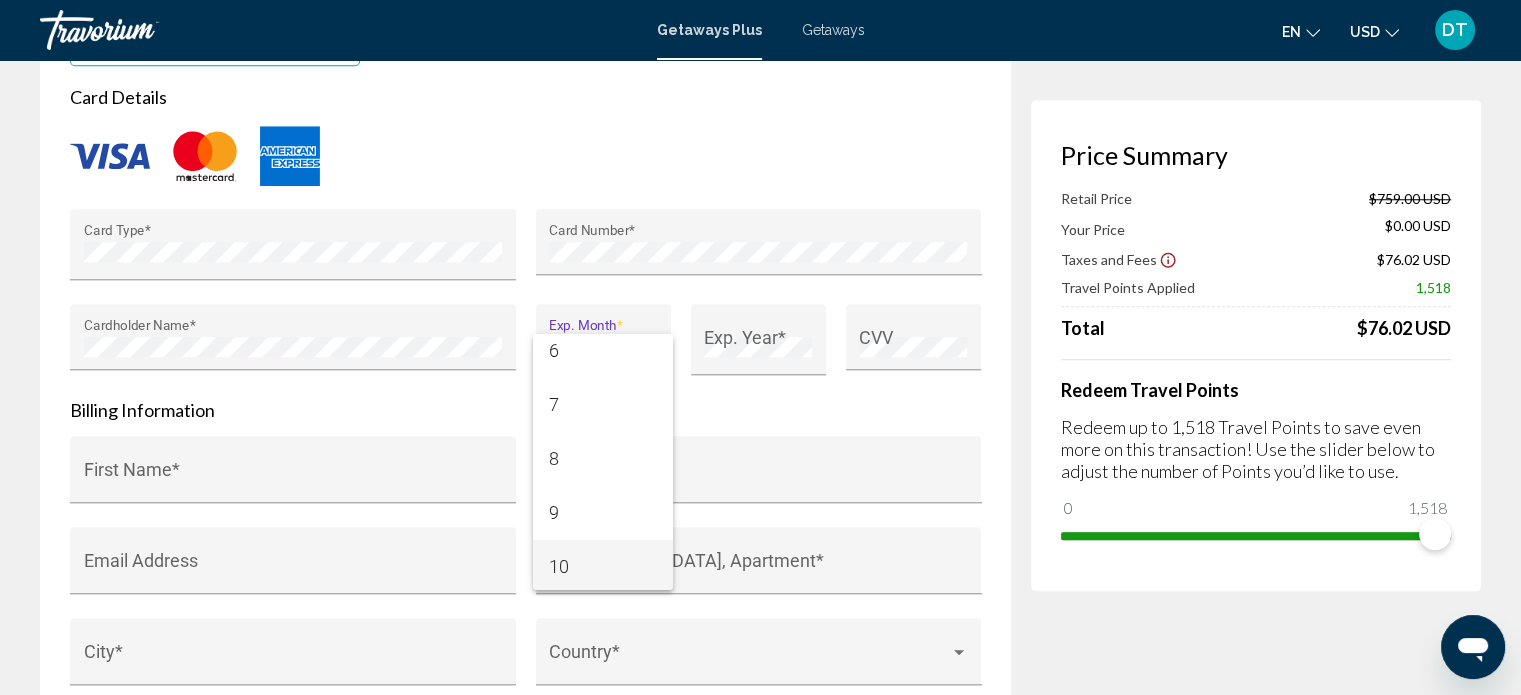 click on "10" at bounding box center [603, 567] 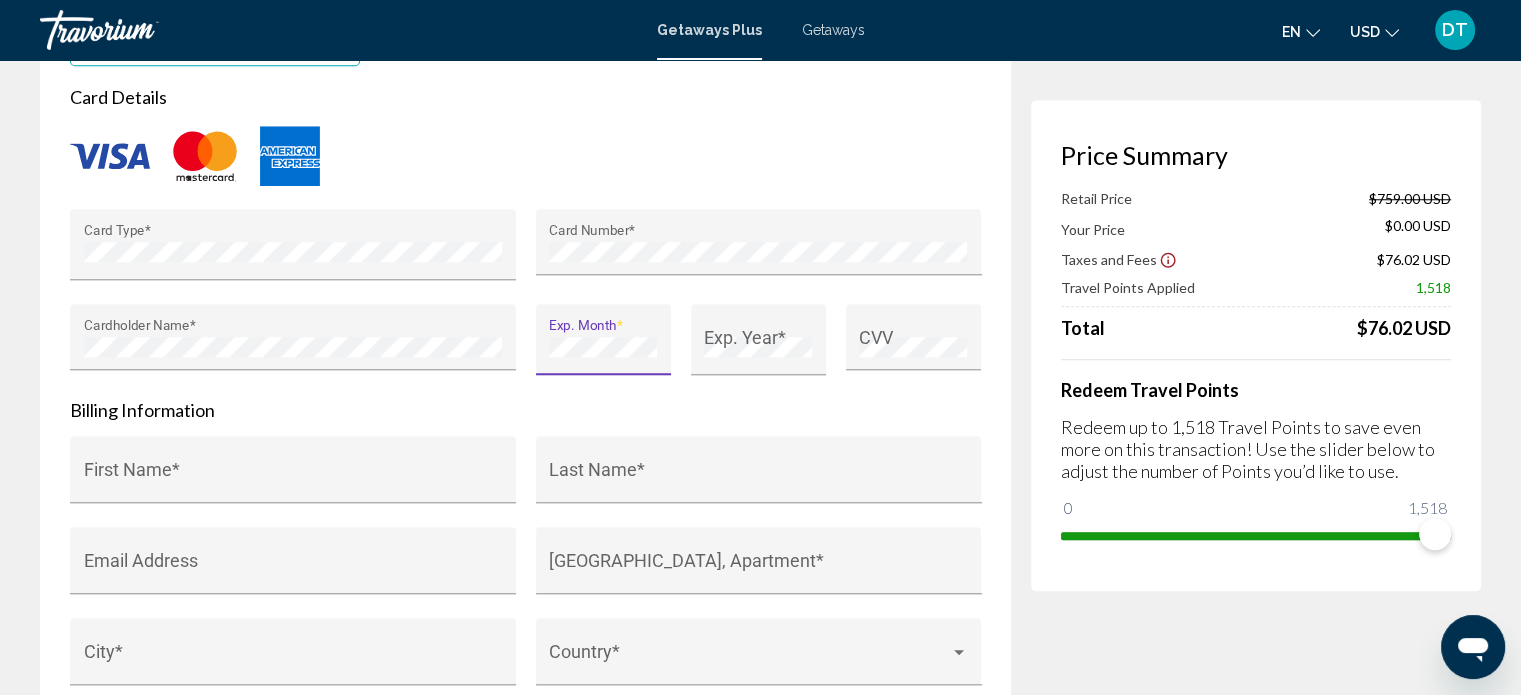 scroll, scrollTop: 284, scrollLeft: 0, axis: vertical 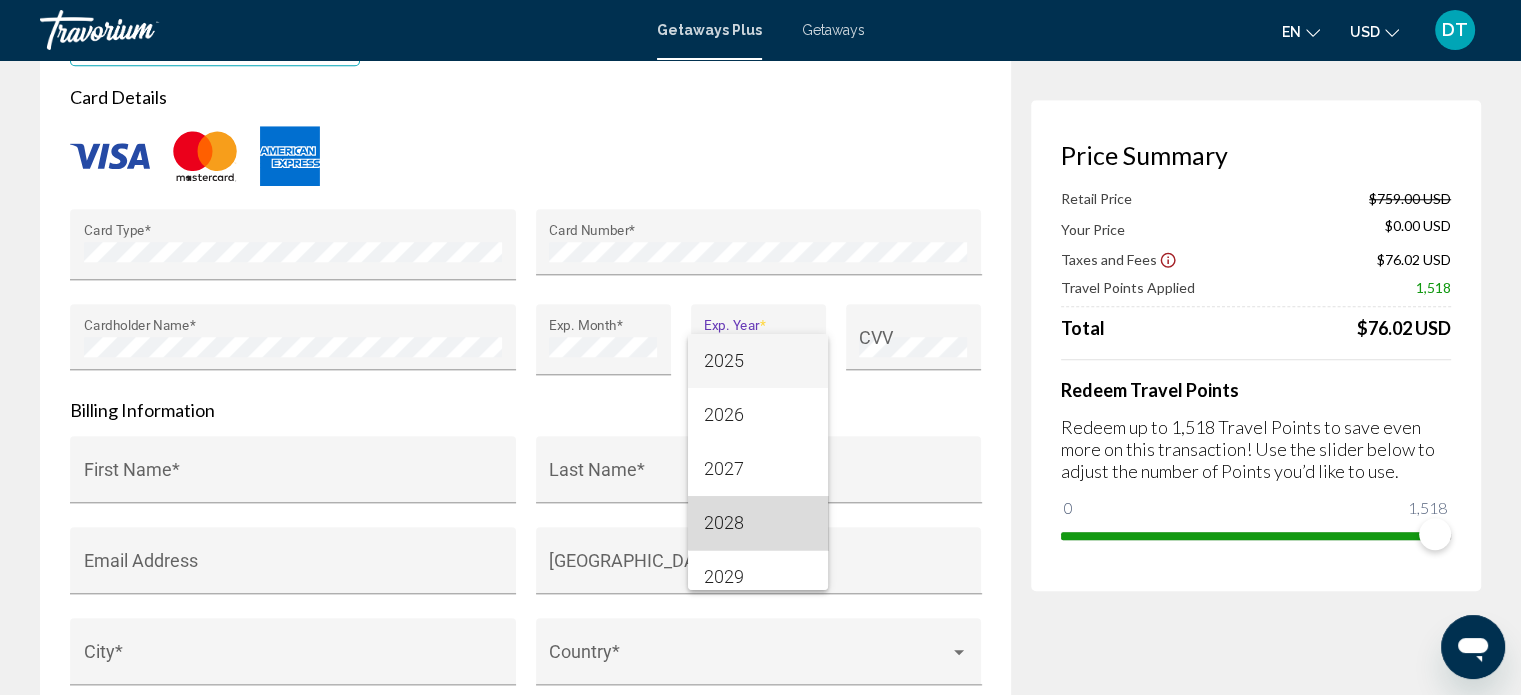 click on "2028" at bounding box center (758, 523) 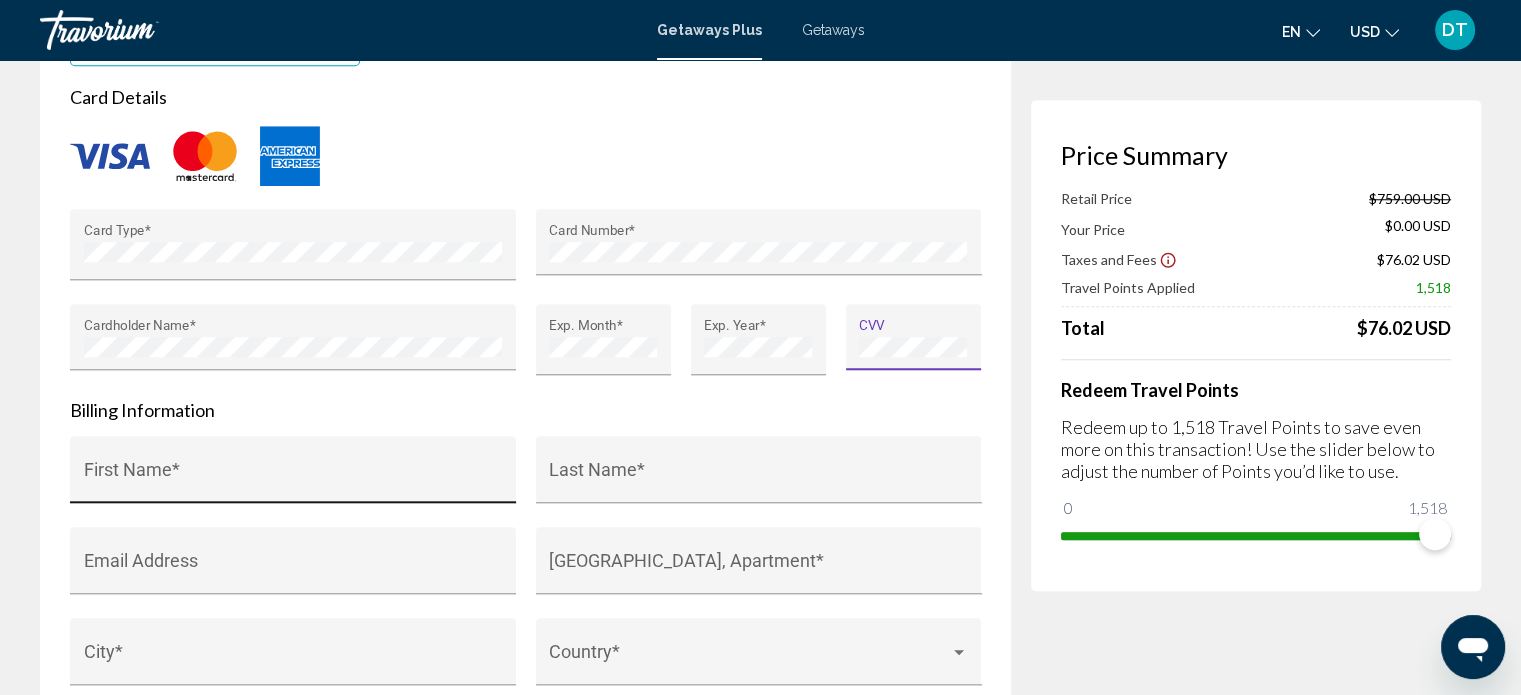 click on "First Name  *" at bounding box center (293, 479) 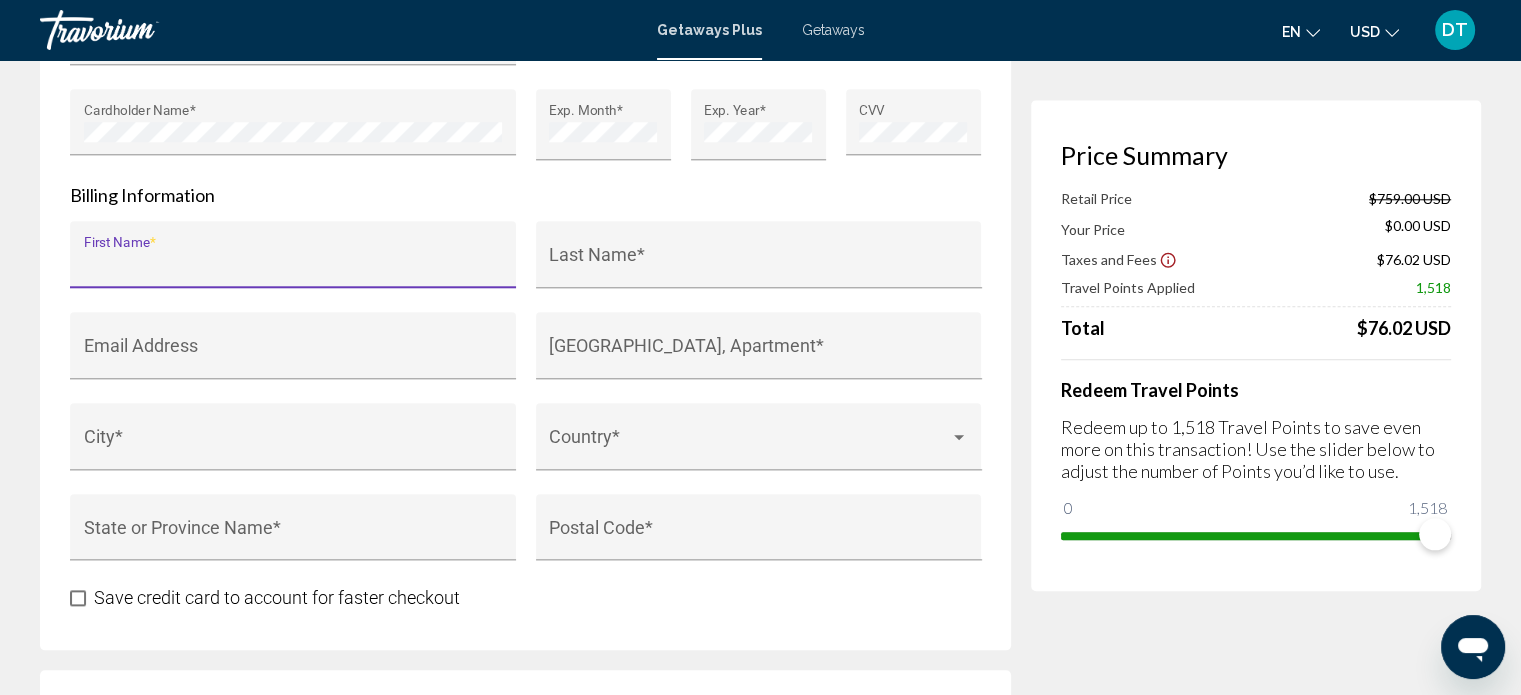 scroll, scrollTop: 1892, scrollLeft: 0, axis: vertical 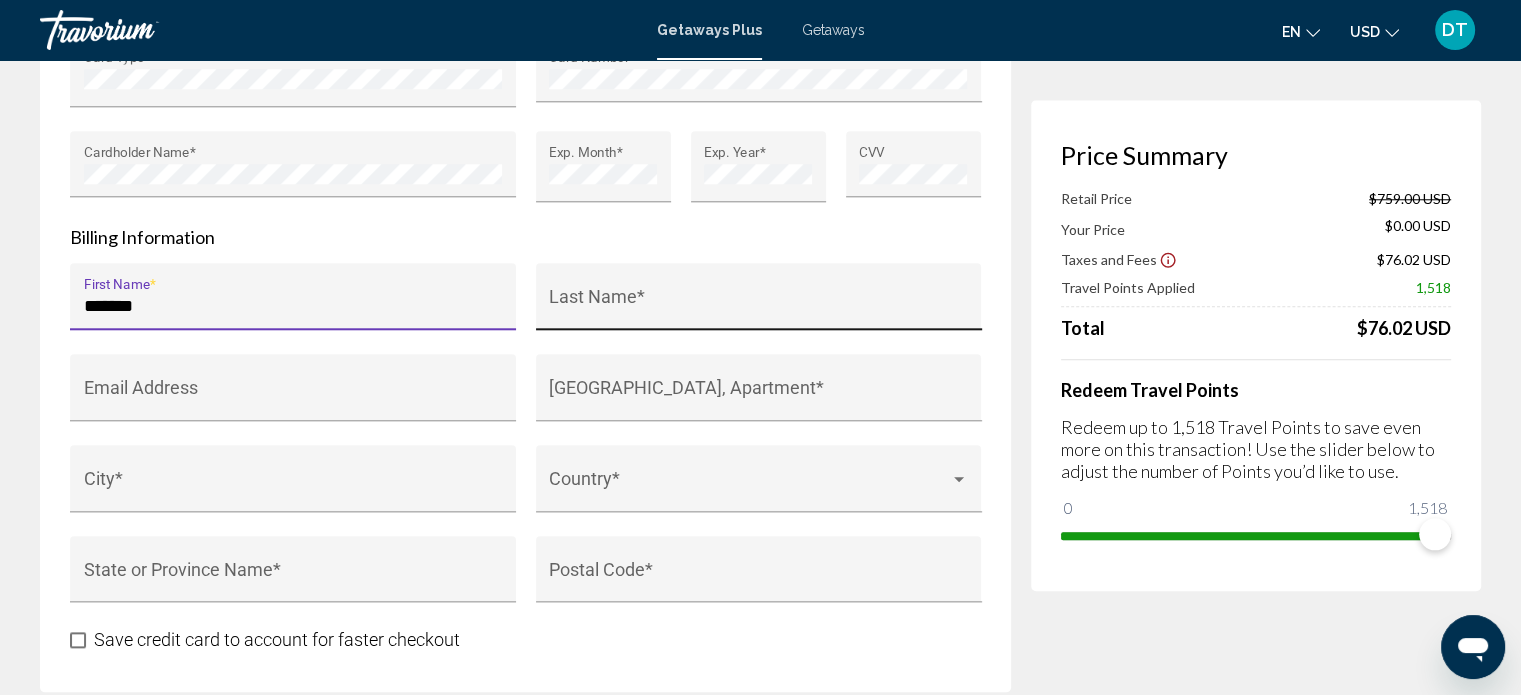 type on "*******" 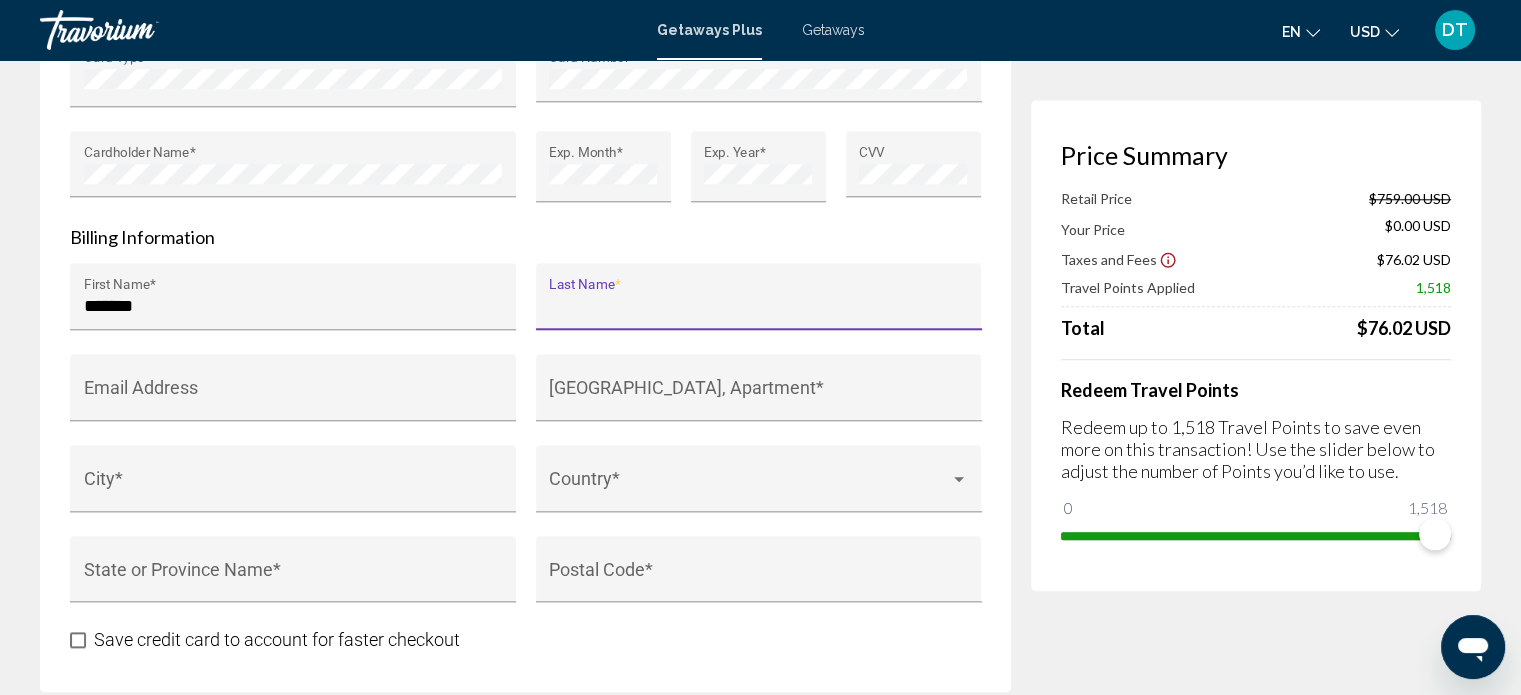 click on "Last Name  *" at bounding box center (758, 306) 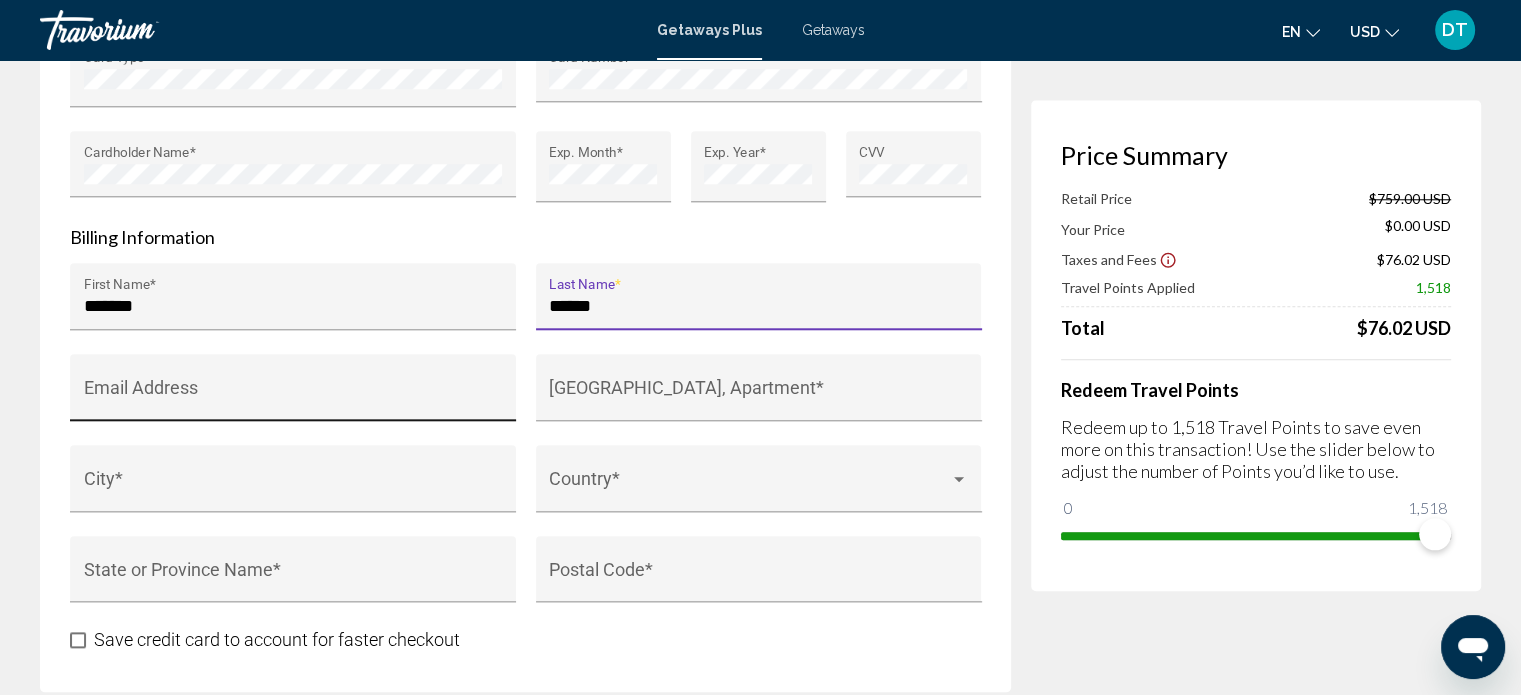 type on "******" 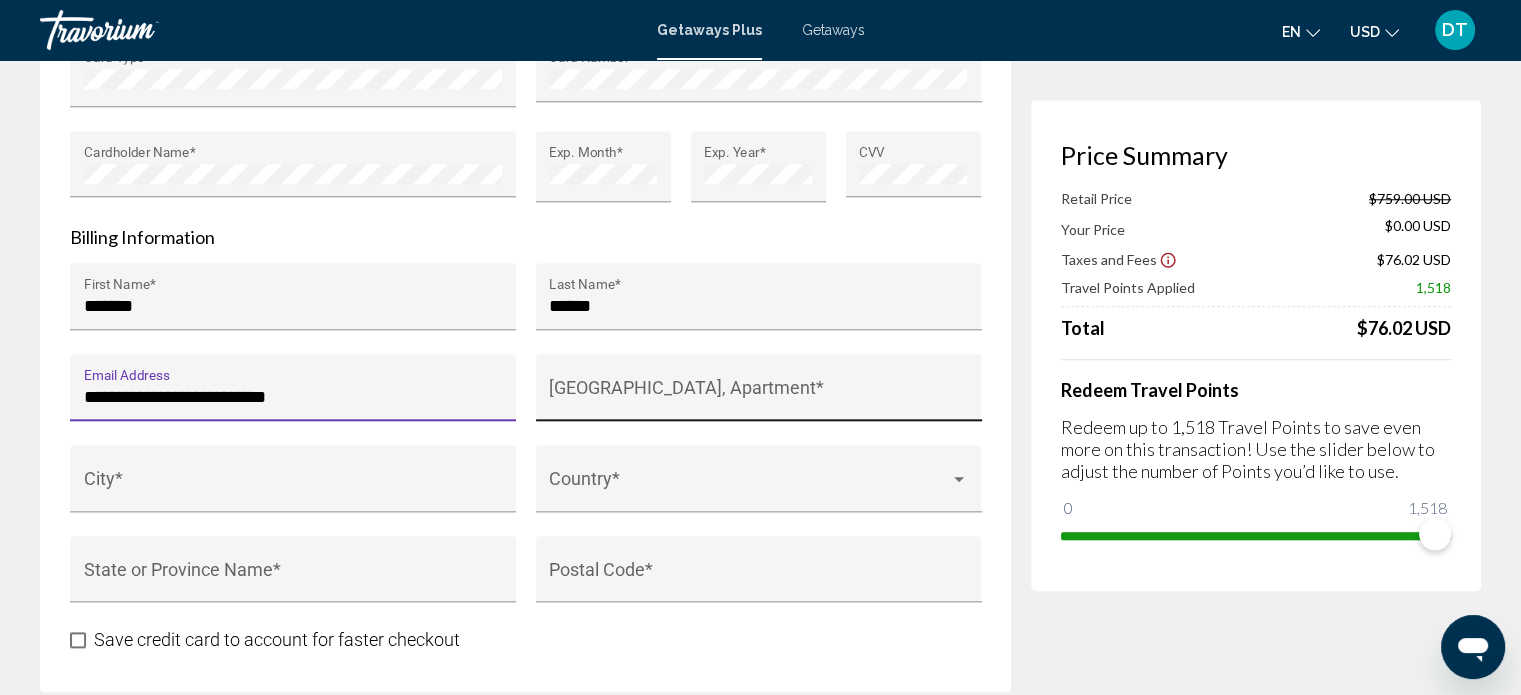 type on "**********" 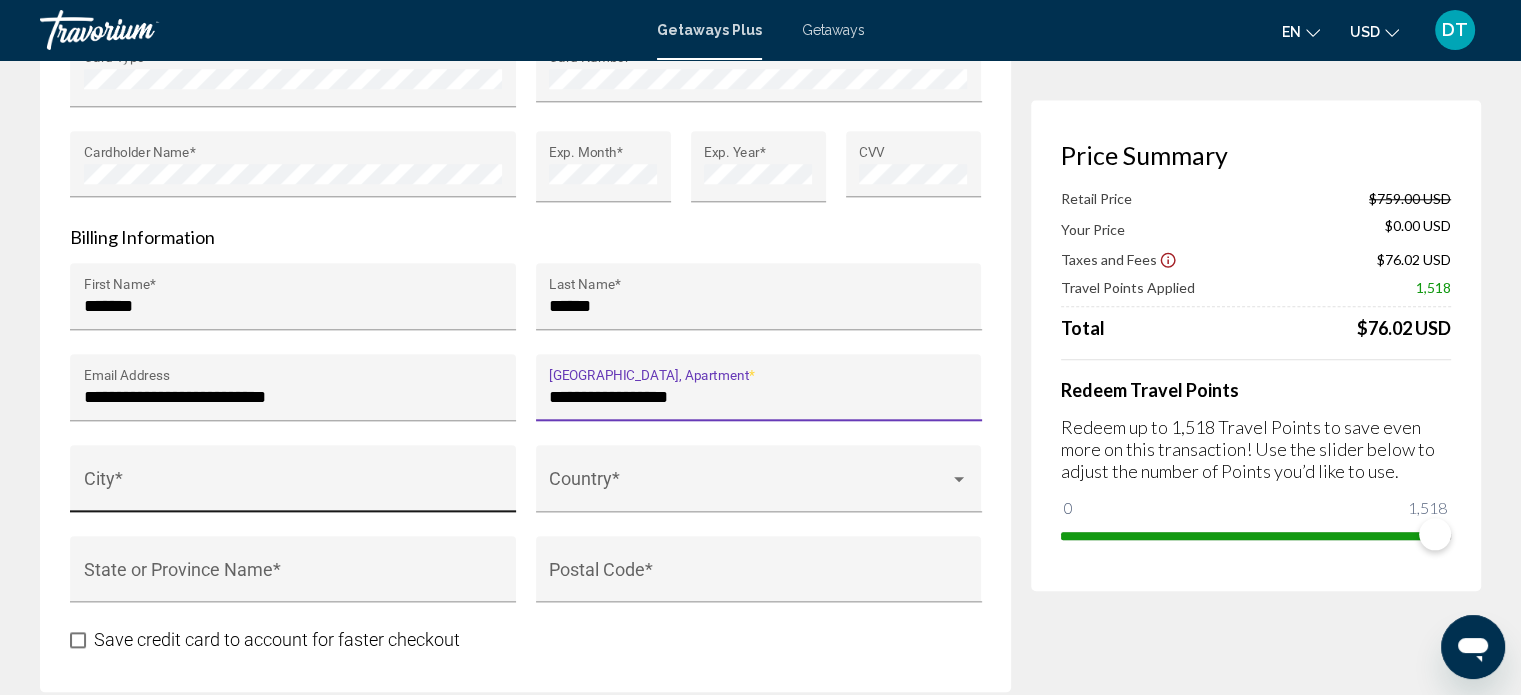 type on "**********" 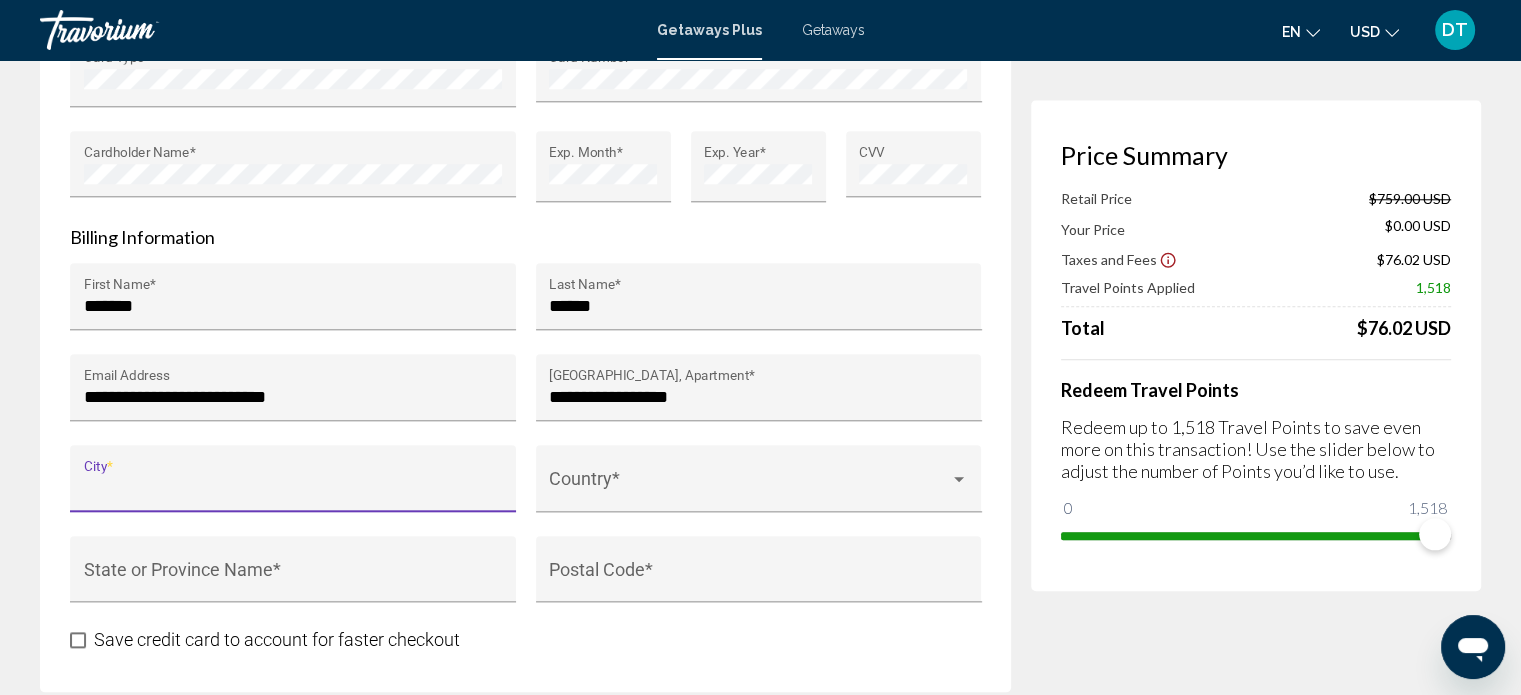 click on "City  *" at bounding box center [293, 488] 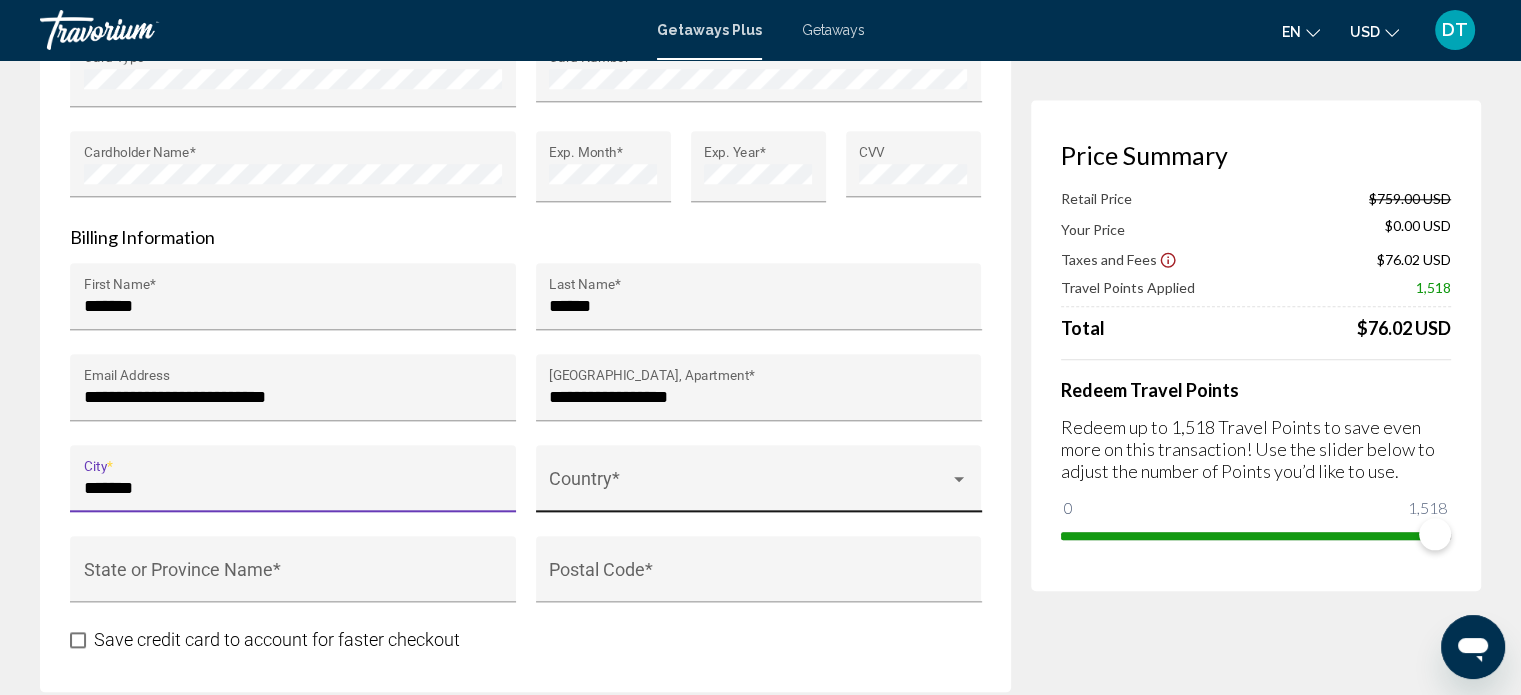 type on "*******" 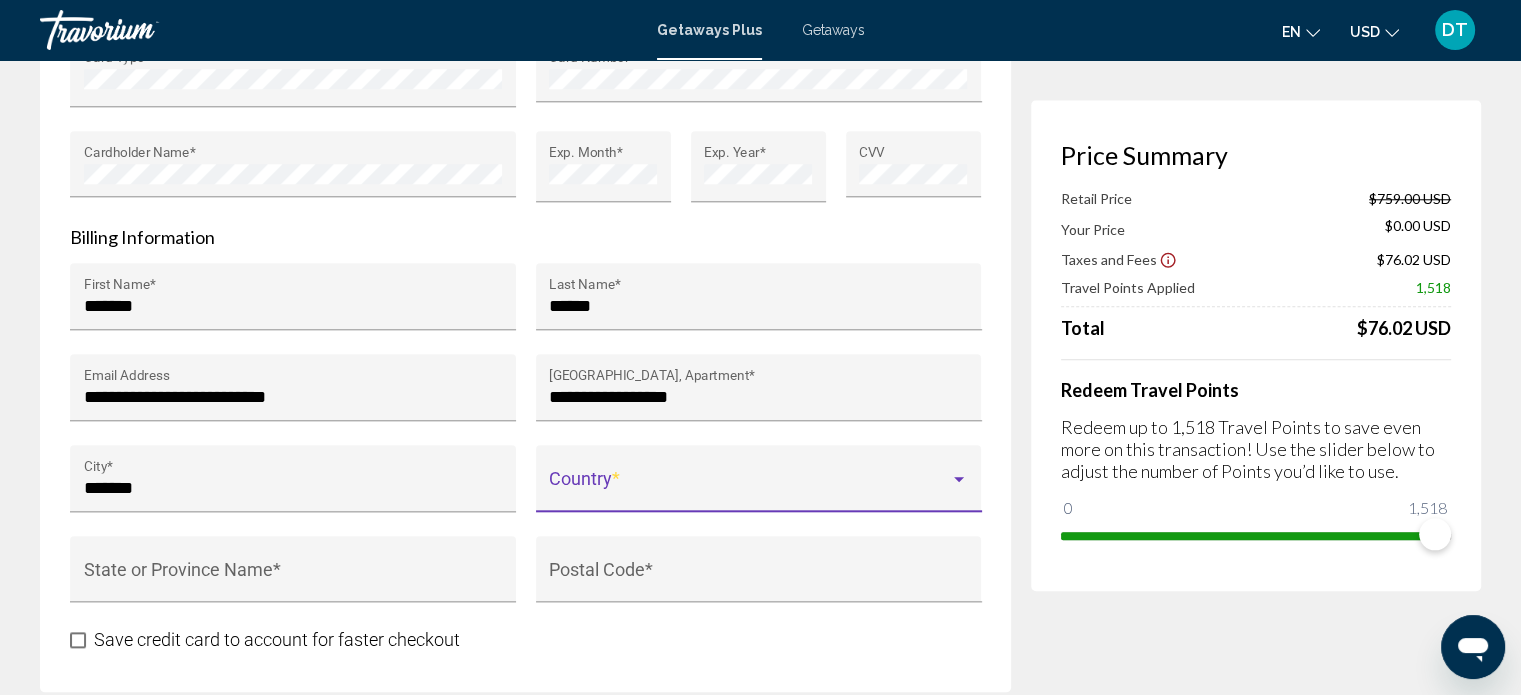 click at bounding box center (749, 488) 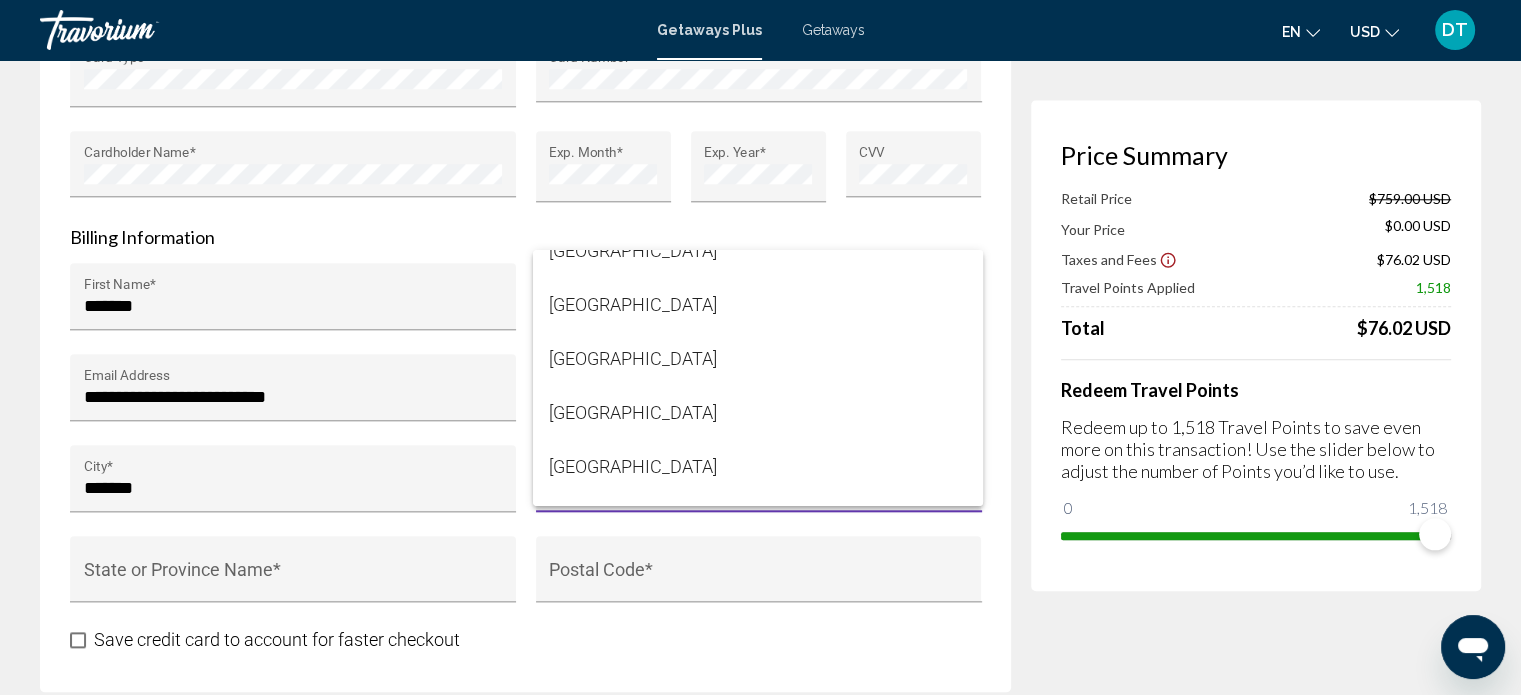 scroll, scrollTop: 12986, scrollLeft: 0, axis: vertical 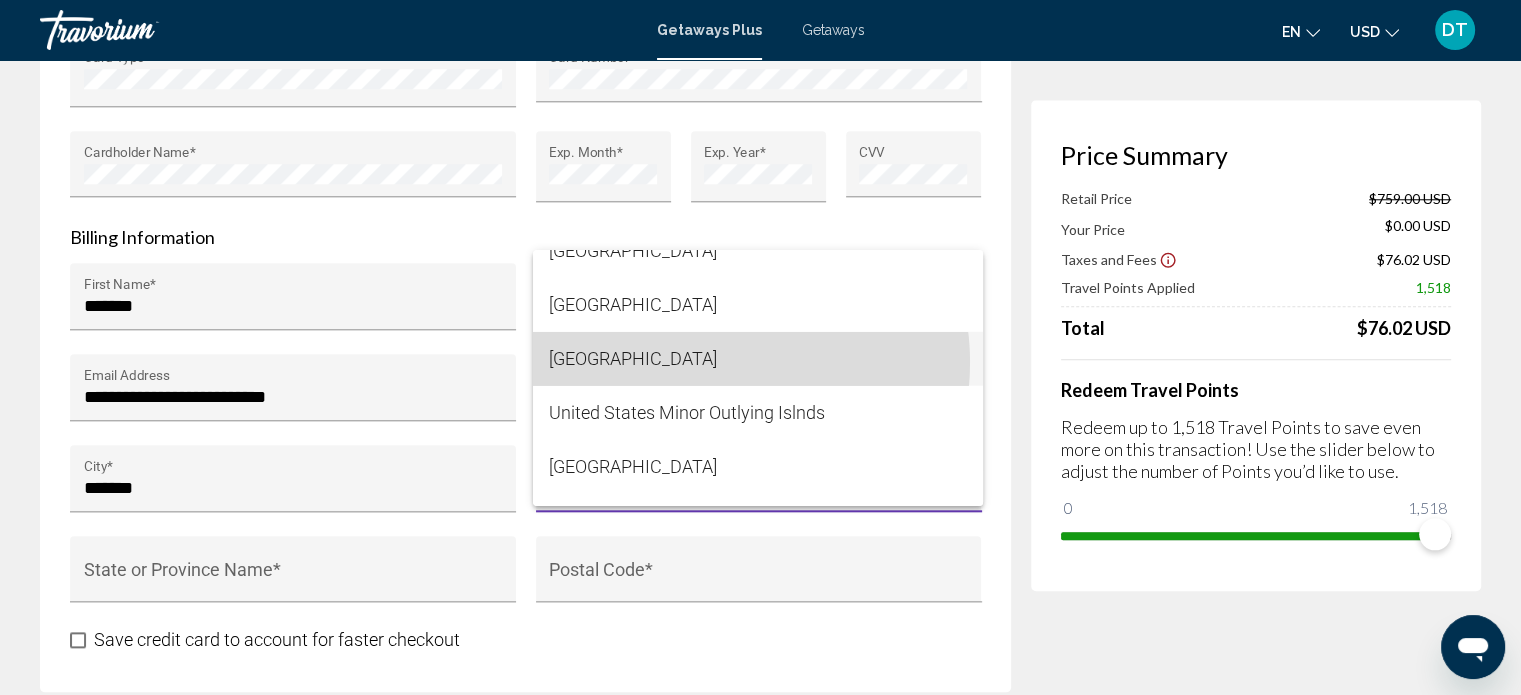 click on "United States of America" at bounding box center [758, 359] 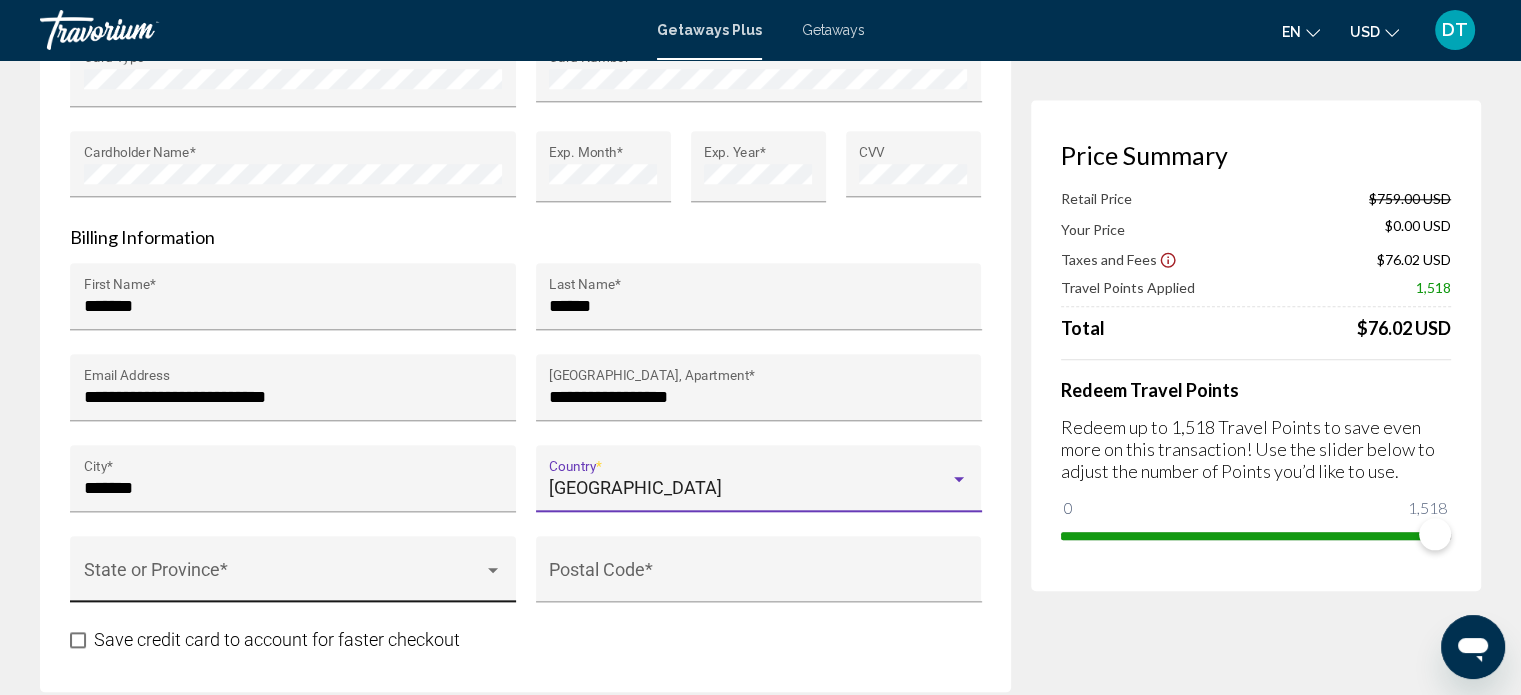 click on "State or Province  *" at bounding box center (293, 575) 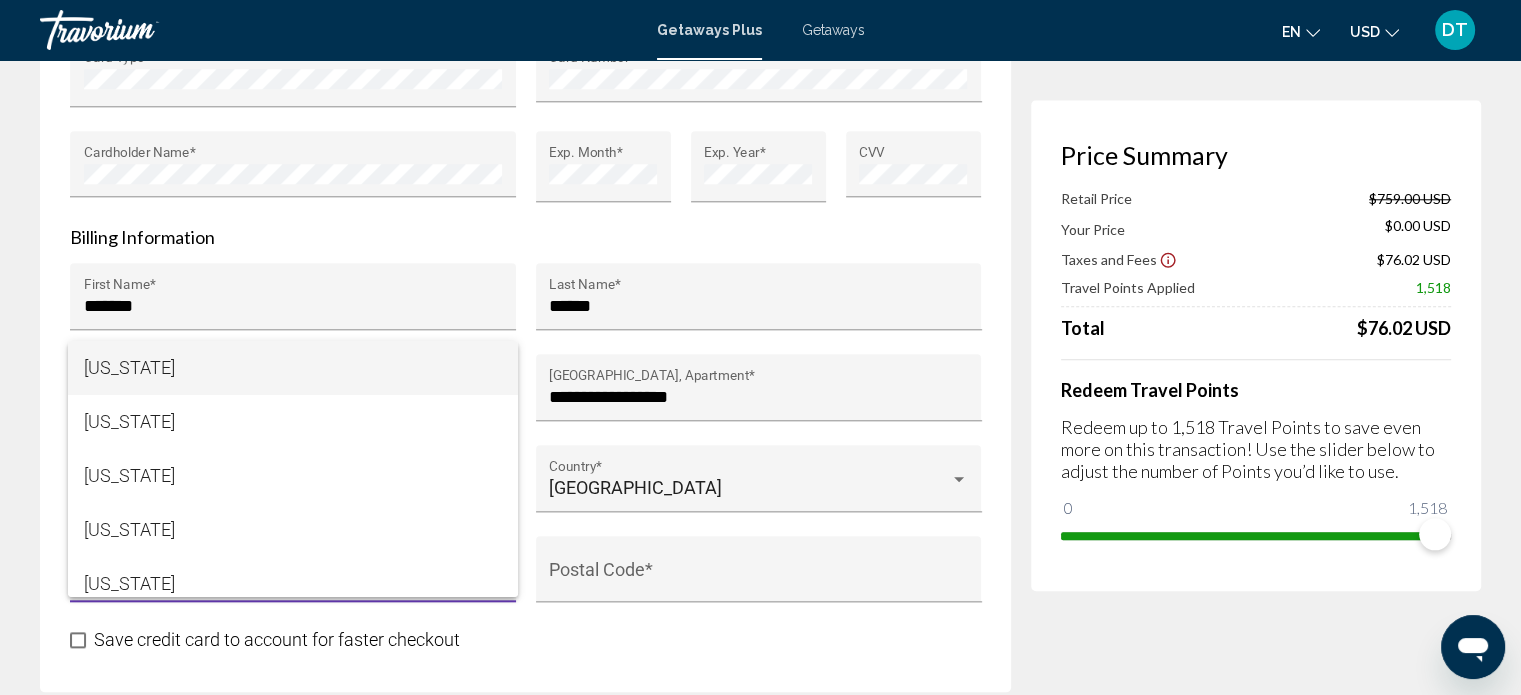 scroll, scrollTop: 2378, scrollLeft: 0, axis: vertical 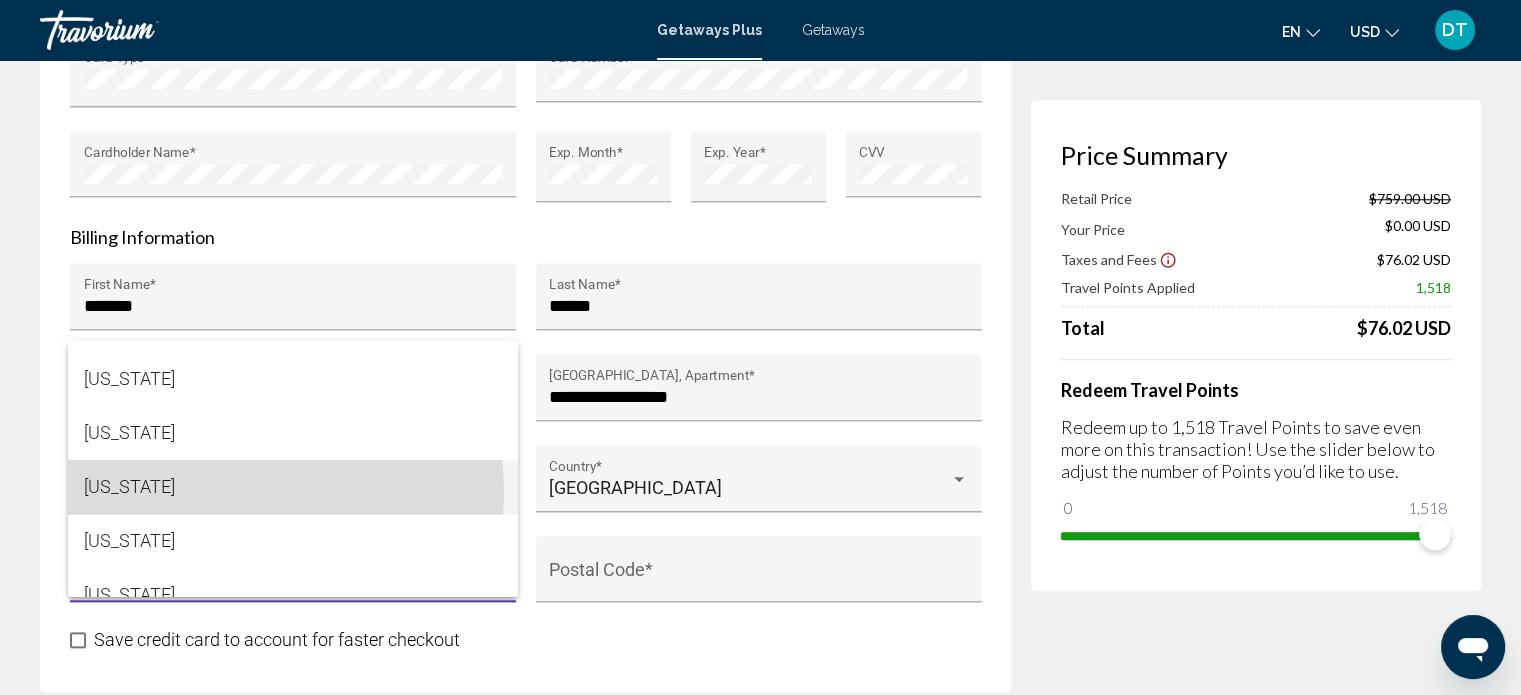 click on "Tennessee" at bounding box center [293, 487] 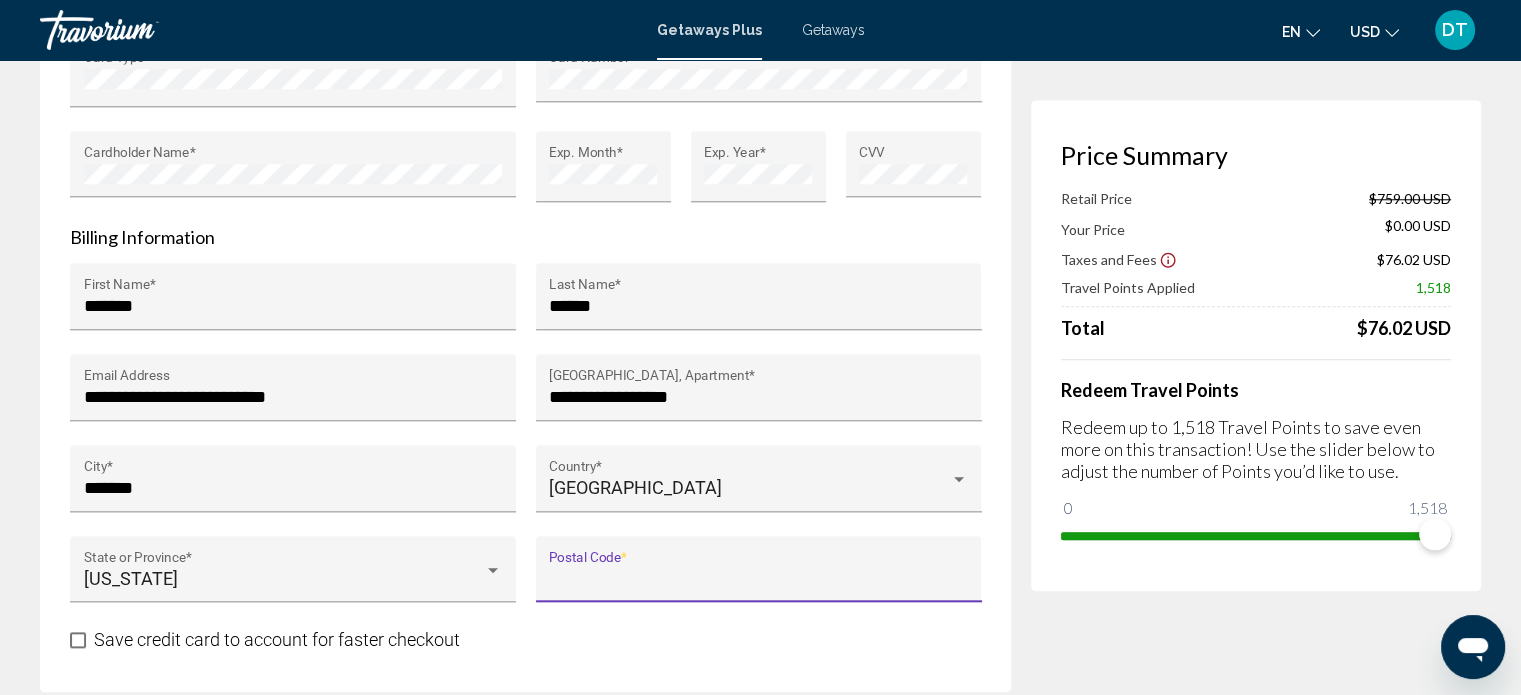 click on "Postal Code  *" at bounding box center (758, 579) 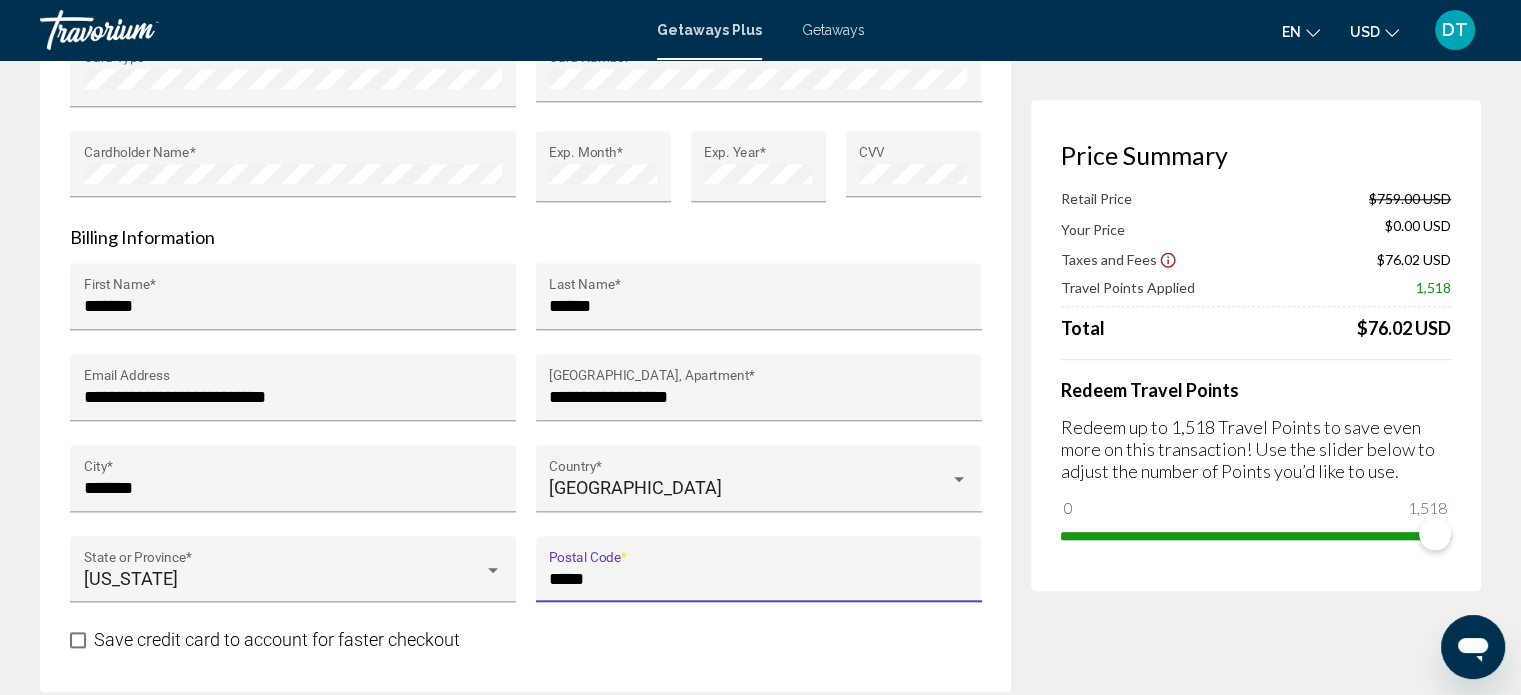 type on "*****" 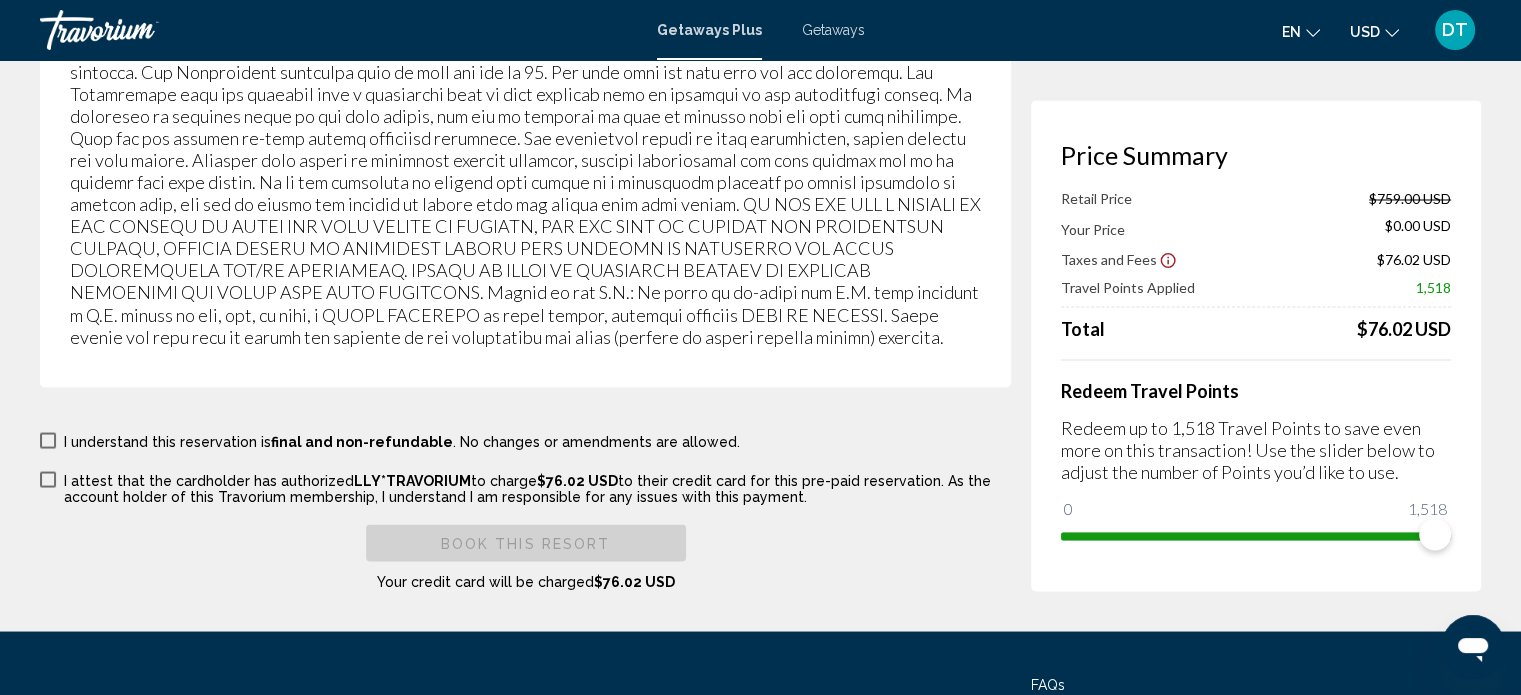 scroll, scrollTop: 3559, scrollLeft: 0, axis: vertical 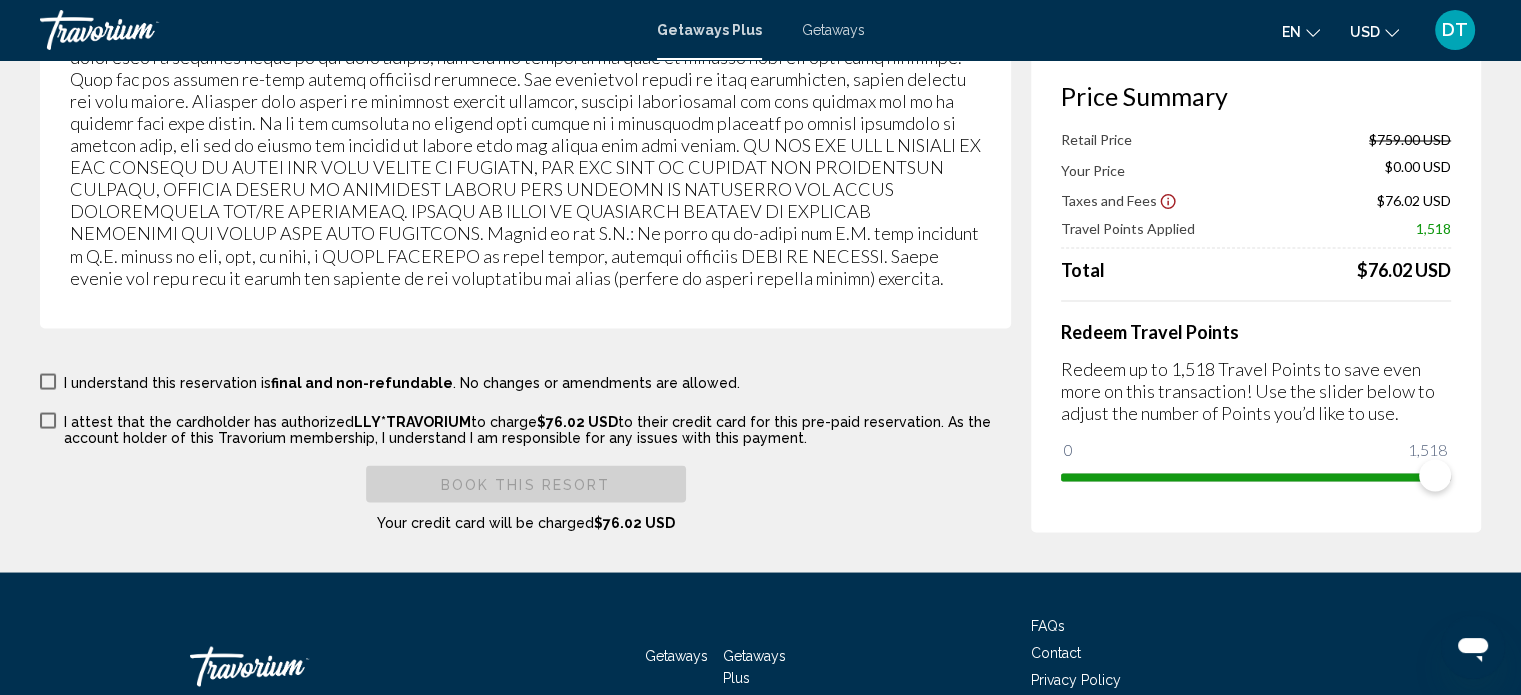 click at bounding box center [48, 381] 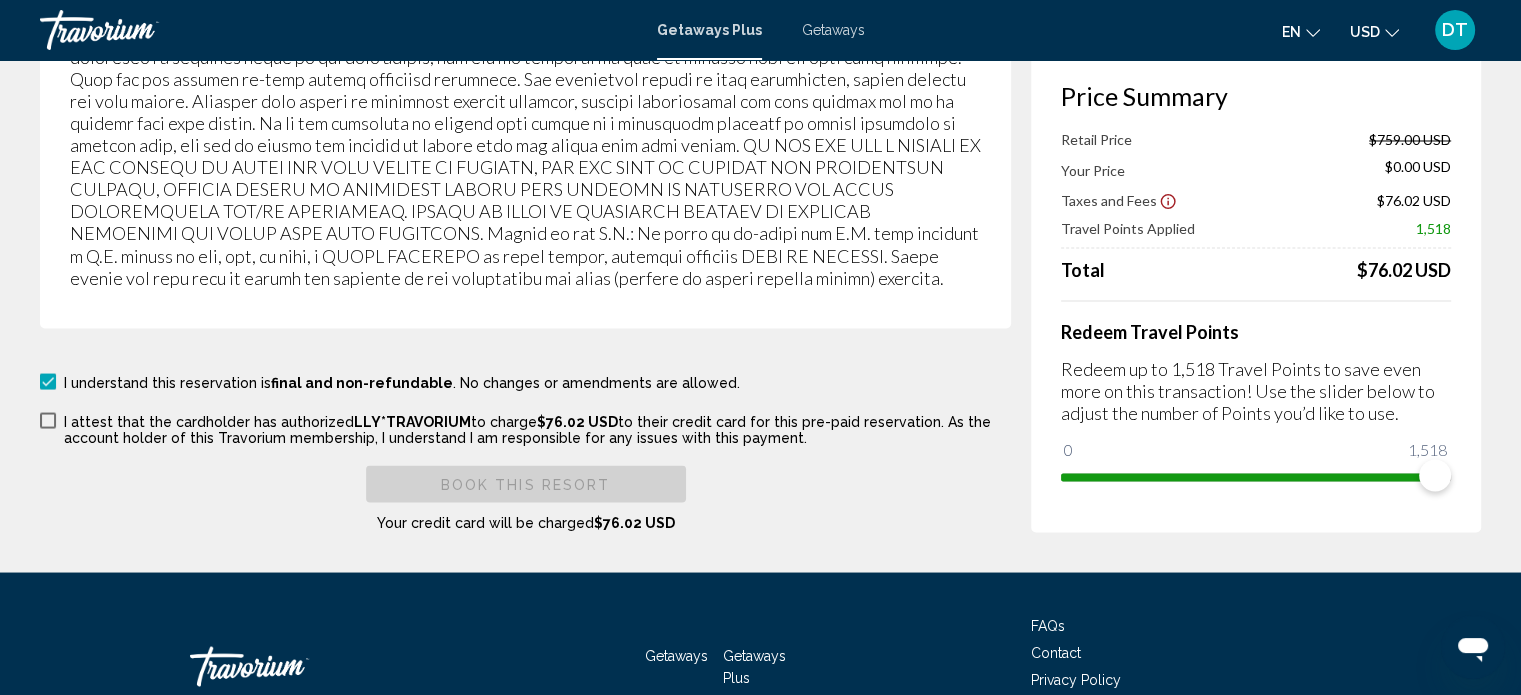 click at bounding box center [48, 420] 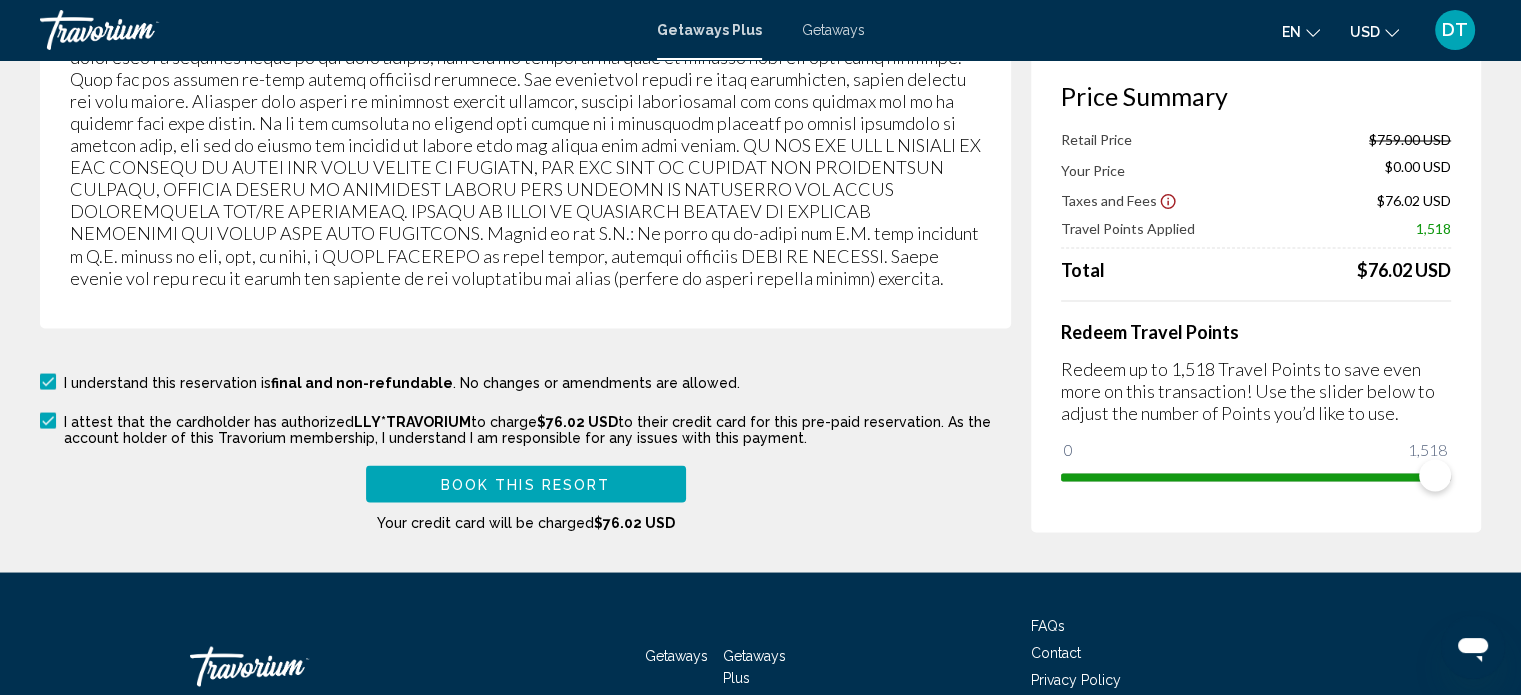 click on "Book this Resort" at bounding box center [526, 484] 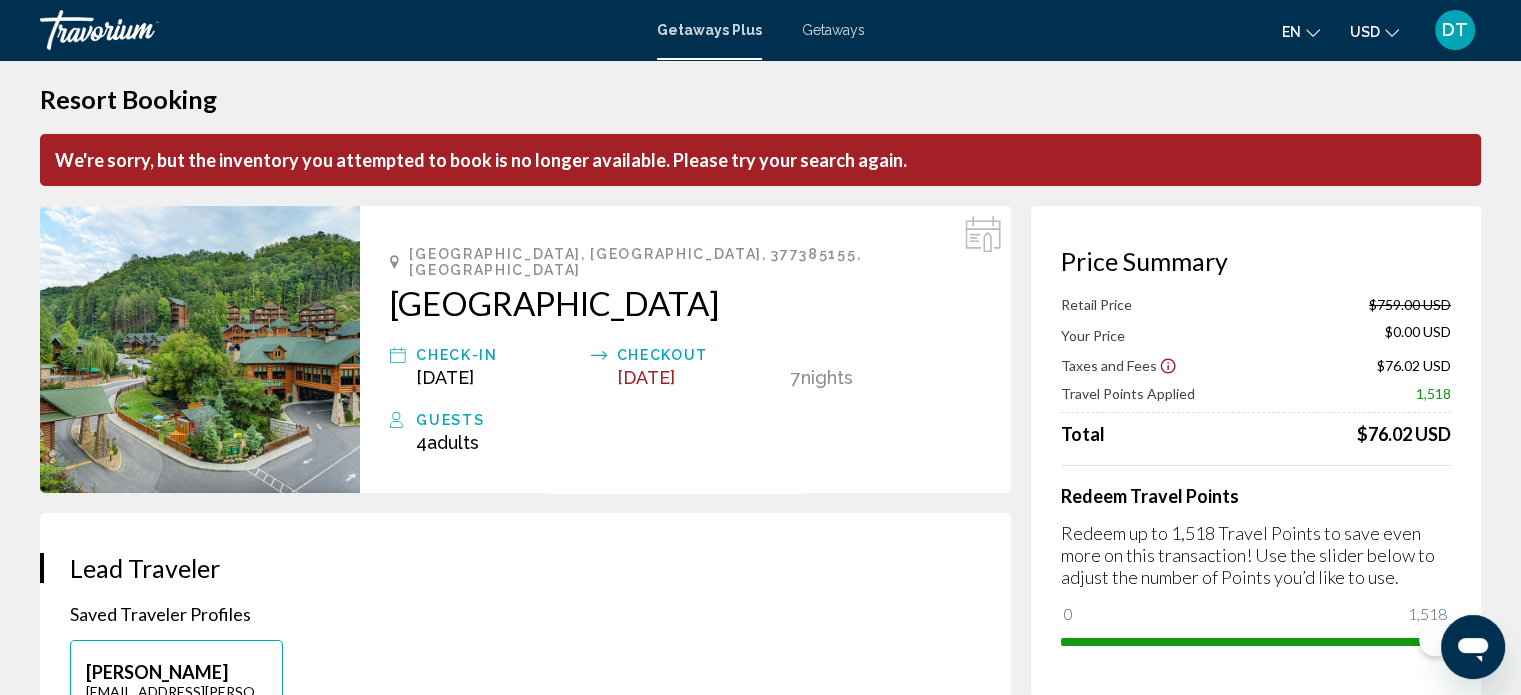 scroll, scrollTop: 0, scrollLeft: 0, axis: both 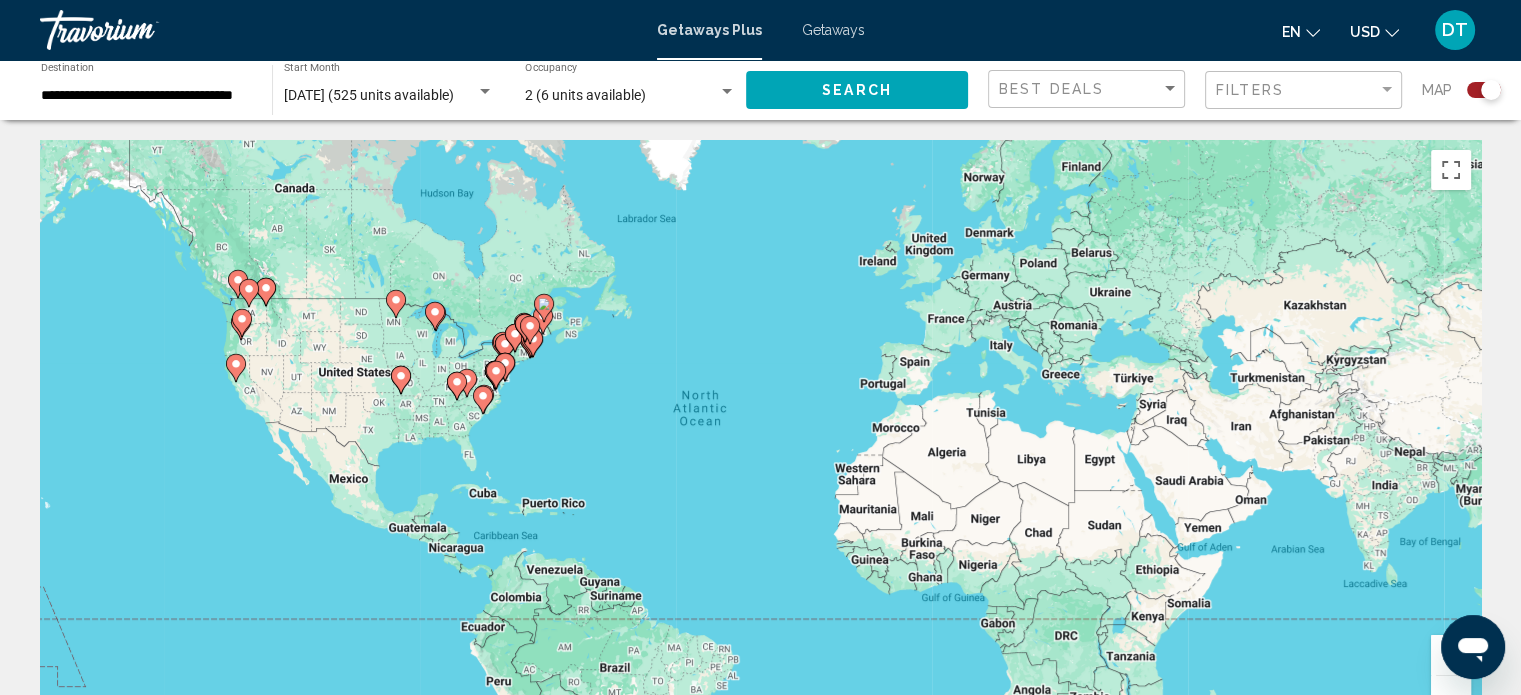click on "Getaways" at bounding box center [833, 30] 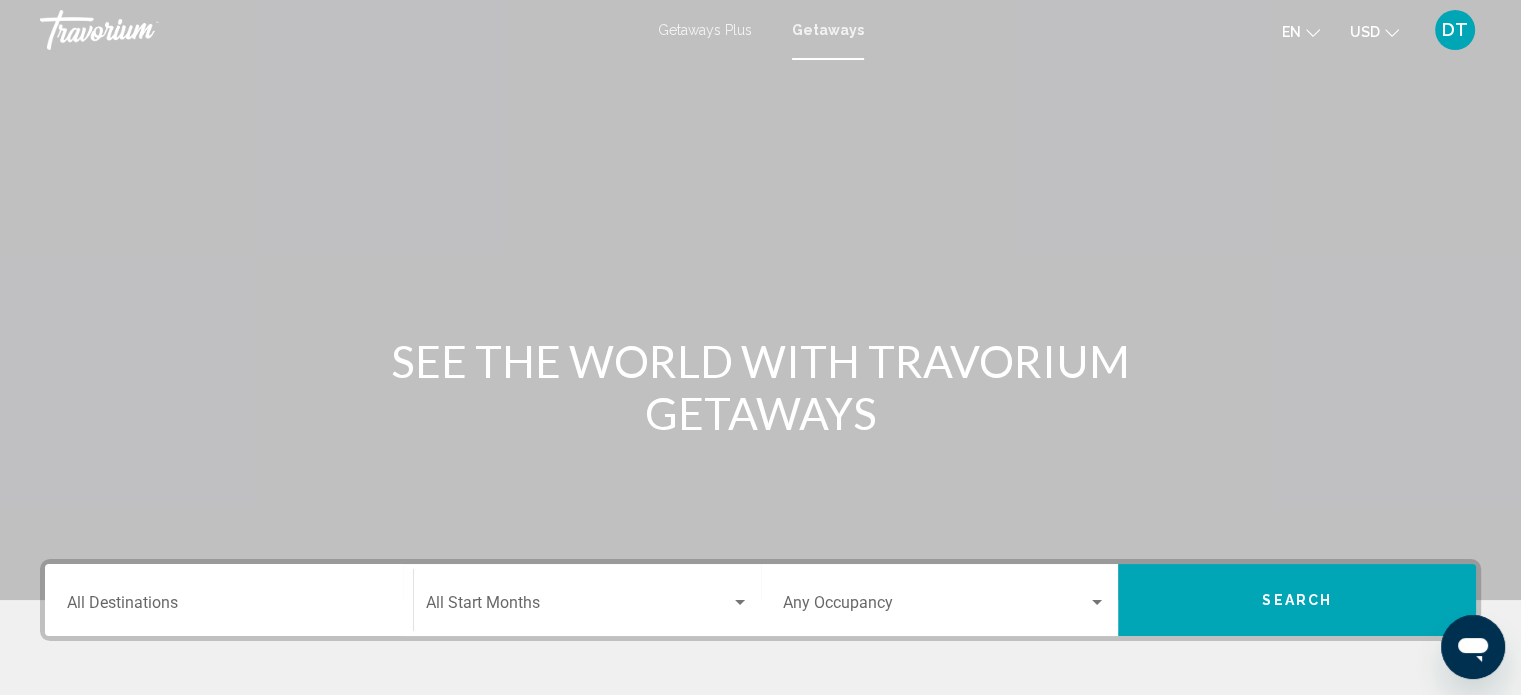 click at bounding box center [760, 300] 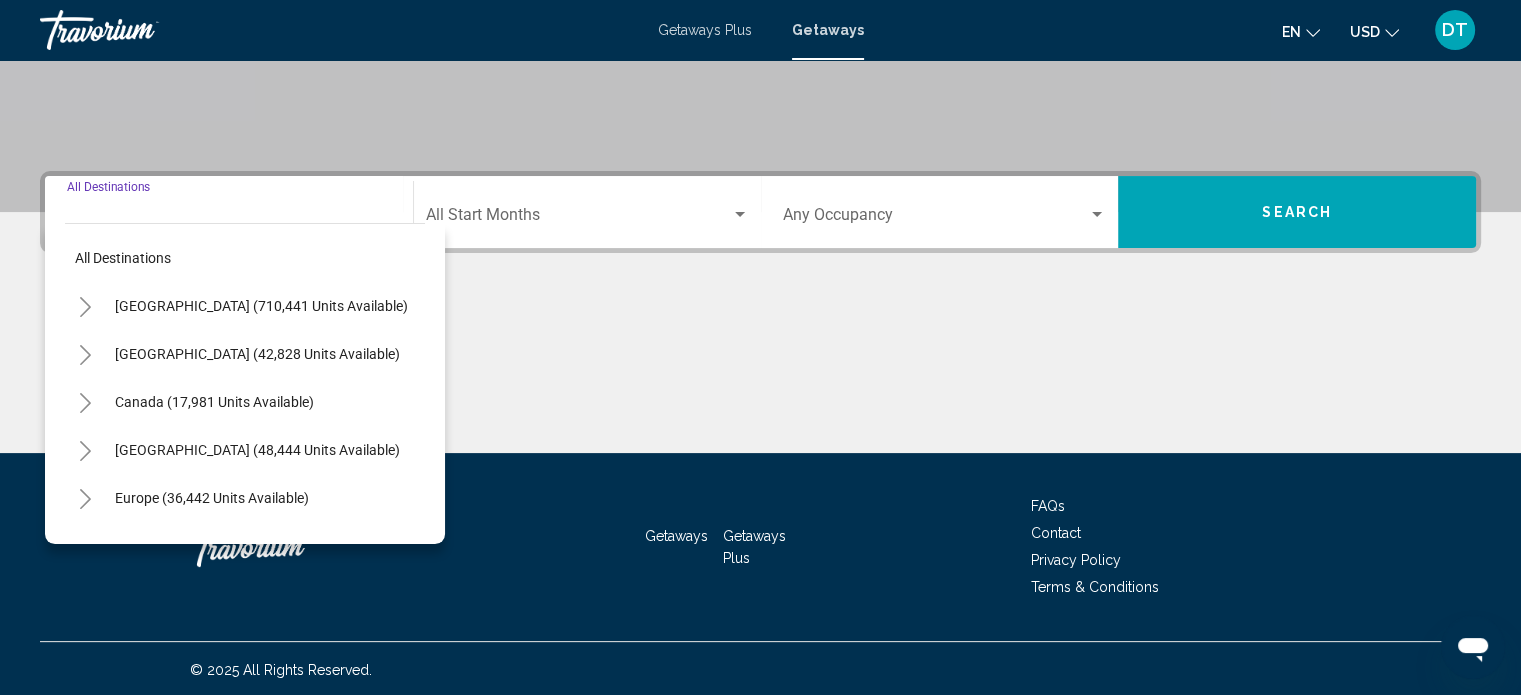 scroll, scrollTop: 390, scrollLeft: 0, axis: vertical 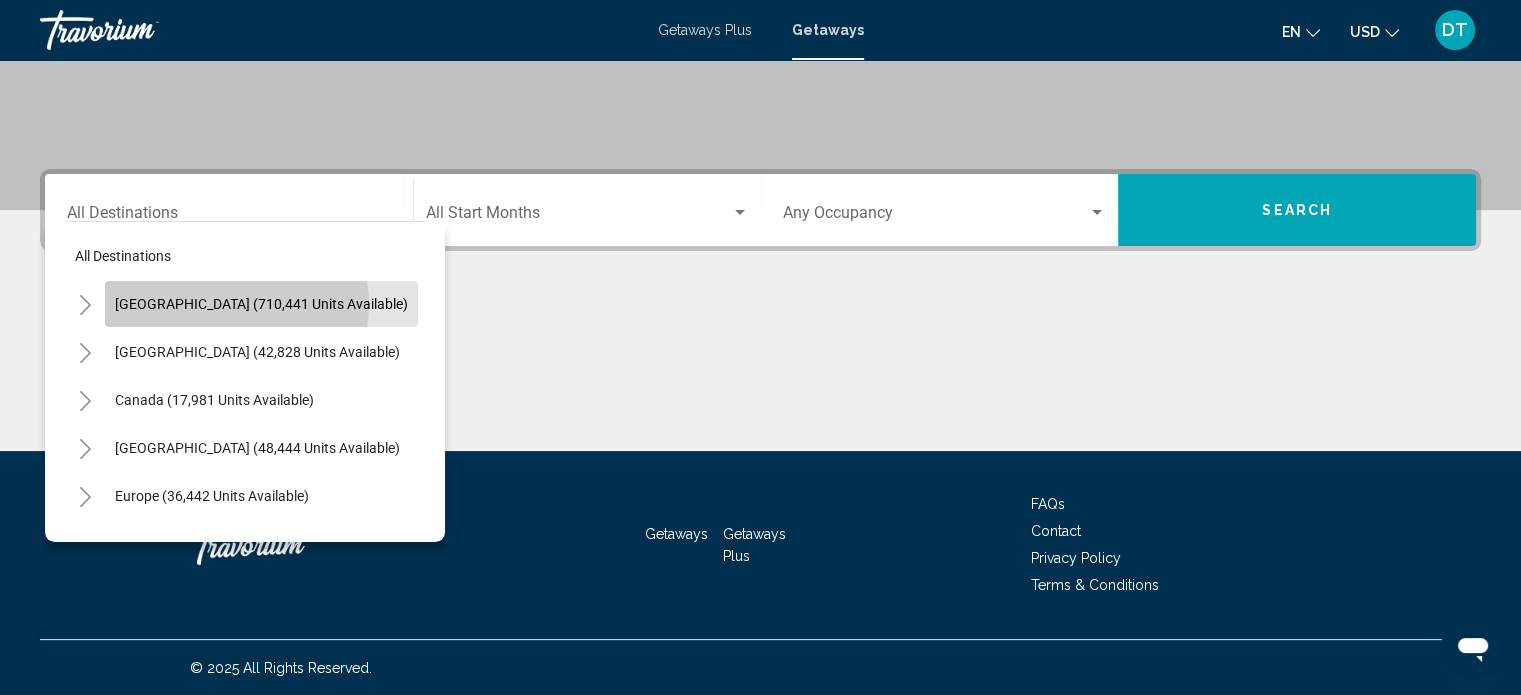 click on "[GEOGRAPHIC_DATA] (710,441 units available)" 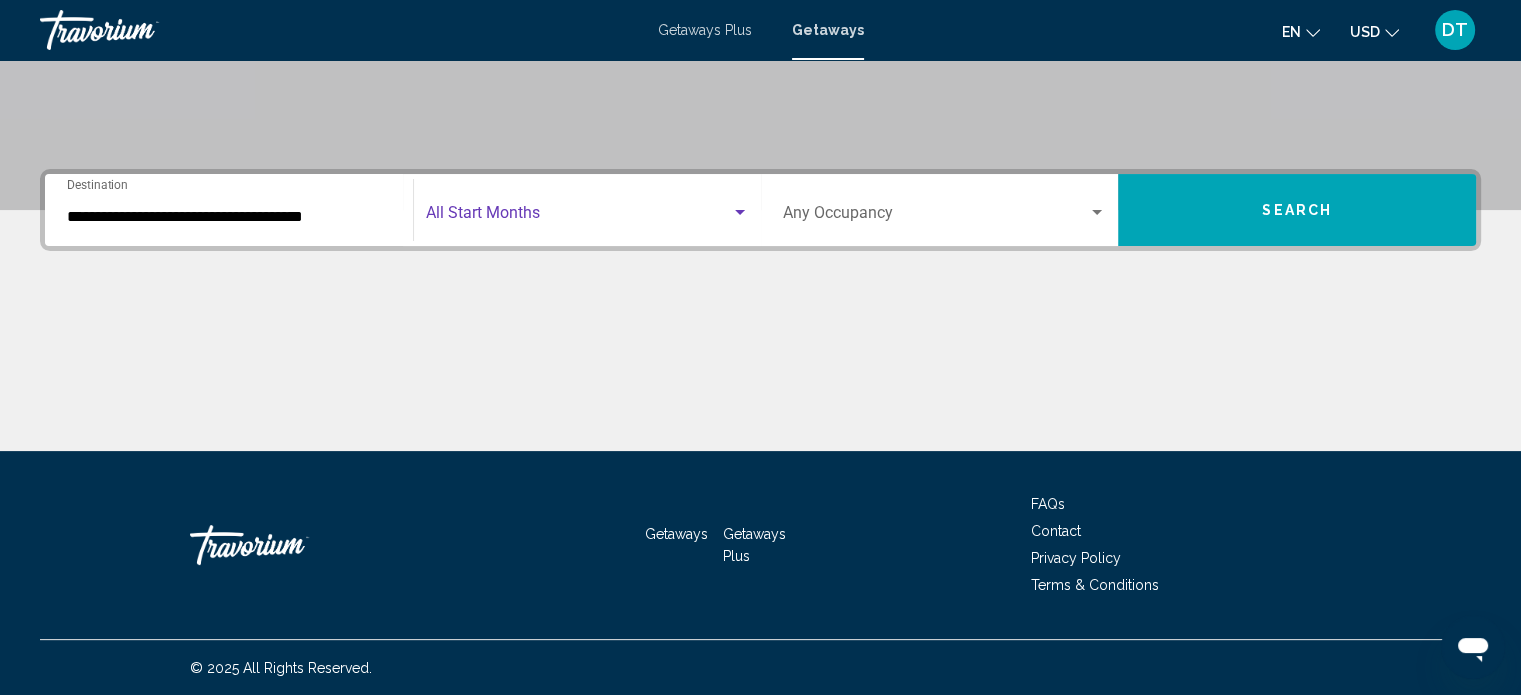 click at bounding box center [578, 217] 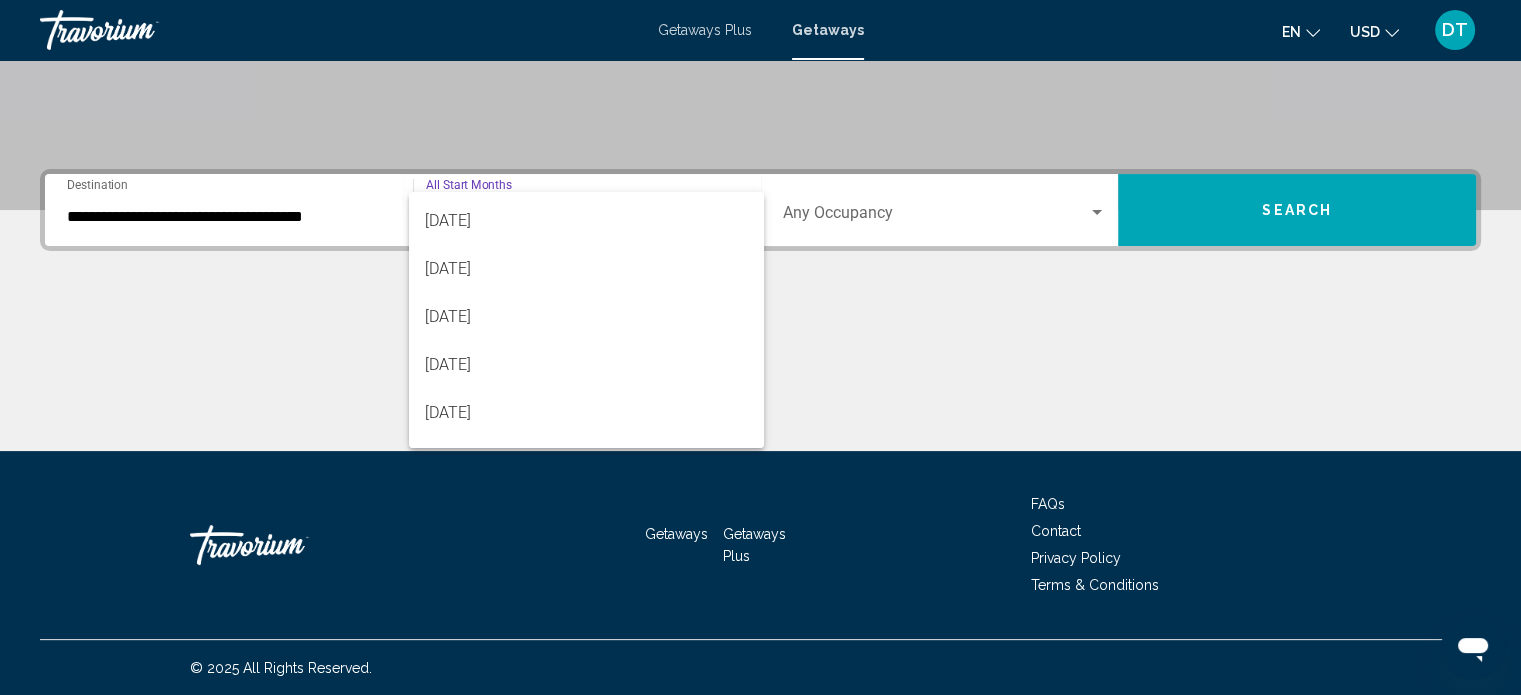 scroll, scrollTop: 320, scrollLeft: 0, axis: vertical 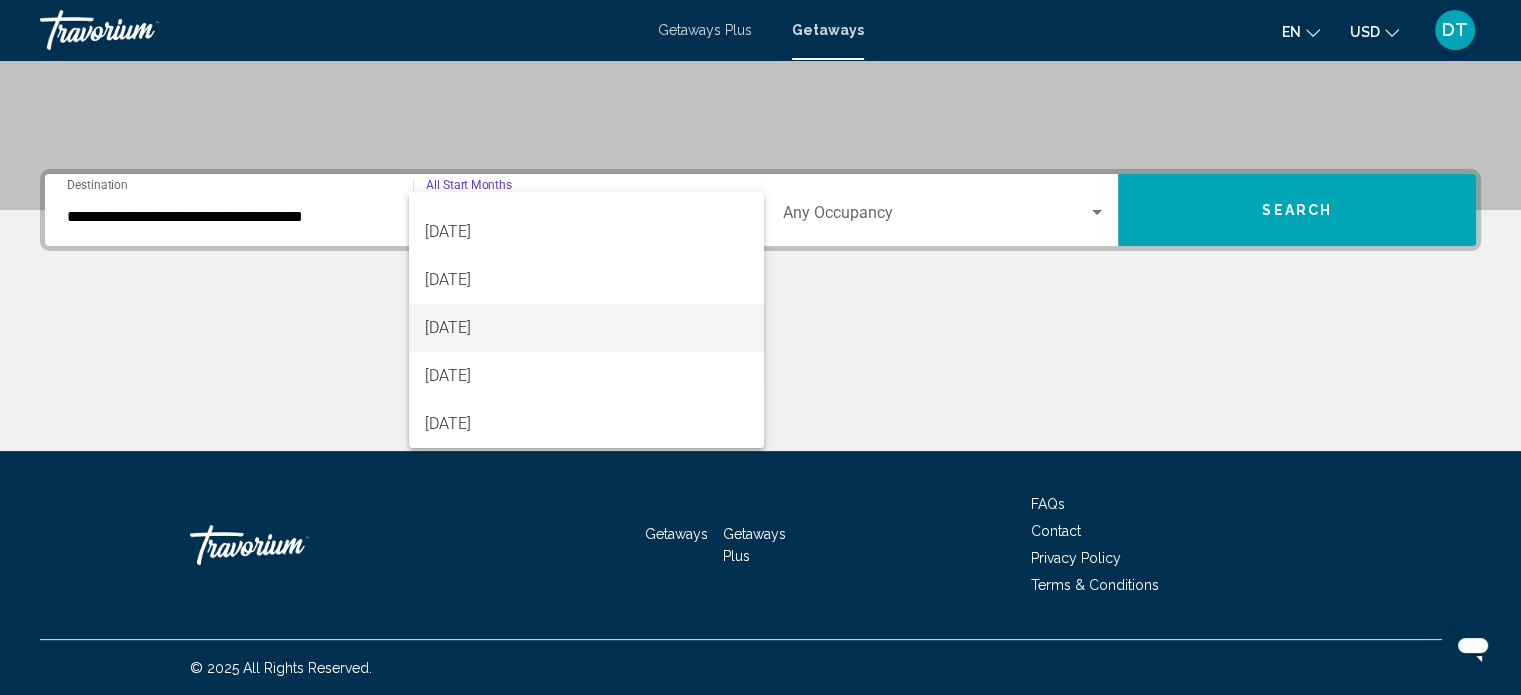 click on "[DATE]" at bounding box center (586, 328) 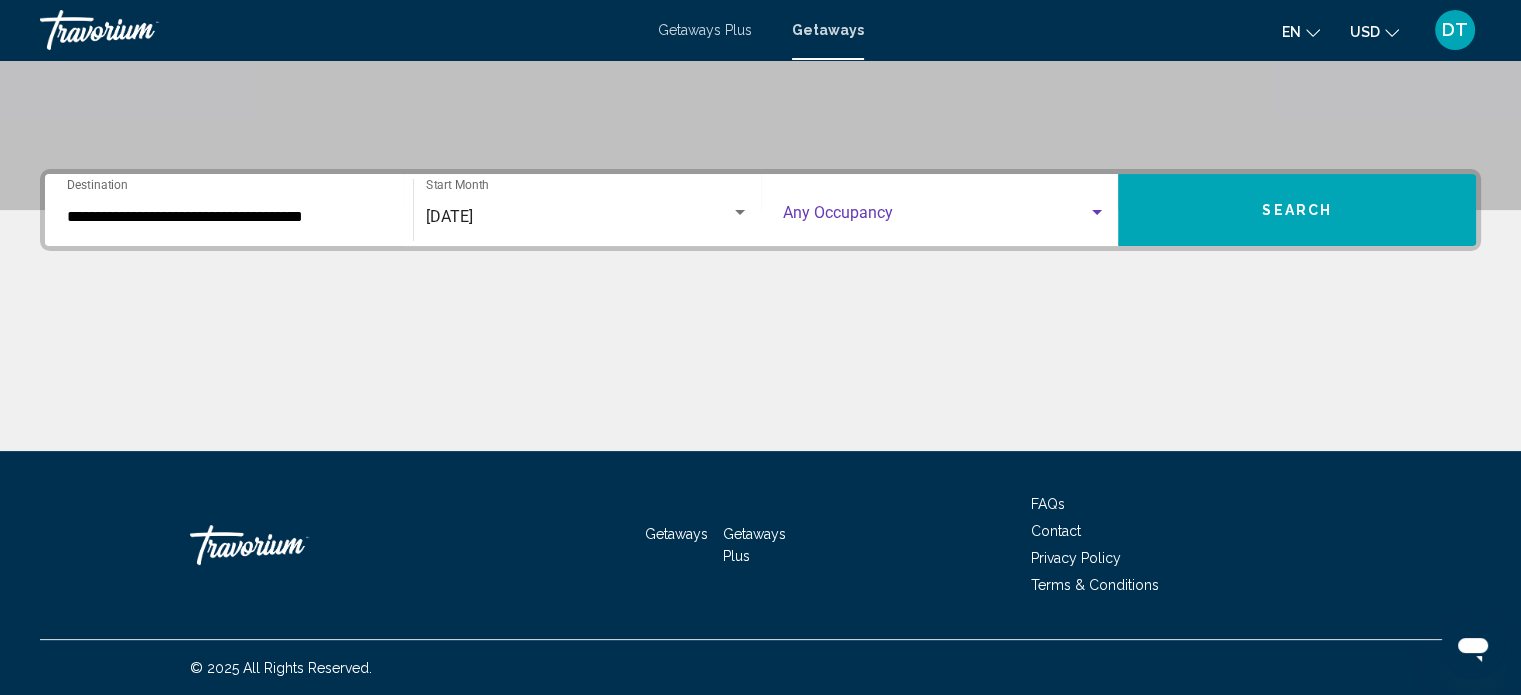 click at bounding box center (936, 217) 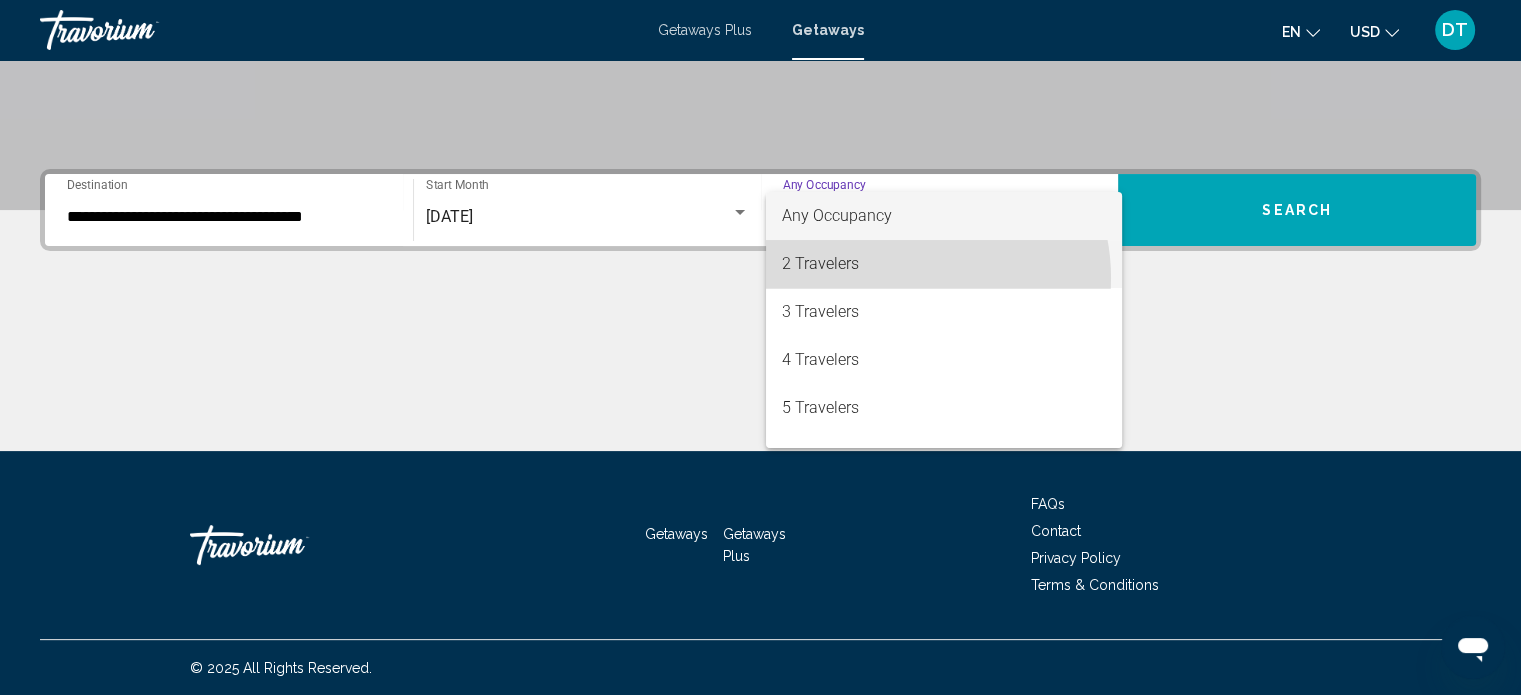 click on "2 Travelers" at bounding box center [944, 264] 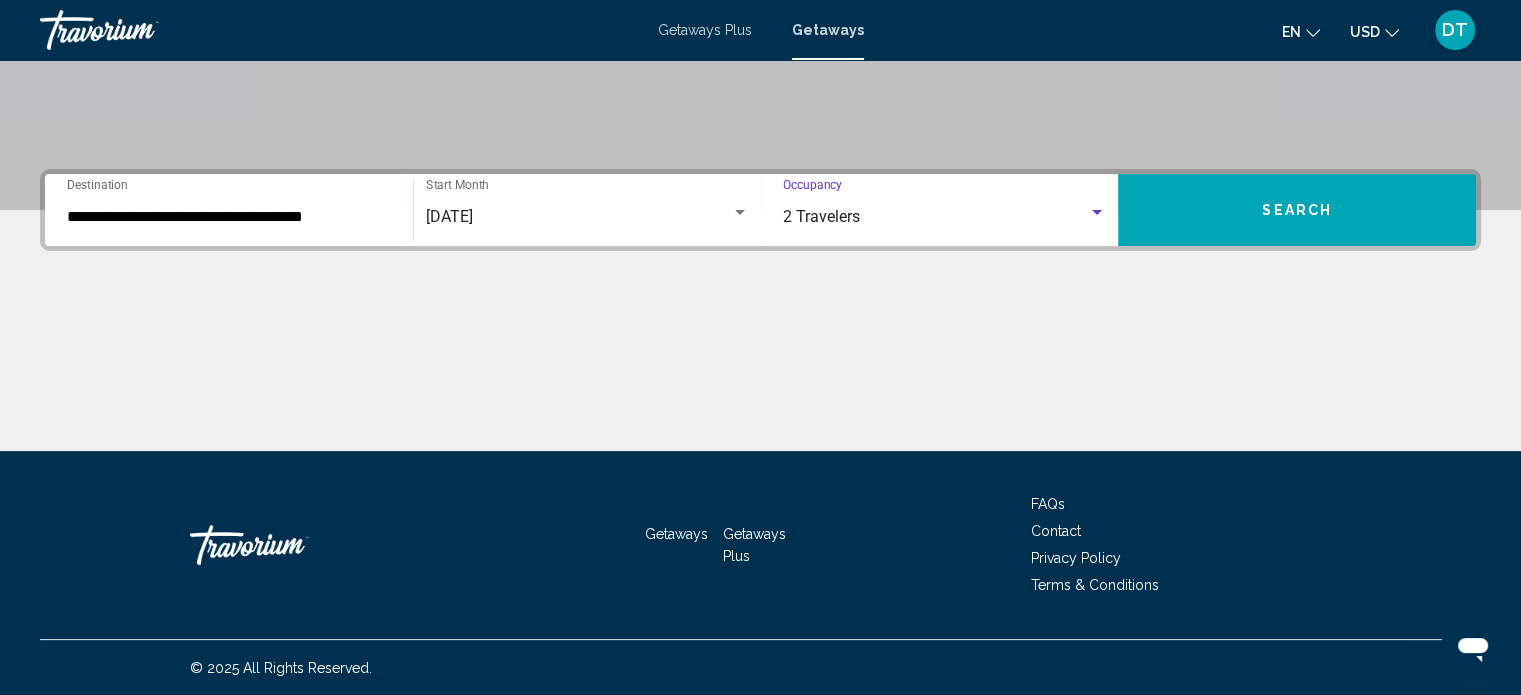 click on "Search" at bounding box center (1297, 210) 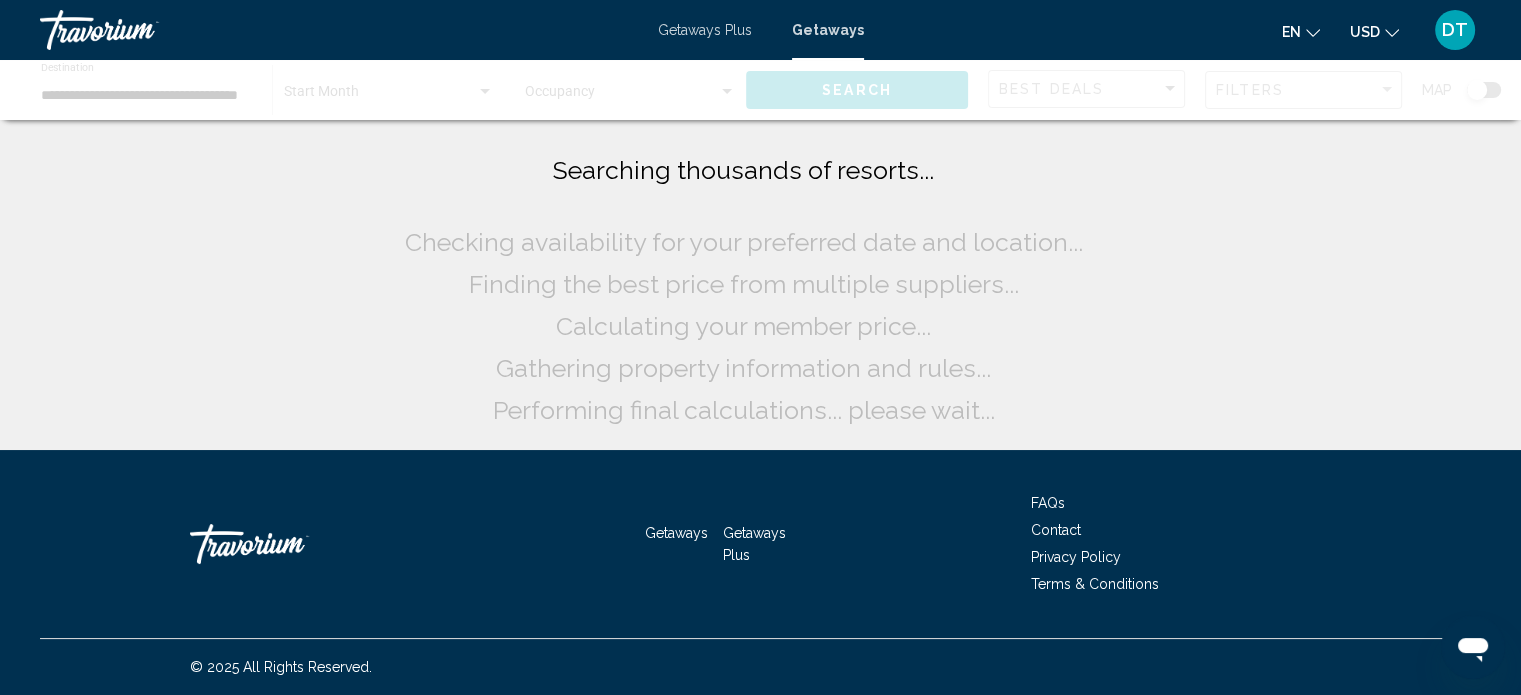 scroll, scrollTop: 0, scrollLeft: 0, axis: both 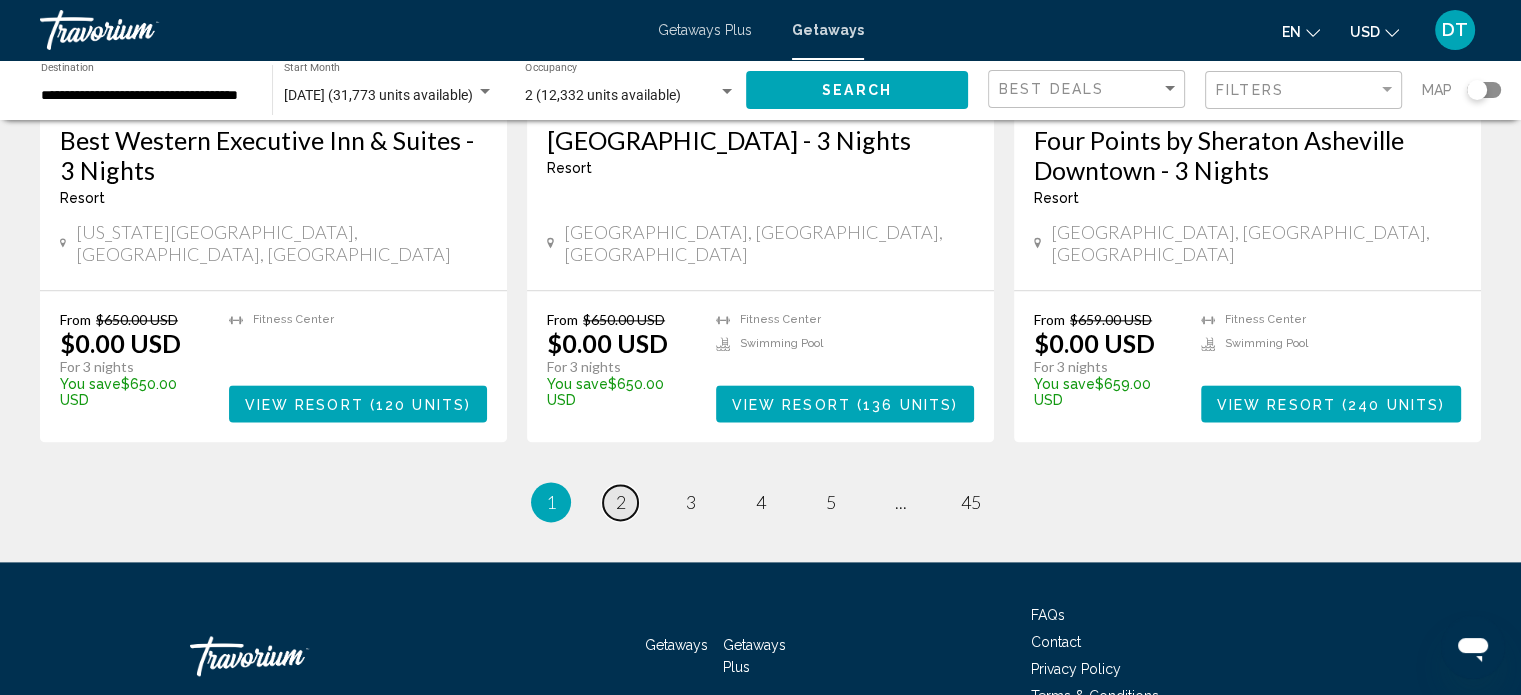 click on "2" at bounding box center [621, 502] 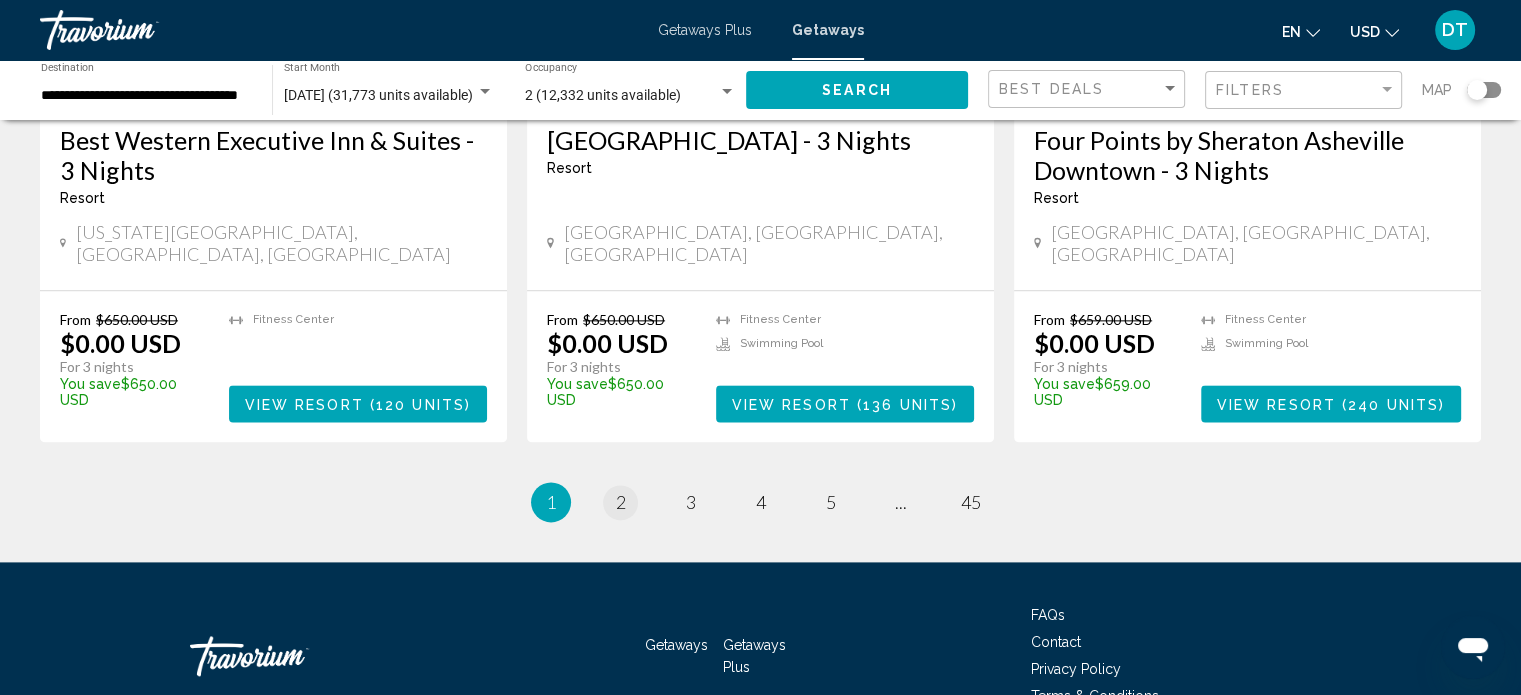 scroll, scrollTop: 0, scrollLeft: 0, axis: both 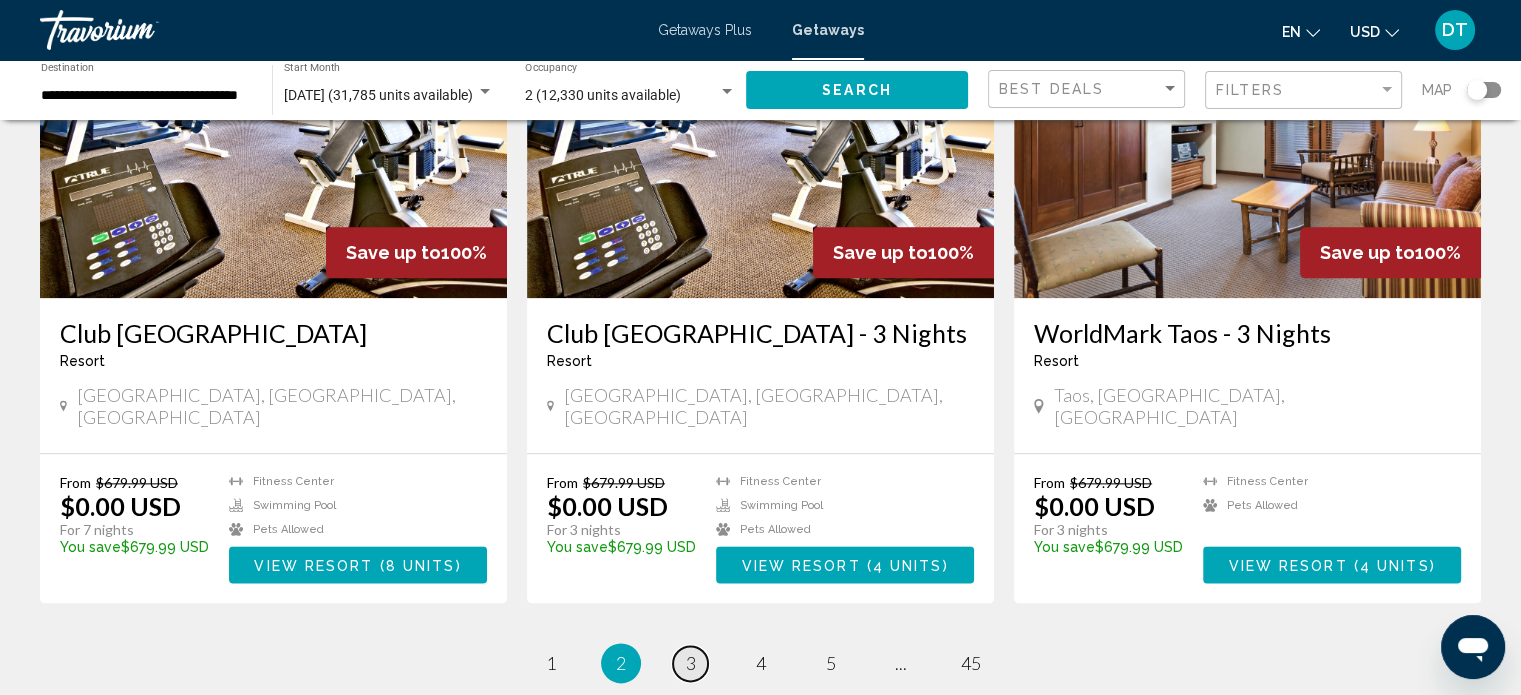 click on "3" at bounding box center (691, 663) 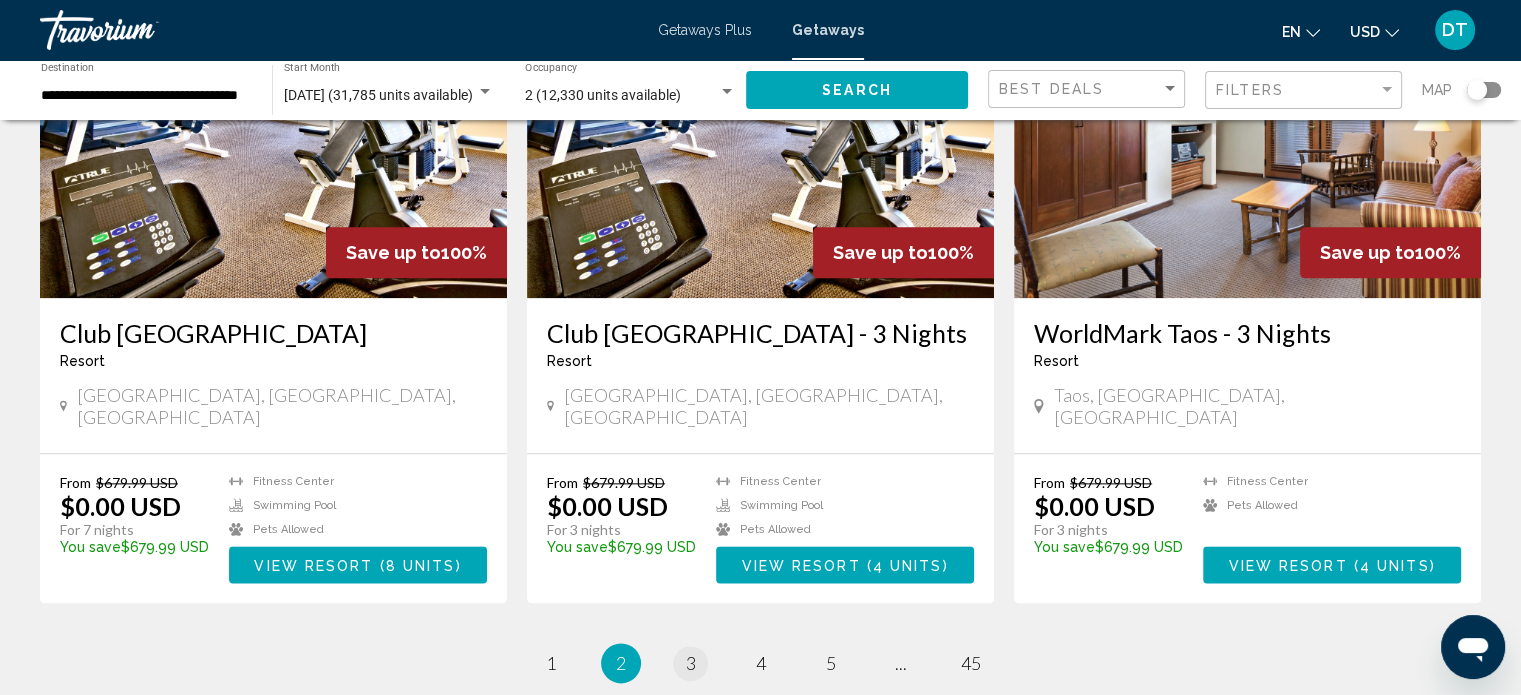 scroll, scrollTop: 0, scrollLeft: 0, axis: both 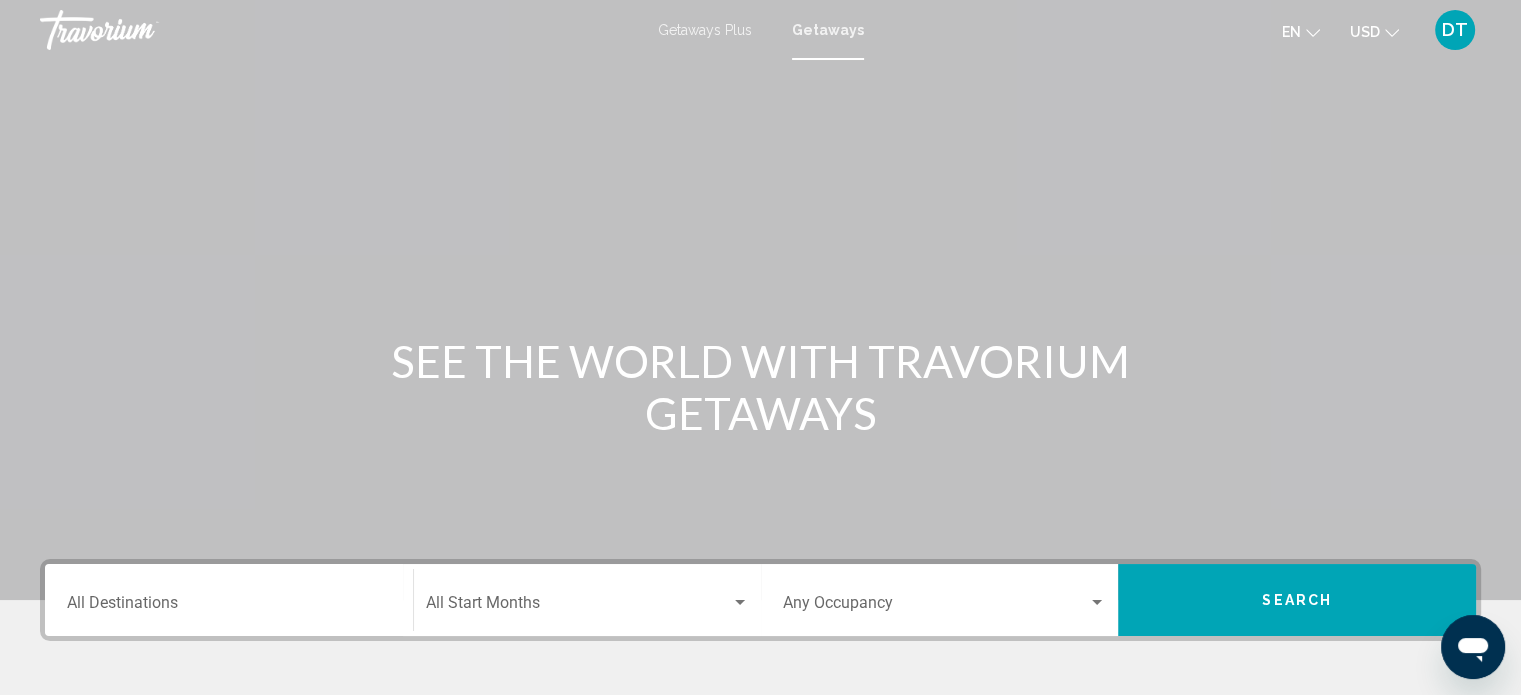click on "Getaways Plus" at bounding box center [705, 30] 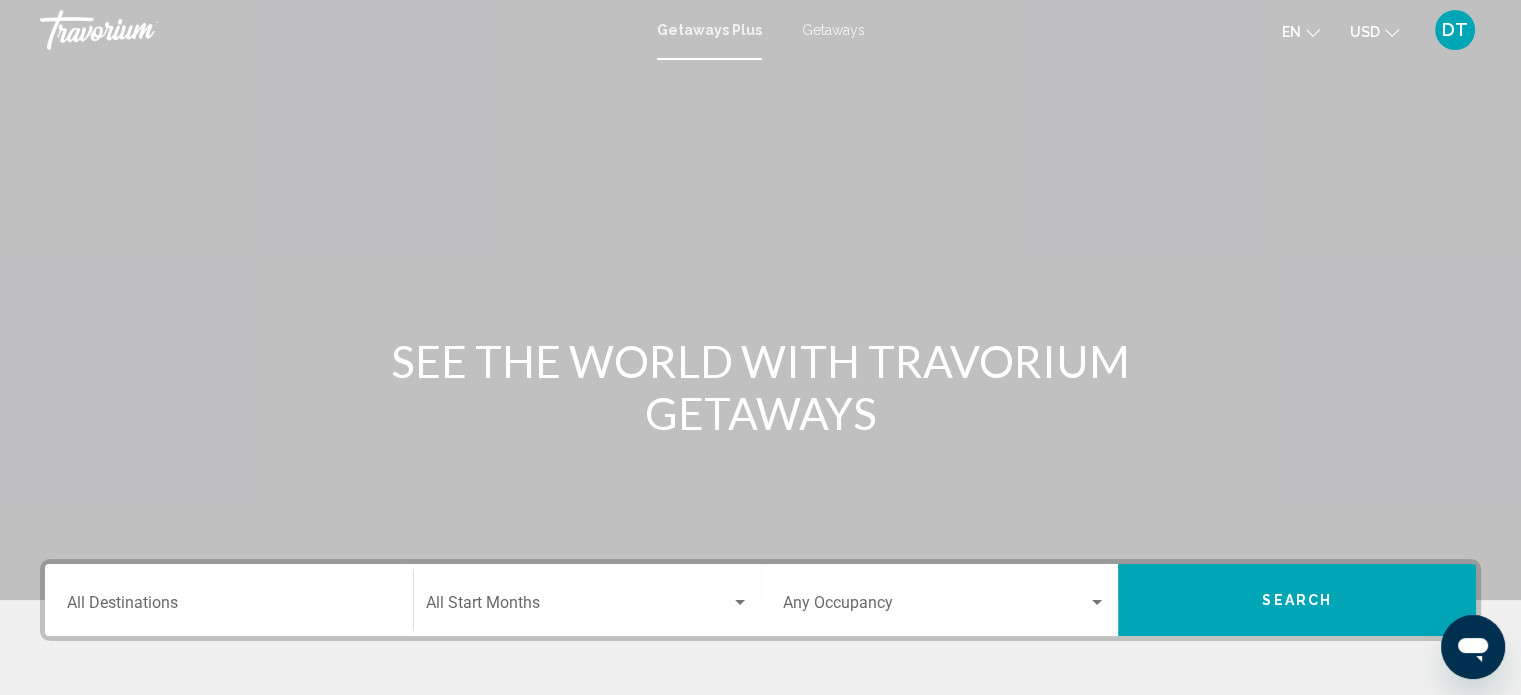 click on "Destination All Destinations" at bounding box center (229, 600) 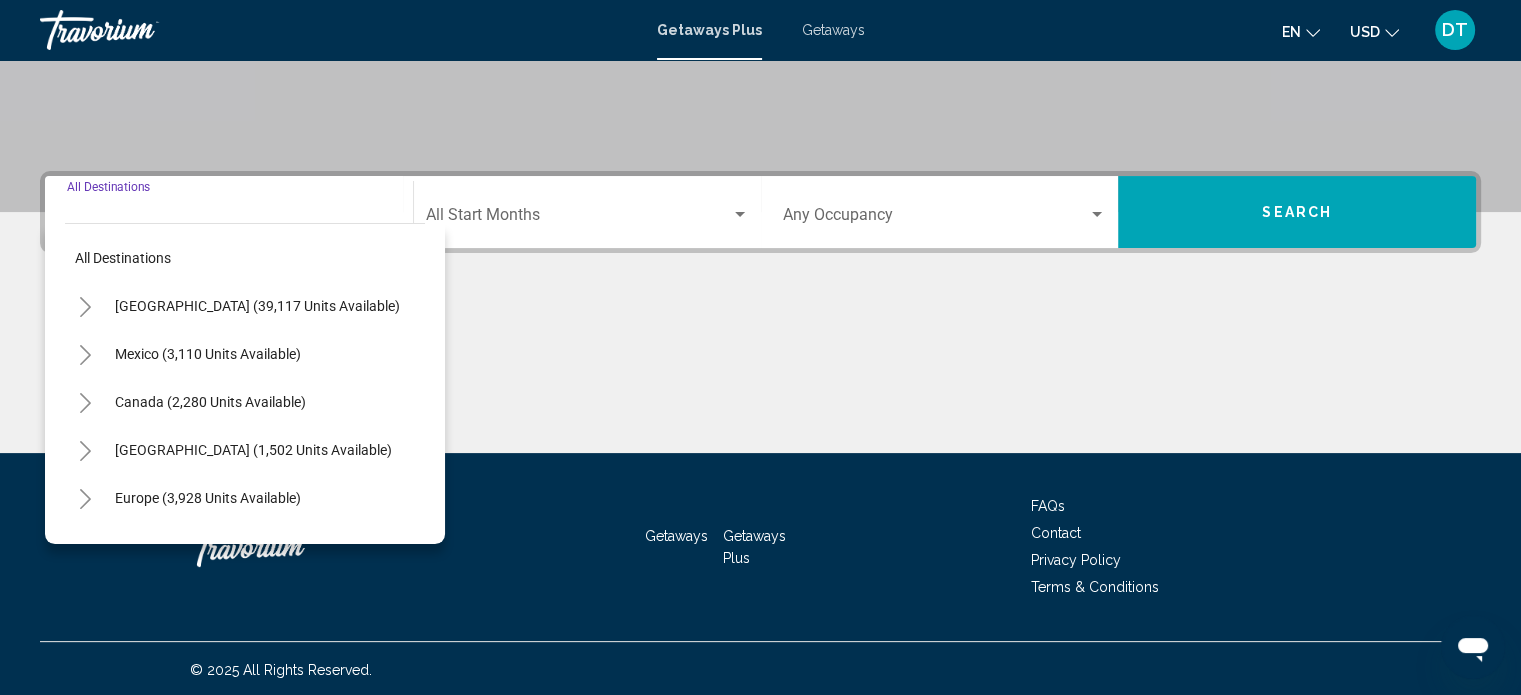 scroll, scrollTop: 390, scrollLeft: 0, axis: vertical 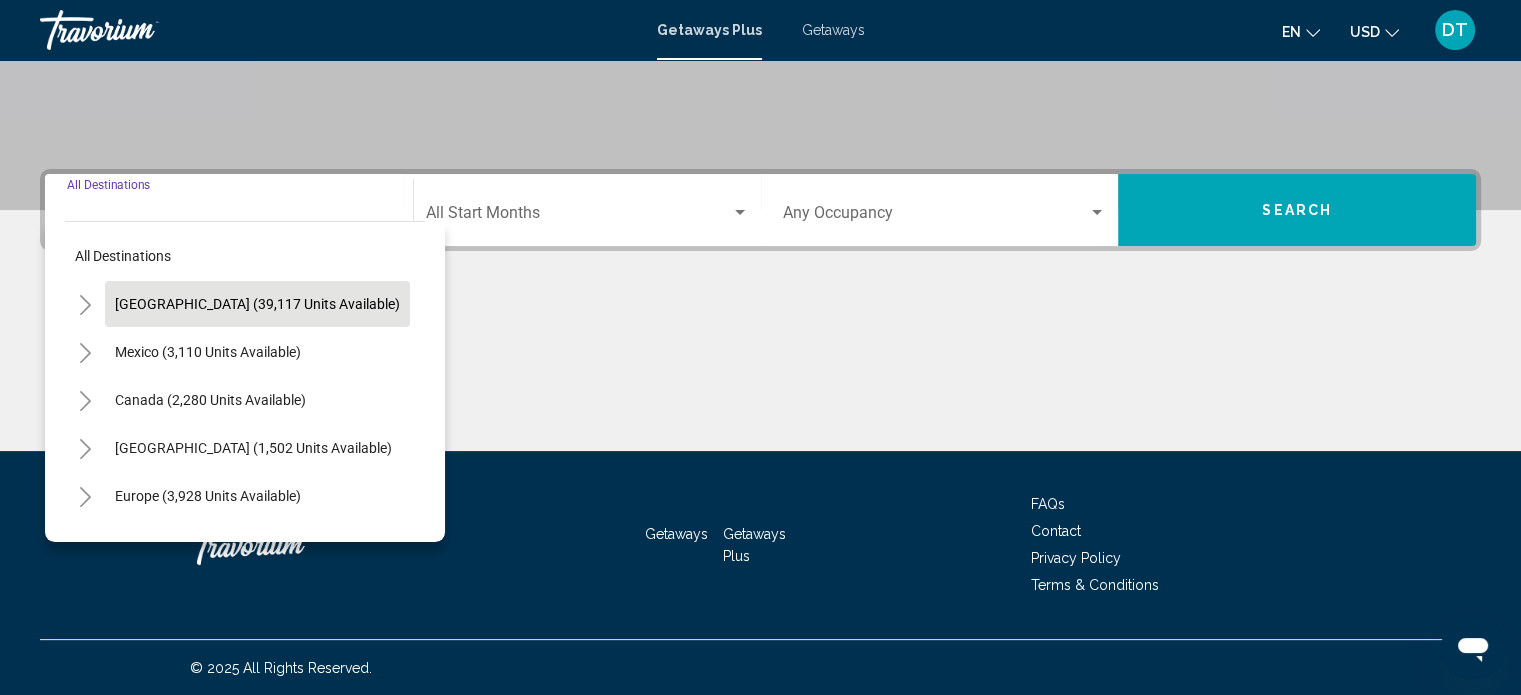 click on "[GEOGRAPHIC_DATA] (39,117 units available)" at bounding box center [208, 352] 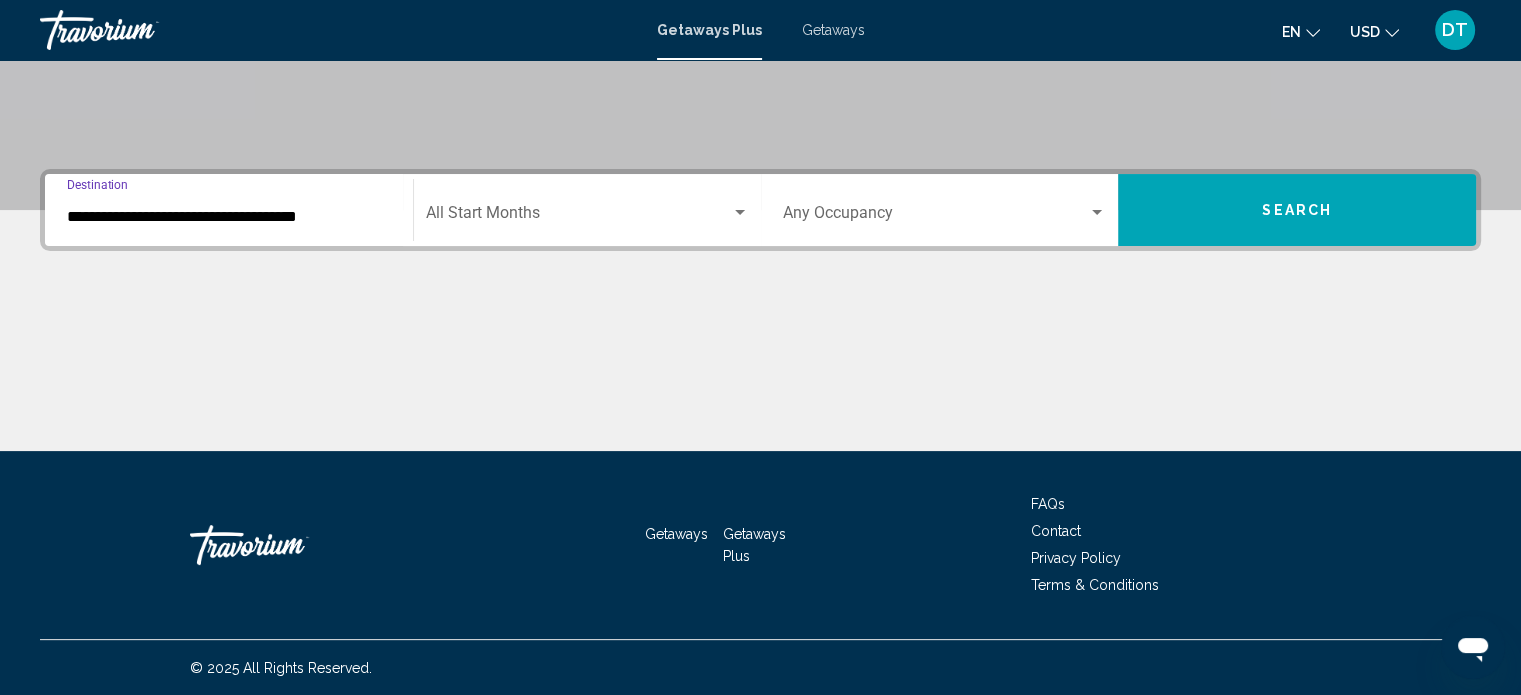 click on "Start Month All Start Months" 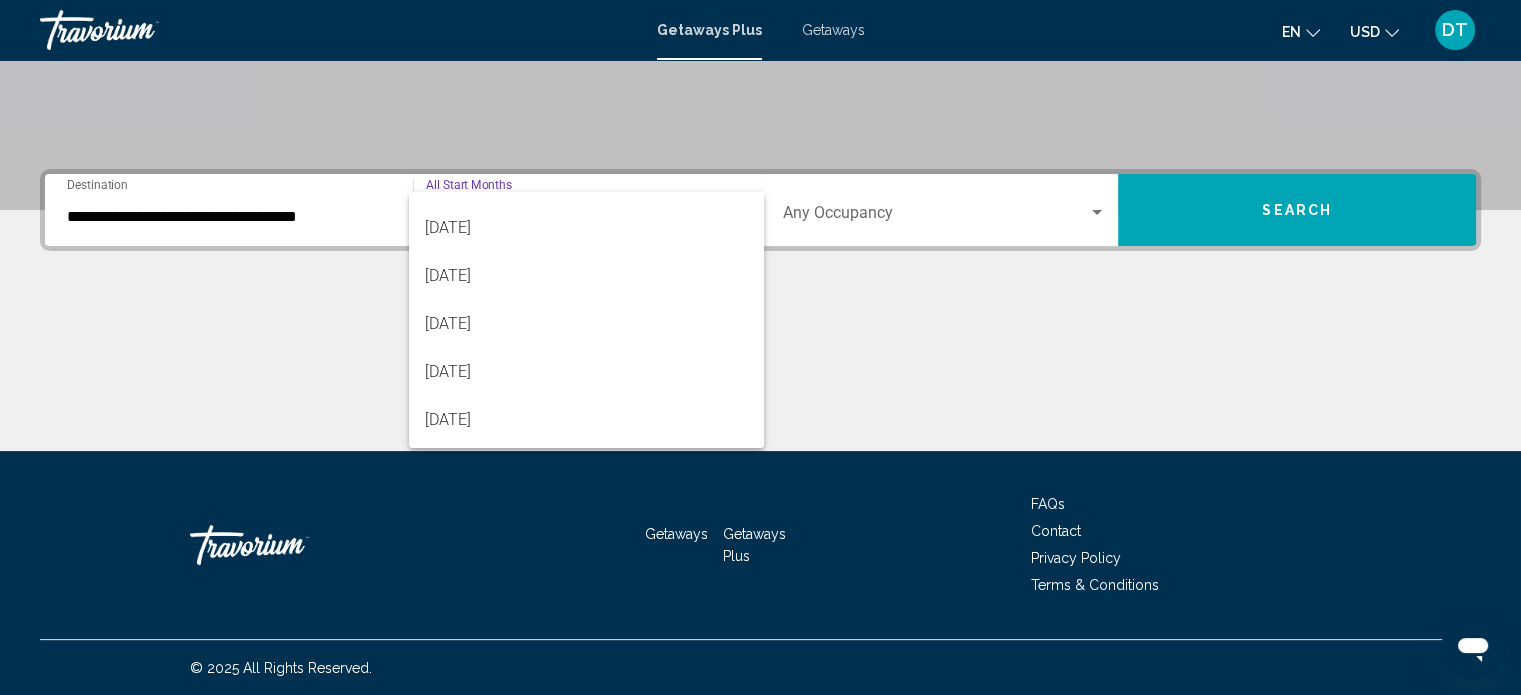 scroll, scrollTop: 240, scrollLeft: 0, axis: vertical 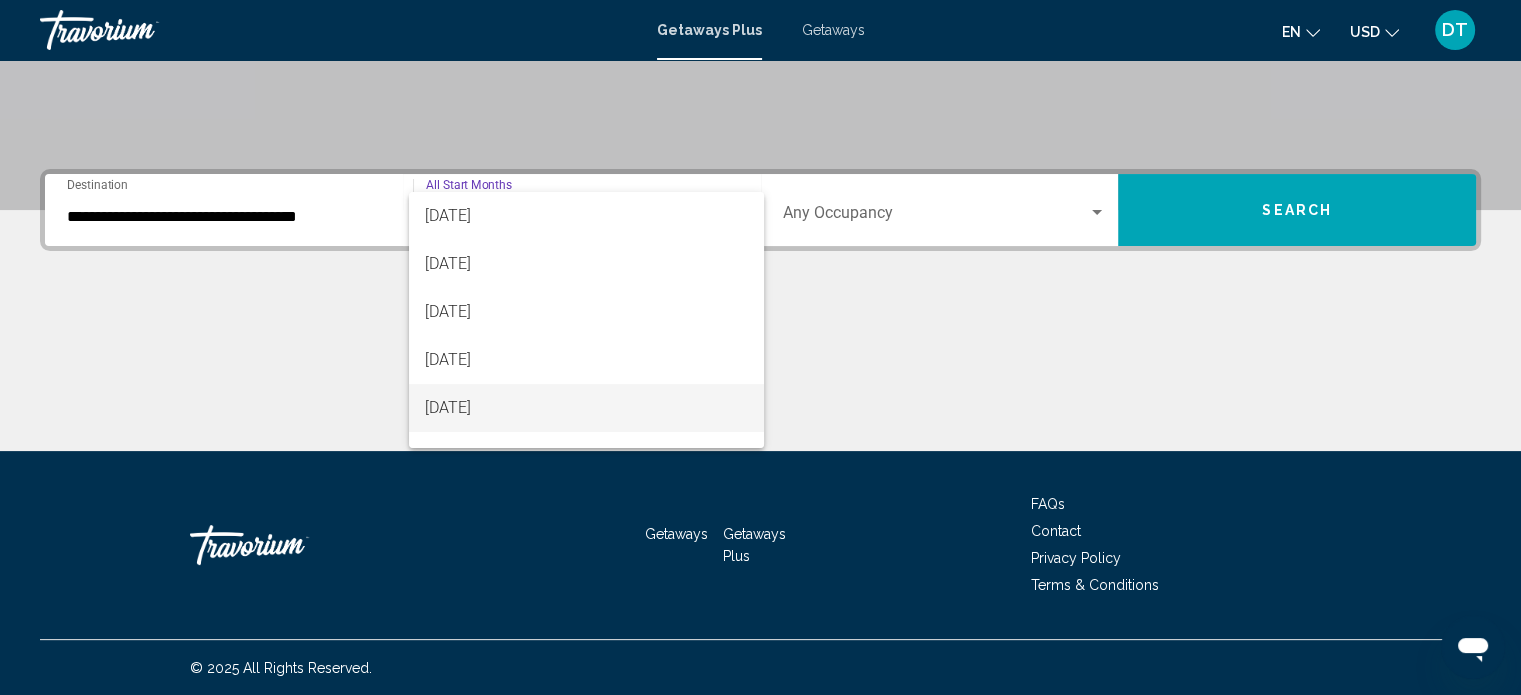 click on "[DATE]" at bounding box center [586, 408] 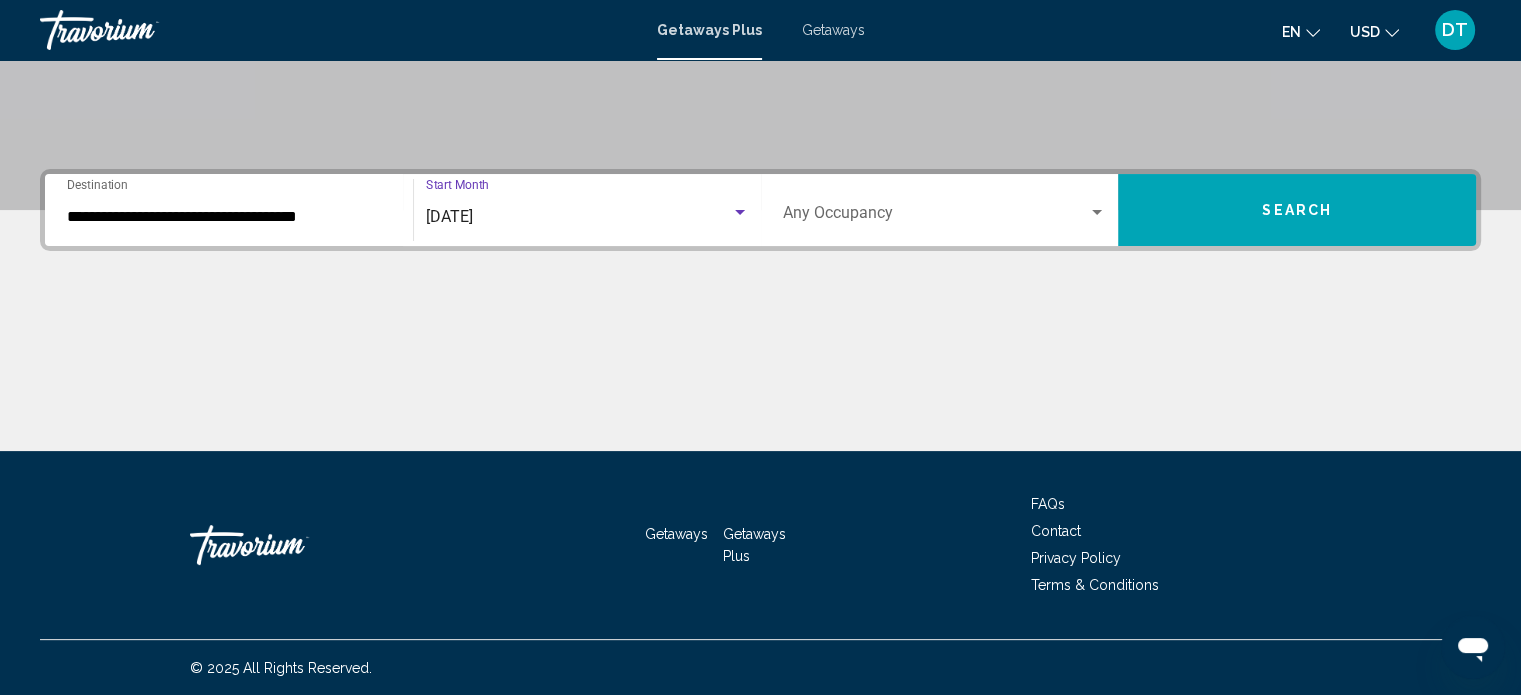 click on "Occupancy Any Occupancy" at bounding box center [945, 210] 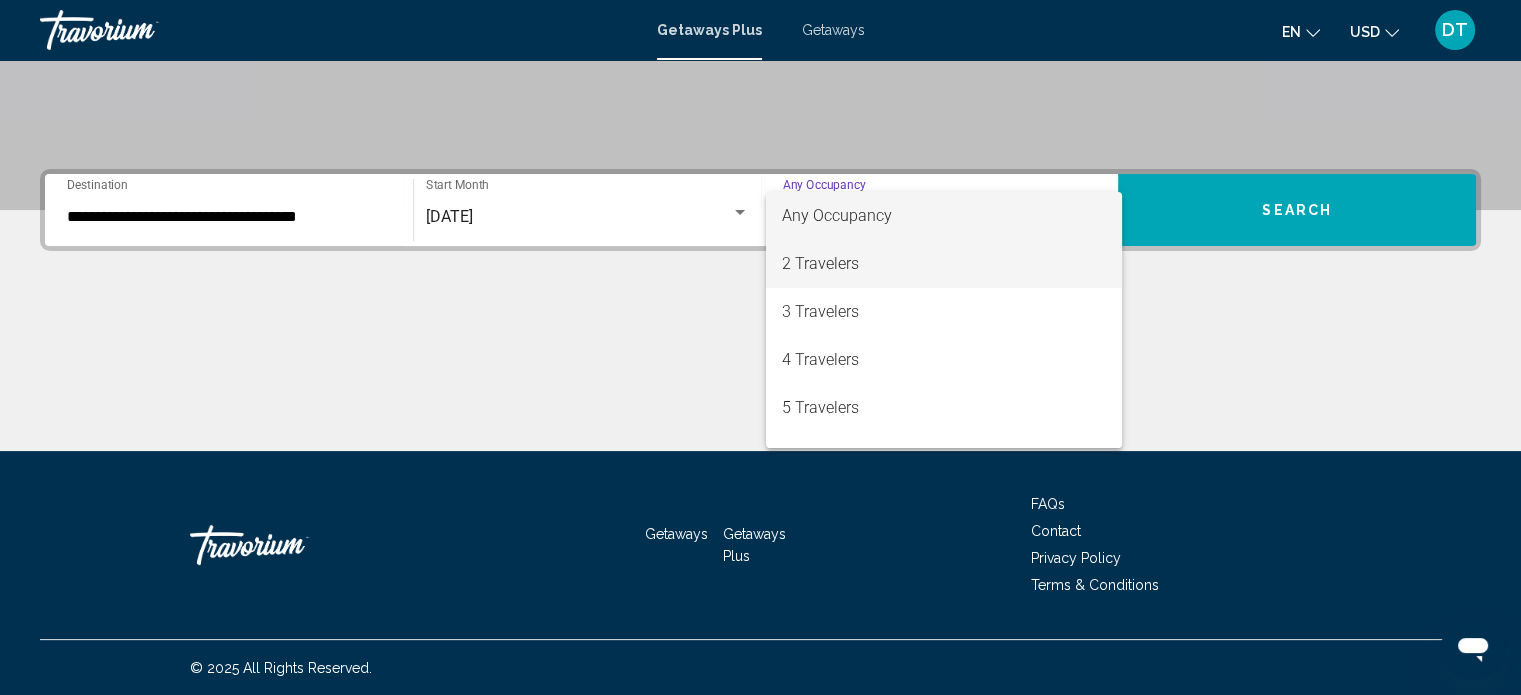 click on "2 Travelers" at bounding box center (944, 264) 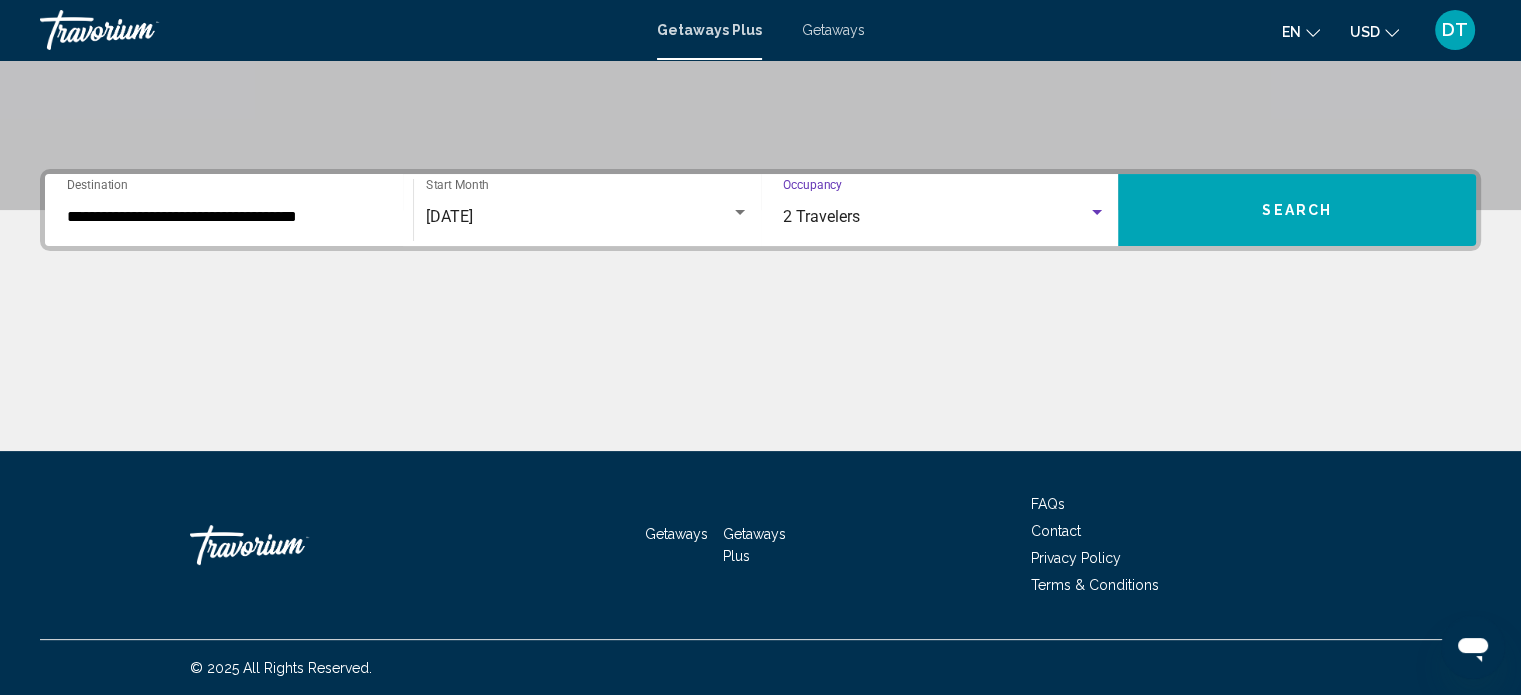 drag, startPoint x: 1258, startPoint y: 228, endPoint x: 1251, endPoint y: 253, distance: 25.96151 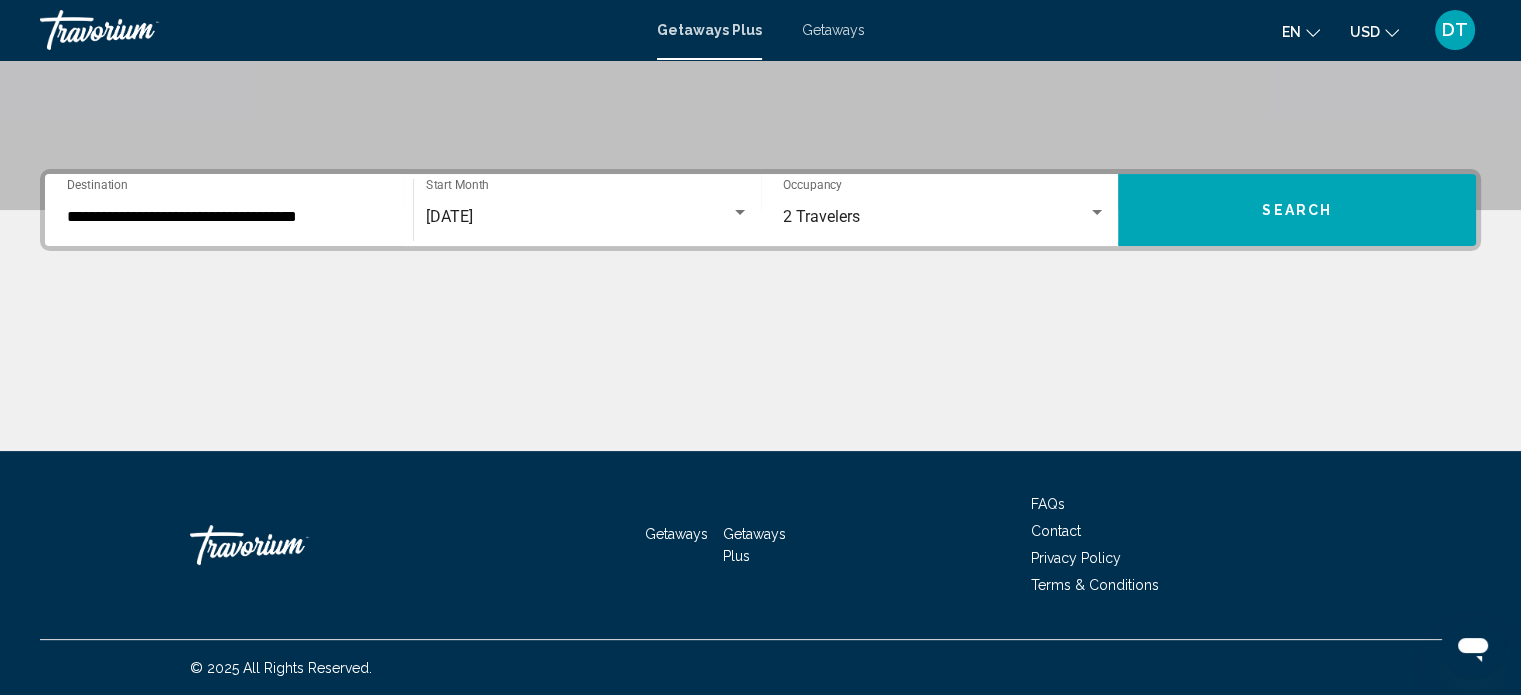 click on "Search" at bounding box center (1297, 210) 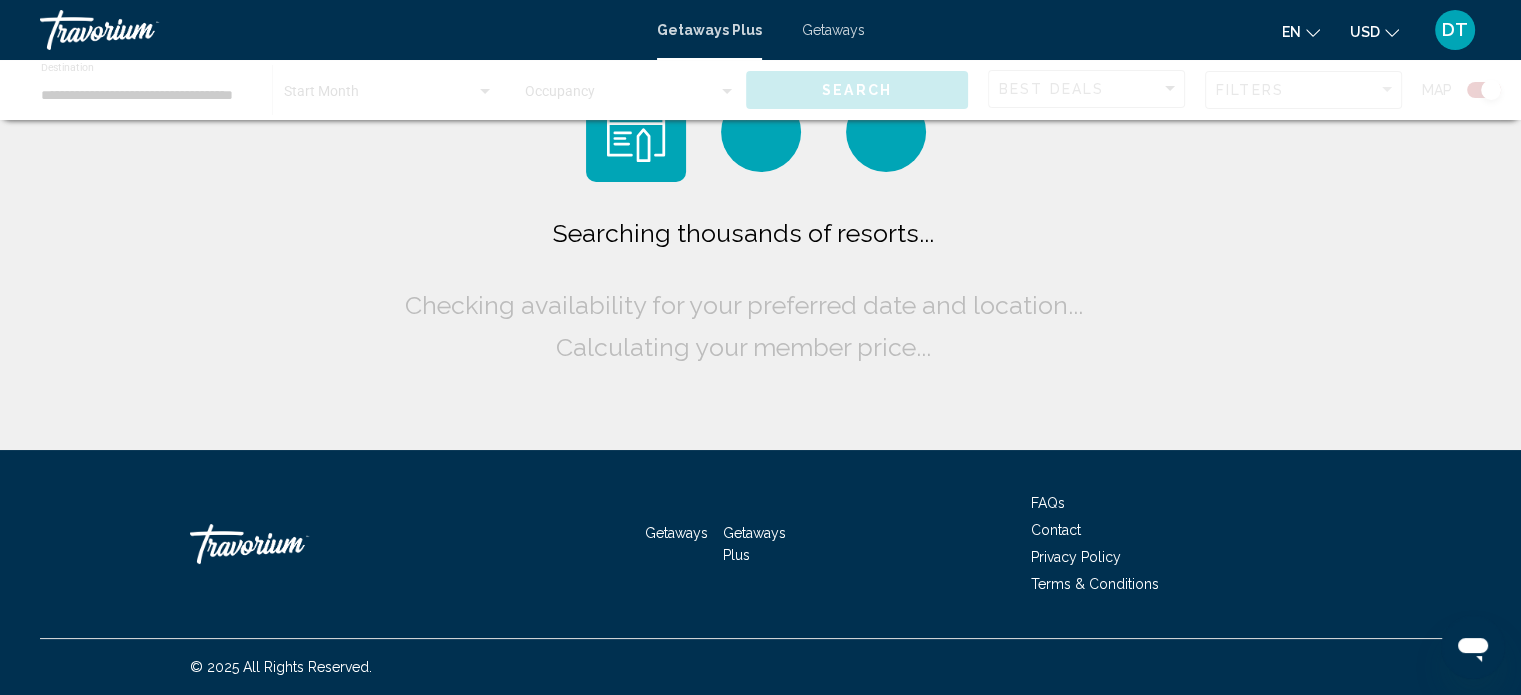 scroll, scrollTop: 0, scrollLeft: 0, axis: both 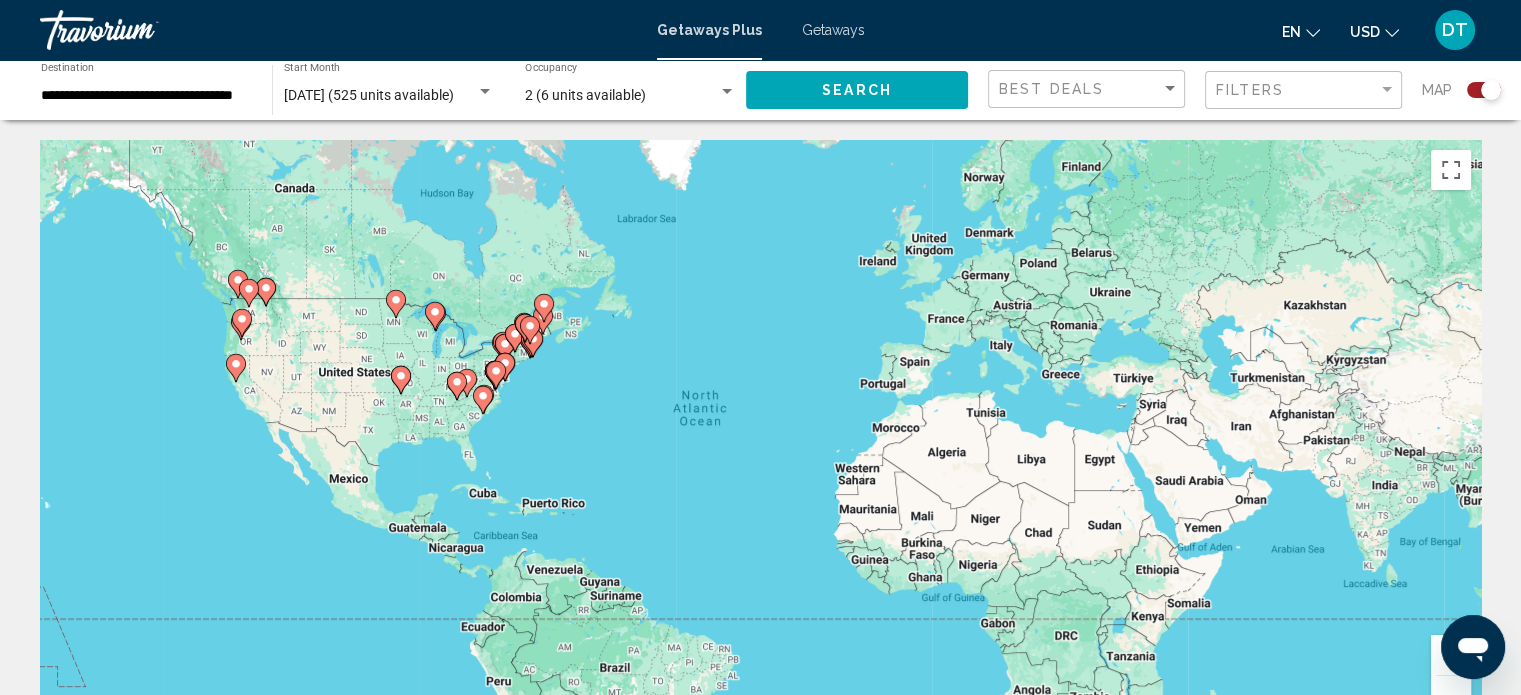 click 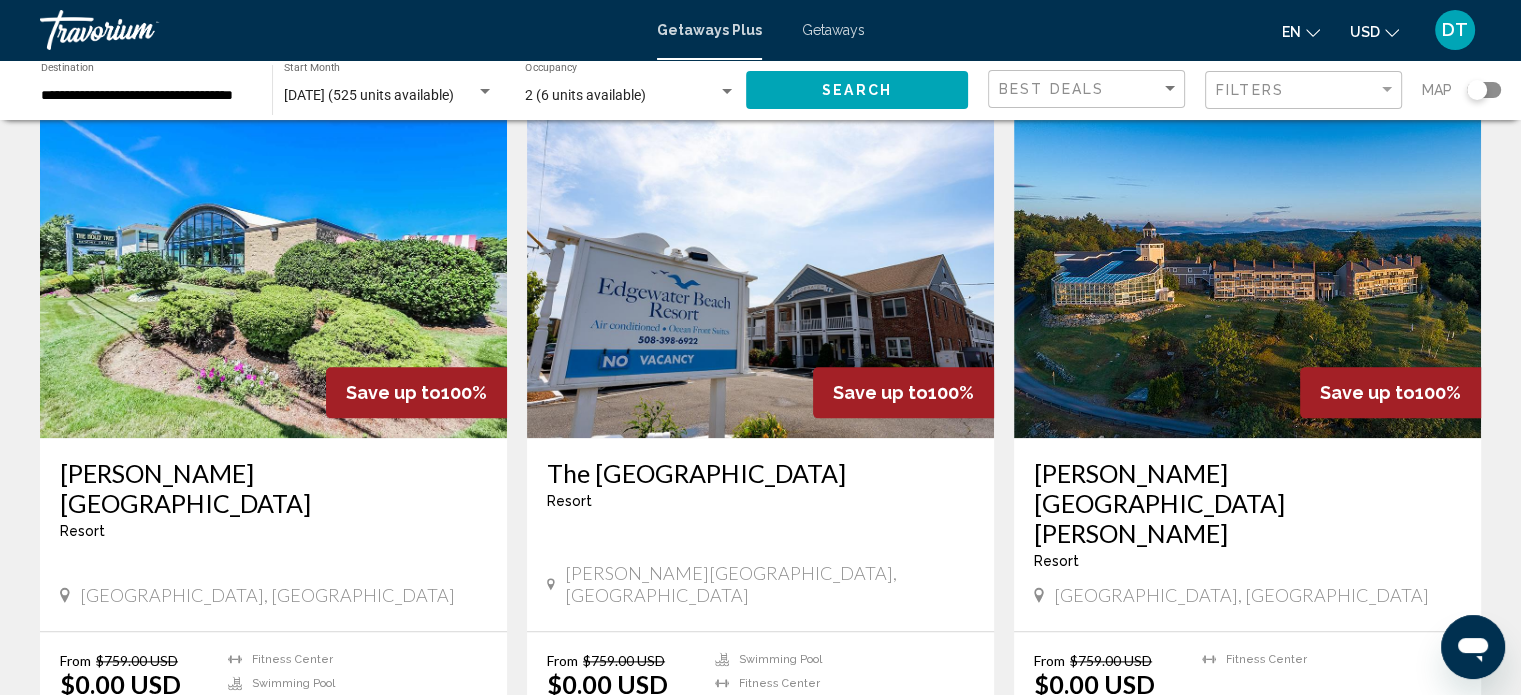 scroll, scrollTop: 2247, scrollLeft: 0, axis: vertical 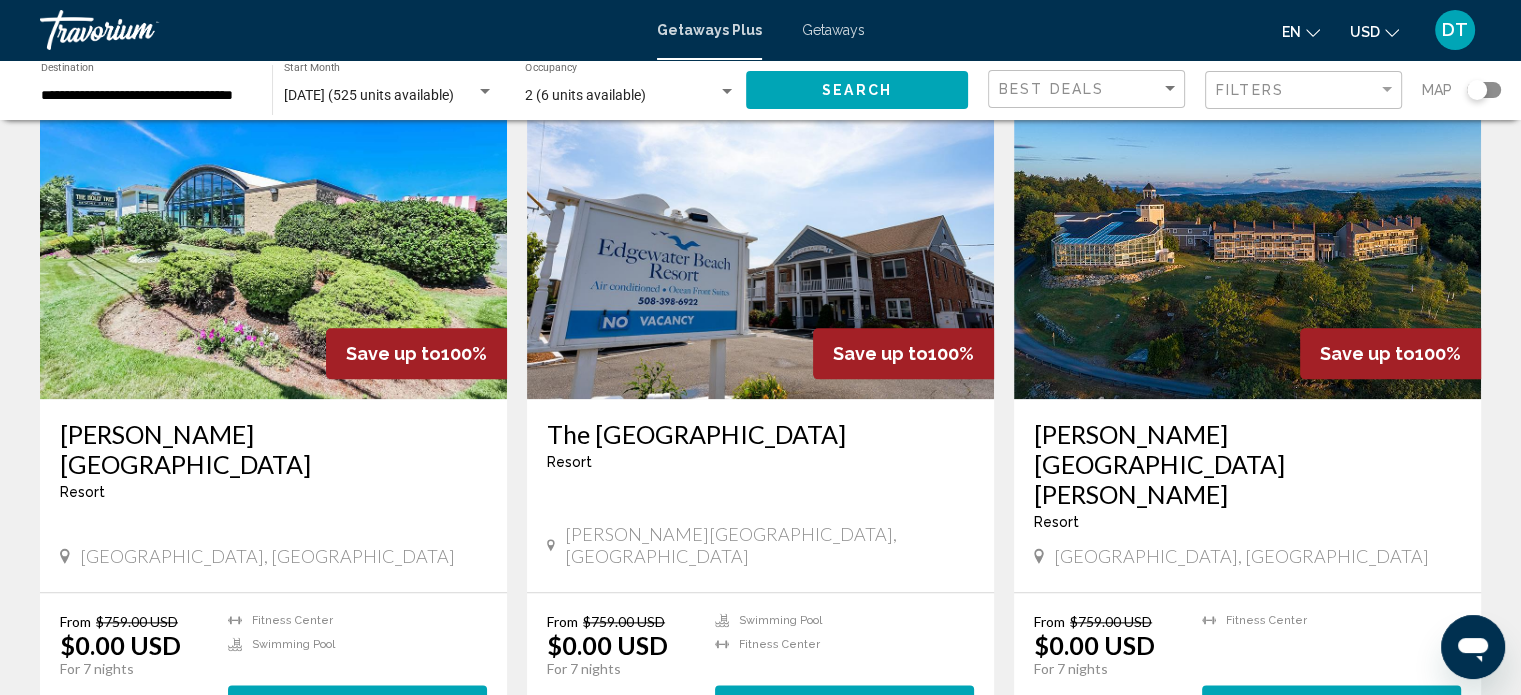 click on "3" at bounding box center (761, 802) 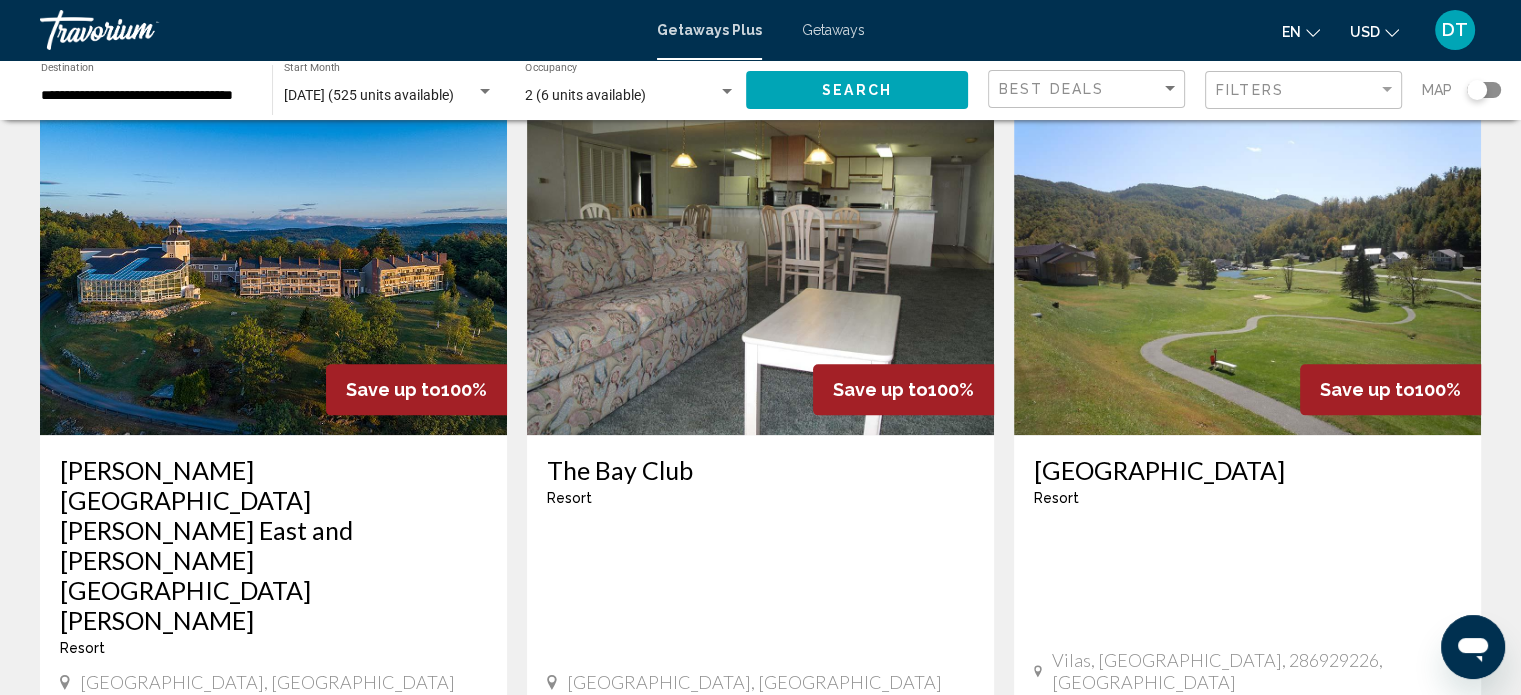 scroll, scrollTop: 2224, scrollLeft: 0, axis: vertical 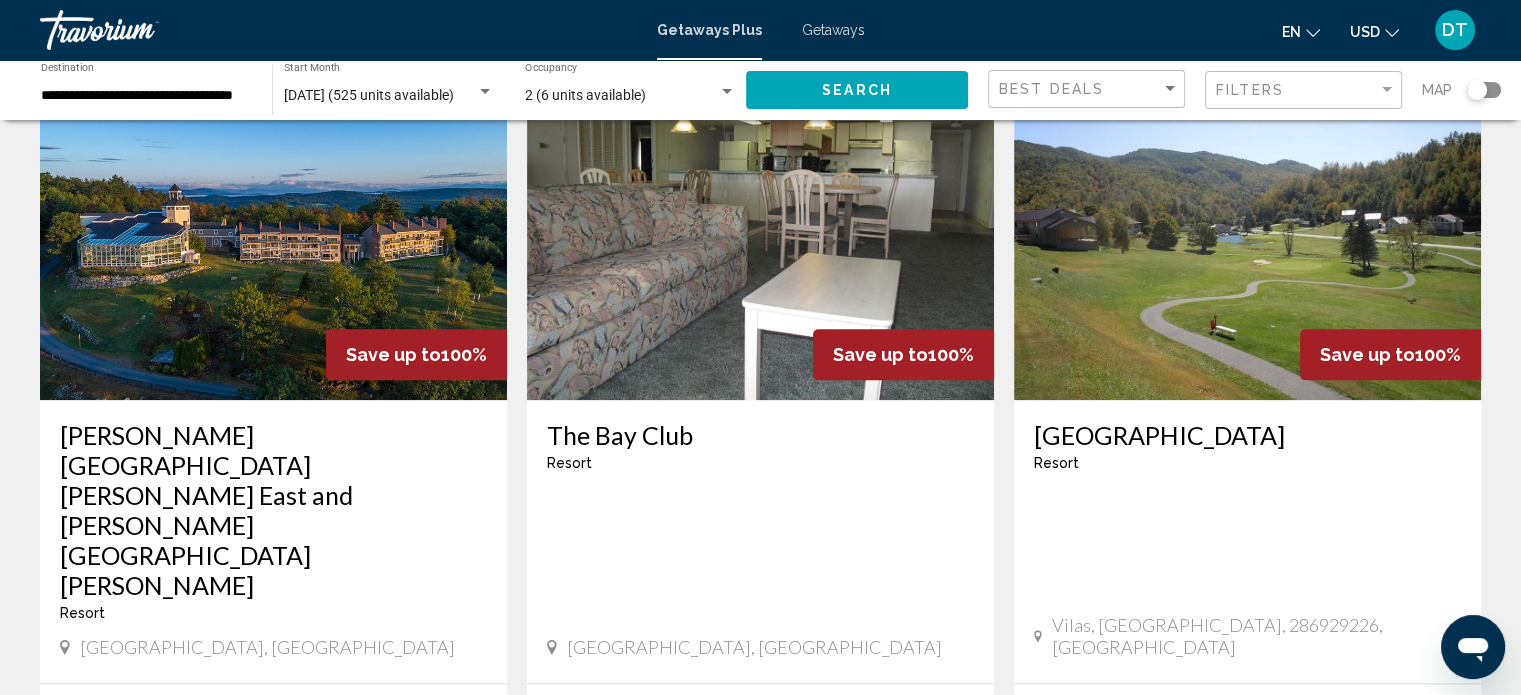 click on "4" at bounding box center (831, 893) 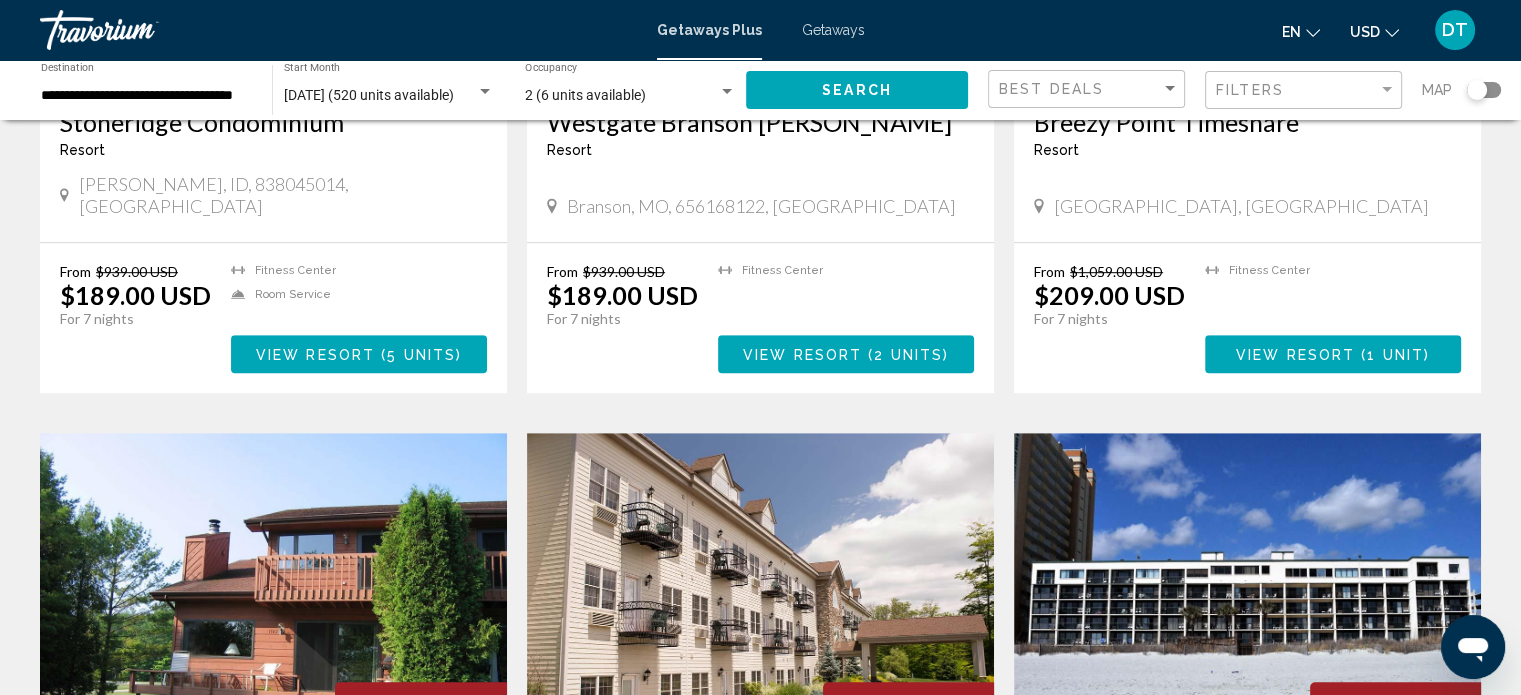 scroll, scrollTop: 1139, scrollLeft: 0, axis: vertical 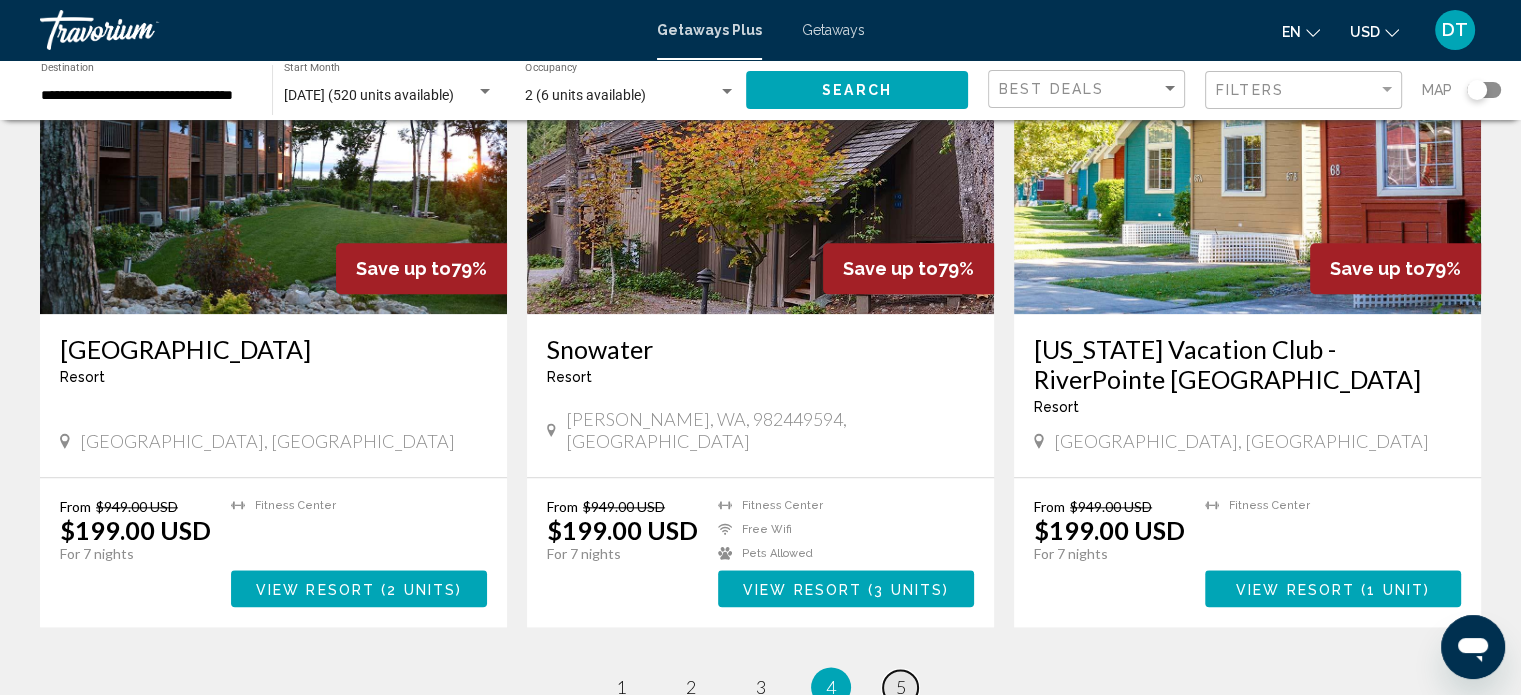 click on "5" at bounding box center (901, 687) 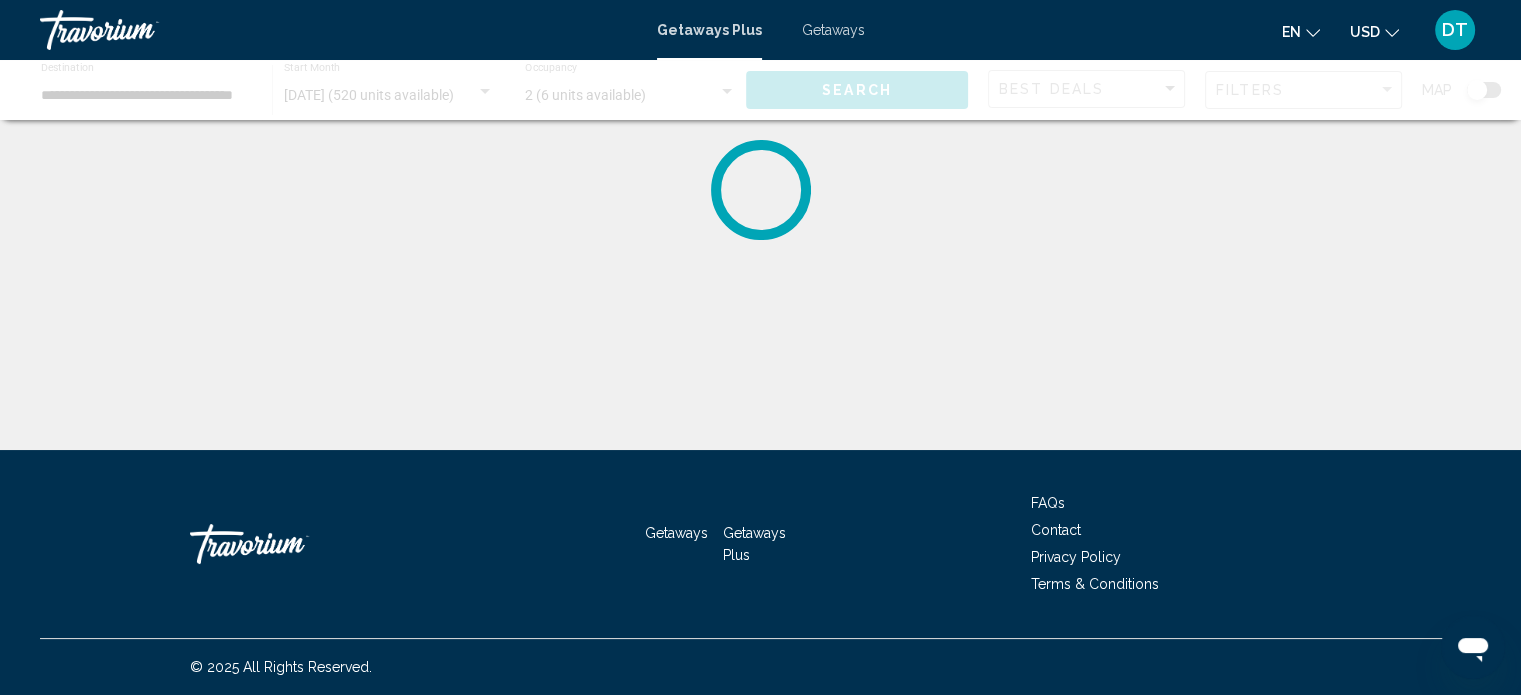 scroll, scrollTop: 0, scrollLeft: 0, axis: both 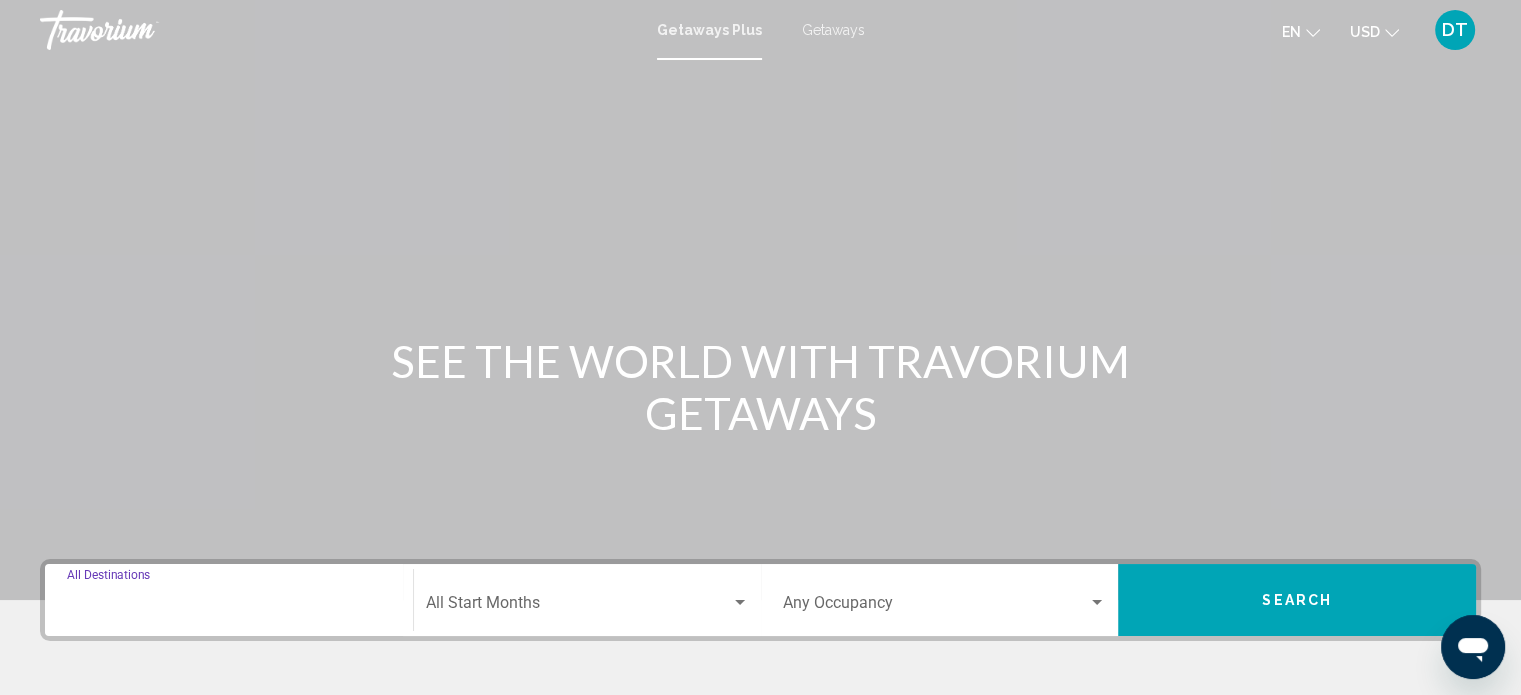 click on "Destination All Destinations" at bounding box center [229, 607] 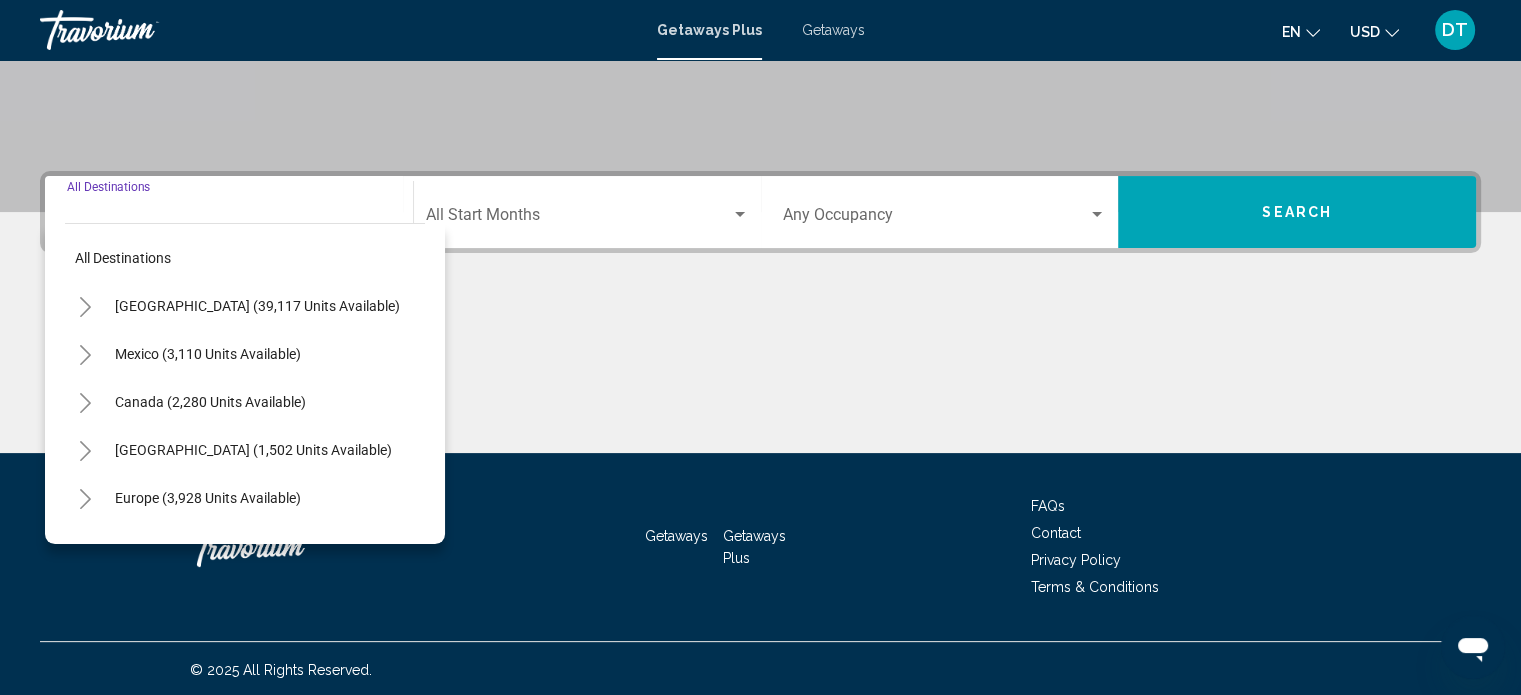 scroll, scrollTop: 390, scrollLeft: 0, axis: vertical 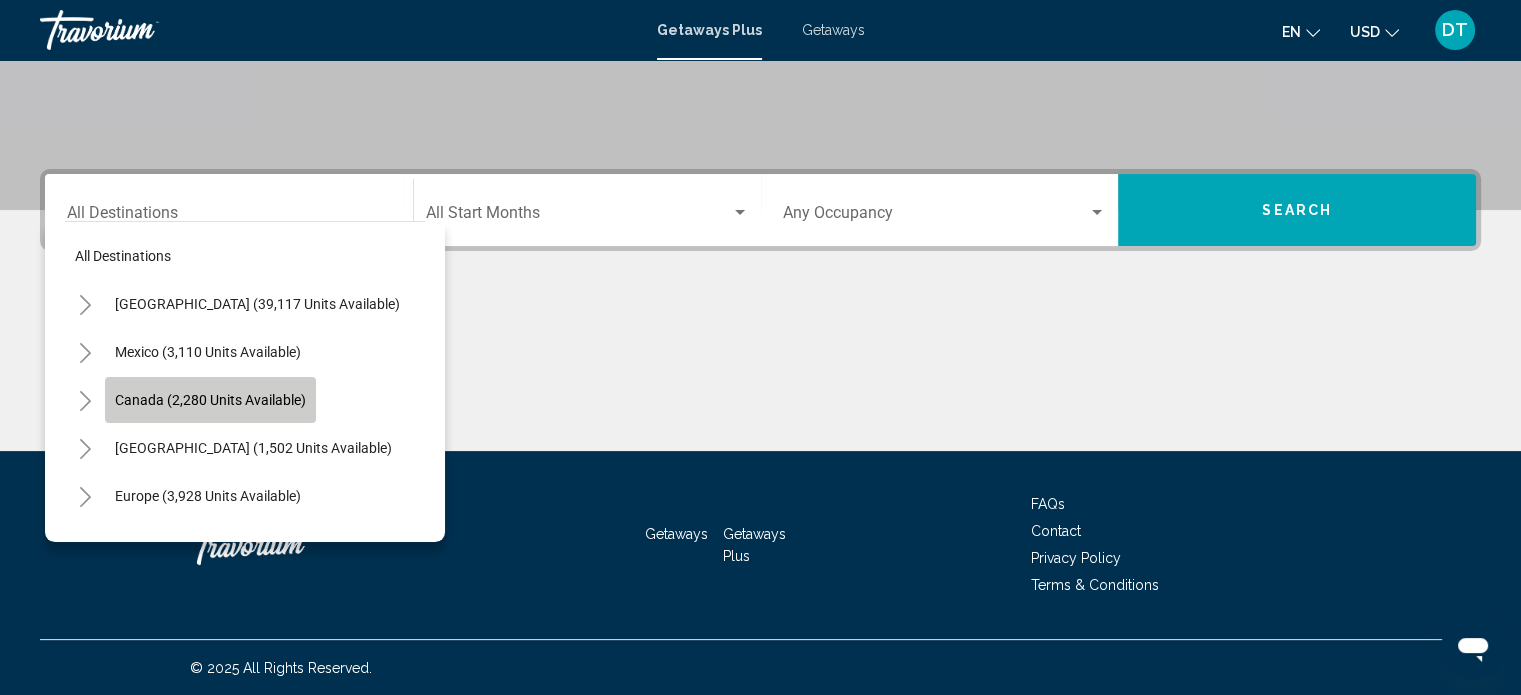 click on "Canada (2,280 units available)" 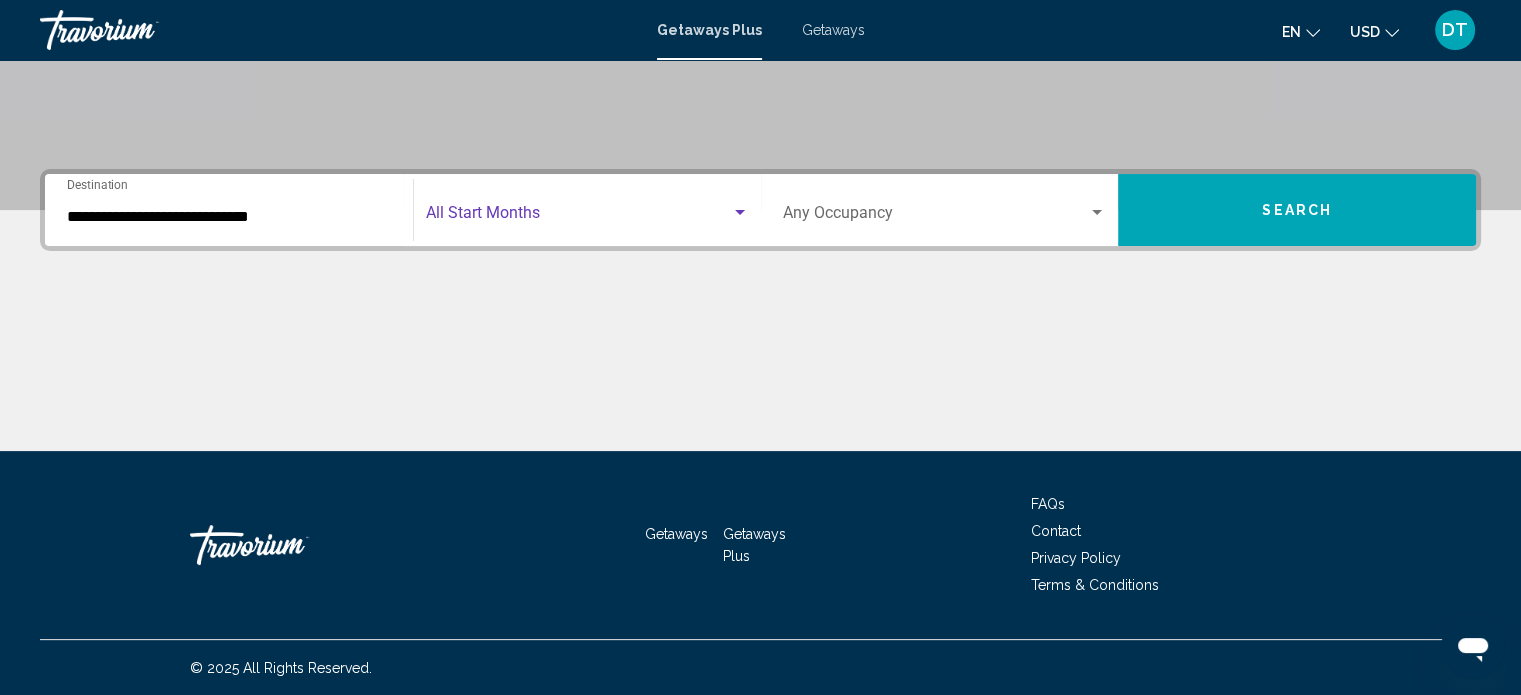 click at bounding box center [578, 217] 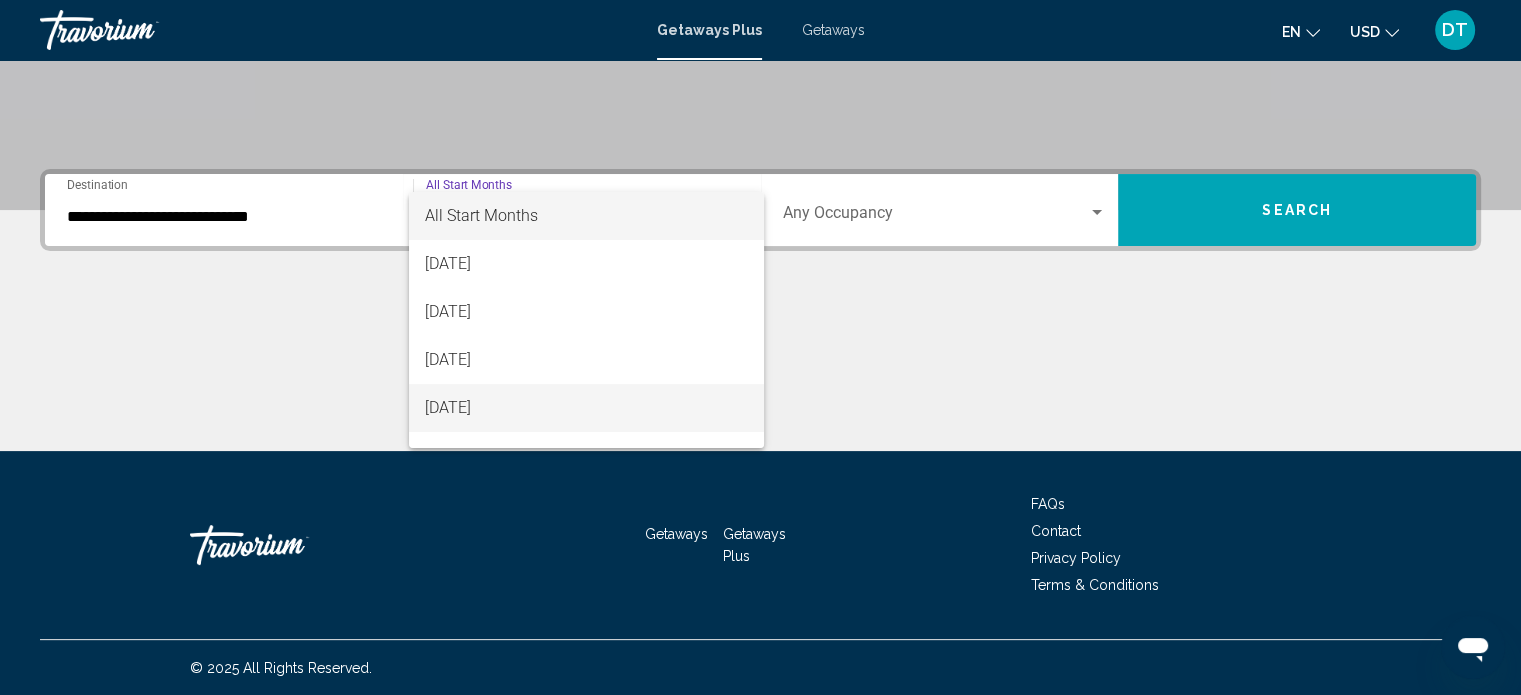 click on "[DATE]" at bounding box center (586, 408) 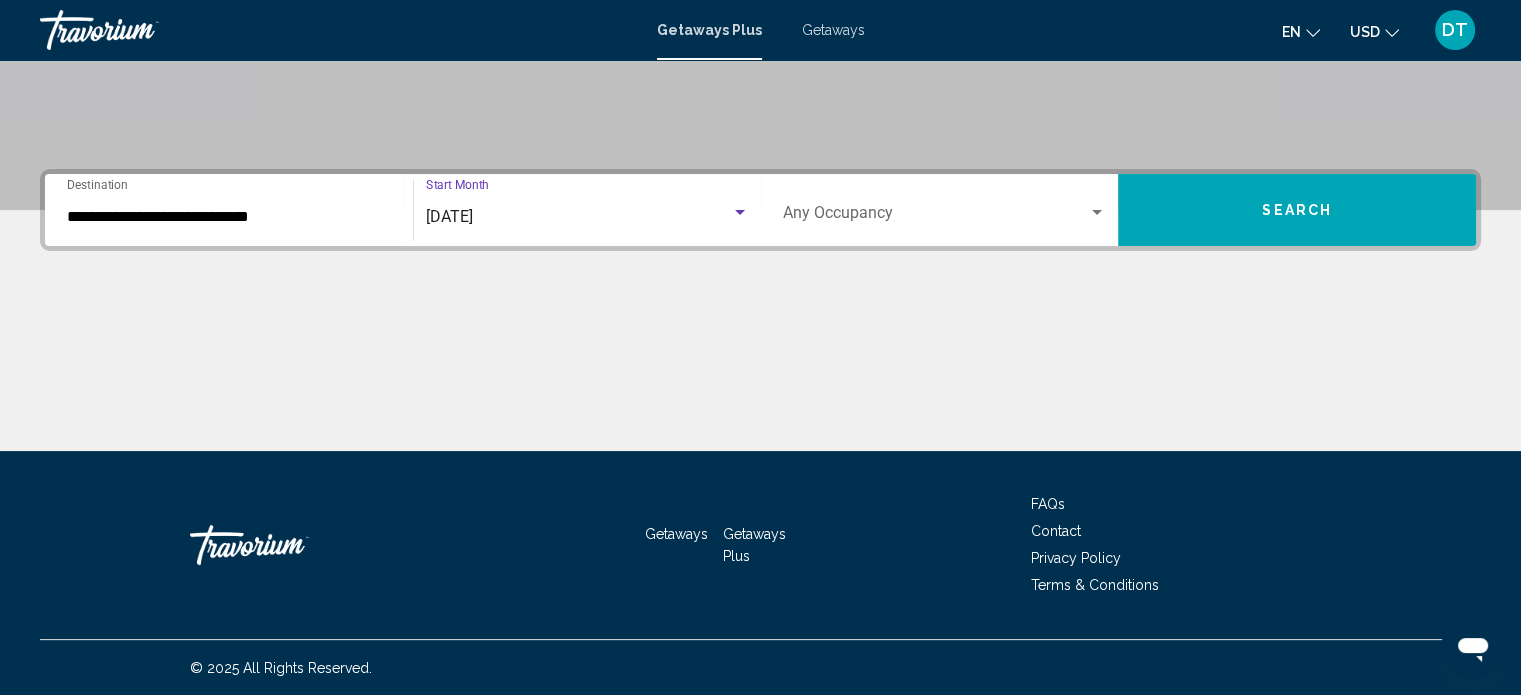 click on "Occupancy Any Occupancy" at bounding box center [945, 210] 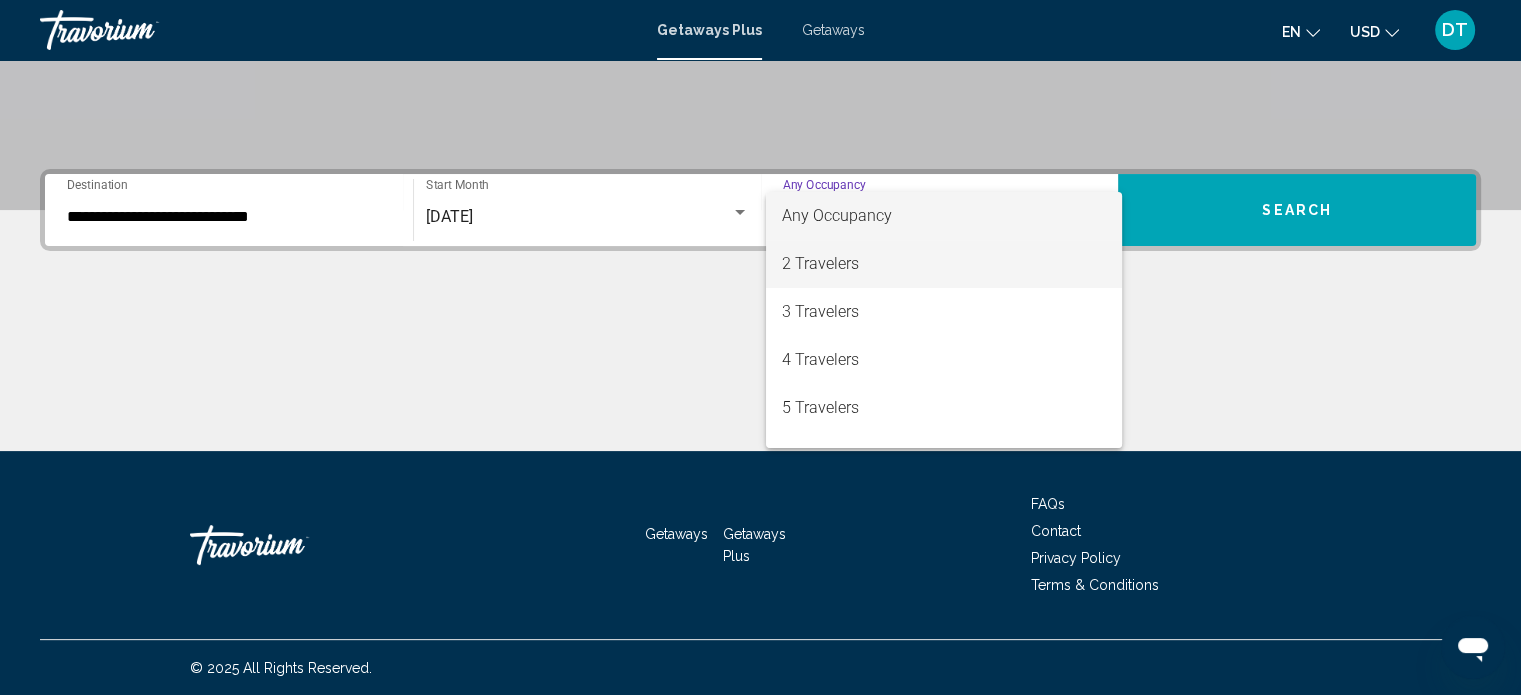 click on "2 Travelers" at bounding box center [944, 264] 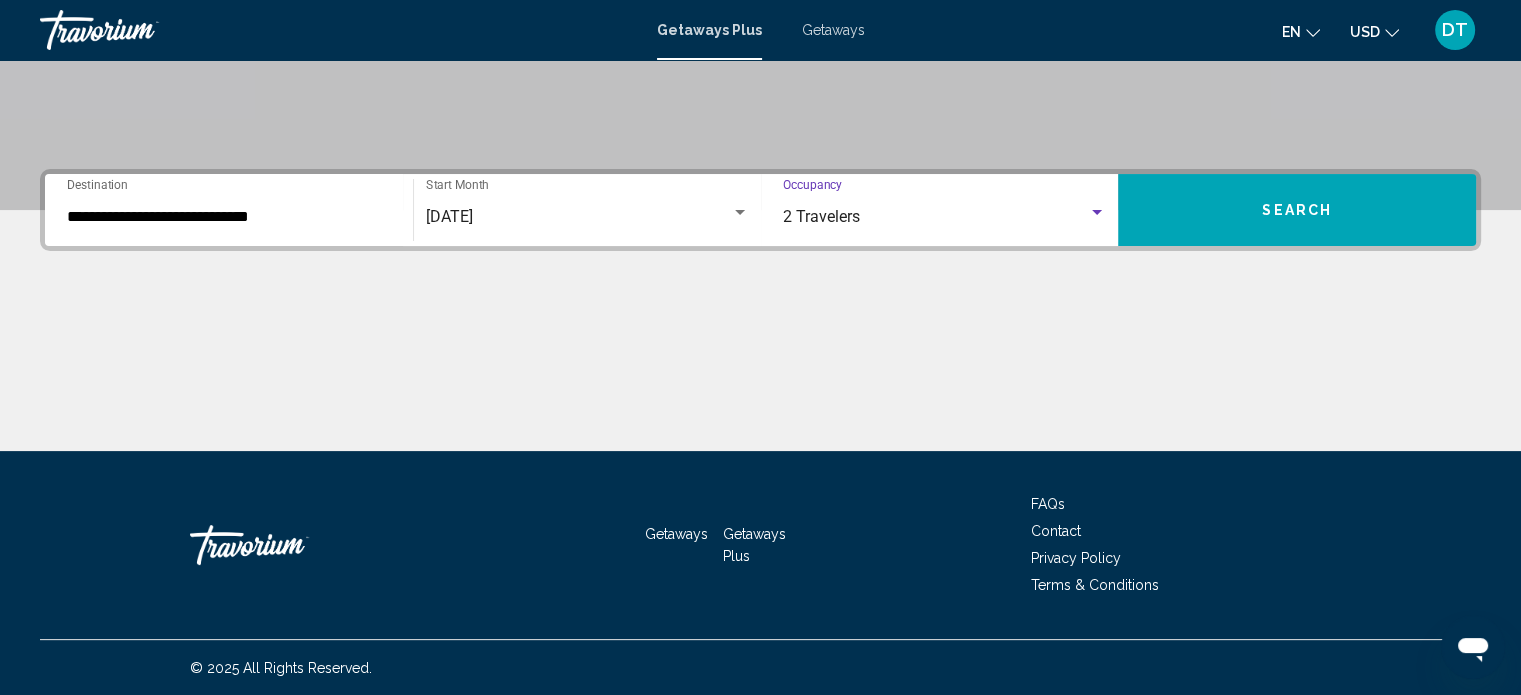click on "Search" at bounding box center (1297, 210) 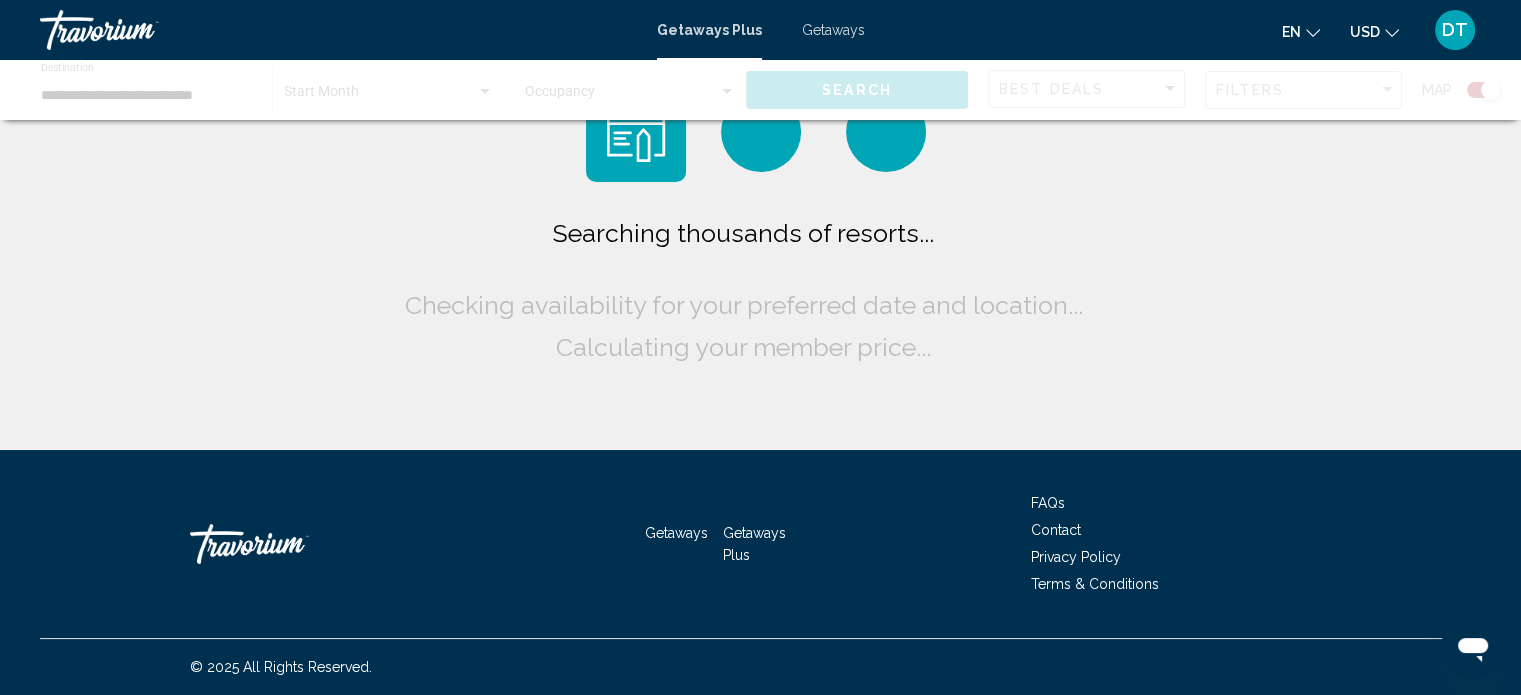 scroll, scrollTop: 0, scrollLeft: 0, axis: both 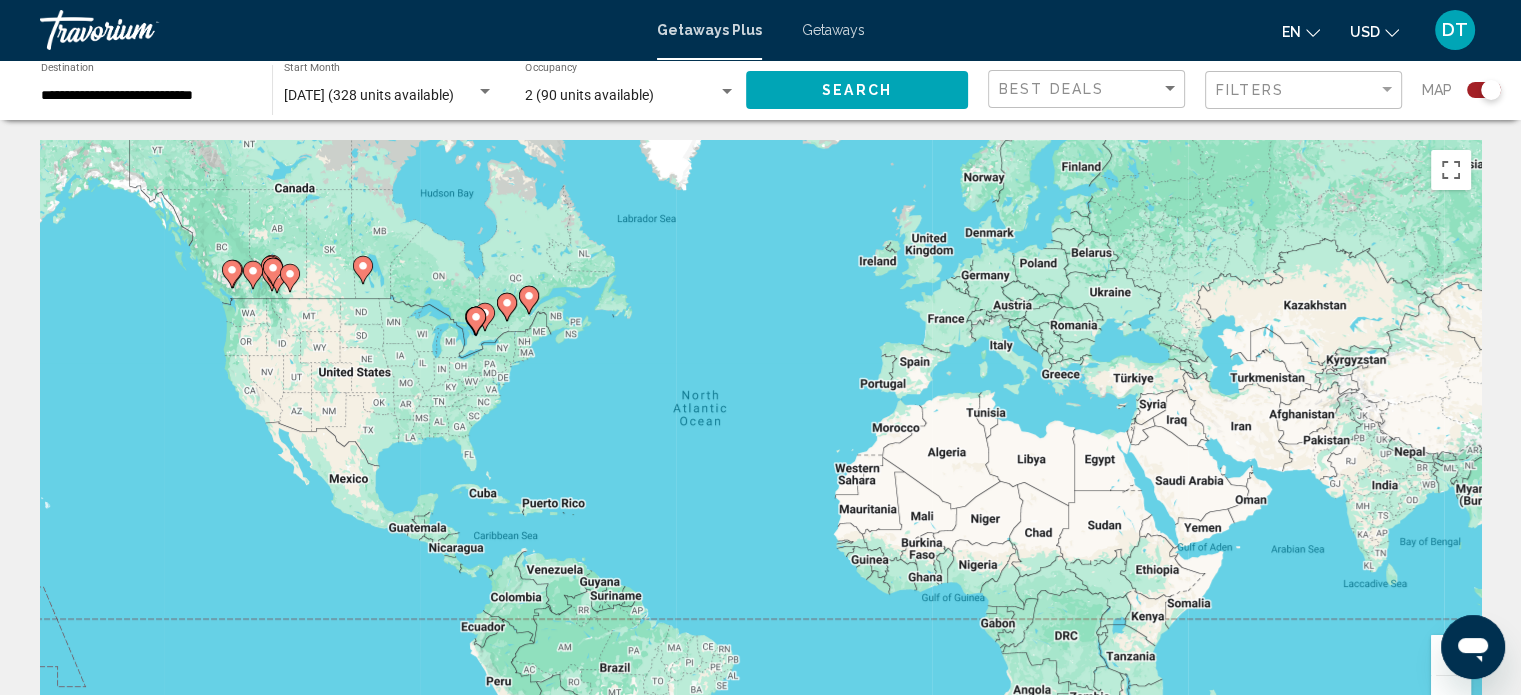 click 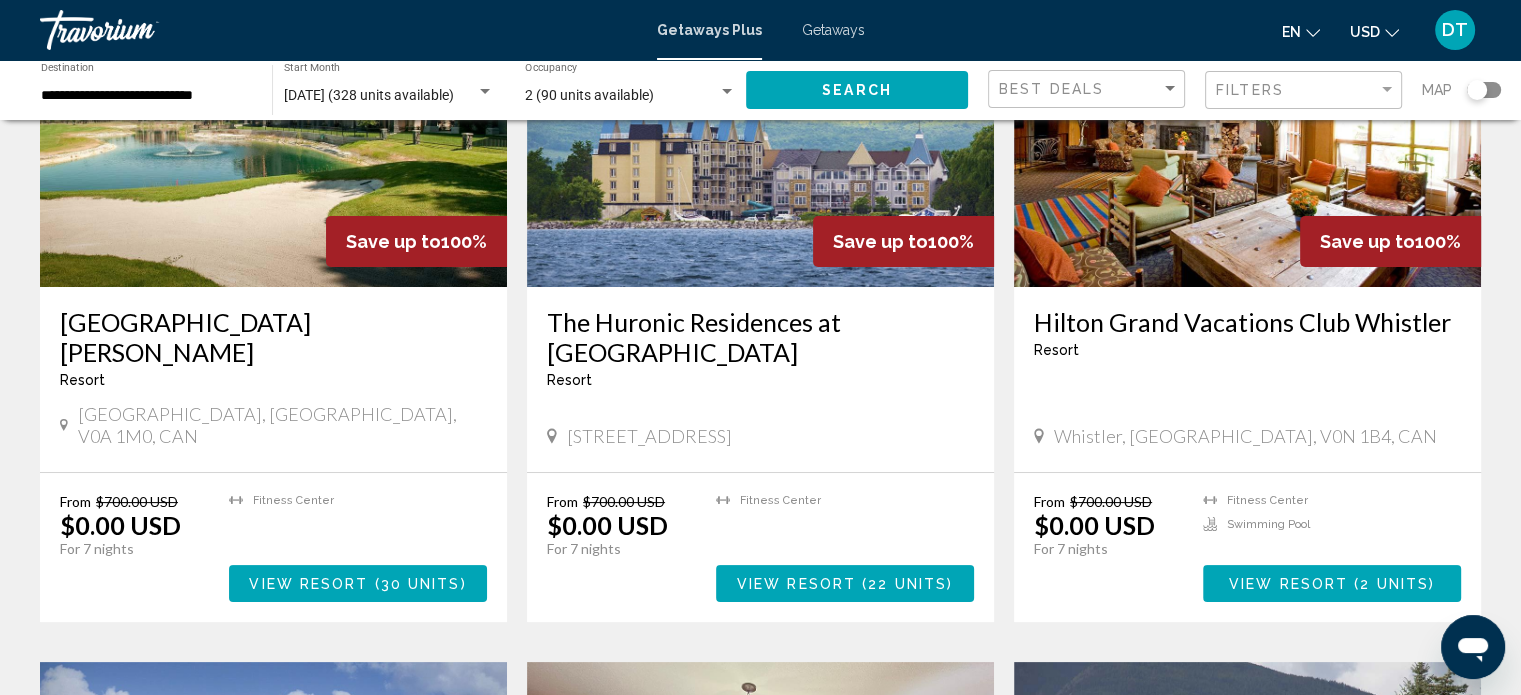 scroll, scrollTop: 251, scrollLeft: 0, axis: vertical 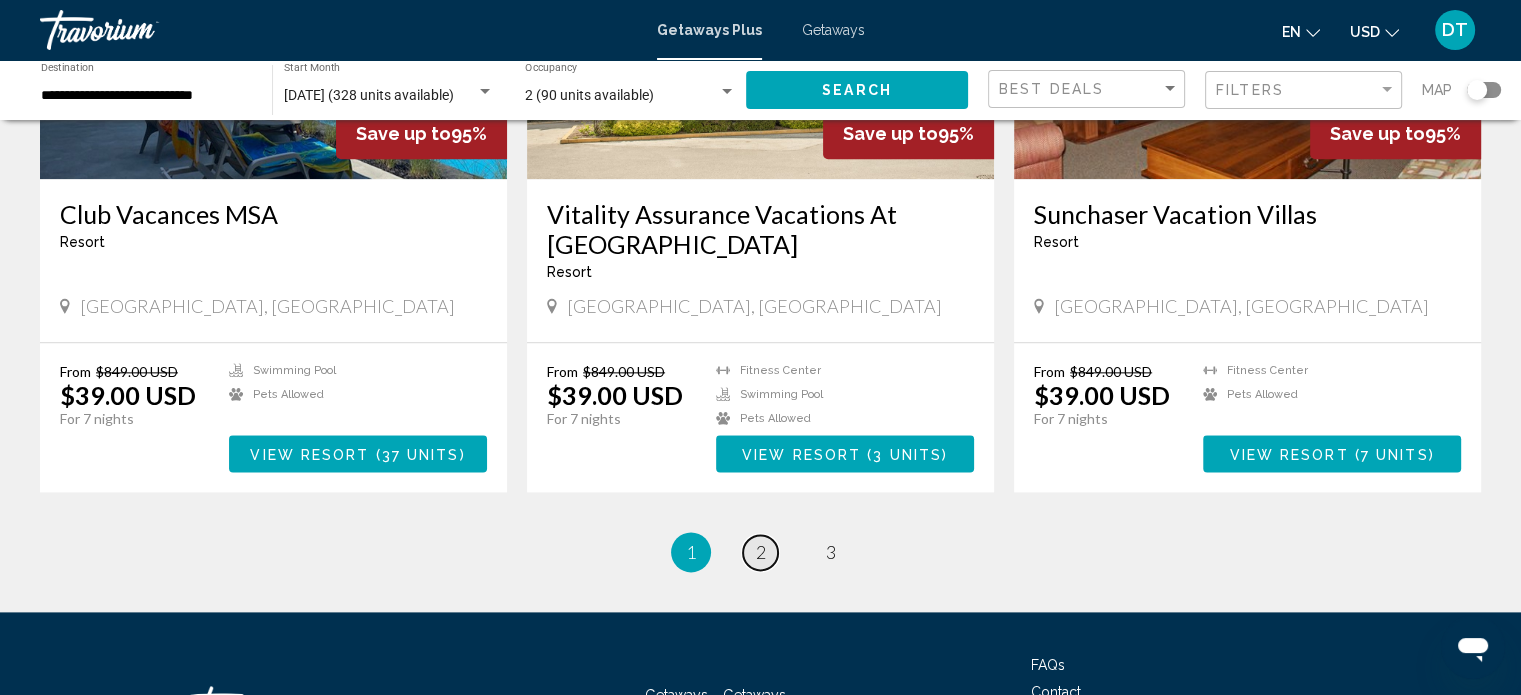 click on "2" at bounding box center (761, 552) 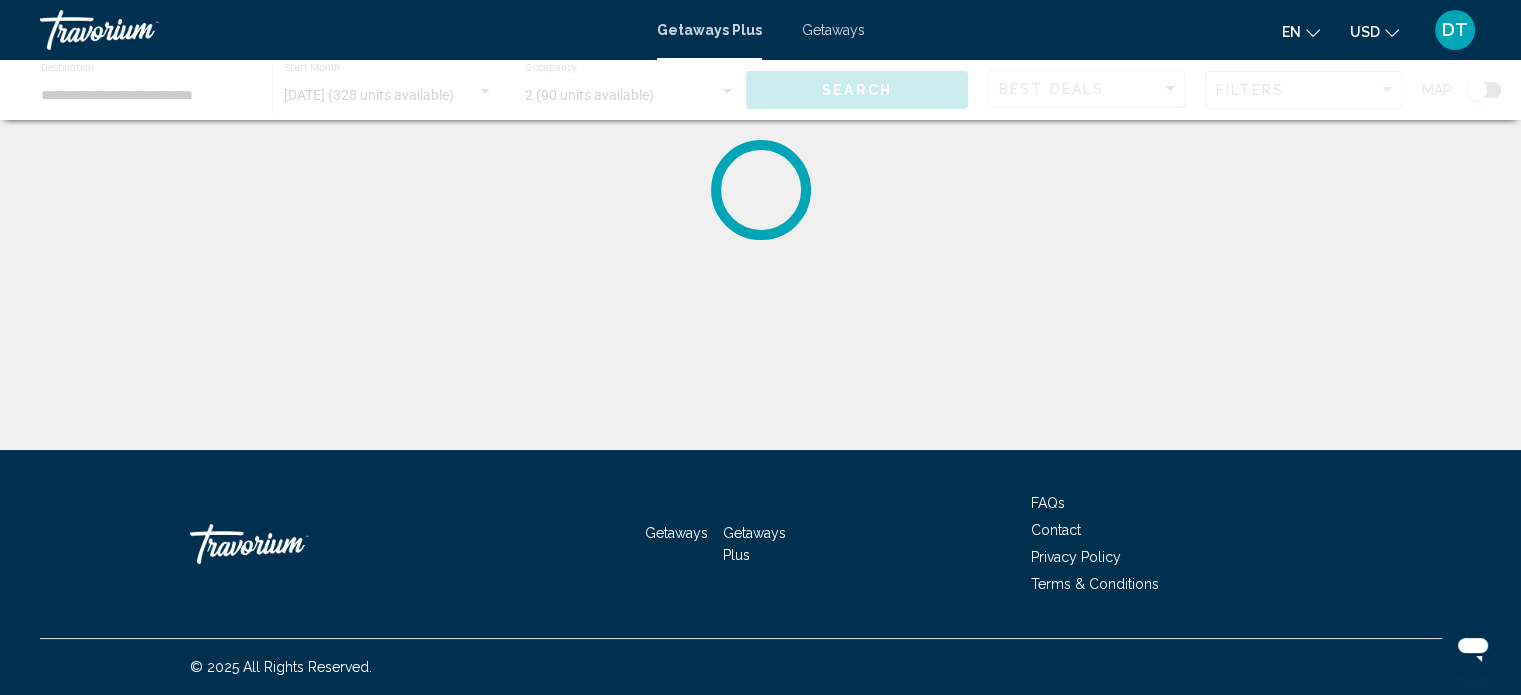 scroll, scrollTop: 0, scrollLeft: 0, axis: both 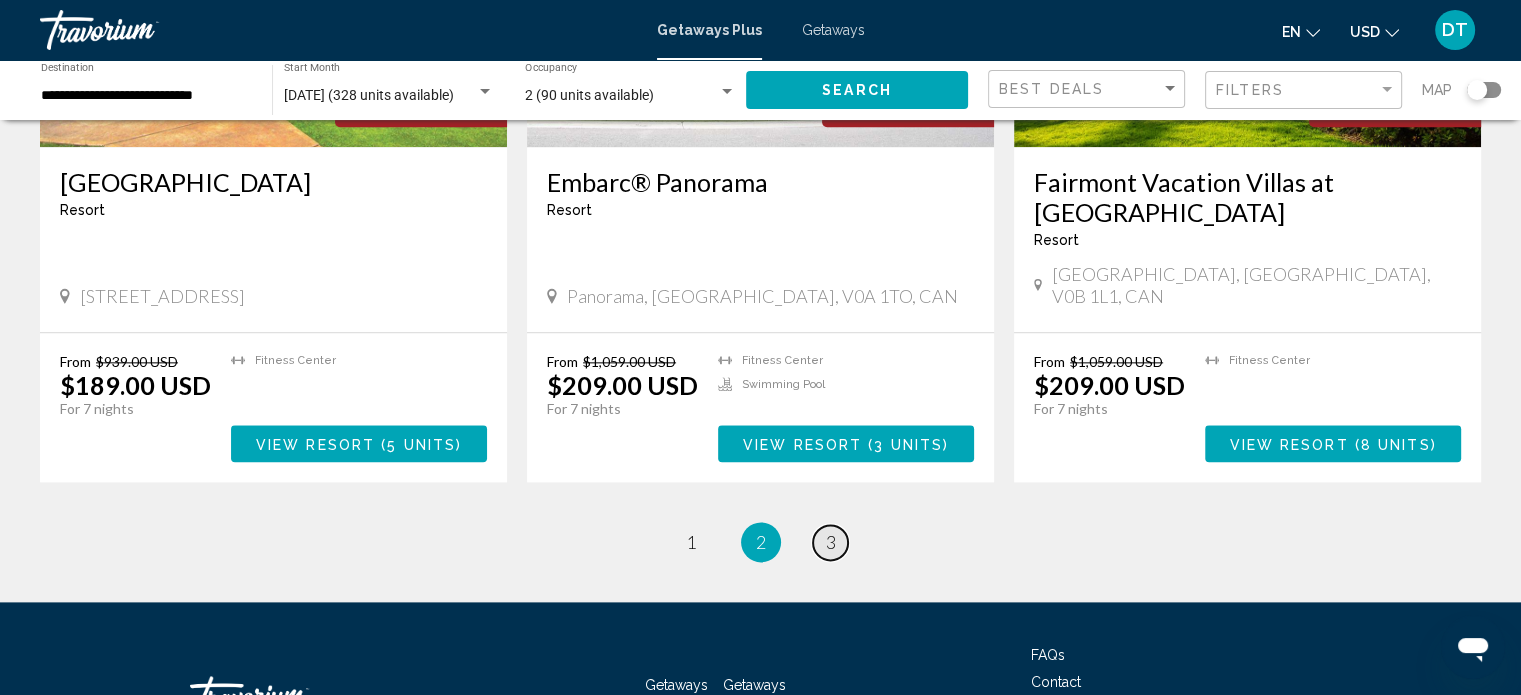 click on "3" at bounding box center (831, 542) 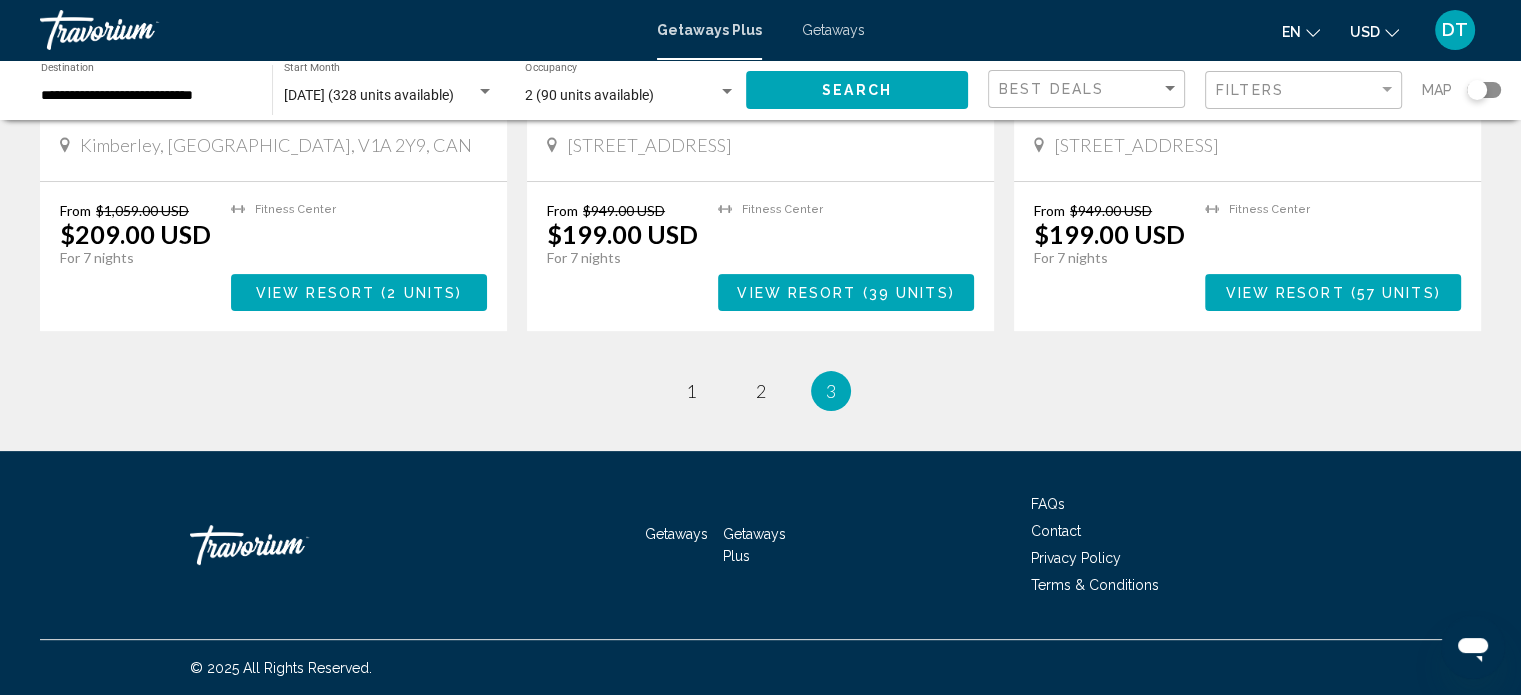 scroll, scrollTop: 0, scrollLeft: 0, axis: both 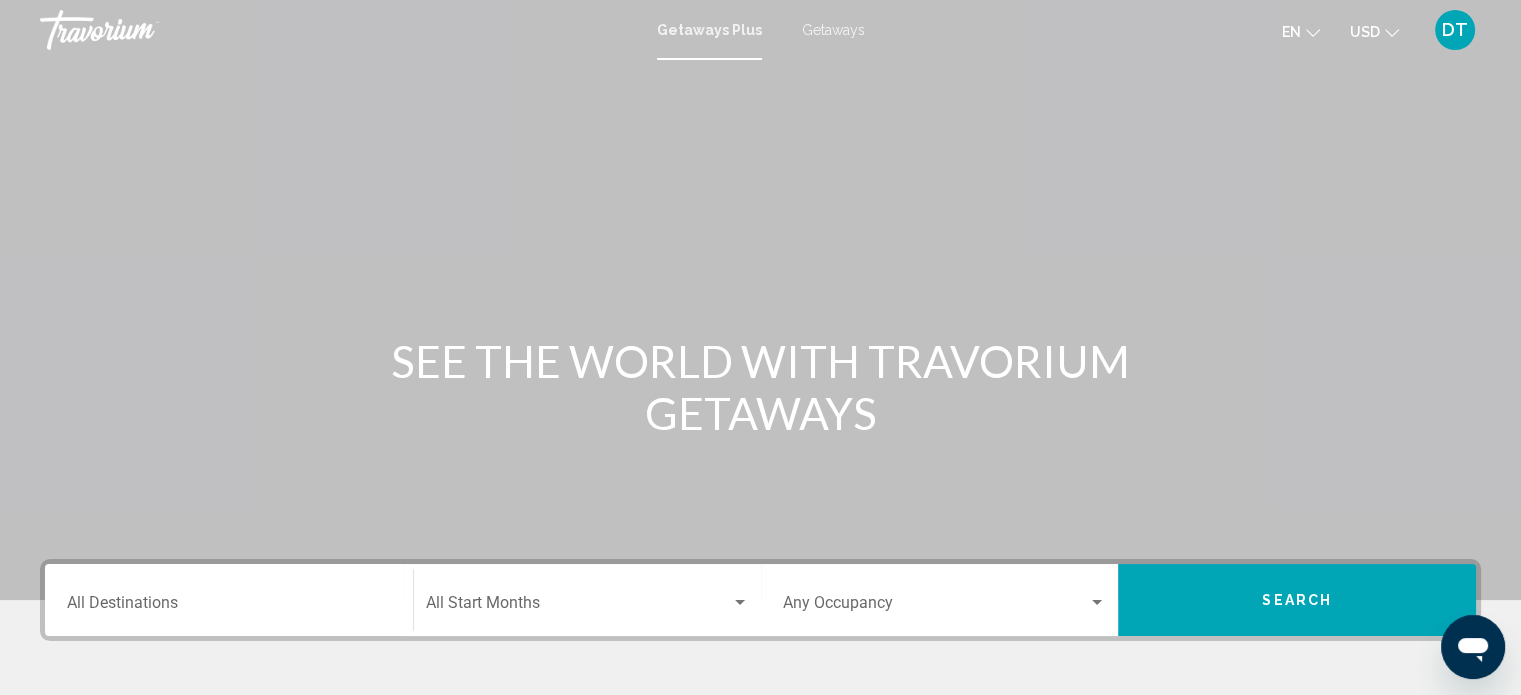 click on "Getaways" at bounding box center (833, 30) 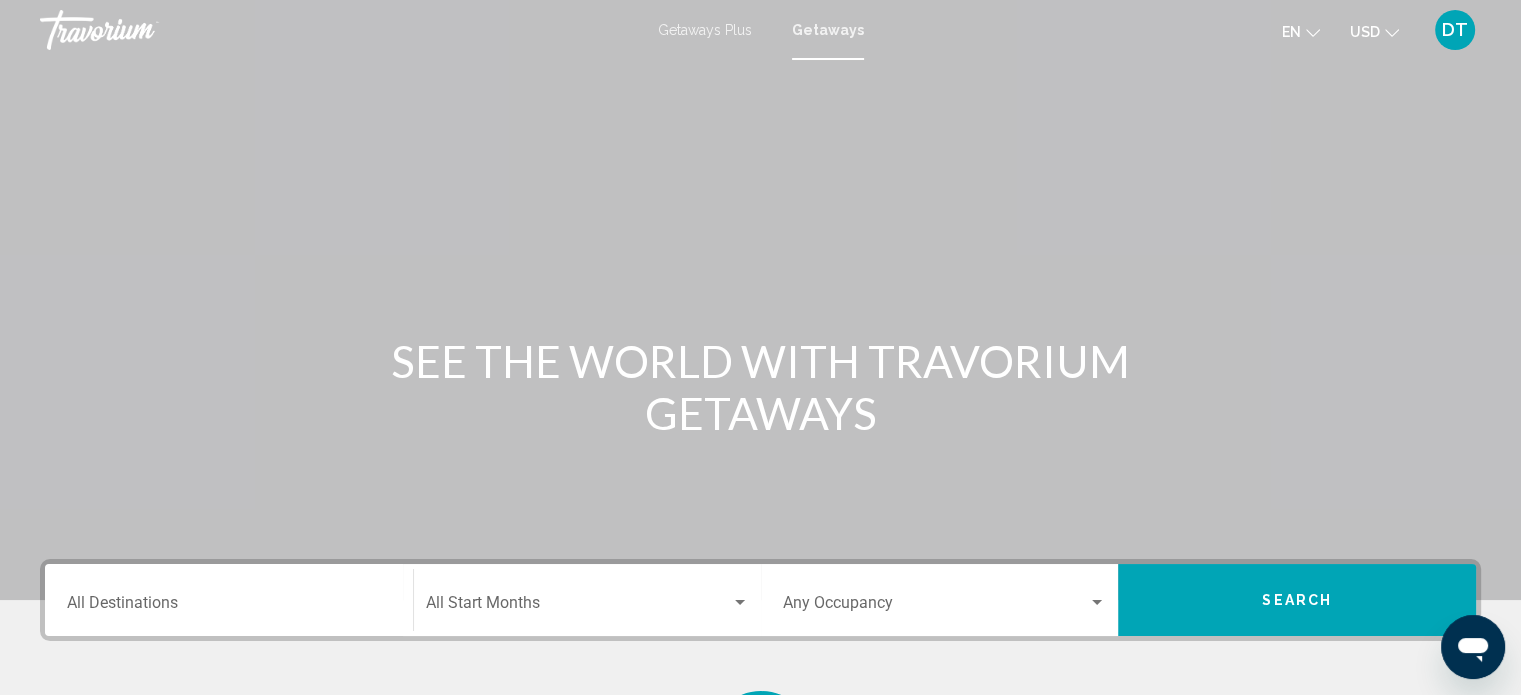 click on "Destination All Destinations" at bounding box center [229, 600] 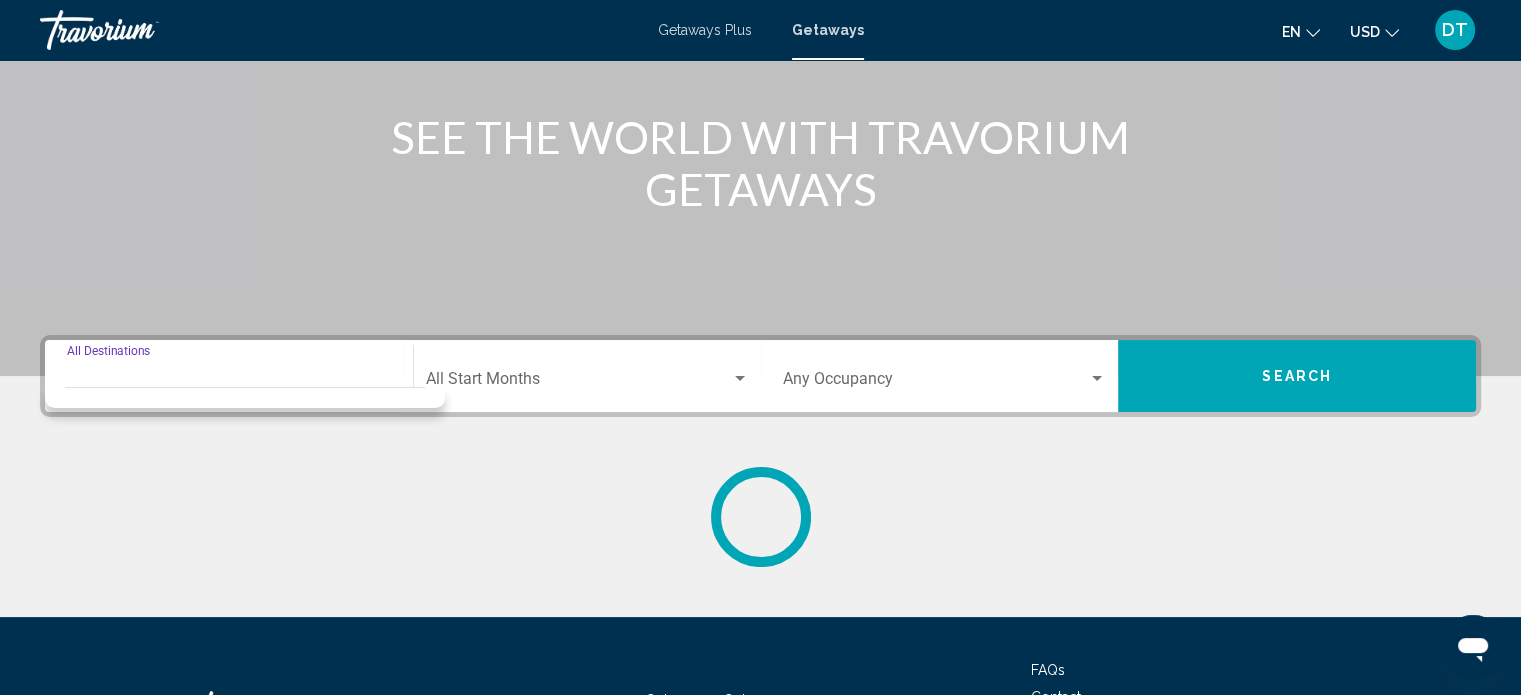 scroll, scrollTop: 390, scrollLeft: 0, axis: vertical 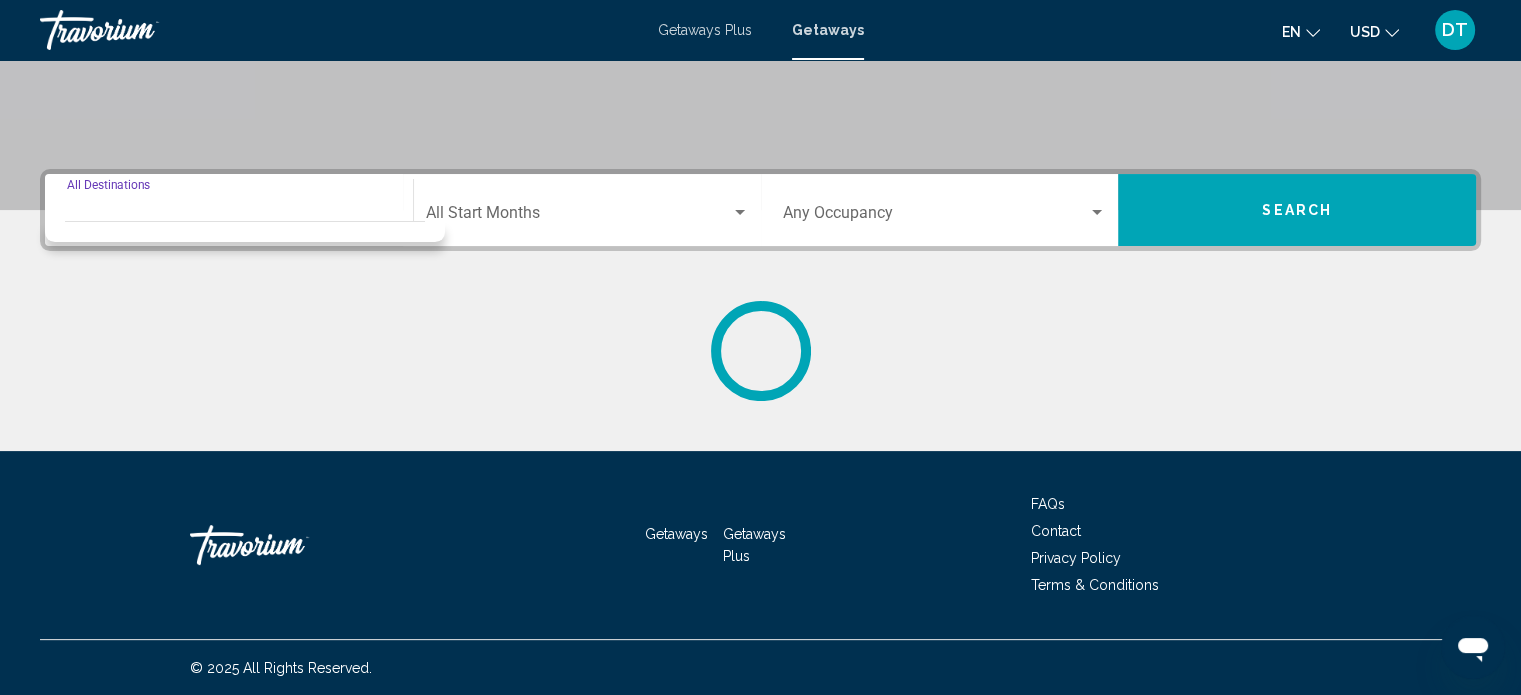 click on "Destination All Destinations" at bounding box center (229, 210) 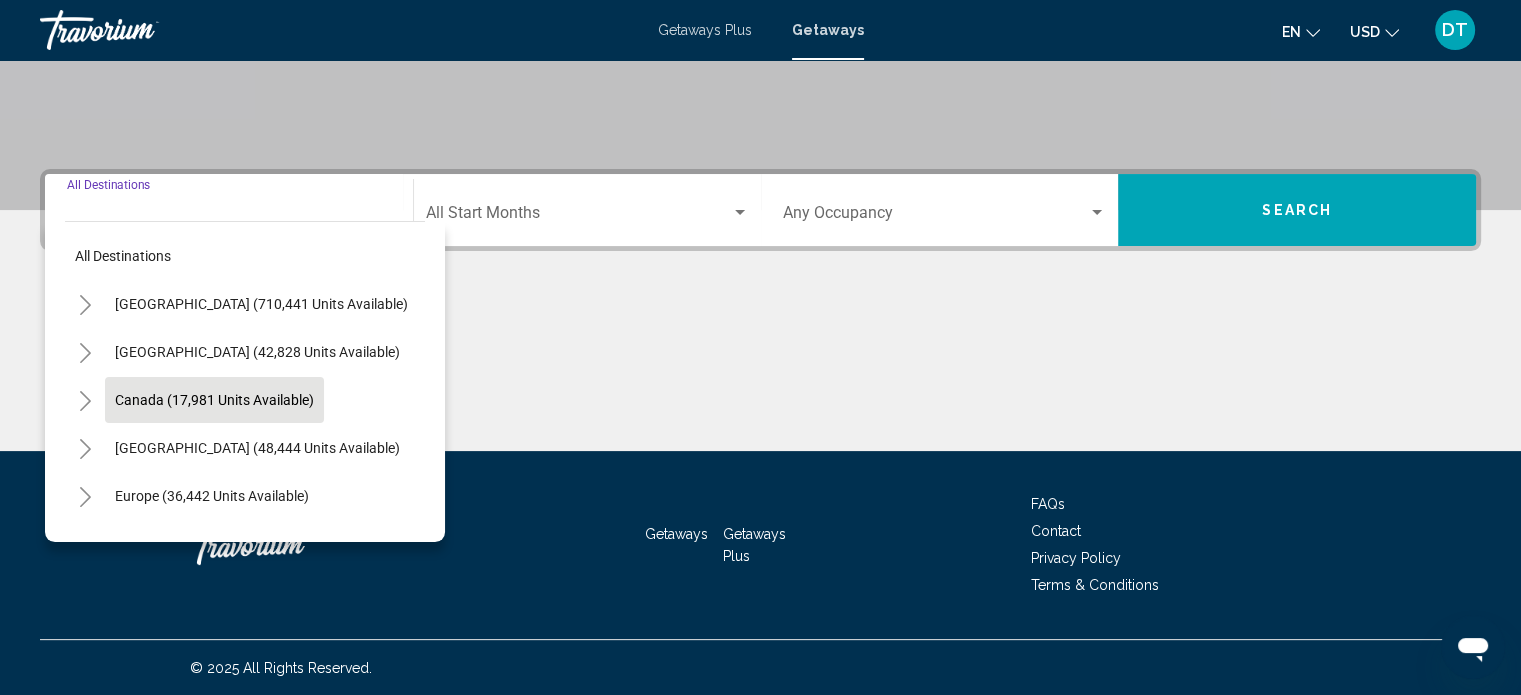 click on "Canada (17,981 units available)" at bounding box center [257, 448] 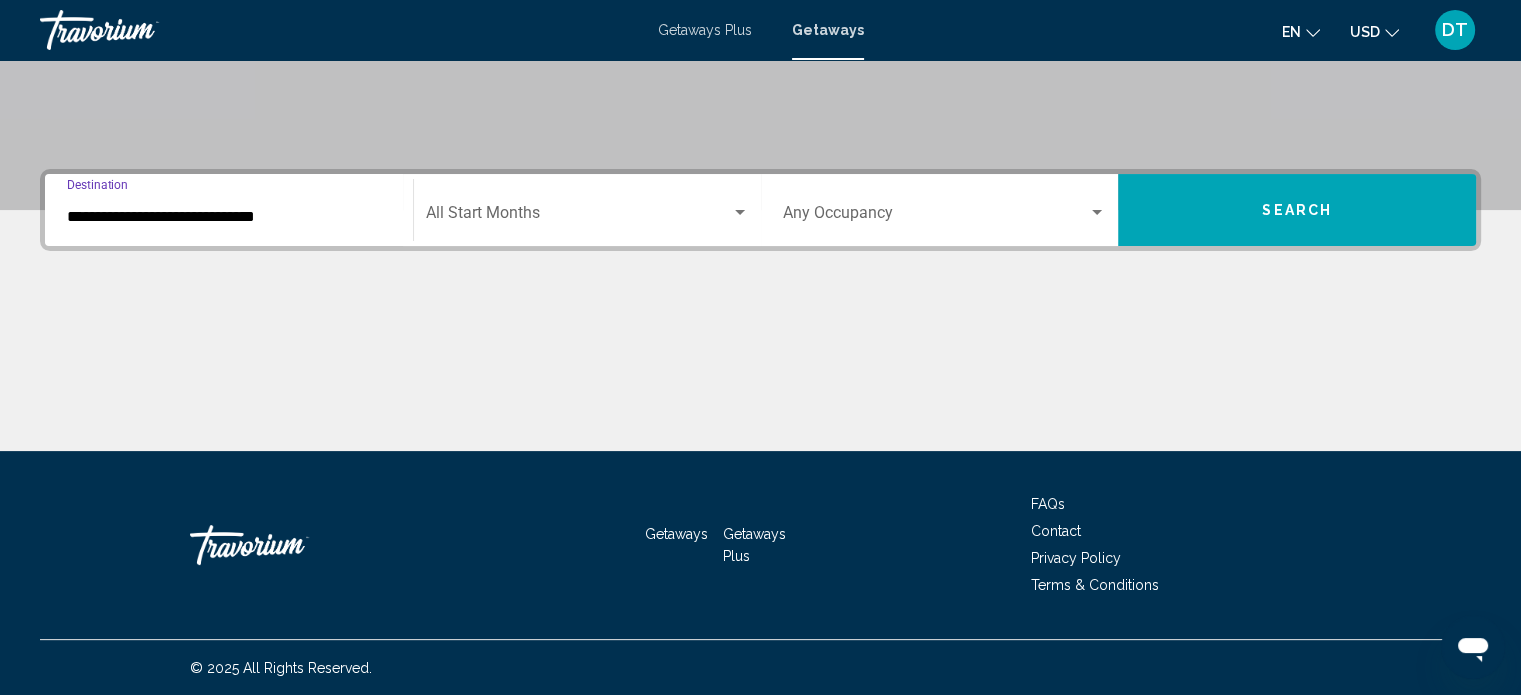 click at bounding box center (578, 217) 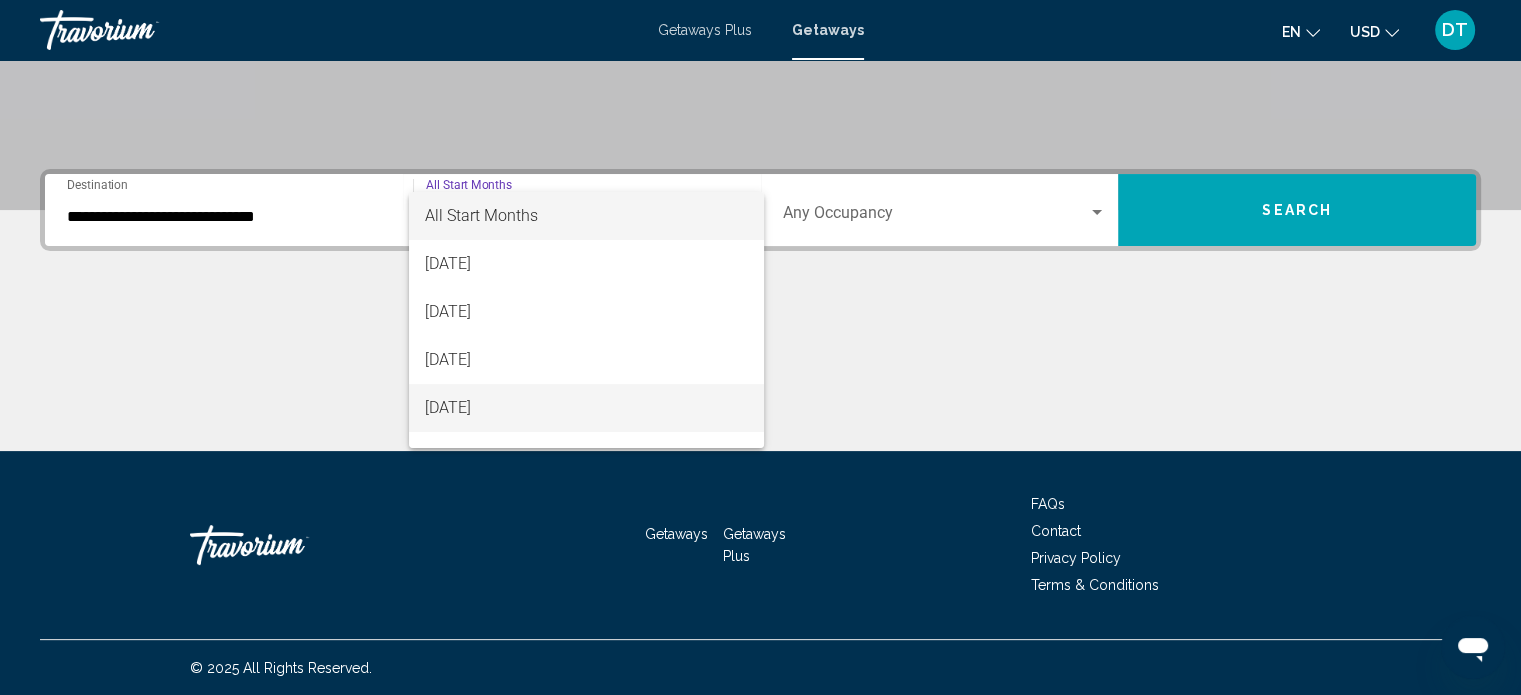 click on "[DATE]" at bounding box center (586, 408) 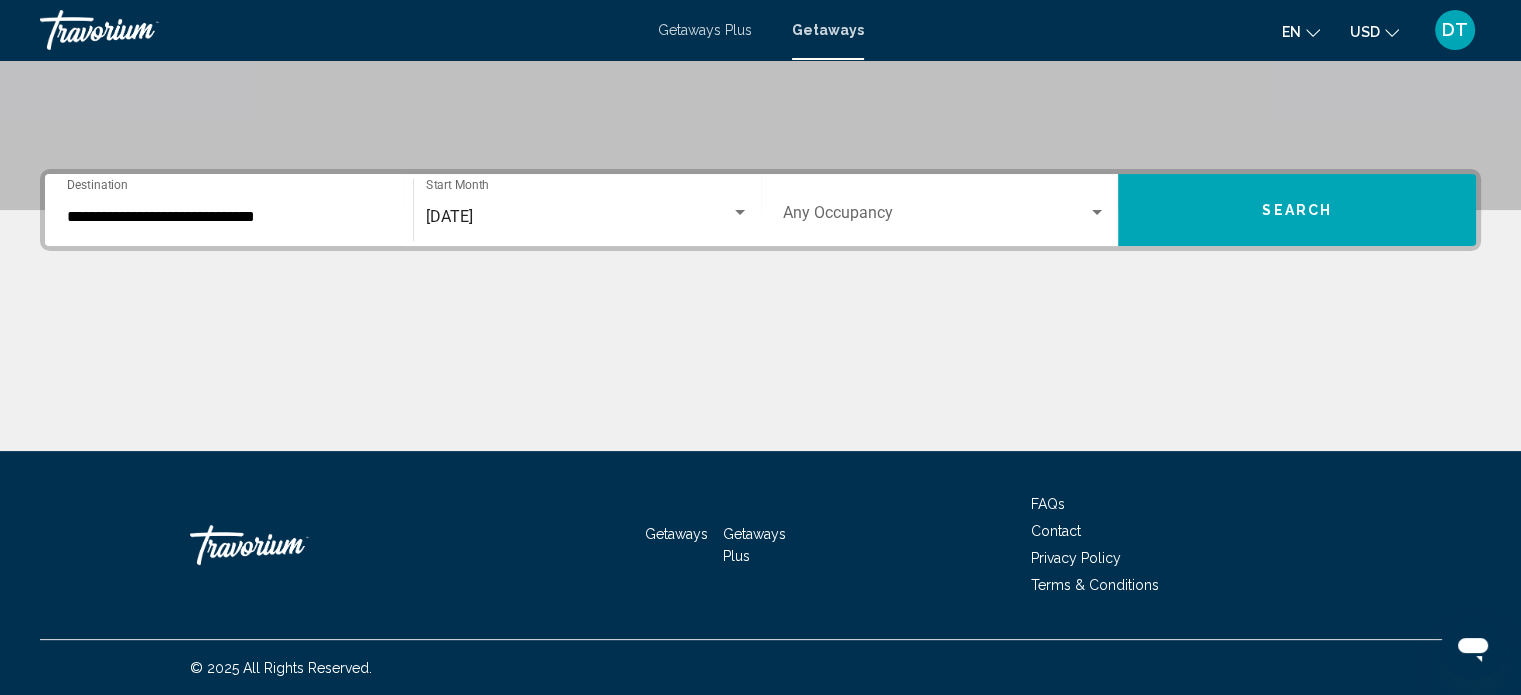 click on "Occupancy Any Occupancy" at bounding box center (945, 210) 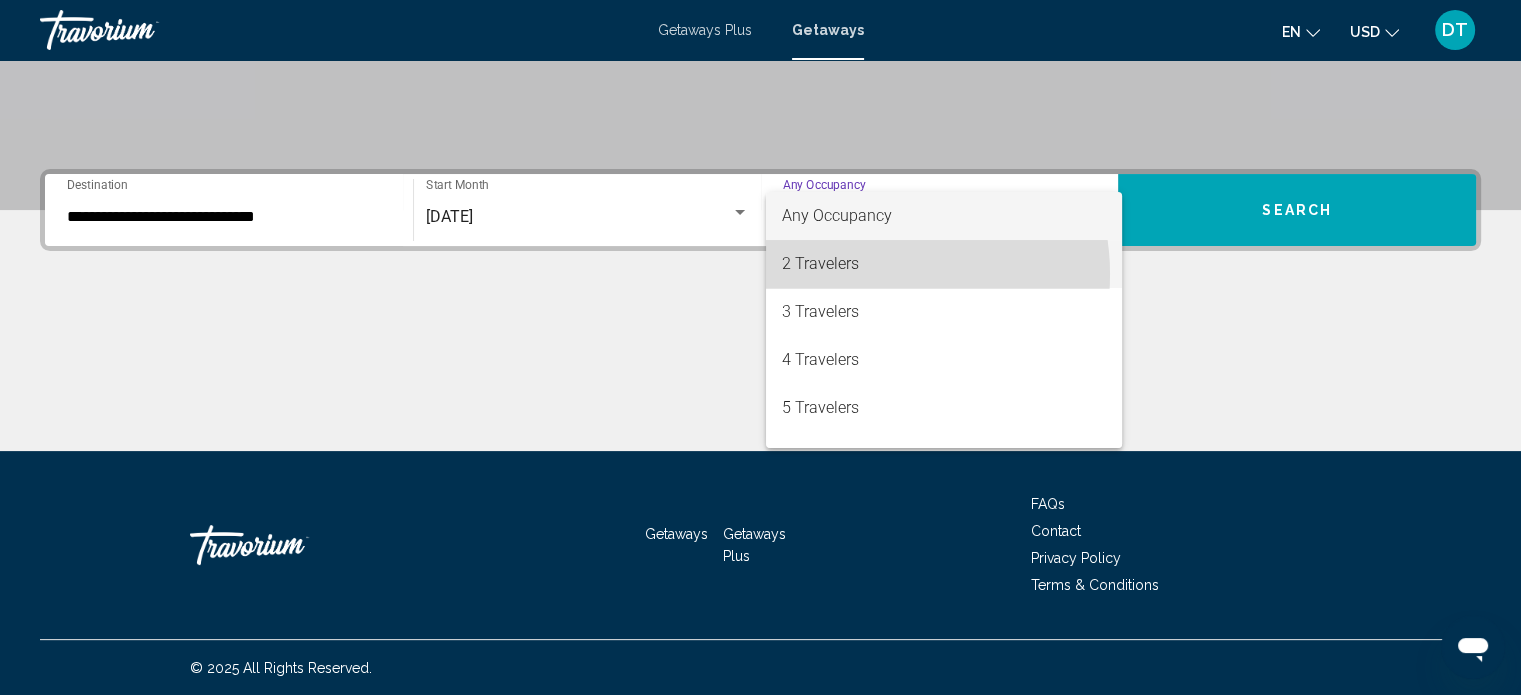 click on "2 Travelers" at bounding box center (944, 264) 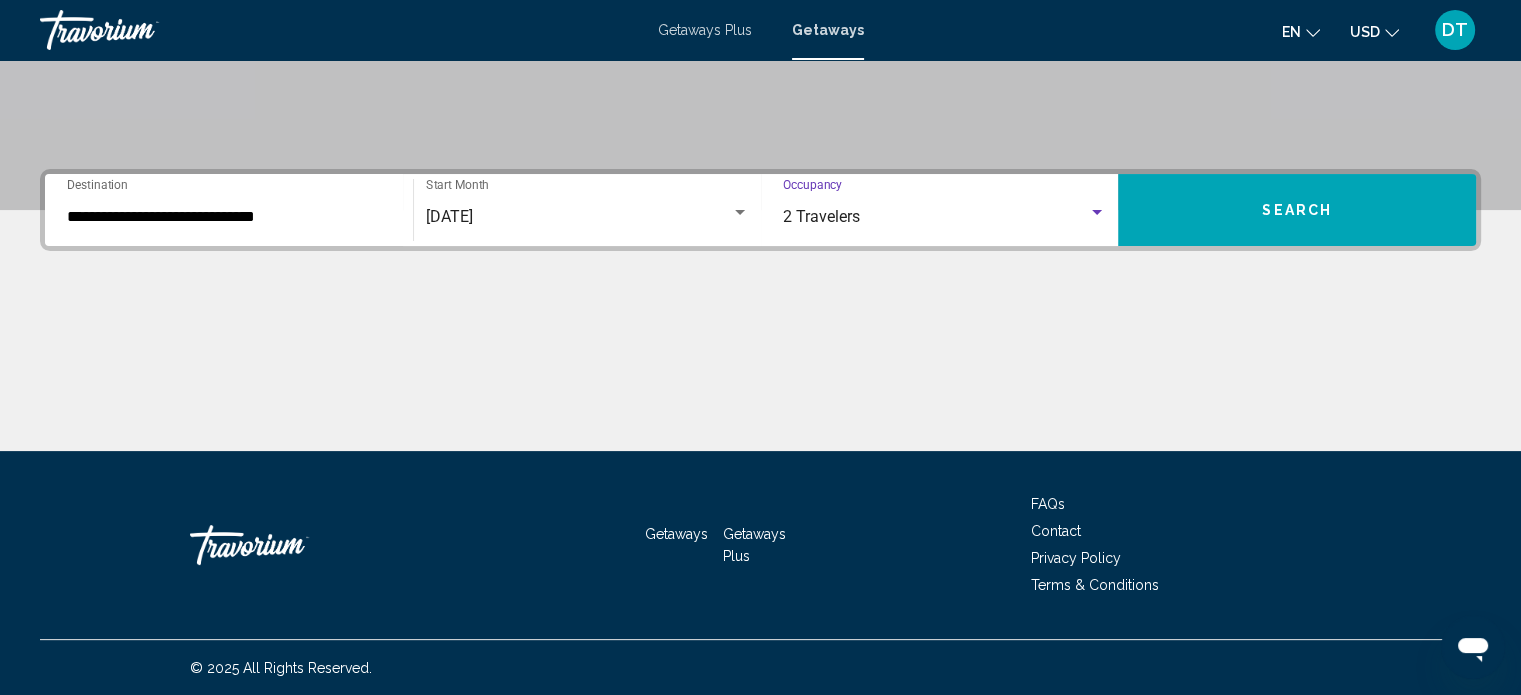click on "Search" at bounding box center [1297, 210] 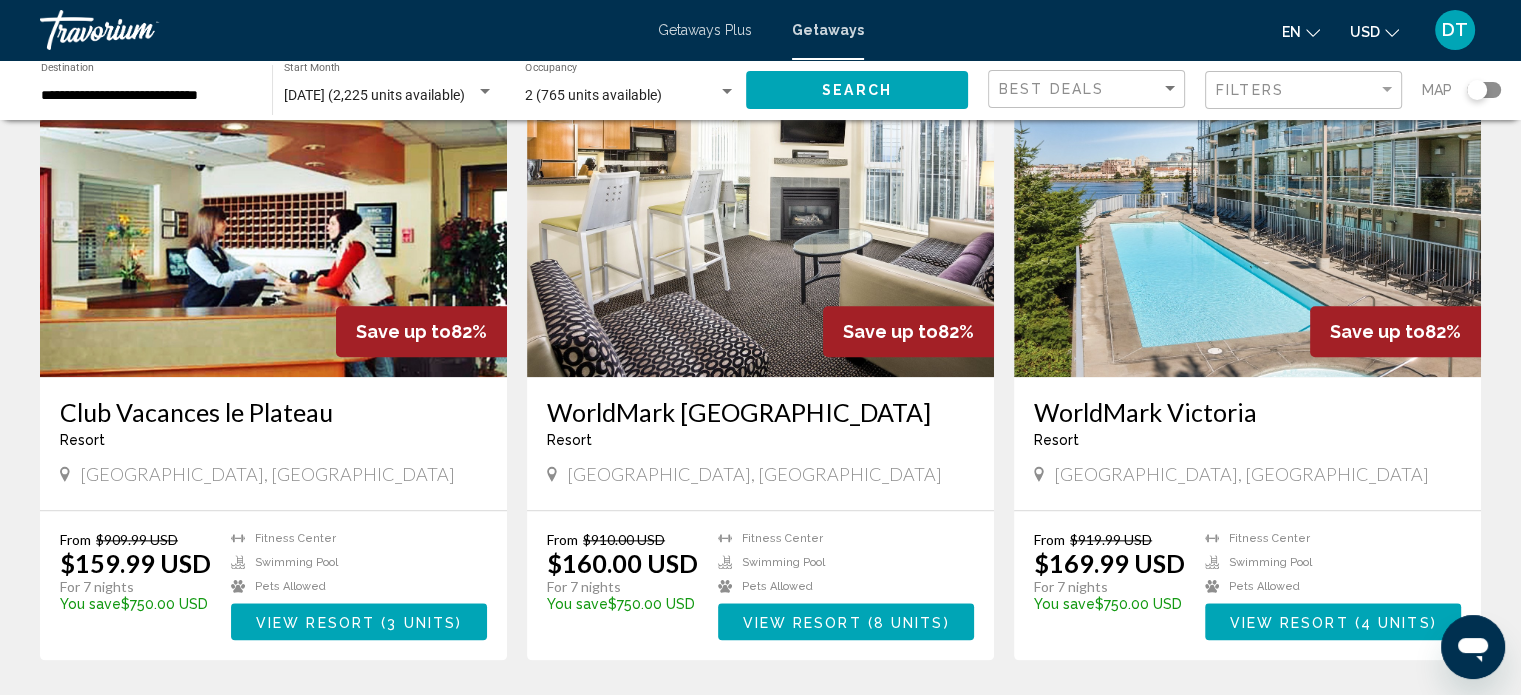 scroll, scrollTop: 2252, scrollLeft: 0, axis: vertical 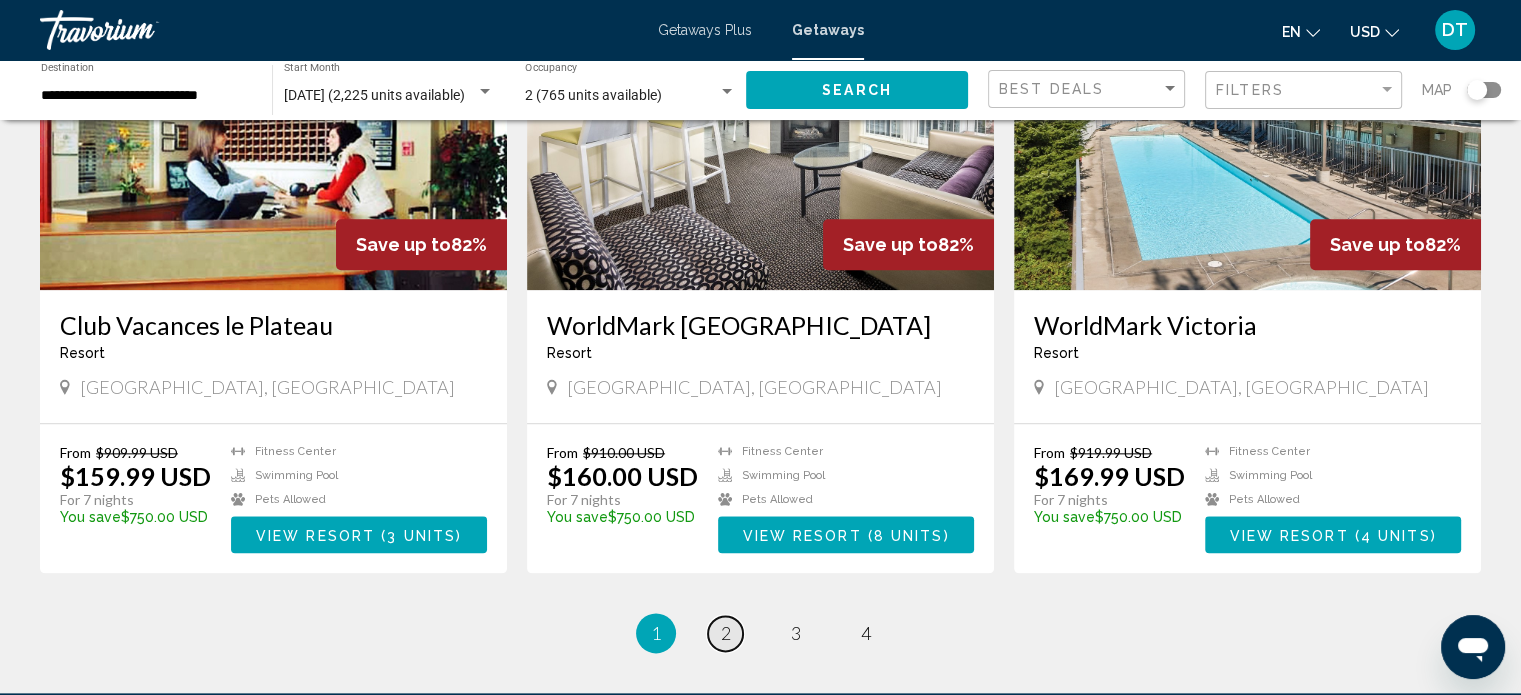 click on "2" at bounding box center [726, 633] 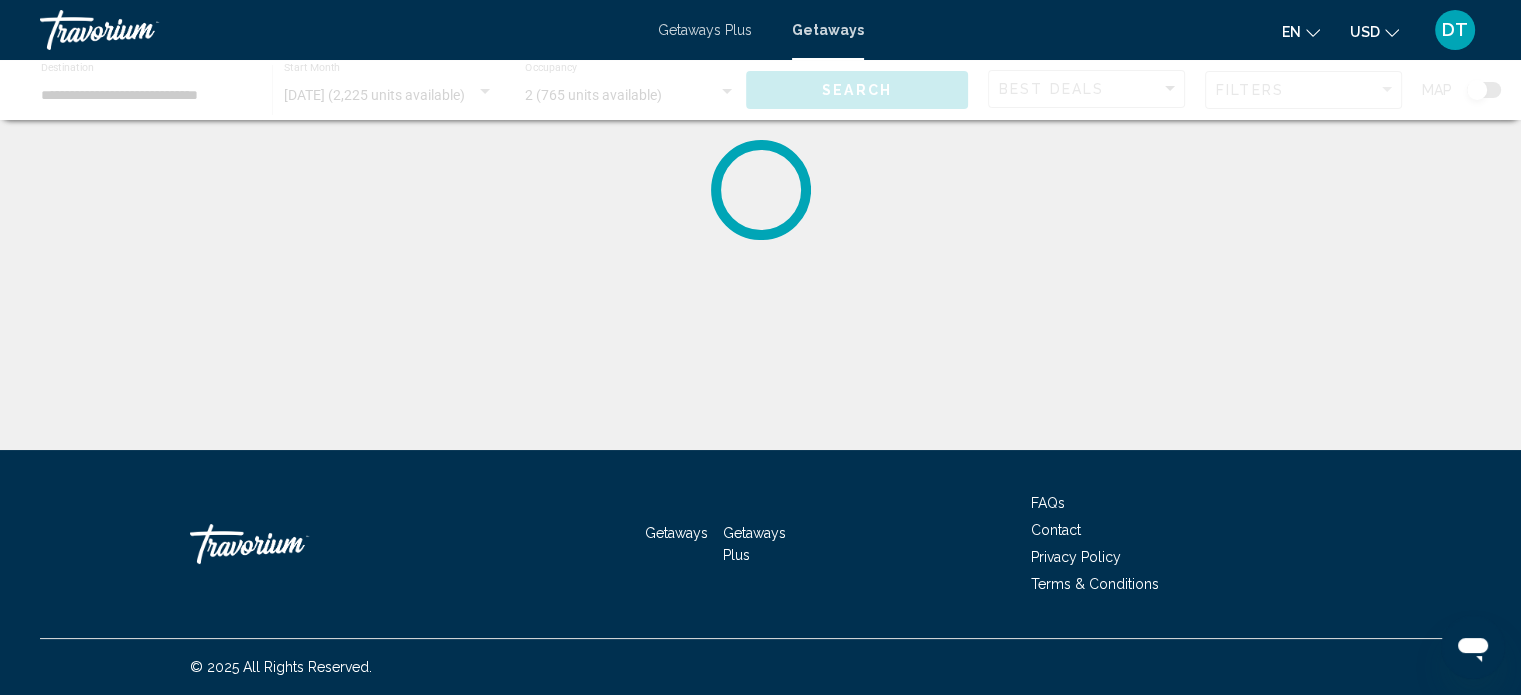 scroll, scrollTop: 0, scrollLeft: 0, axis: both 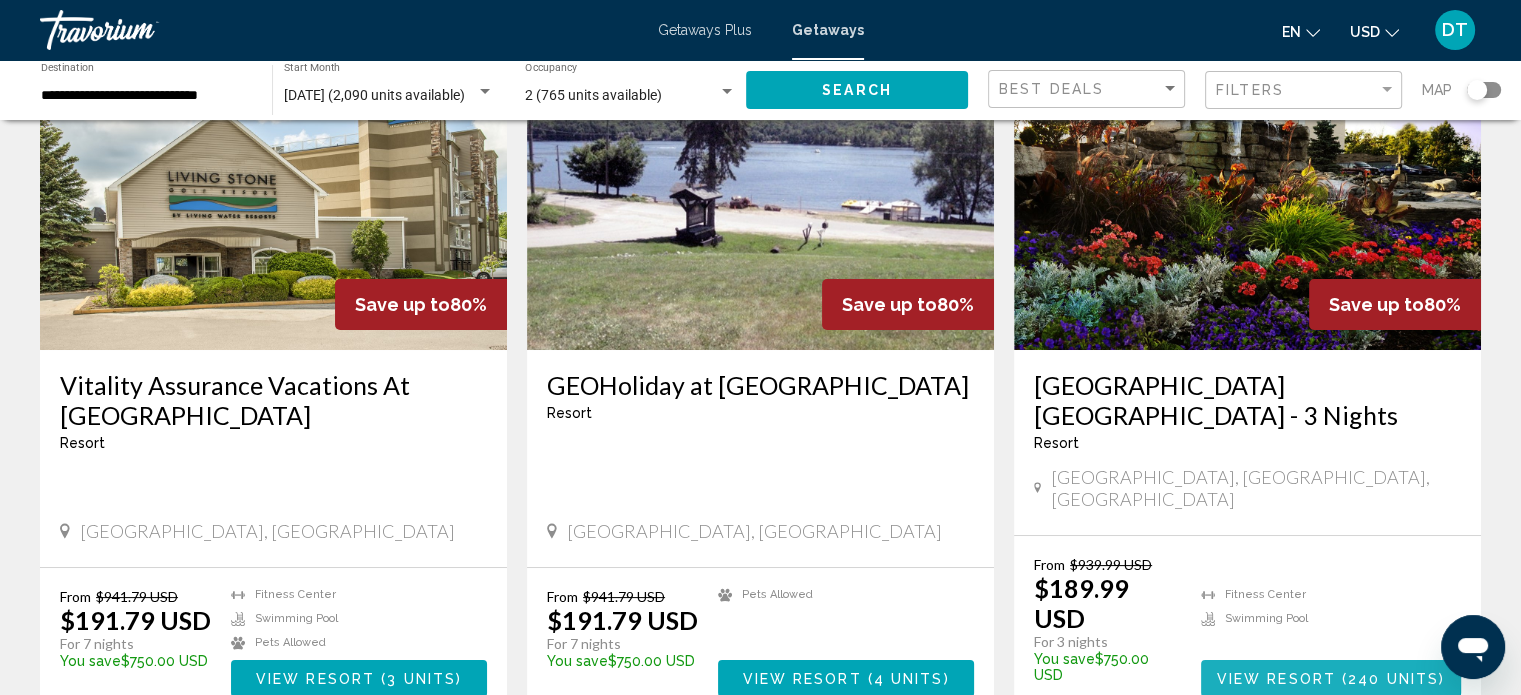 click on "View Resort" at bounding box center (1276, 679) 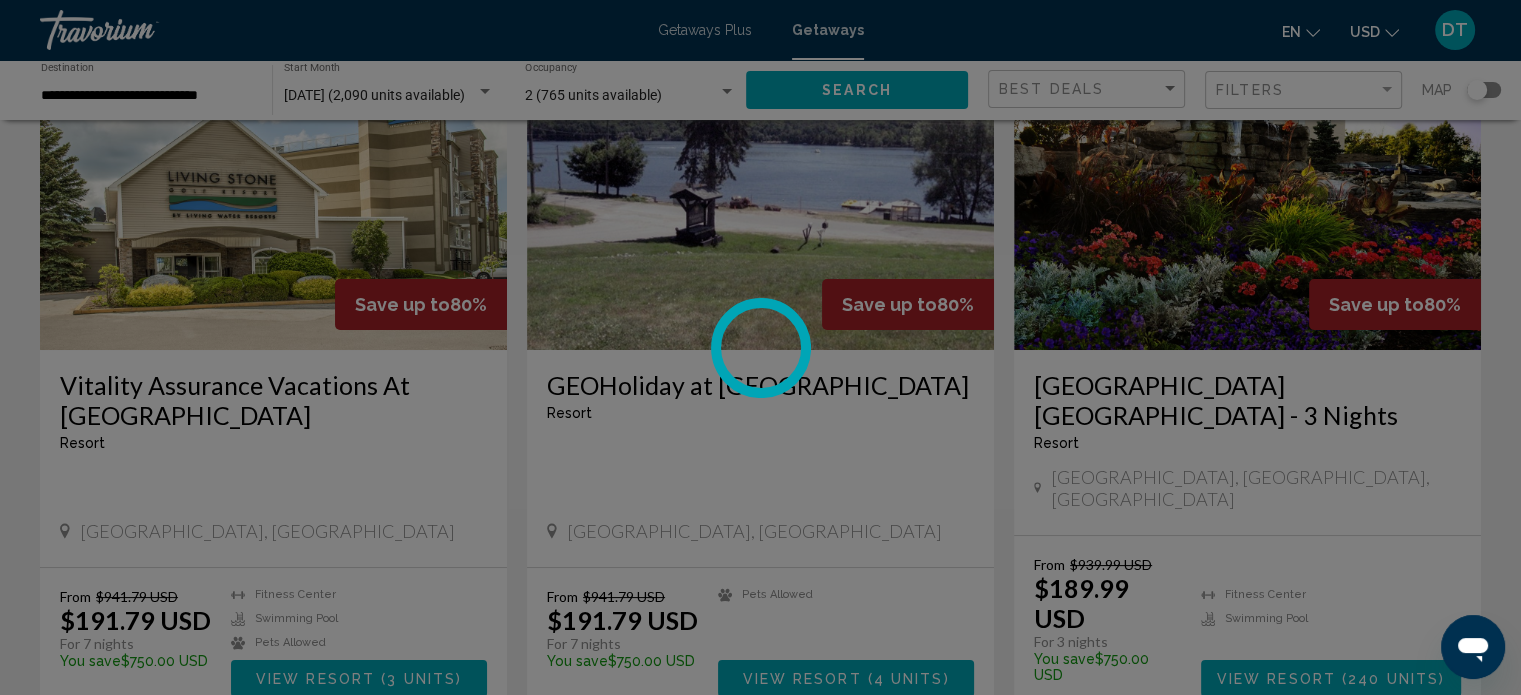 scroll, scrollTop: 12, scrollLeft: 0, axis: vertical 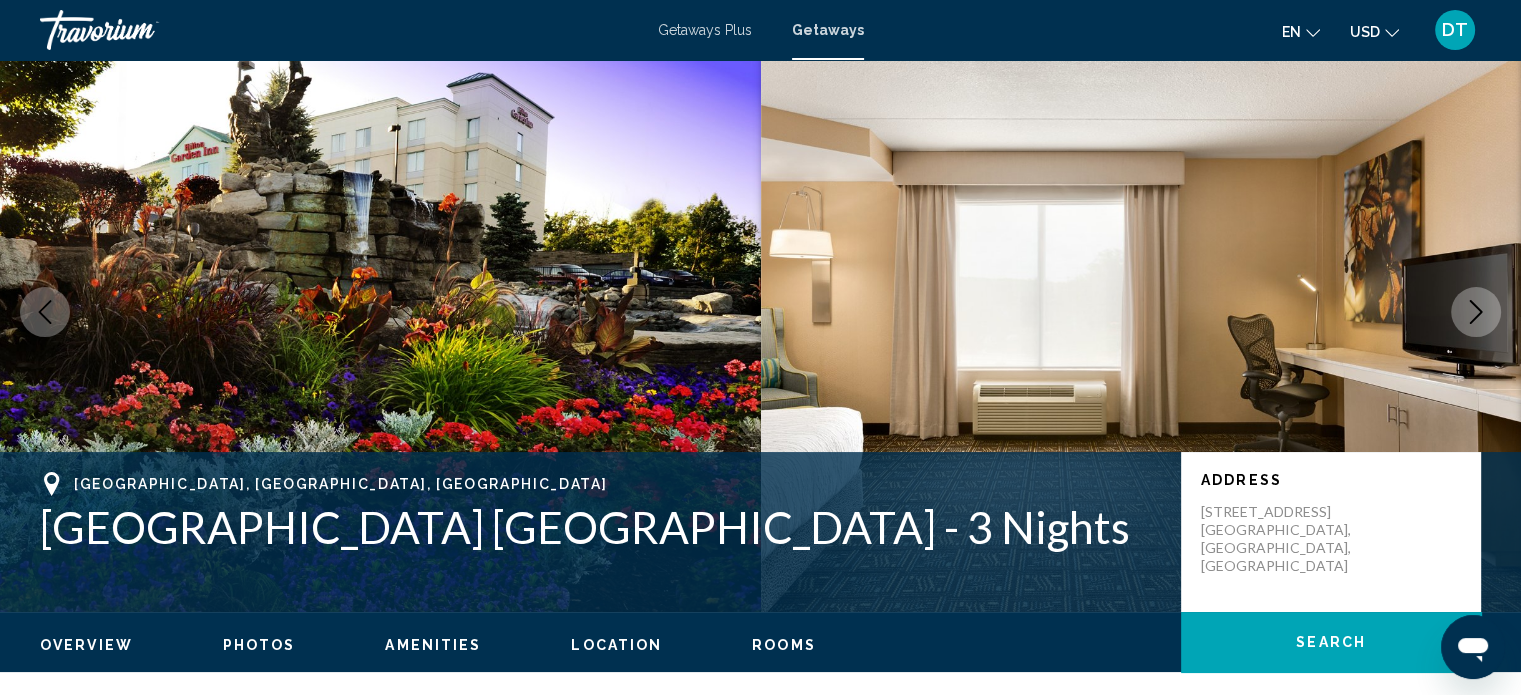 click 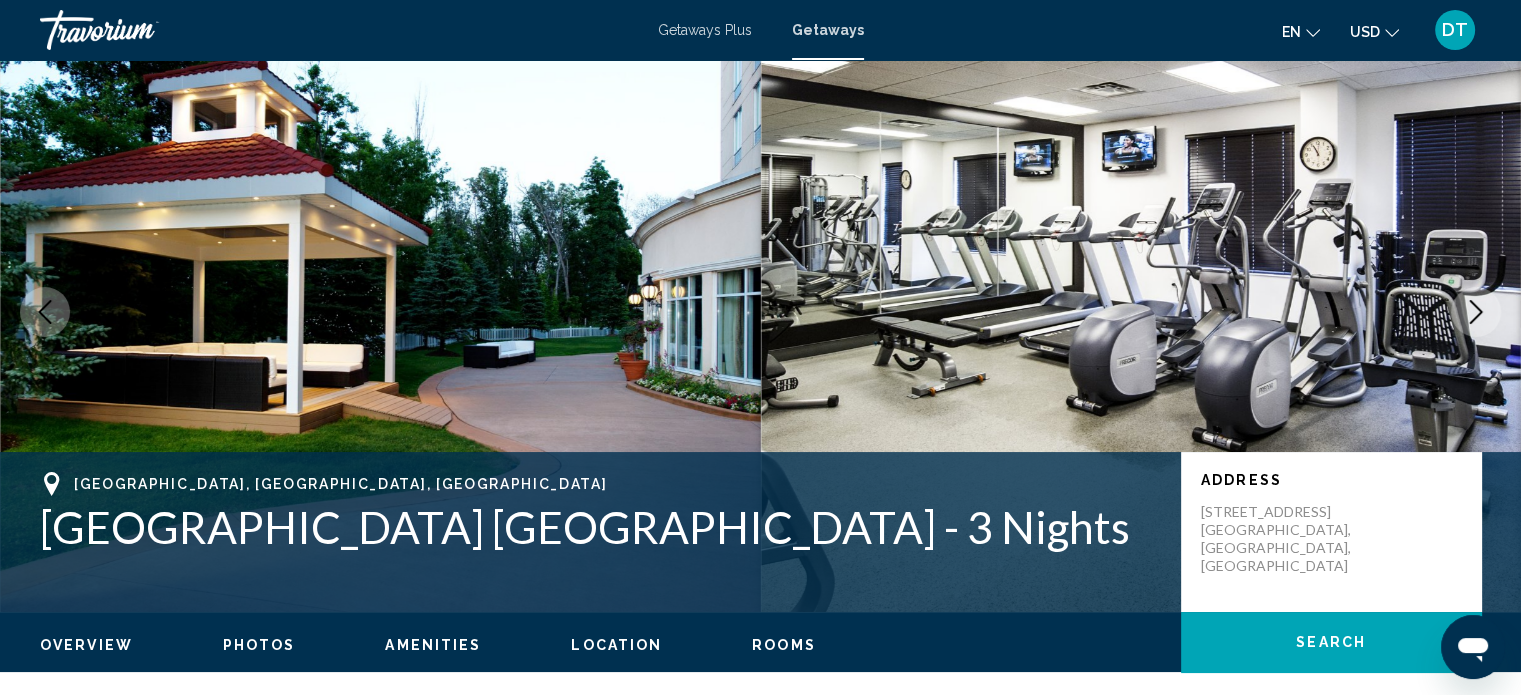 click 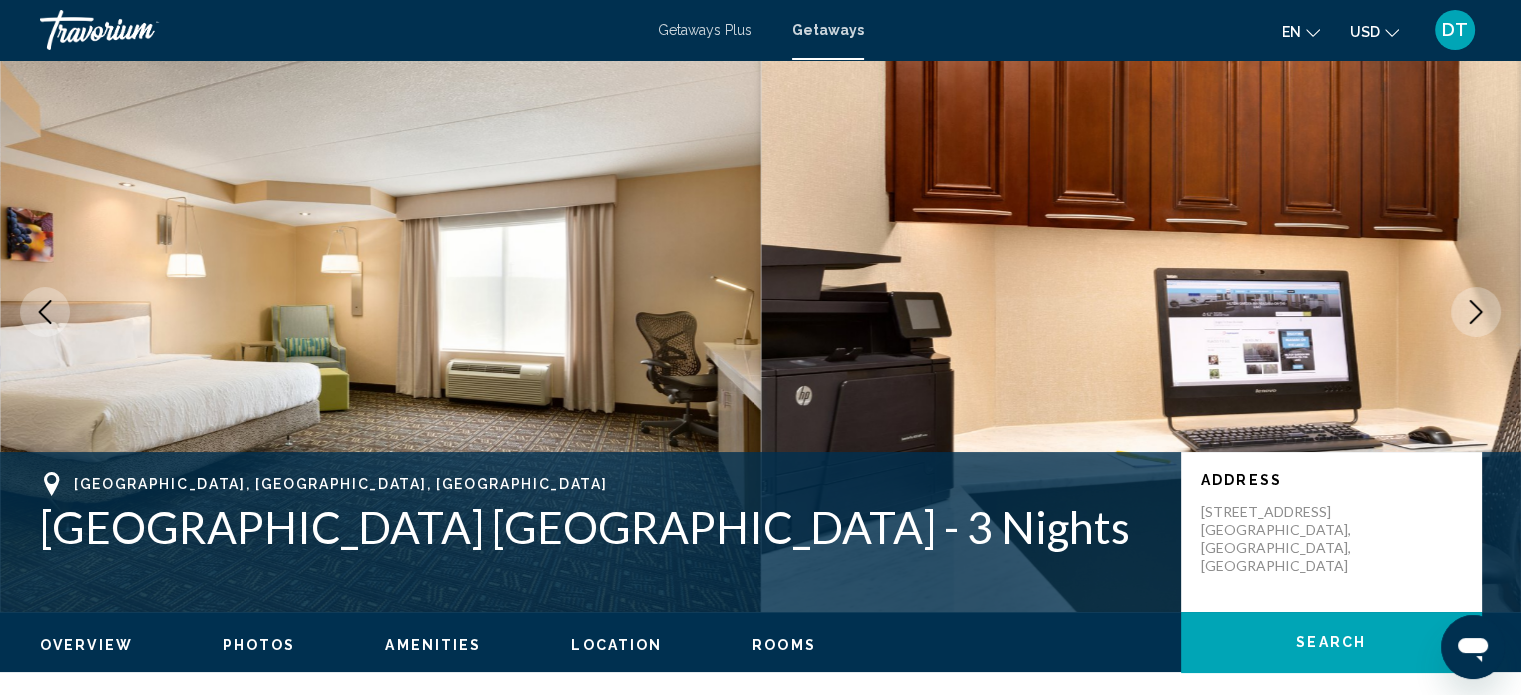 click 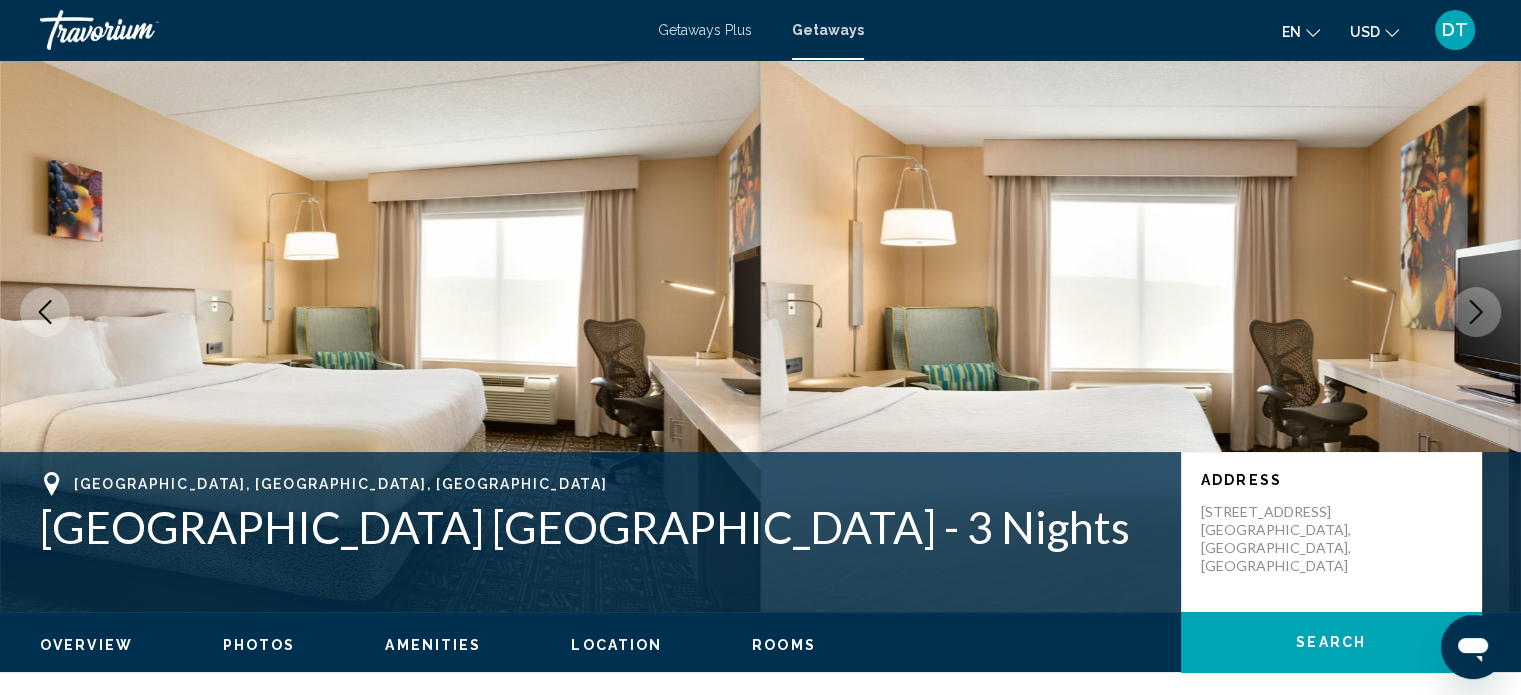 click 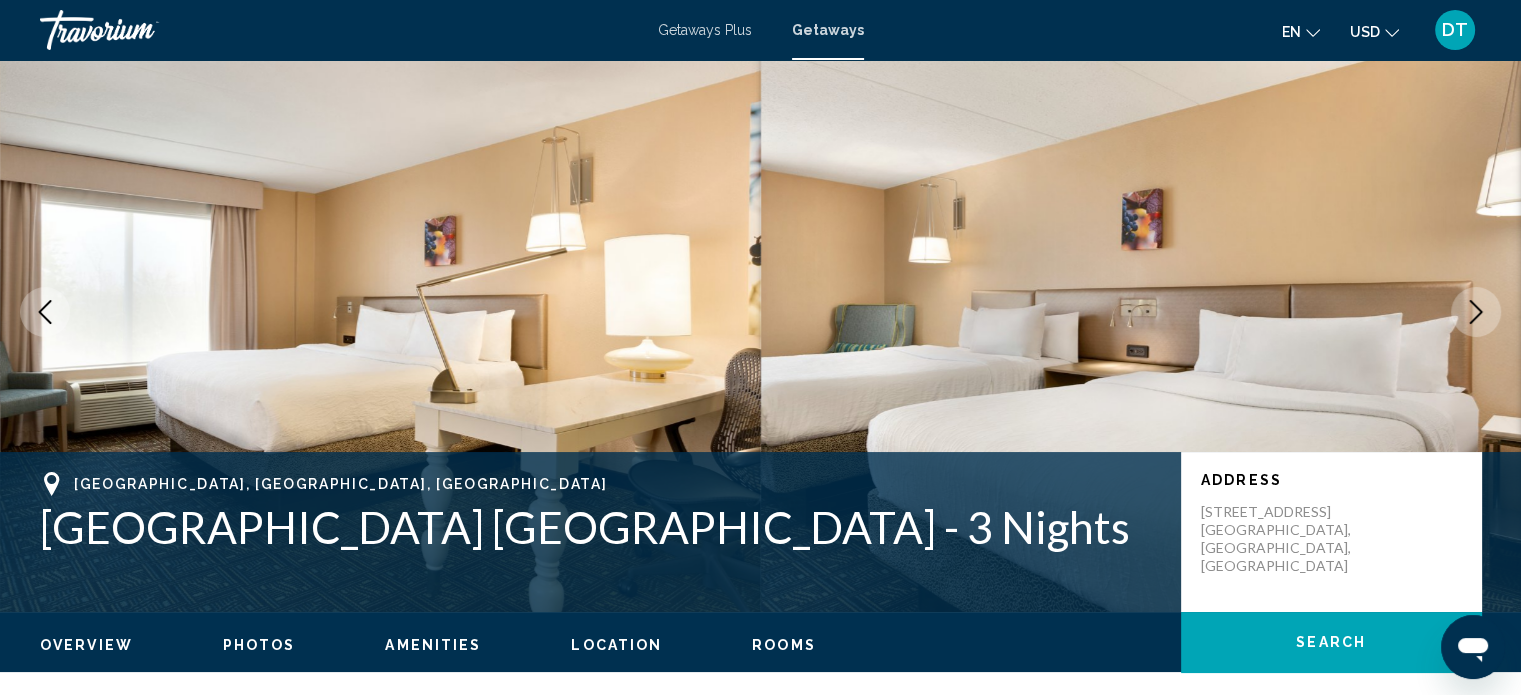 click 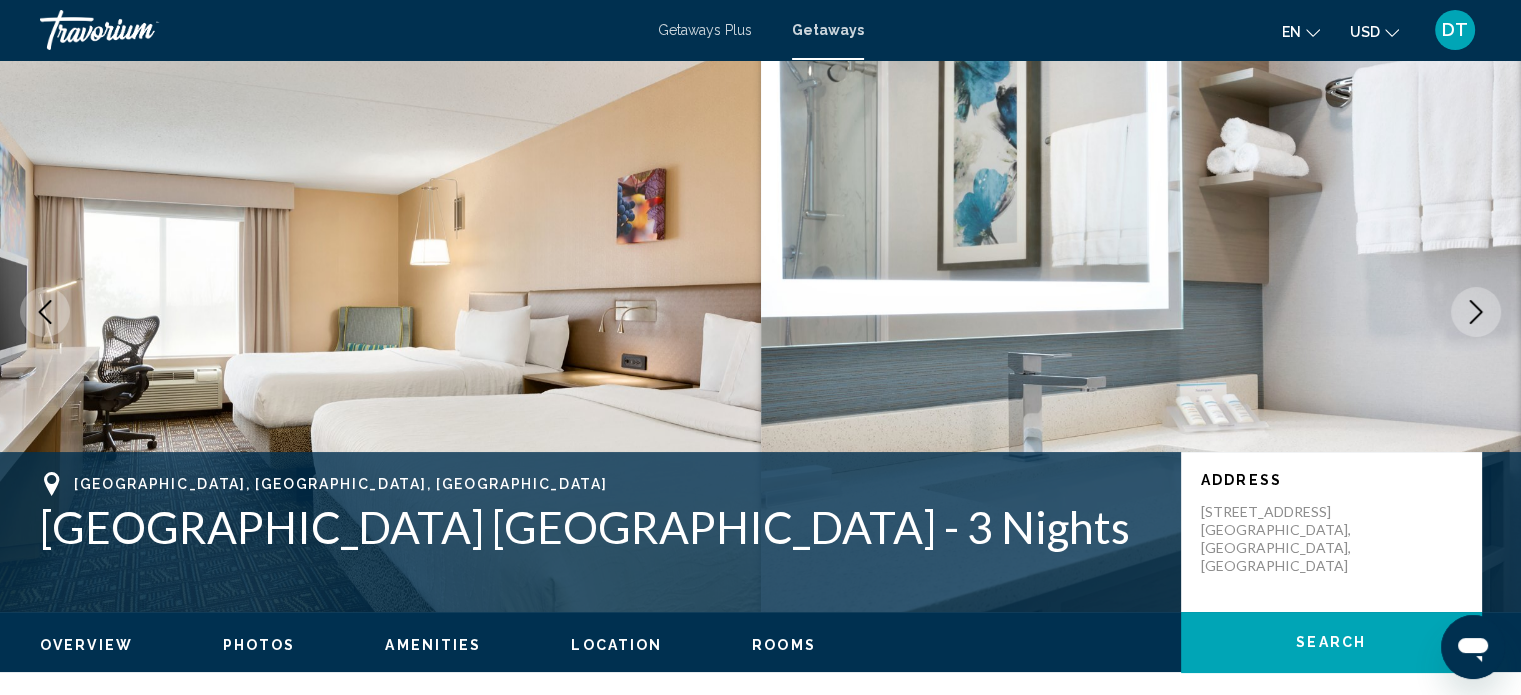 click 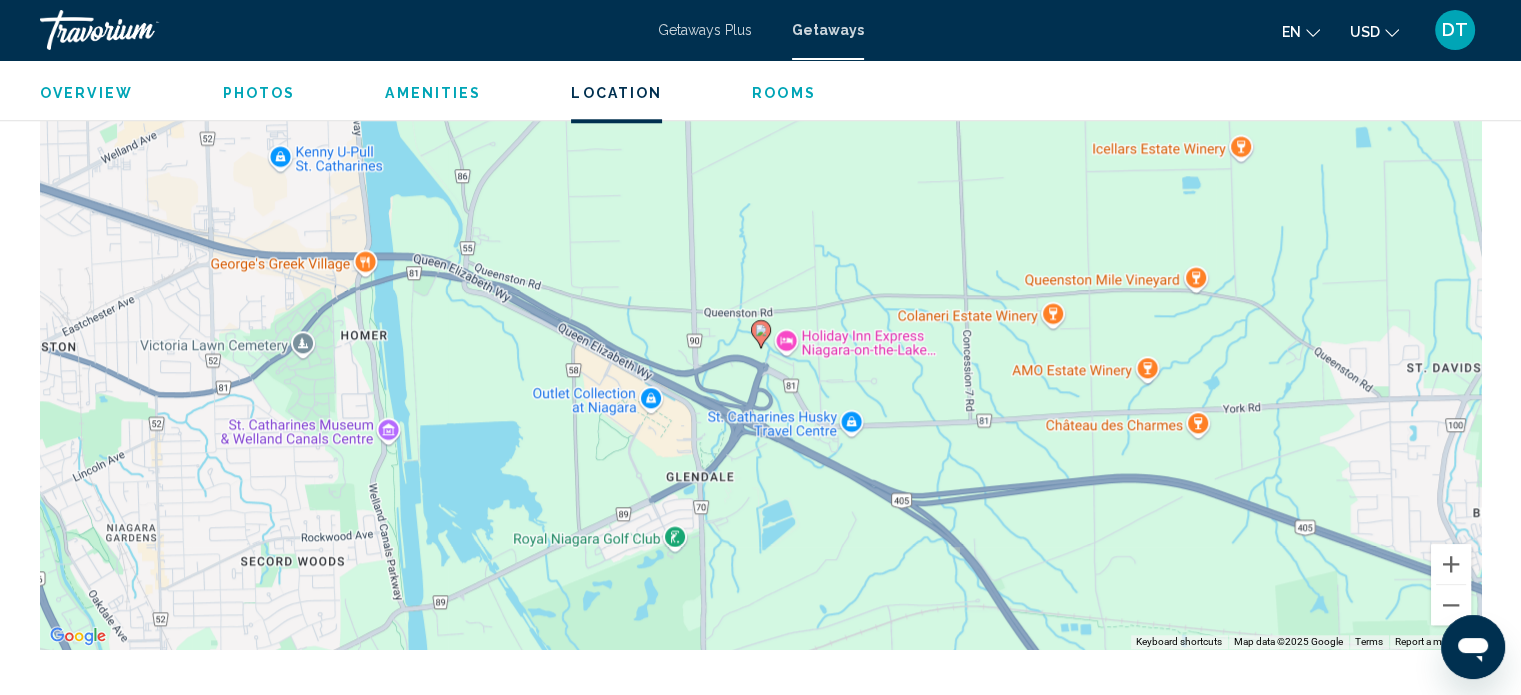 scroll, scrollTop: 1856, scrollLeft: 0, axis: vertical 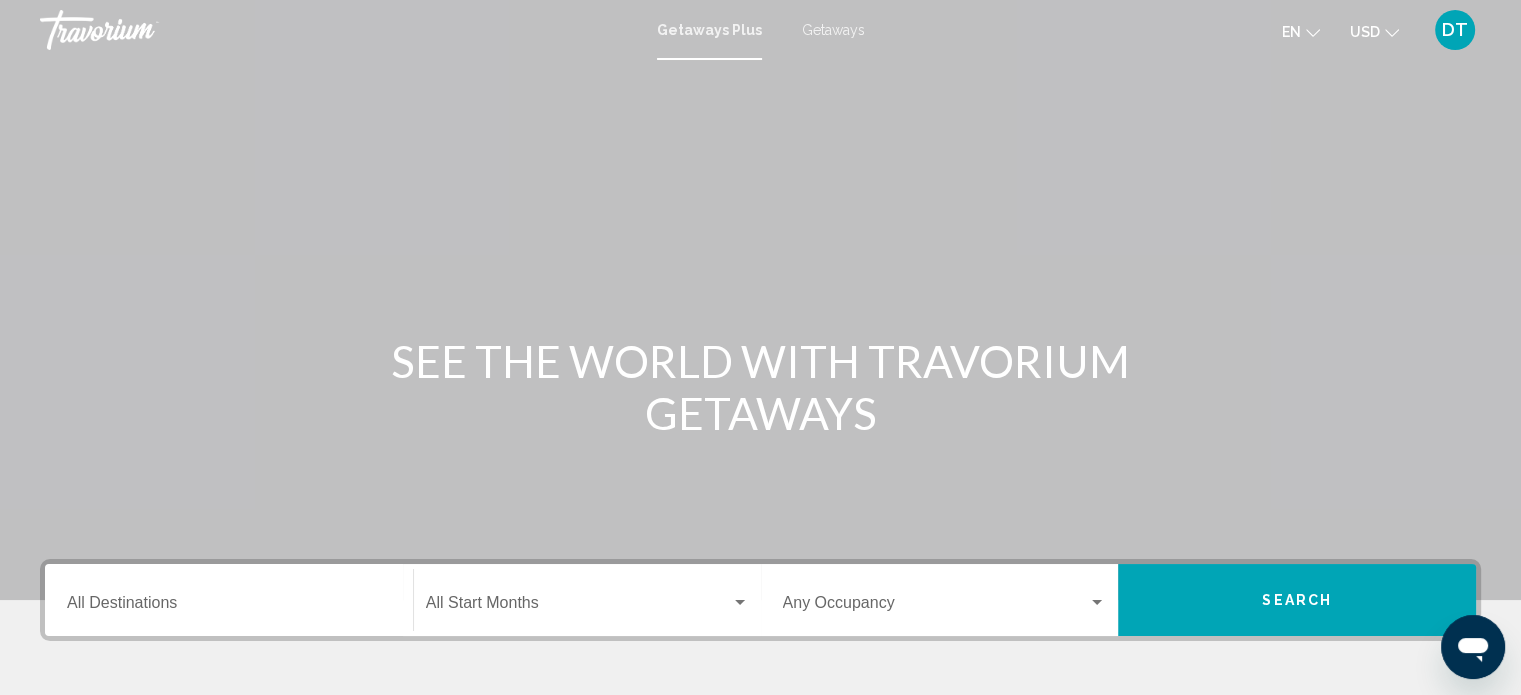 click on "Destination All Destinations" at bounding box center (229, 600) 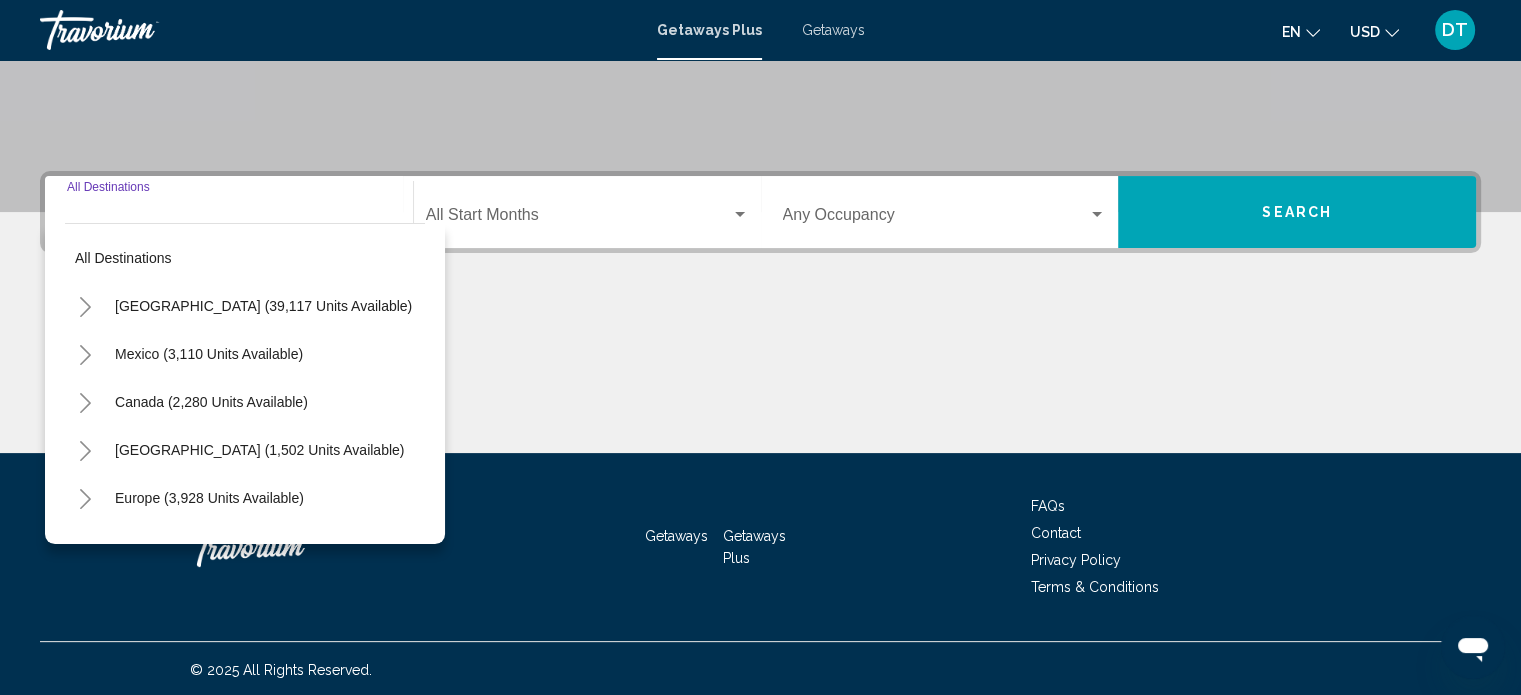 scroll, scrollTop: 390, scrollLeft: 0, axis: vertical 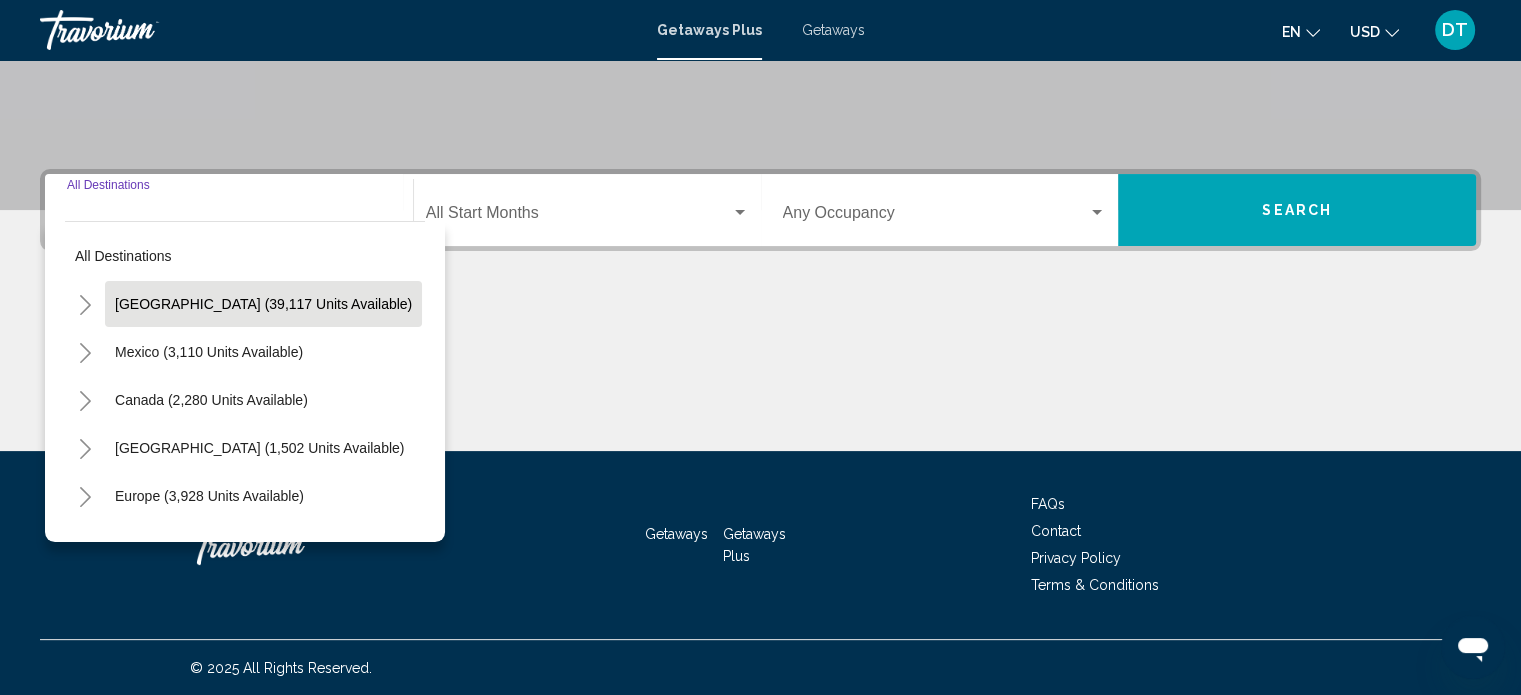 click on "[GEOGRAPHIC_DATA] (39,117 units available)" at bounding box center (209, 352) 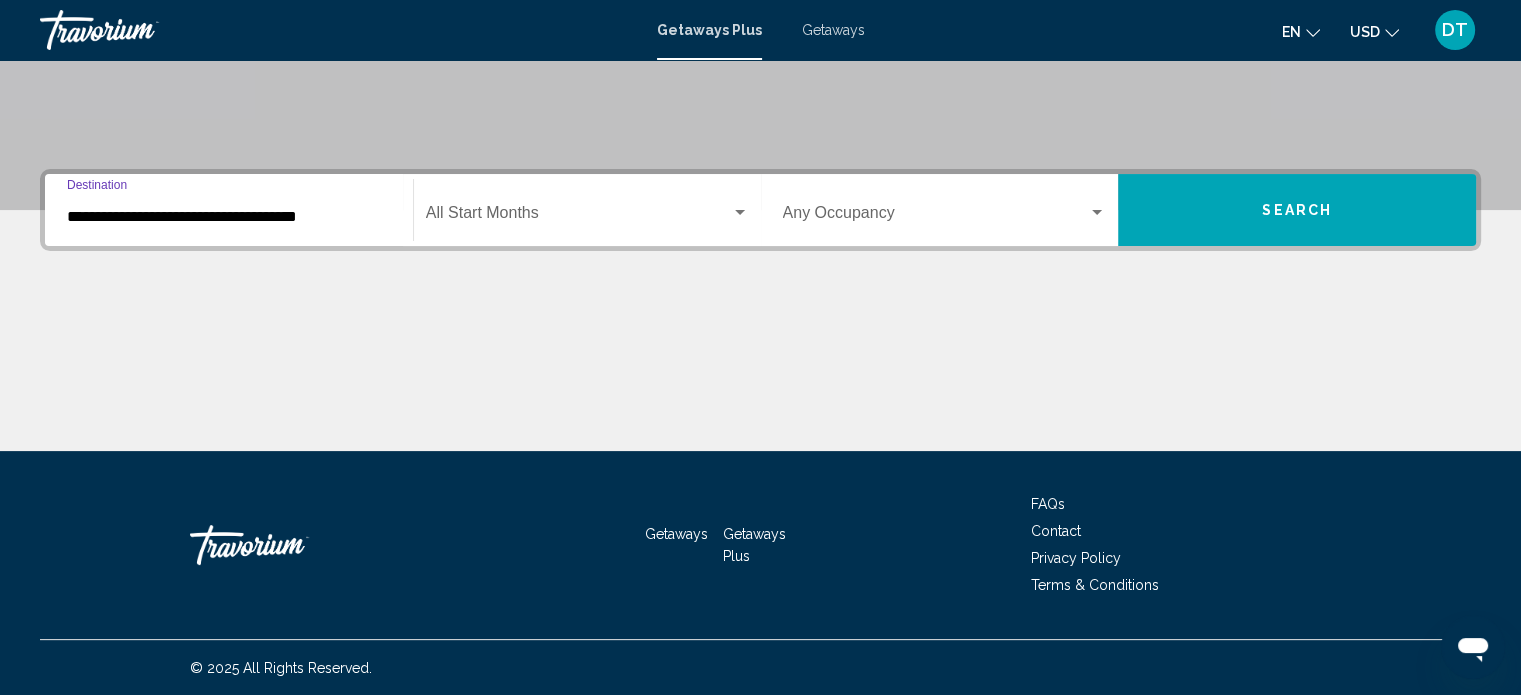 click on "Start Month All Start Months" 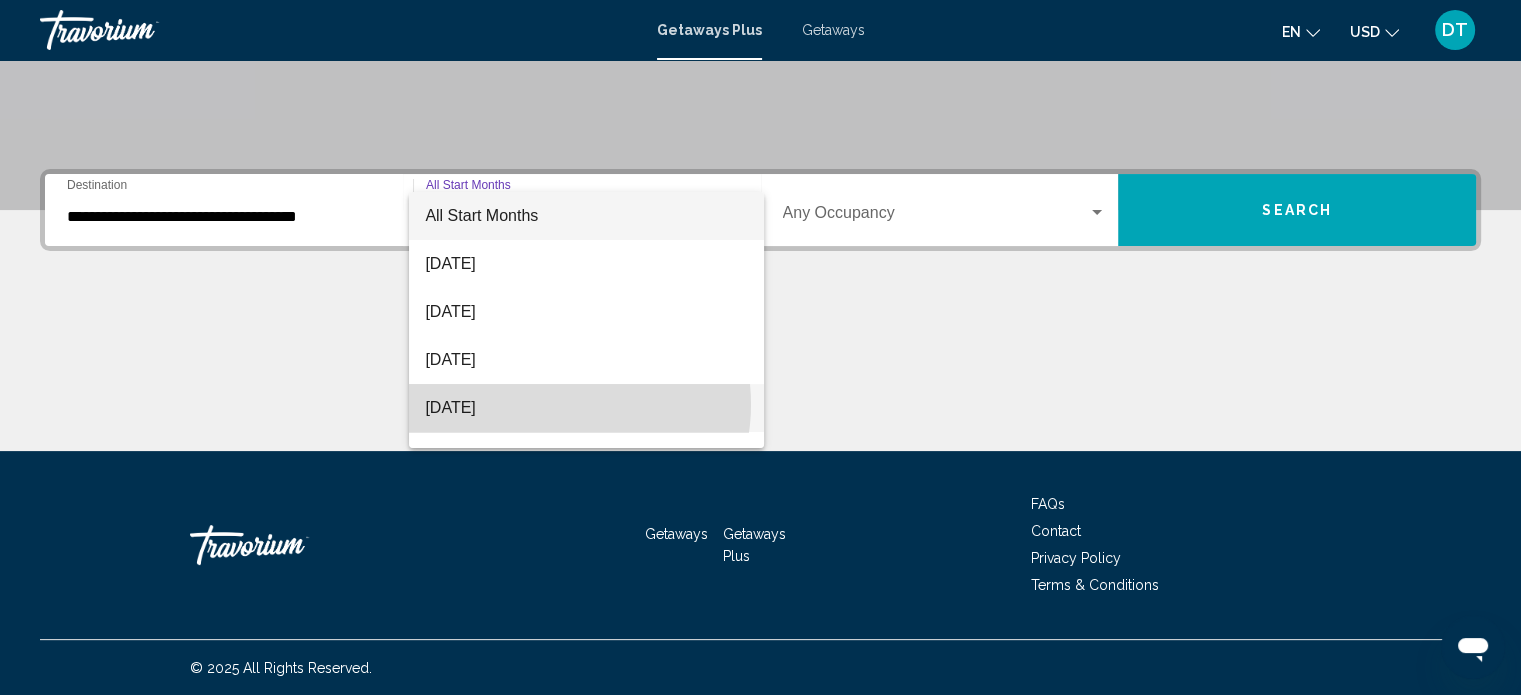 click on "[DATE]" at bounding box center (586, 408) 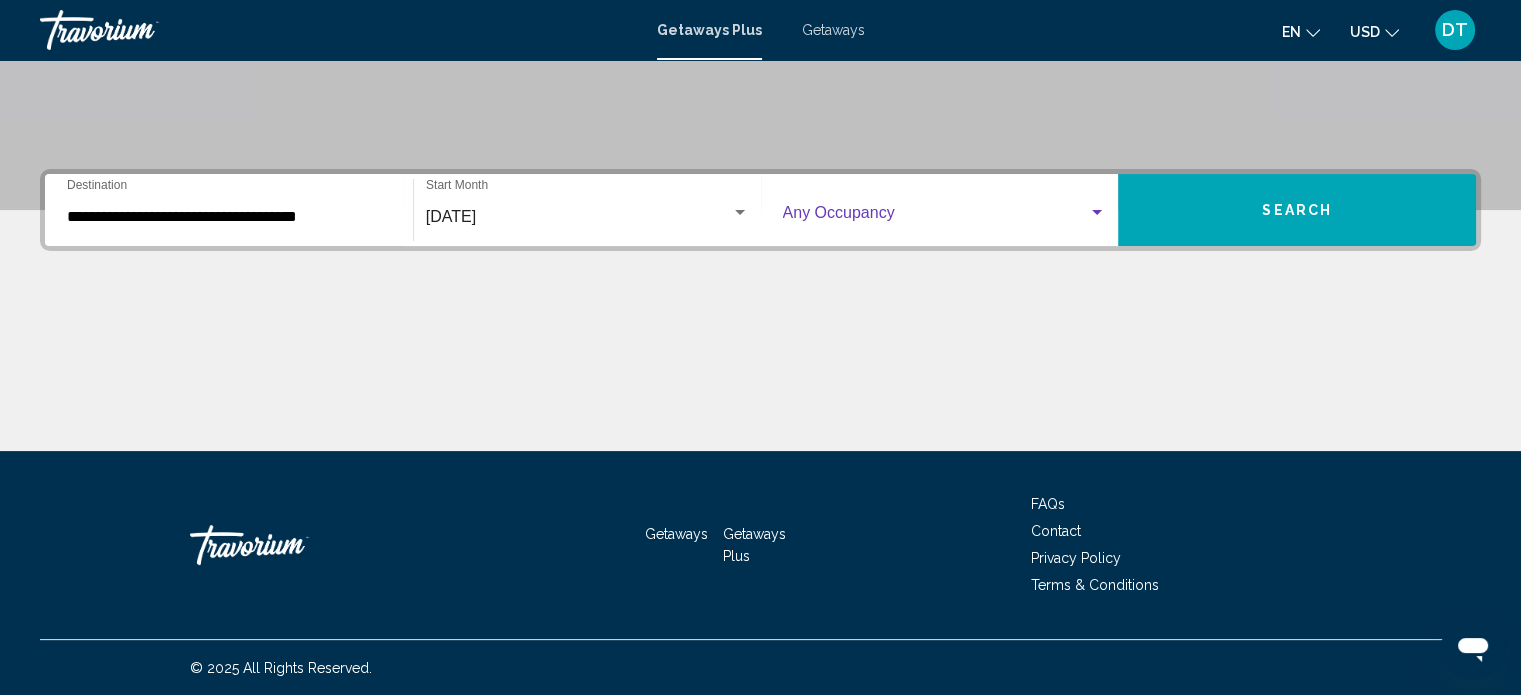 click at bounding box center (936, 217) 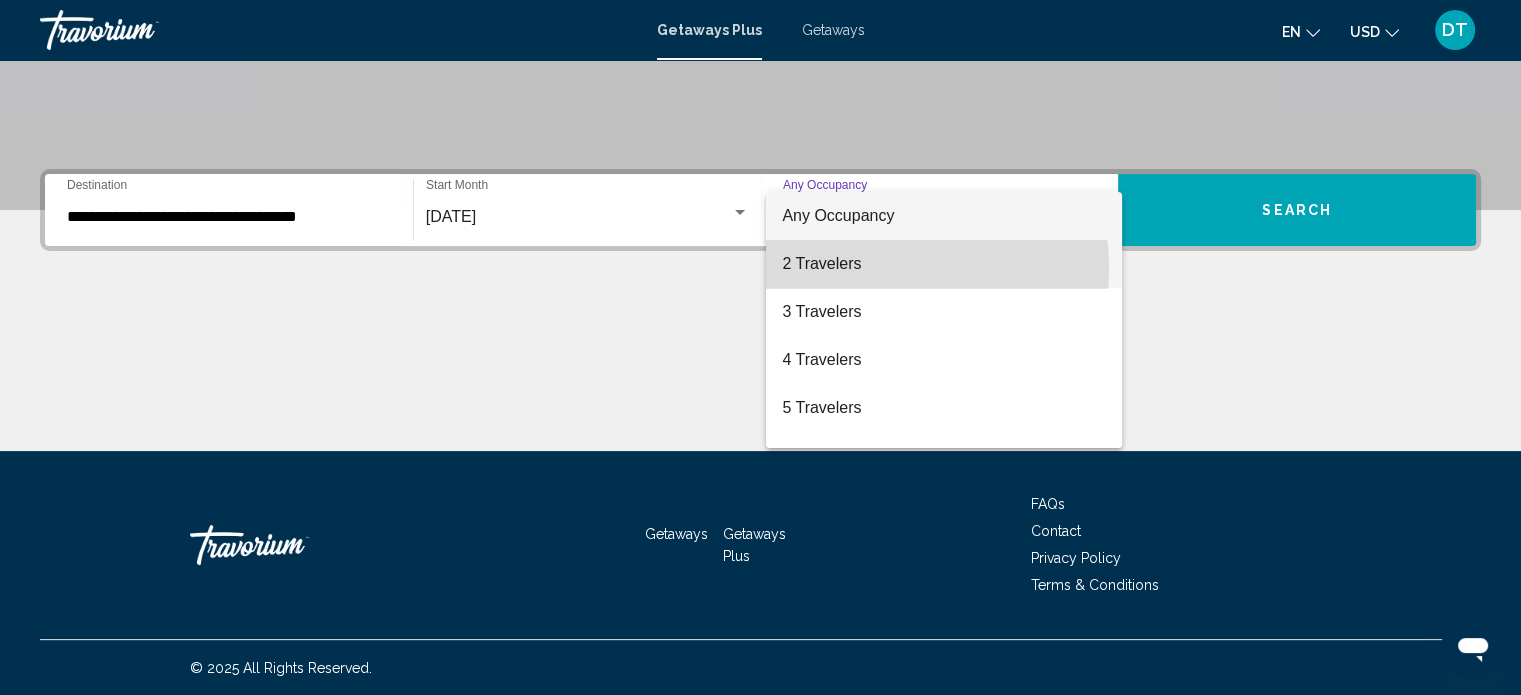 click on "2 Travelers" at bounding box center (944, 264) 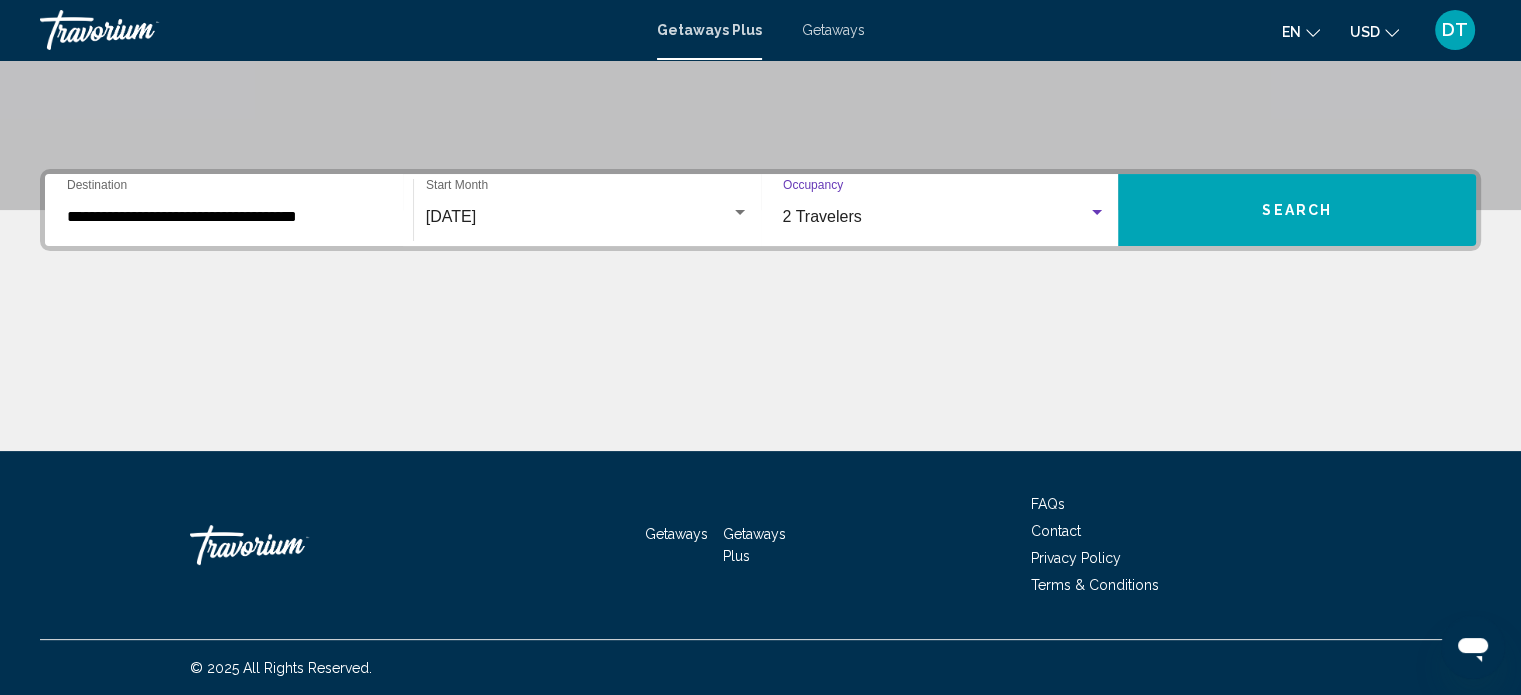 click on "Search" at bounding box center (1297, 210) 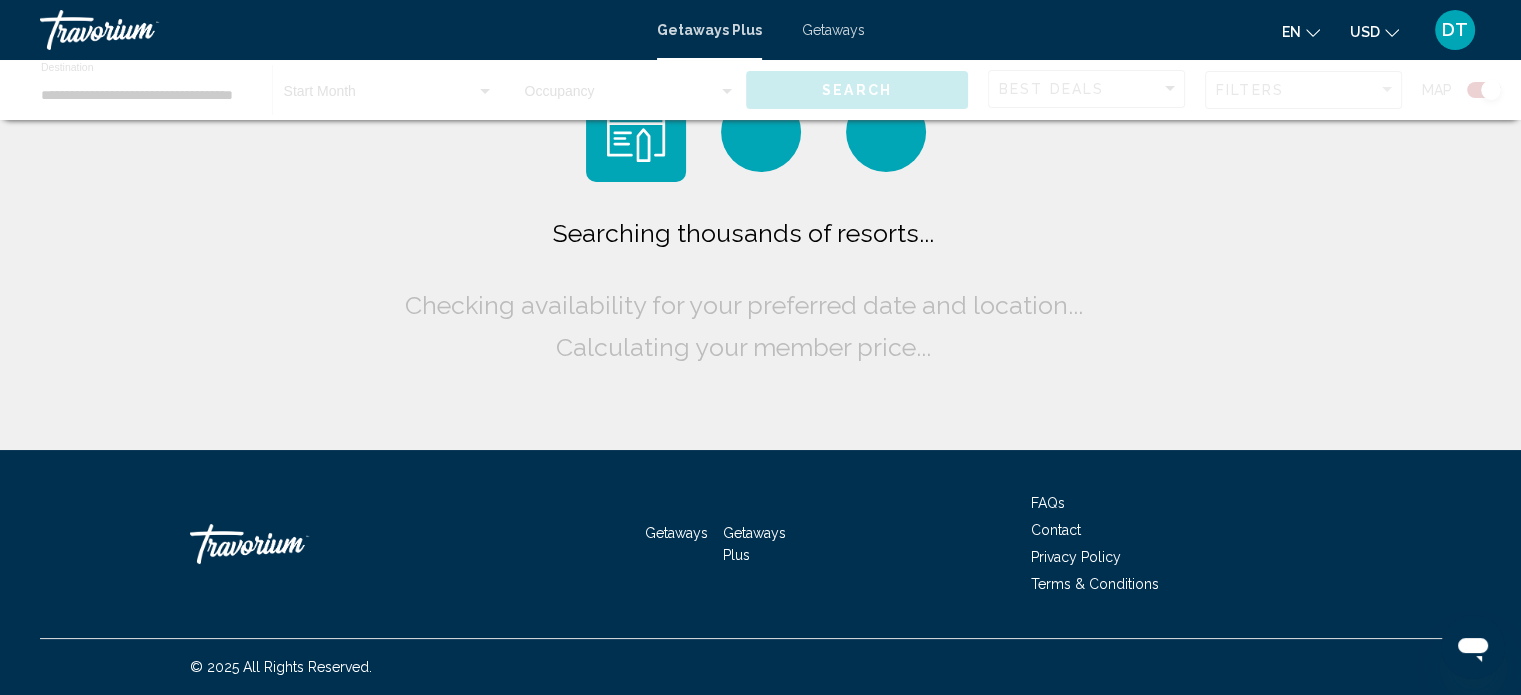 scroll, scrollTop: 0, scrollLeft: 0, axis: both 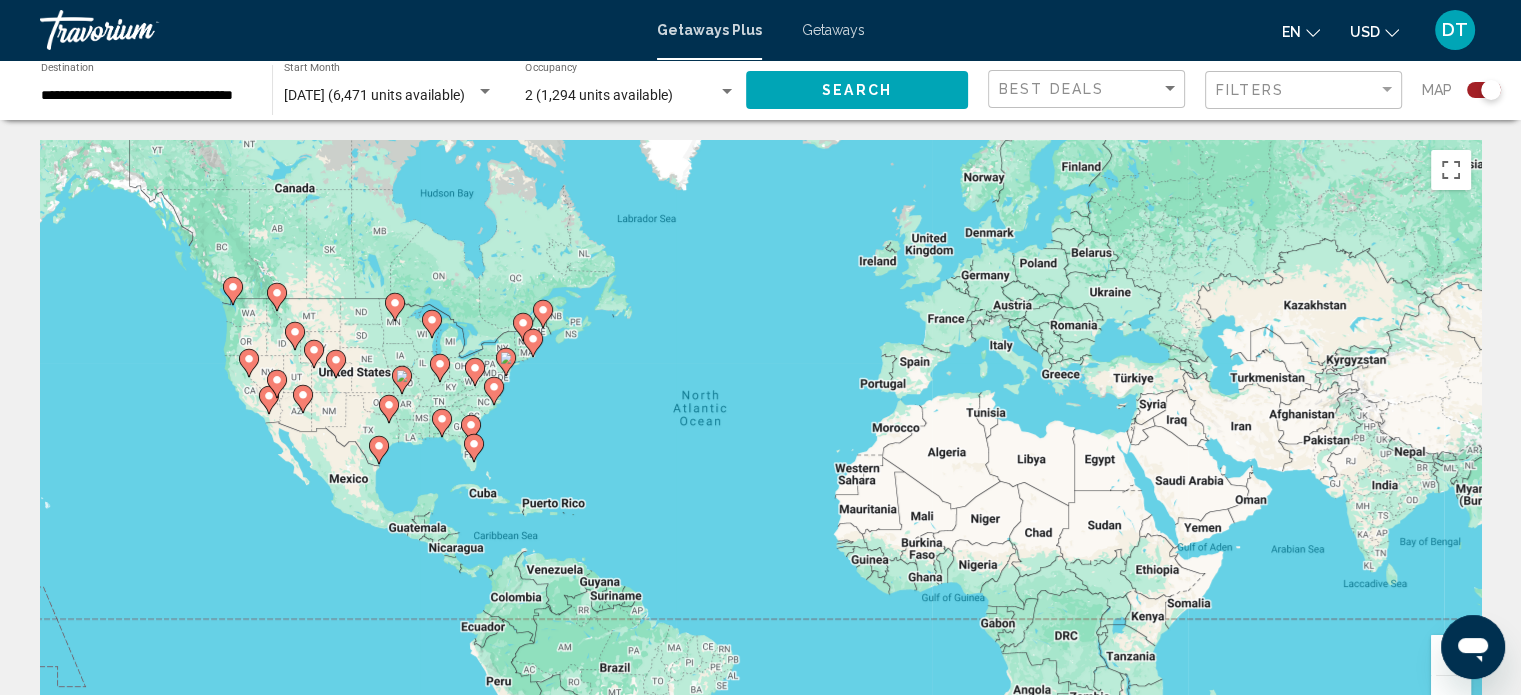 click 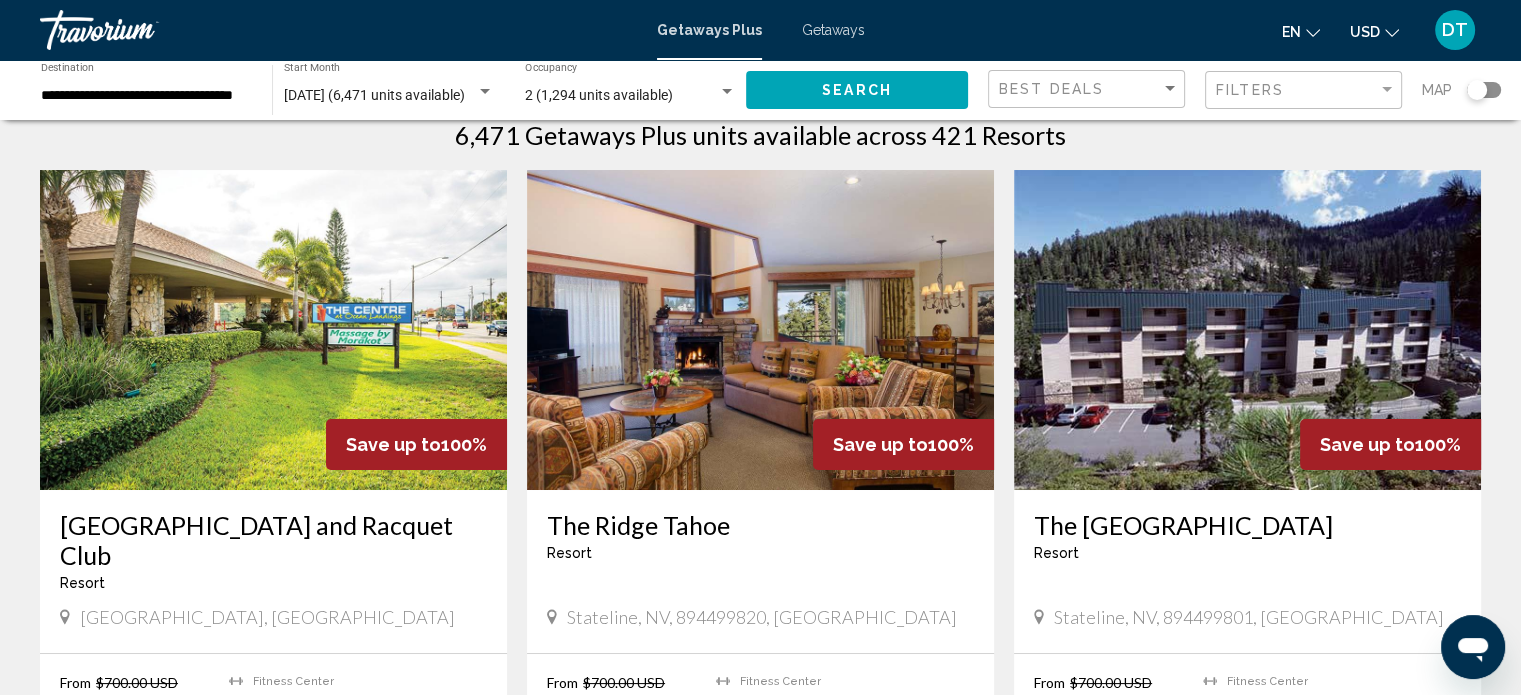 scroll, scrollTop: 53, scrollLeft: 0, axis: vertical 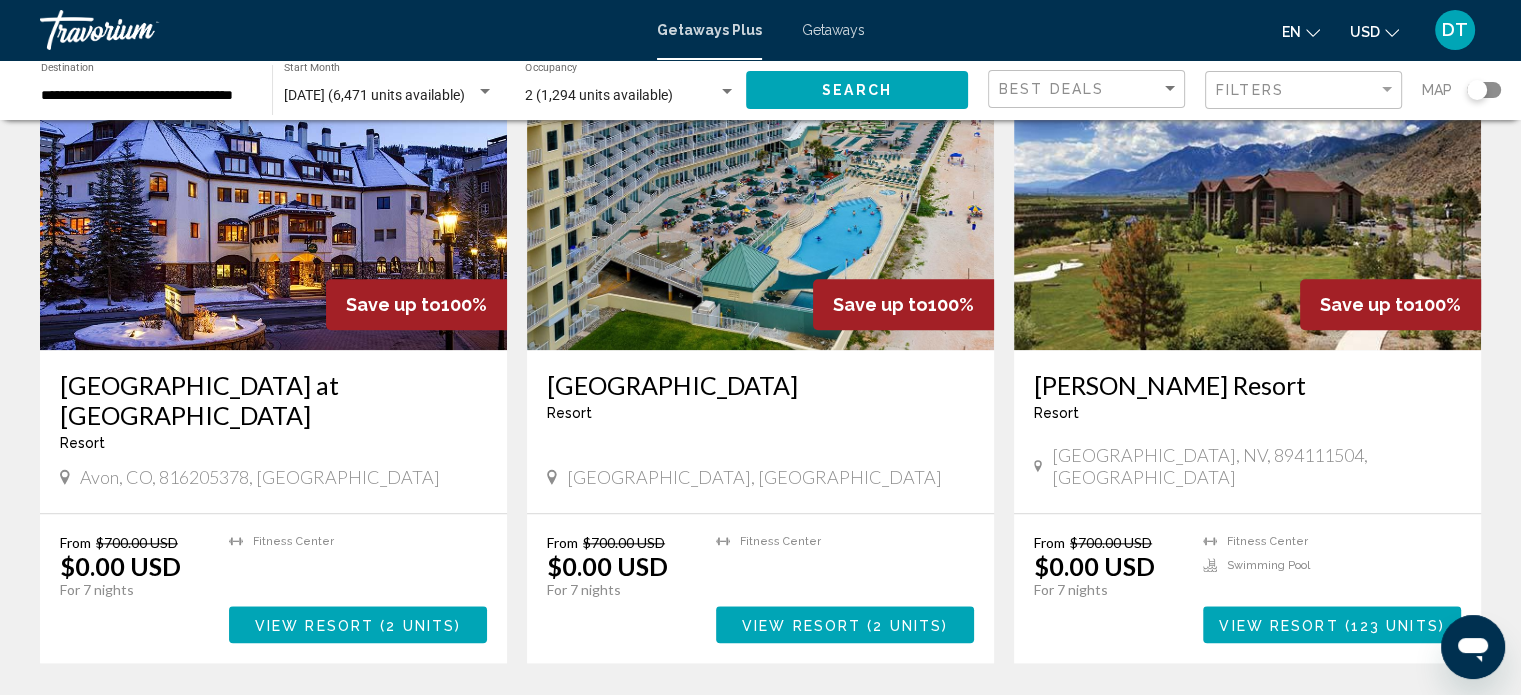 click on "36" at bounding box center [971, 723] 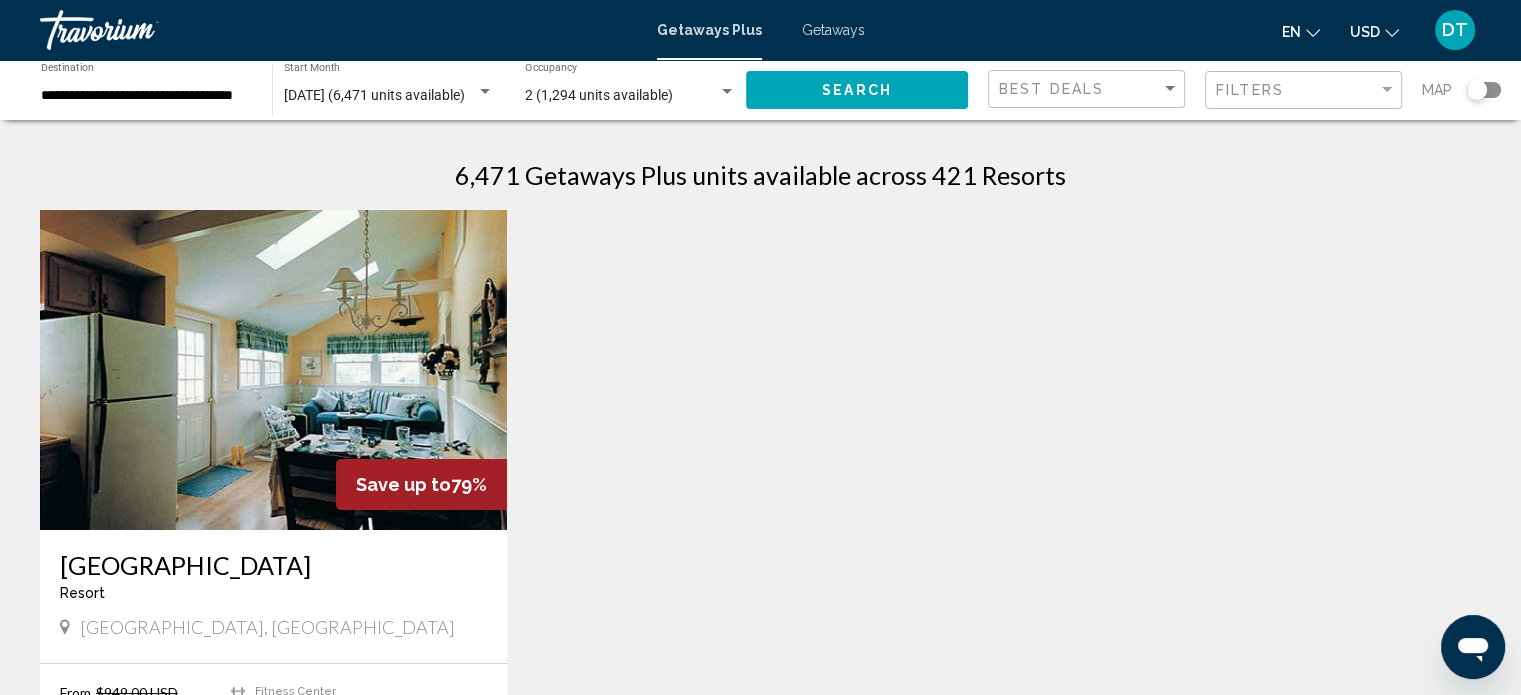 click on "Save up to  79%   Colonial Acres Resort  Resort  -  This is an adults only resort
West Yarmouth, MA, 026735714, USA From $949.00 USD $199.00 USD For 7 nights You save  $750.00 USD   temp  3
Fitness Center View Resort    ( 2 units )  No results based on your filters." at bounding box center [760, 531] 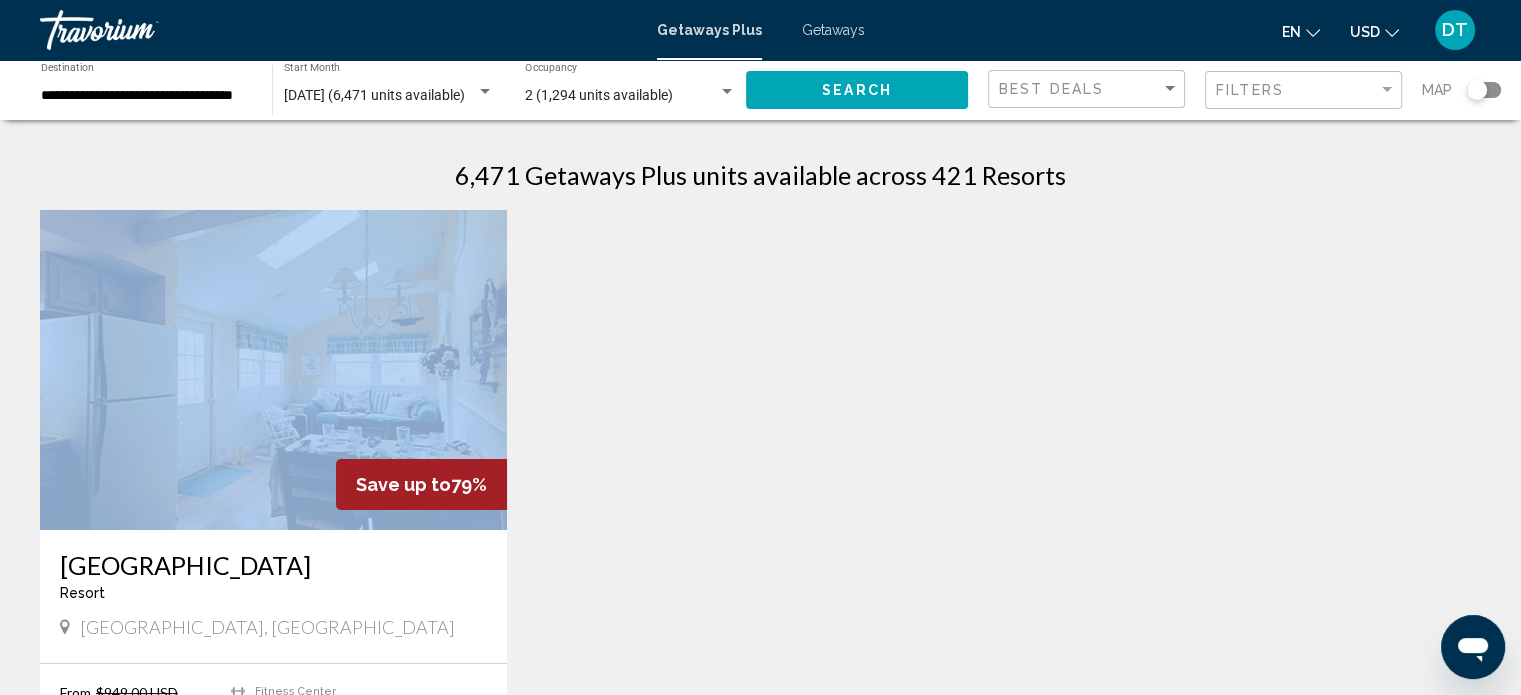 click on "Save up to  79%   Colonial Acres Resort  Resort  -  This is an adults only resort
West Yarmouth, MA, 026735714, USA From $949.00 USD $199.00 USD For 7 nights You save  $750.00 USD   temp  3
Fitness Center View Resort    ( 2 units )  No results based on your filters." at bounding box center [760, 531] 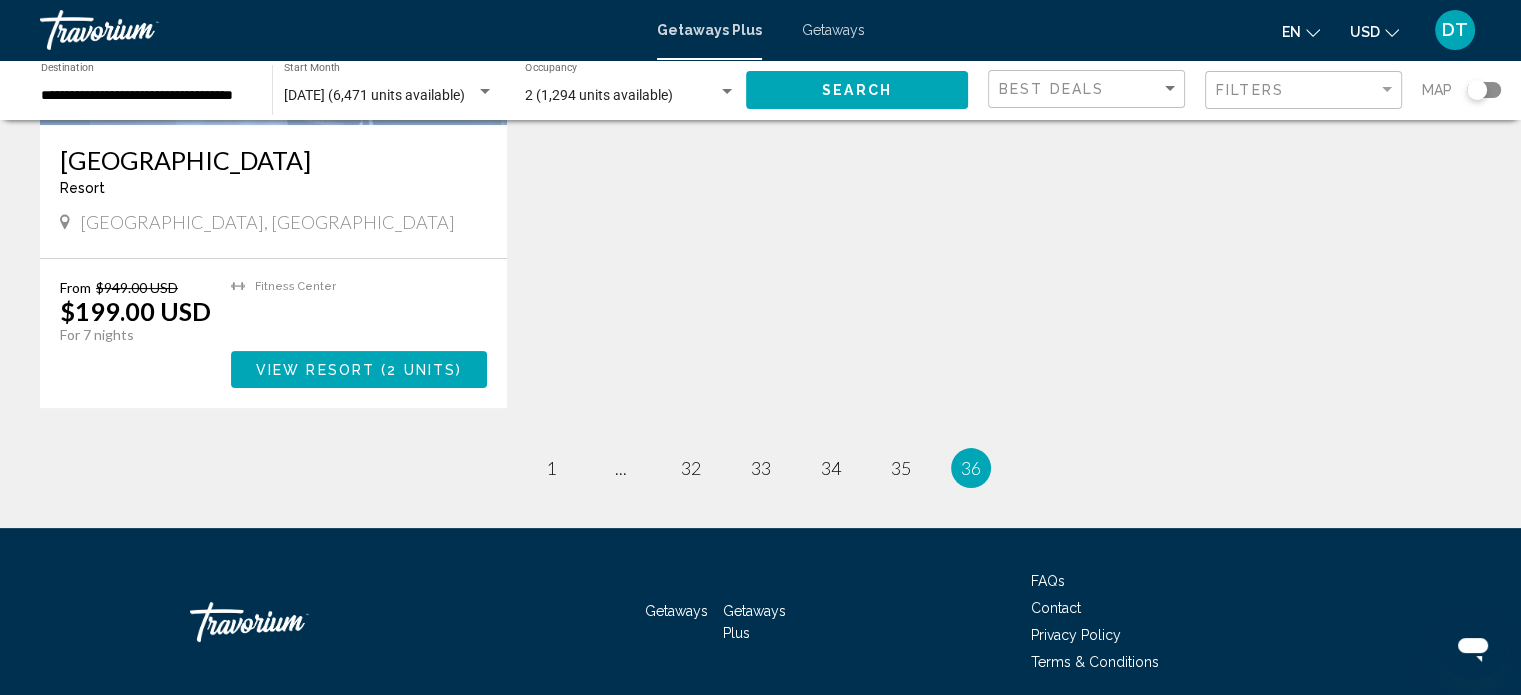 scroll, scrollTop: 407, scrollLeft: 0, axis: vertical 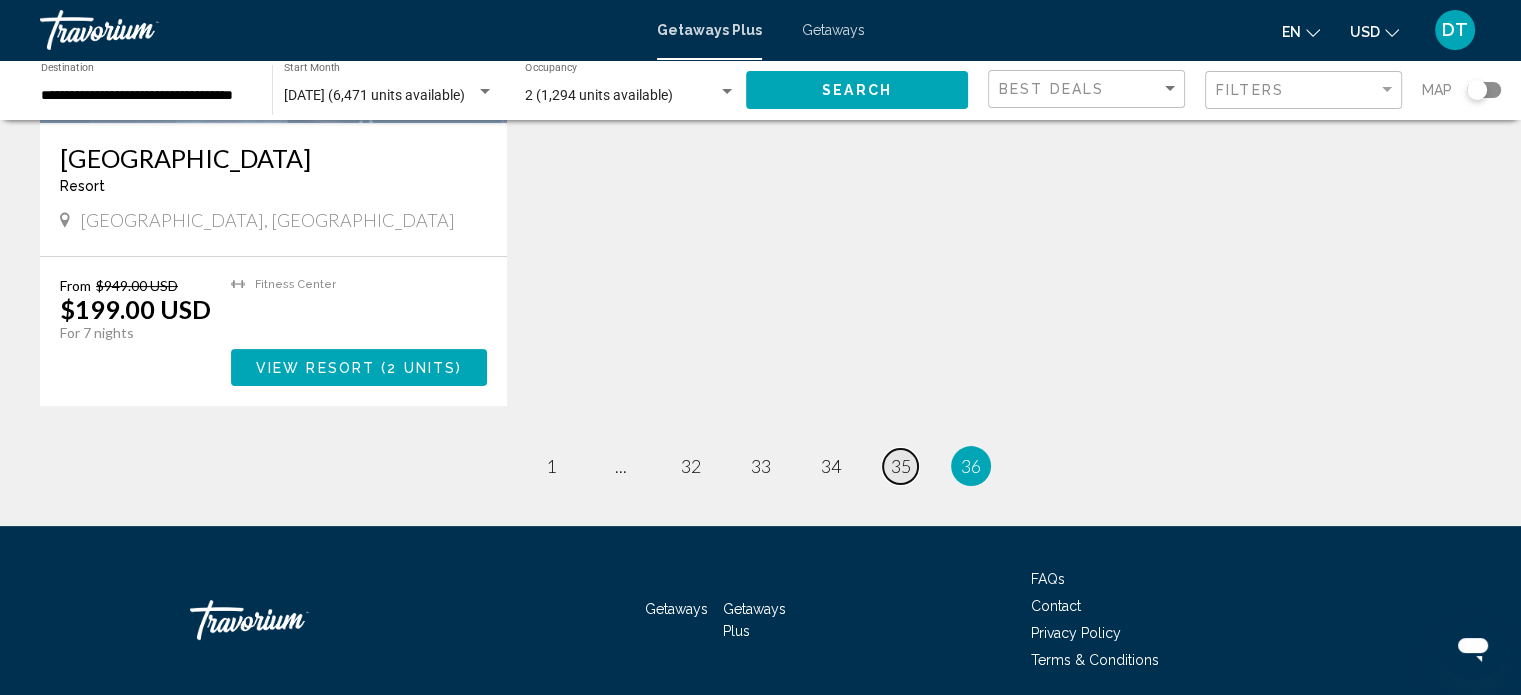 click on "35" at bounding box center (901, 466) 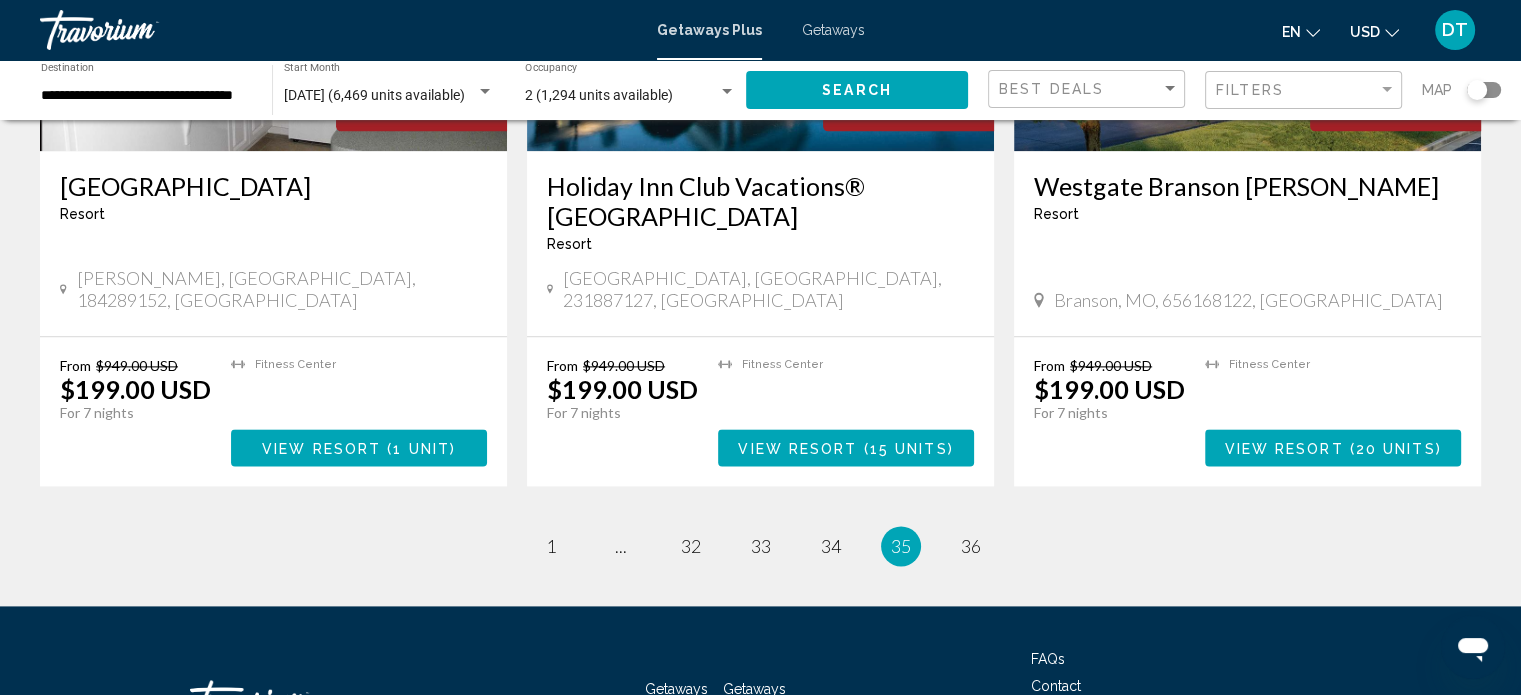 scroll, scrollTop: 2500, scrollLeft: 0, axis: vertical 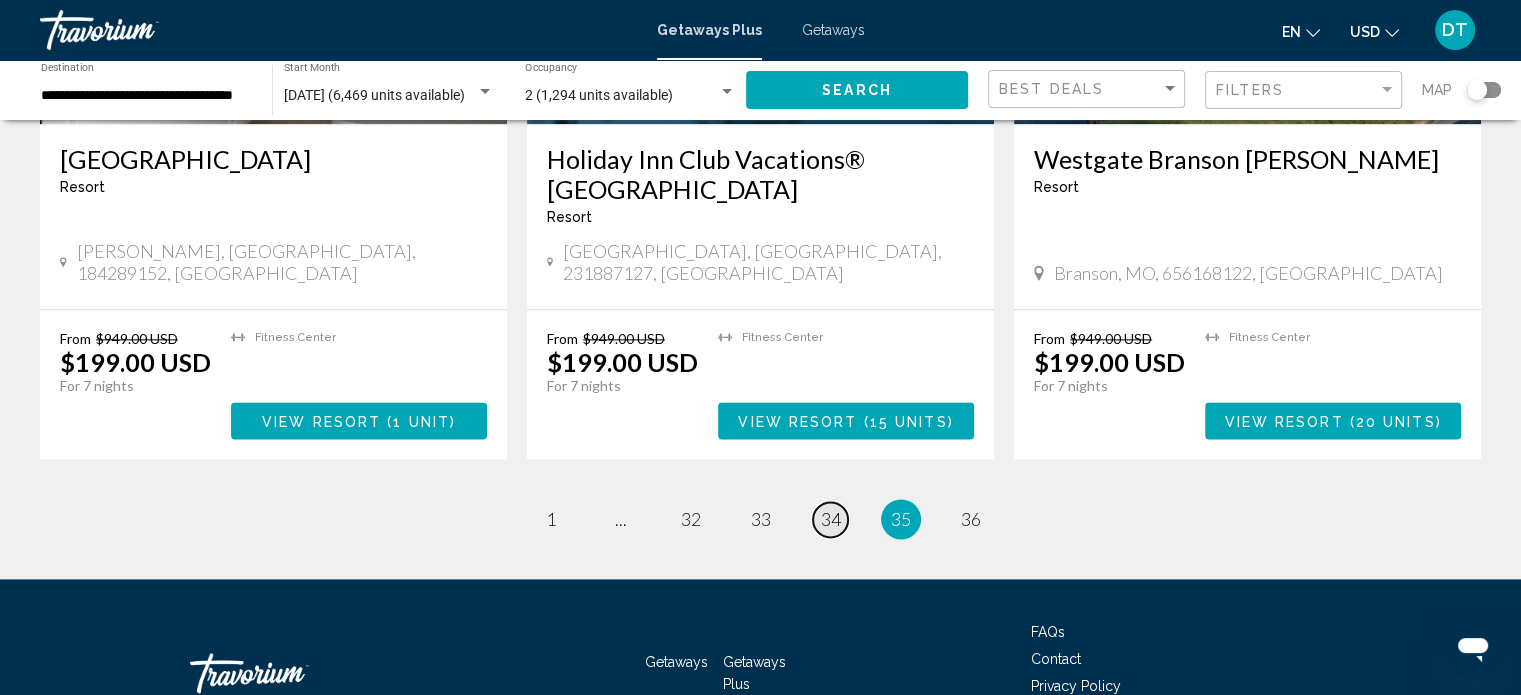 click on "34" at bounding box center [831, 519] 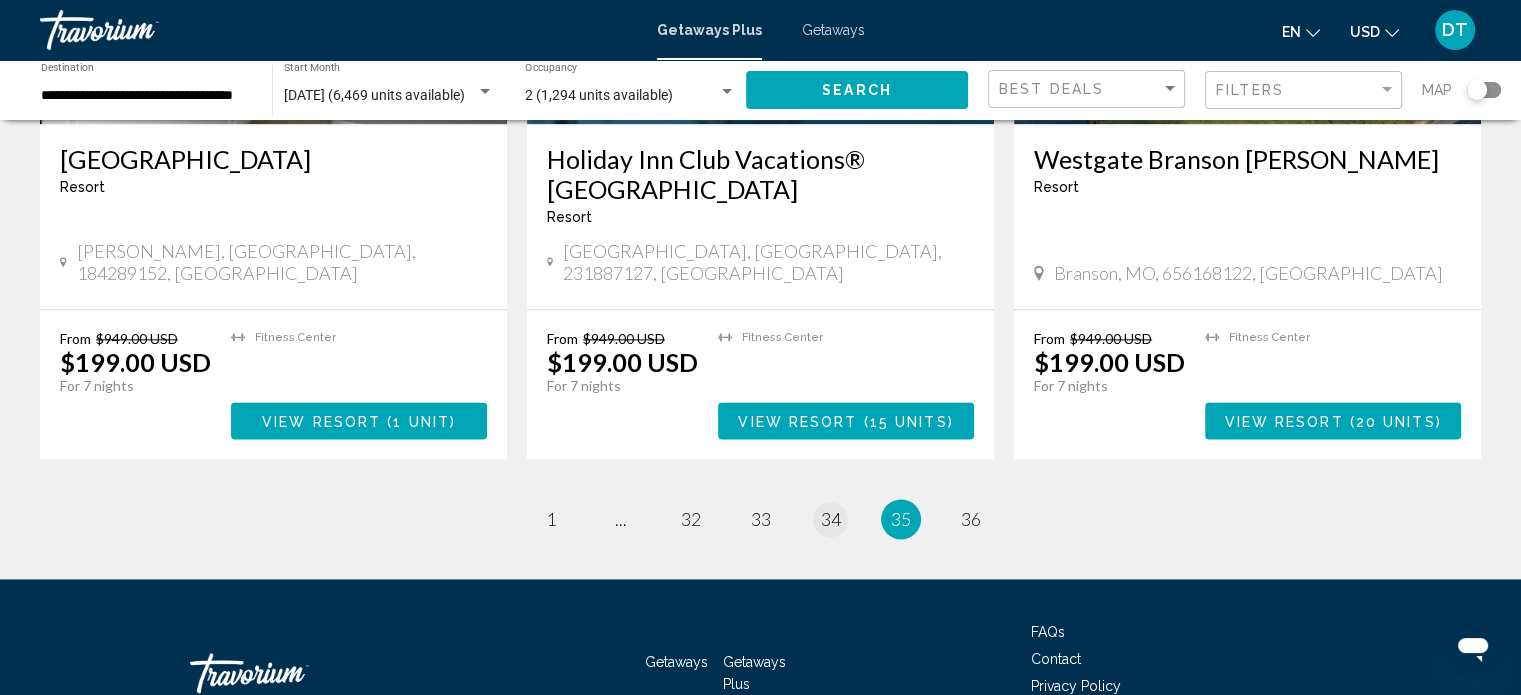 scroll, scrollTop: 0, scrollLeft: 0, axis: both 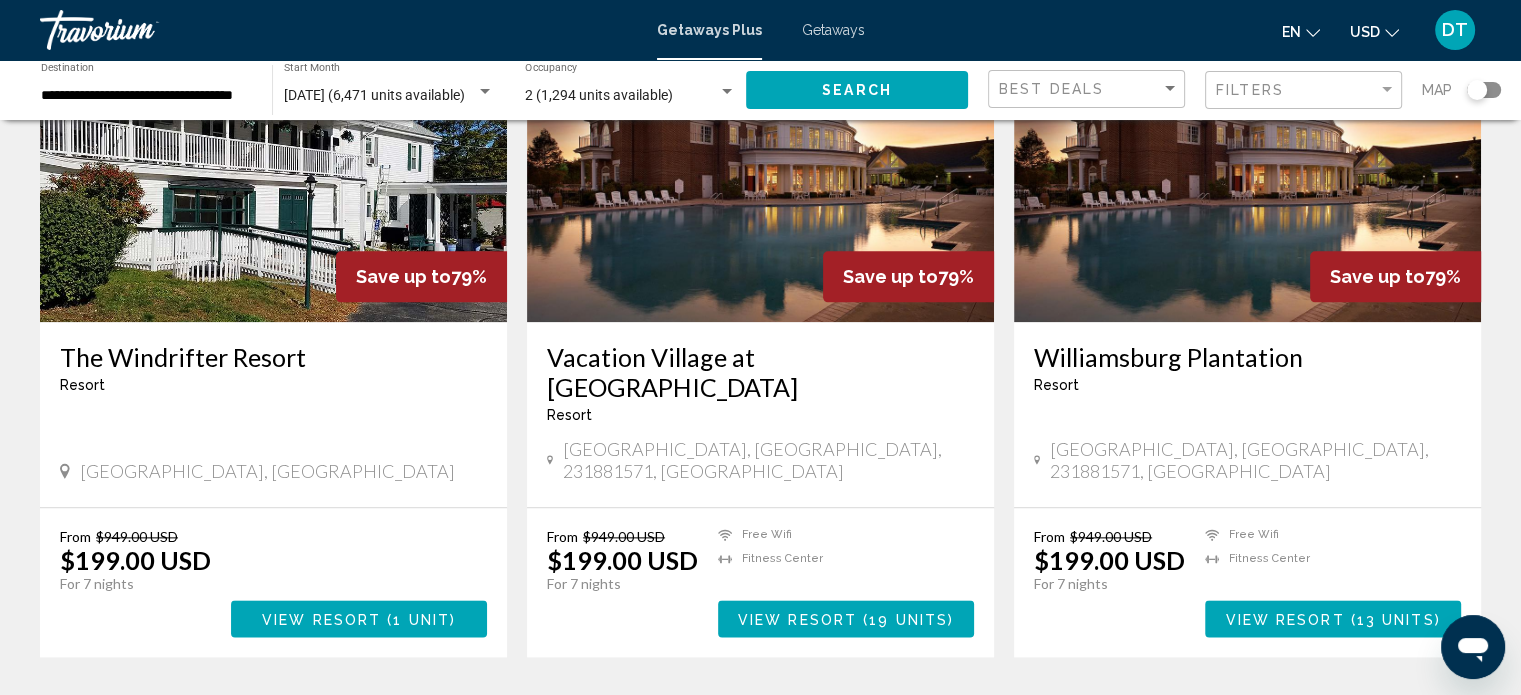 click on "33" at bounding box center [761, 717] 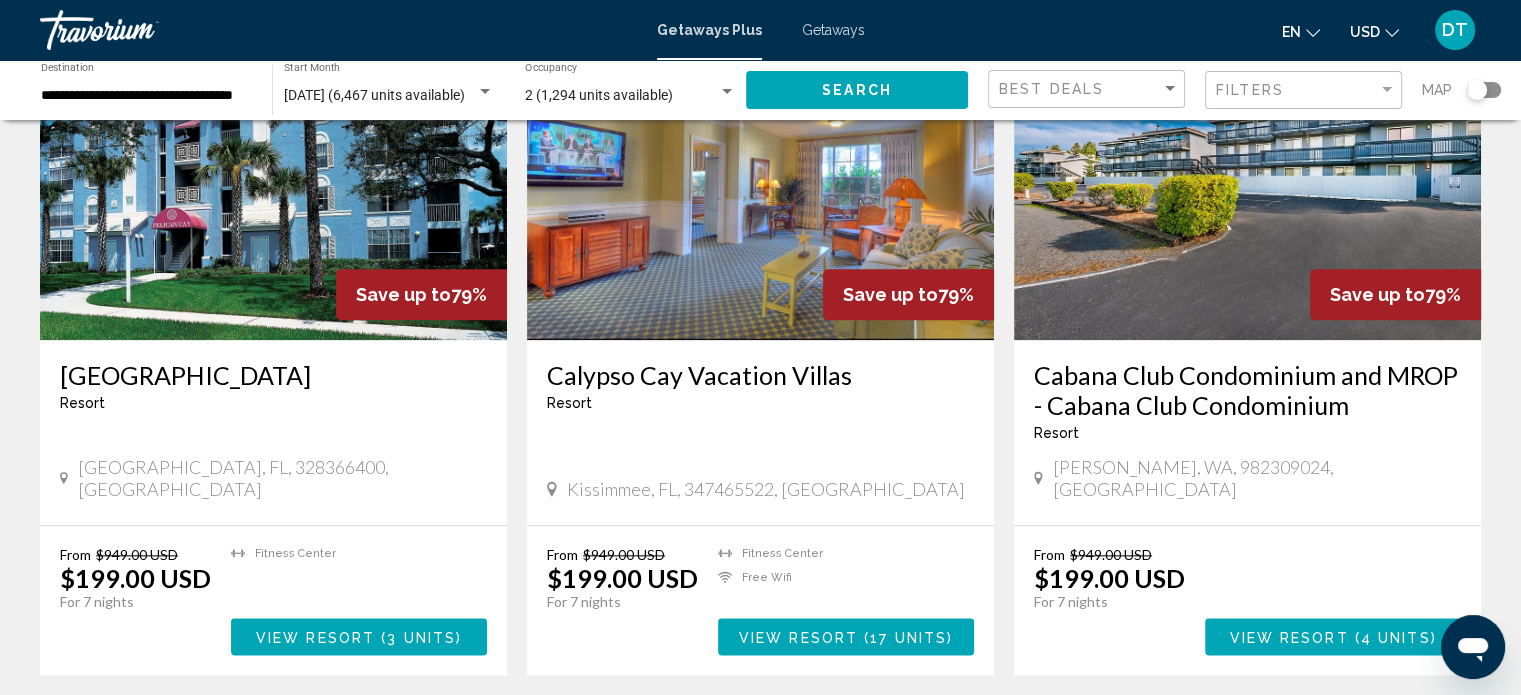 scroll, scrollTop: 2224, scrollLeft: 0, axis: vertical 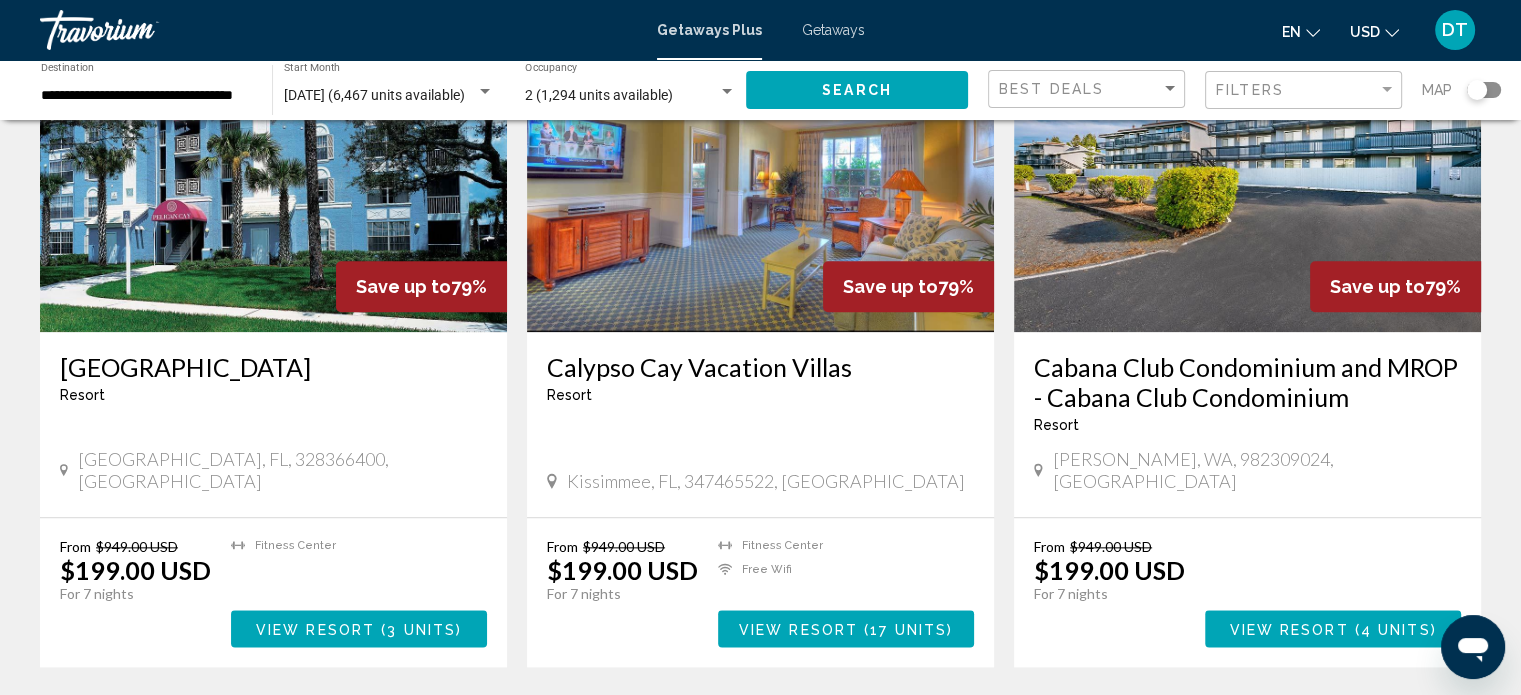 click on "32" at bounding box center [691, 727] 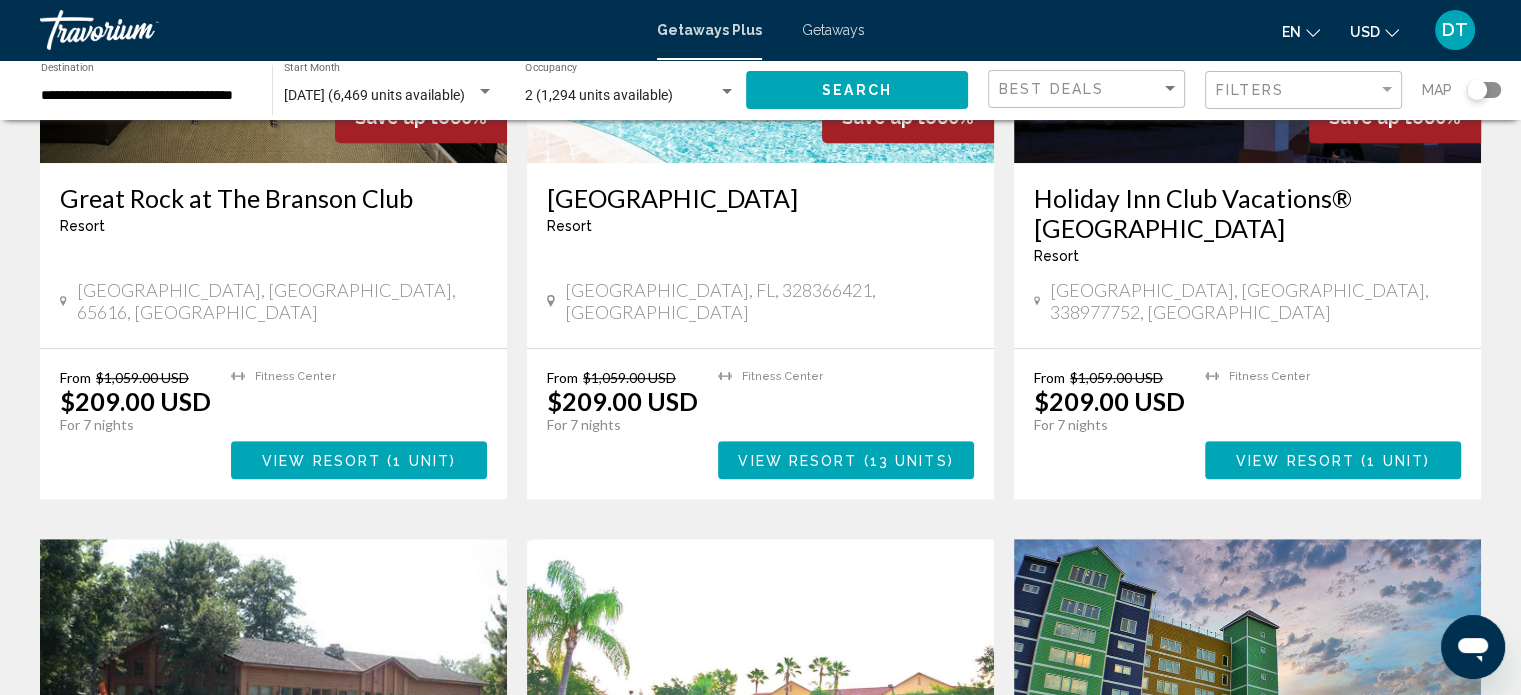 scroll, scrollTop: 1527, scrollLeft: 0, axis: vertical 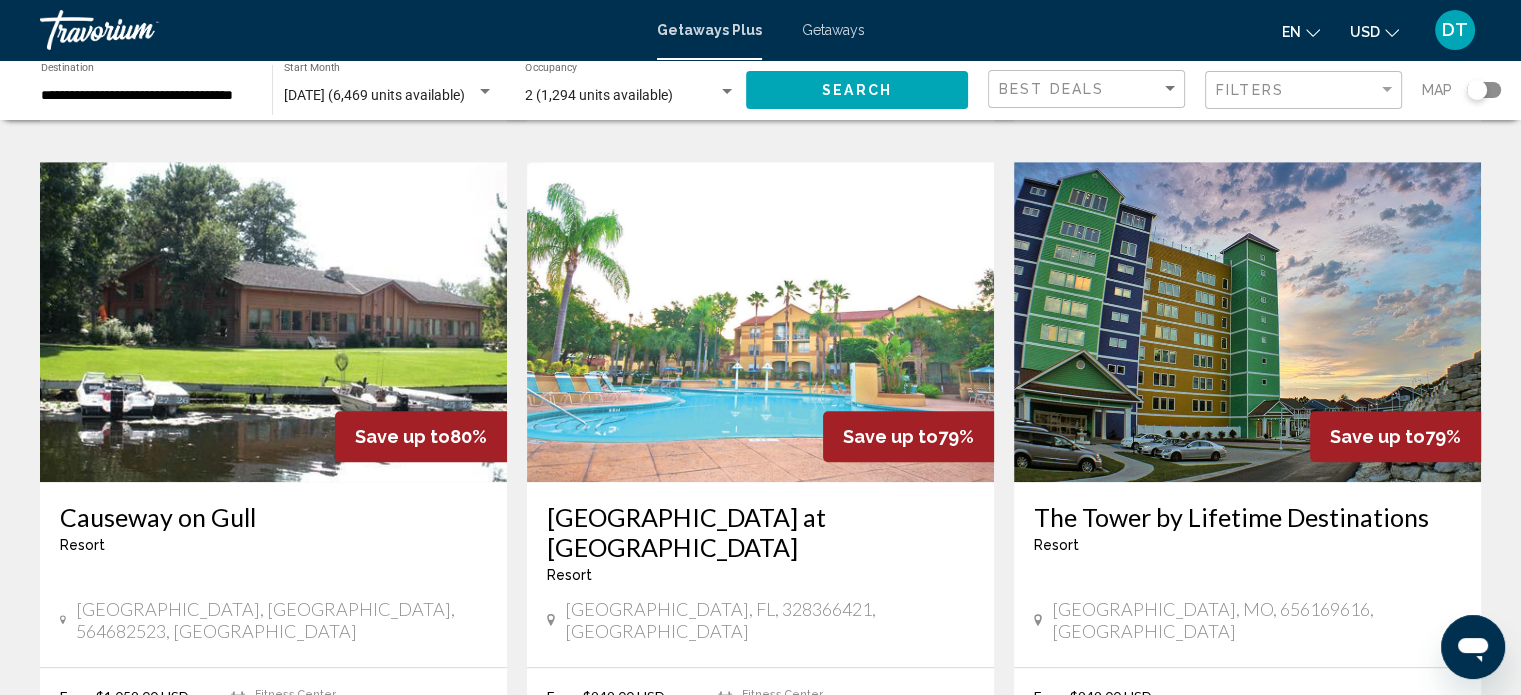 drag, startPoint x: 1519, startPoint y: 386, endPoint x: 1535, endPoint y: 458, distance: 73.756355 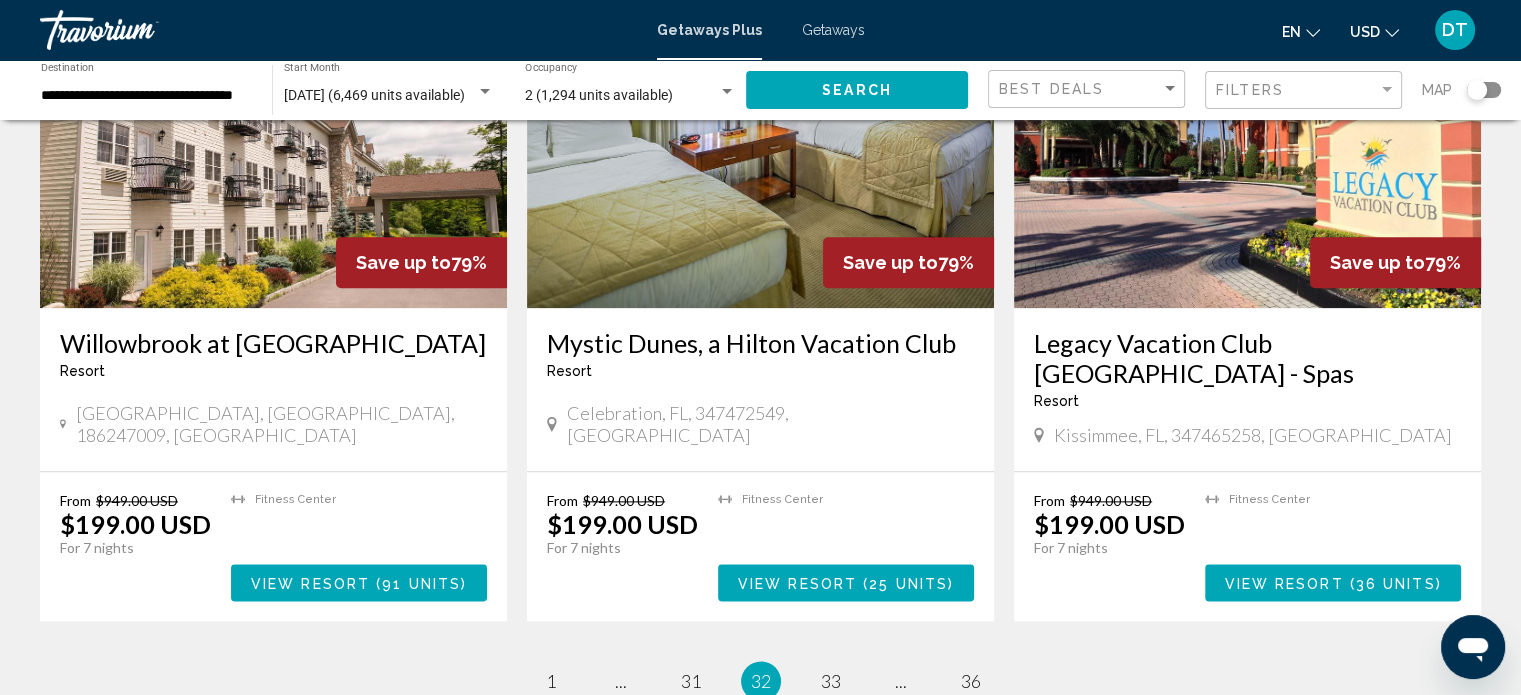 scroll, scrollTop: 2440, scrollLeft: 0, axis: vertical 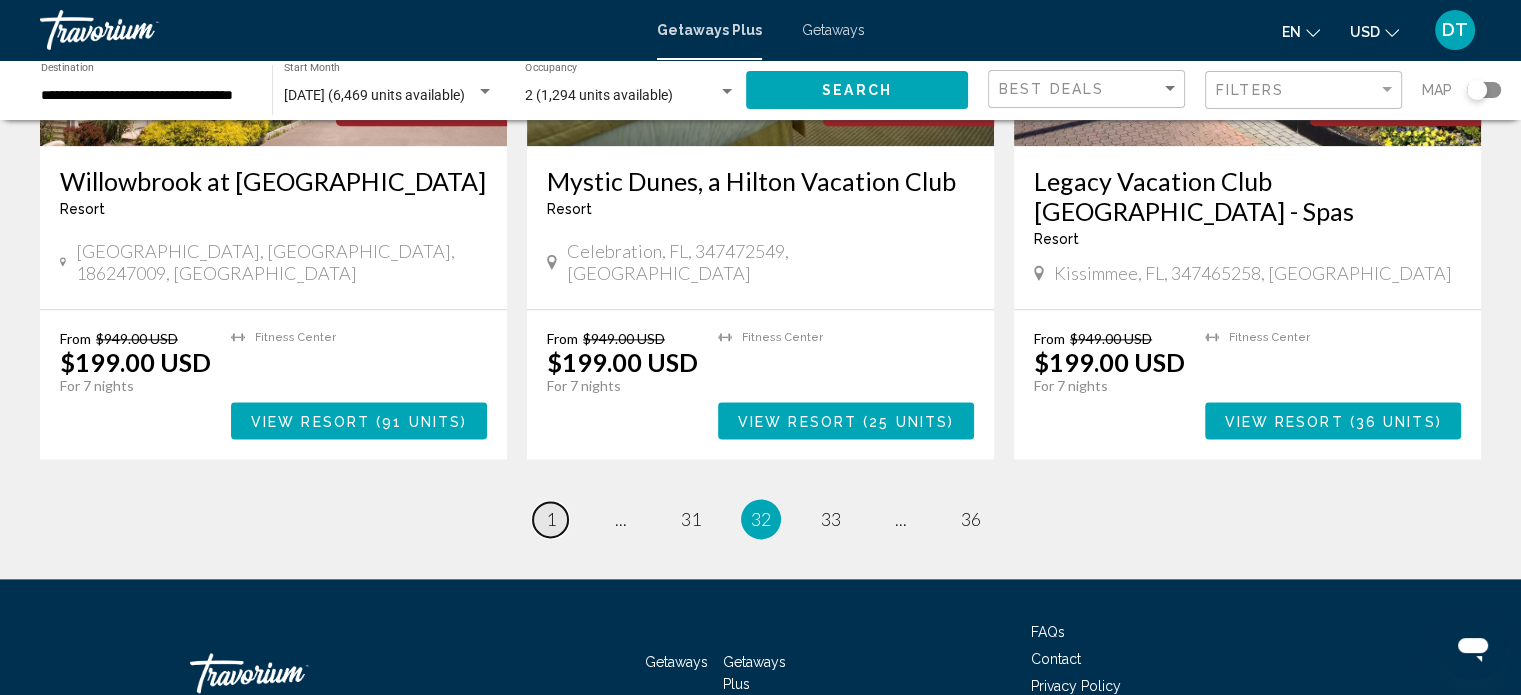 click on "1" at bounding box center (551, 519) 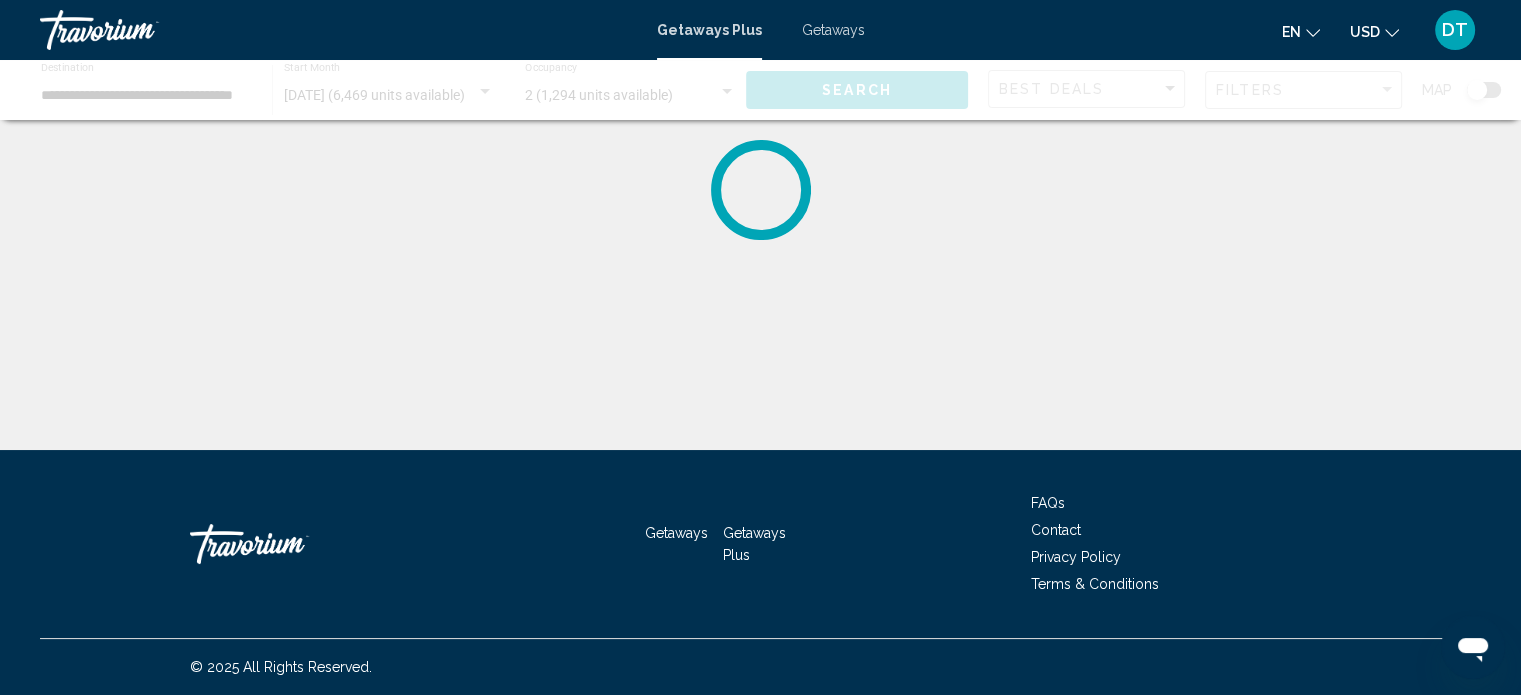 scroll, scrollTop: 0, scrollLeft: 0, axis: both 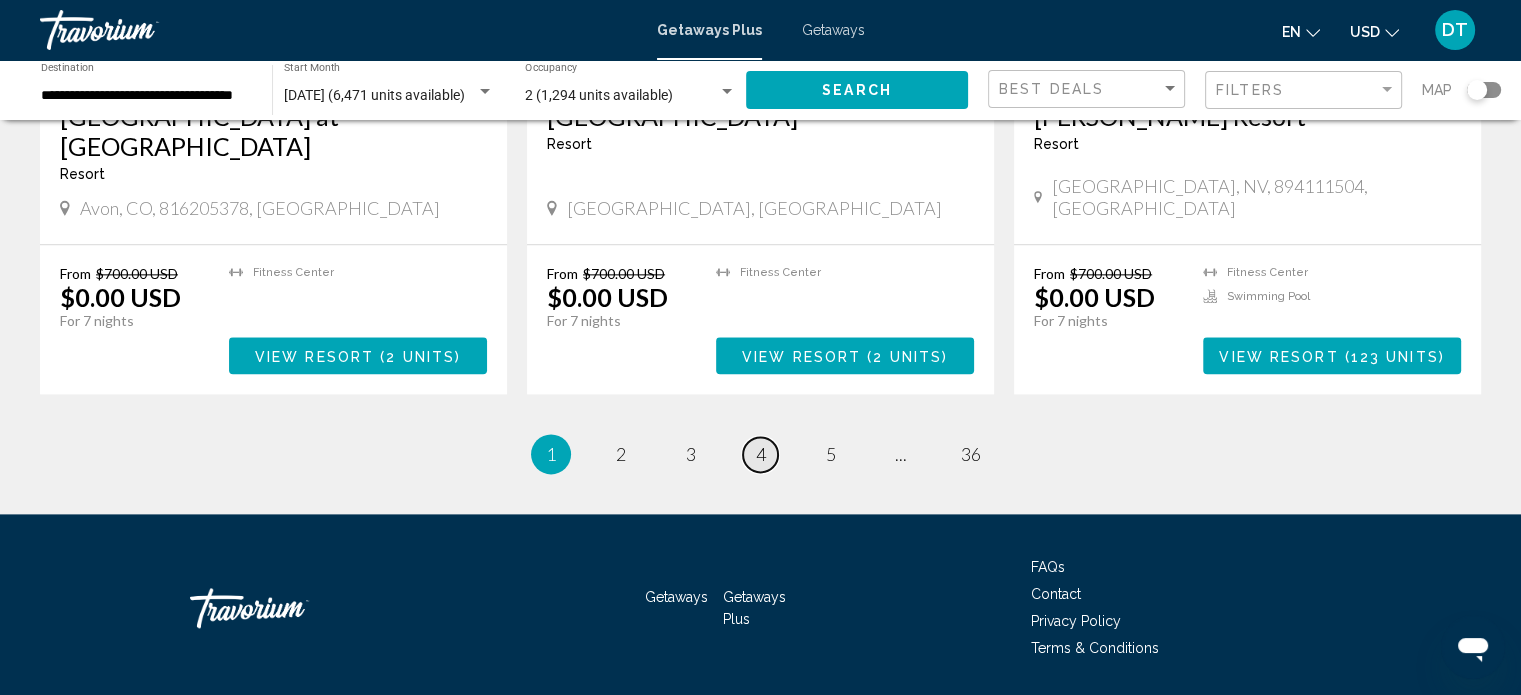 click on "4" at bounding box center (761, 454) 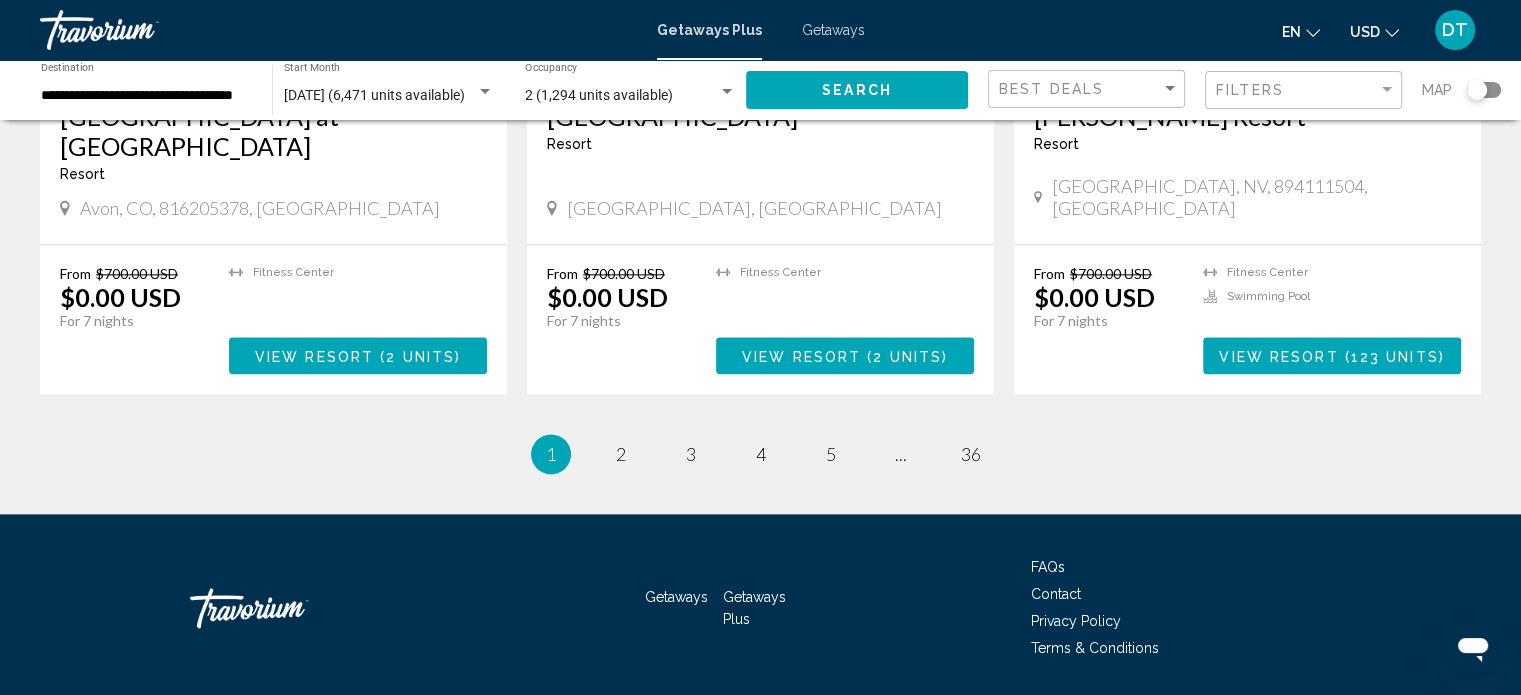 scroll, scrollTop: 0, scrollLeft: 0, axis: both 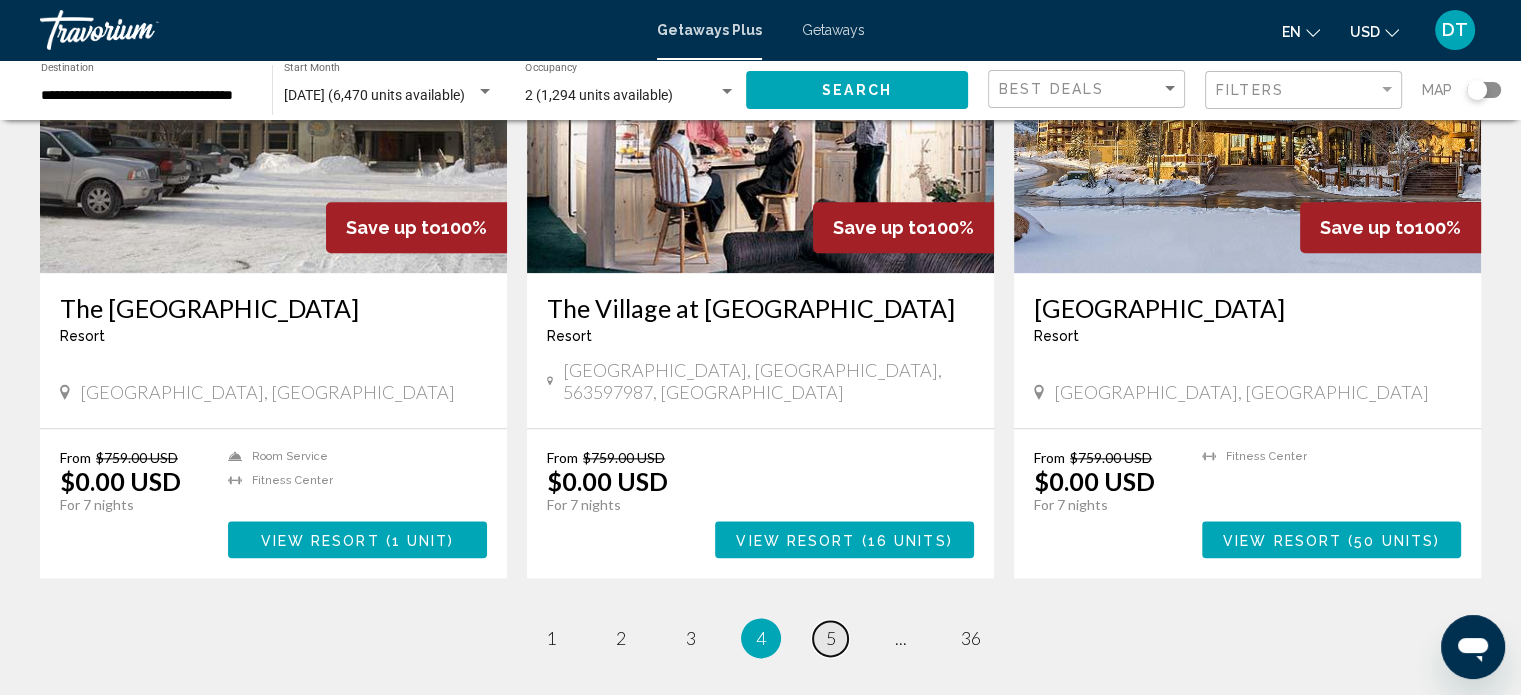 click on "5" at bounding box center (831, 638) 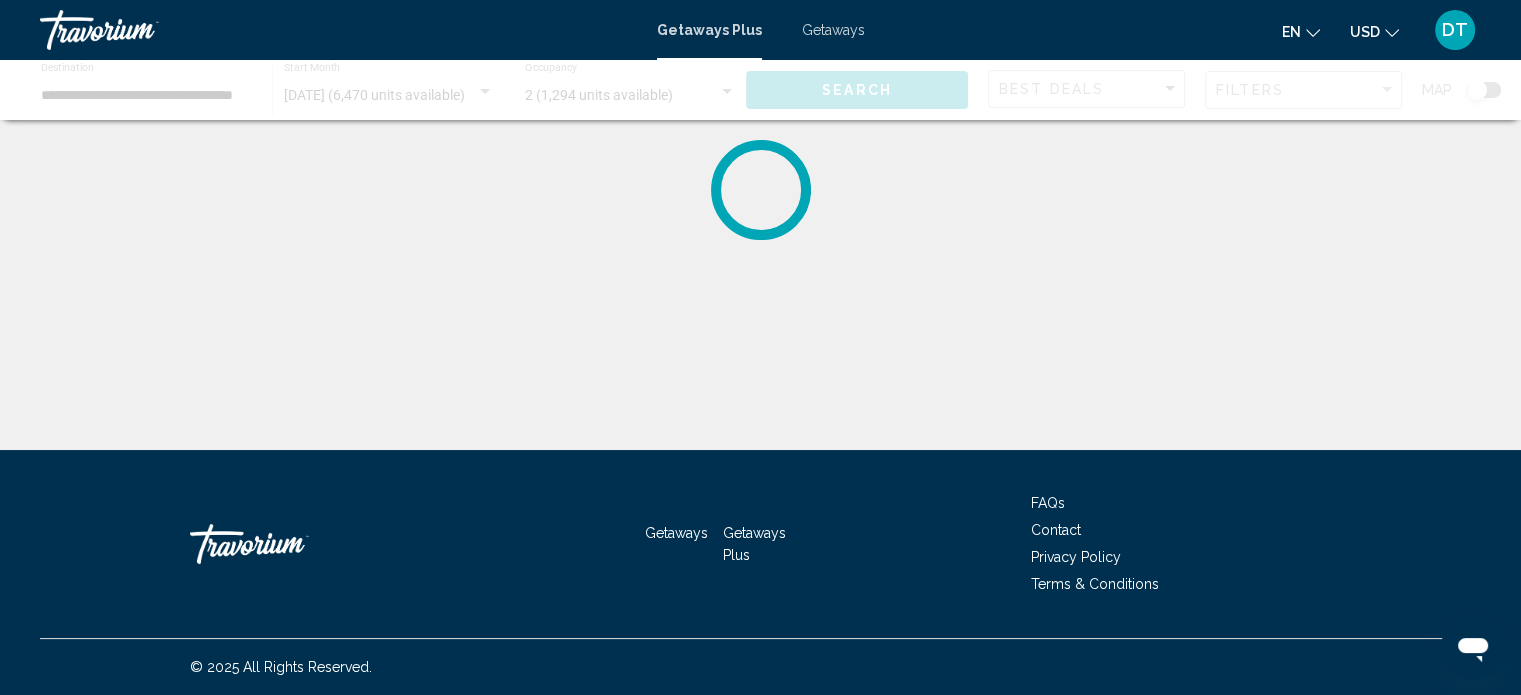scroll, scrollTop: 0, scrollLeft: 0, axis: both 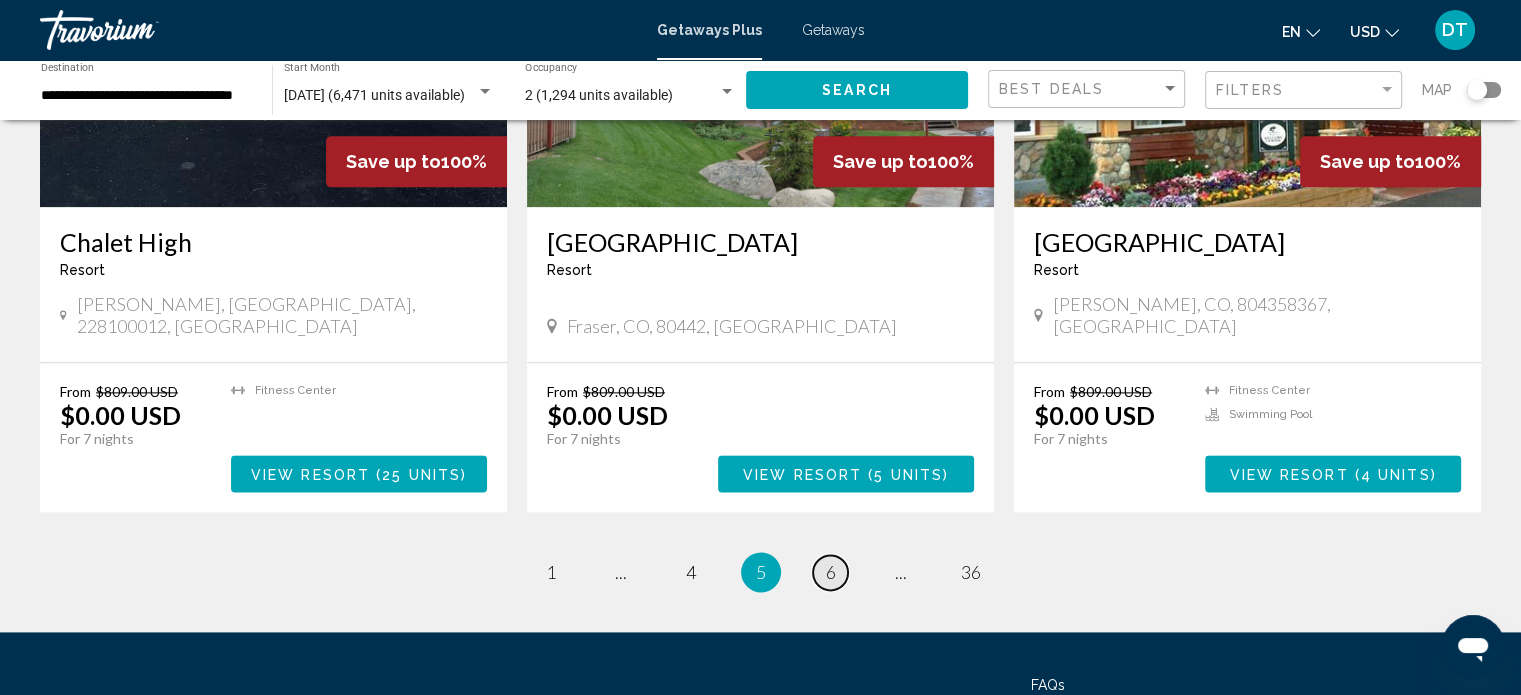 click on "6" at bounding box center (831, 572) 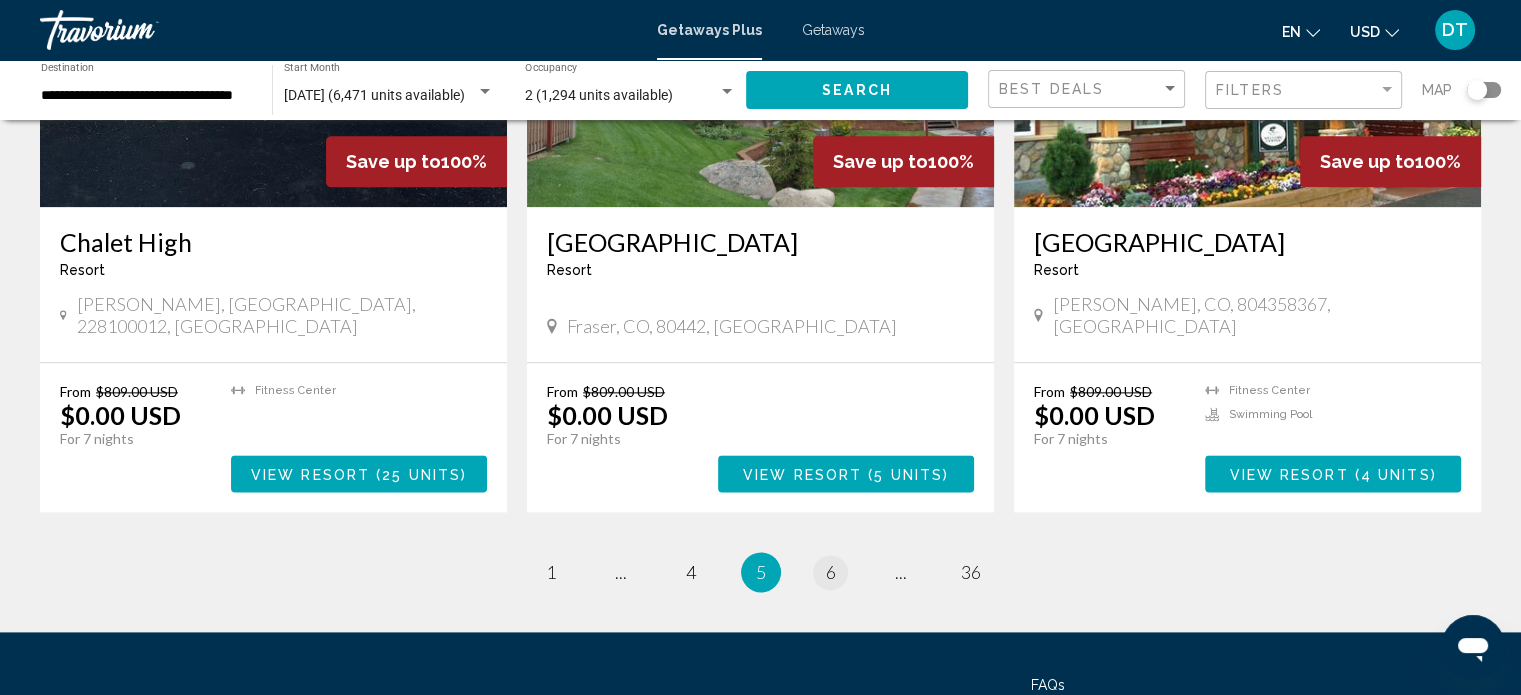 scroll, scrollTop: 0, scrollLeft: 0, axis: both 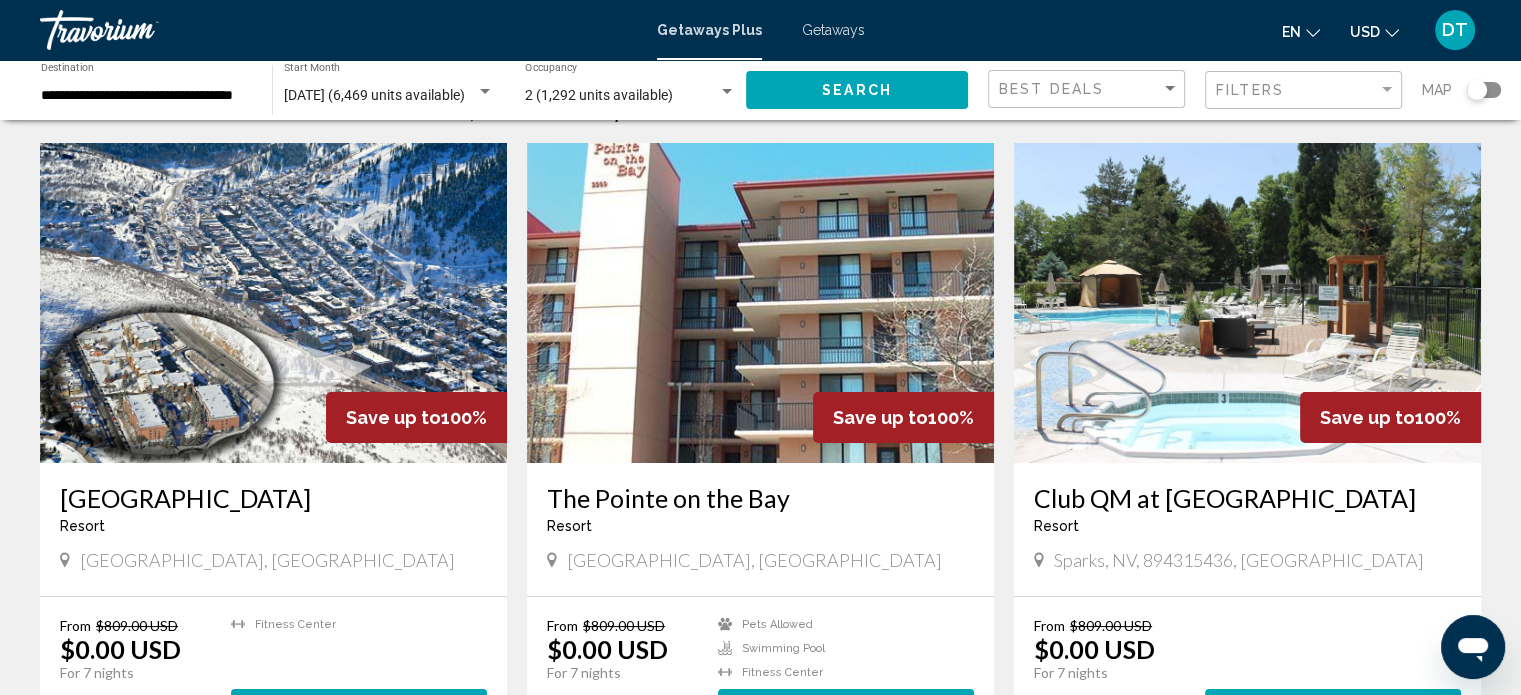 click 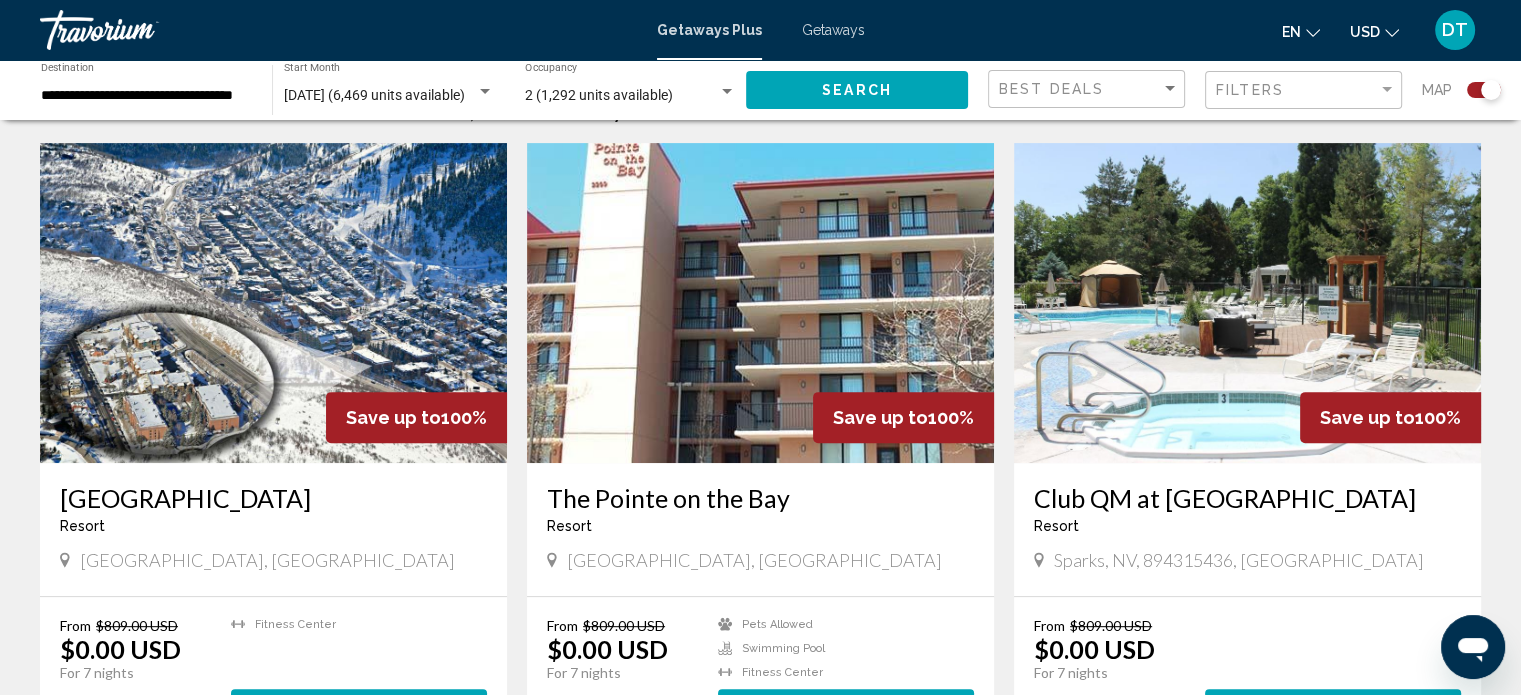 click 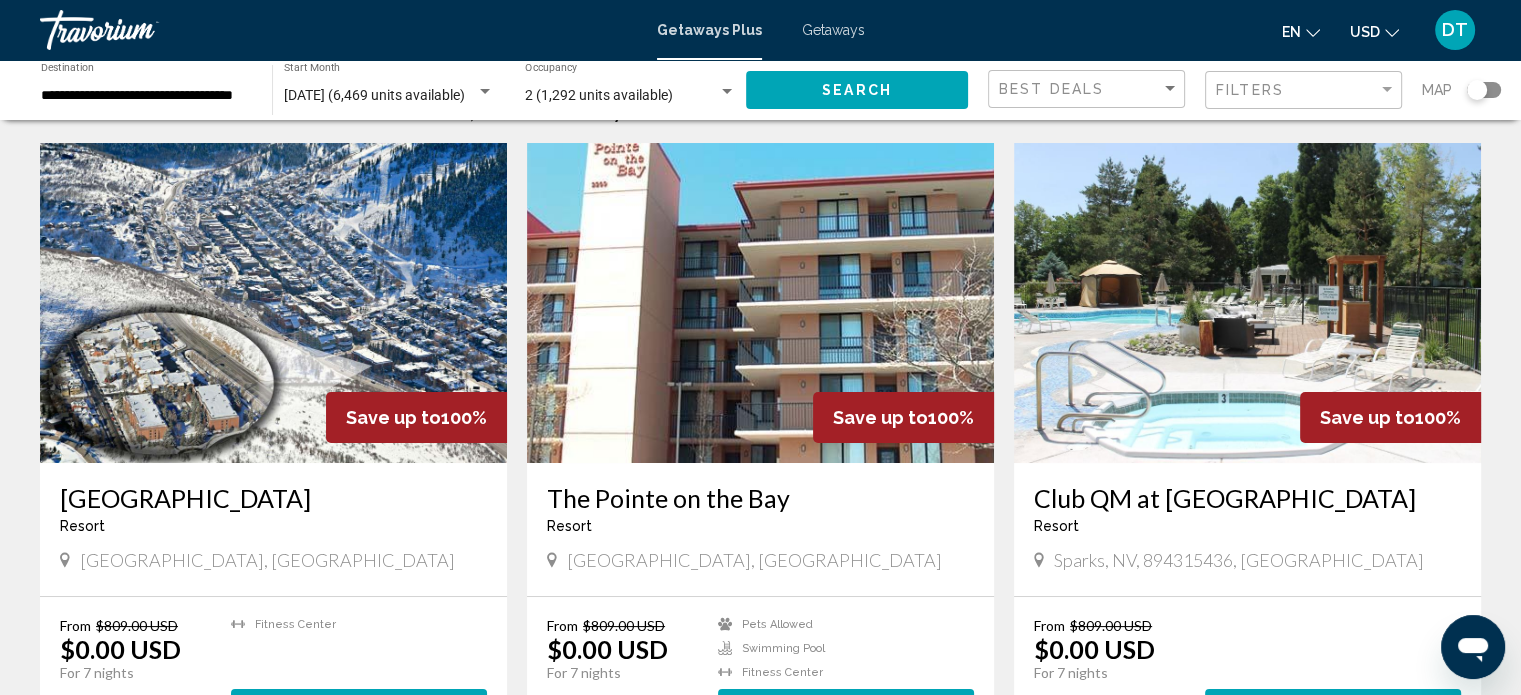 click 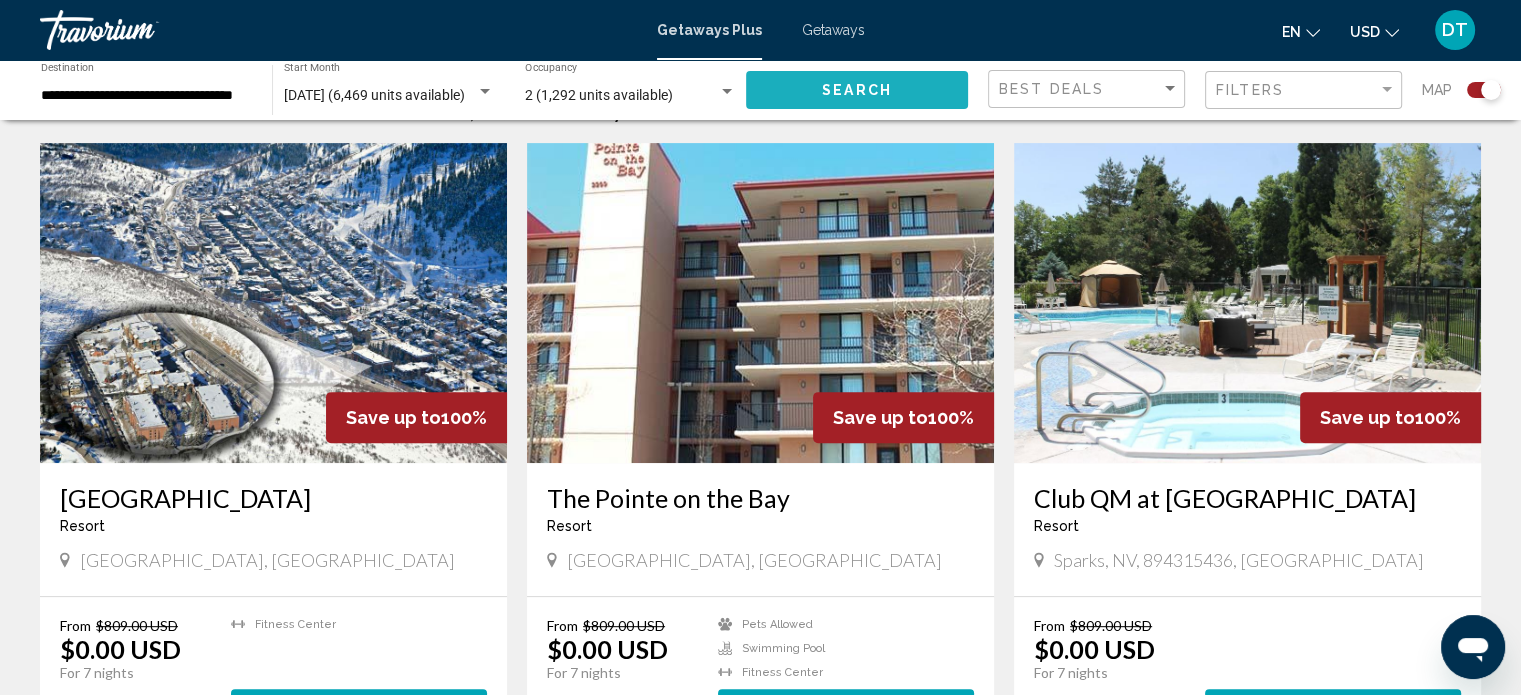 click on "Search" 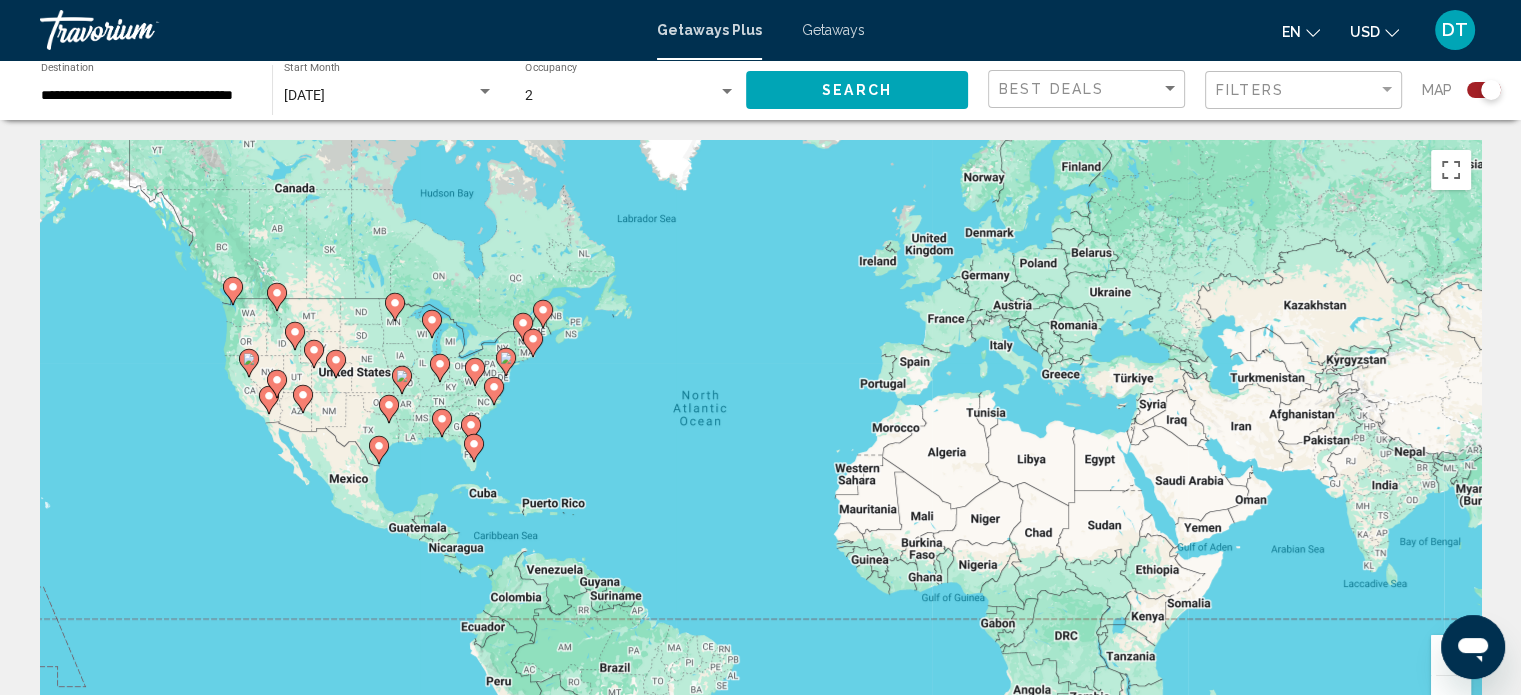 click 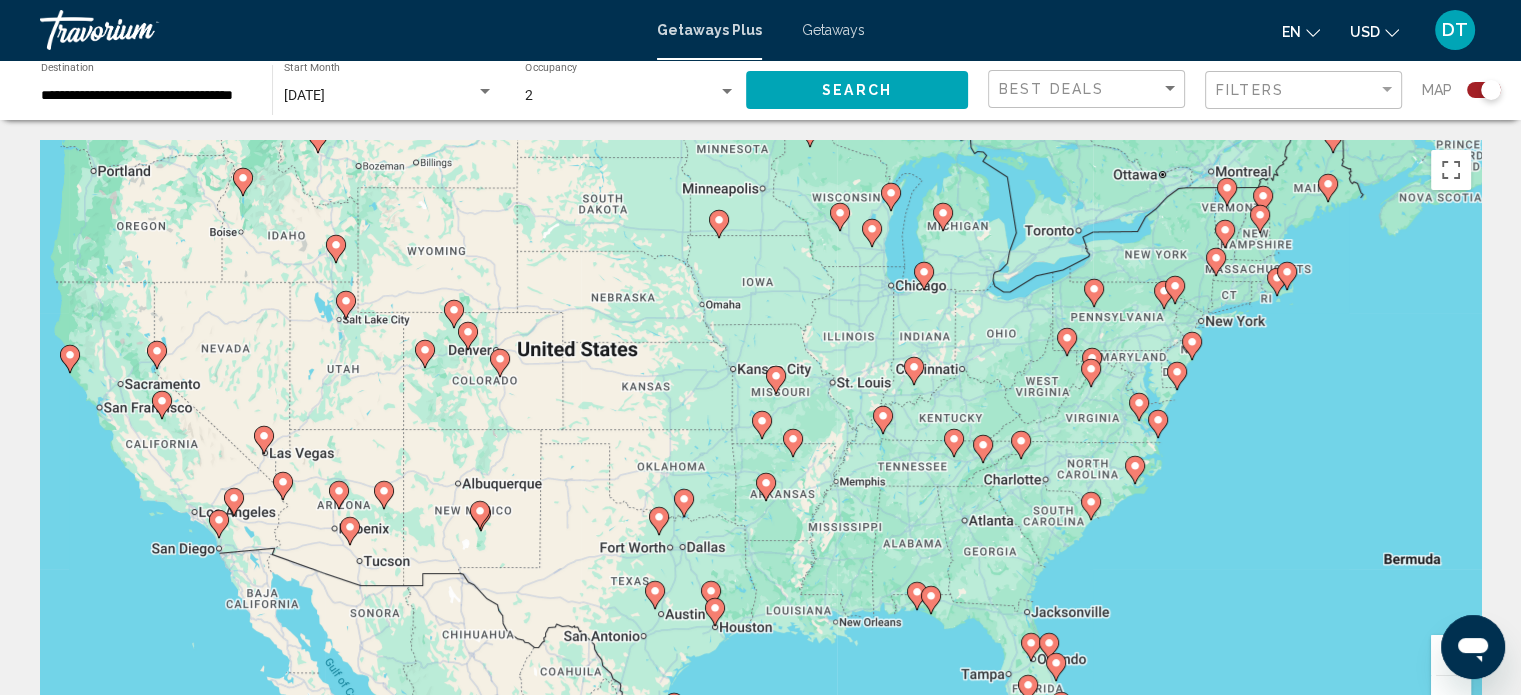 click 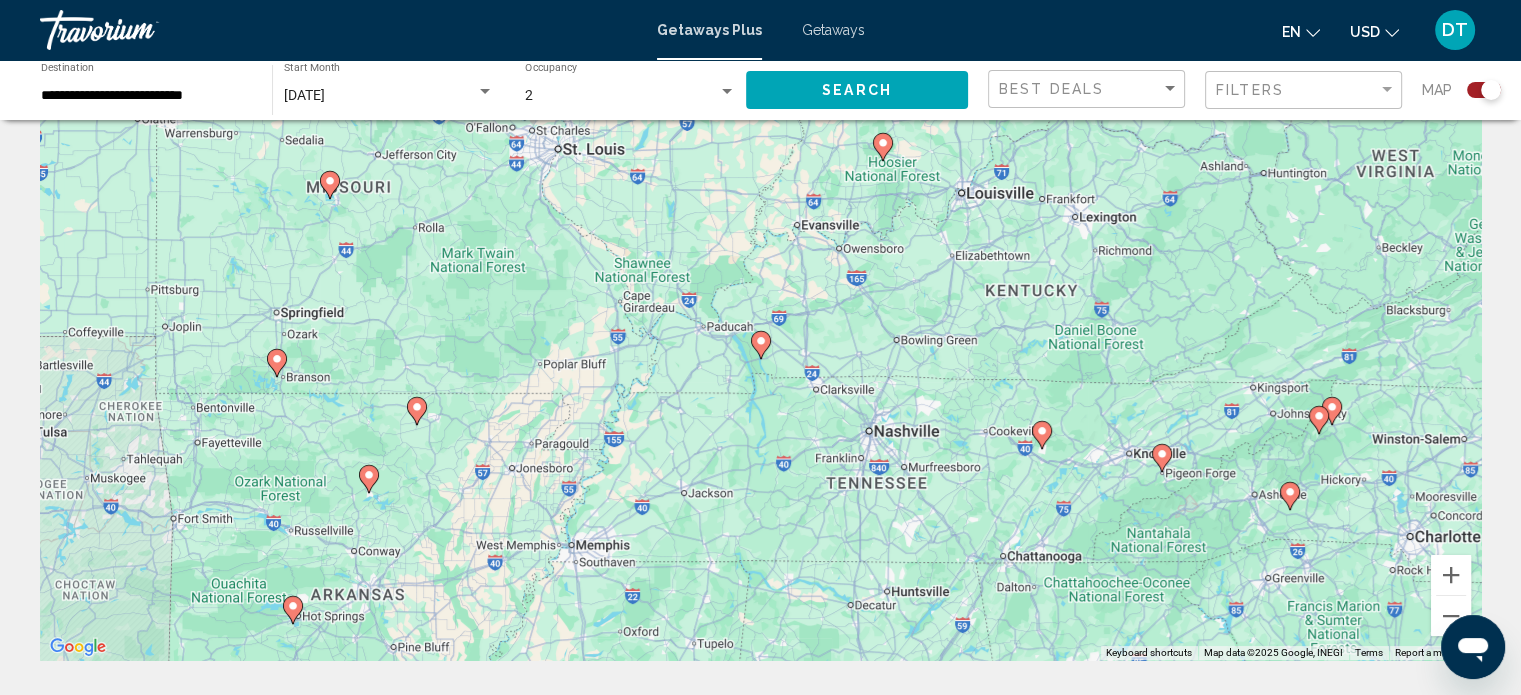 scroll, scrollTop: 120, scrollLeft: 0, axis: vertical 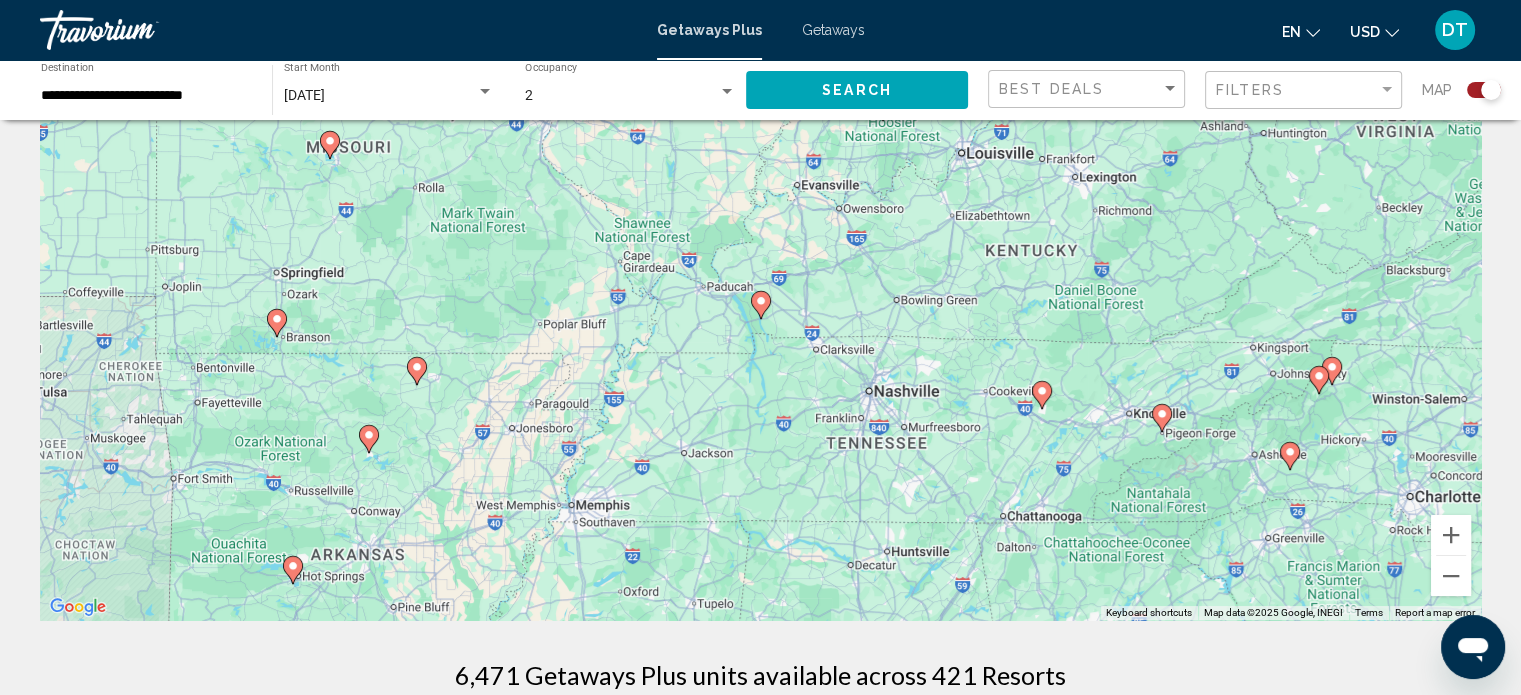 click 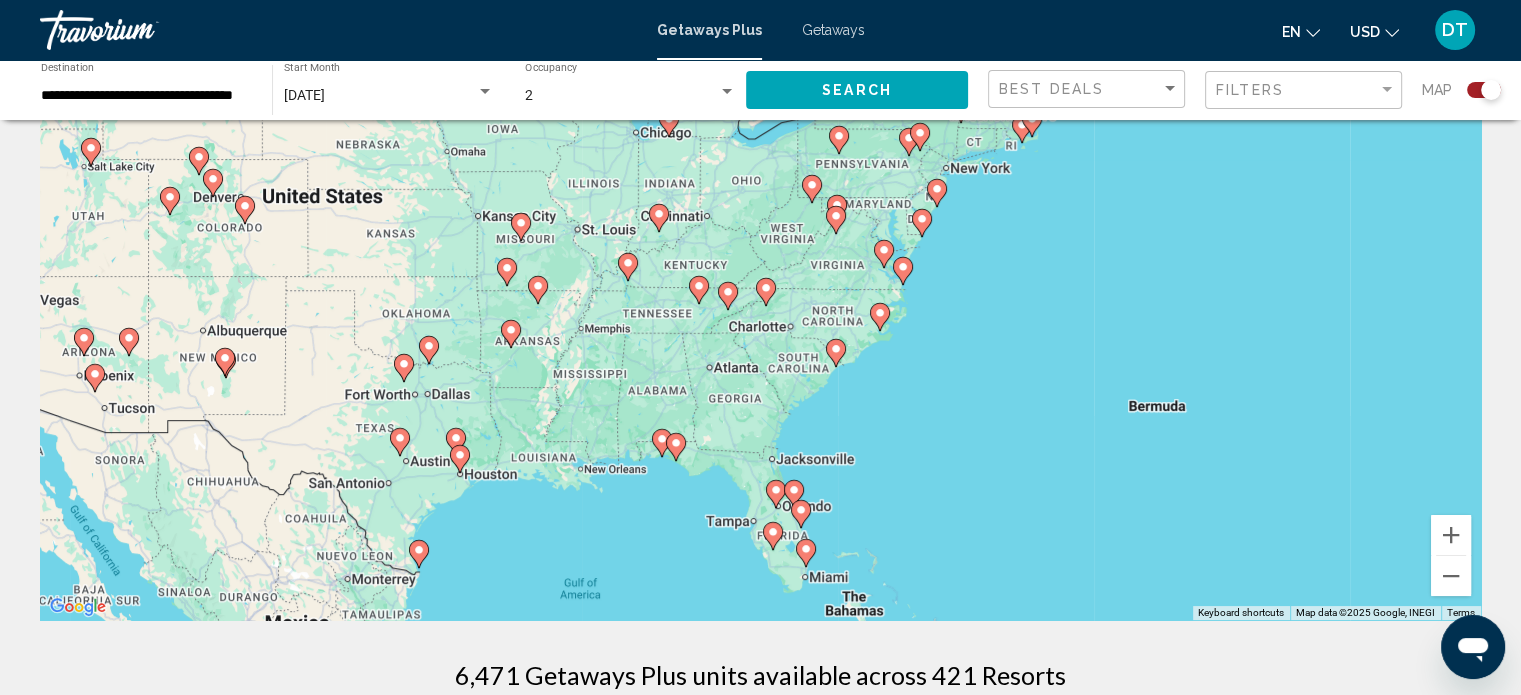 click 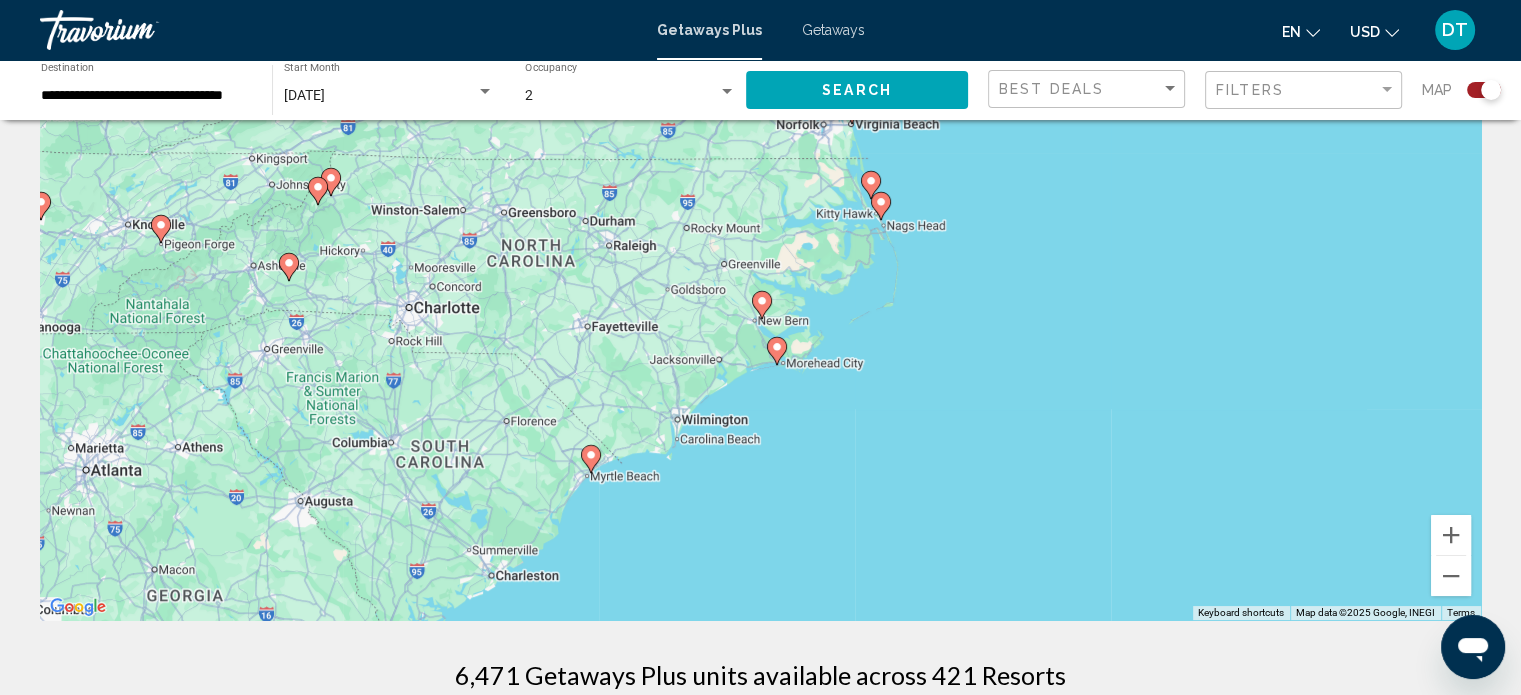 click 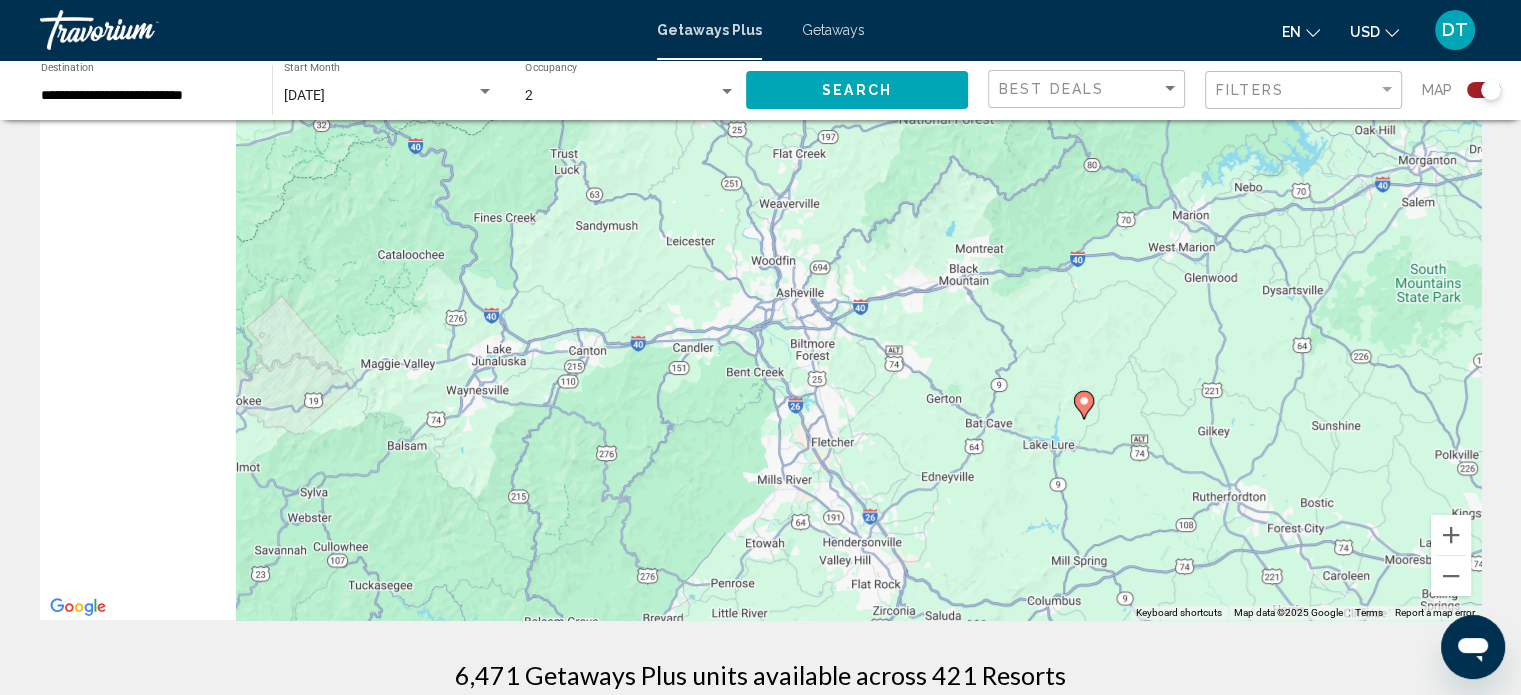 drag, startPoint x: 423, startPoint y: 299, endPoint x: 772, endPoint y: 413, distance: 367.1471 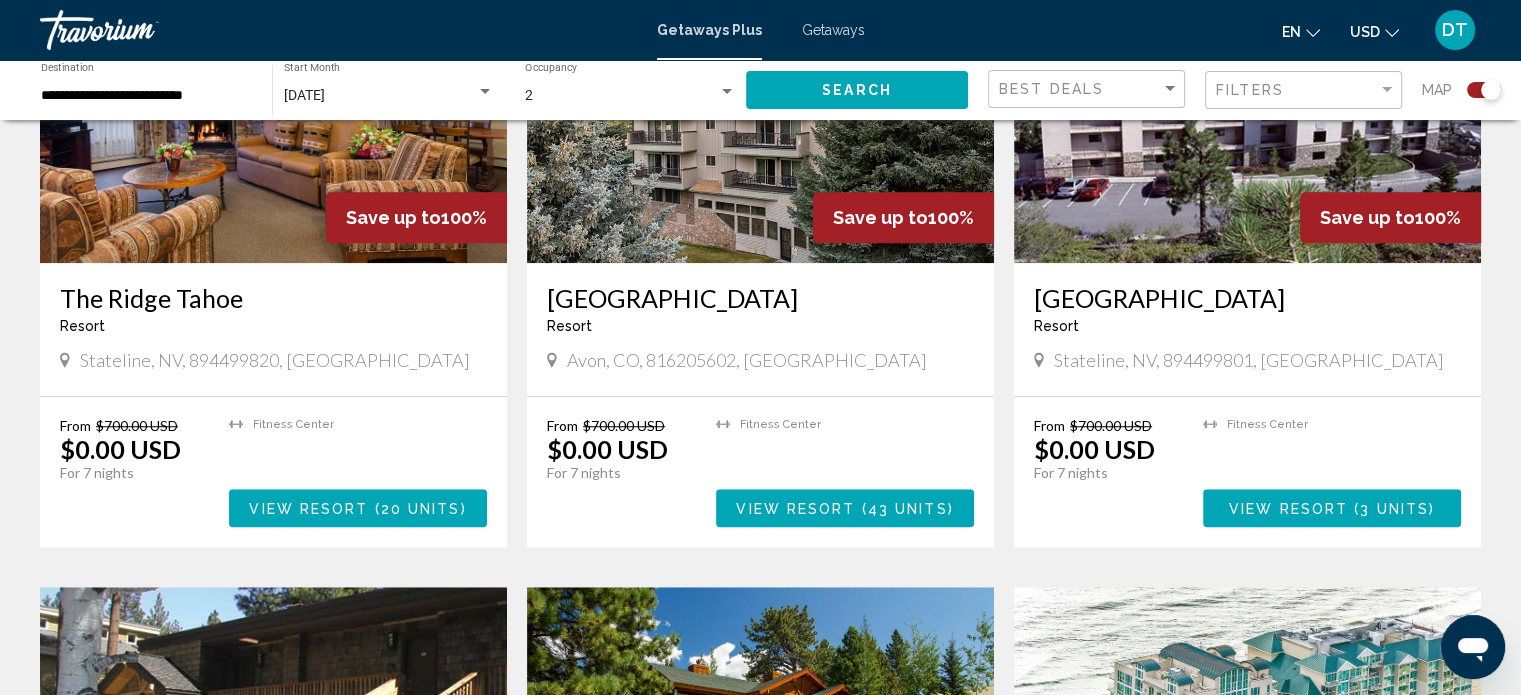 scroll, scrollTop: 3089, scrollLeft: 0, axis: vertical 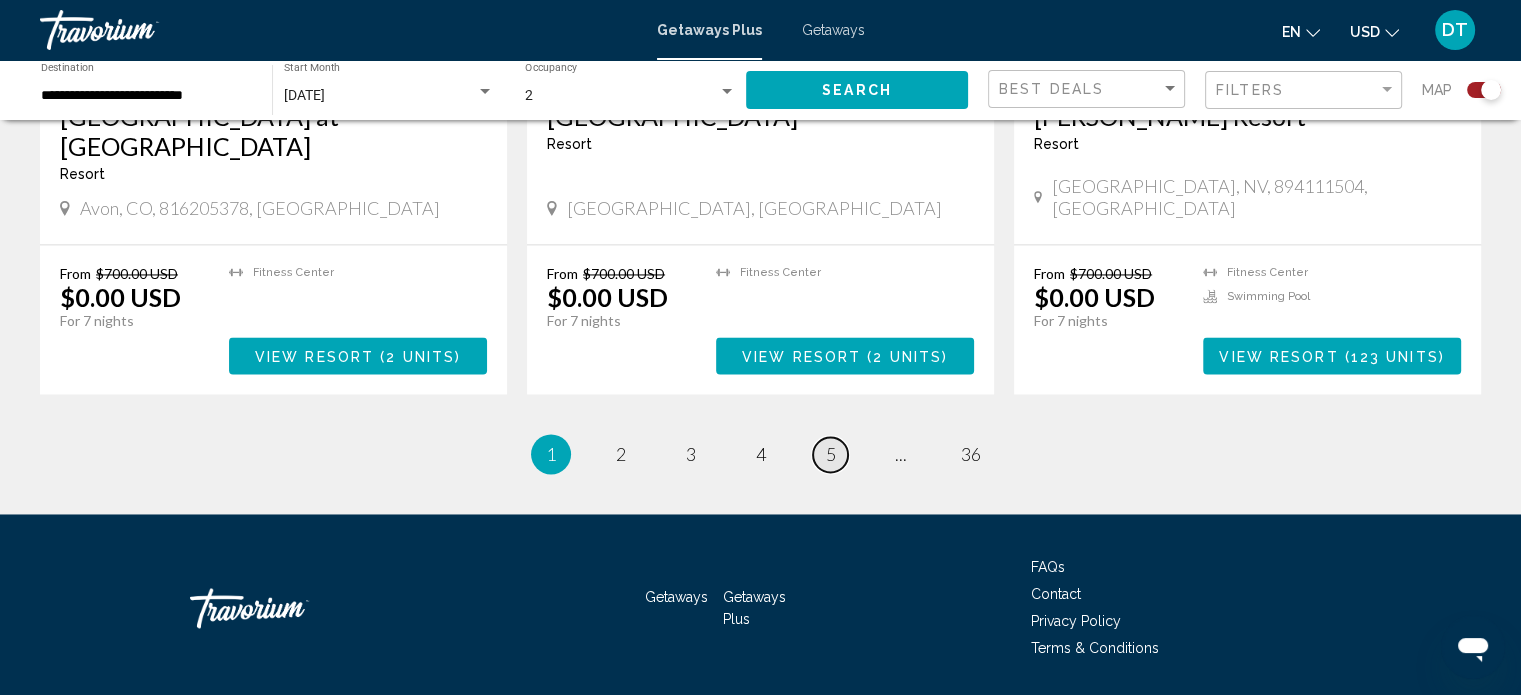 click on "5" at bounding box center [831, 454] 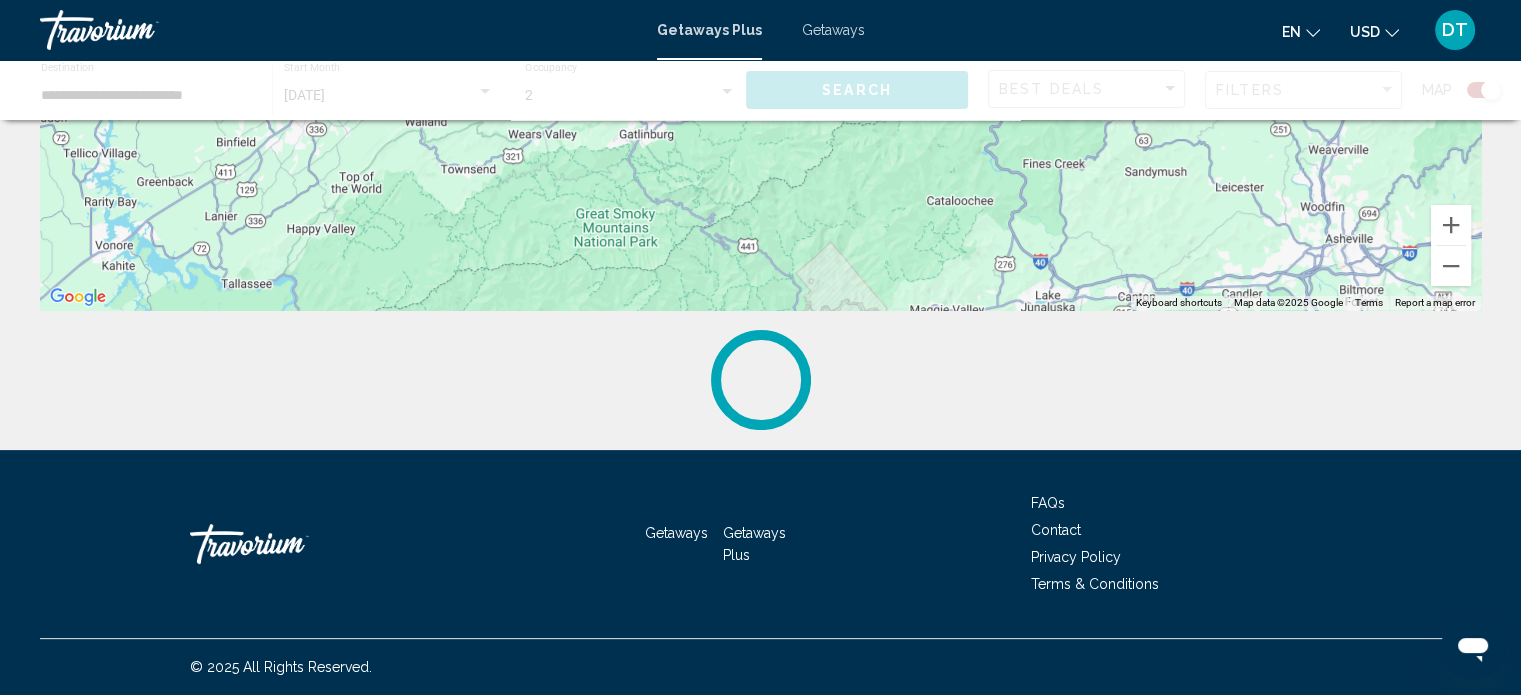 scroll, scrollTop: 0, scrollLeft: 0, axis: both 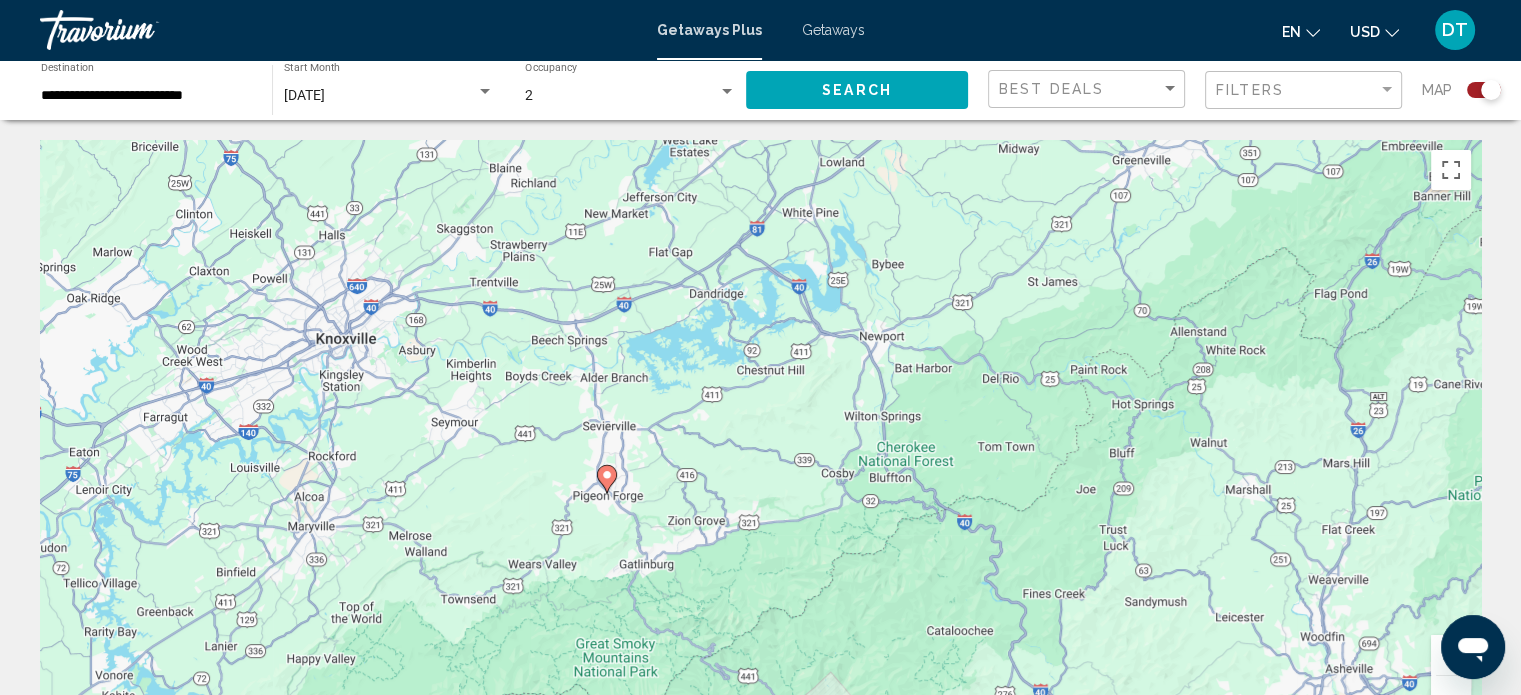 click 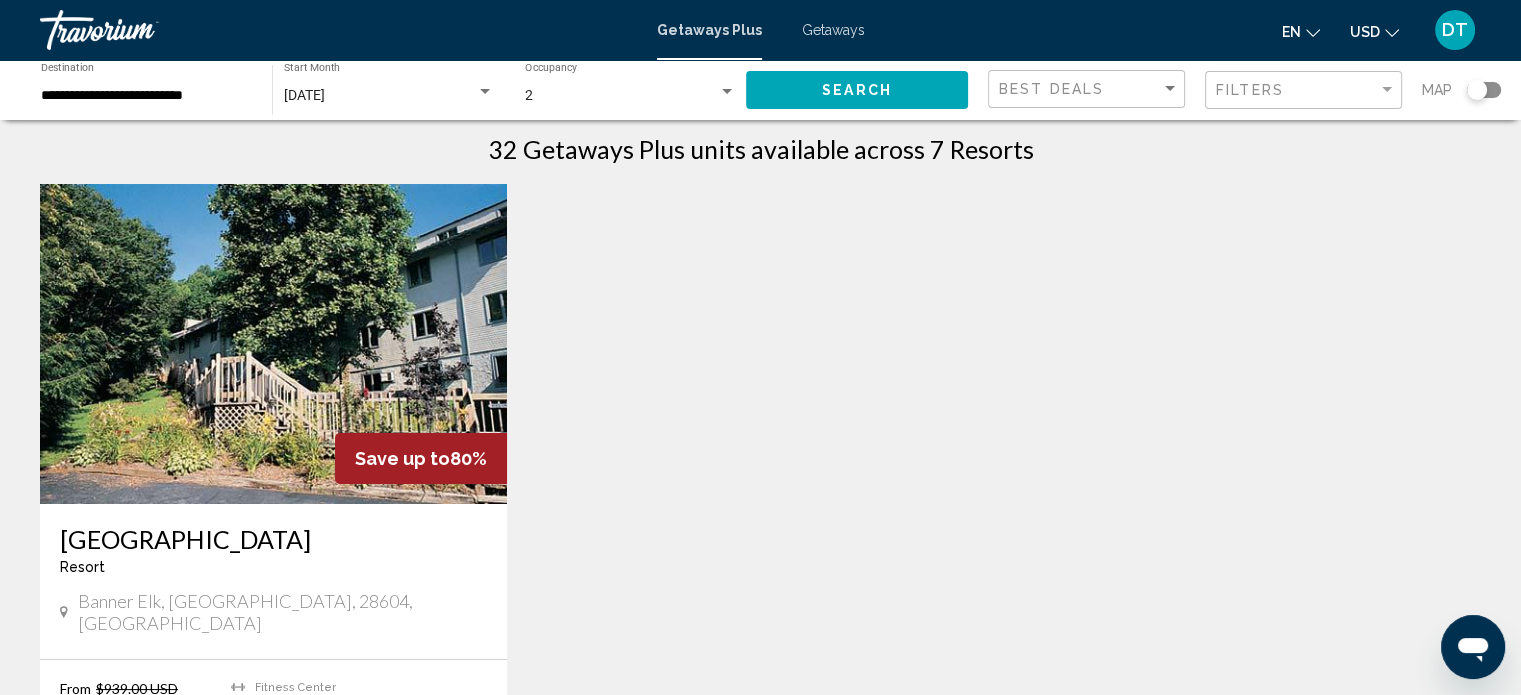 scroll, scrollTop: 0, scrollLeft: 0, axis: both 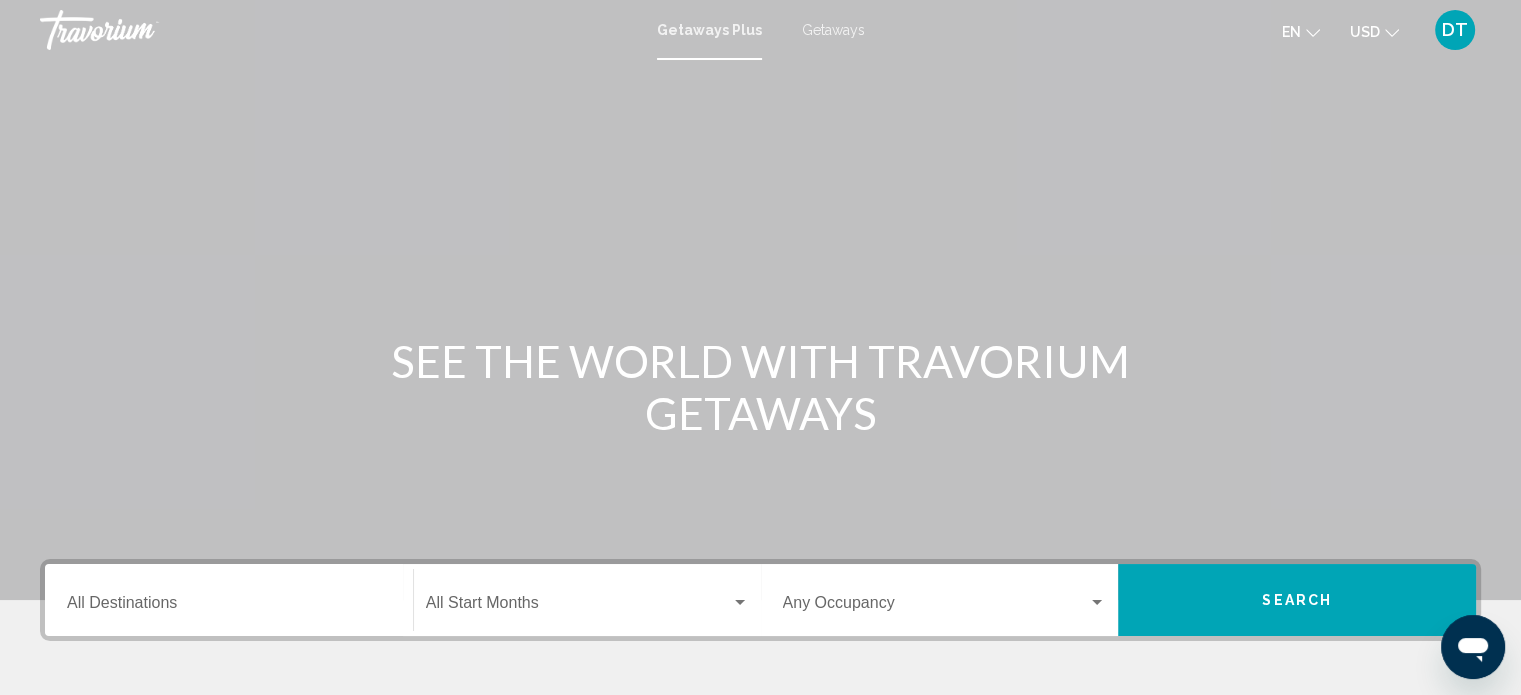 click on "Getaways" at bounding box center [833, 30] 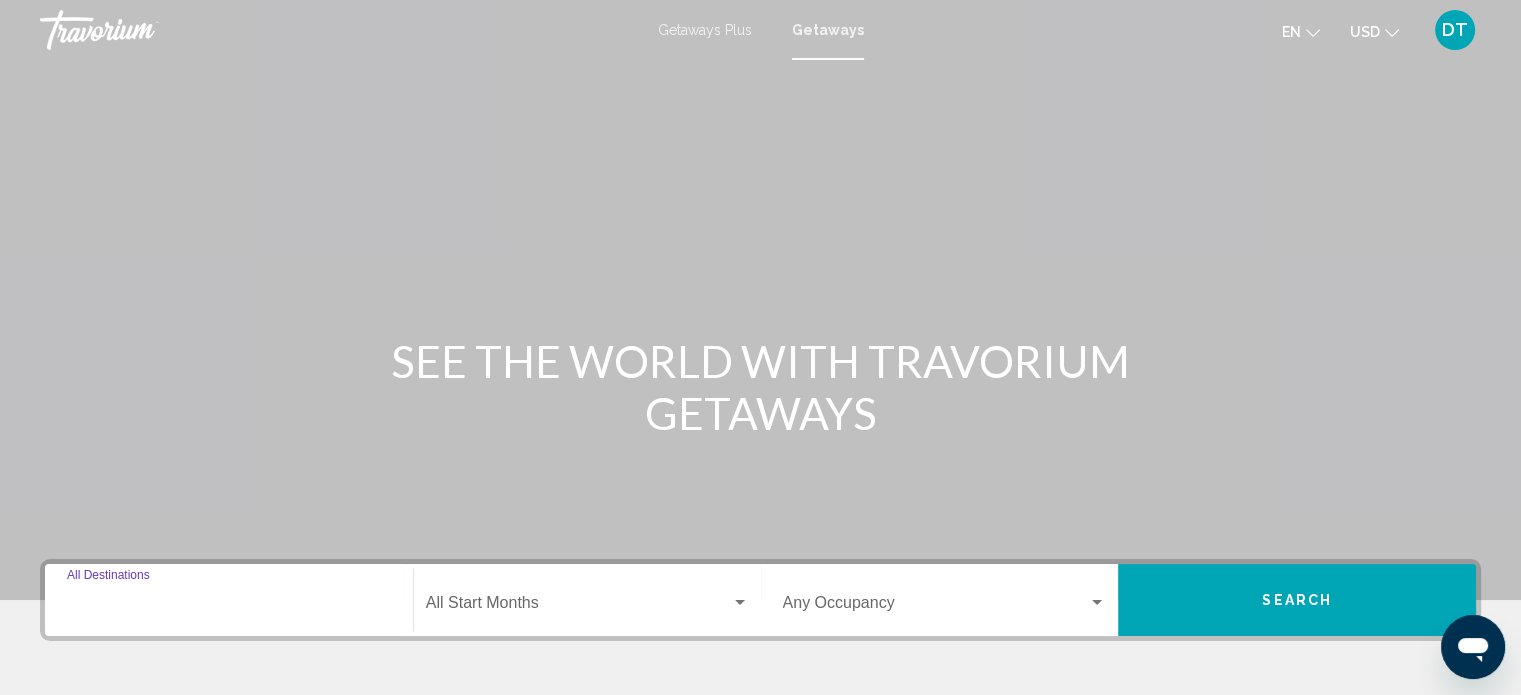 click on "Destination All Destinations" at bounding box center (229, 607) 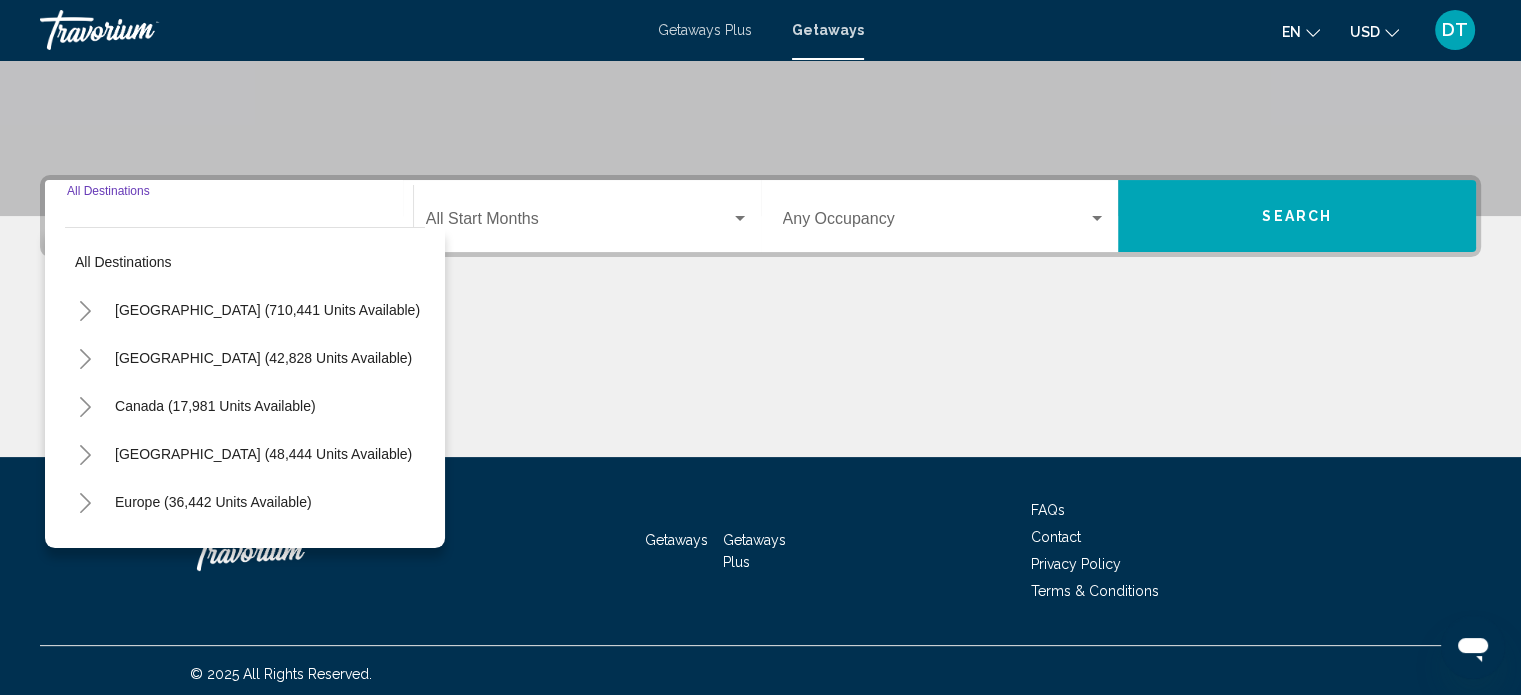 scroll, scrollTop: 390, scrollLeft: 0, axis: vertical 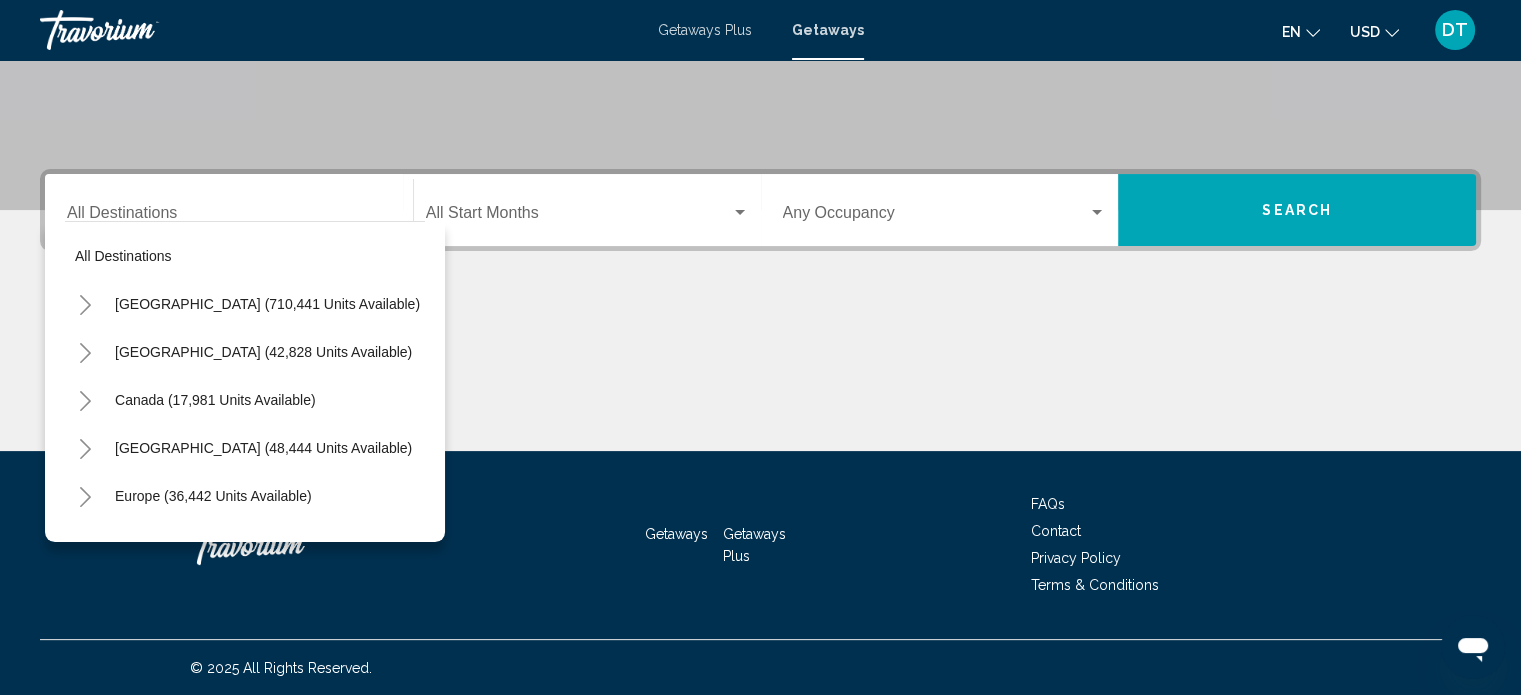 click on "Getaways Getaways Plus FAQs Contact Privacy Policy Terms & Conditions" at bounding box center [760, 545] 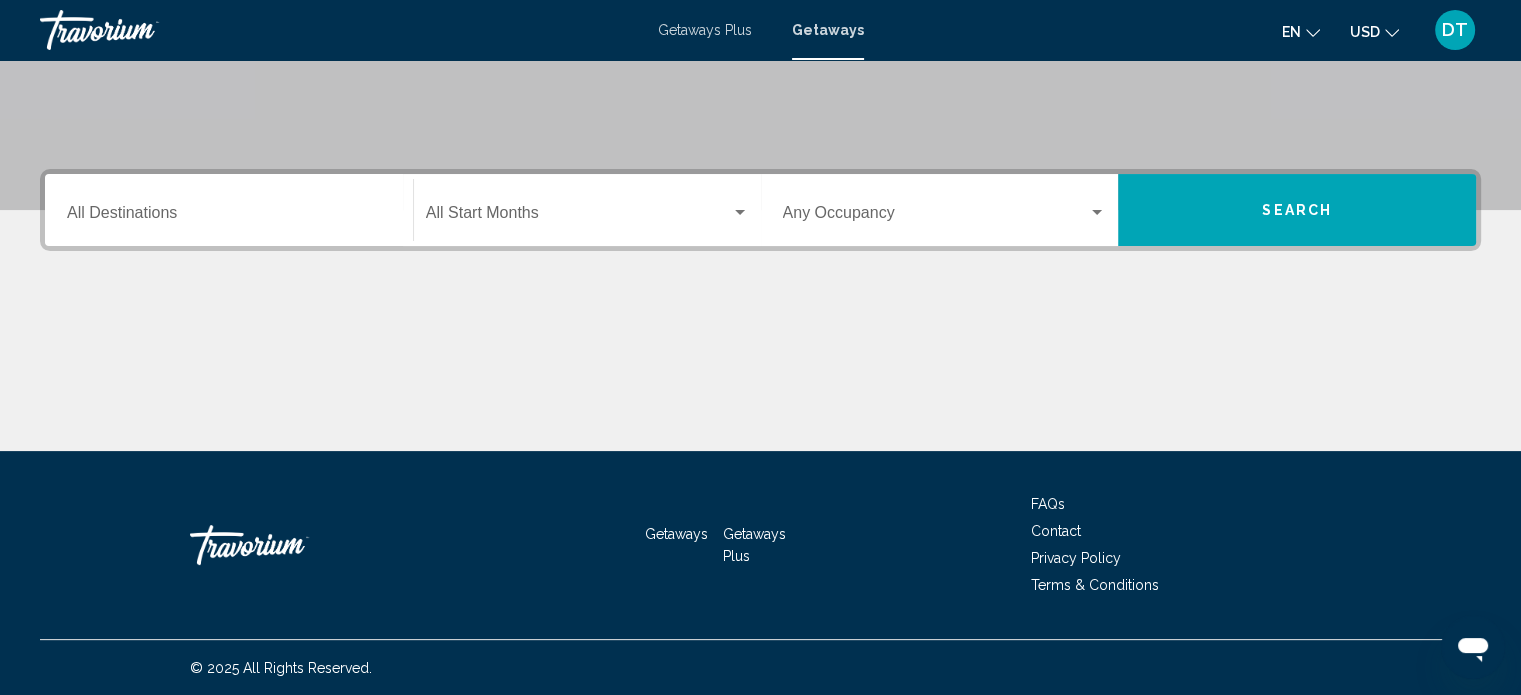 click on "Destination All Destinations" at bounding box center [229, 210] 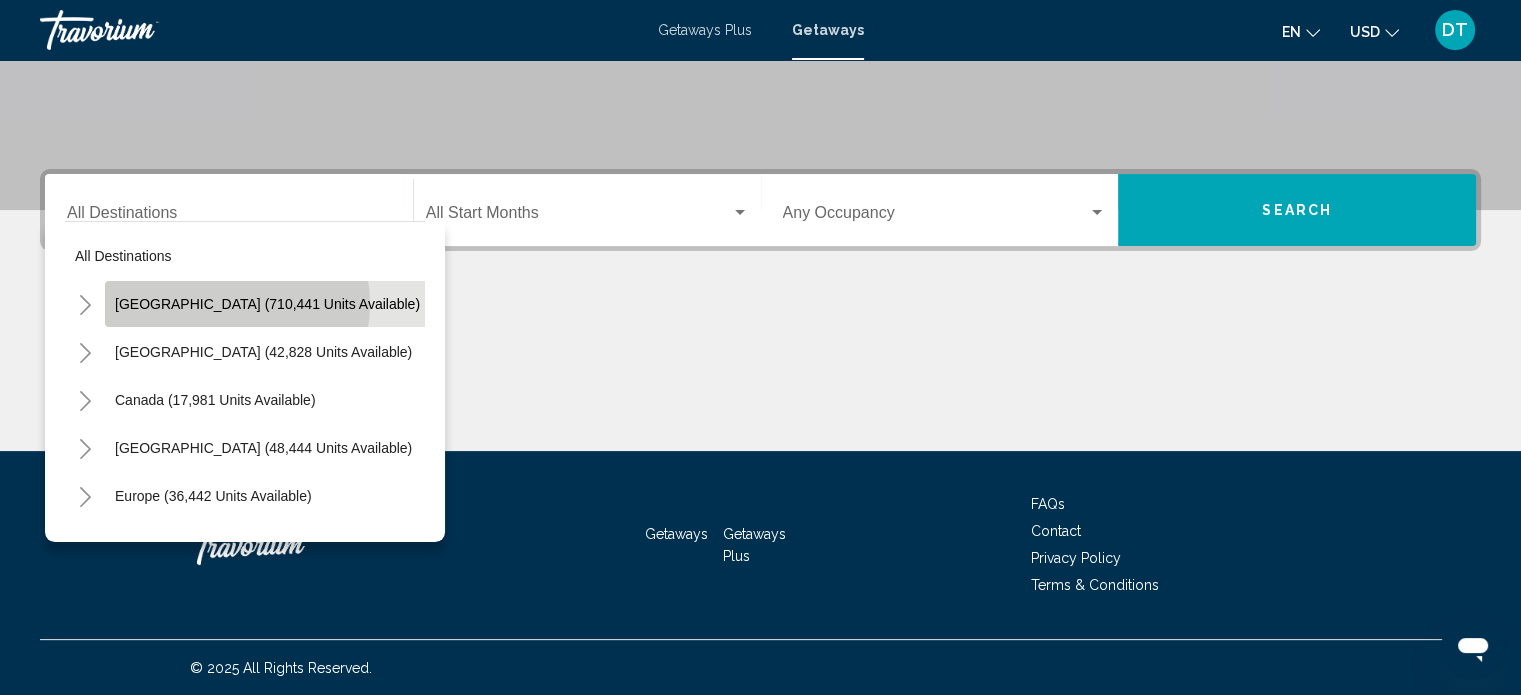 click on "United States (710,441 units available)" 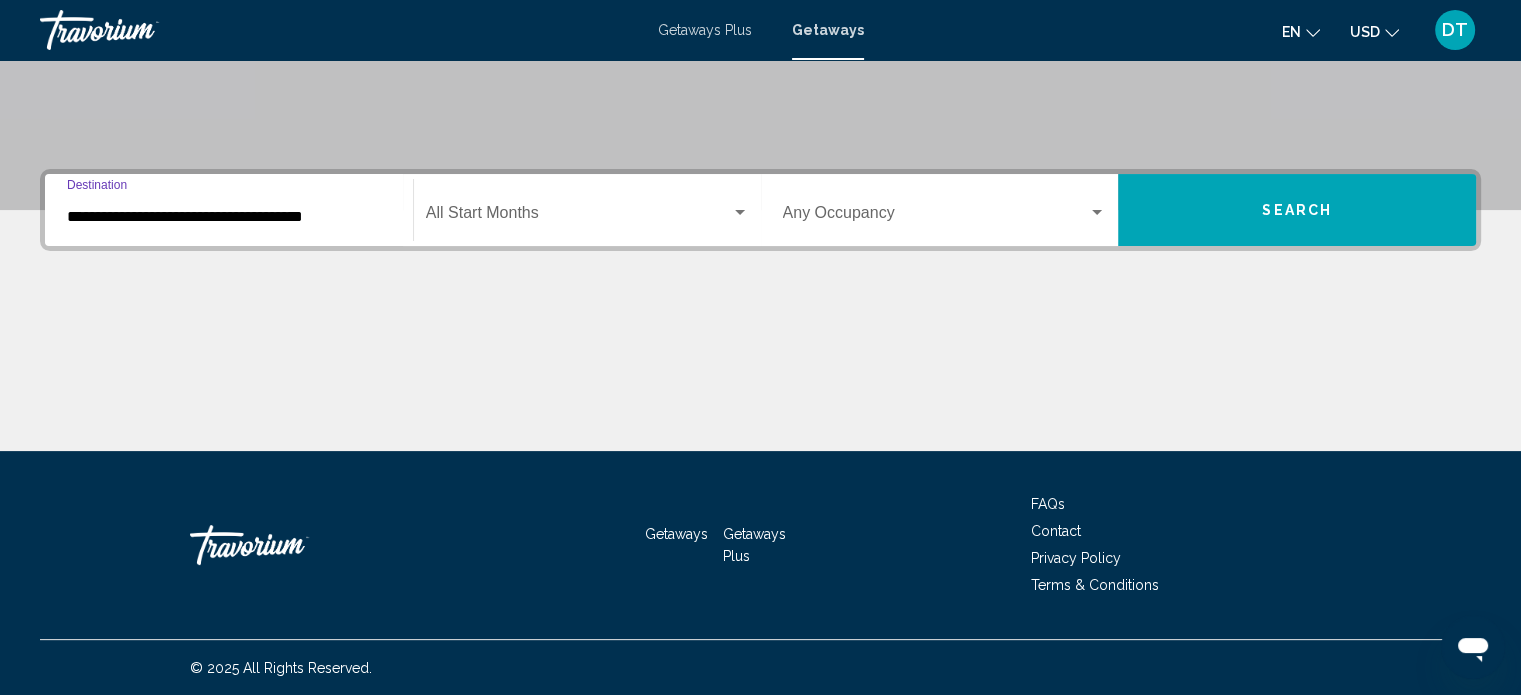 click at bounding box center [578, 217] 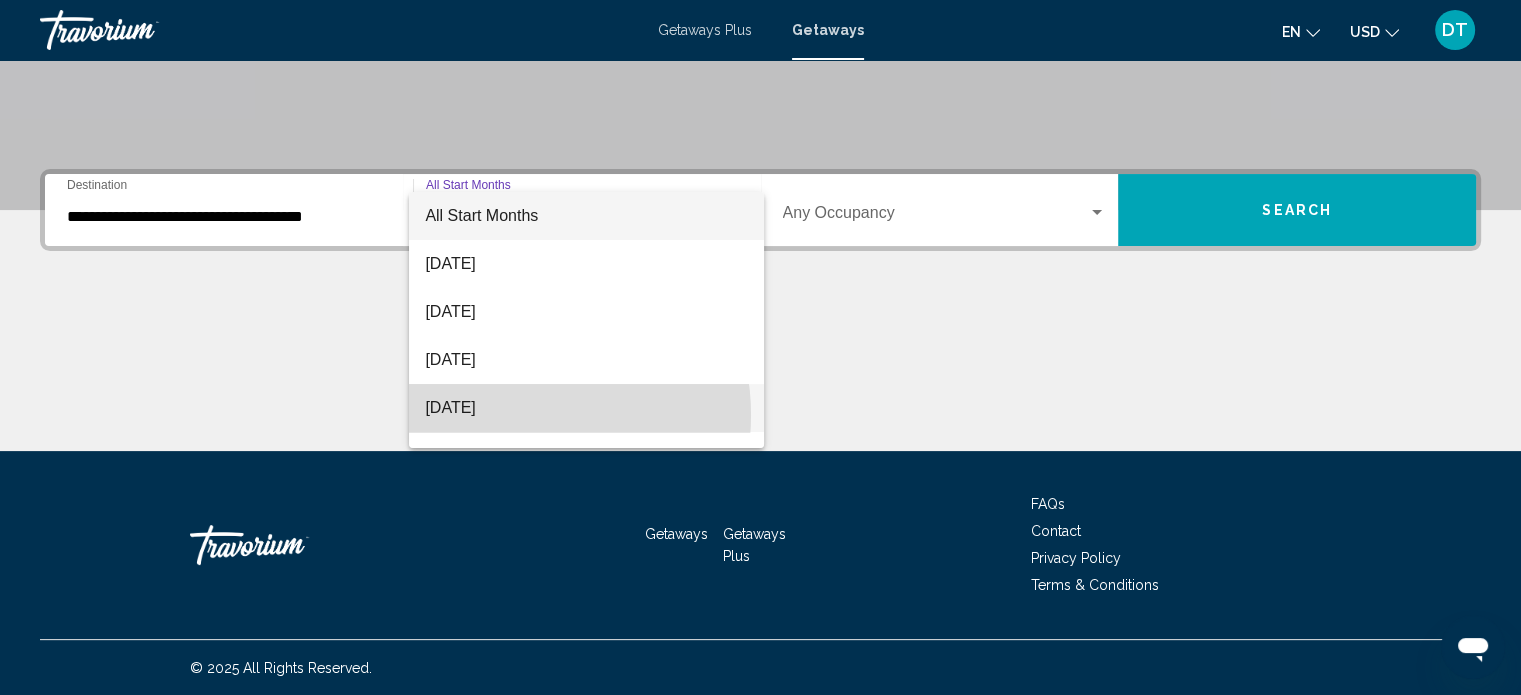 click on "[DATE]" at bounding box center [586, 408] 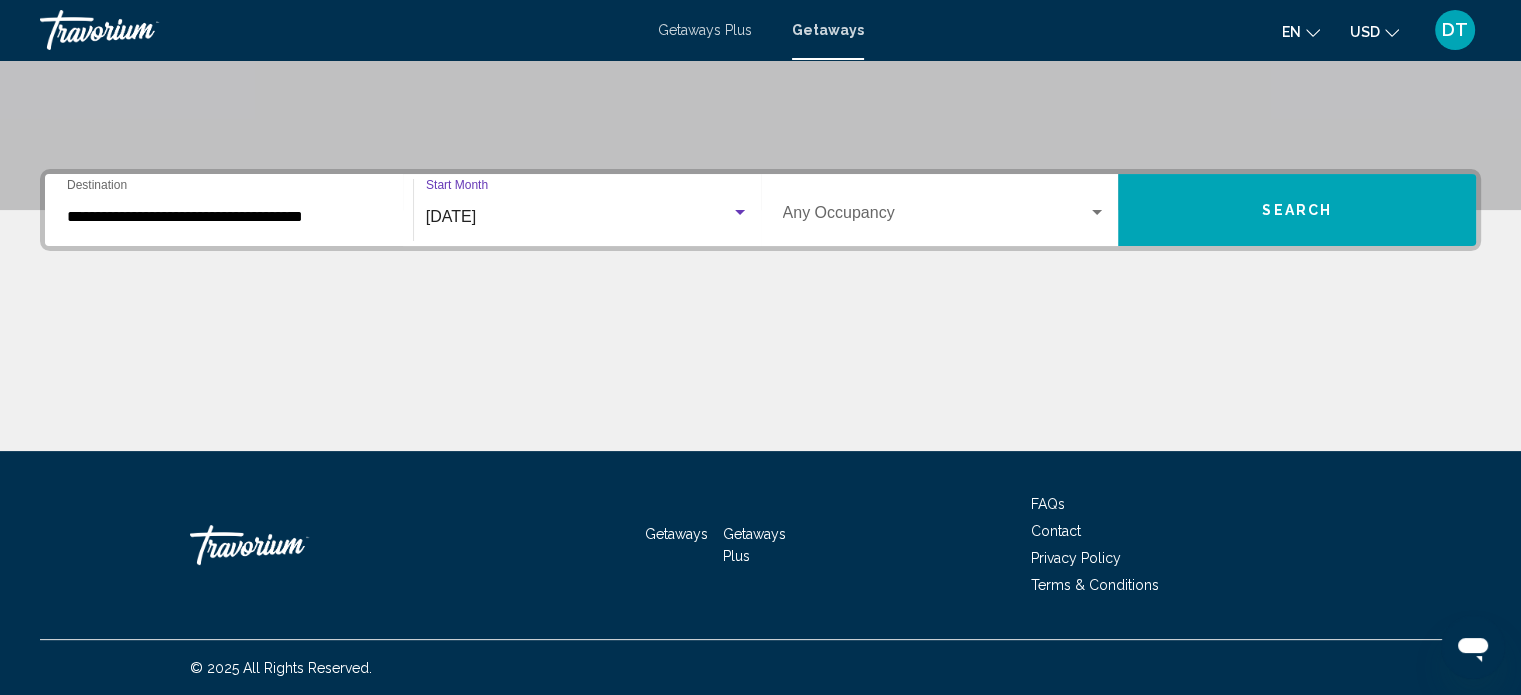 click at bounding box center (936, 217) 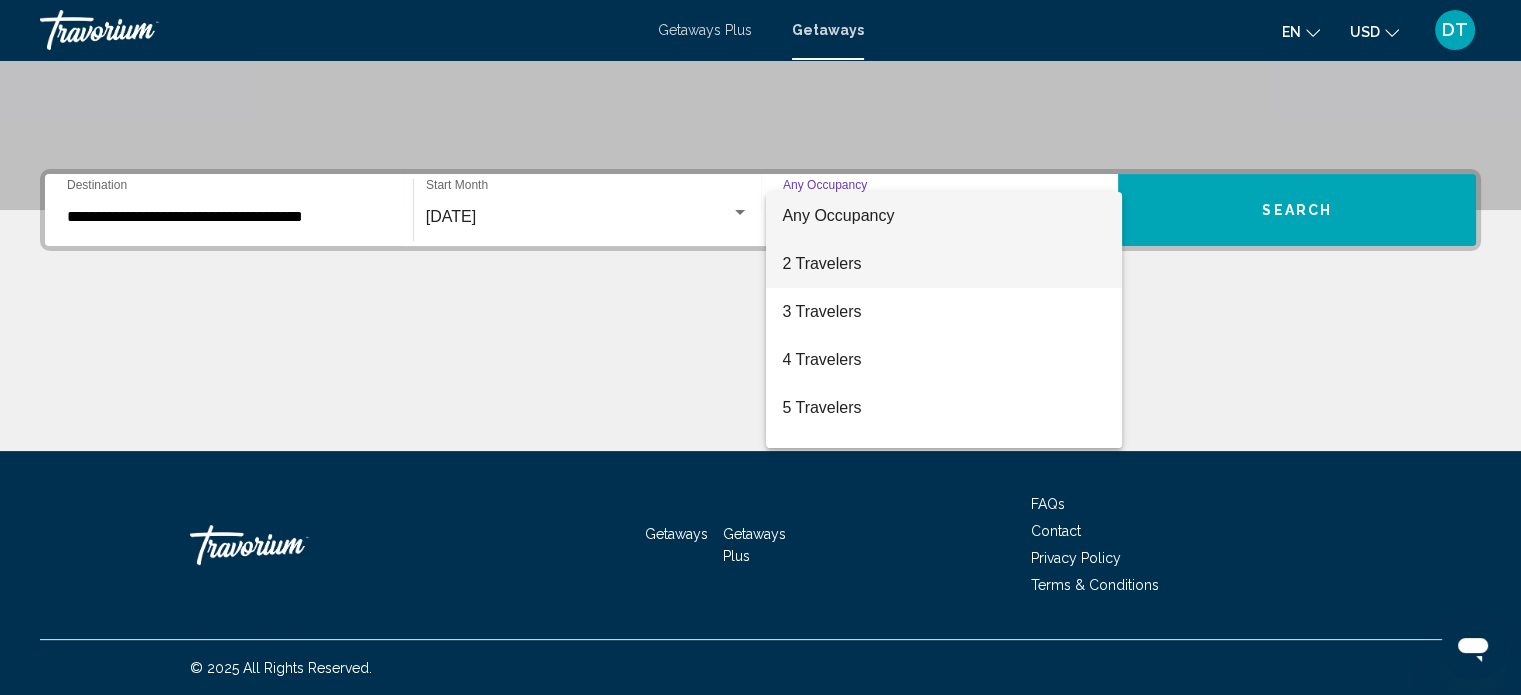 click on "2 Travelers" at bounding box center (944, 264) 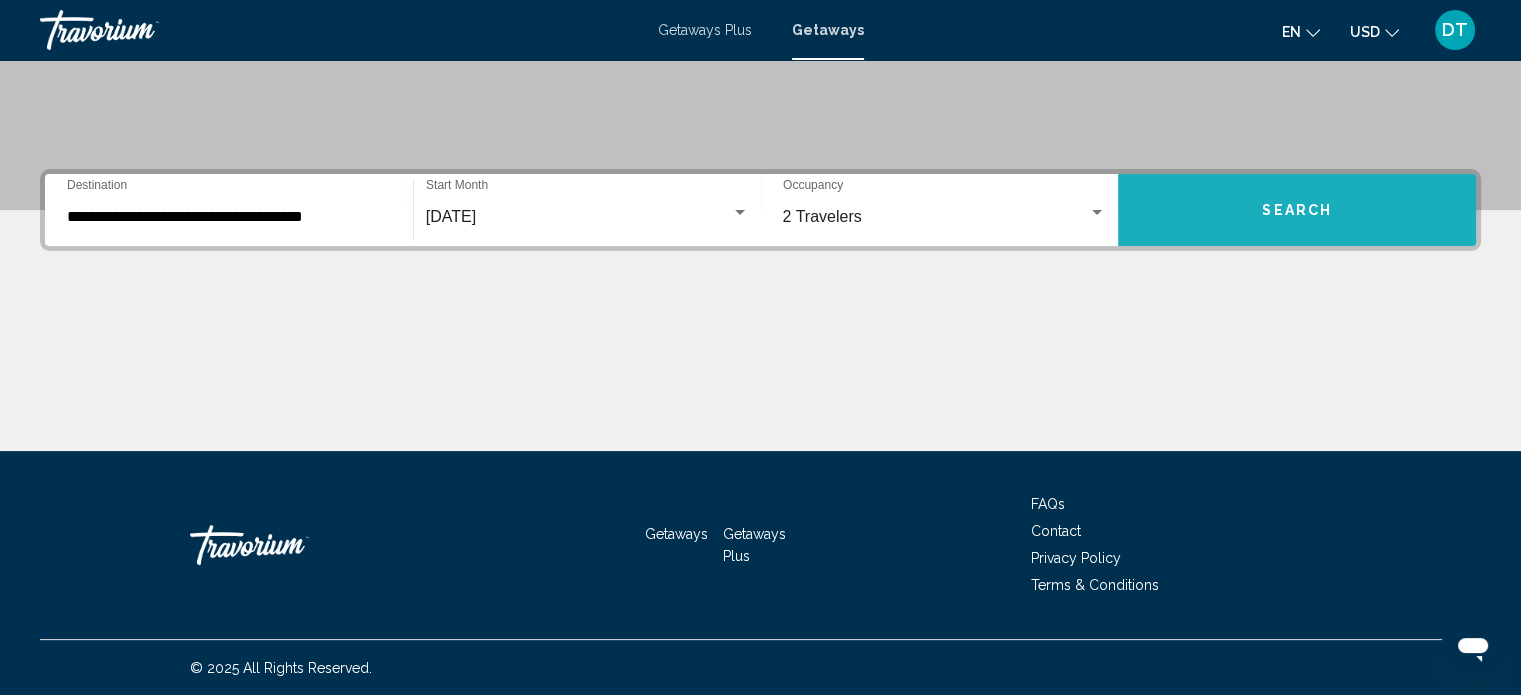 click on "Search" at bounding box center [1297, 210] 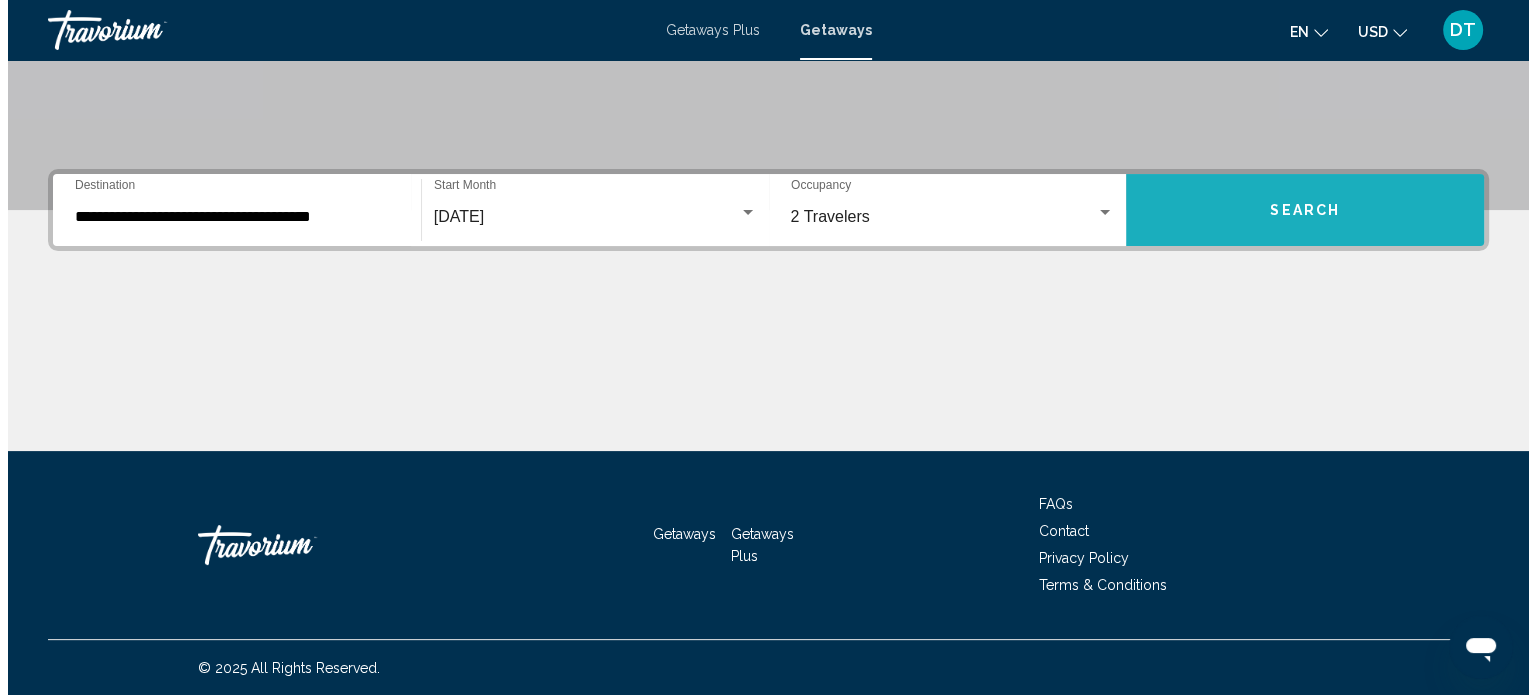 scroll, scrollTop: 0, scrollLeft: 0, axis: both 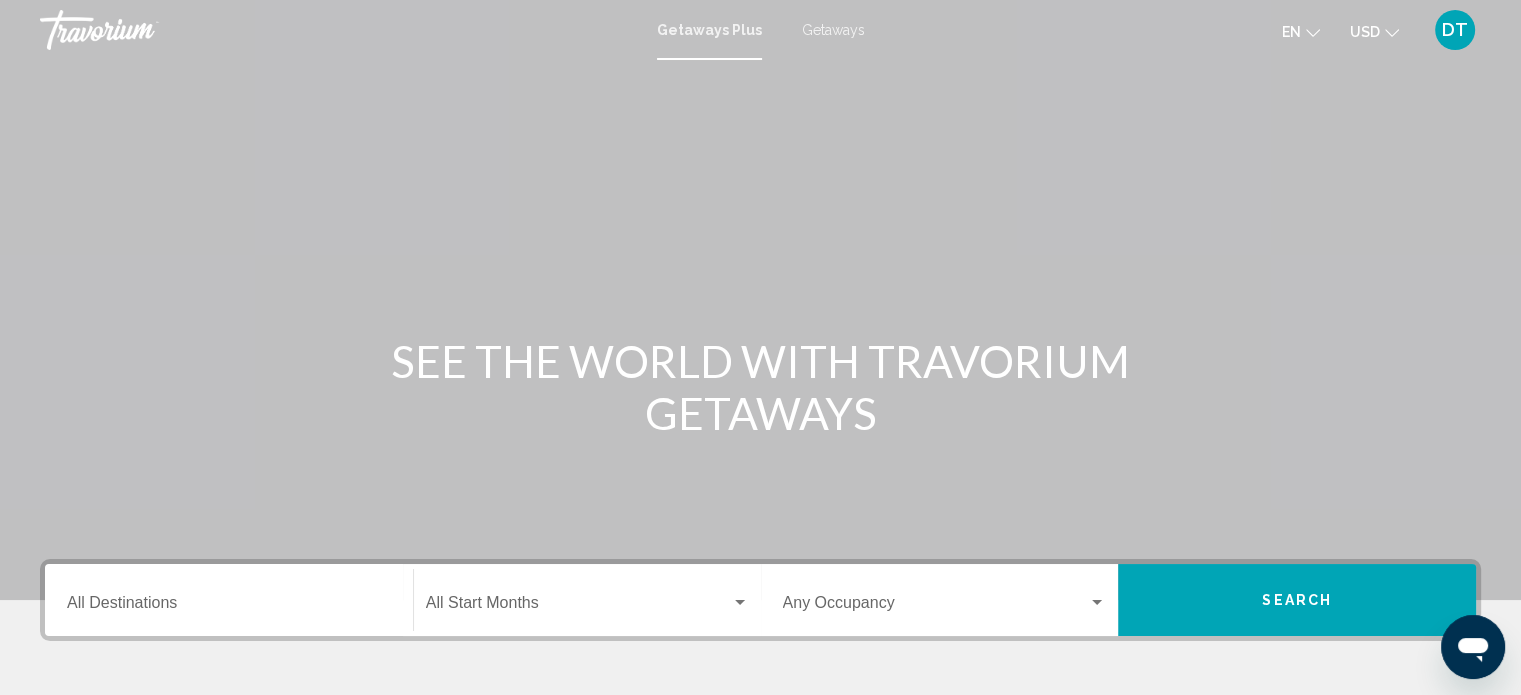 click on "Getaways" at bounding box center [833, 30] 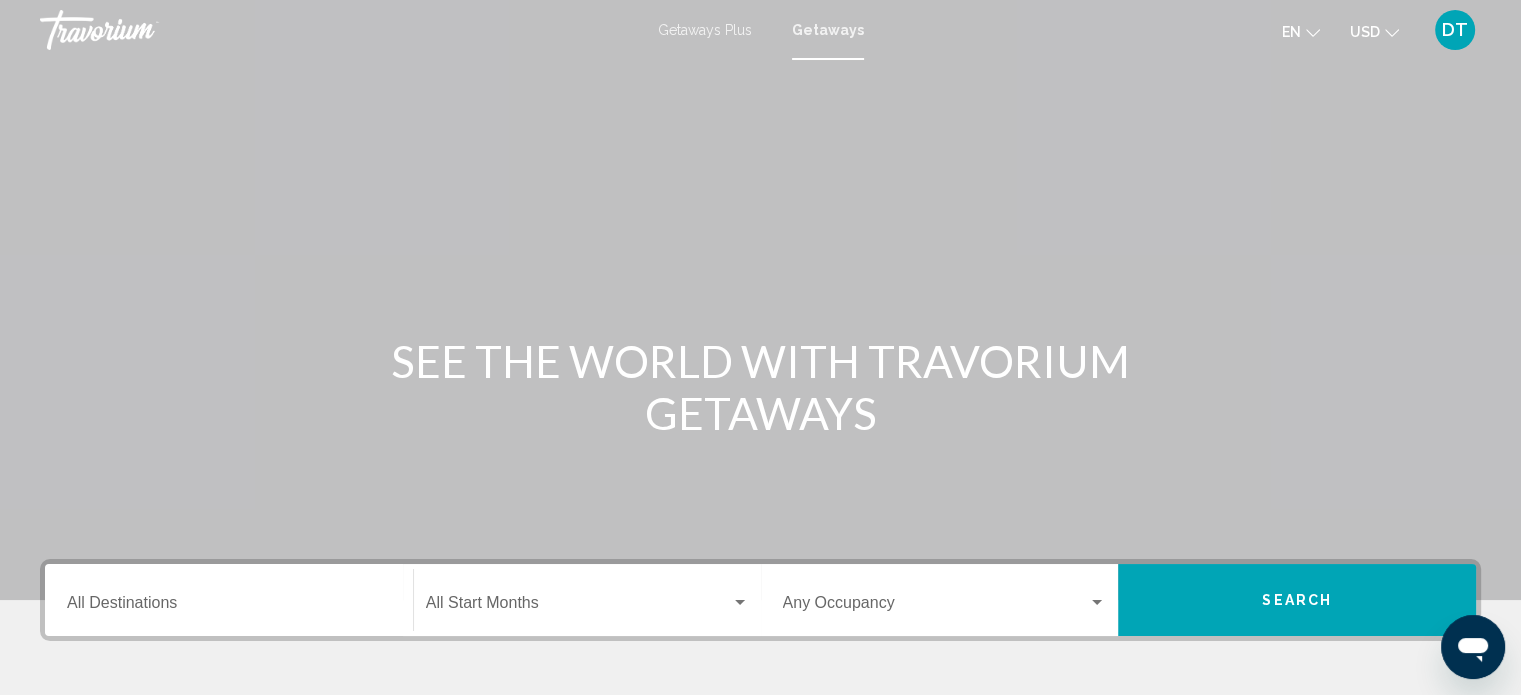 click on "Destination All Destinations" at bounding box center (229, 600) 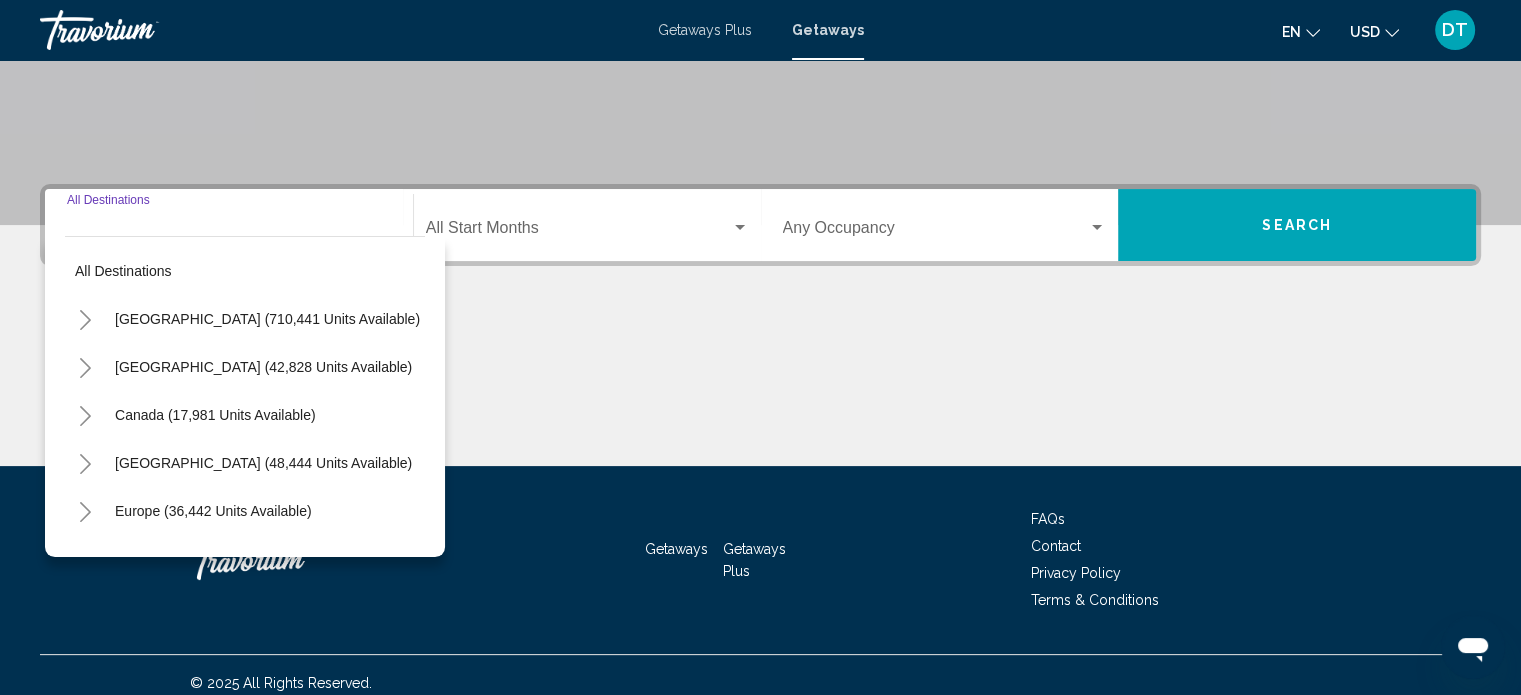 scroll, scrollTop: 390, scrollLeft: 0, axis: vertical 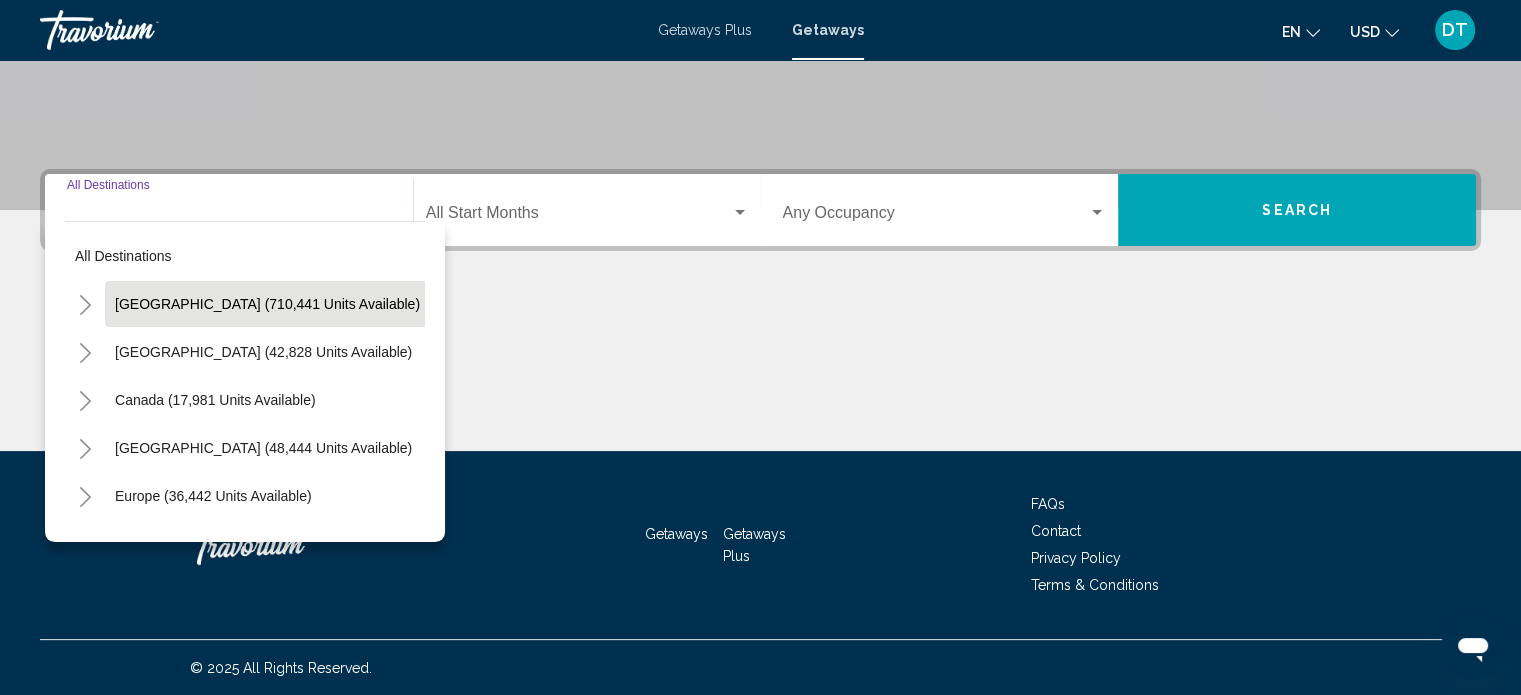 click on "[GEOGRAPHIC_DATA] (710,441 units available)" at bounding box center [263, 352] 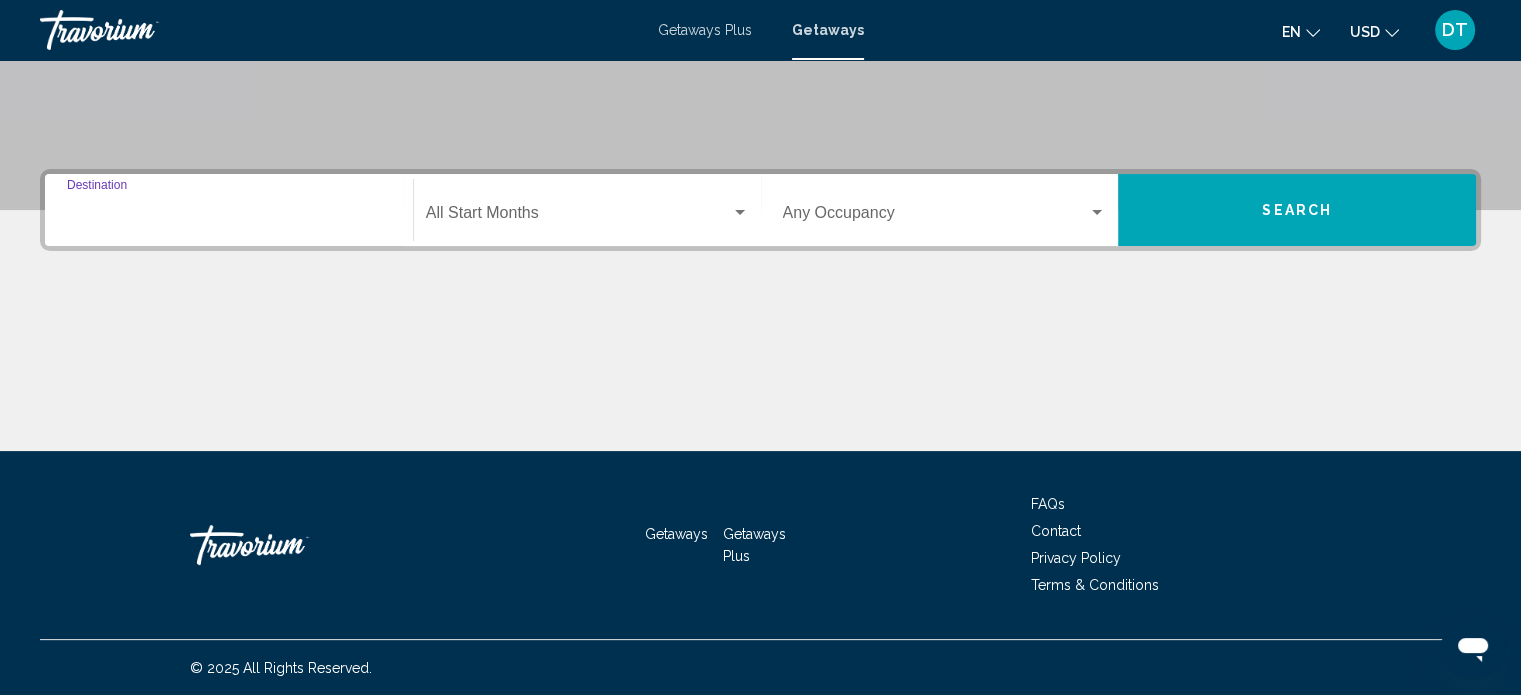 type on "**********" 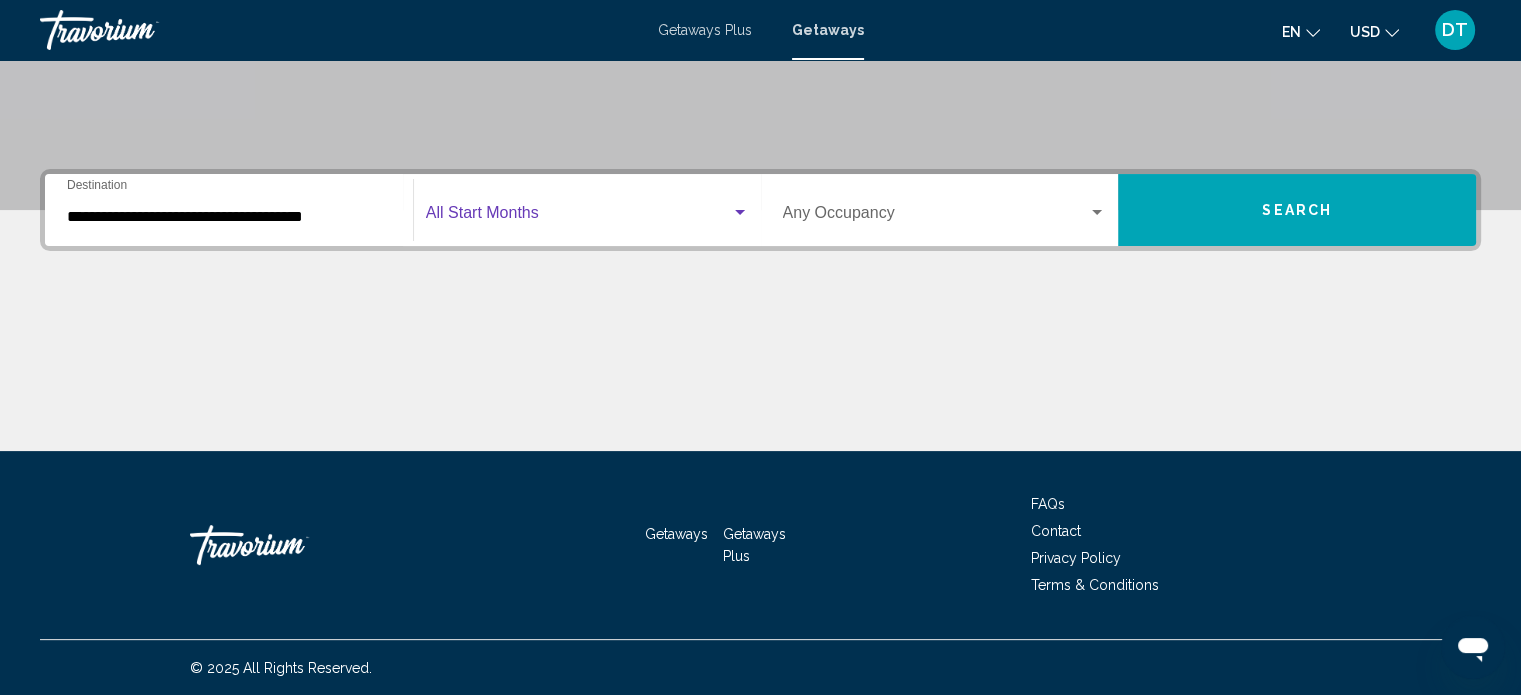 click at bounding box center (578, 217) 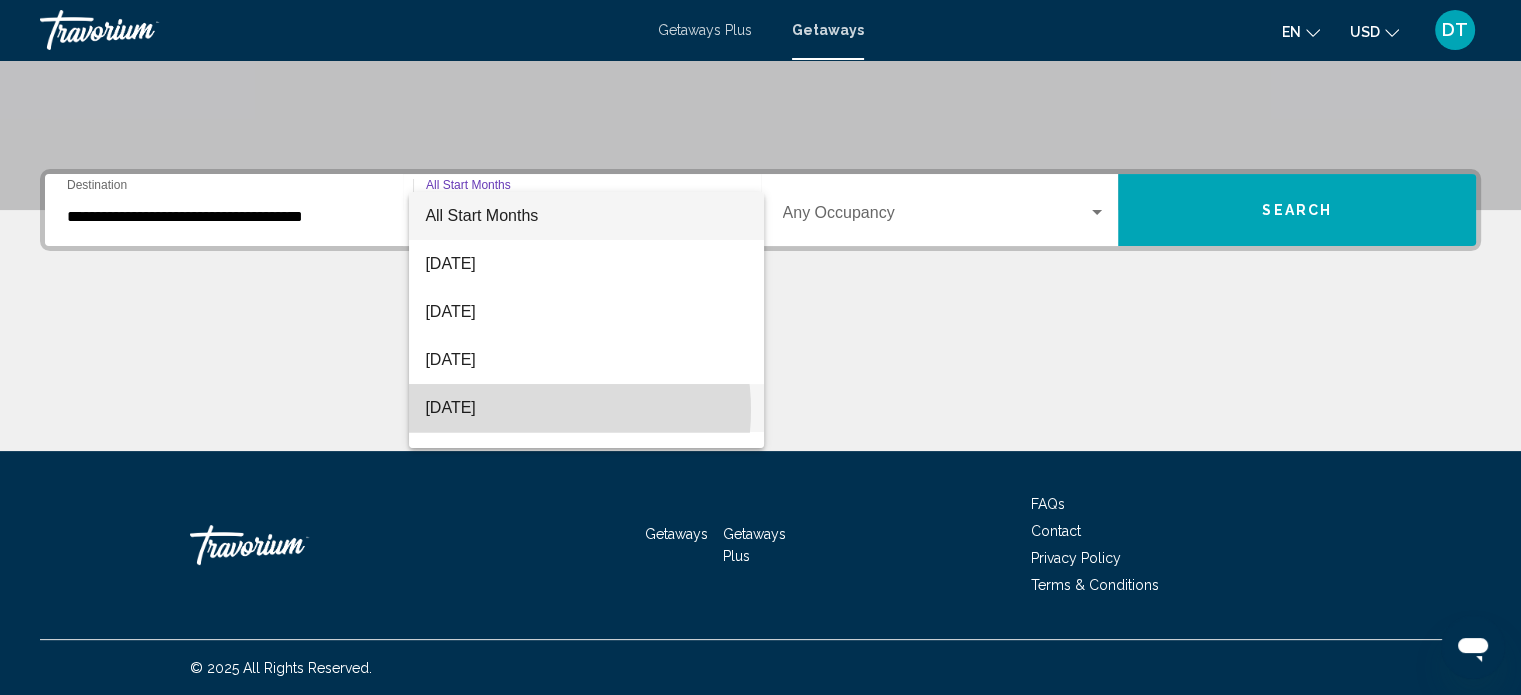 click on "[DATE]" at bounding box center [586, 408] 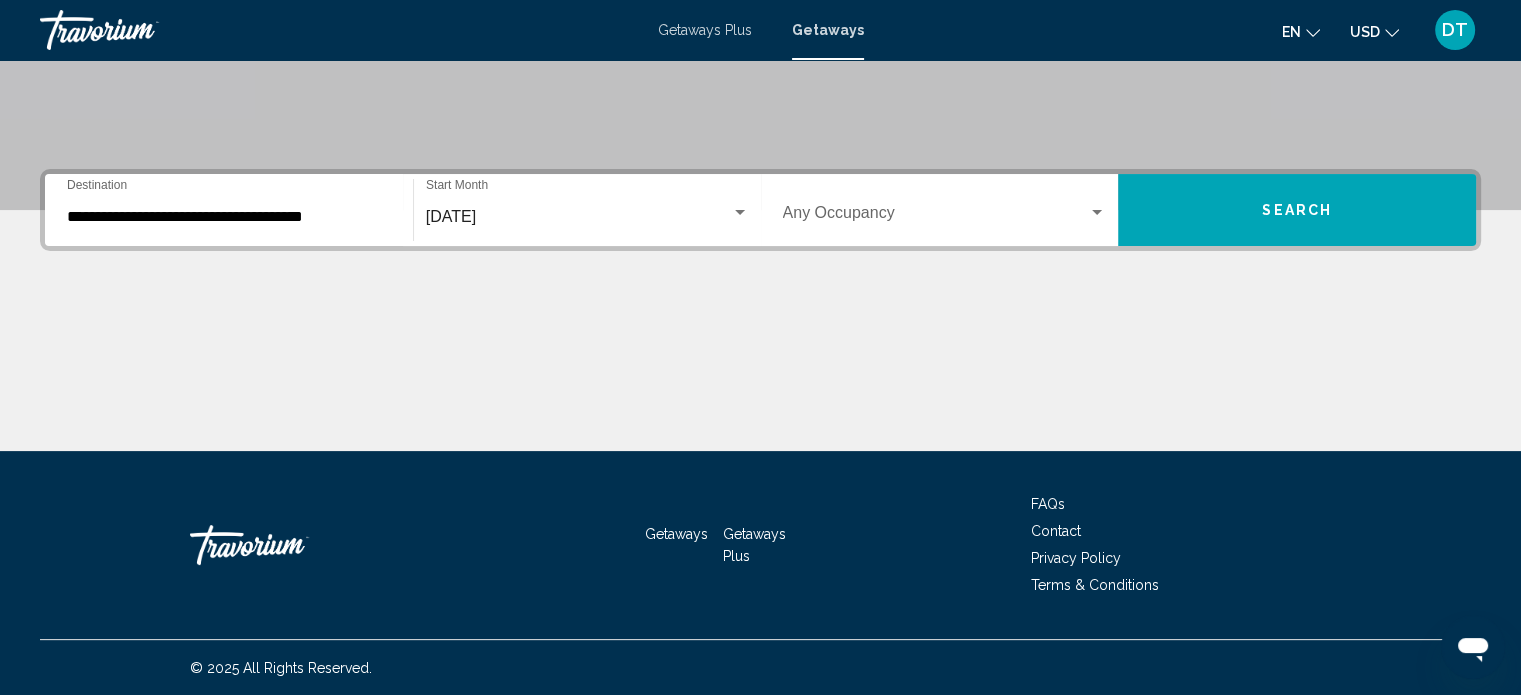click on "Occupancy Any Occupancy" at bounding box center [945, 210] 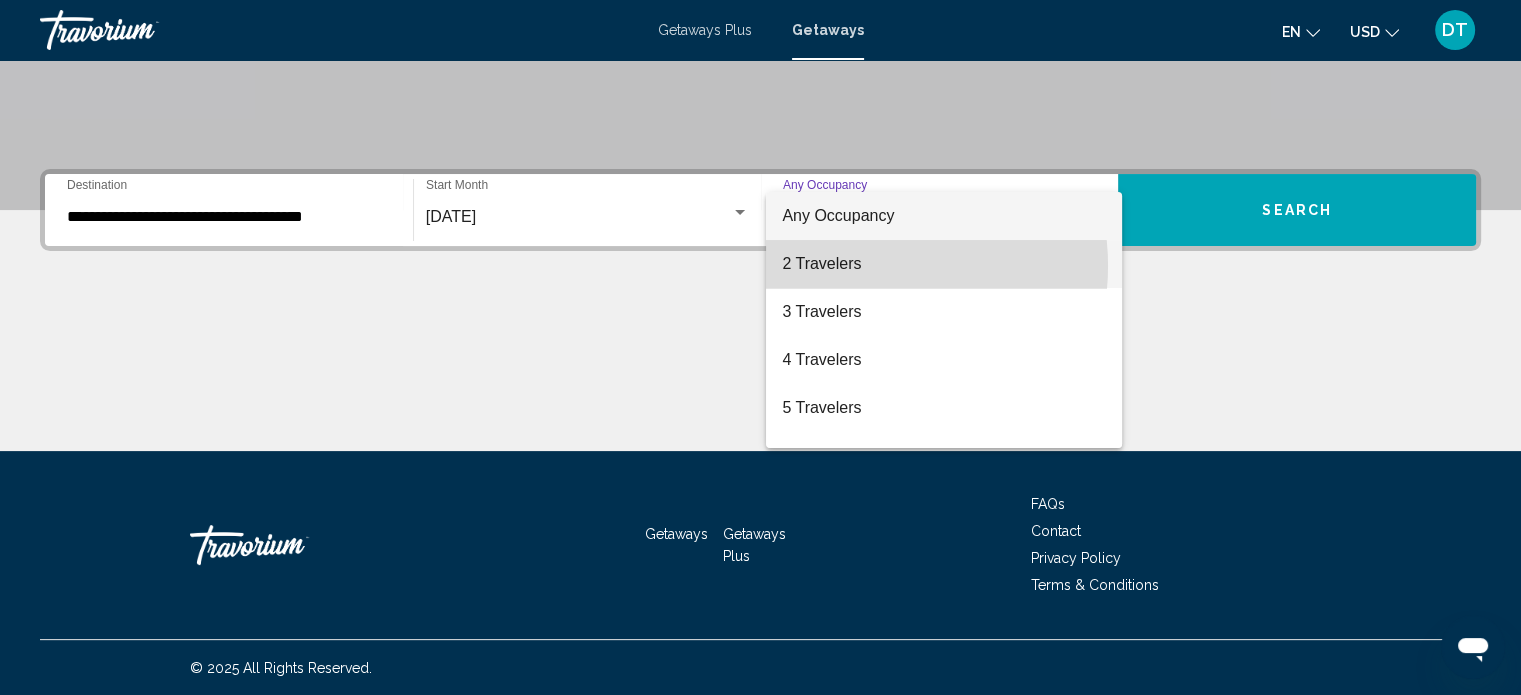 click on "2 Travelers" at bounding box center (944, 264) 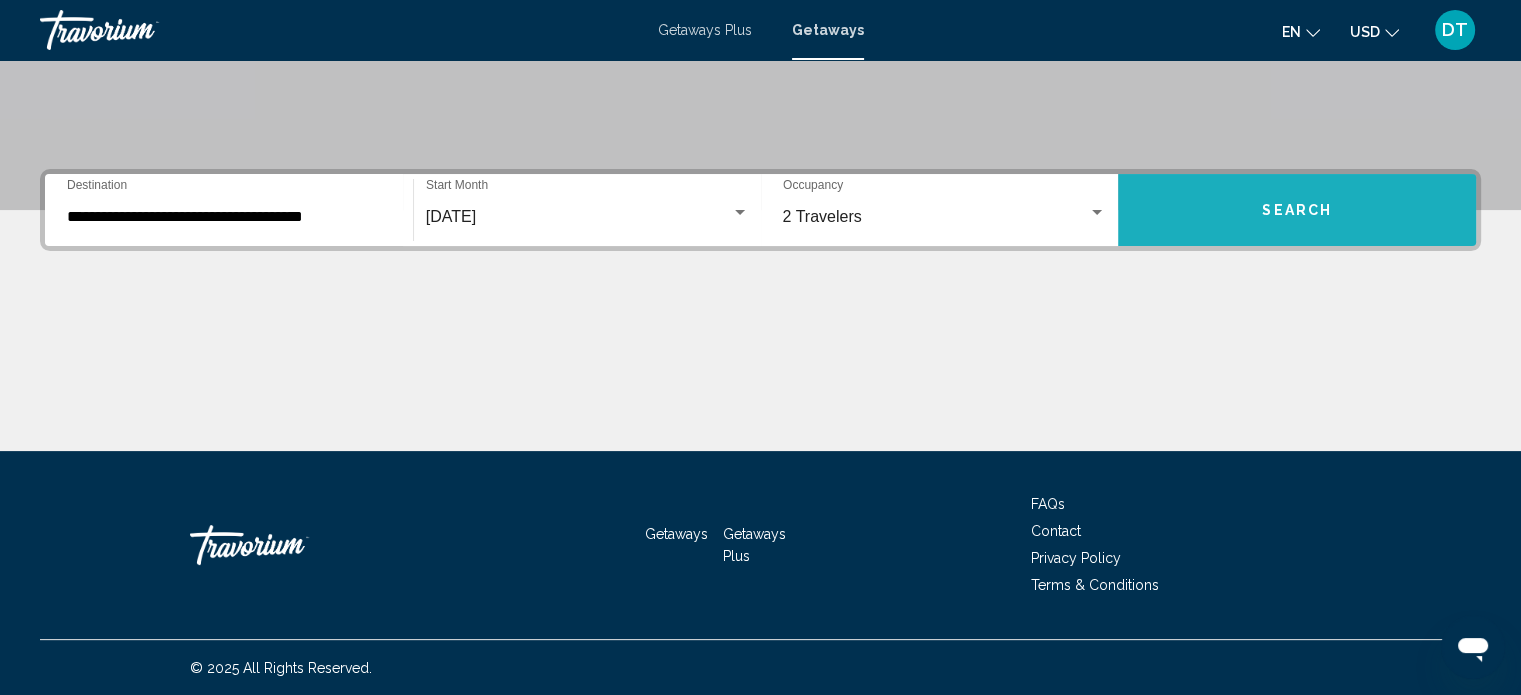 click on "Search" at bounding box center [1297, 210] 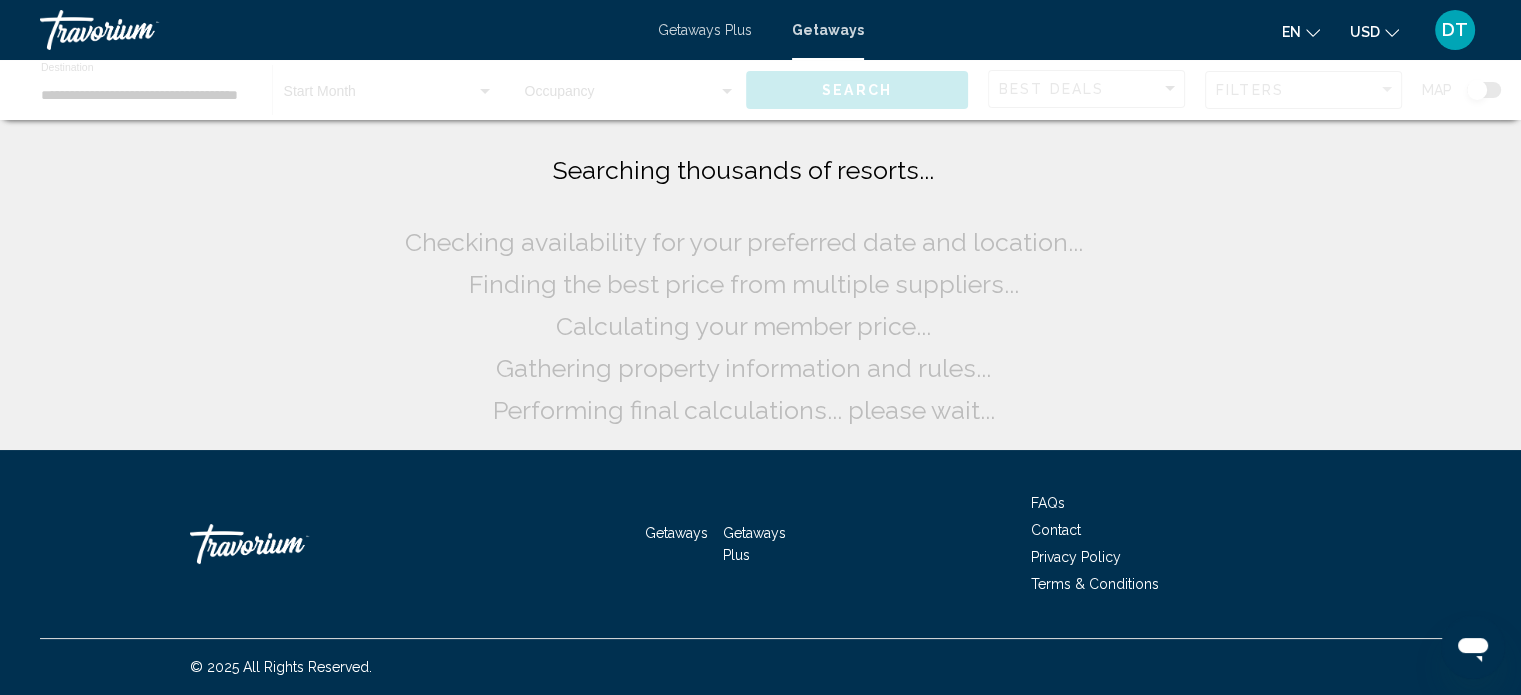 scroll, scrollTop: 0, scrollLeft: 0, axis: both 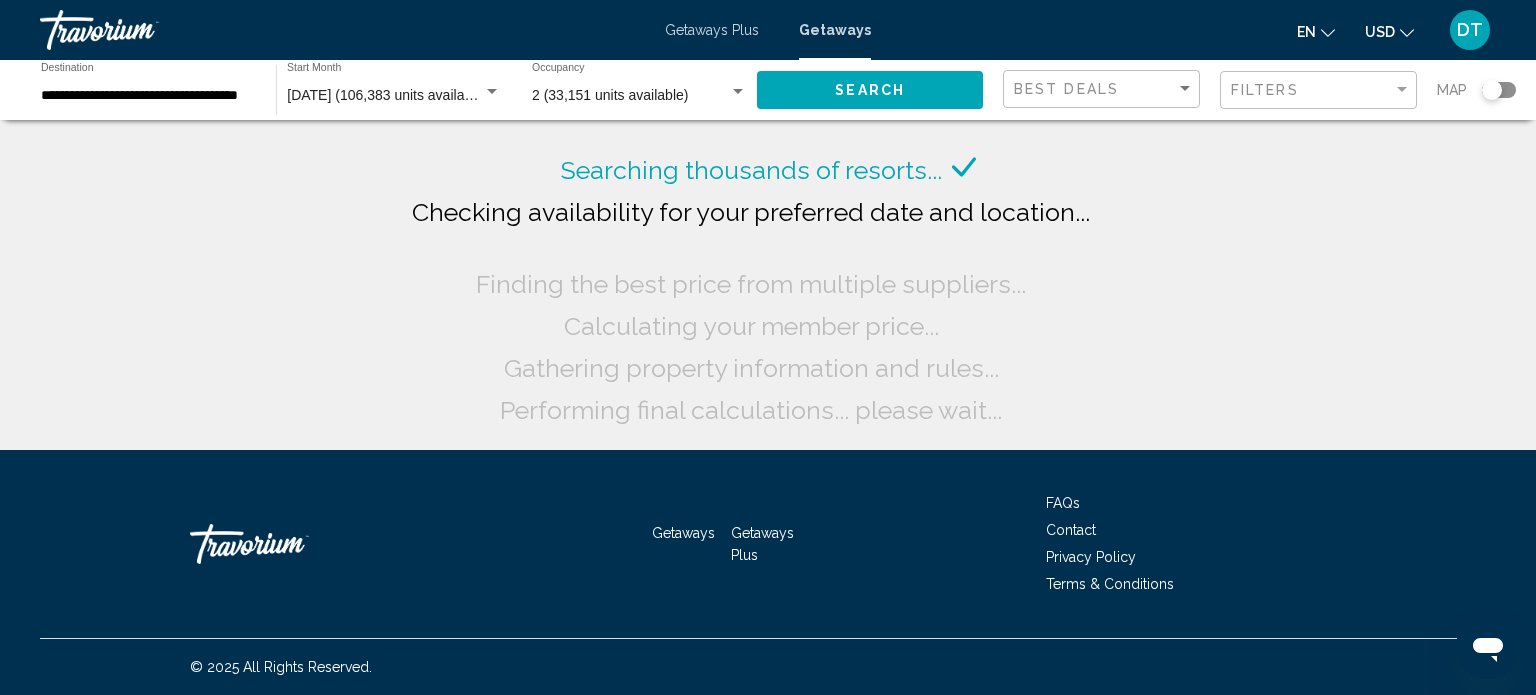 click 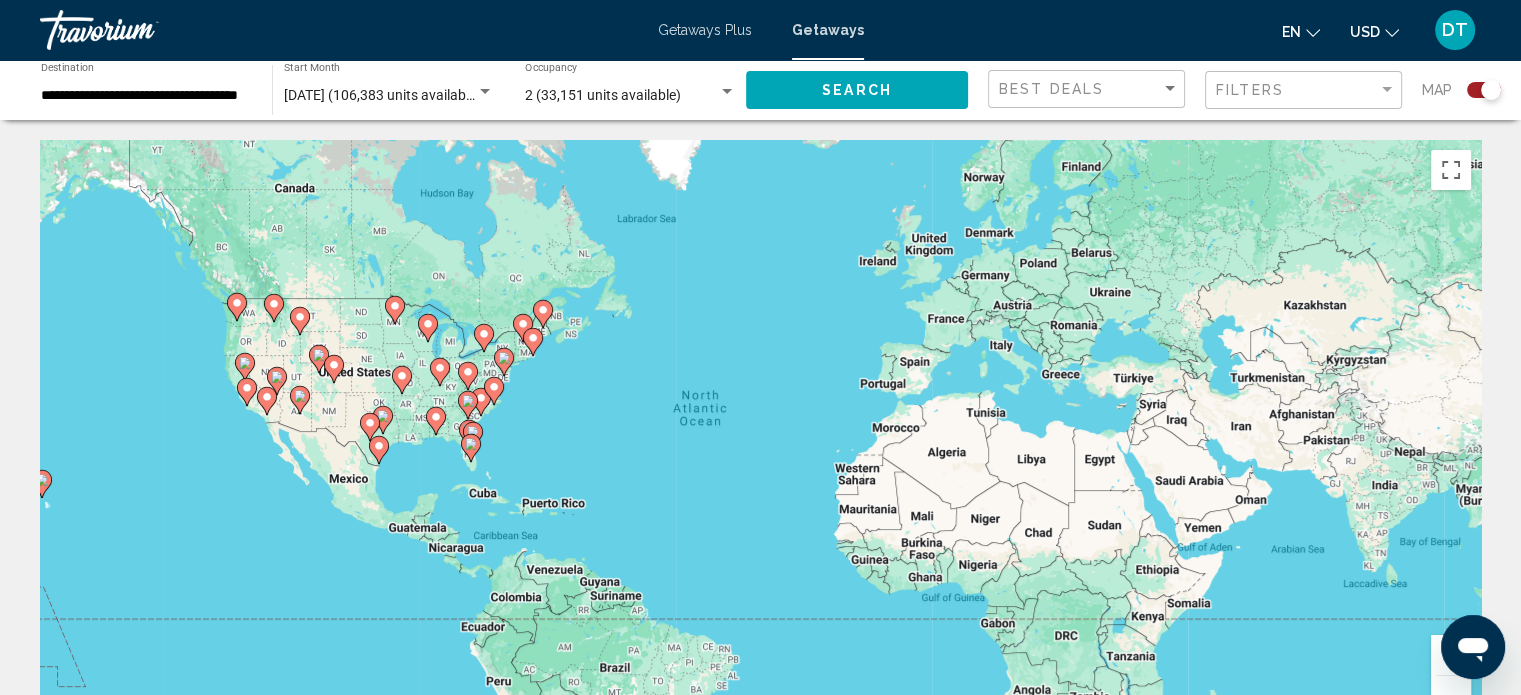 click 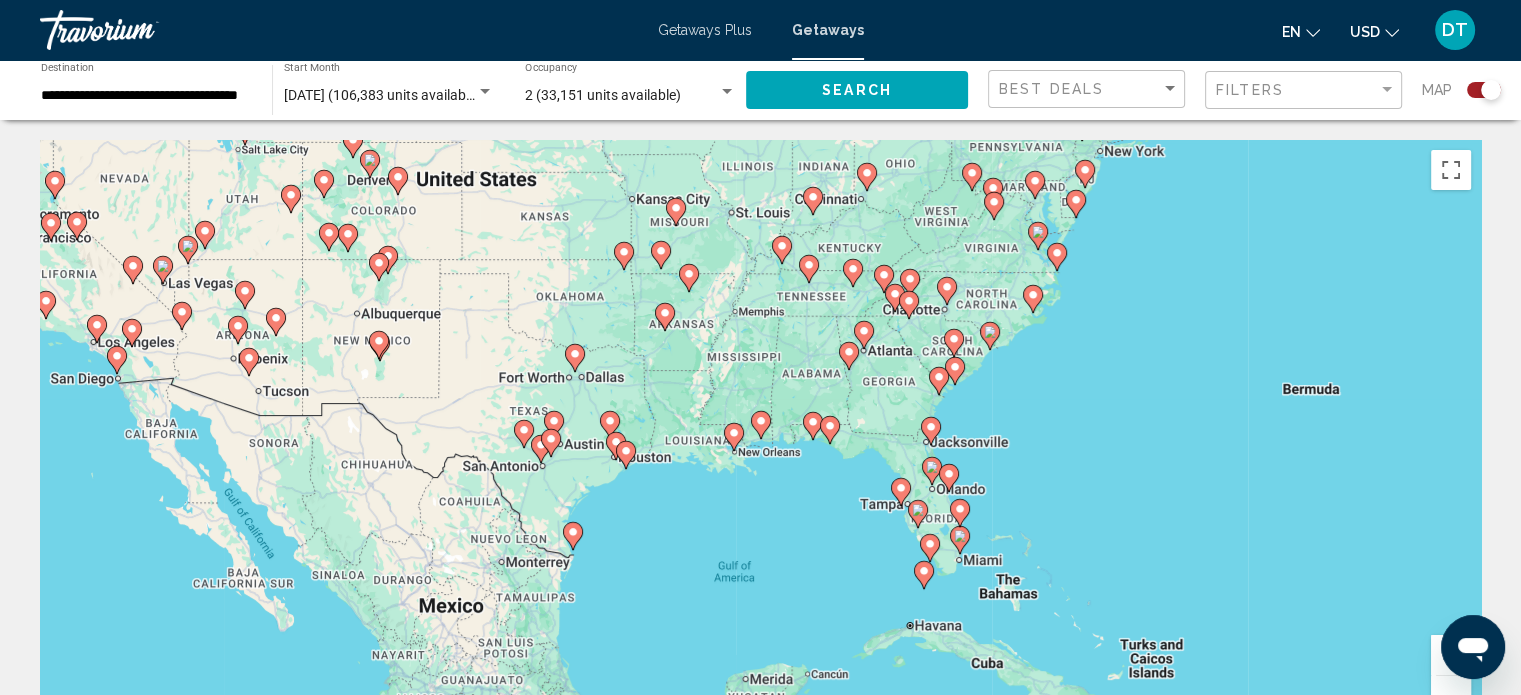 click 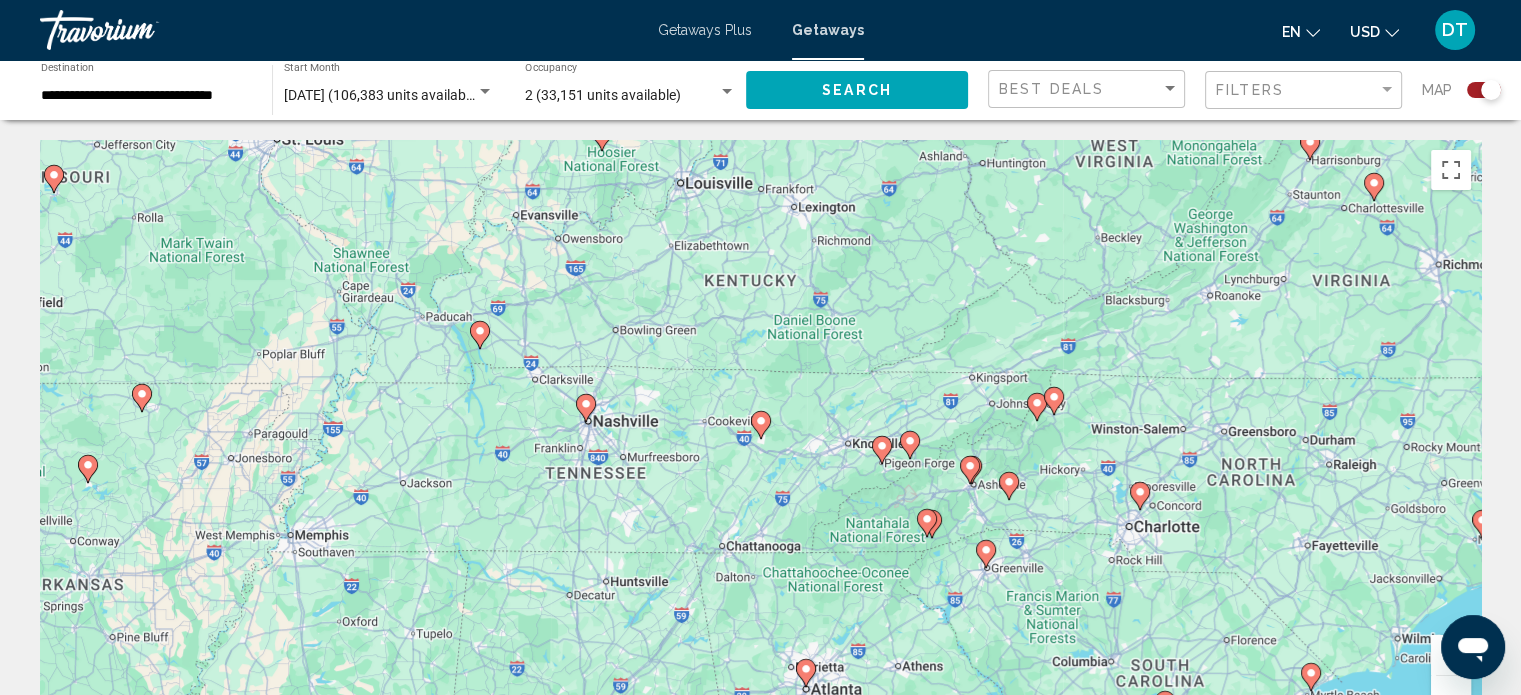 click 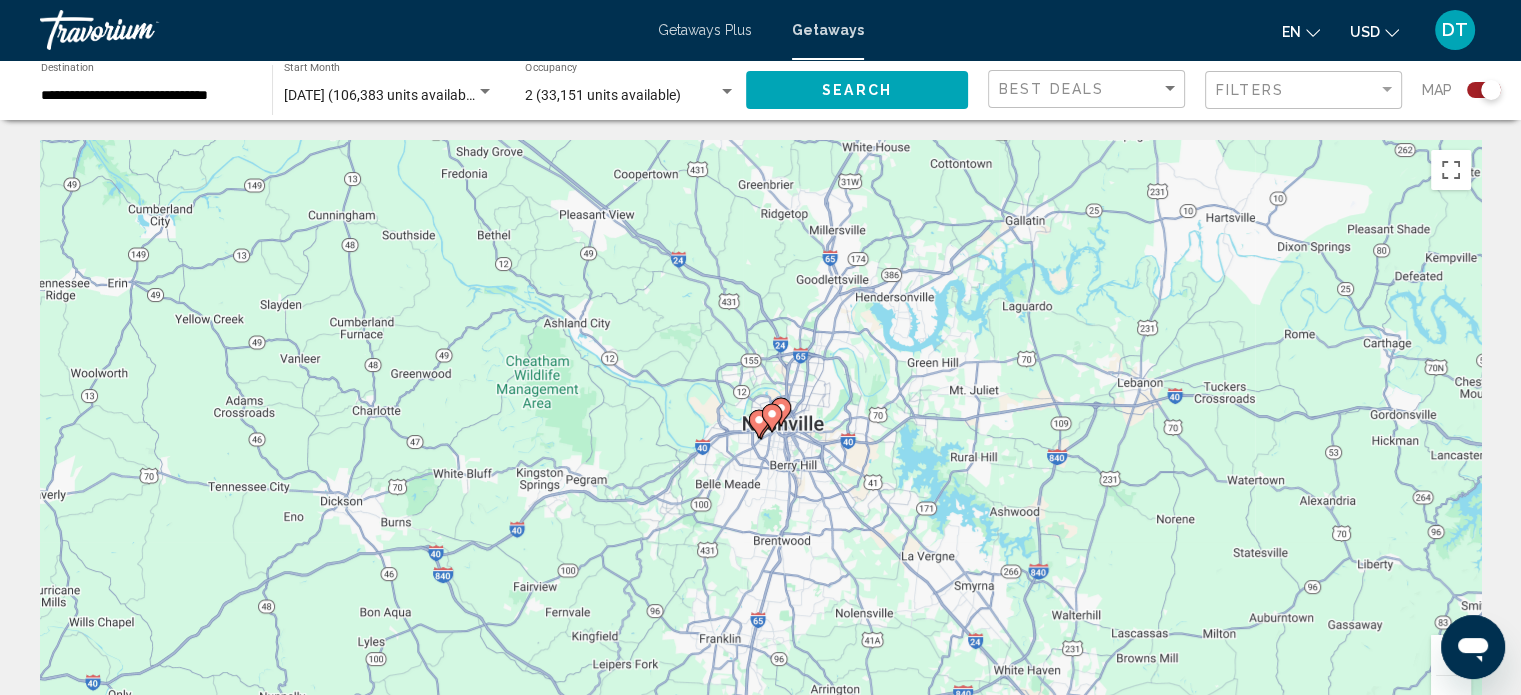 click 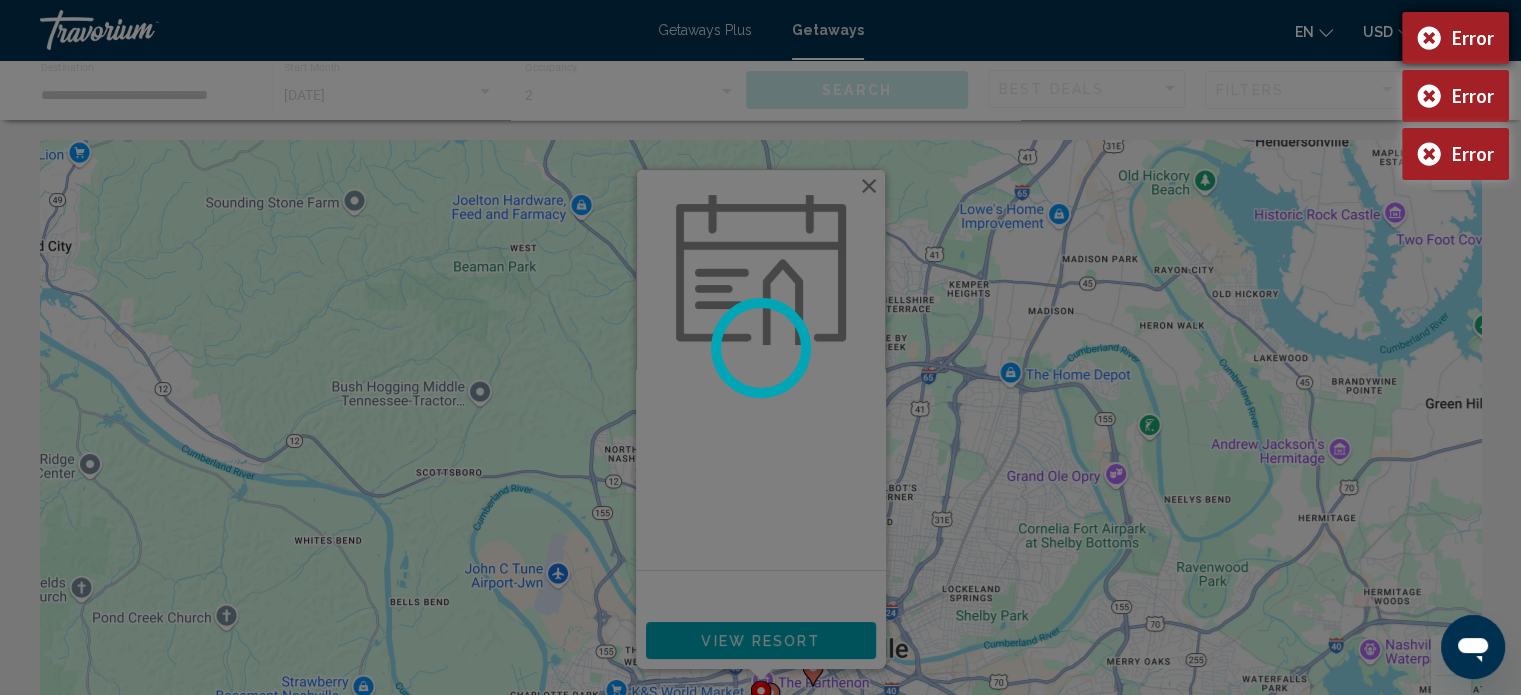 click on "Error" at bounding box center (1455, 38) 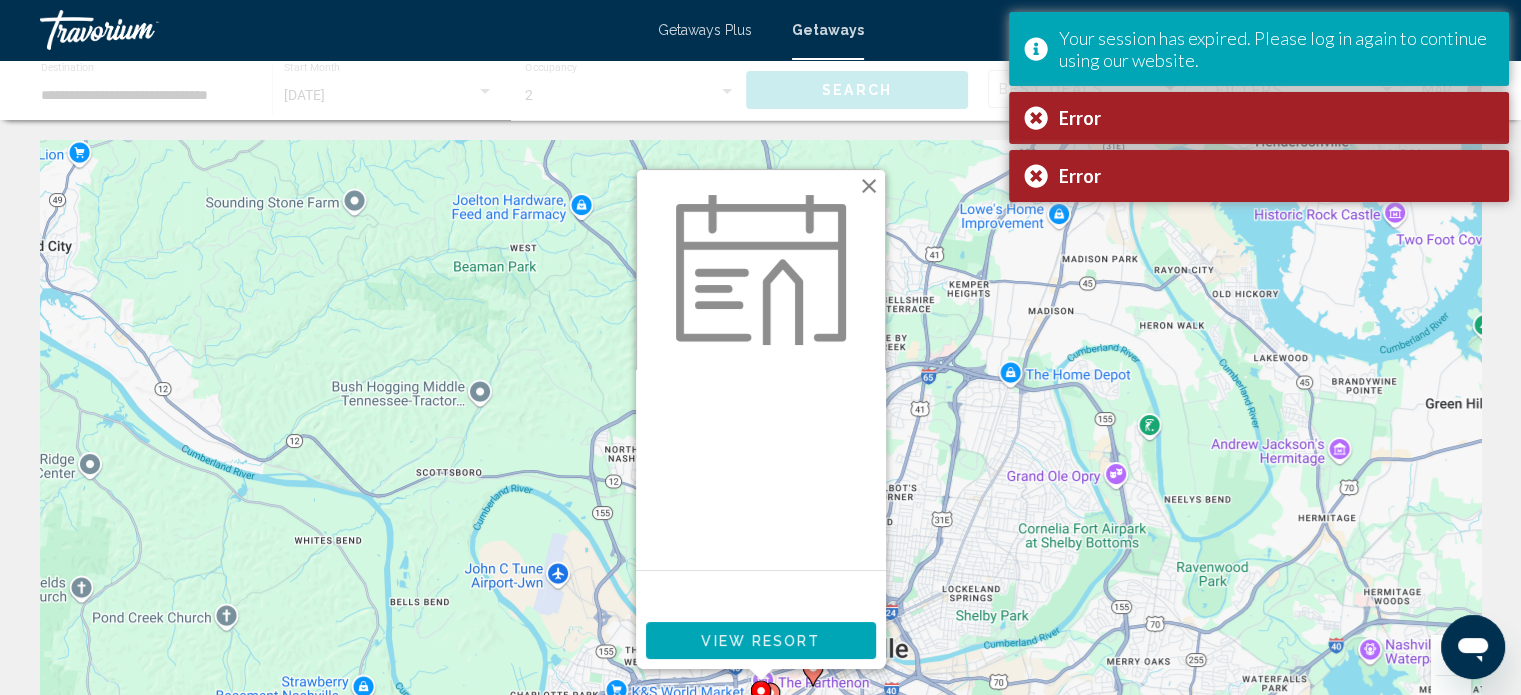 click 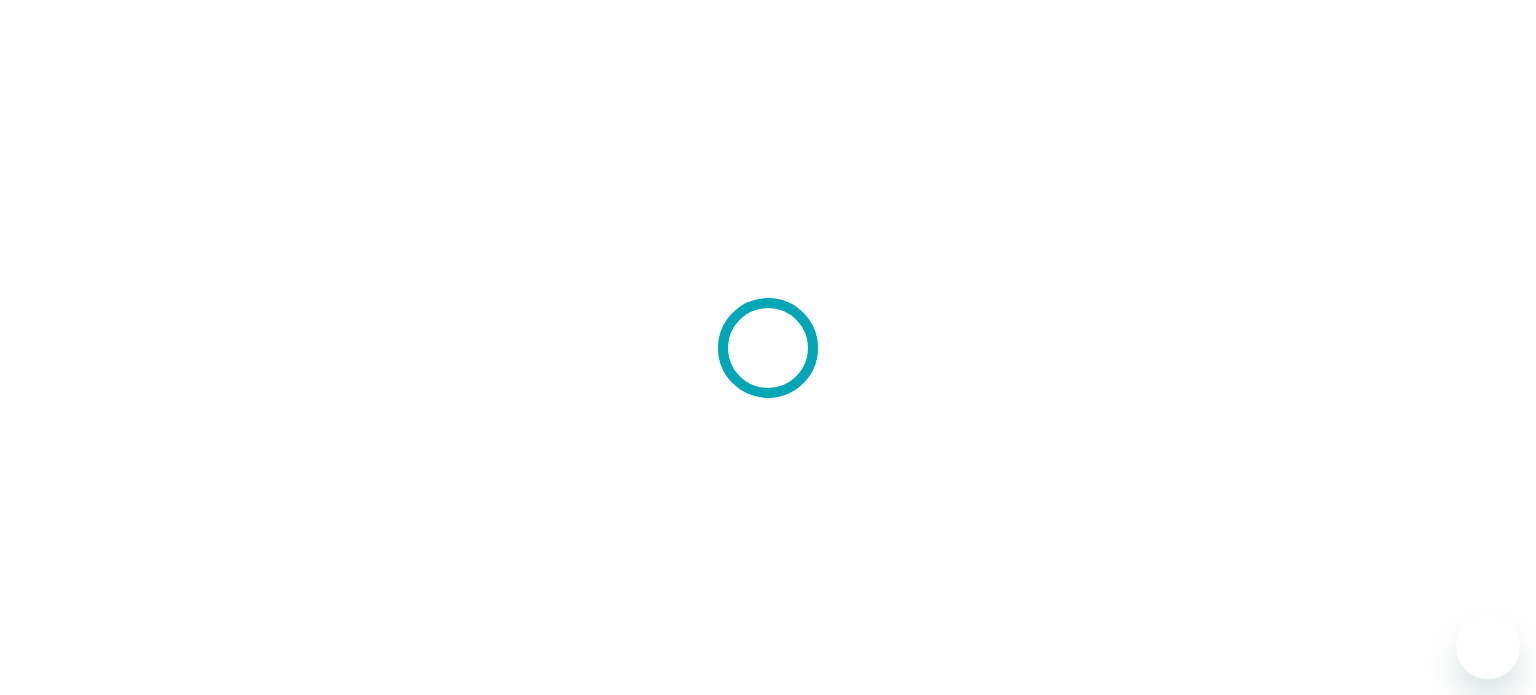 scroll, scrollTop: 0, scrollLeft: 0, axis: both 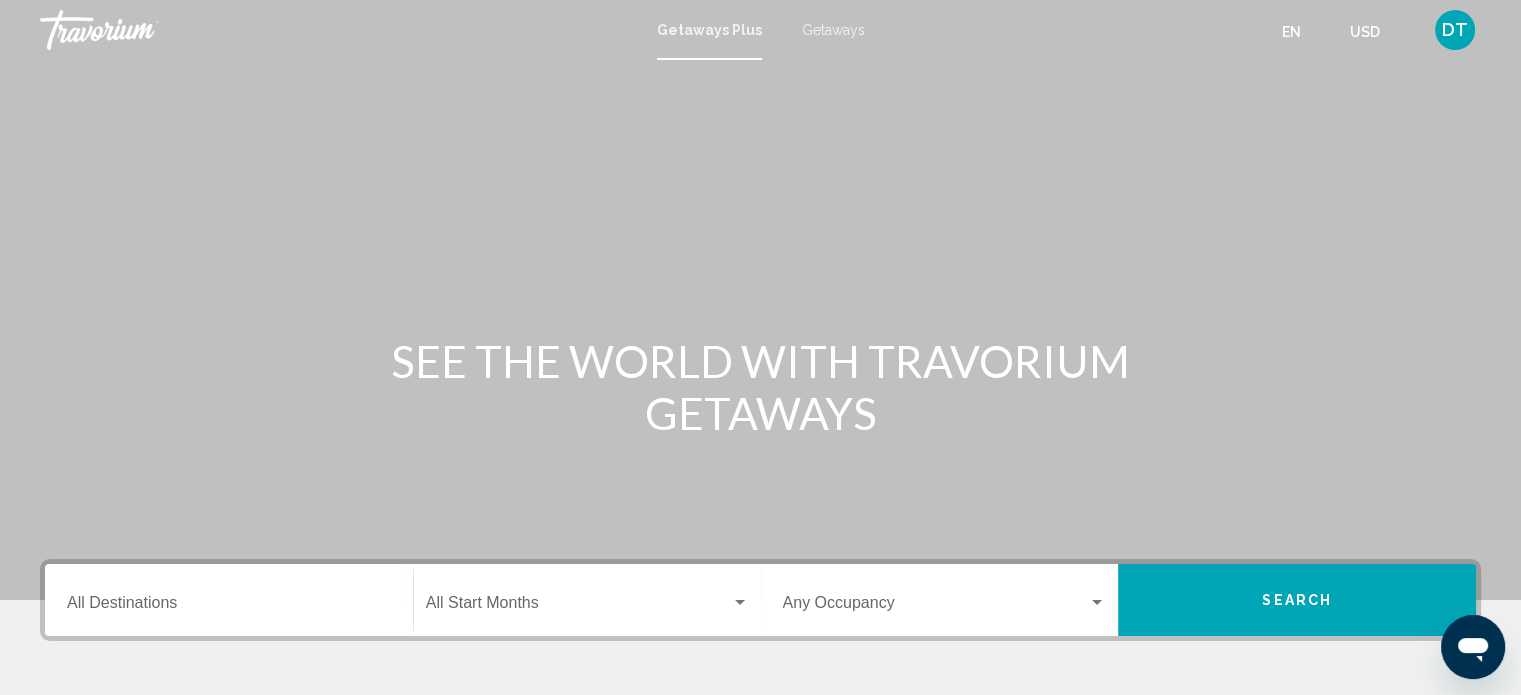click on "Getaways" at bounding box center [833, 30] 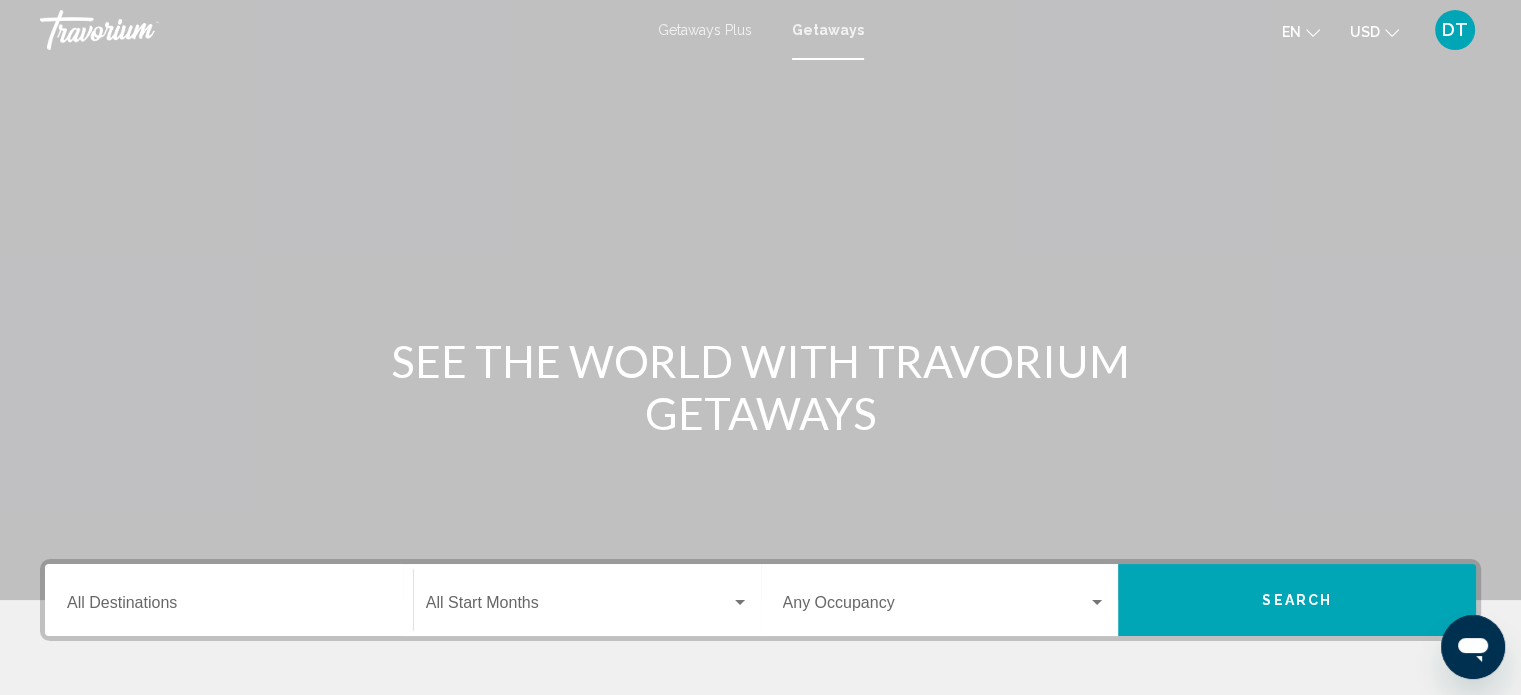 click on "Destination All Destinations" at bounding box center [229, 600] 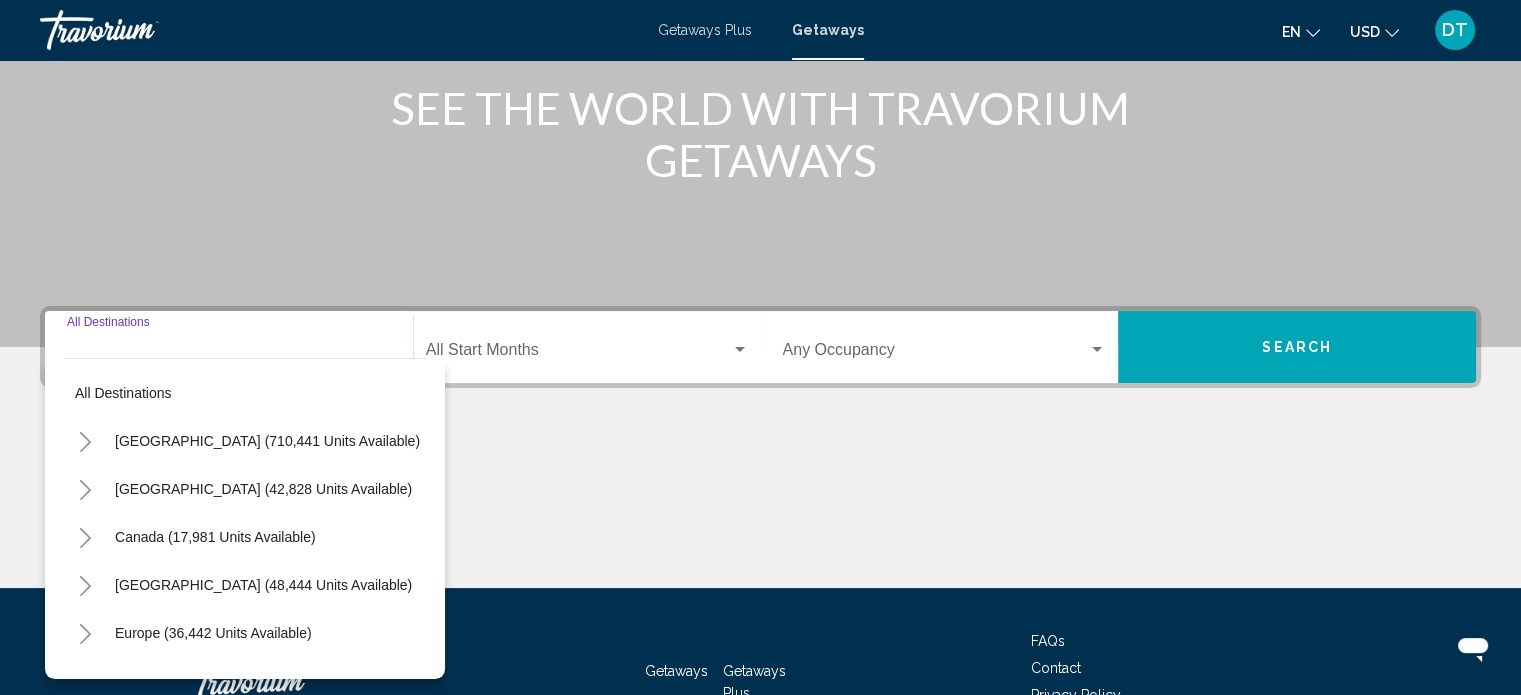 scroll, scrollTop: 390, scrollLeft: 0, axis: vertical 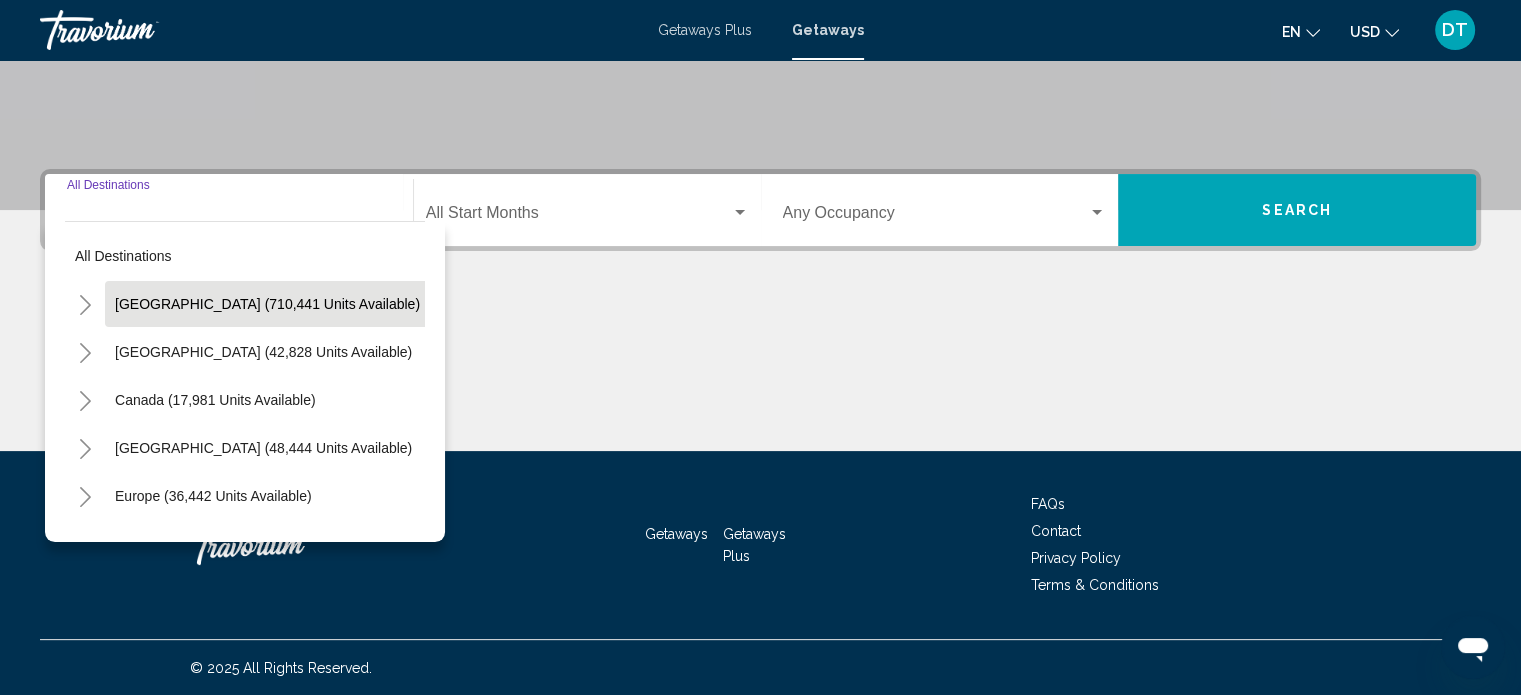 click on "[GEOGRAPHIC_DATA] (710,441 units available)" at bounding box center [263, 352] 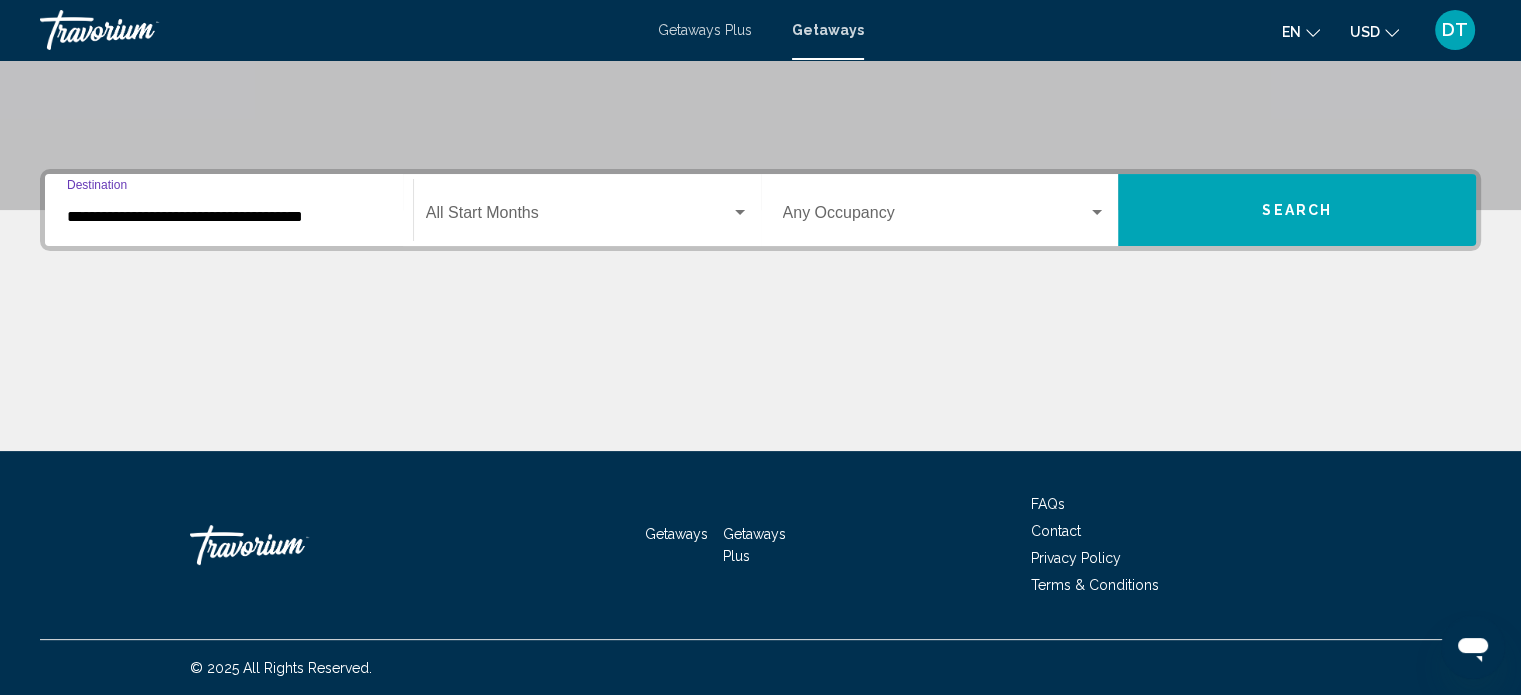 click at bounding box center [578, 217] 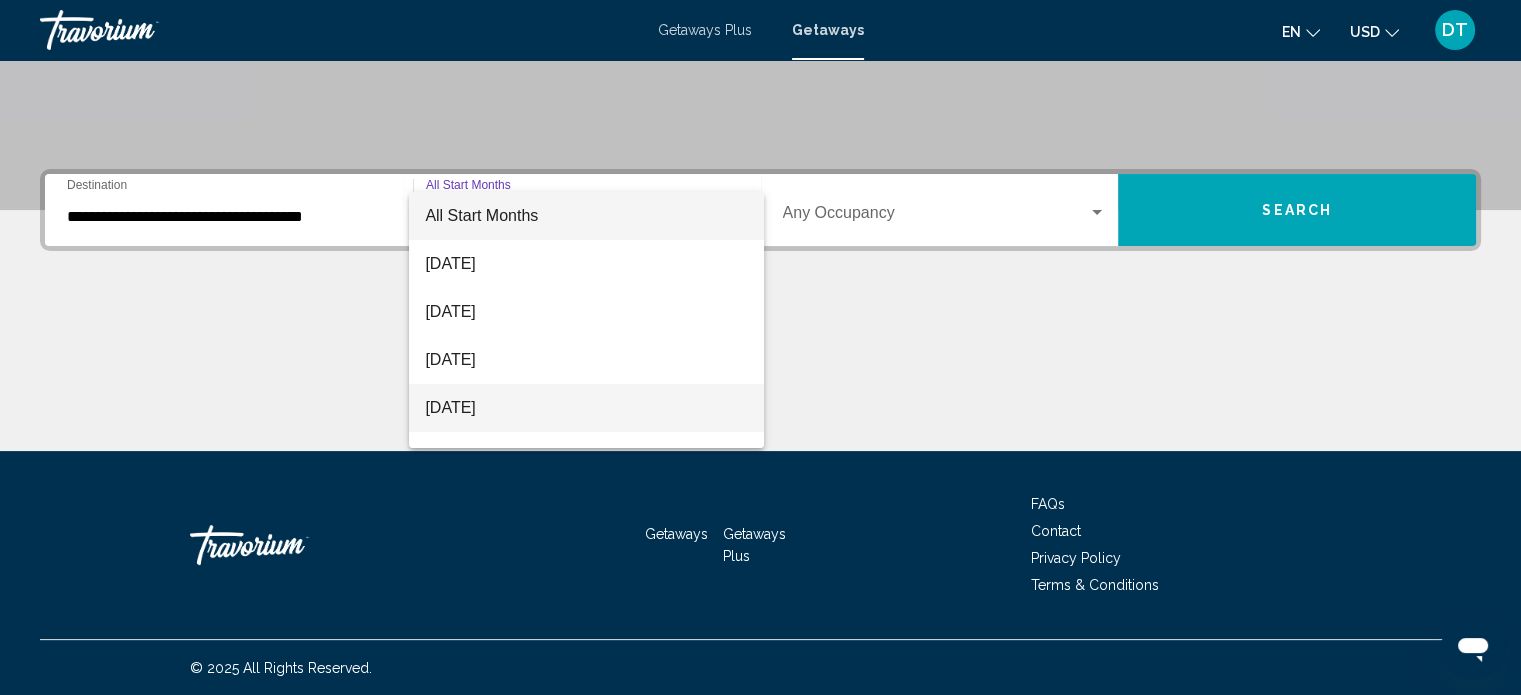 click on "[DATE]" at bounding box center [586, 408] 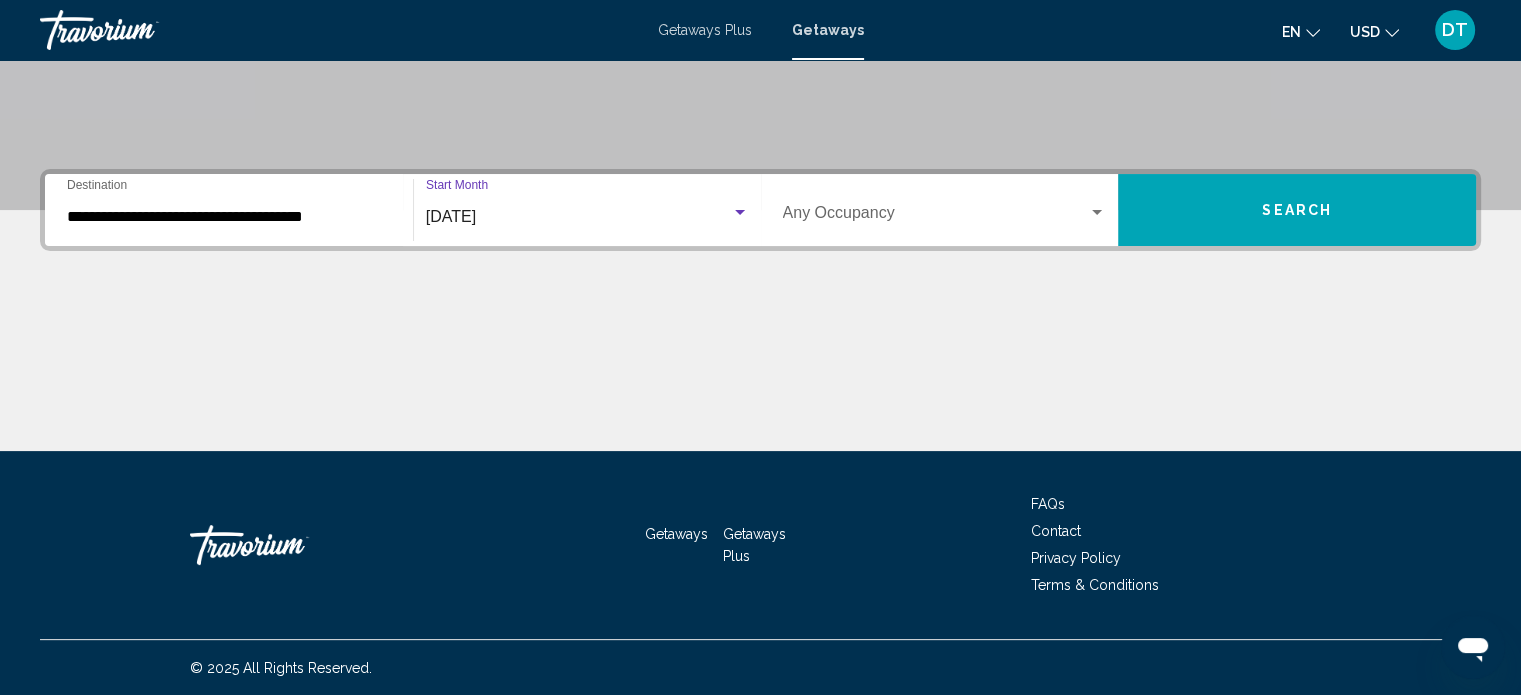 click on "Occupancy Any Occupancy" at bounding box center [945, 210] 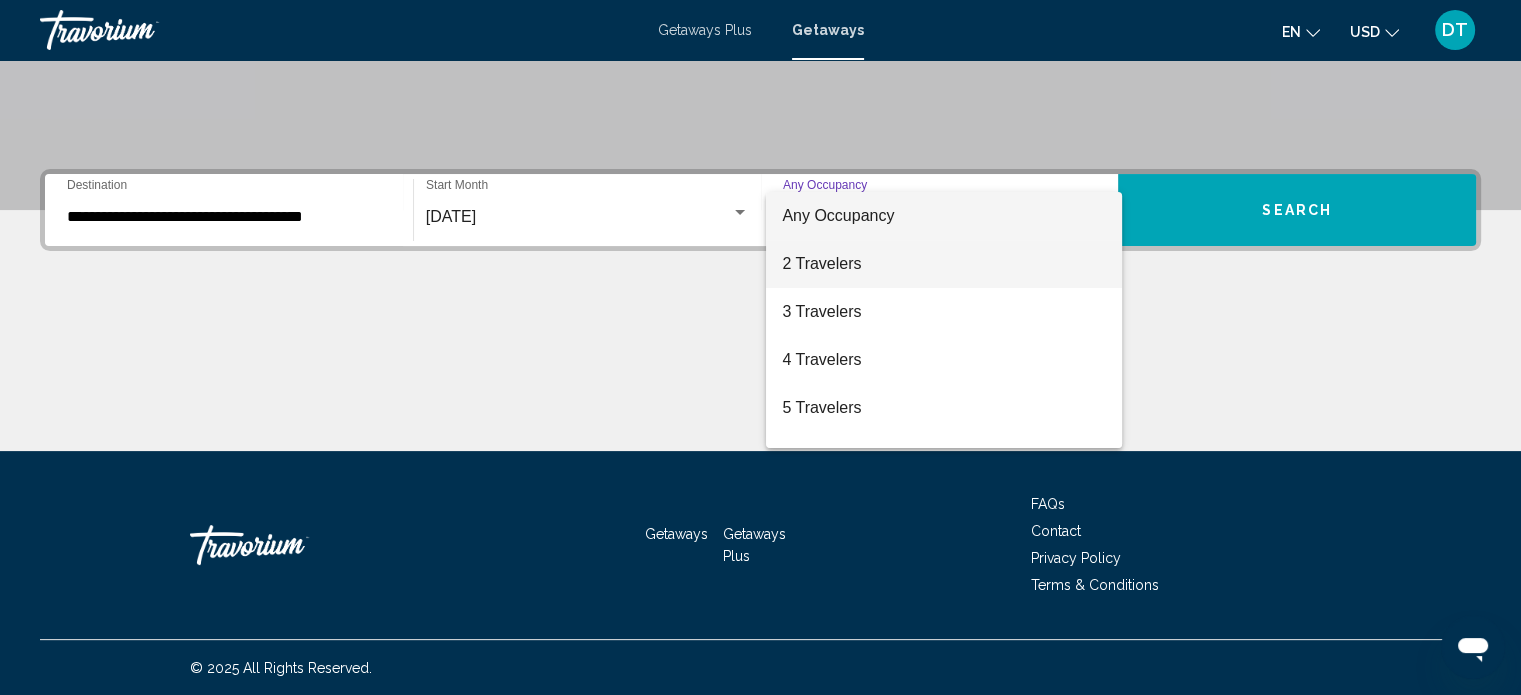 click on "2 Travelers" at bounding box center [944, 264] 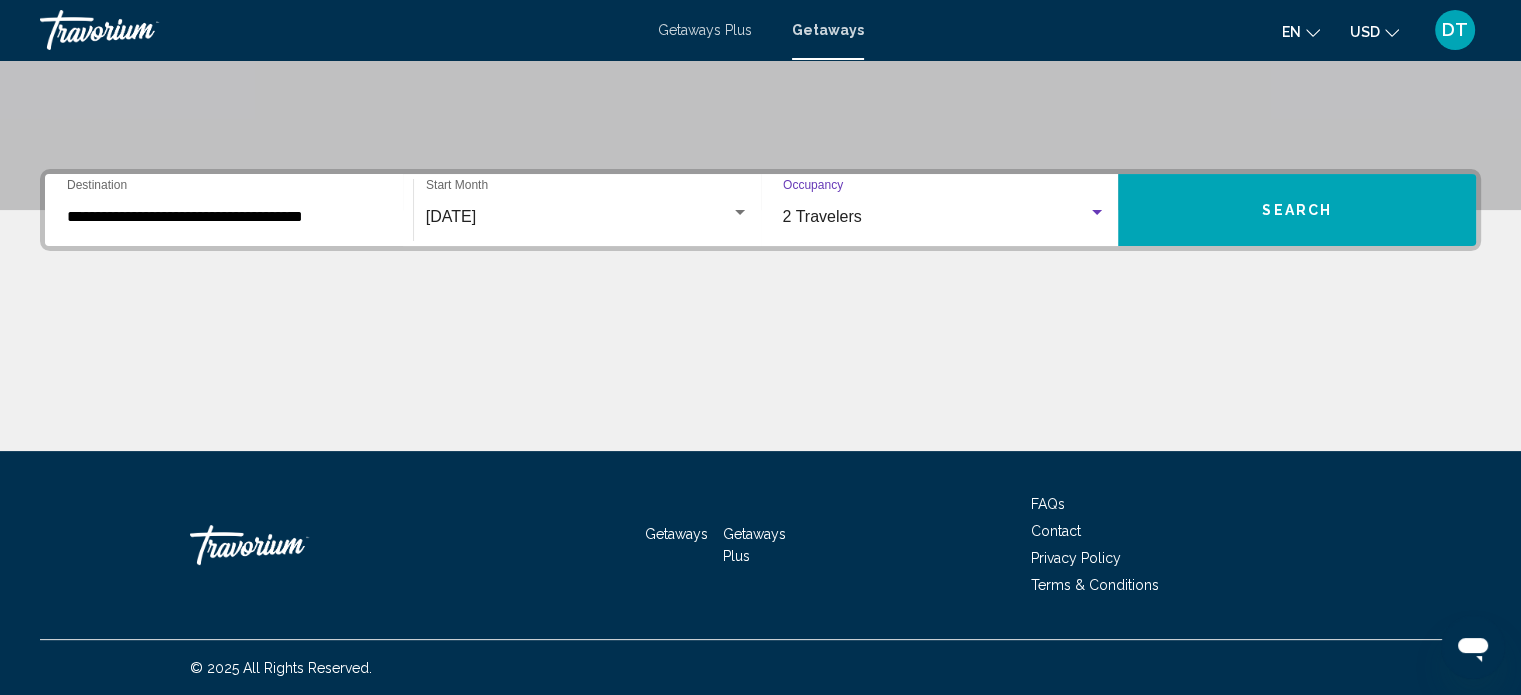 click on "Search" at bounding box center (1297, 211) 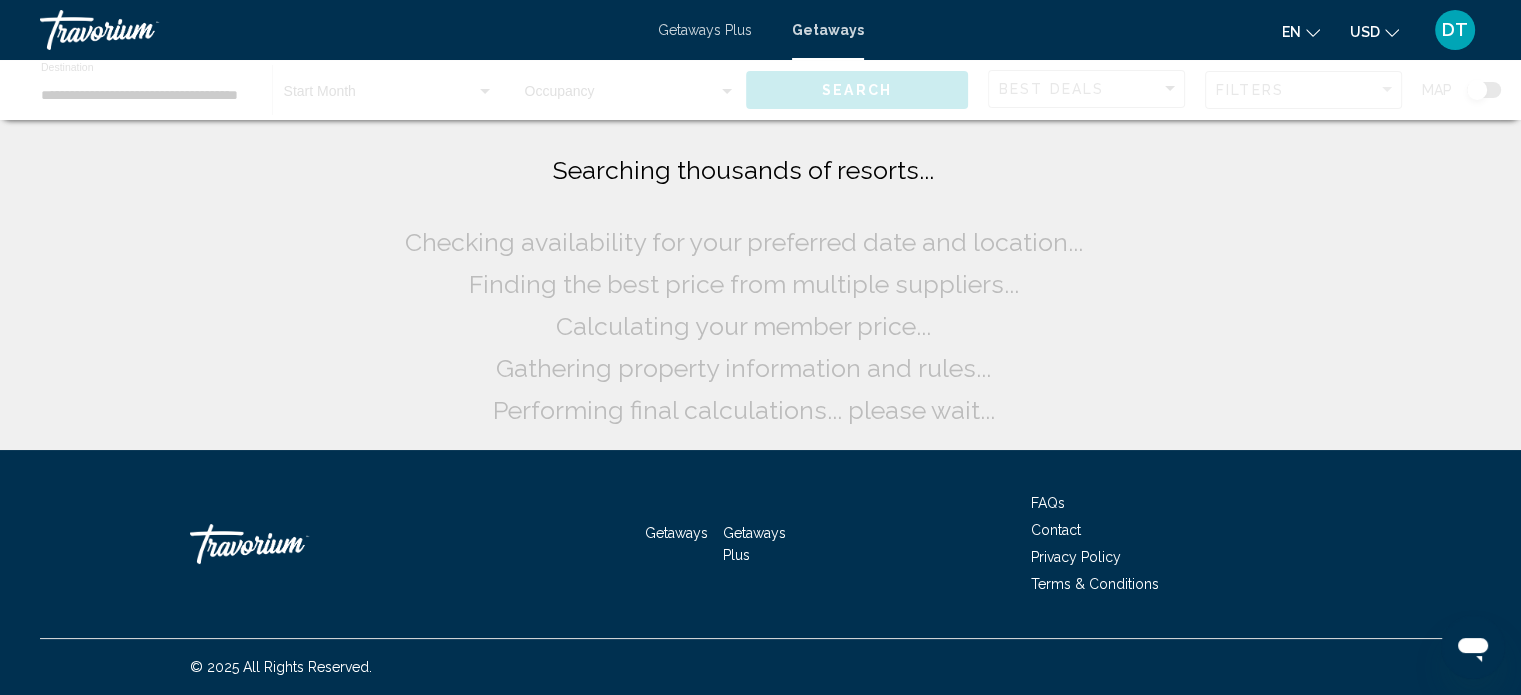 scroll, scrollTop: 0, scrollLeft: 0, axis: both 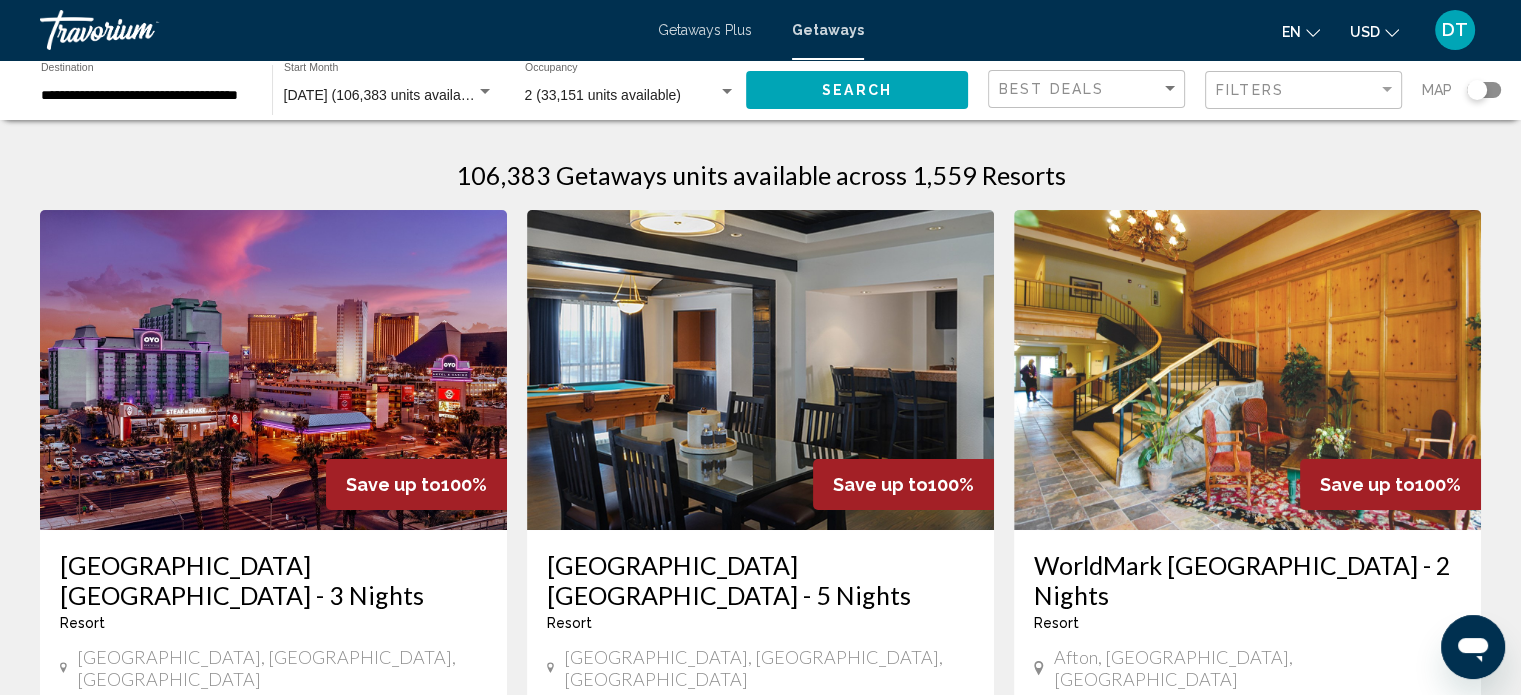click 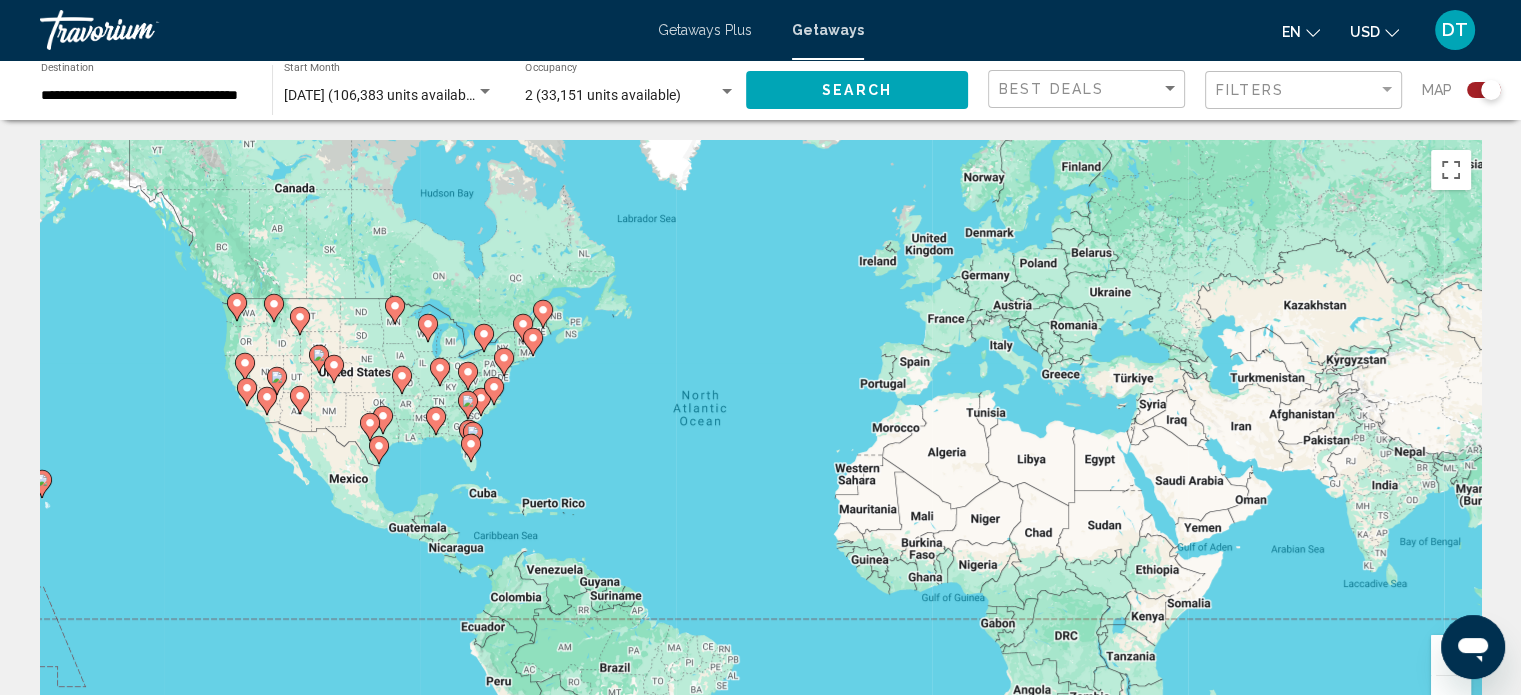 click on "To navigate, press the arrow keys. To activate drag with keyboard, press Alt + Enter. Once in keyboard drag state, use the arrow keys to move the marker. To complete the drag, press the Enter key. To cancel, press Escape." at bounding box center [760, 440] 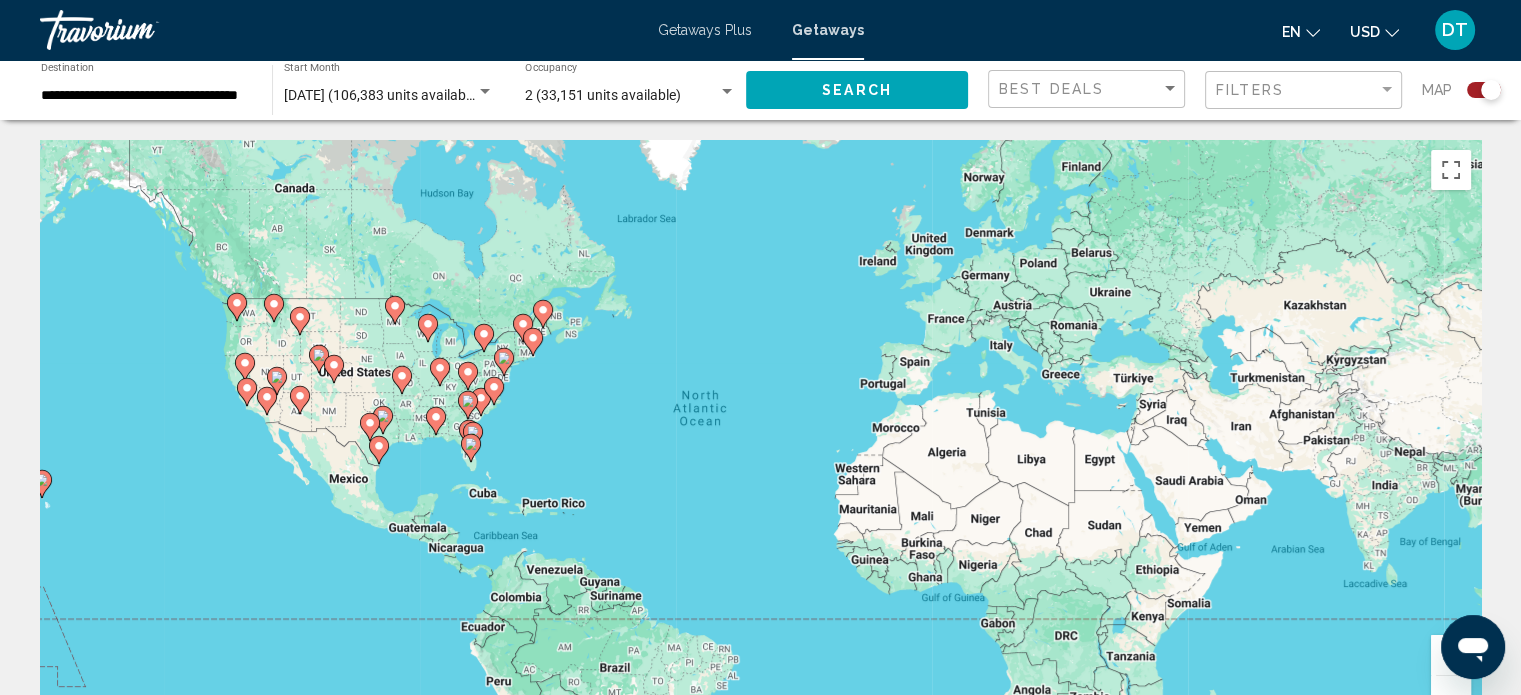 click at bounding box center [436, 421] 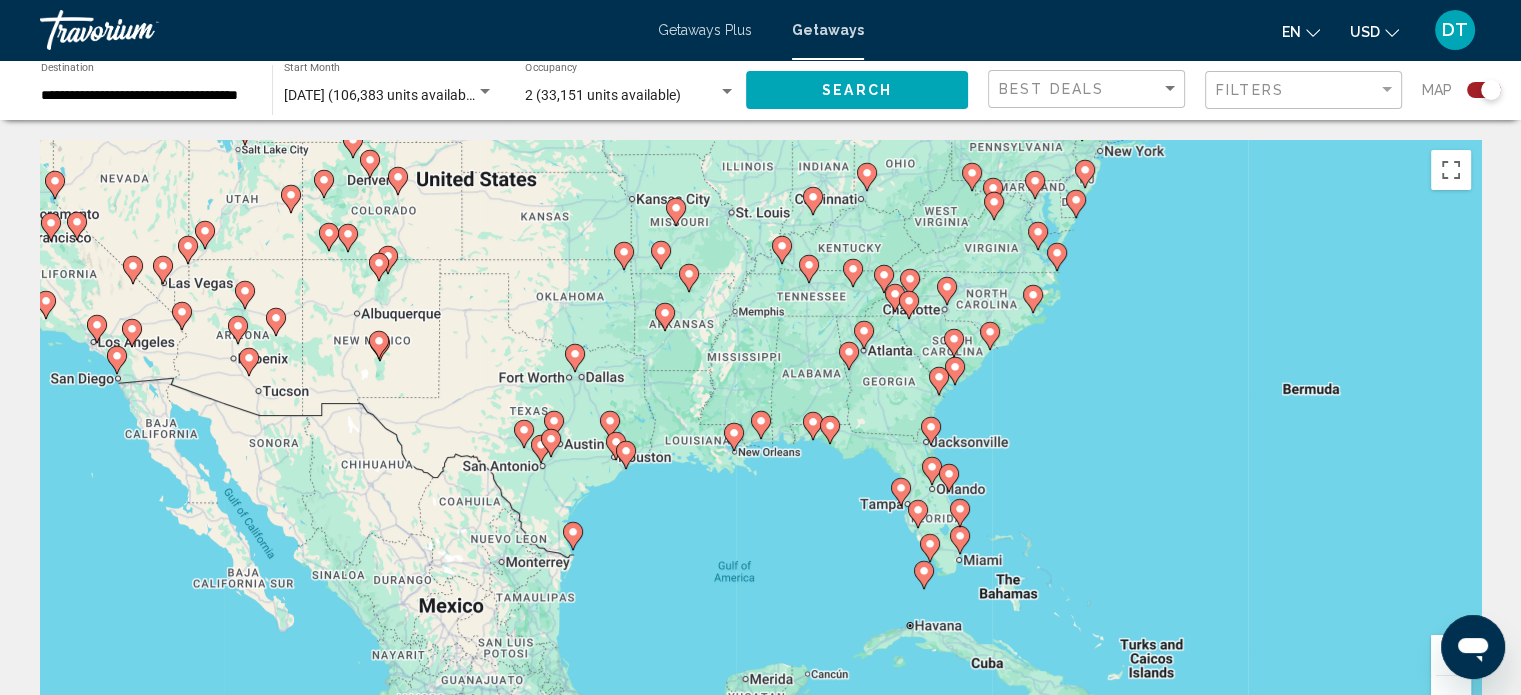 click 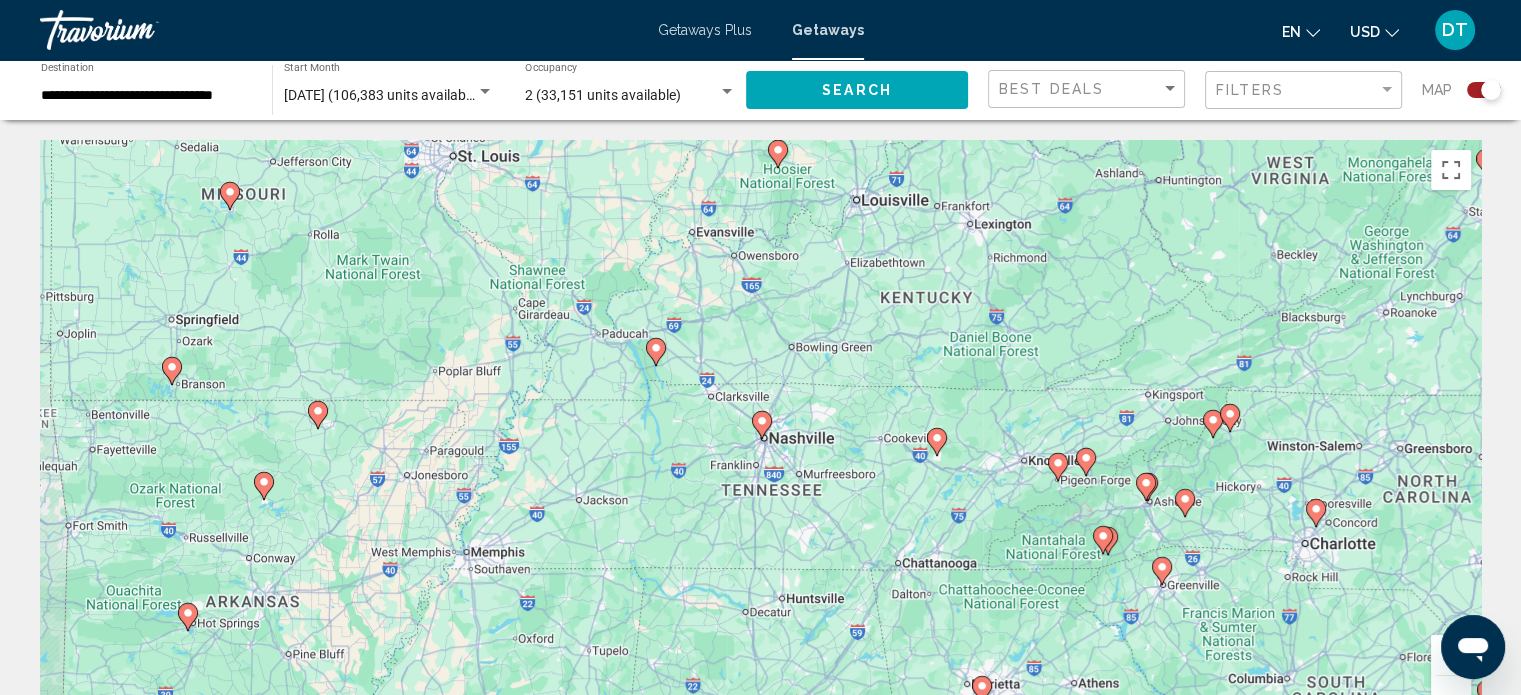 click 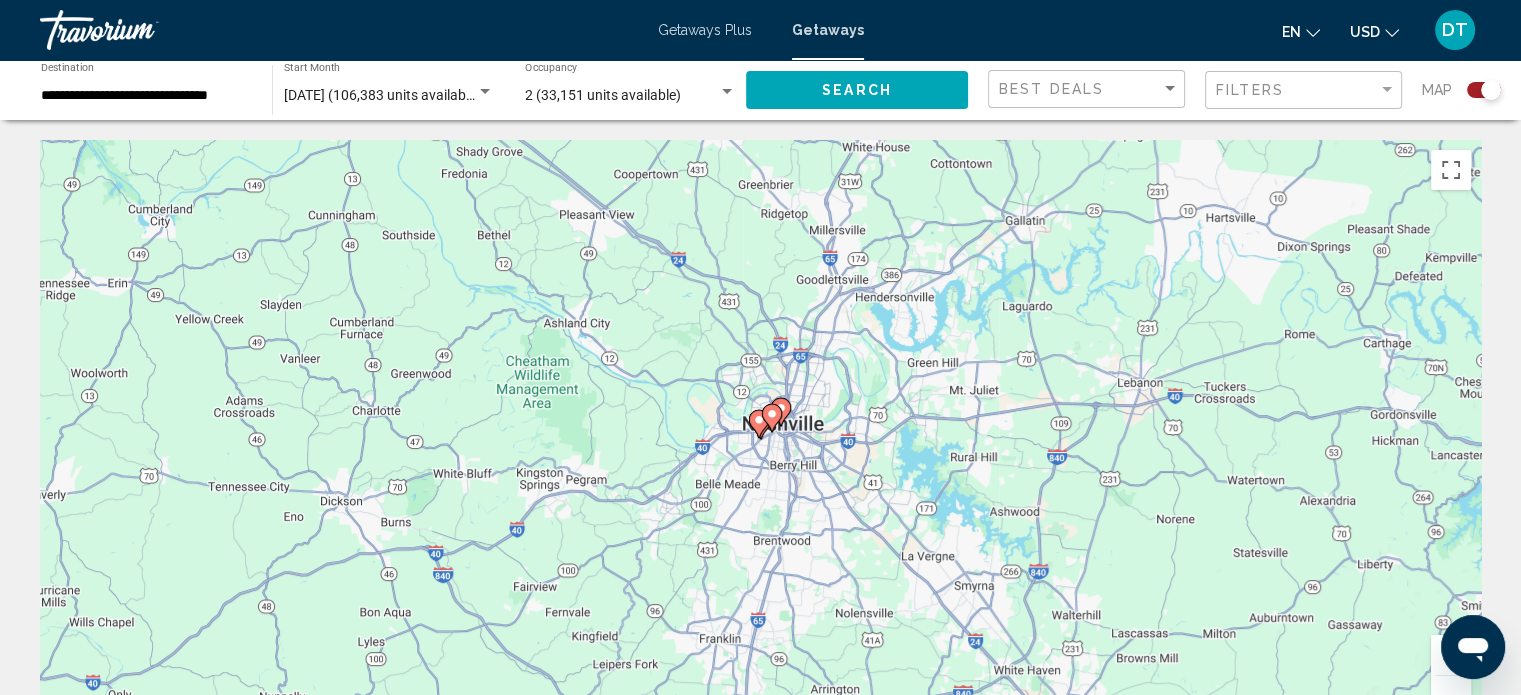 click 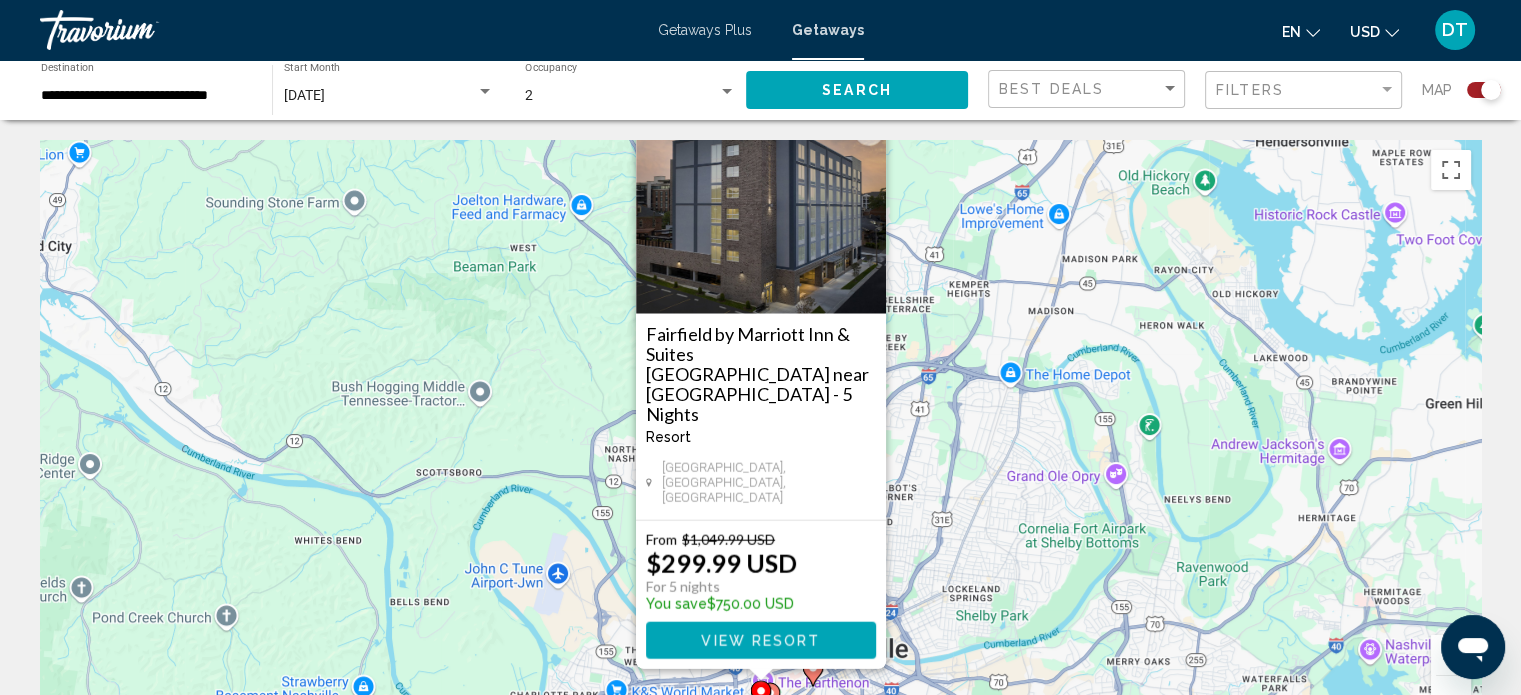 click at bounding box center (869, 131) 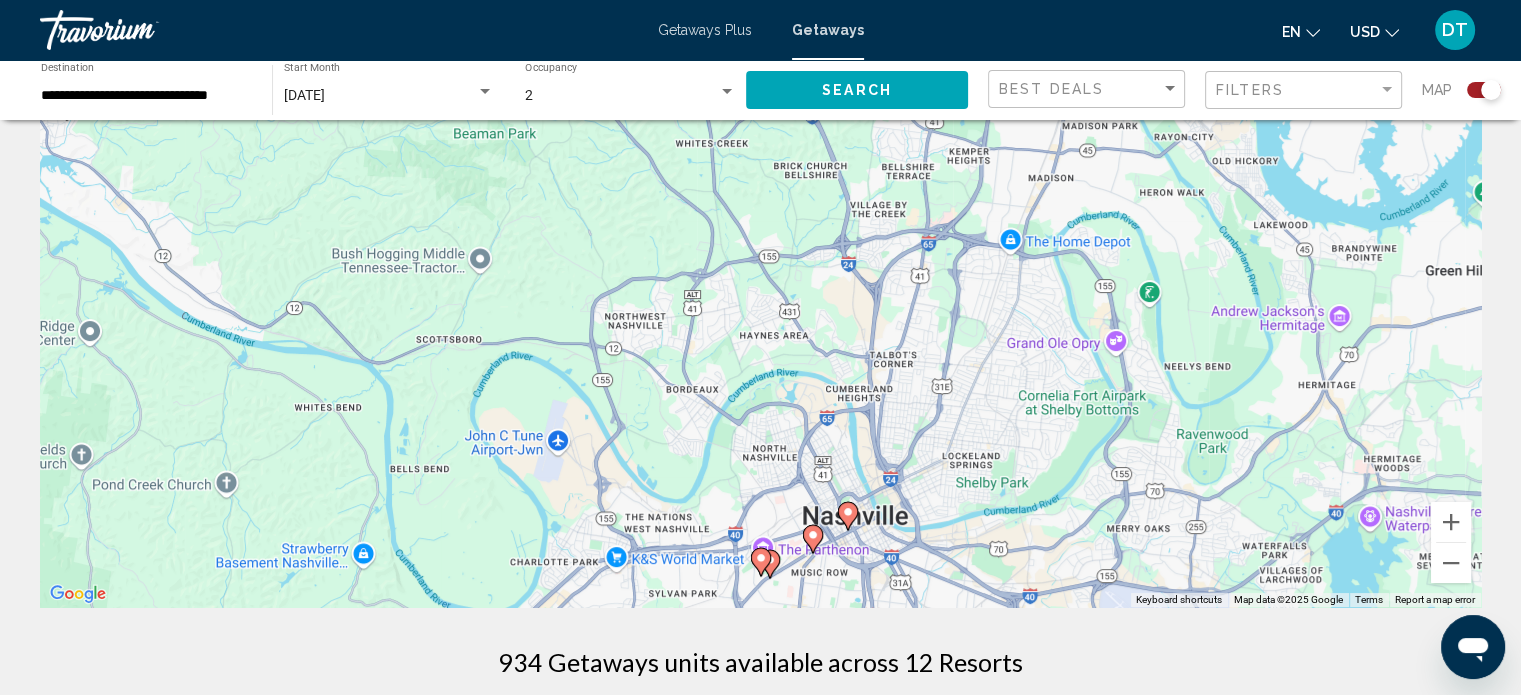 scroll, scrollTop: 227, scrollLeft: 0, axis: vertical 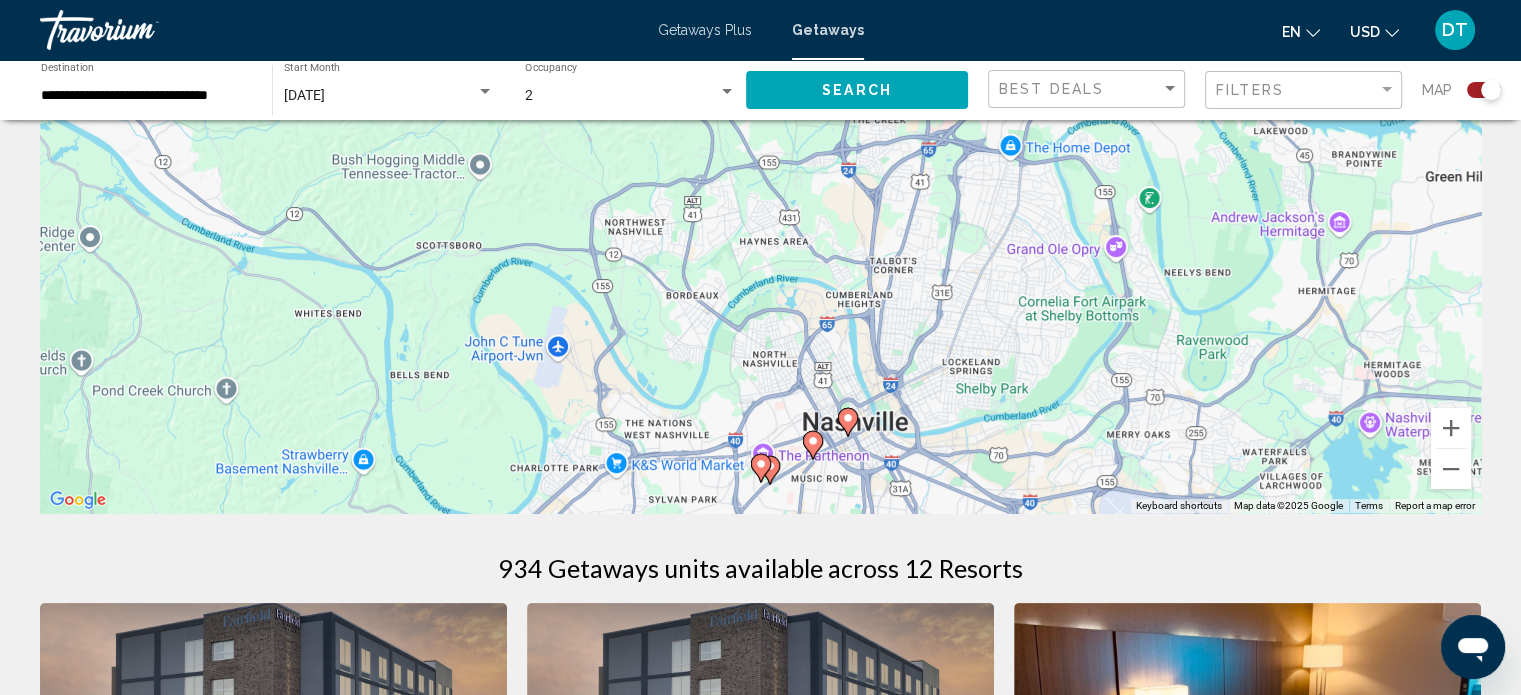 click 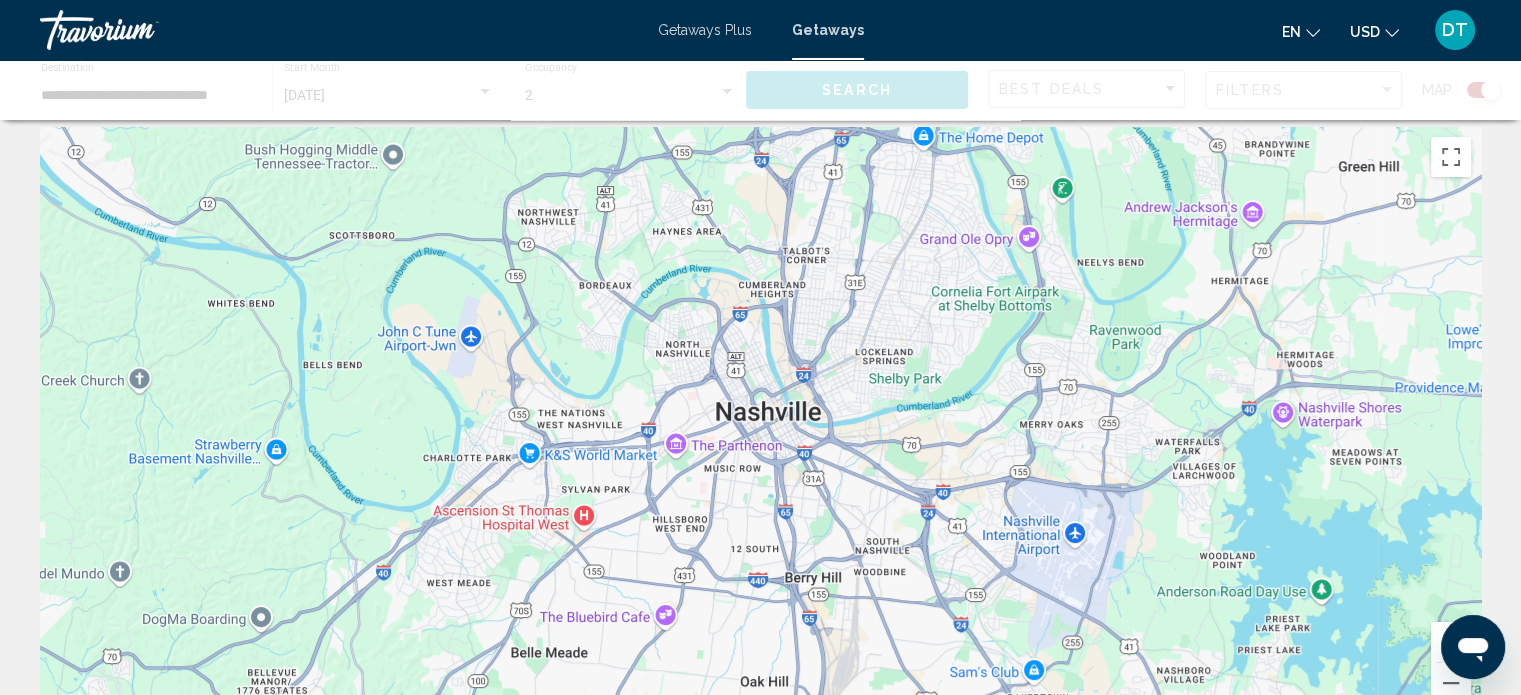 scroll, scrollTop: 0, scrollLeft: 0, axis: both 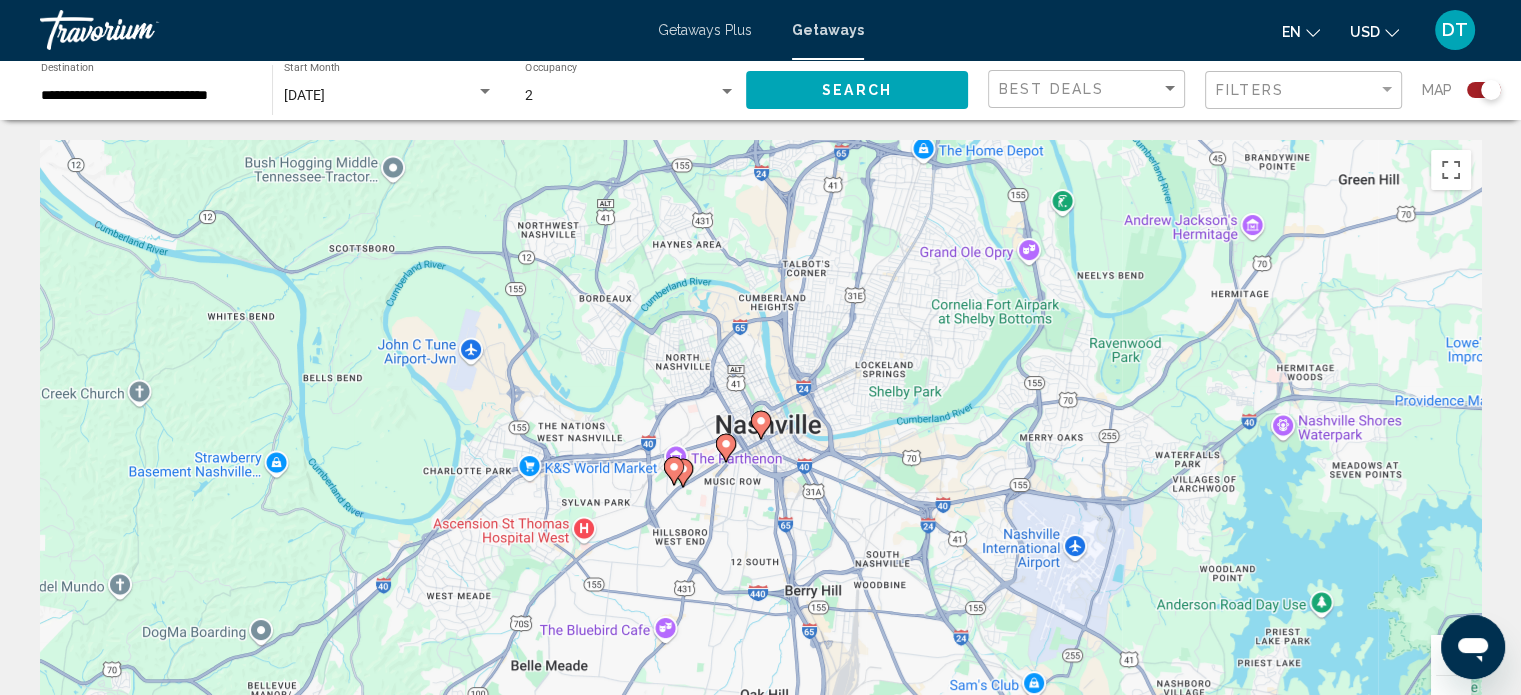 click 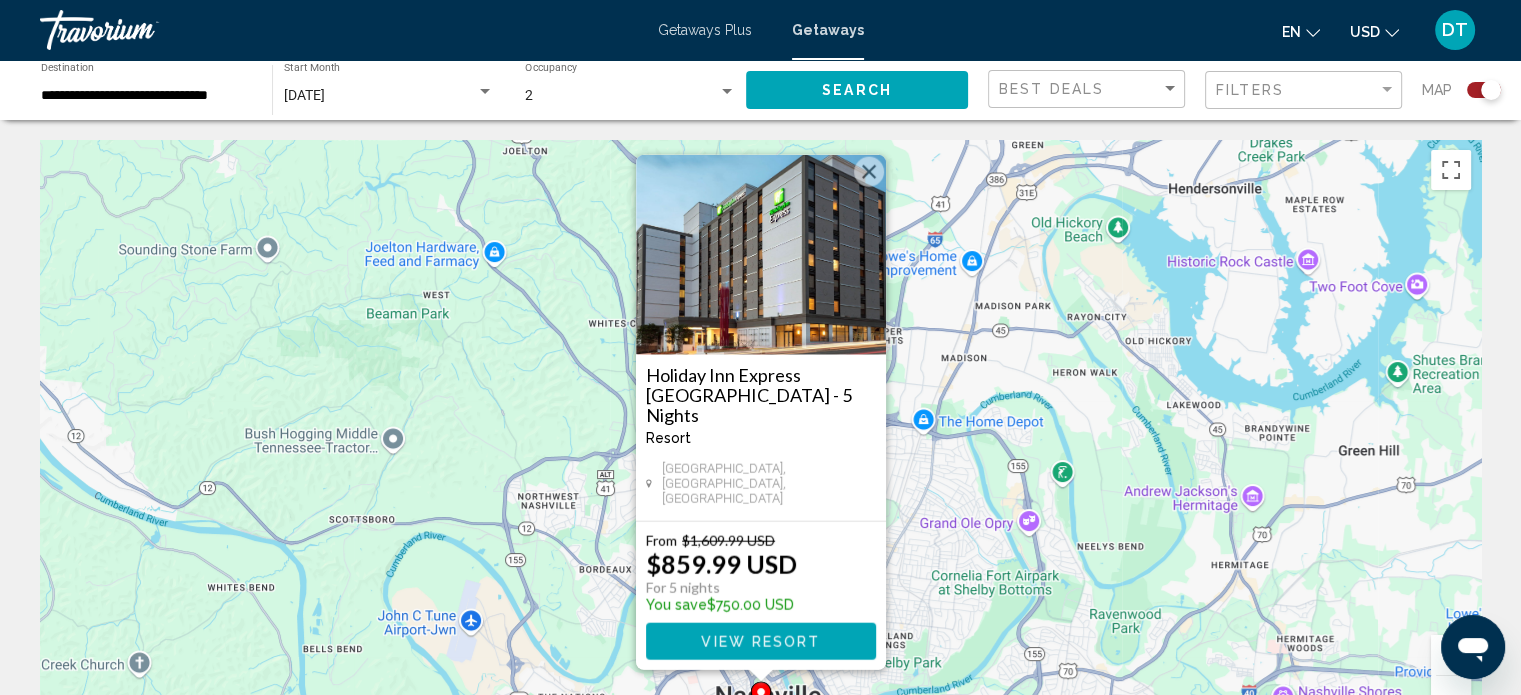 click at bounding box center [869, 172] 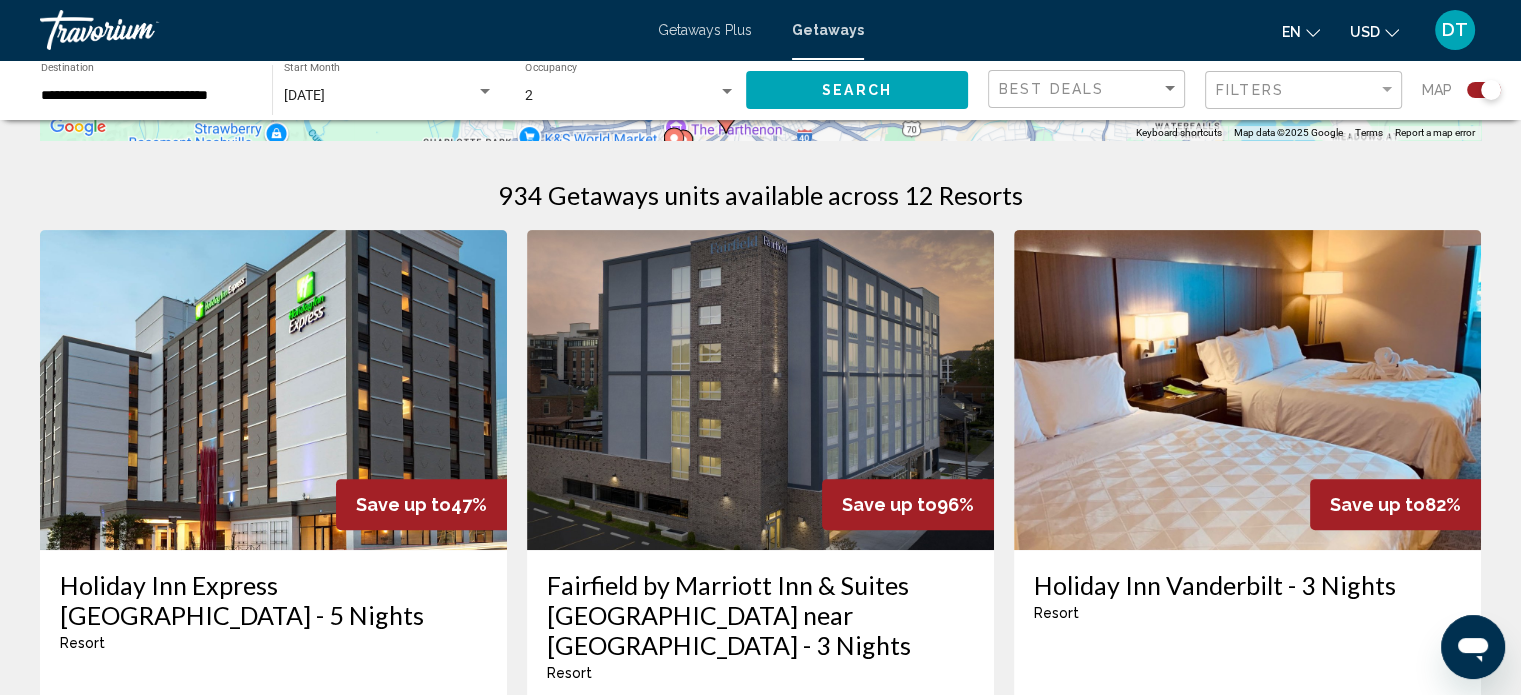 scroll, scrollTop: 733, scrollLeft: 0, axis: vertical 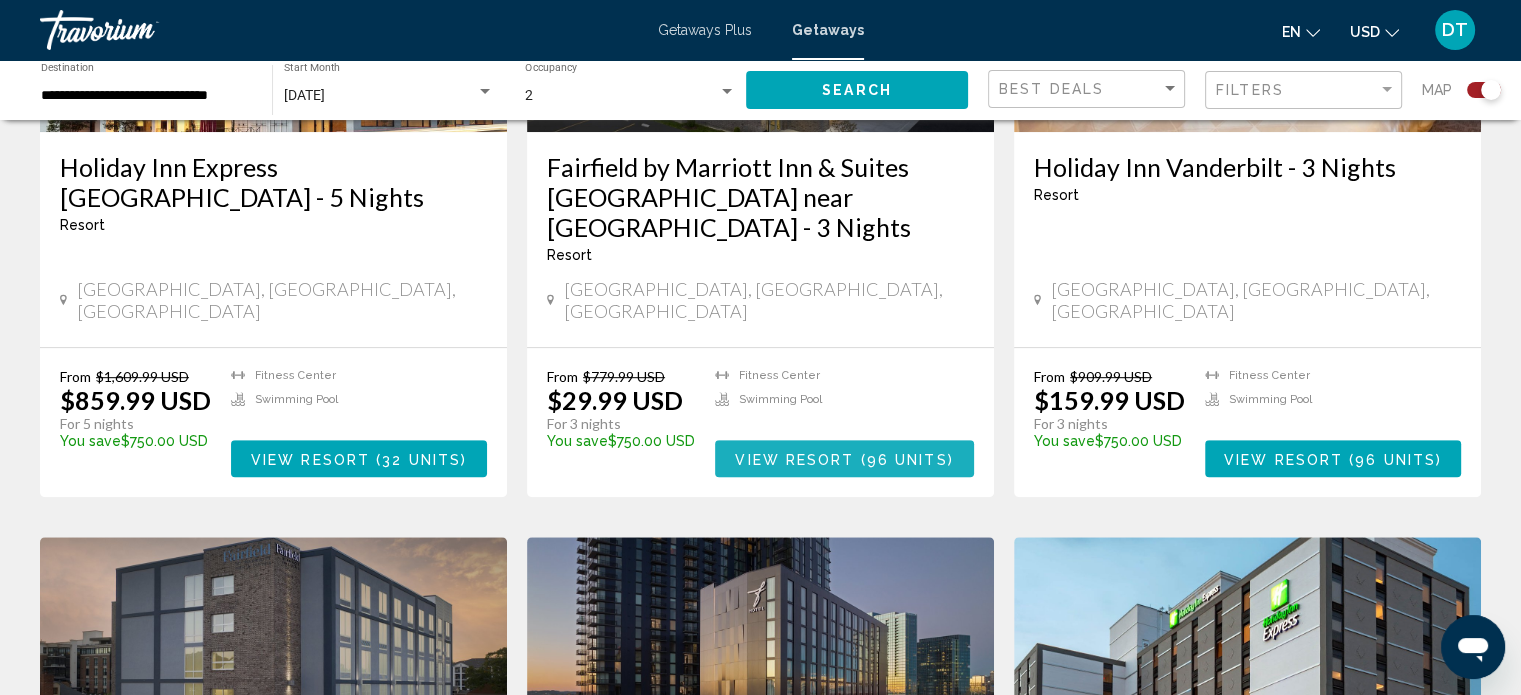 click on "View Resort" at bounding box center (794, 459) 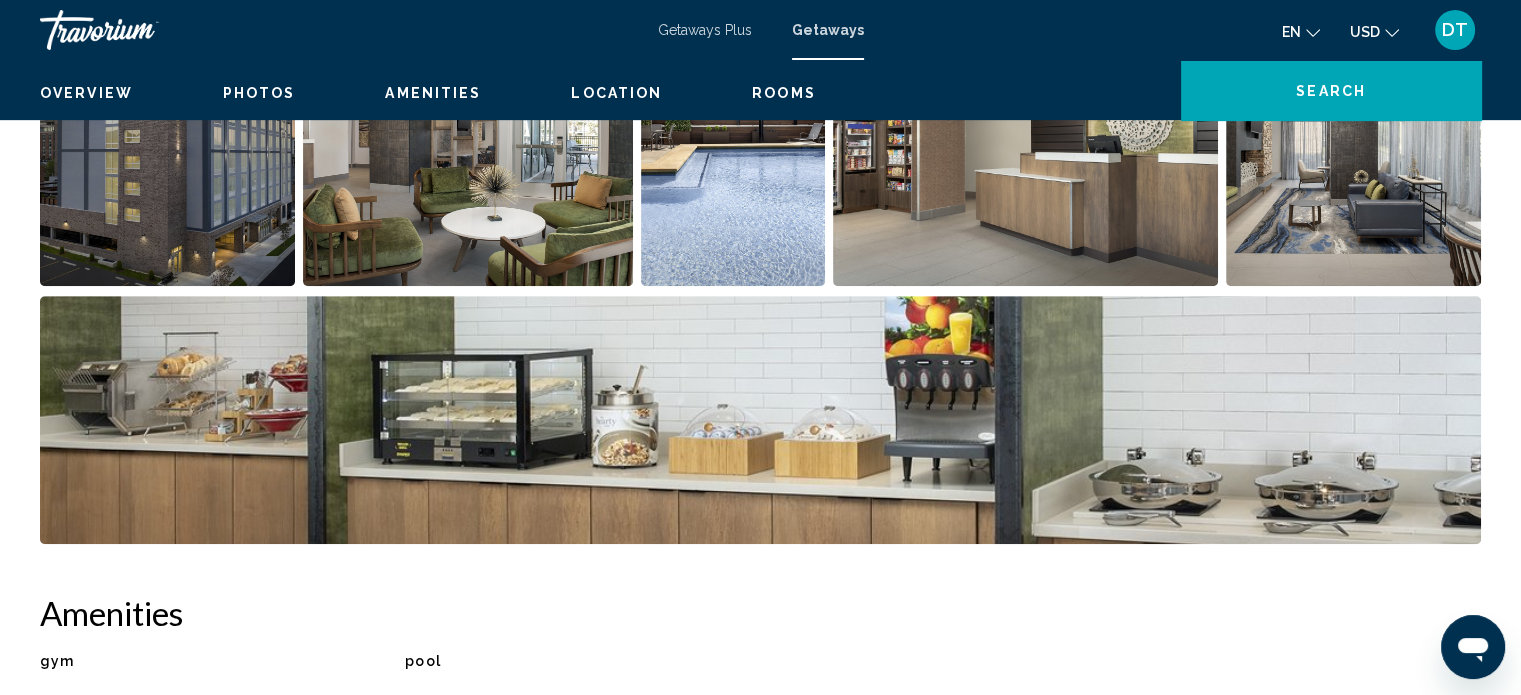 scroll, scrollTop: 12, scrollLeft: 0, axis: vertical 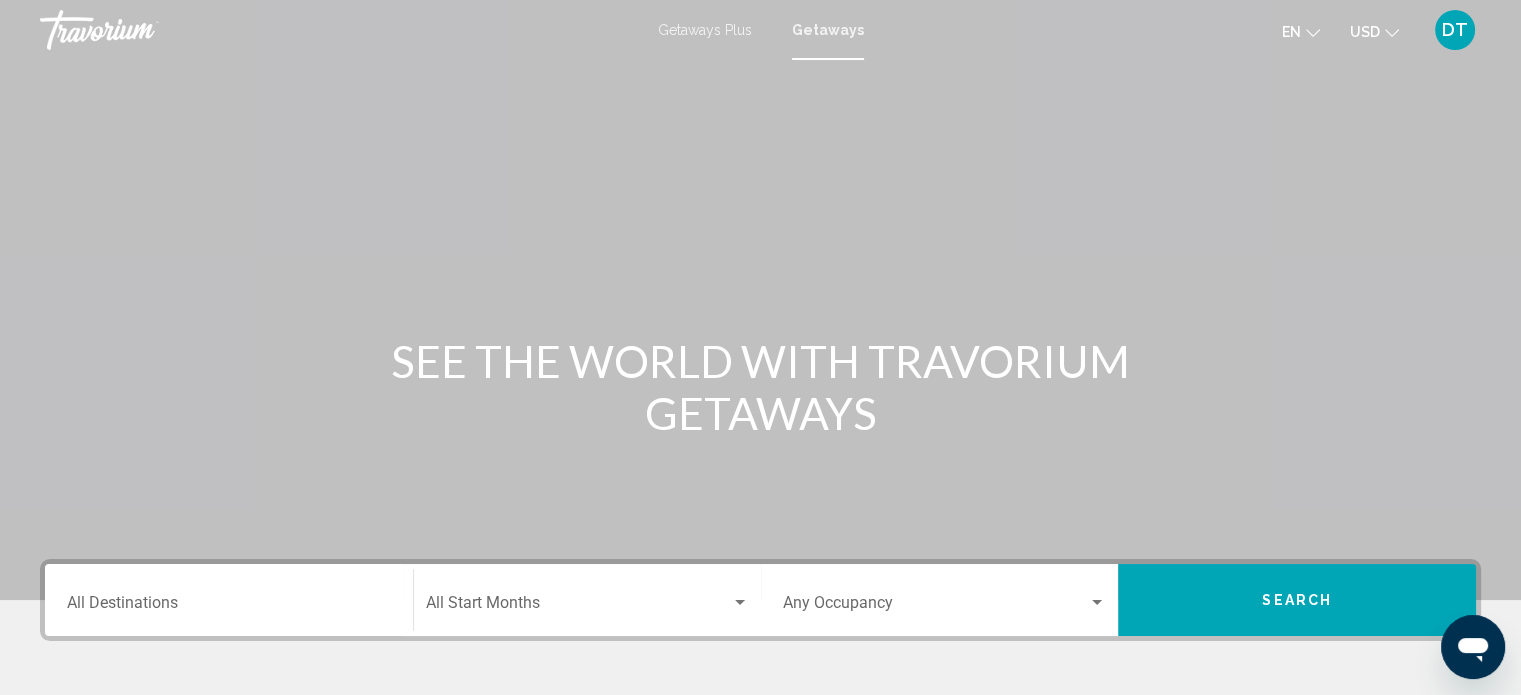 click on "Destination All Destinations" at bounding box center (229, 600) 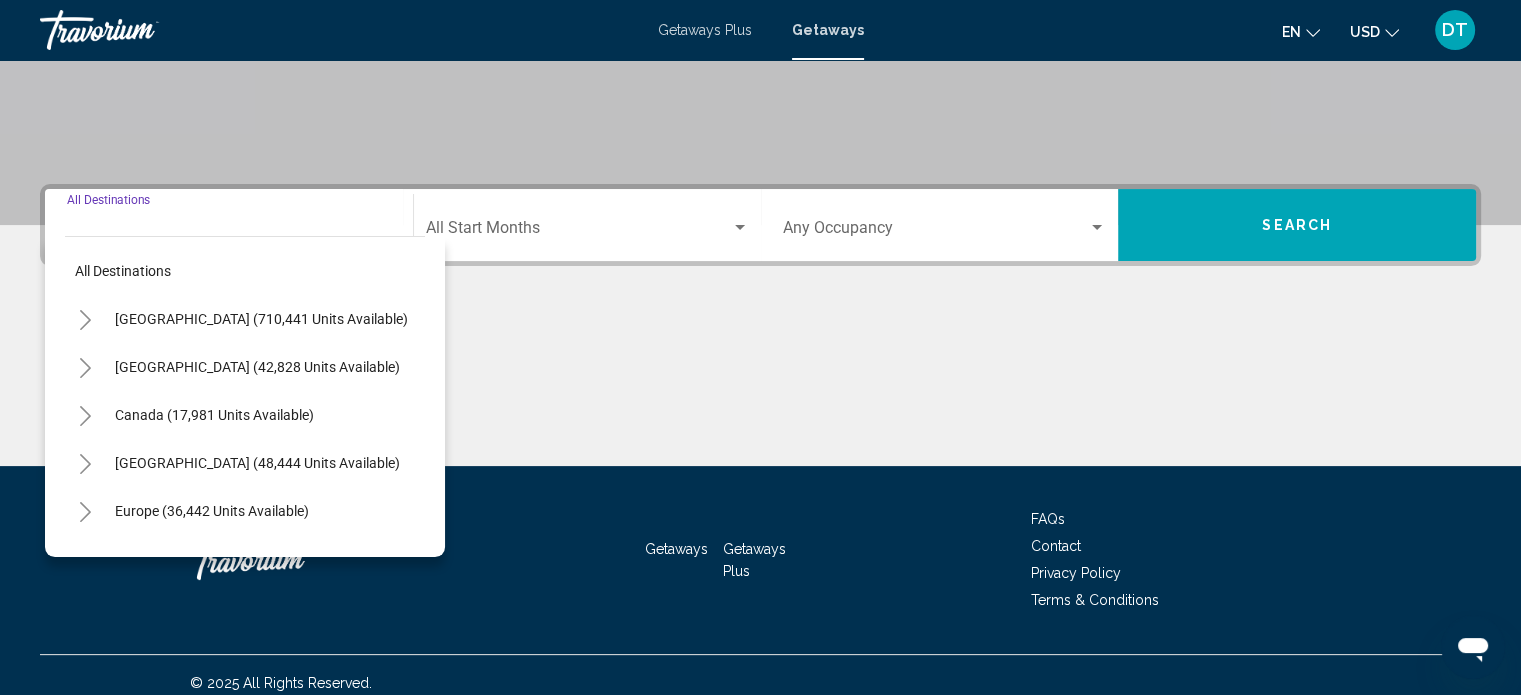 scroll, scrollTop: 390, scrollLeft: 0, axis: vertical 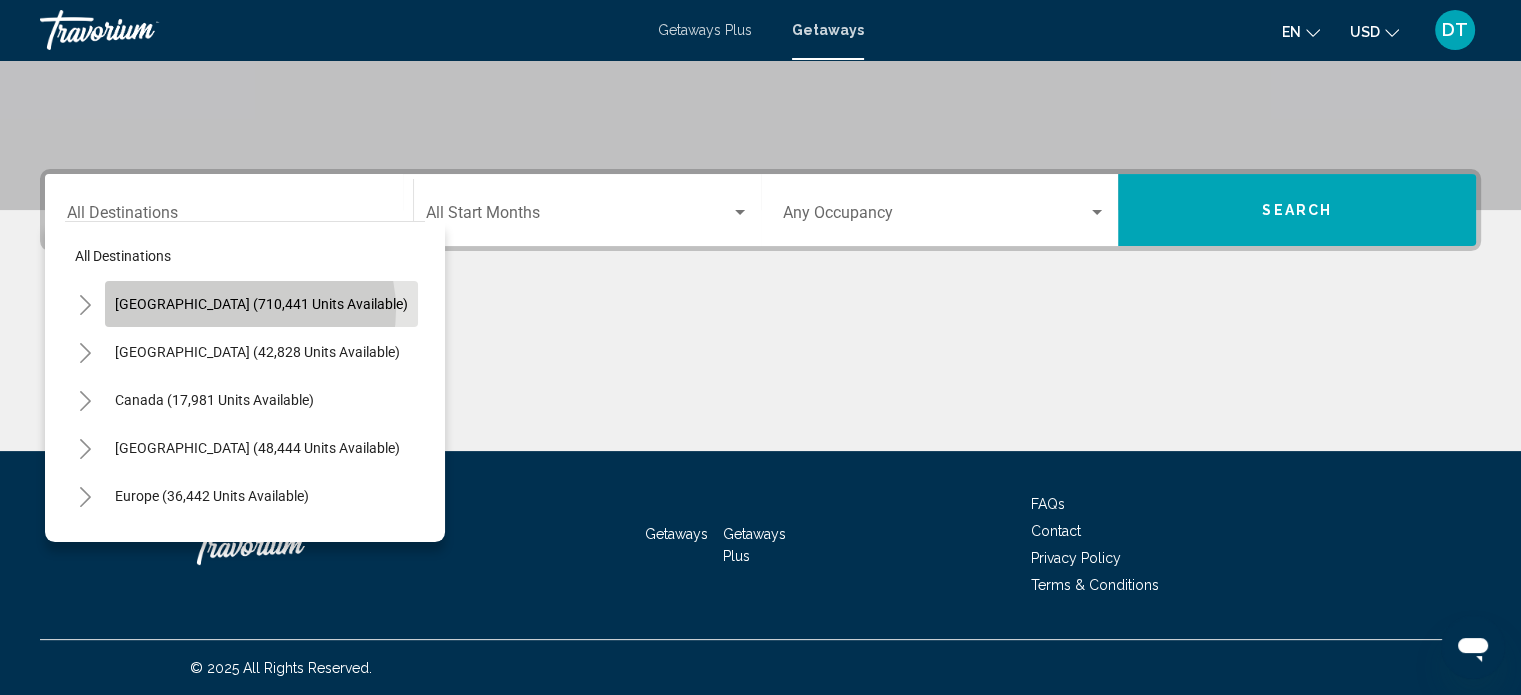 click on "[GEOGRAPHIC_DATA] (710,441 units available)" 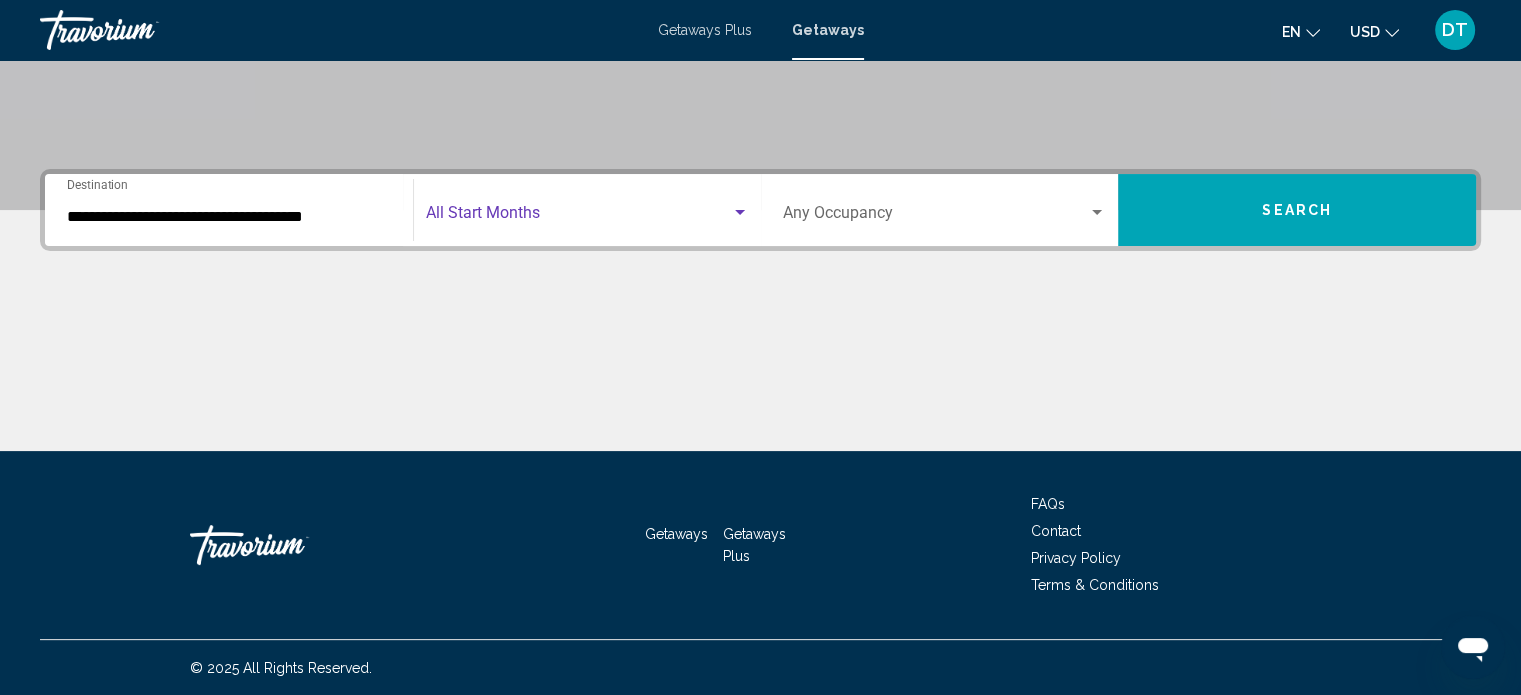 click at bounding box center (578, 217) 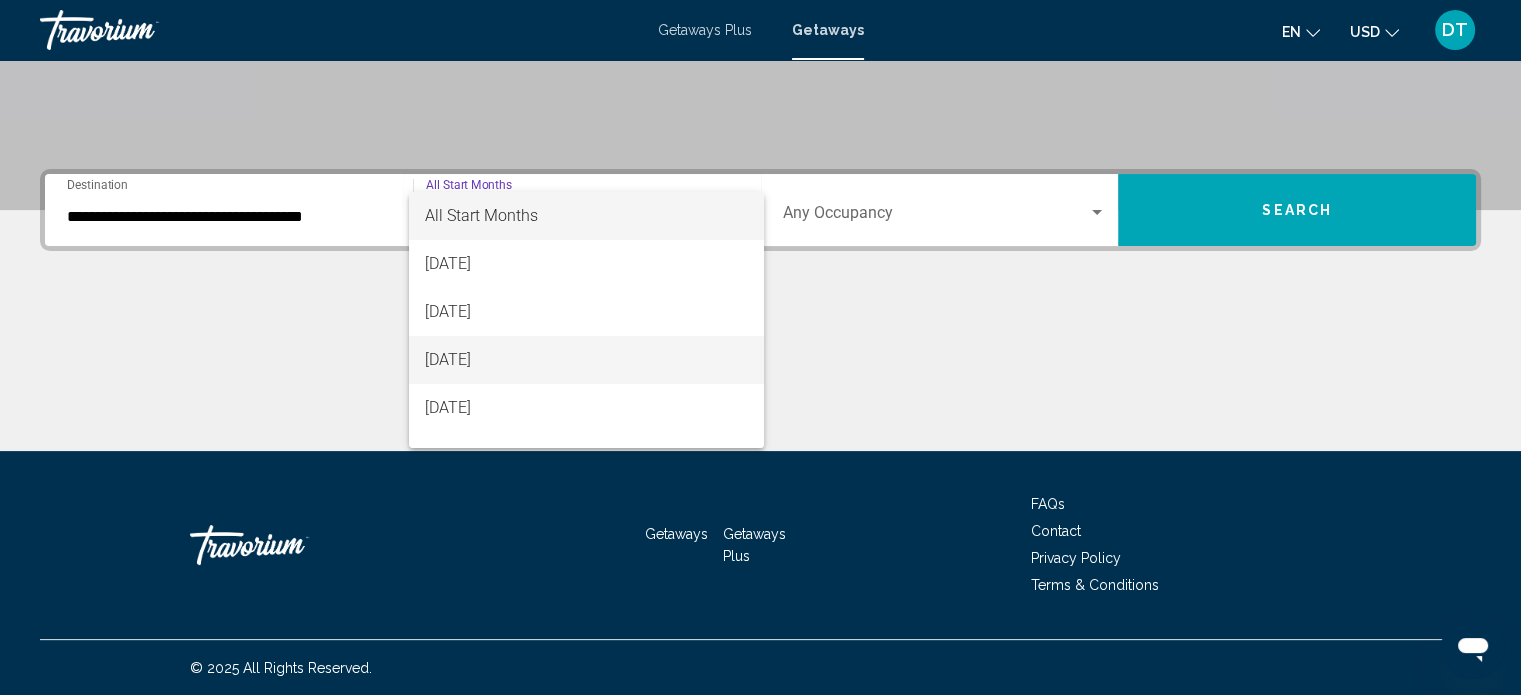 click on "[DATE]" at bounding box center (586, 360) 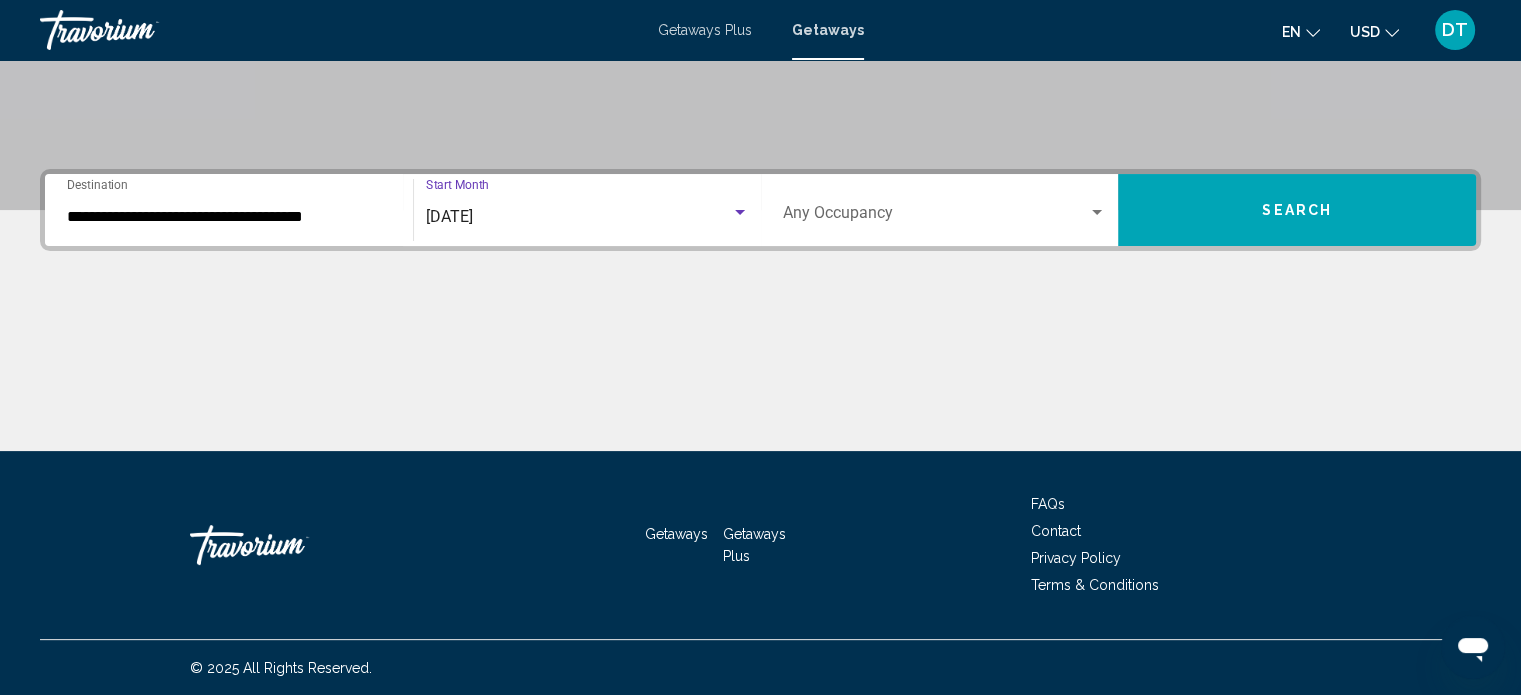 click at bounding box center (936, 217) 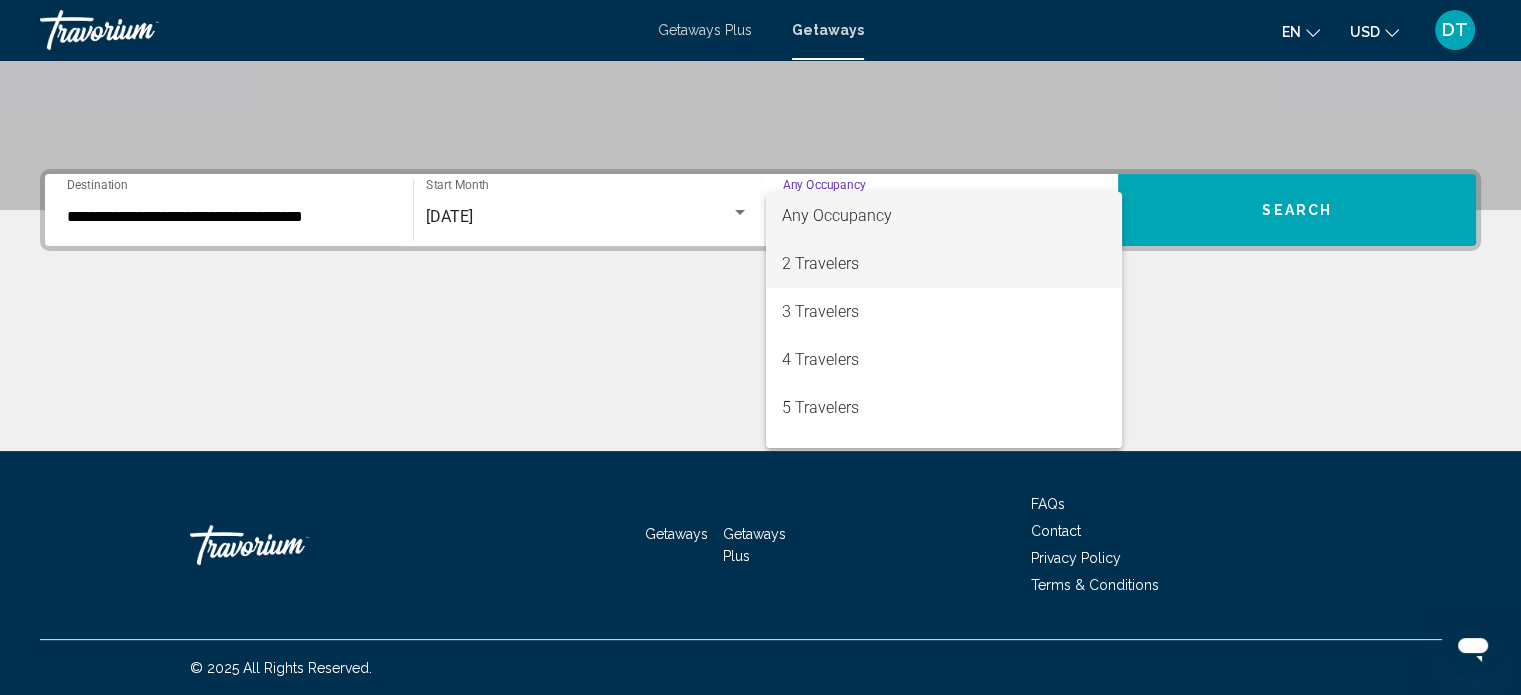 drag, startPoint x: 862, startPoint y: 266, endPoint x: 828, endPoint y: 274, distance: 34.928497 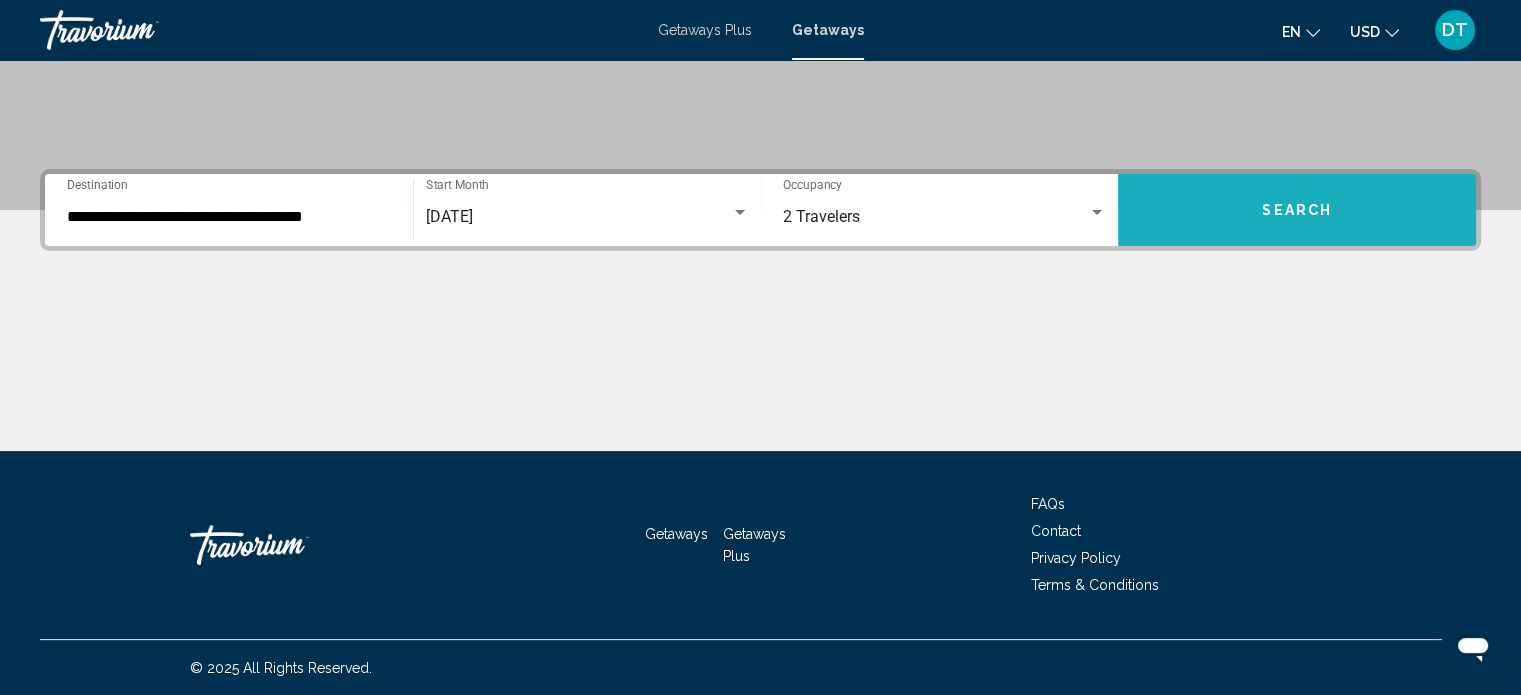 click on "Search" at bounding box center (1297, 210) 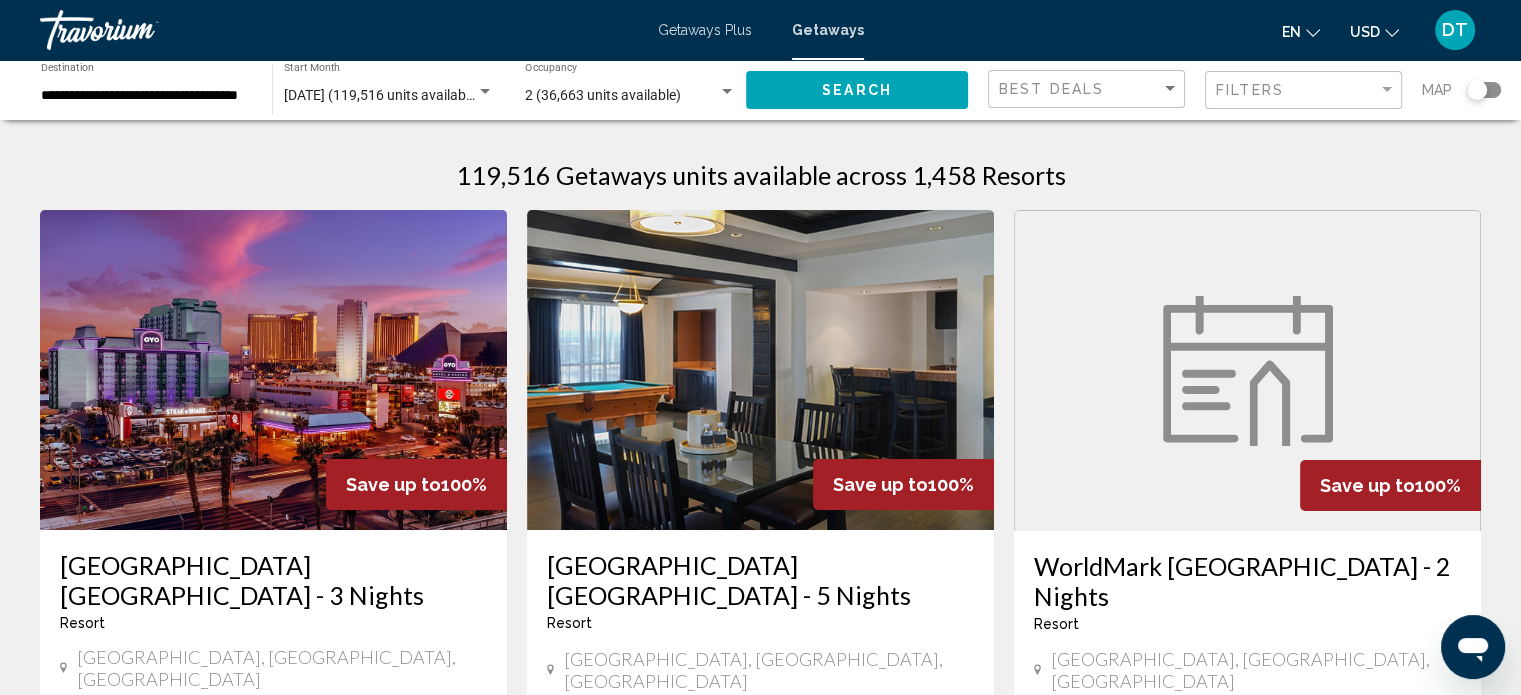 click 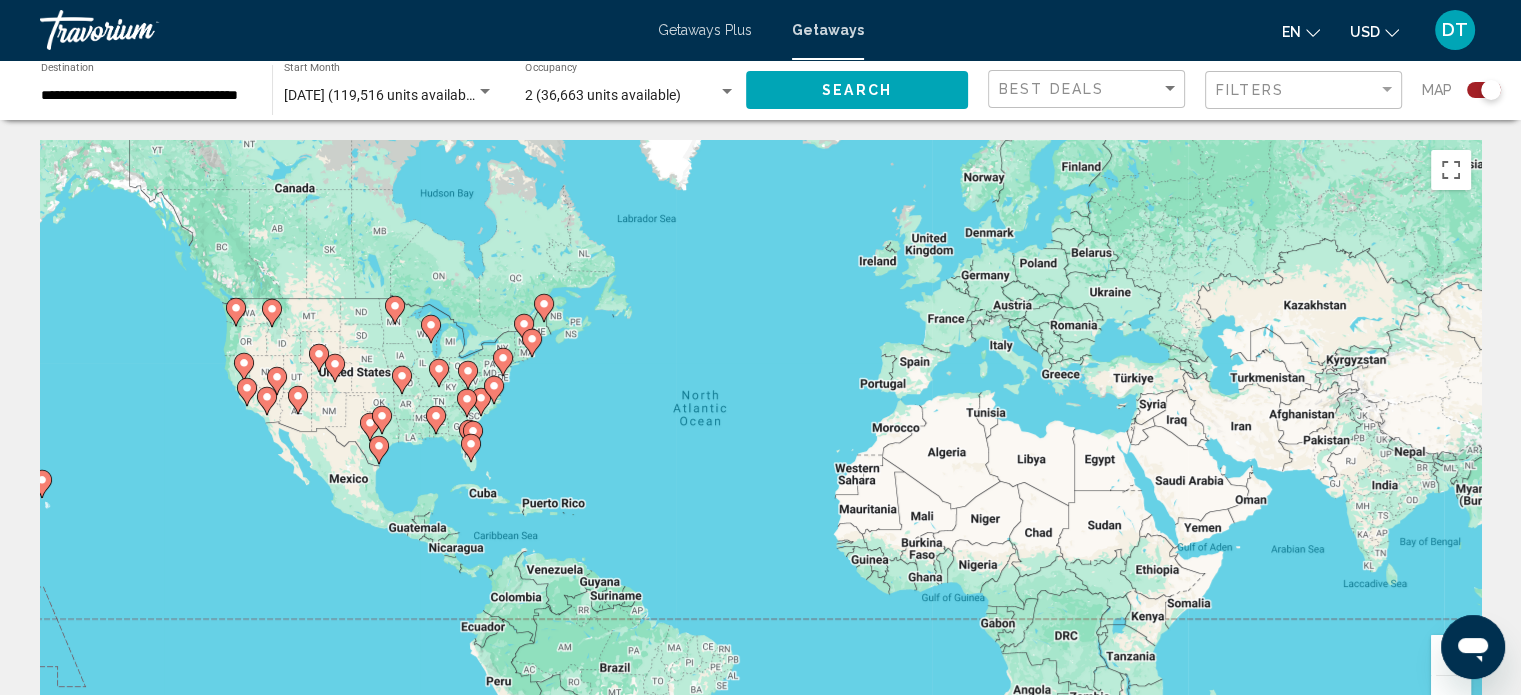 click on "To navigate, press the arrow keys. To activate drag with keyboard, press Alt + Enter. Once in keyboard drag state, use the arrow keys to move the marker. To complete the drag, press the Enter key. To cancel, press Escape." at bounding box center [760, 440] 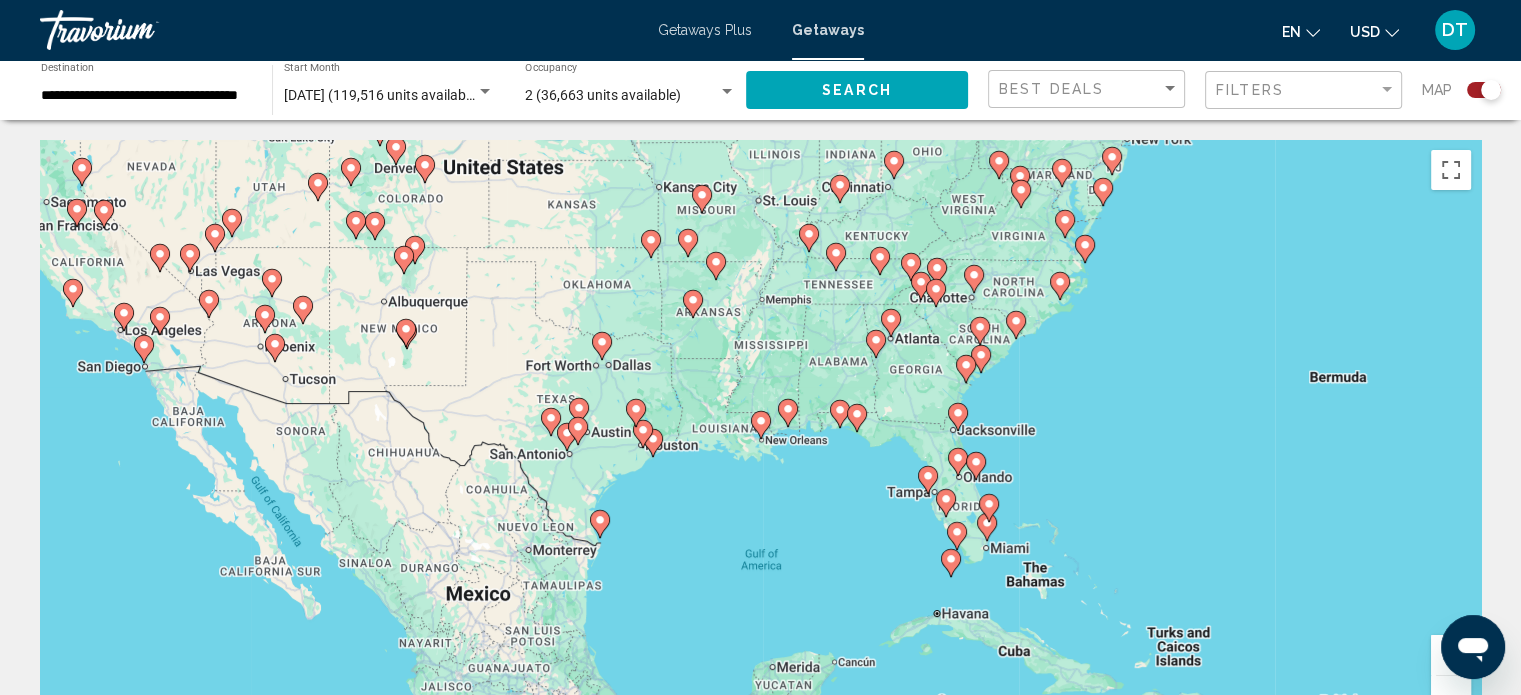 click 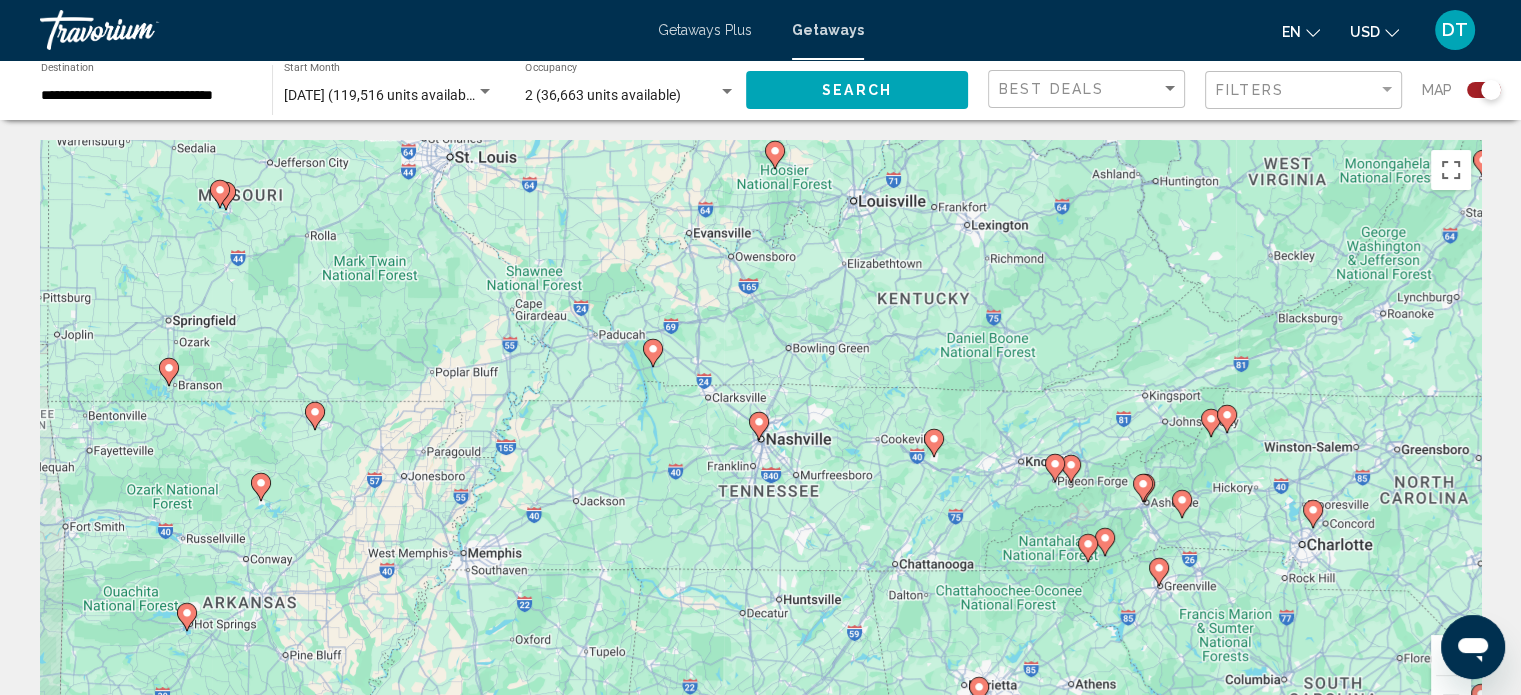 click 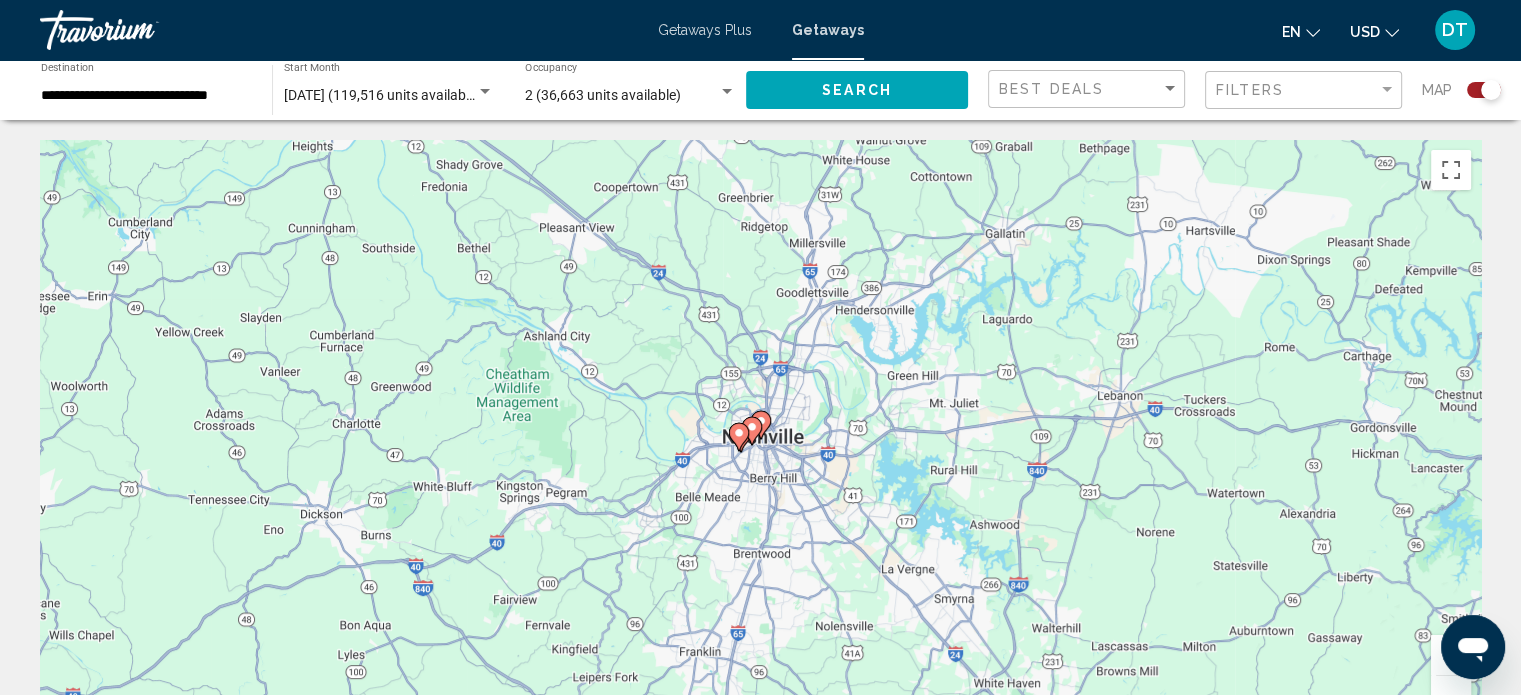 click 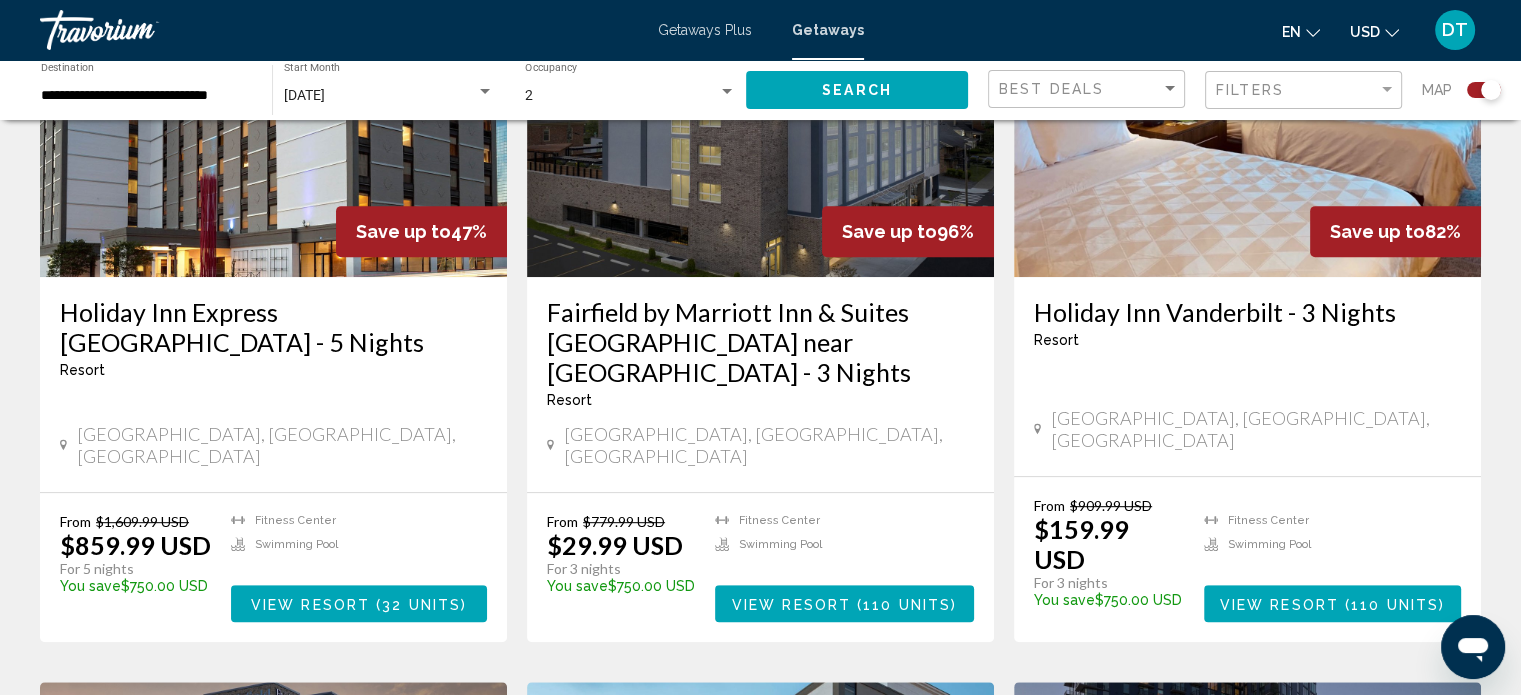 scroll, scrollTop: 888, scrollLeft: 0, axis: vertical 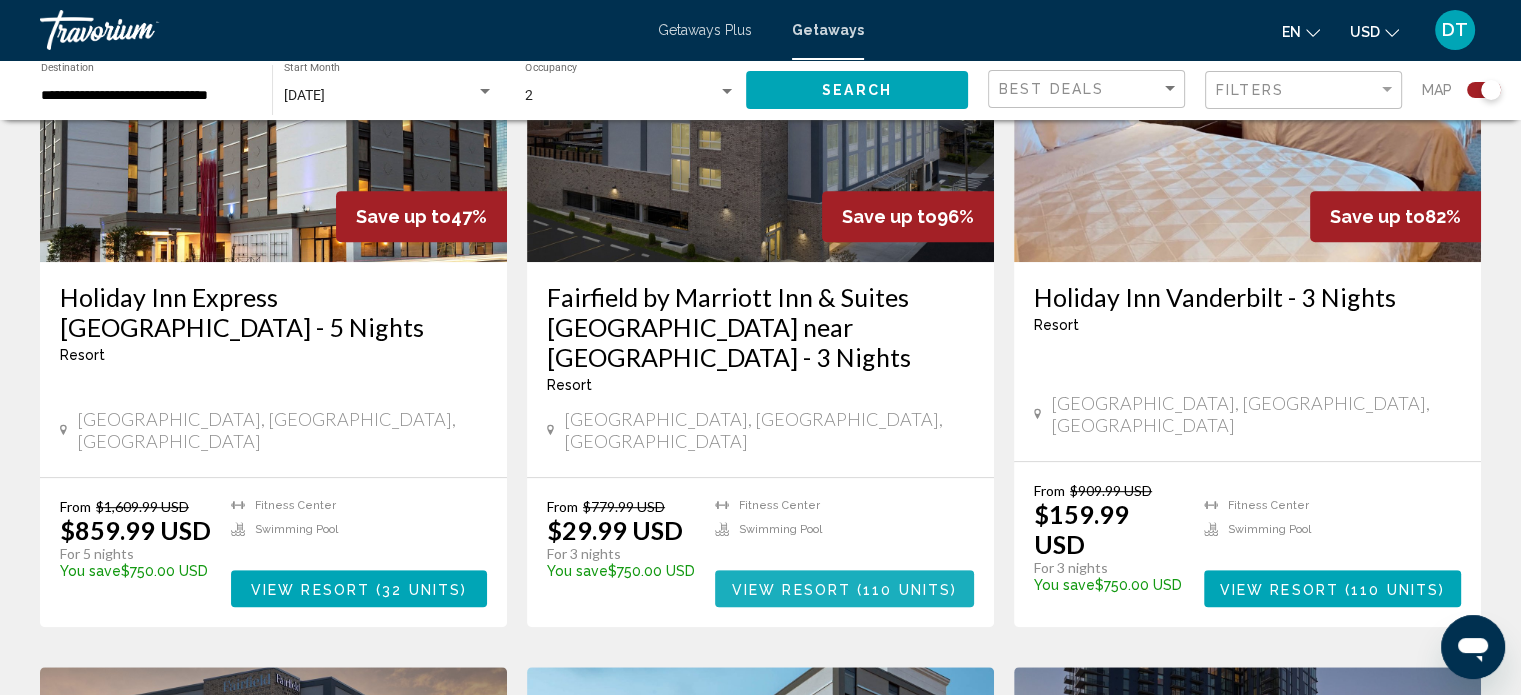 click on "View Resort" at bounding box center [791, 589] 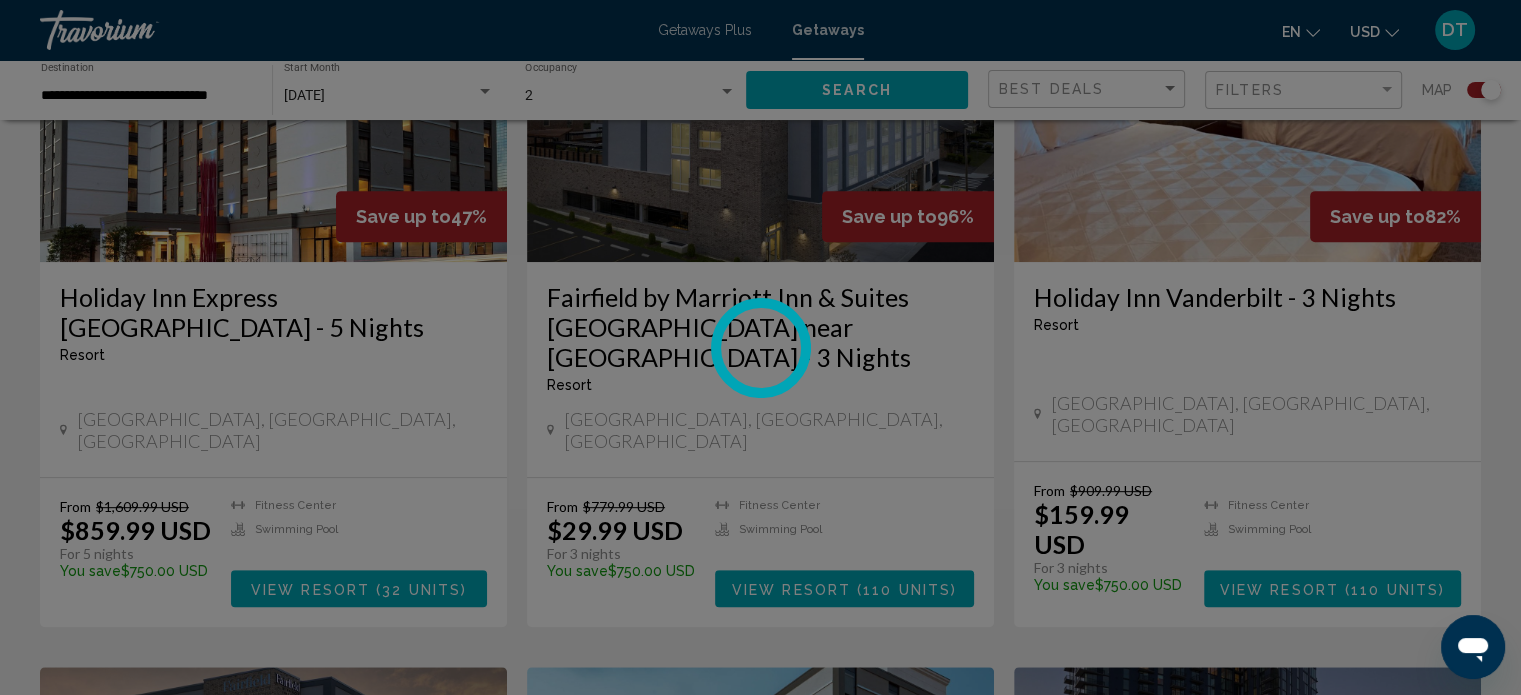 scroll, scrollTop: 12, scrollLeft: 0, axis: vertical 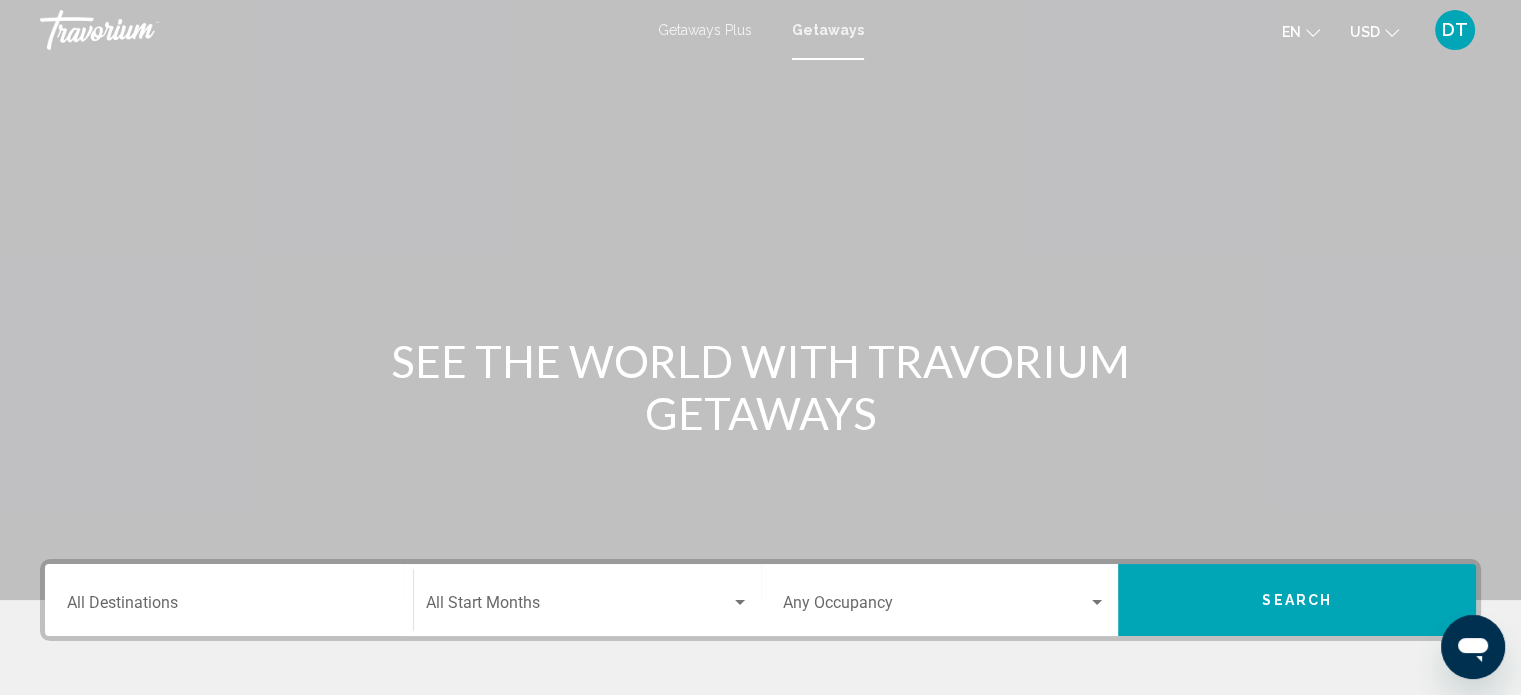click on "Getaways Plus" at bounding box center (705, 30) 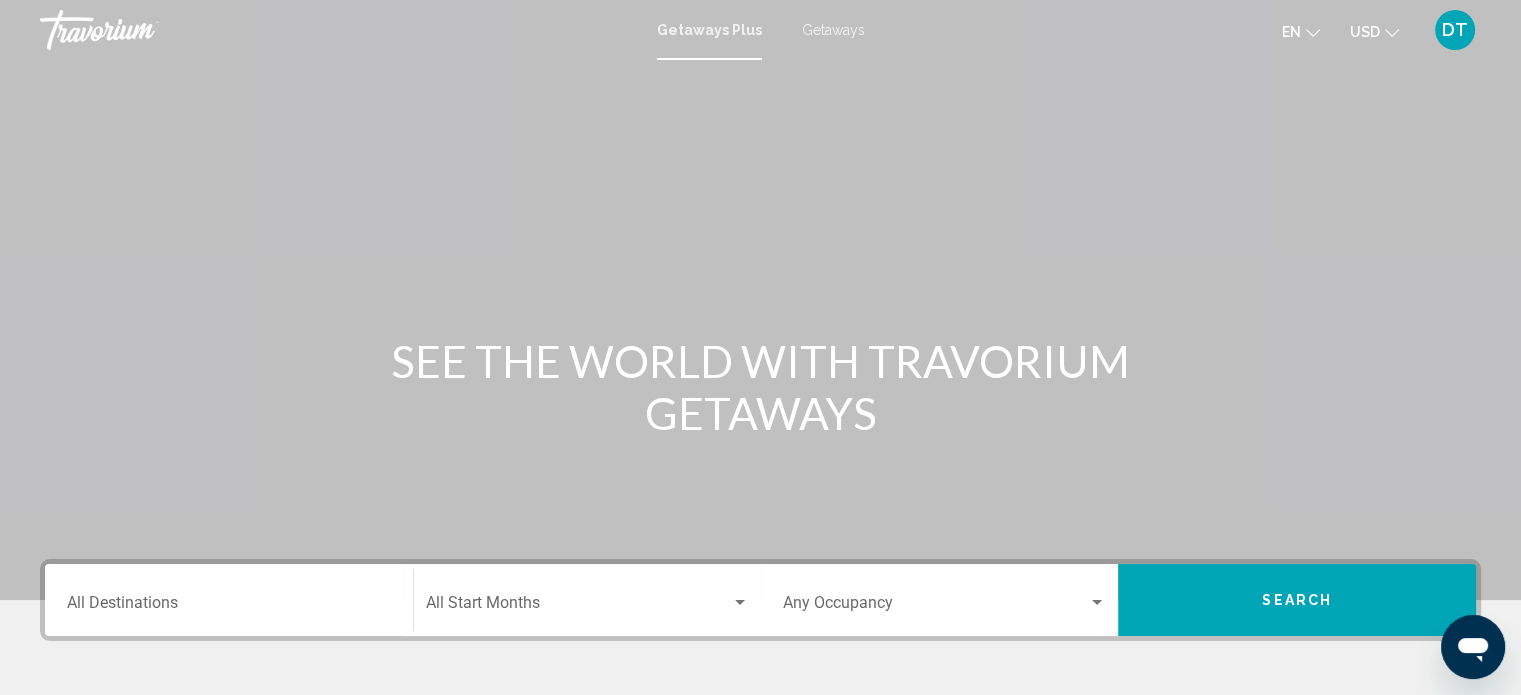 click on "Destination All Destinations" at bounding box center (229, 600) 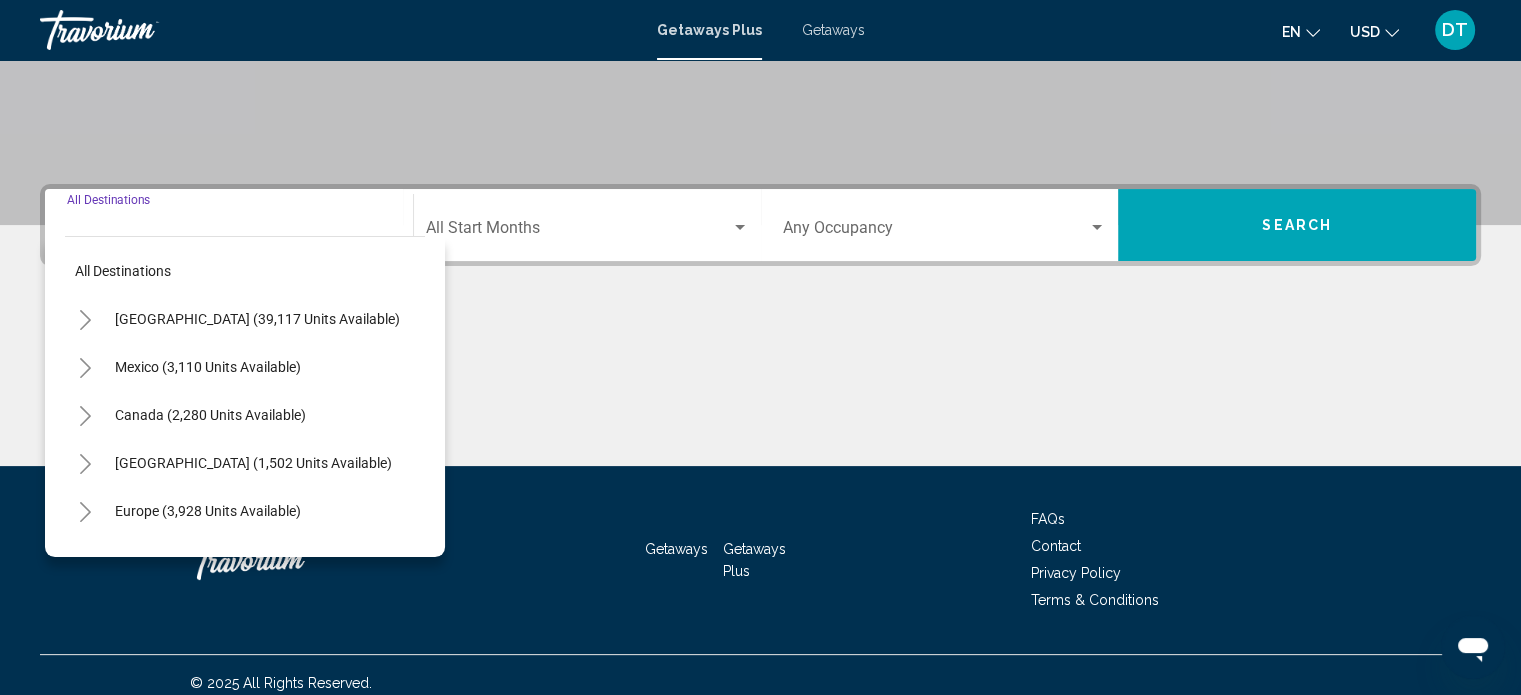 scroll, scrollTop: 390, scrollLeft: 0, axis: vertical 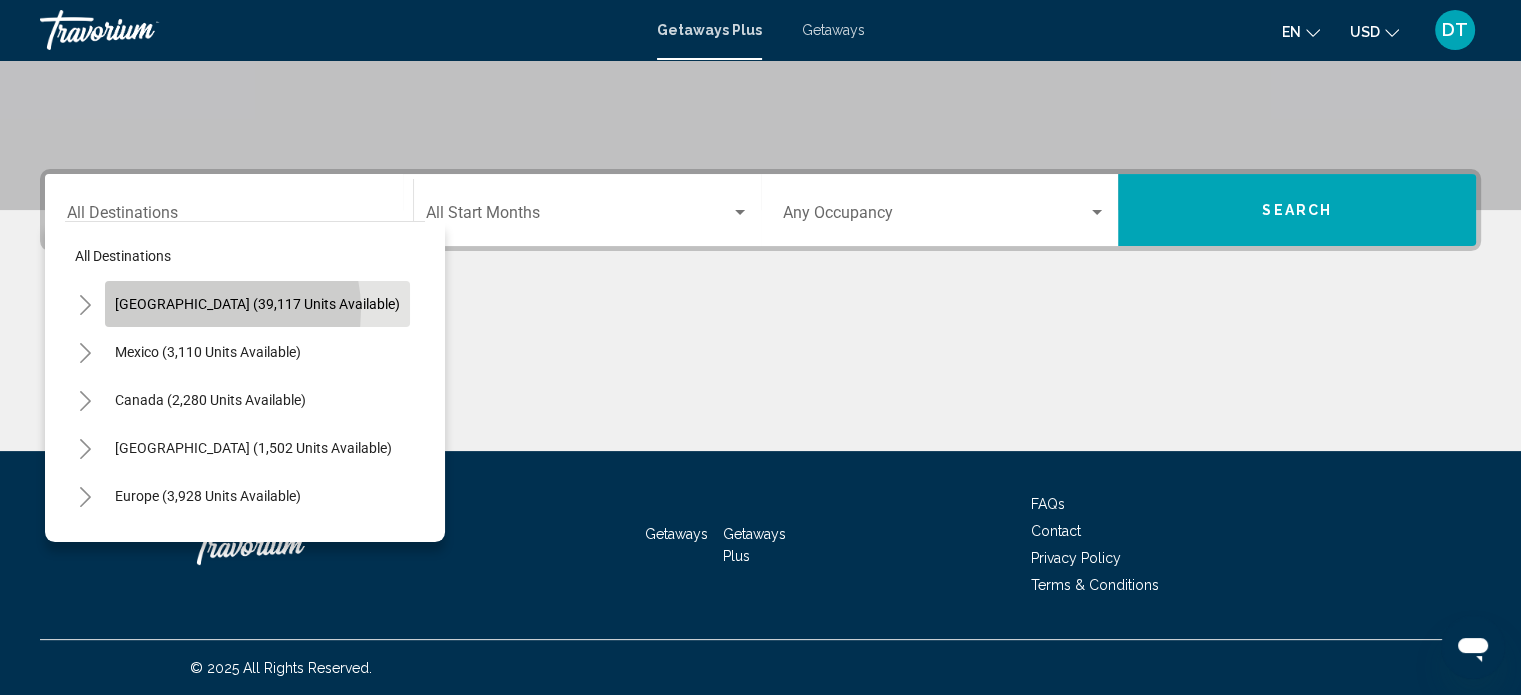 click on "[GEOGRAPHIC_DATA] (39,117 units available)" 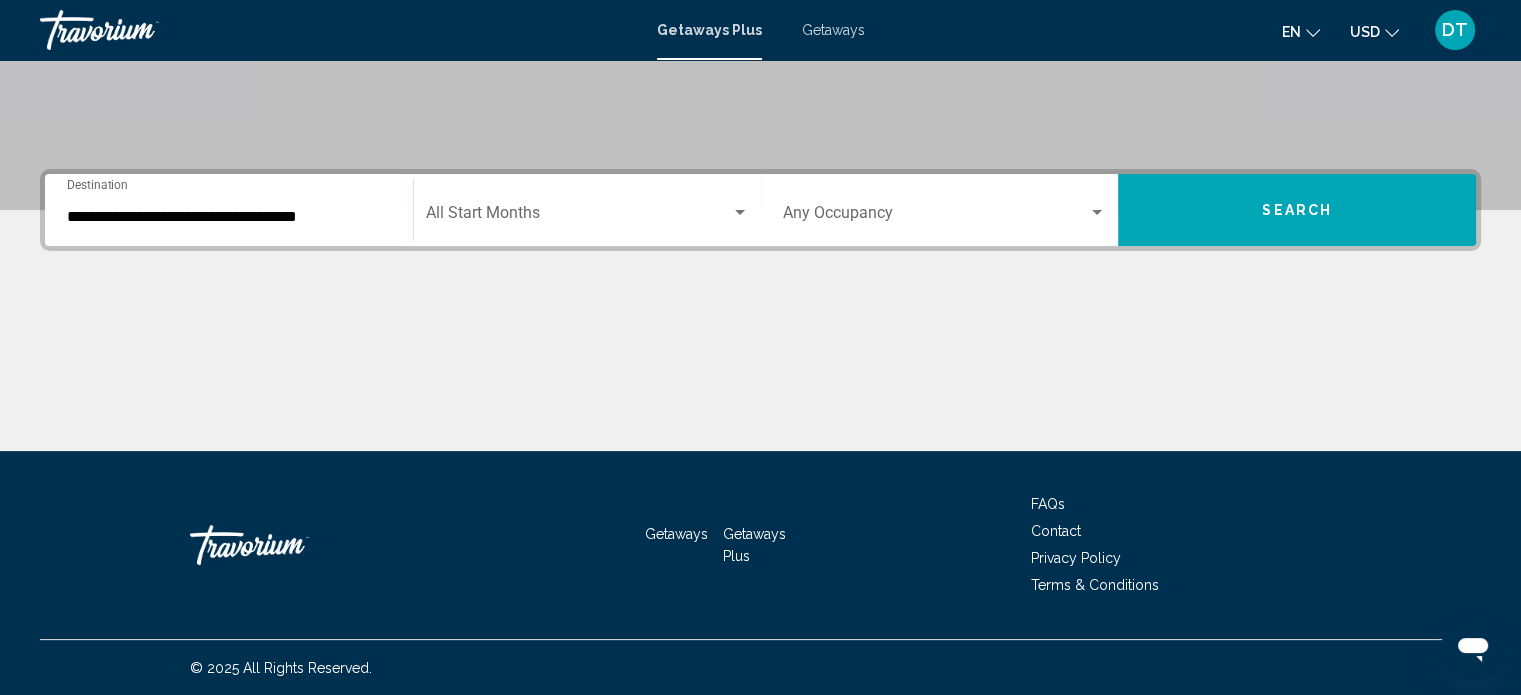 click on "Start Month All Start Months" 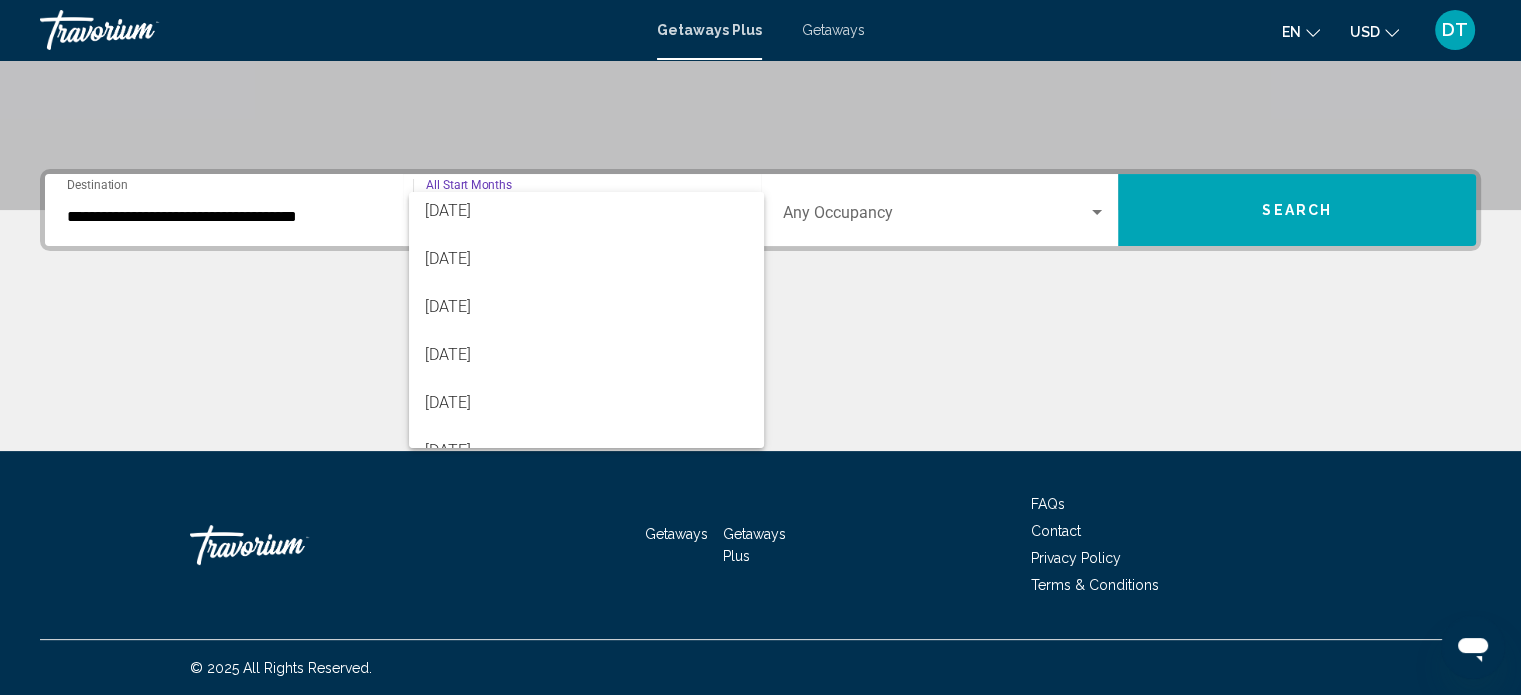 scroll, scrollTop: 360, scrollLeft: 0, axis: vertical 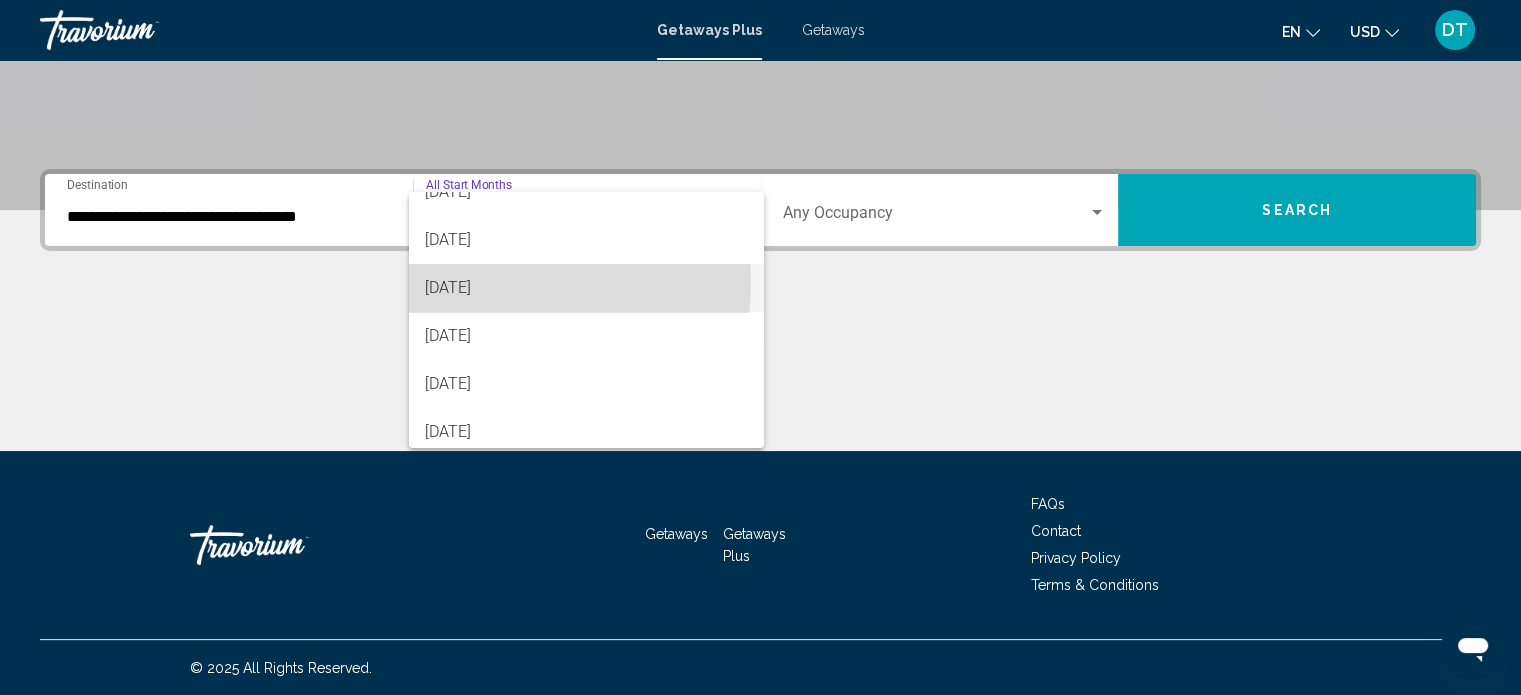 click on "[DATE]" at bounding box center (586, 288) 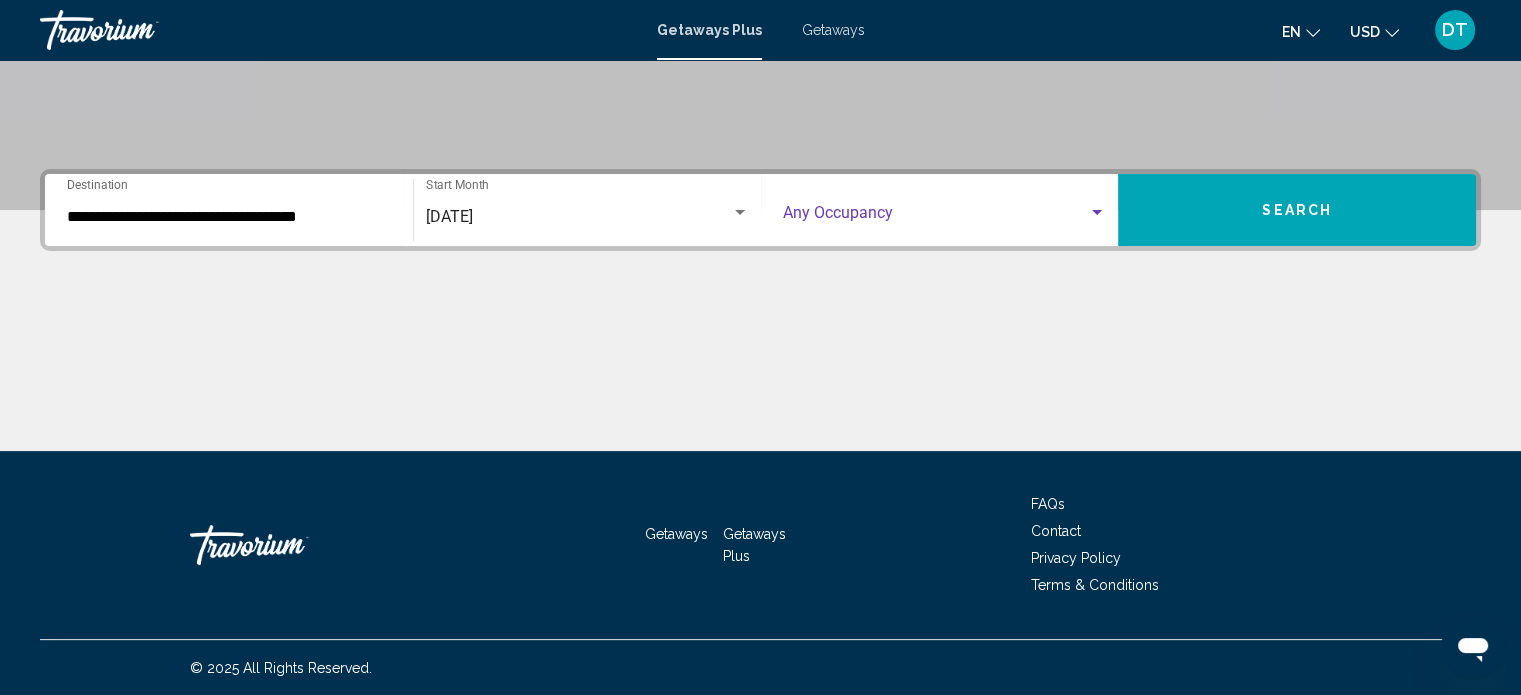 click at bounding box center (936, 217) 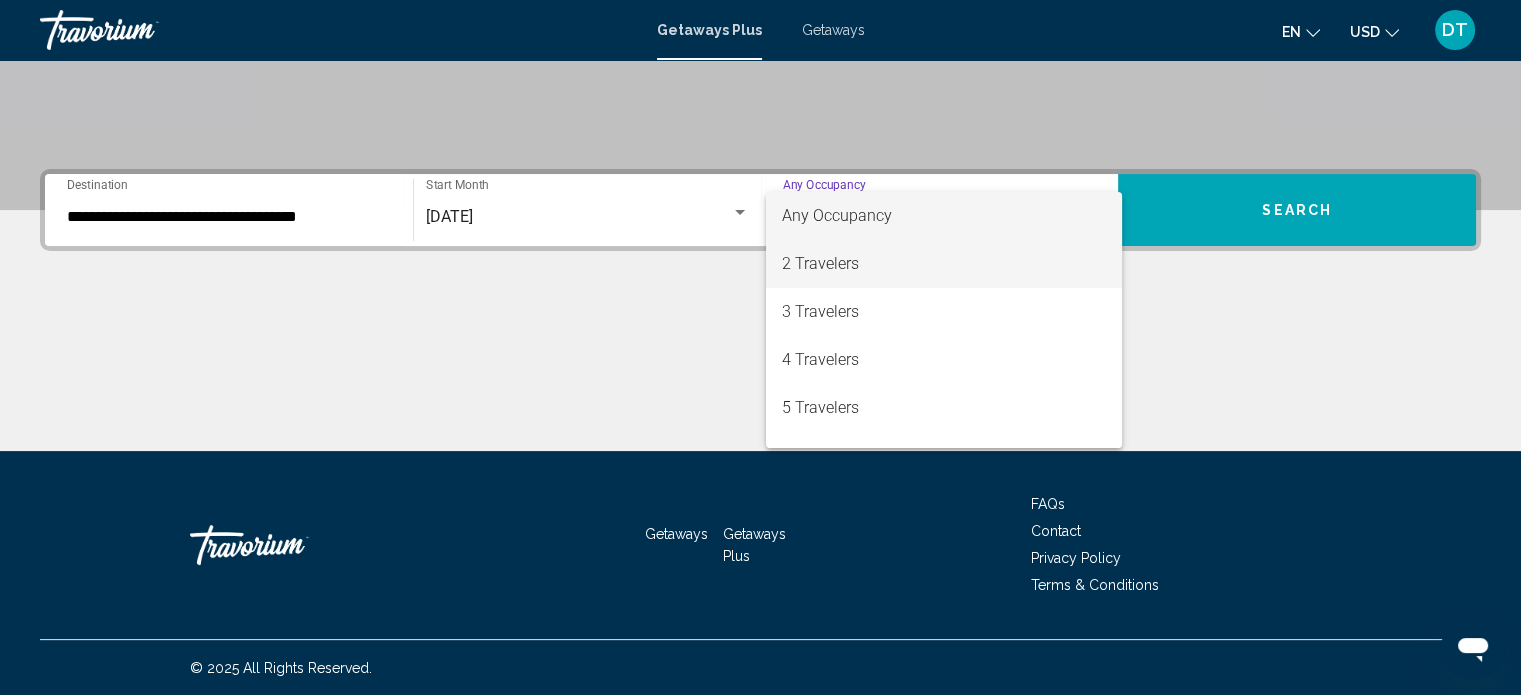 click on "2 Travelers" at bounding box center (944, 264) 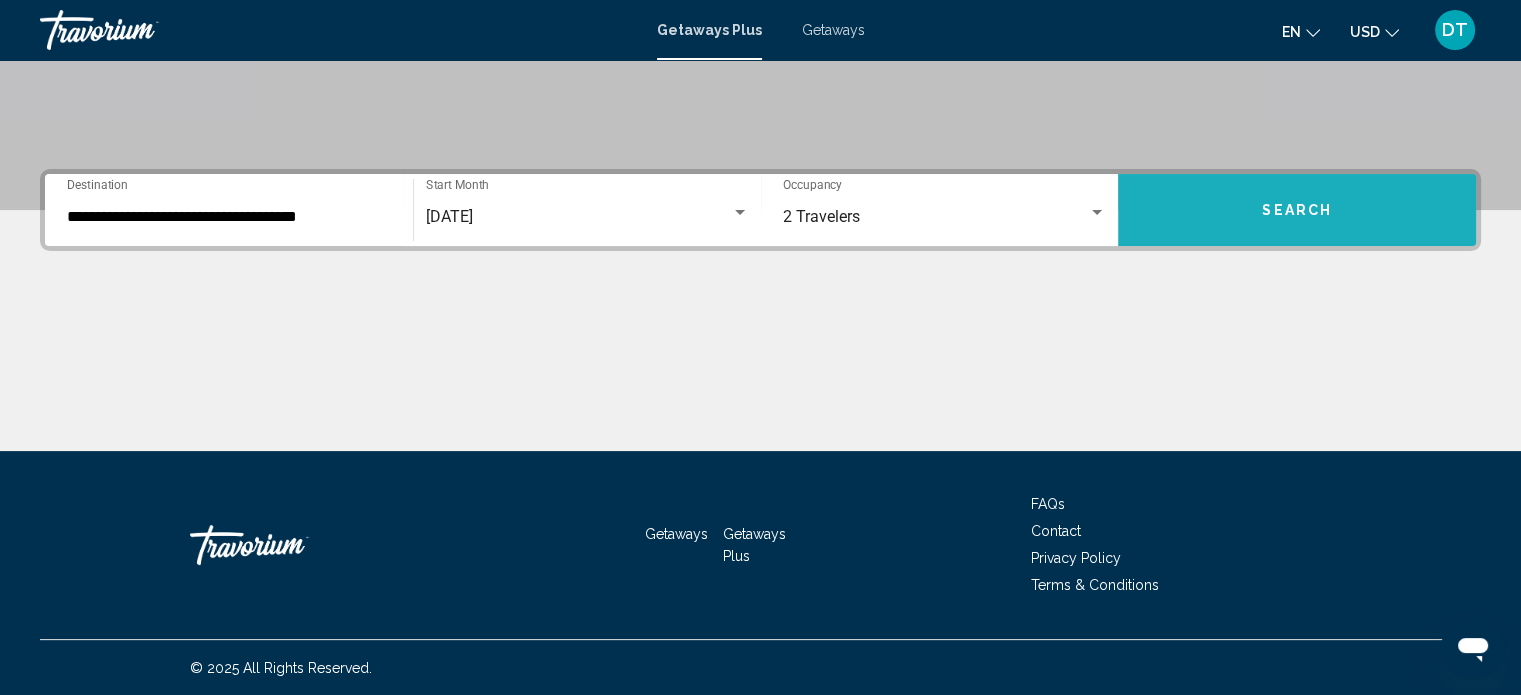 click on "Search" at bounding box center [1297, 210] 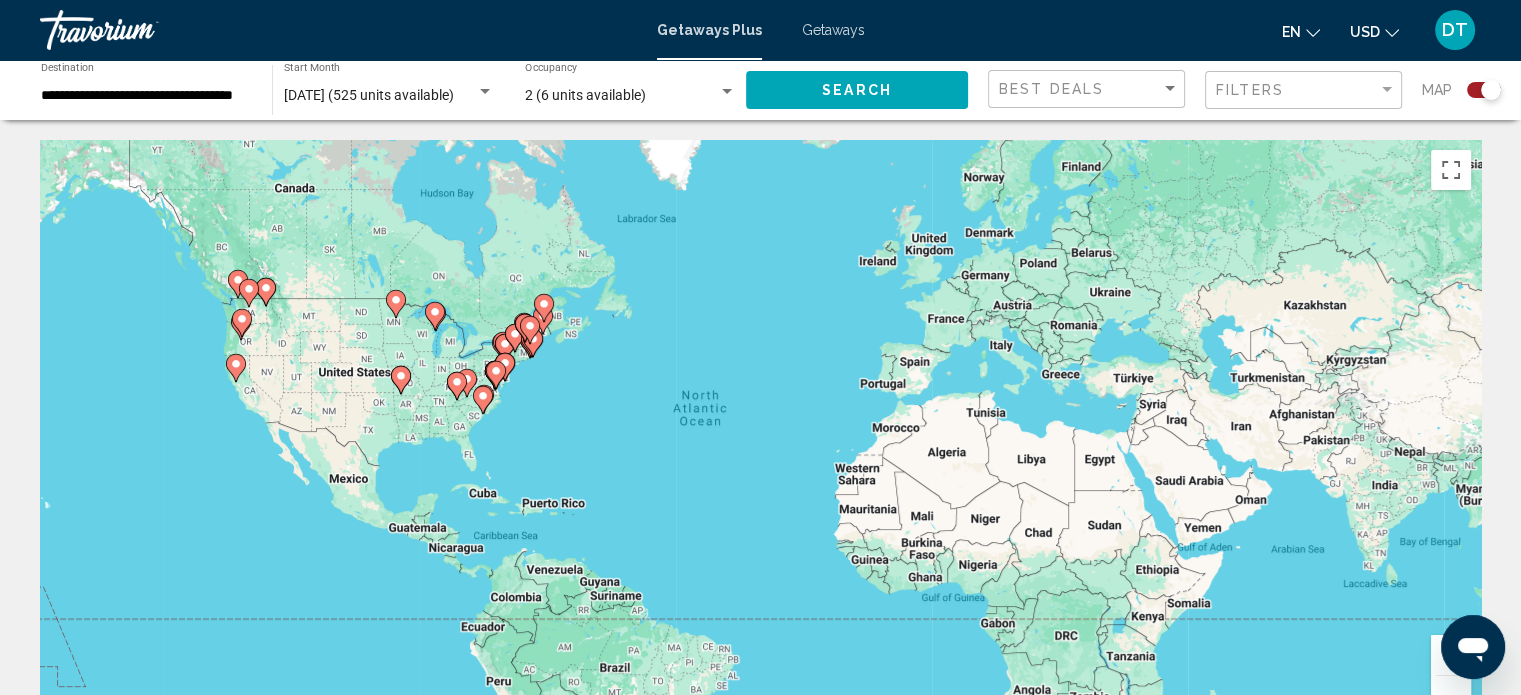 click 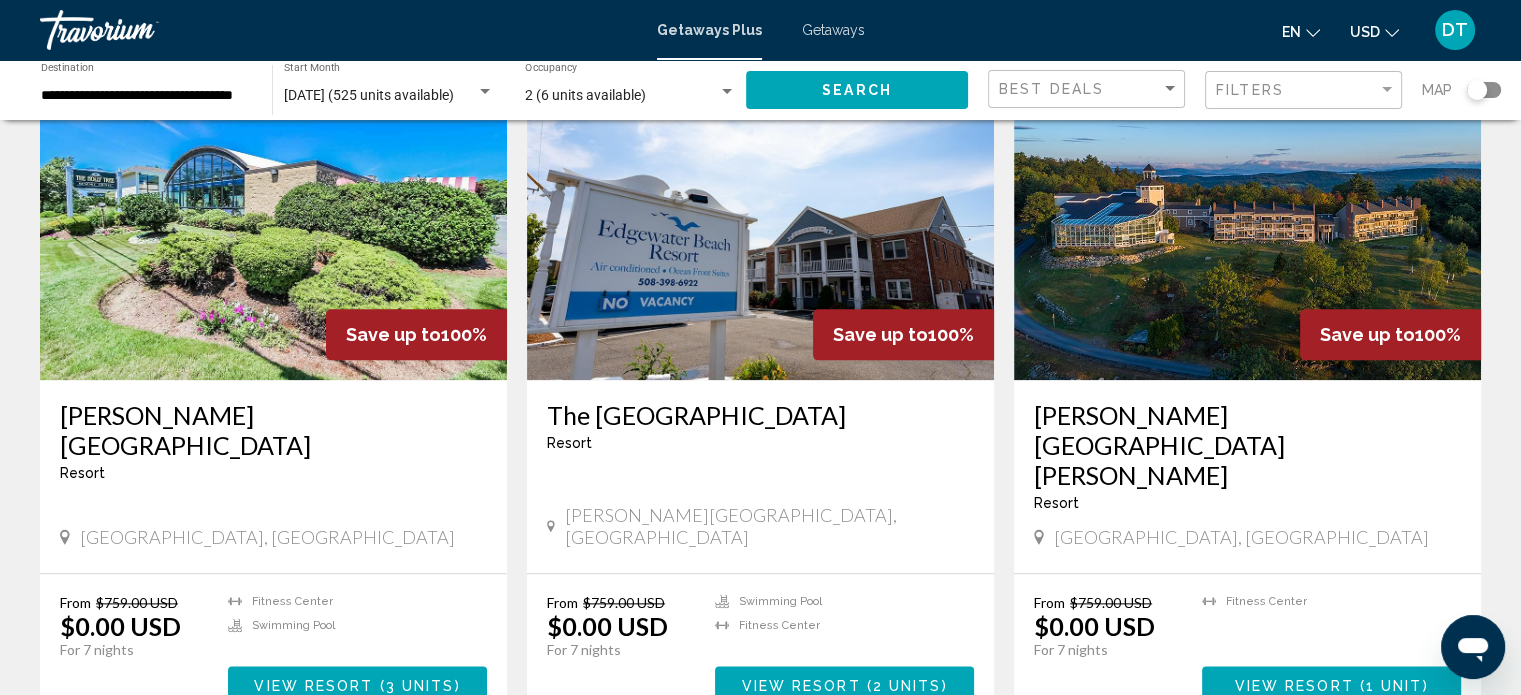 scroll, scrollTop: 2346, scrollLeft: 0, axis: vertical 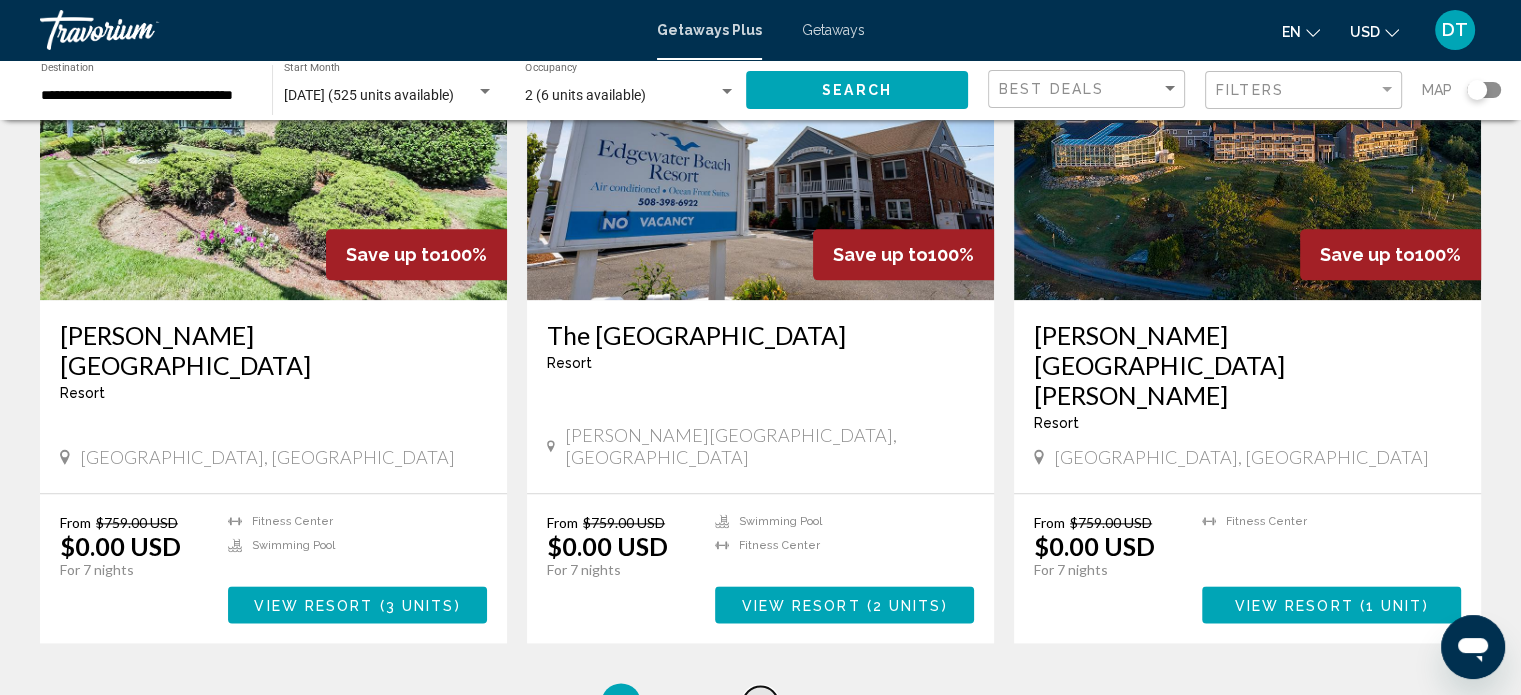 click on "3" at bounding box center [761, 703] 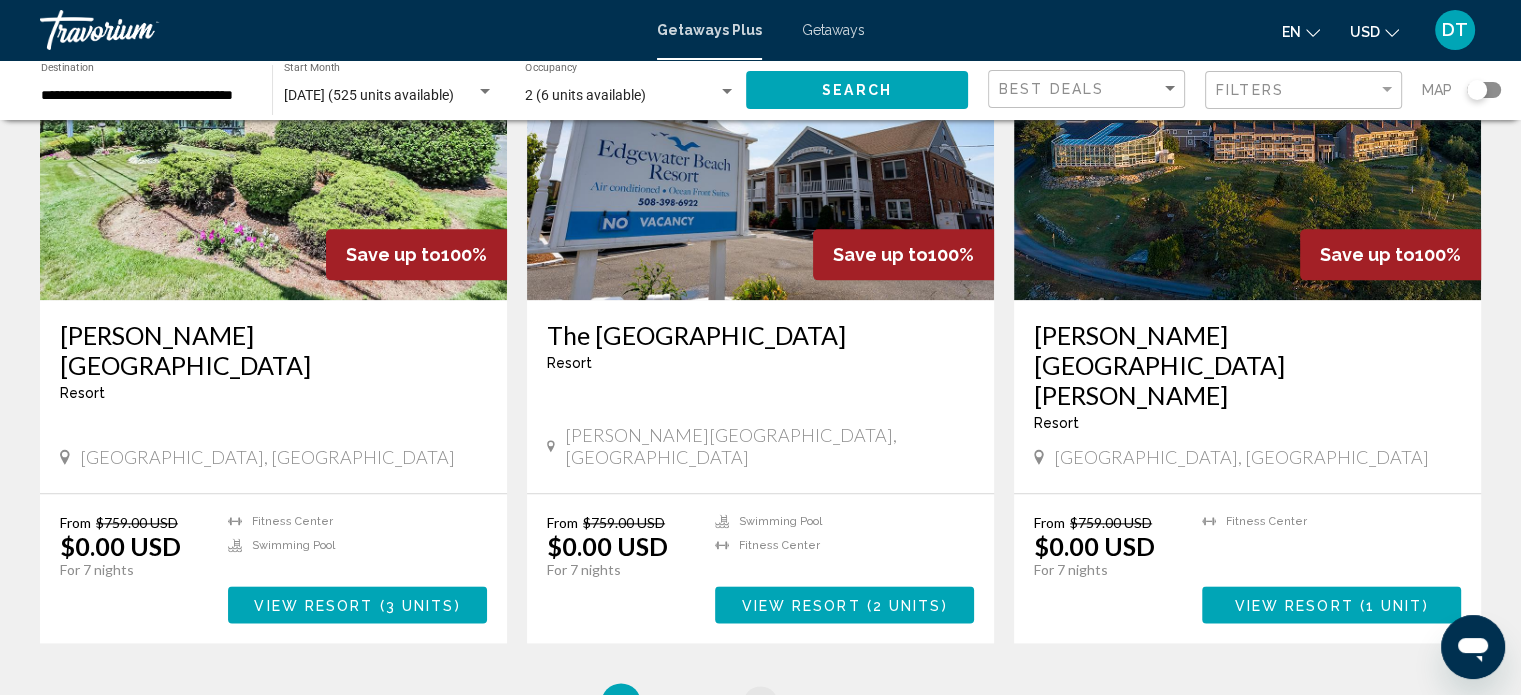 scroll, scrollTop: 0, scrollLeft: 0, axis: both 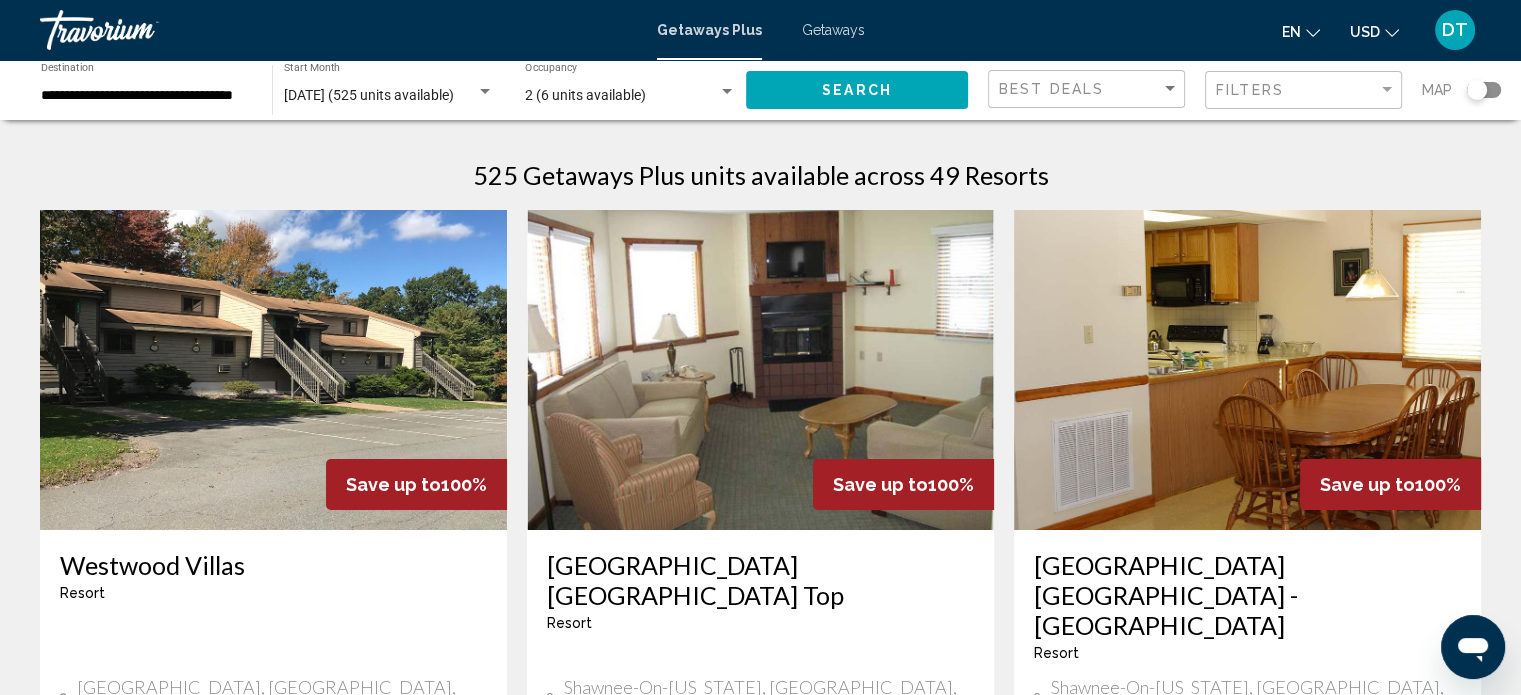 click on "← Move left → Move right ↑ Move up ↓ Move down + Zoom in - Zoom out Home Jump left by 75% End Jump right by 75% Page Up Jump up by 75% Page Down Jump down by 75% To navigate, press the arrow keys. To activate drag with keyboard, press Alt + Enter. Once in keyboard drag state, use the arrow keys to move the marker. To complete the drag, press the Enter key. To cancel, press Escape. Keyboard shortcuts Map Data Map data ©2025 Google, INEGI Map data ©2025 Google, INEGI 1000 km  Click to toggle between metric and imperial units Terms Report a map error 525 Getaways Plus units available across 49 Resorts Save up to  100%   Westwood Villas  Resort  -  This is an adults only resort
Lake Harmony, PA, 18624, USA From $809.00 USD $0.00 USD For 7 nights You save  $809.00 USD   temp  3
Fitness Center View Resort    ( 5 units )  Save up to  100%   Wyndham Vacation Resorts Shawnee Village - Ridge Top  Resort 3" at bounding box center (760, 1638) 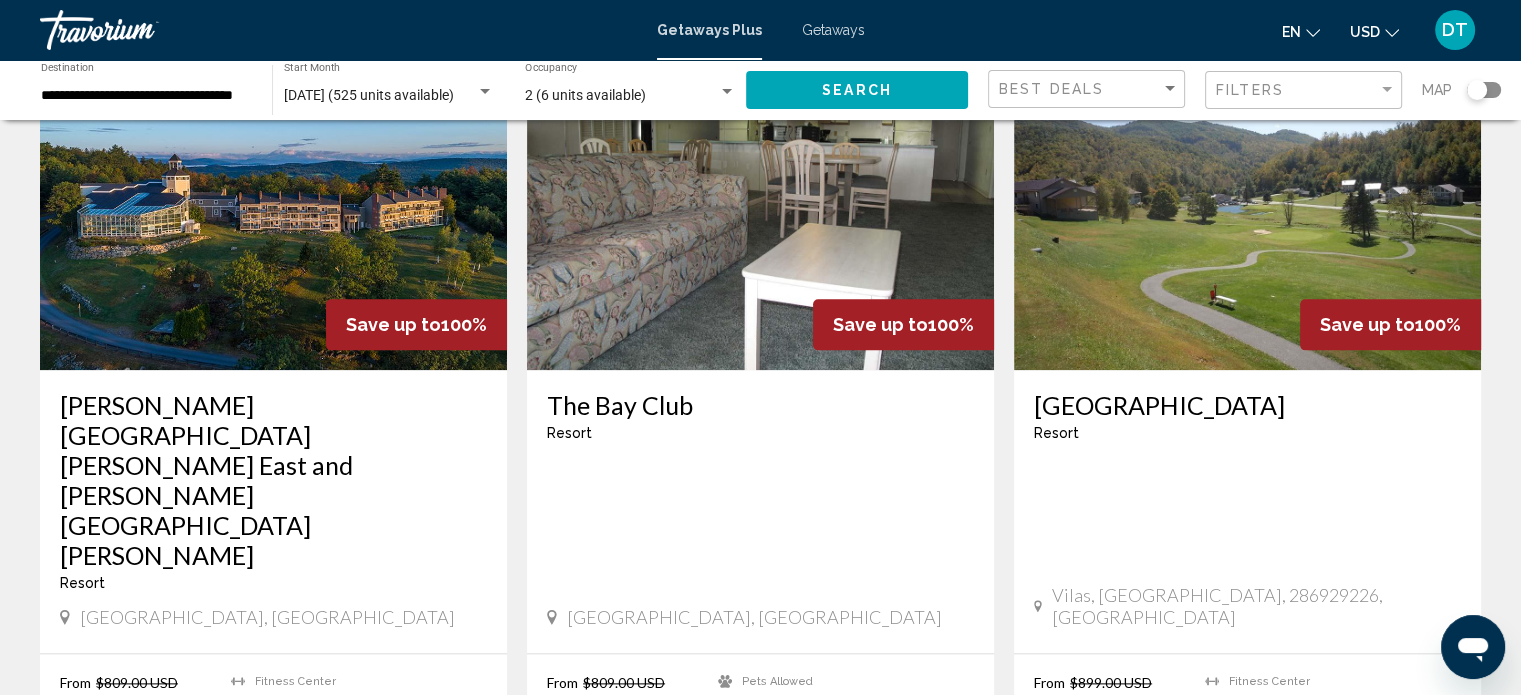 scroll, scrollTop: 2320, scrollLeft: 0, axis: vertical 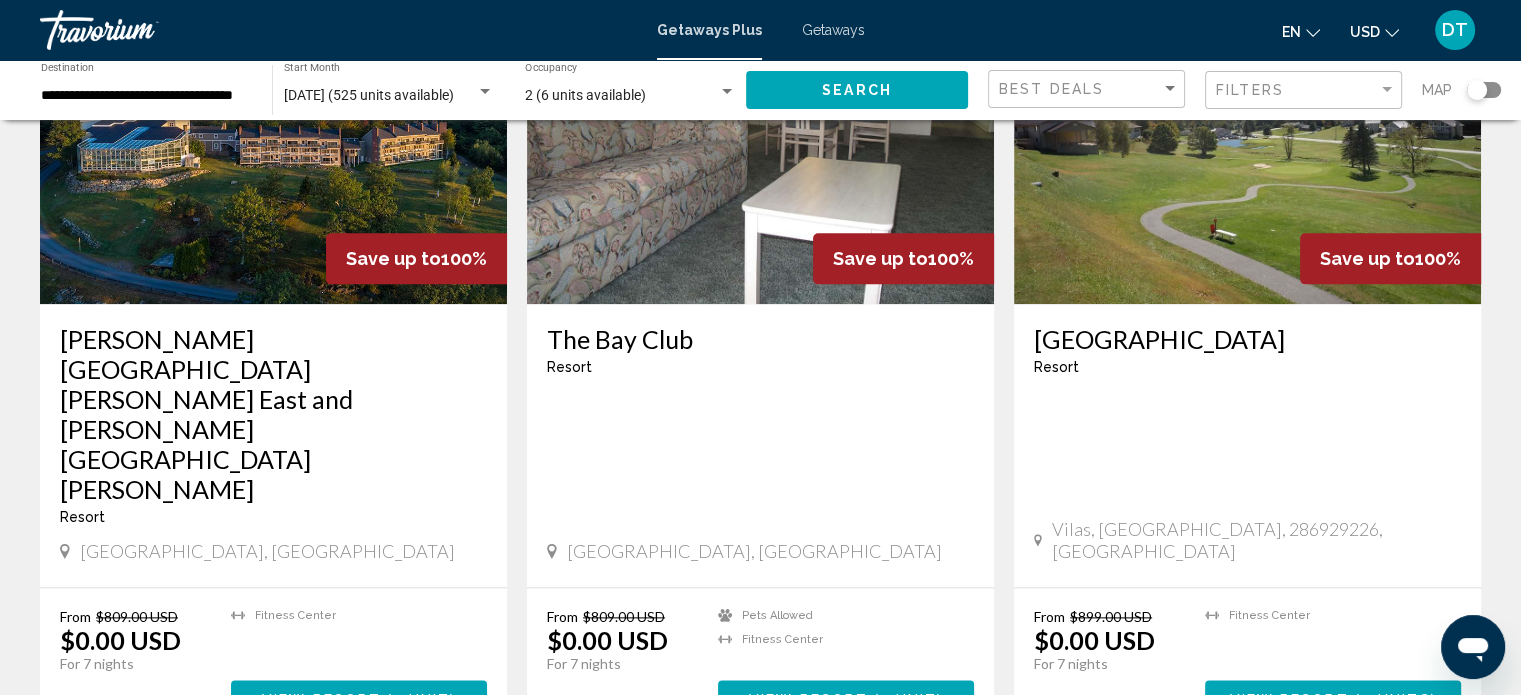 click on "page  4" at bounding box center (830, 797) 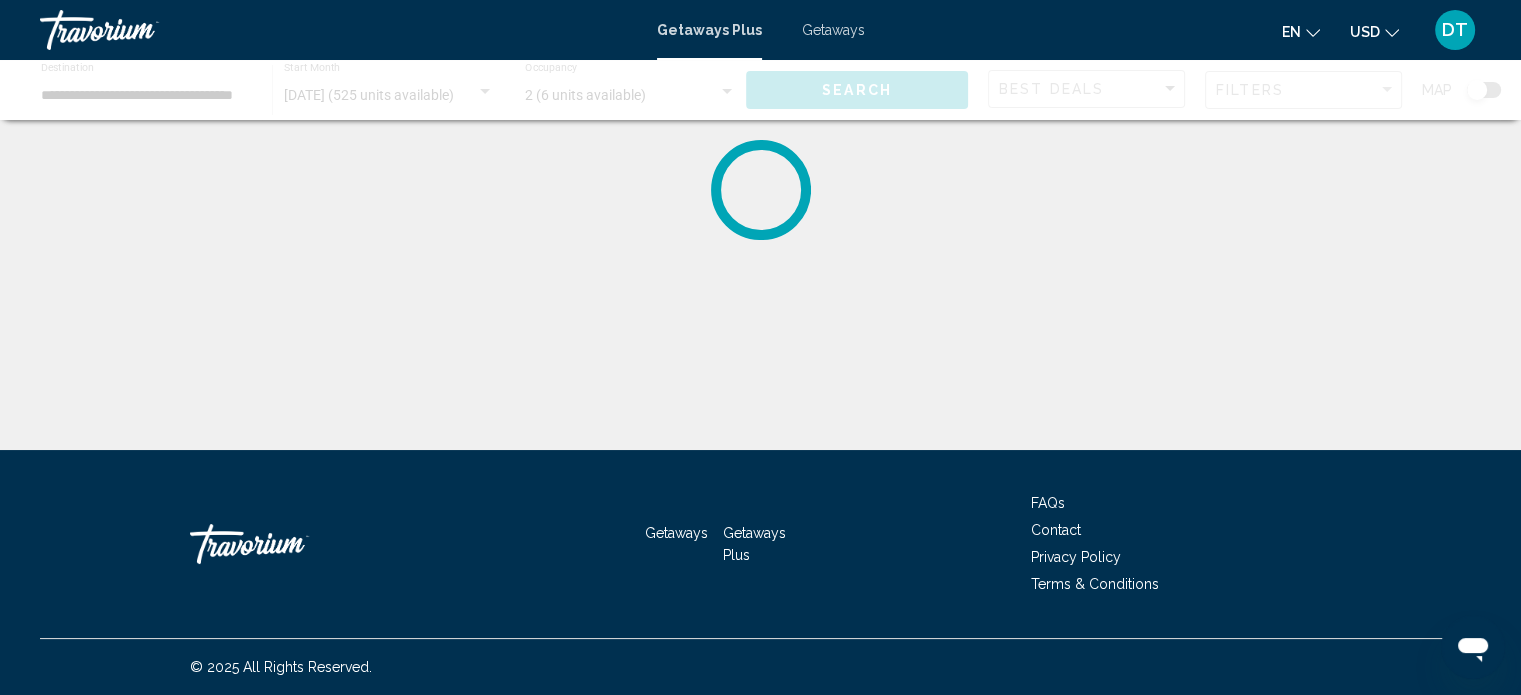 scroll, scrollTop: 0, scrollLeft: 0, axis: both 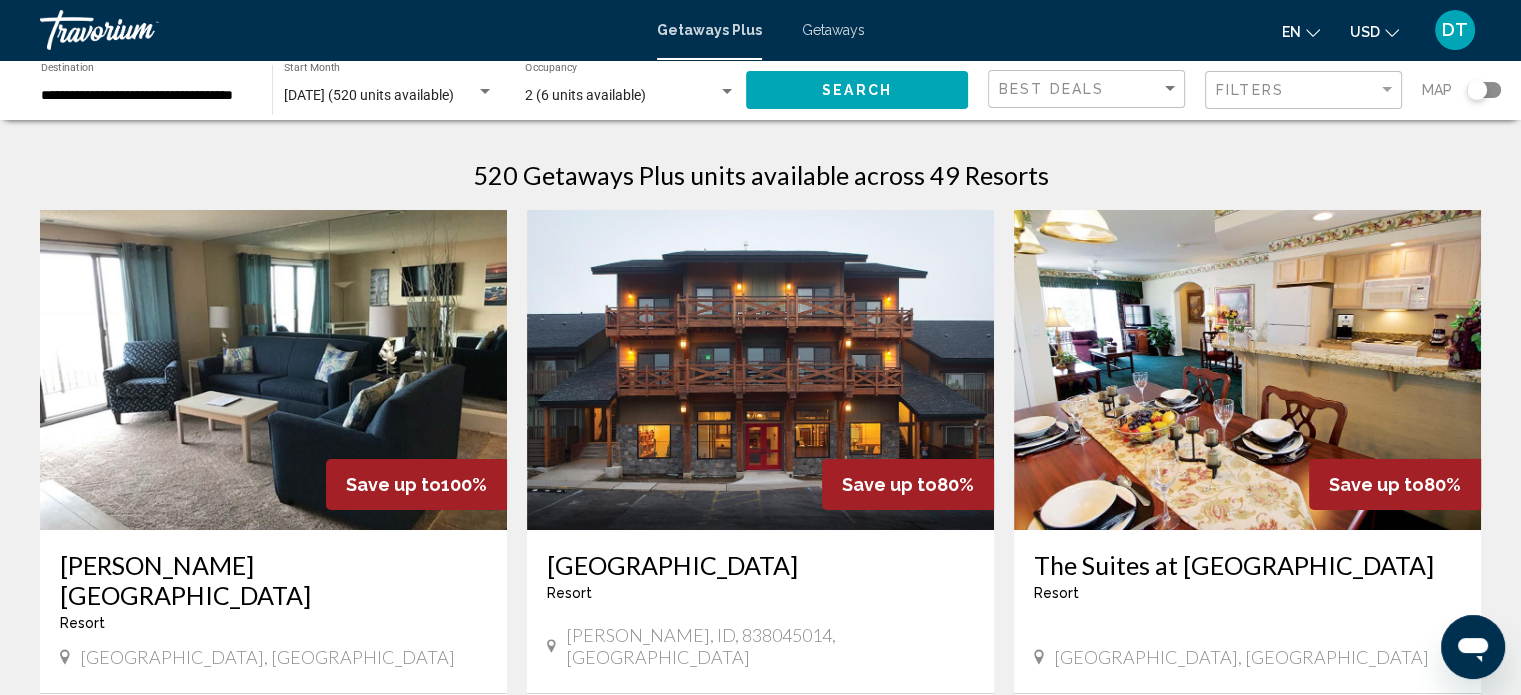 click at bounding box center (760, 370) 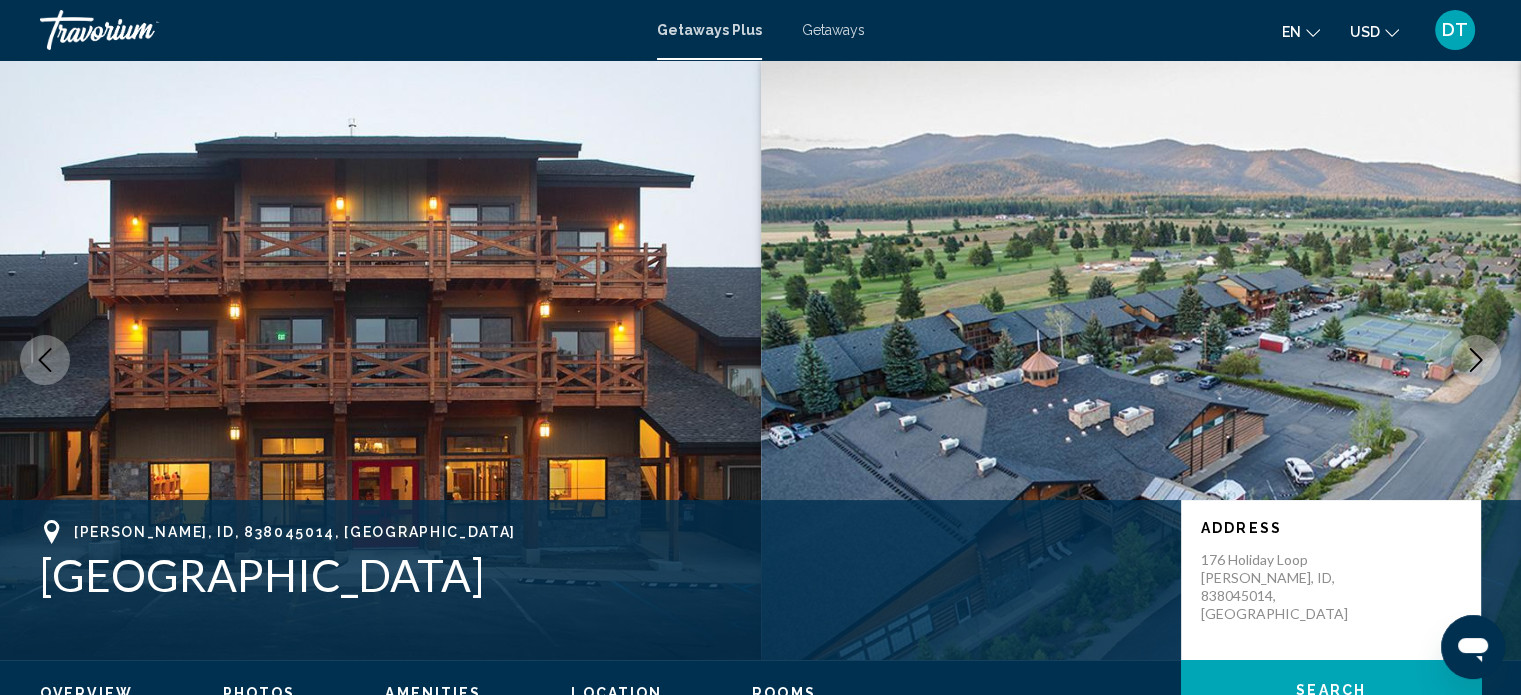 scroll, scrollTop: 12, scrollLeft: 0, axis: vertical 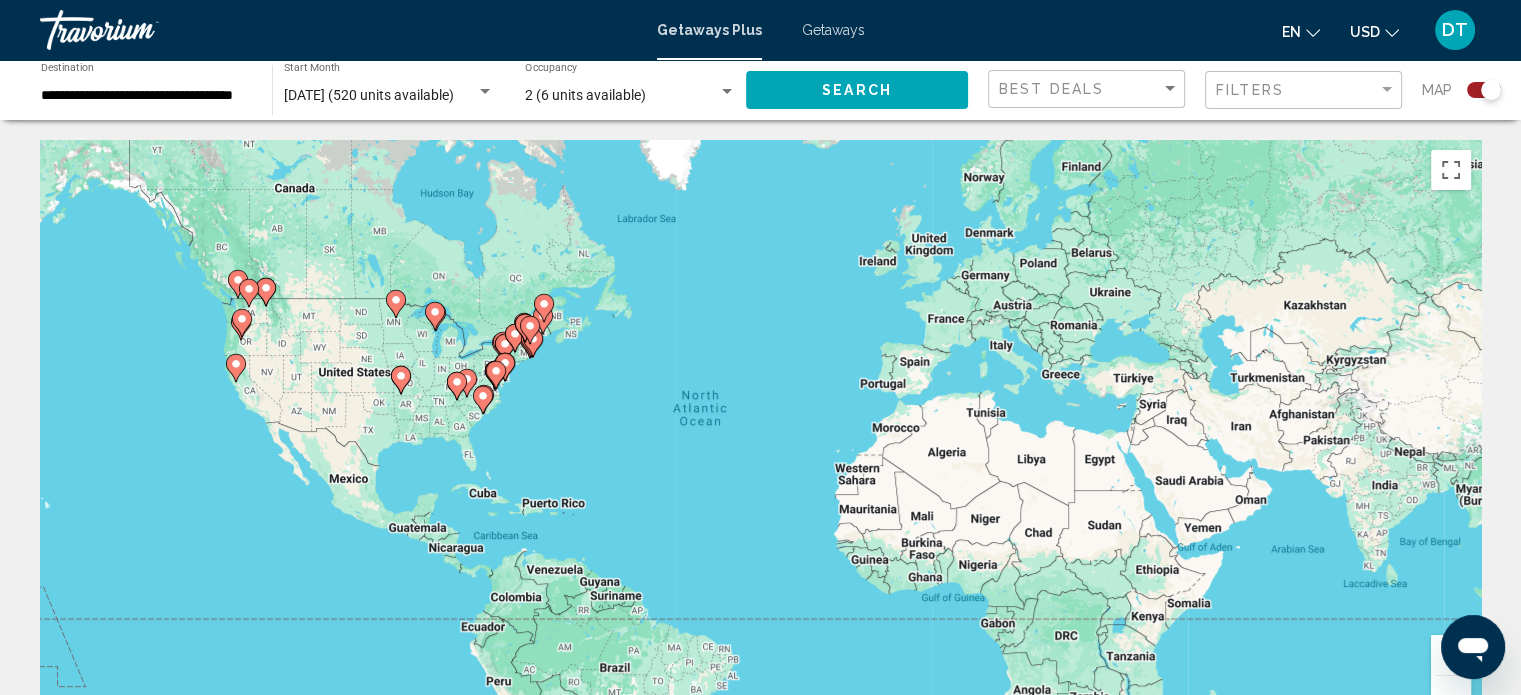 click 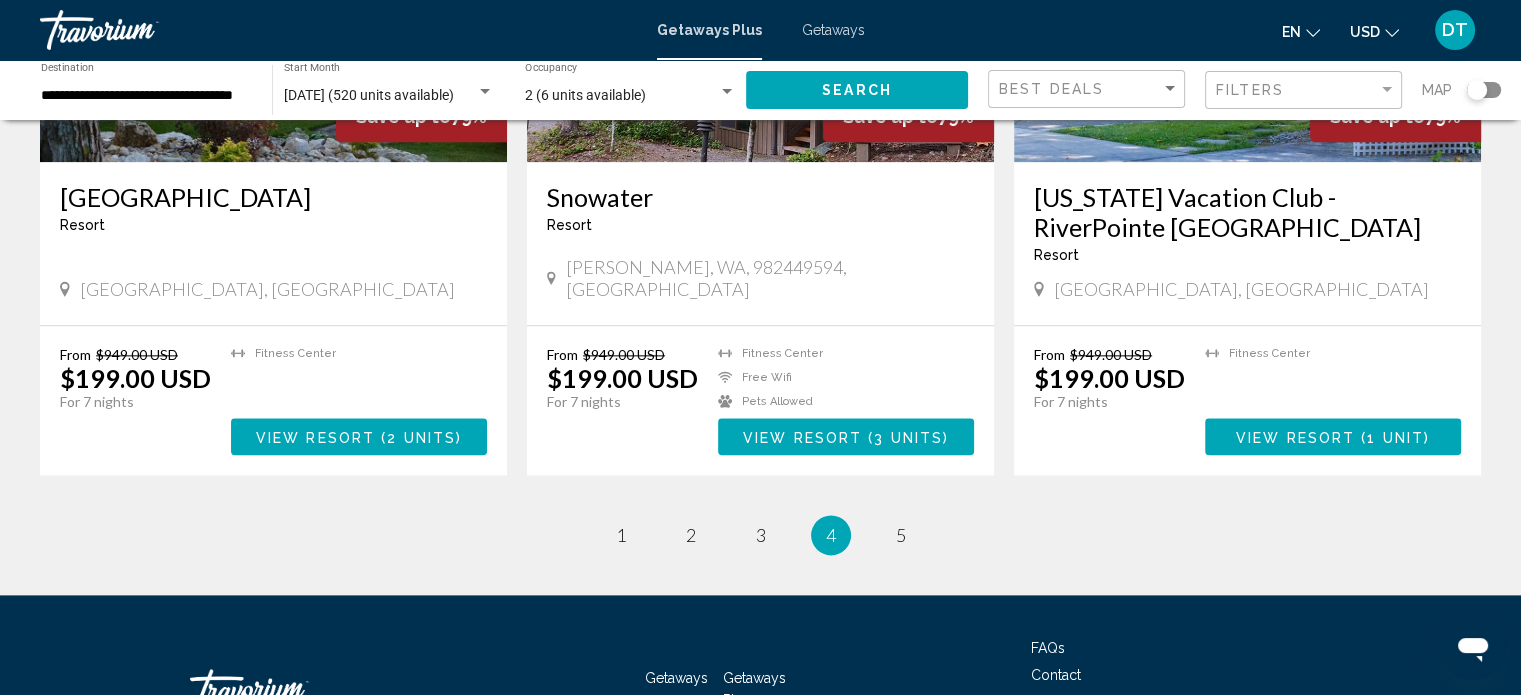 scroll, scrollTop: 2386, scrollLeft: 0, axis: vertical 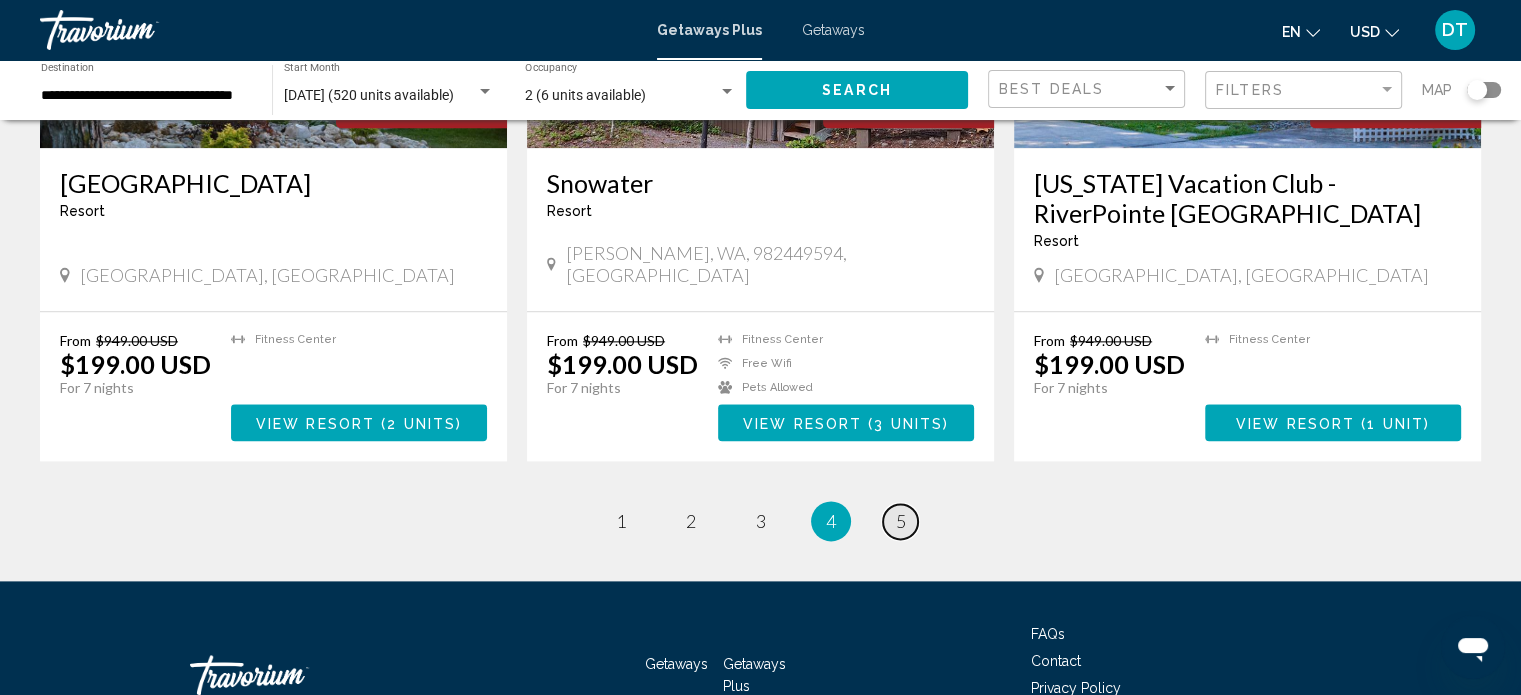 click on "5" at bounding box center [901, 521] 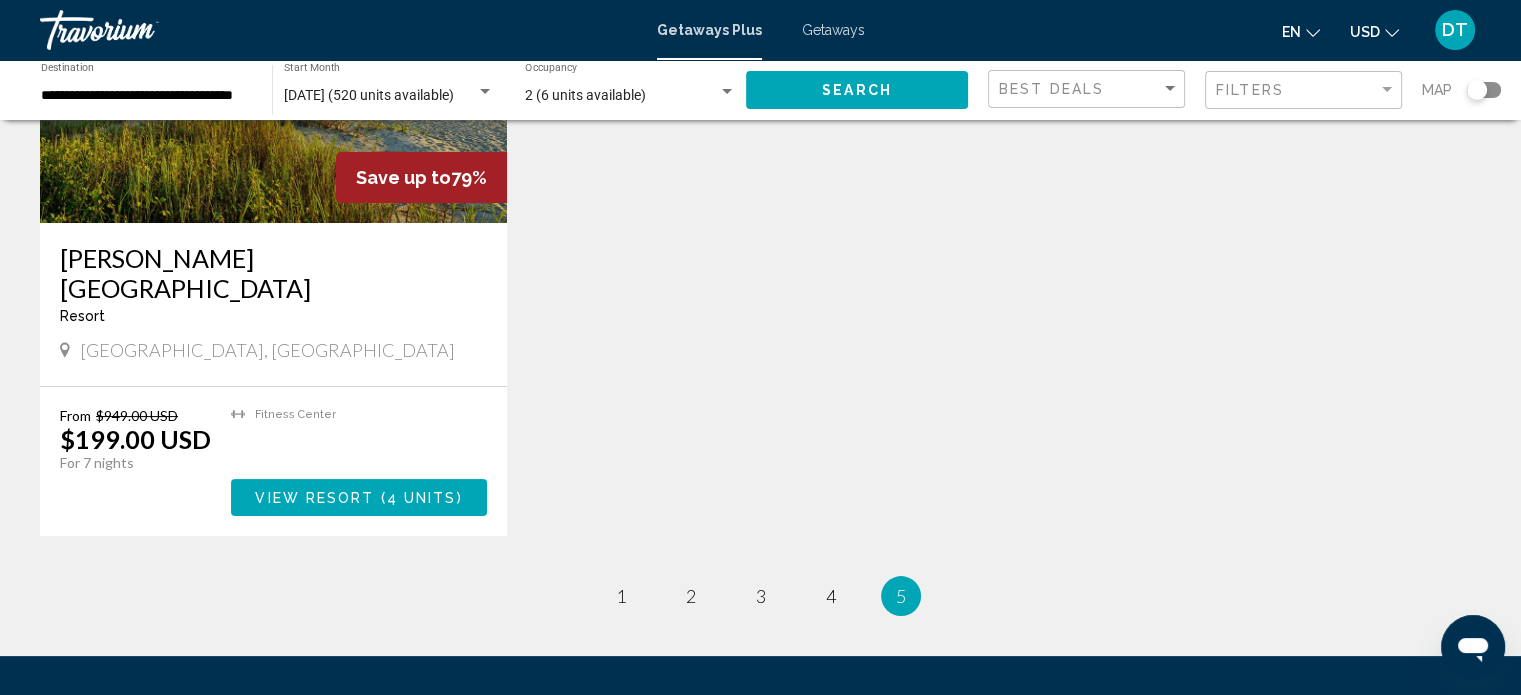 scroll, scrollTop: 373, scrollLeft: 0, axis: vertical 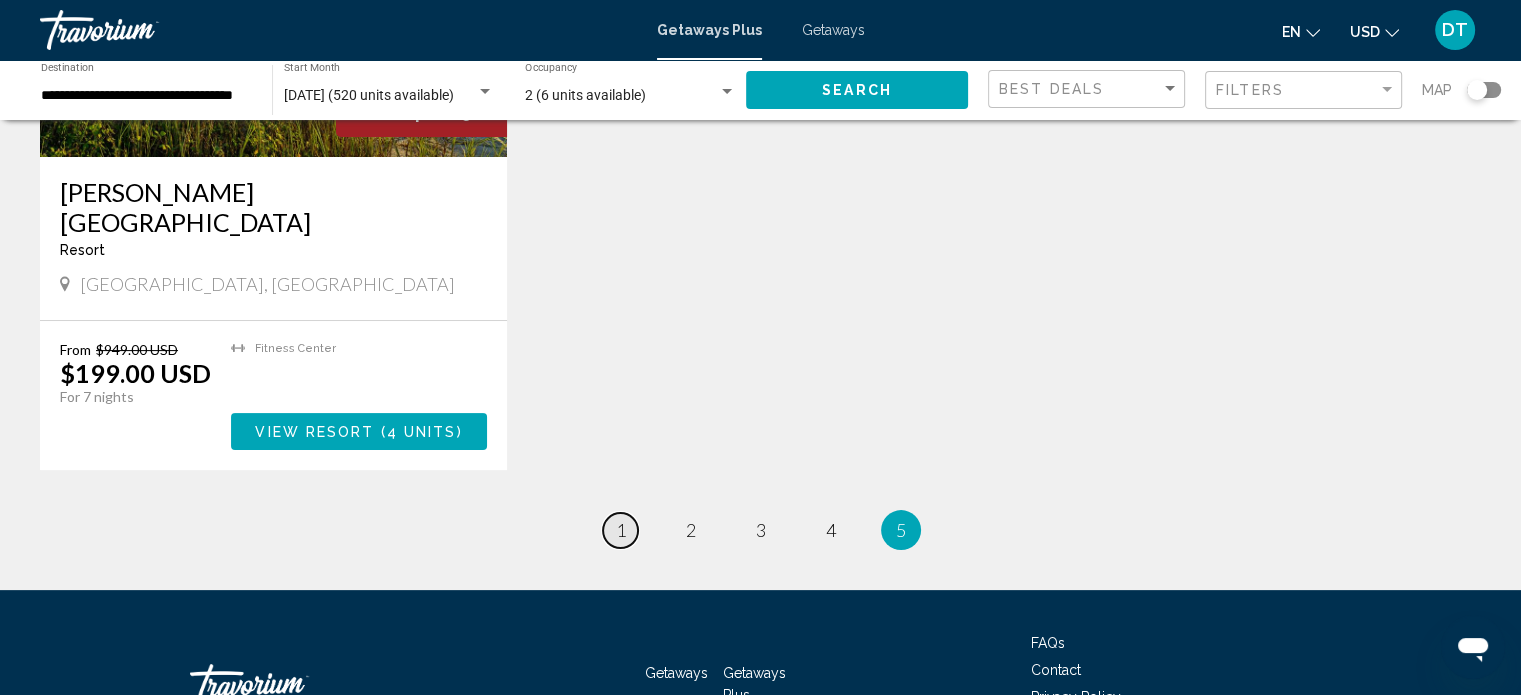 click on "1" at bounding box center [621, 530] 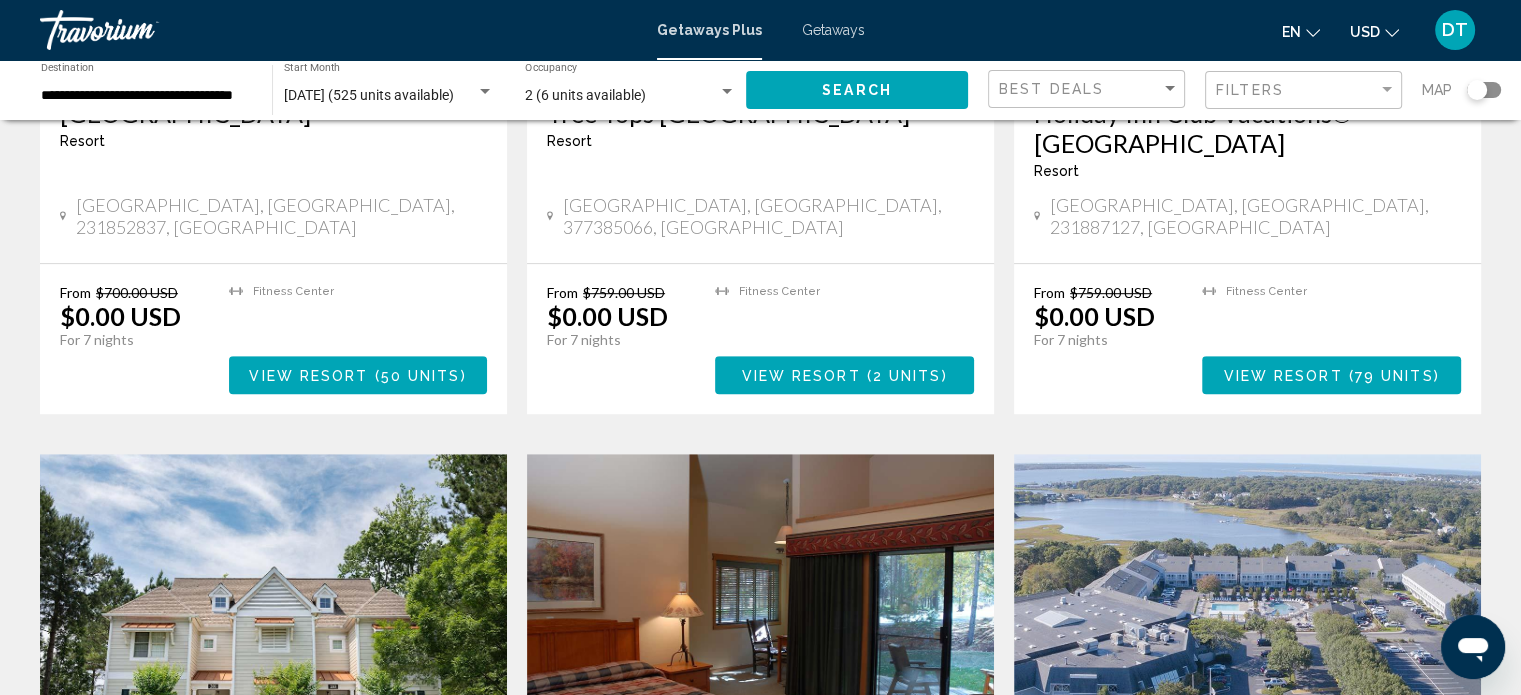 scroll, scrollTop: 1254, scrollLeft: 0, axis: vertical 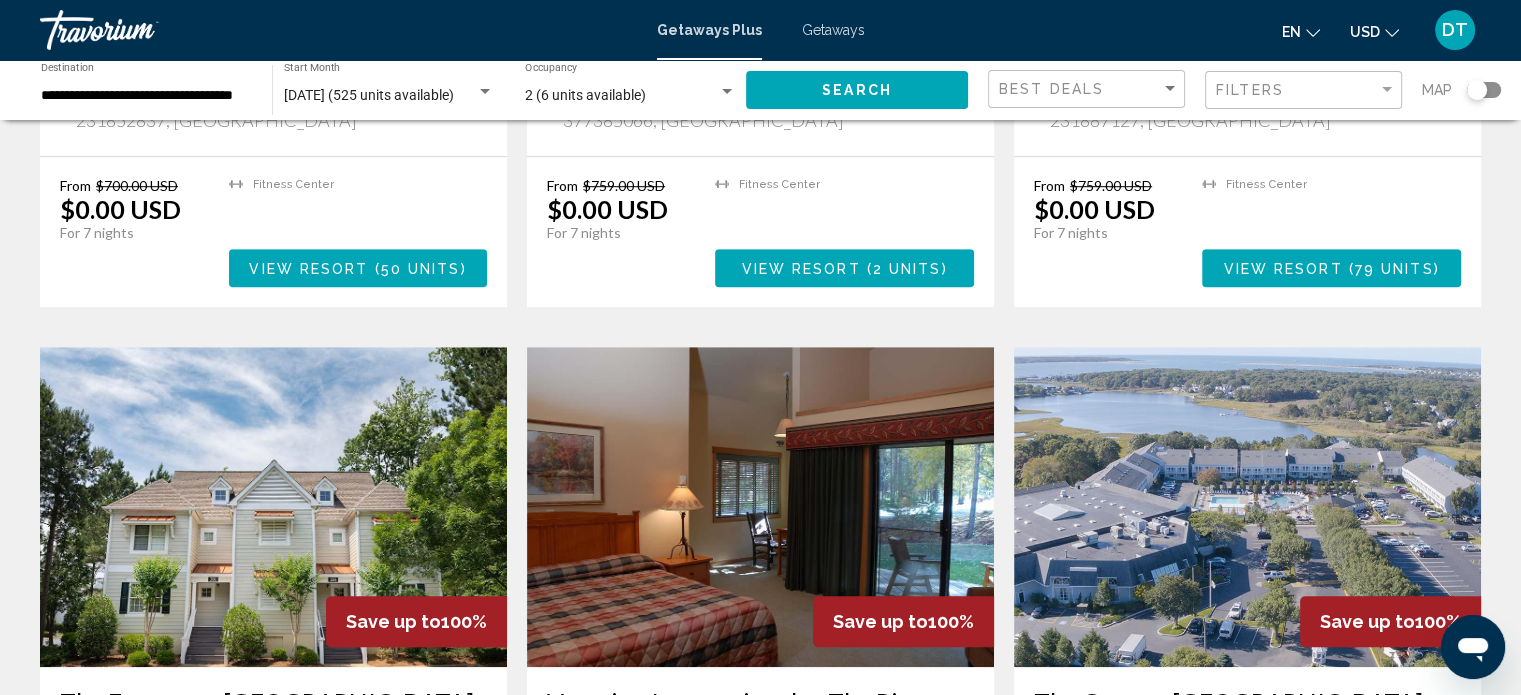 click on "Getaways" at bounding box center [833, 30] 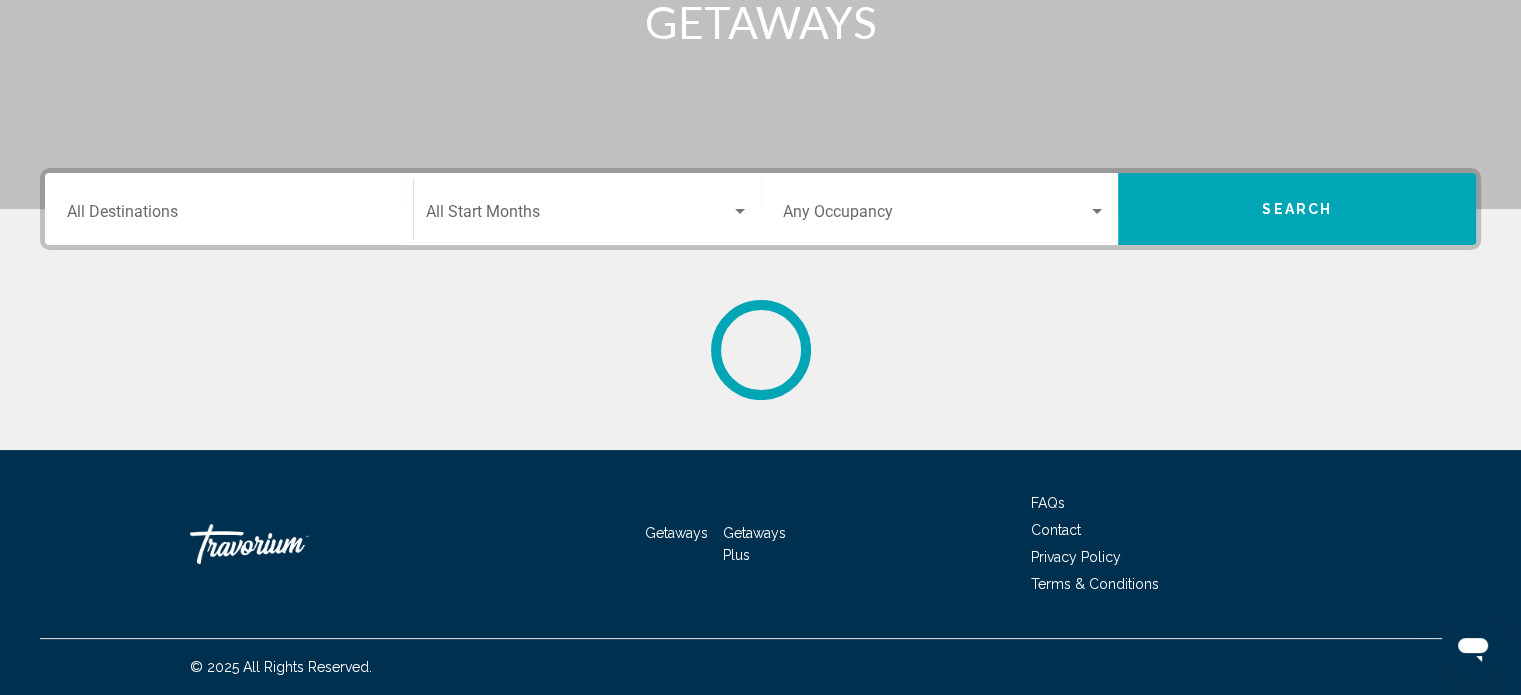 scroll, scrollTop: 0, scrollLeft: 0, axis: both 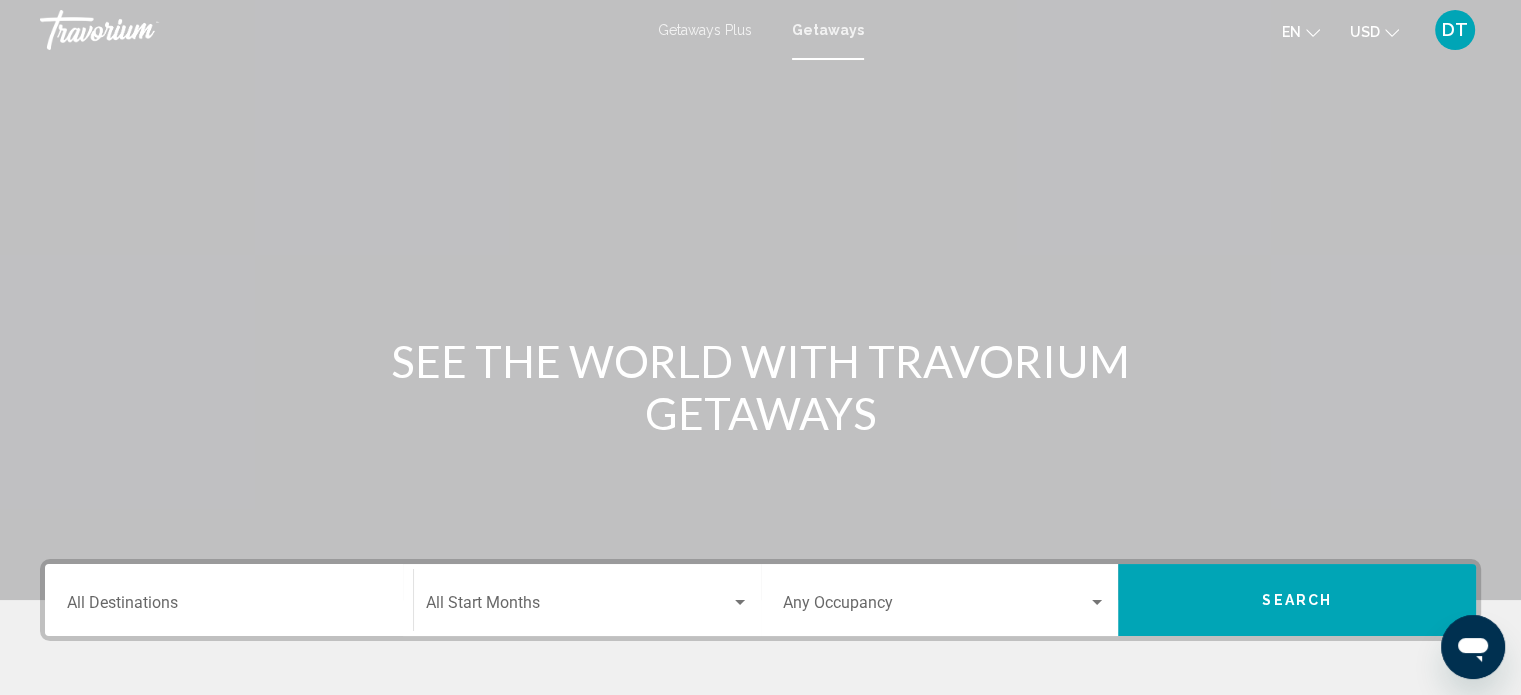click on "Destination All Destinations" at bounding box center [229, 600] 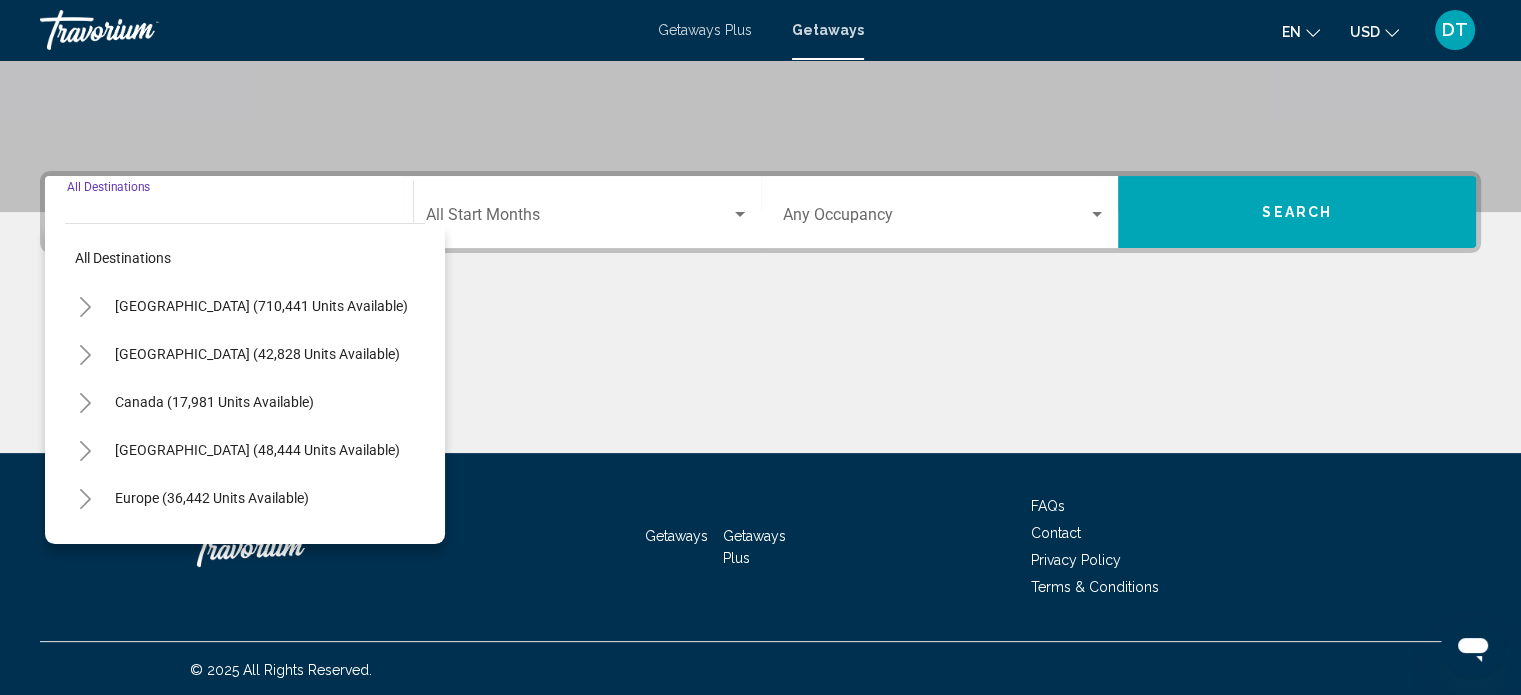 scroll, scrollTop: 390, scrollLeft: 0, axis: vertical 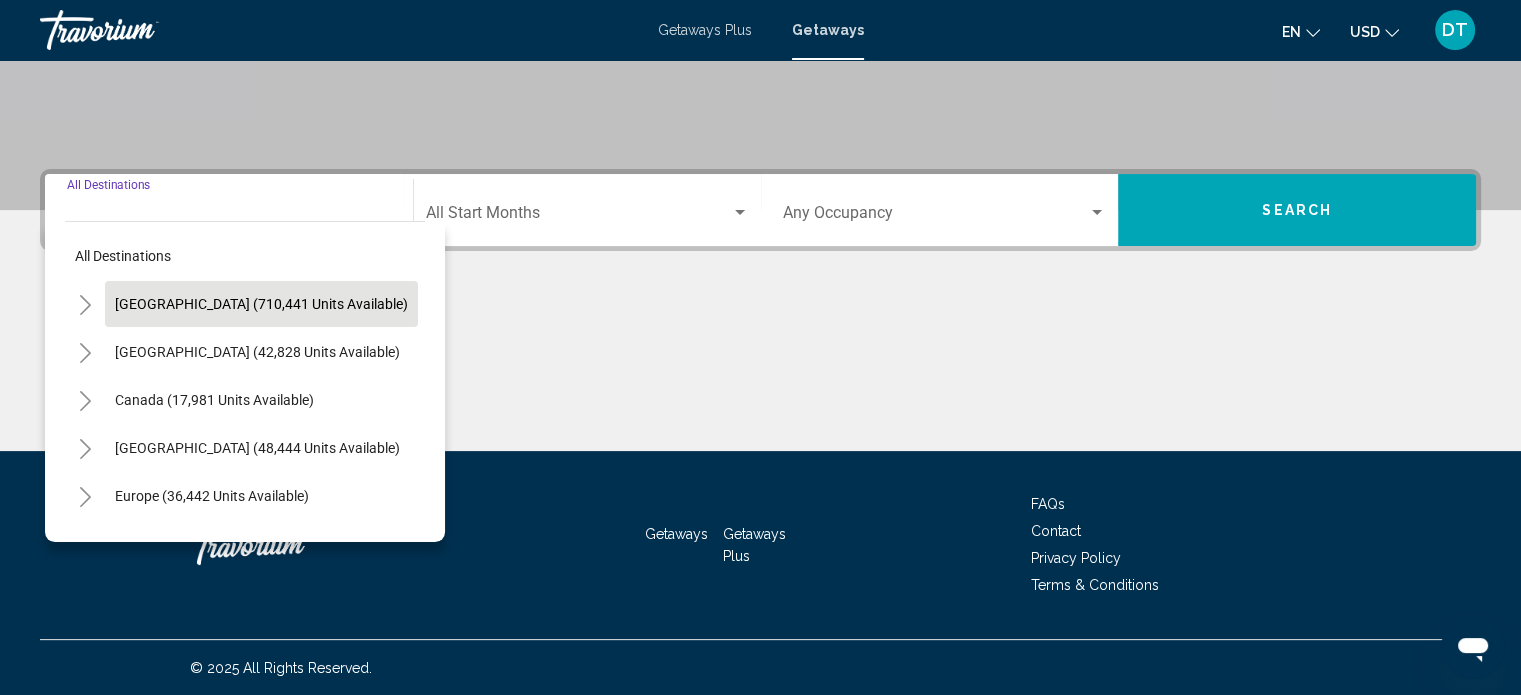 click on "[GEOGRAPHIC_DATA] (710,441 units available)" at bounding box center [257, 352] 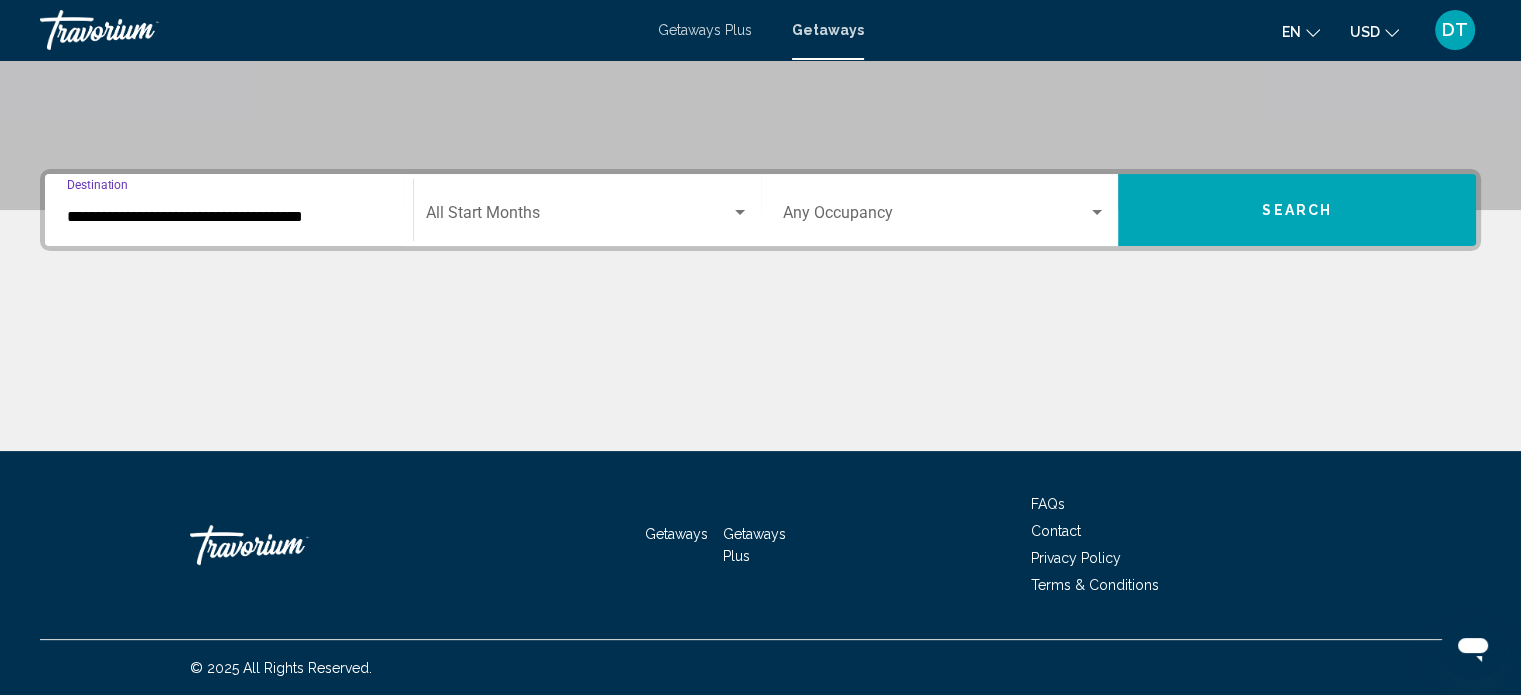 click at bounding box center (578, 217) 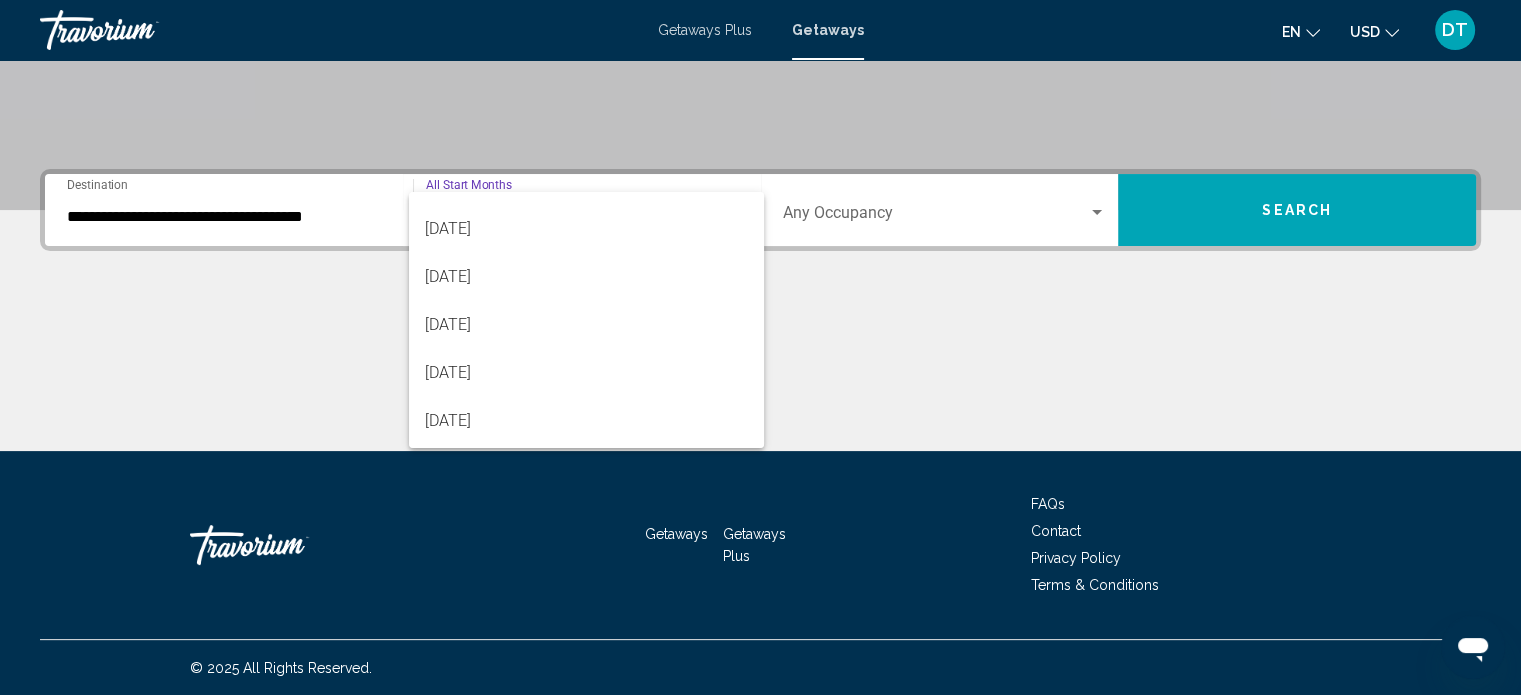 scroll, scrollTop: 306, scrollLeft: 0, axis: vertical 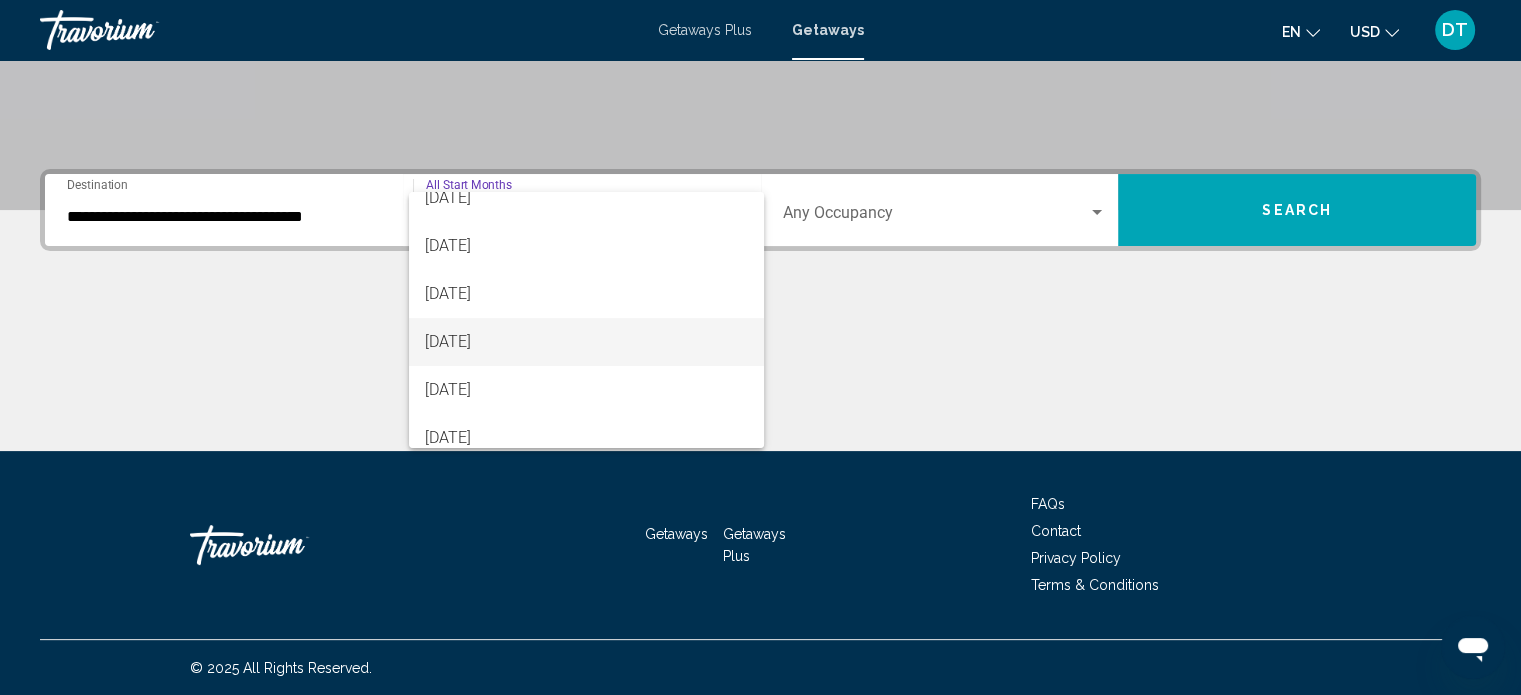 click on "[DATE]" at bounding box center (586, 342) 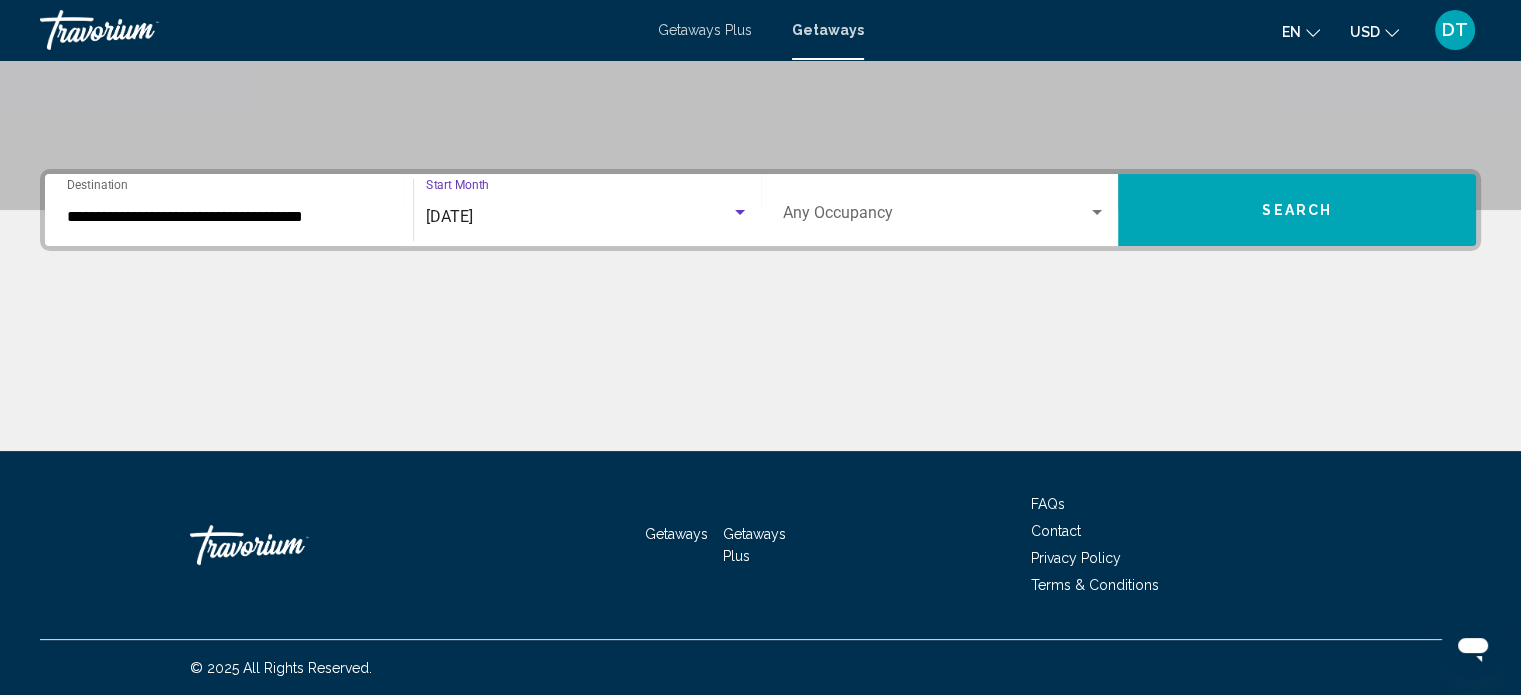 click at bounding box center (936, 217) 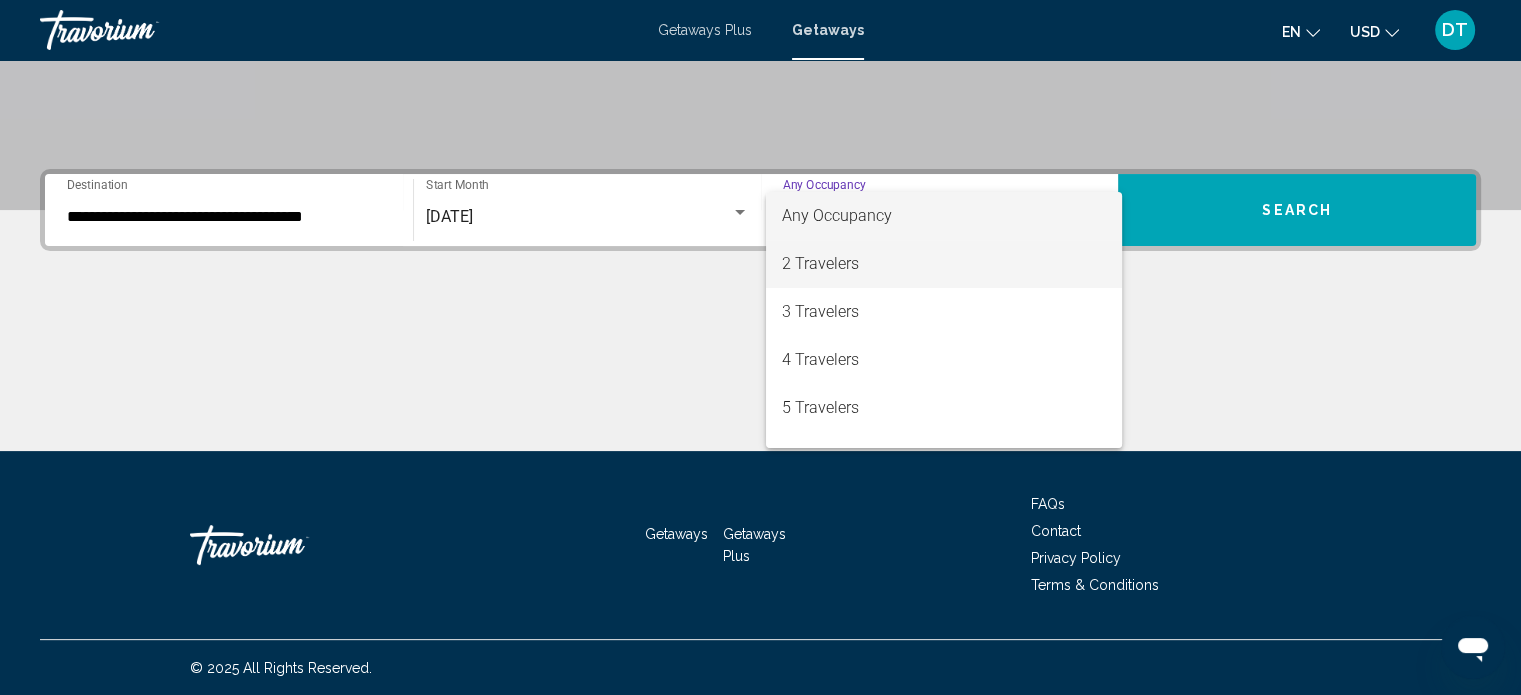 click on "2 Travelers" at bounding box center (944, 264) 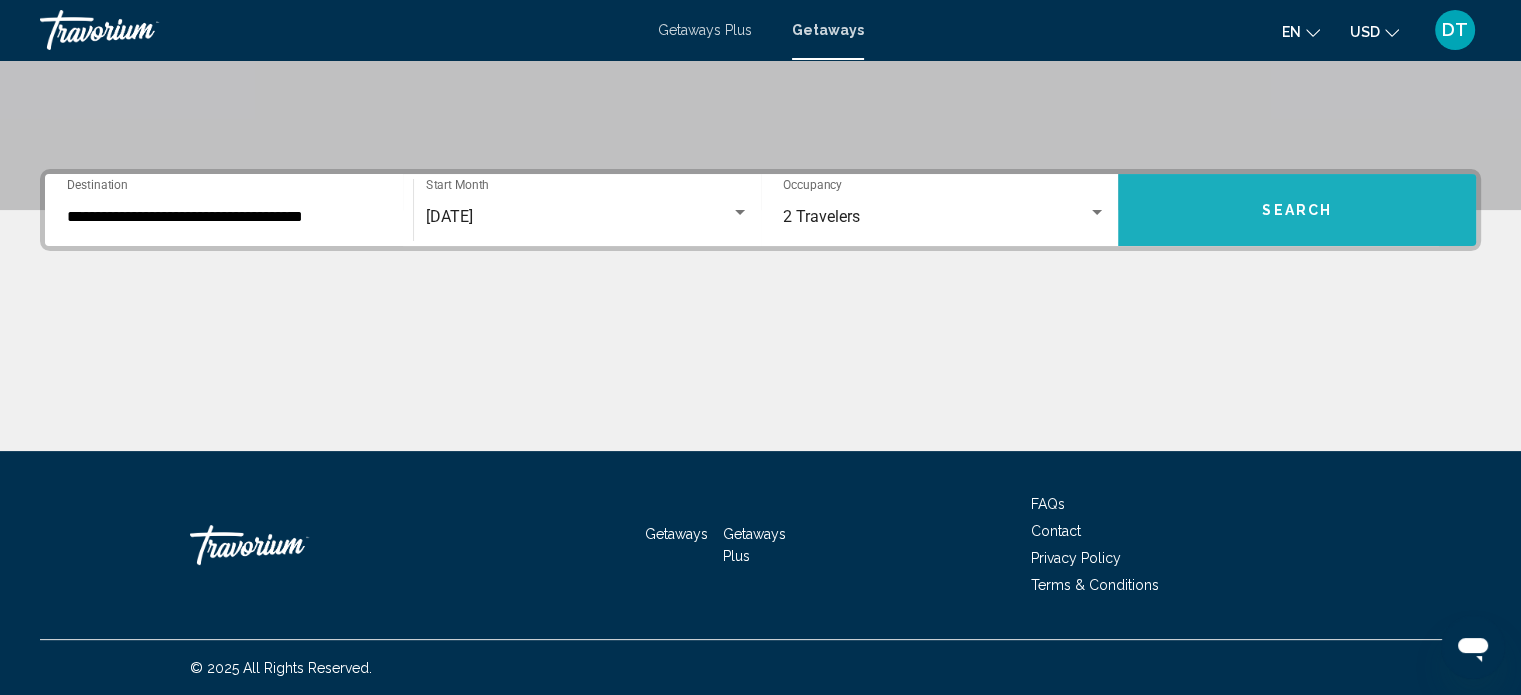 click on "Search" at bounding box center [1297, 210] 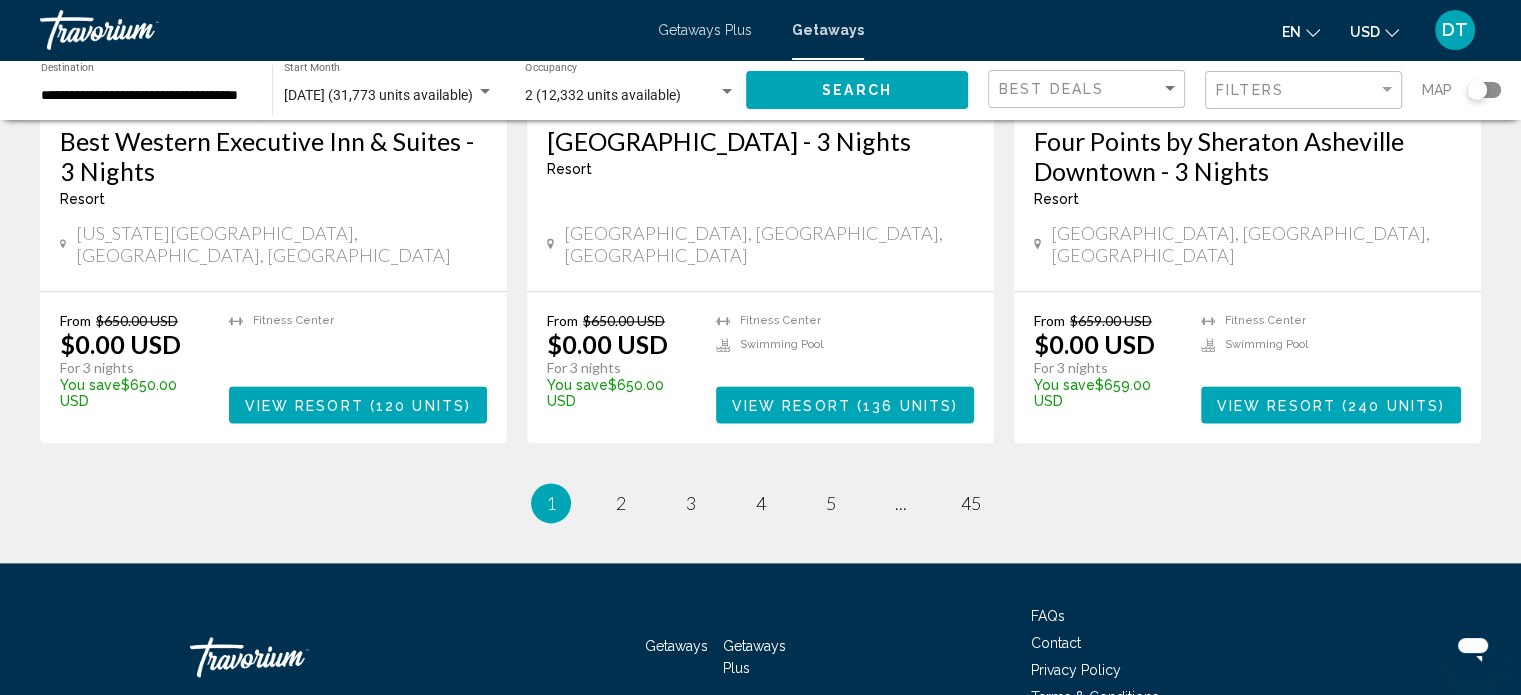 scroll, scrollTop: 2500, scrollLeft: 0, axis: vertical 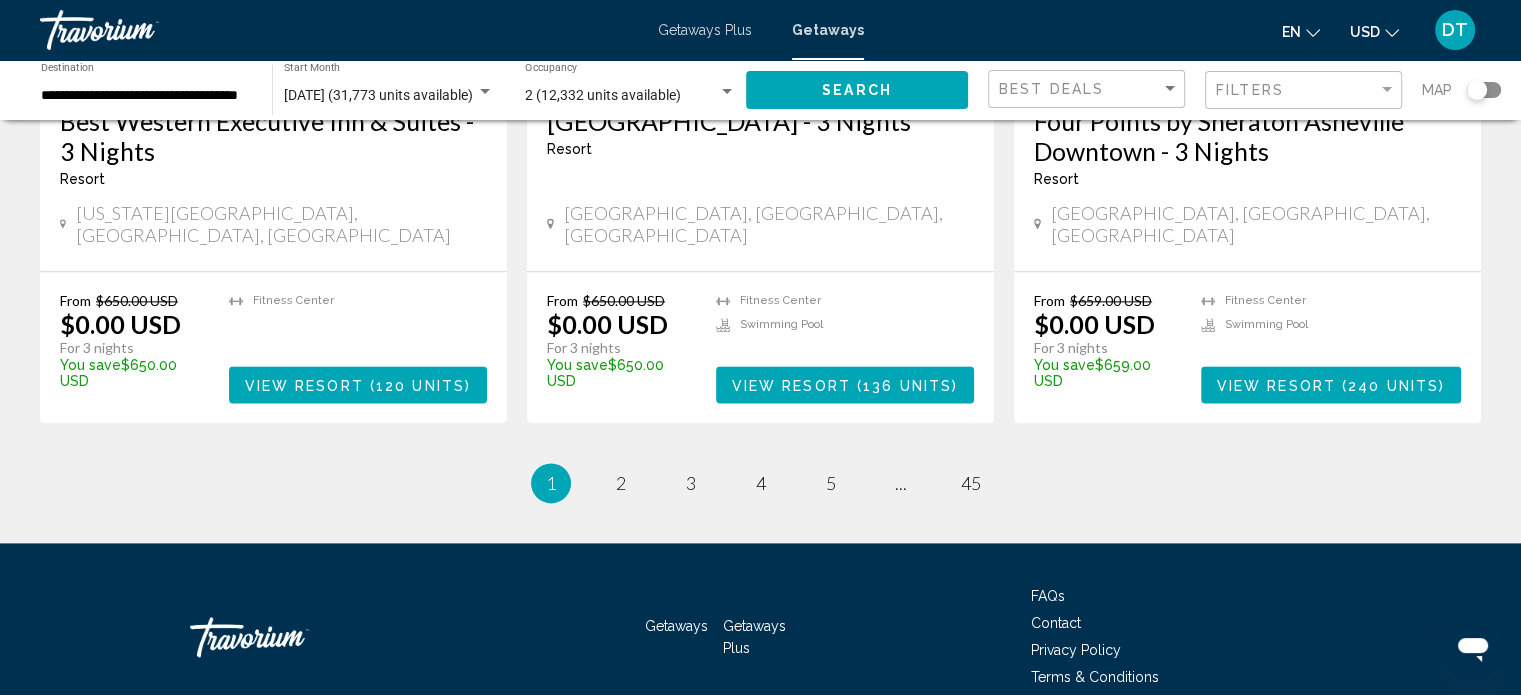 click 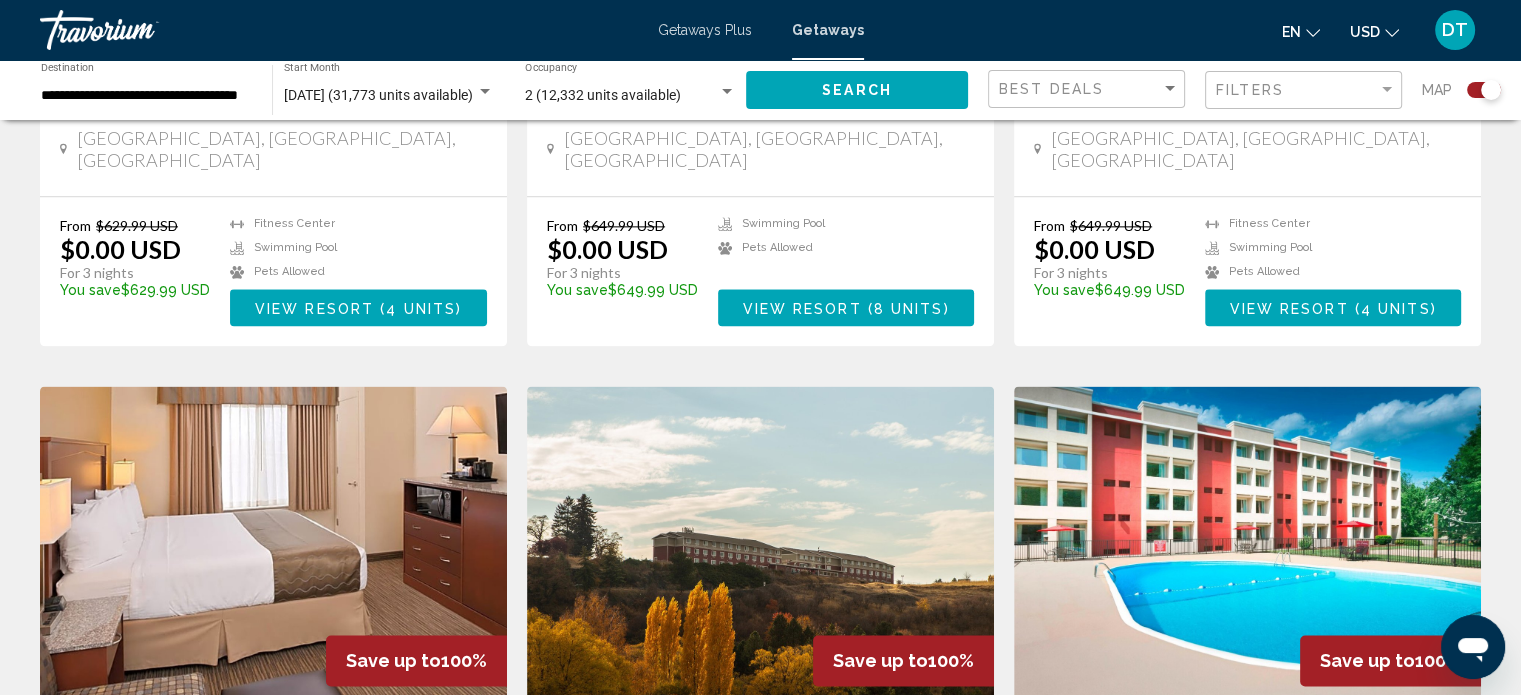 scroll, scrollTop: 3120, scrollLeft: 0, axis: vertical 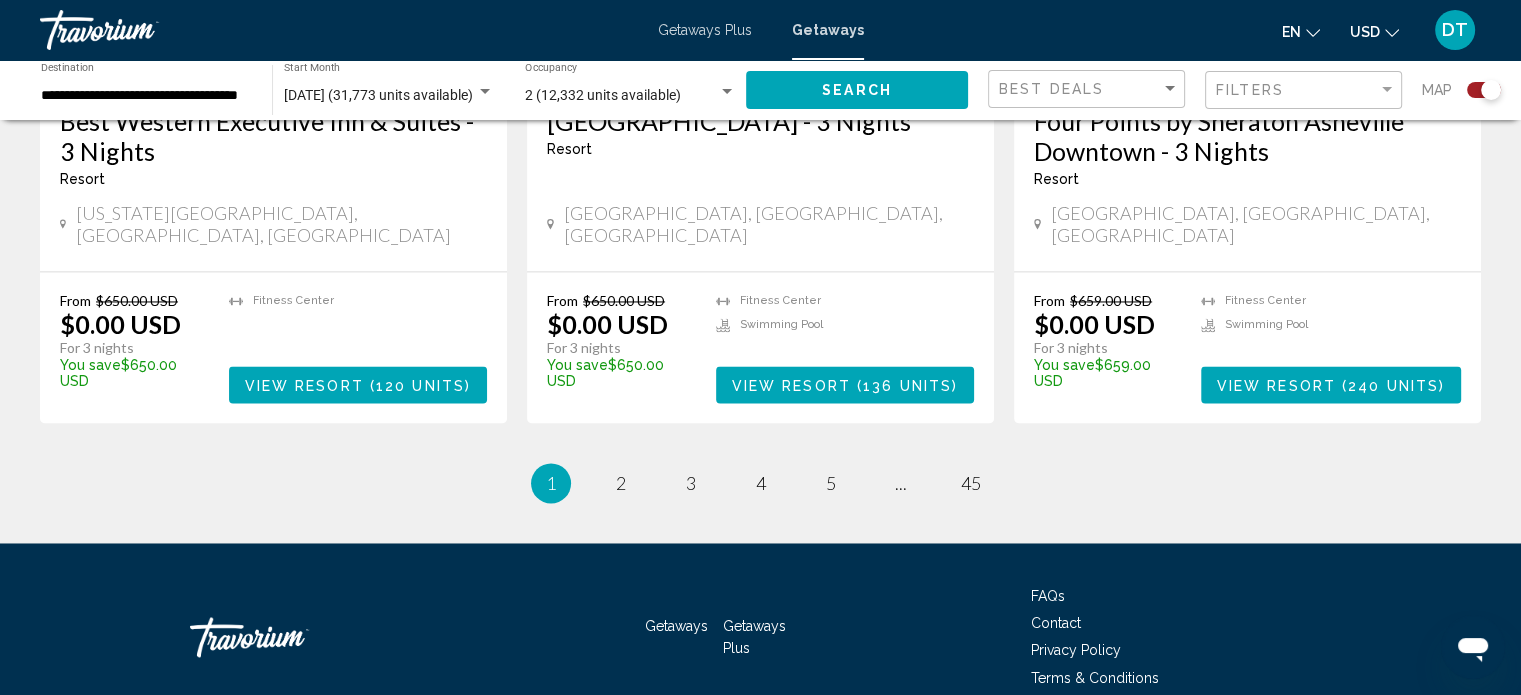 click on "Search" 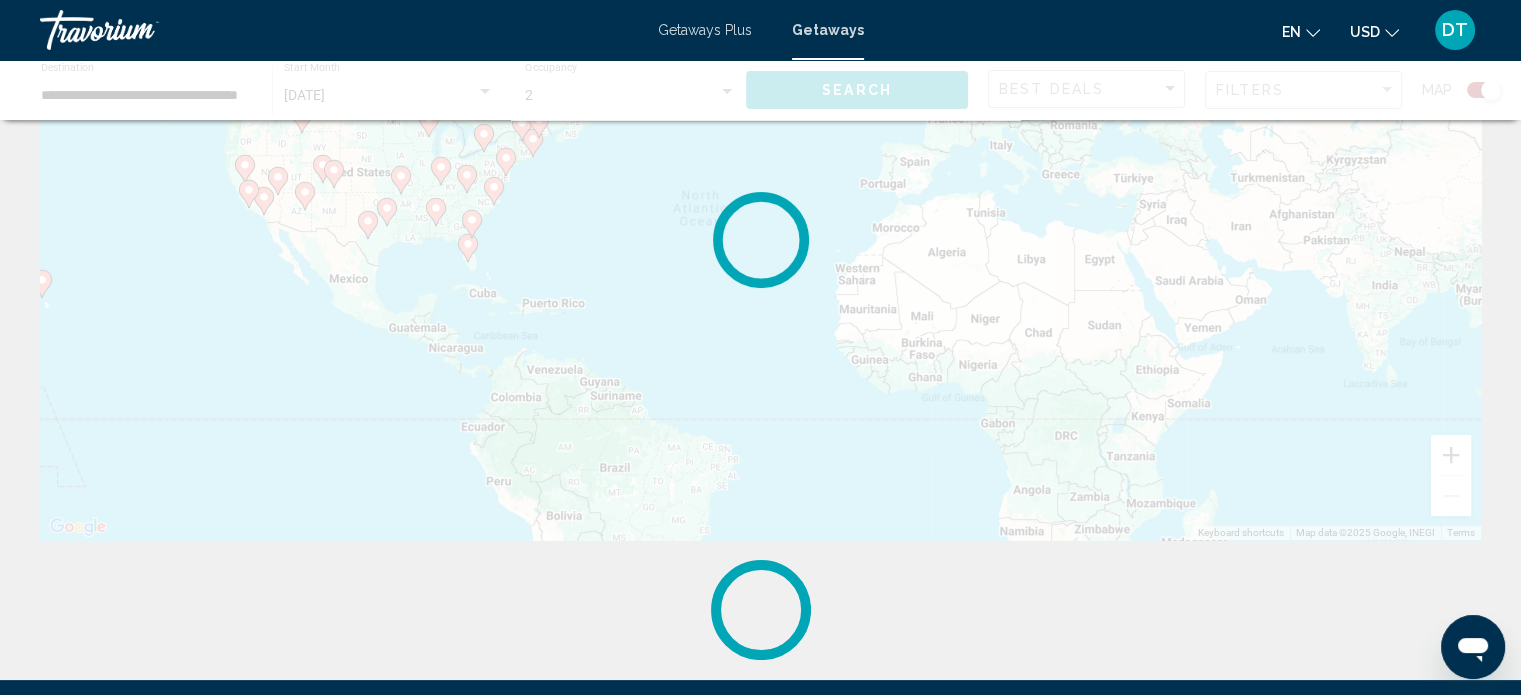 scroll, scrollTop: 0, scrollLeft: 0, axis: both 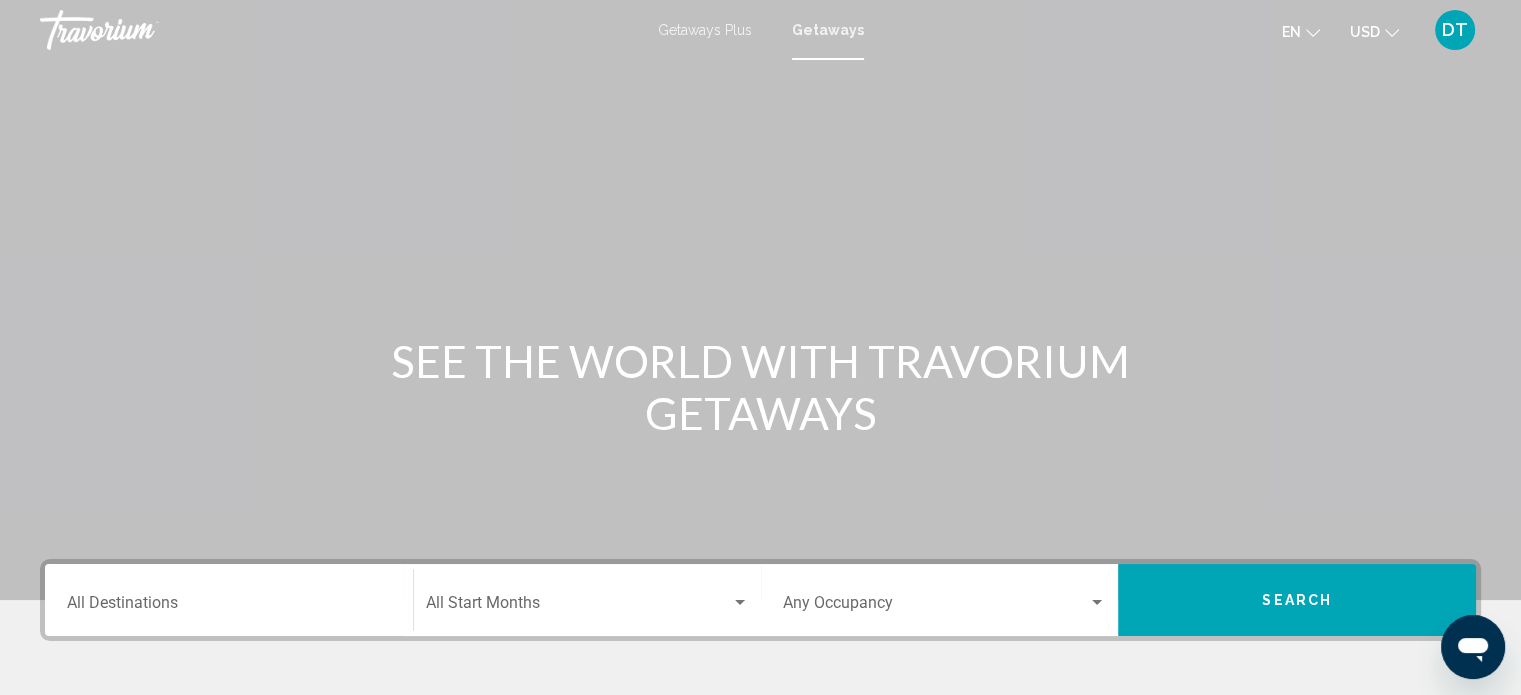 click on "Getaways Plus" at bounding box center [705, 30] 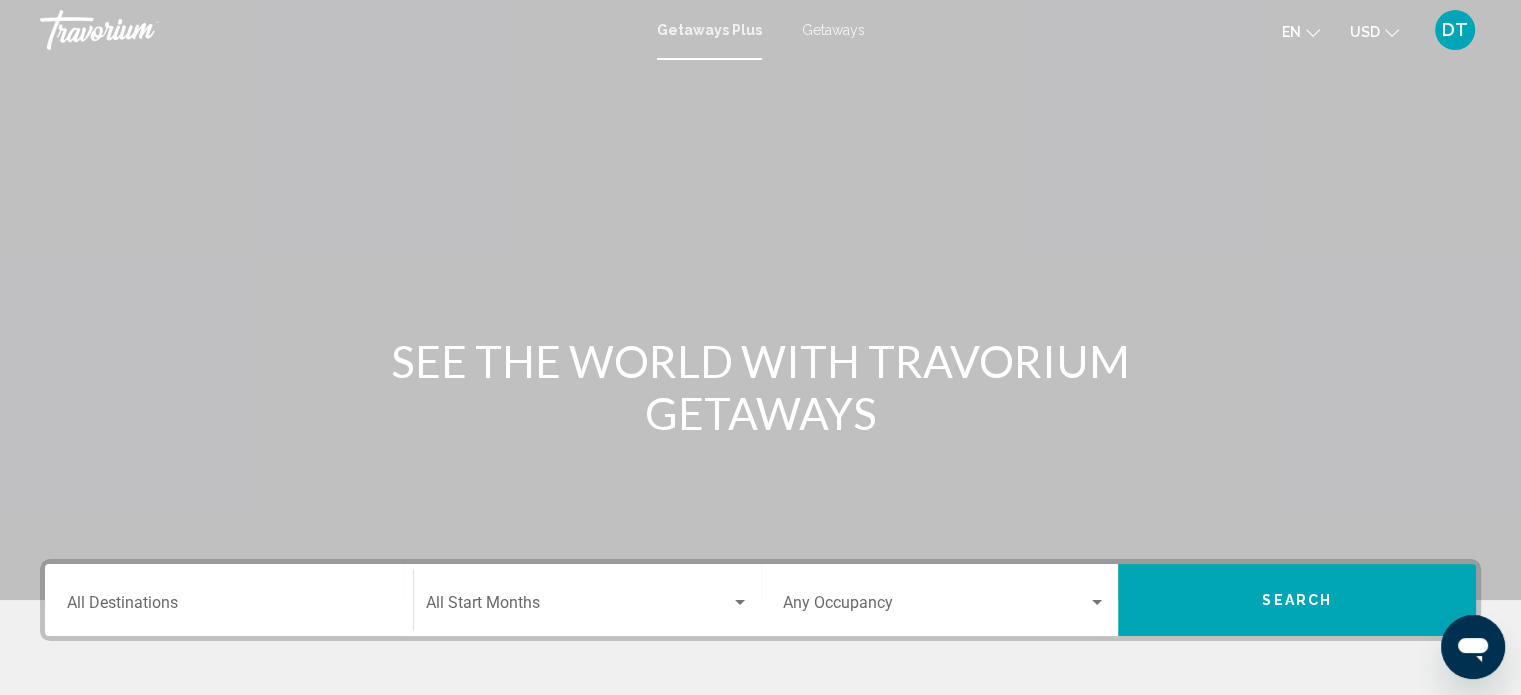 click on "Destination All Destinations" at bounding box center (229, 607) 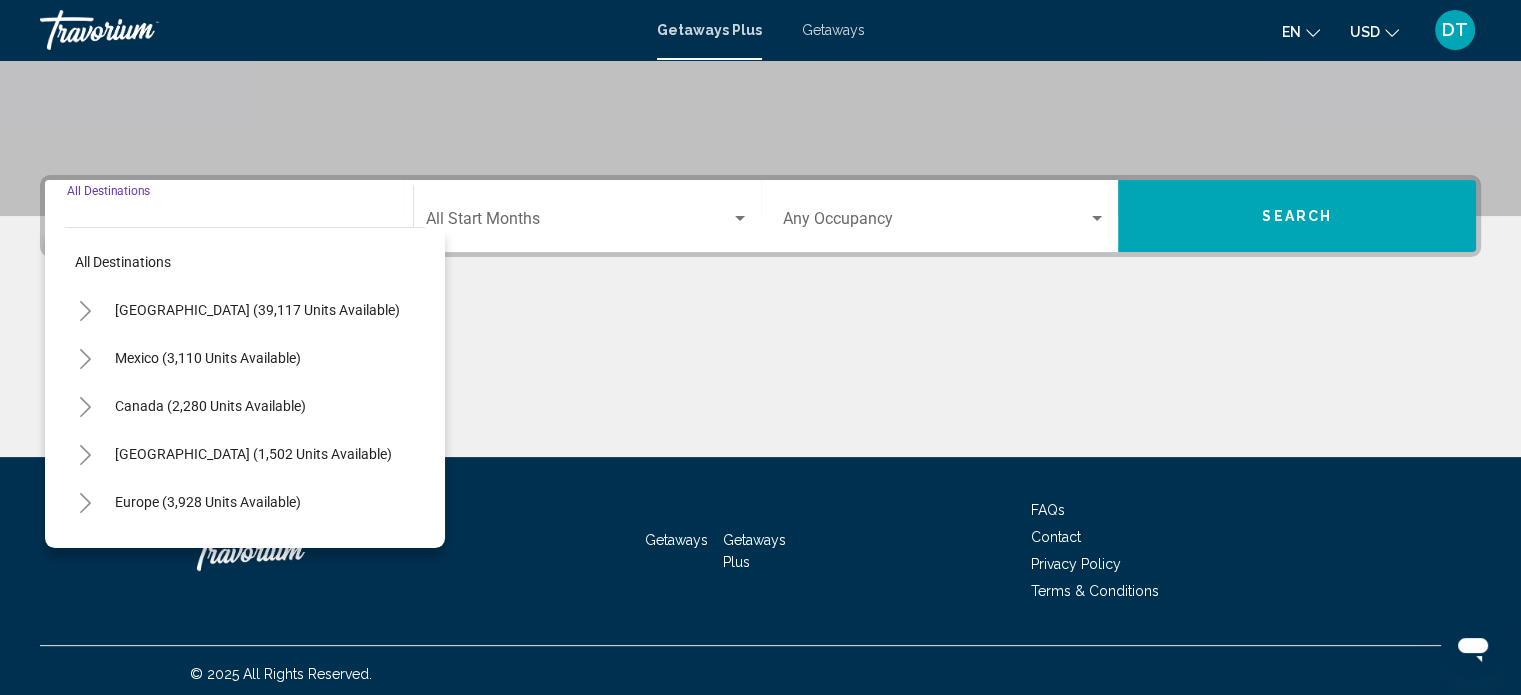scroll, scrollTop: 390, scrollLeft: 0, axis: vertical 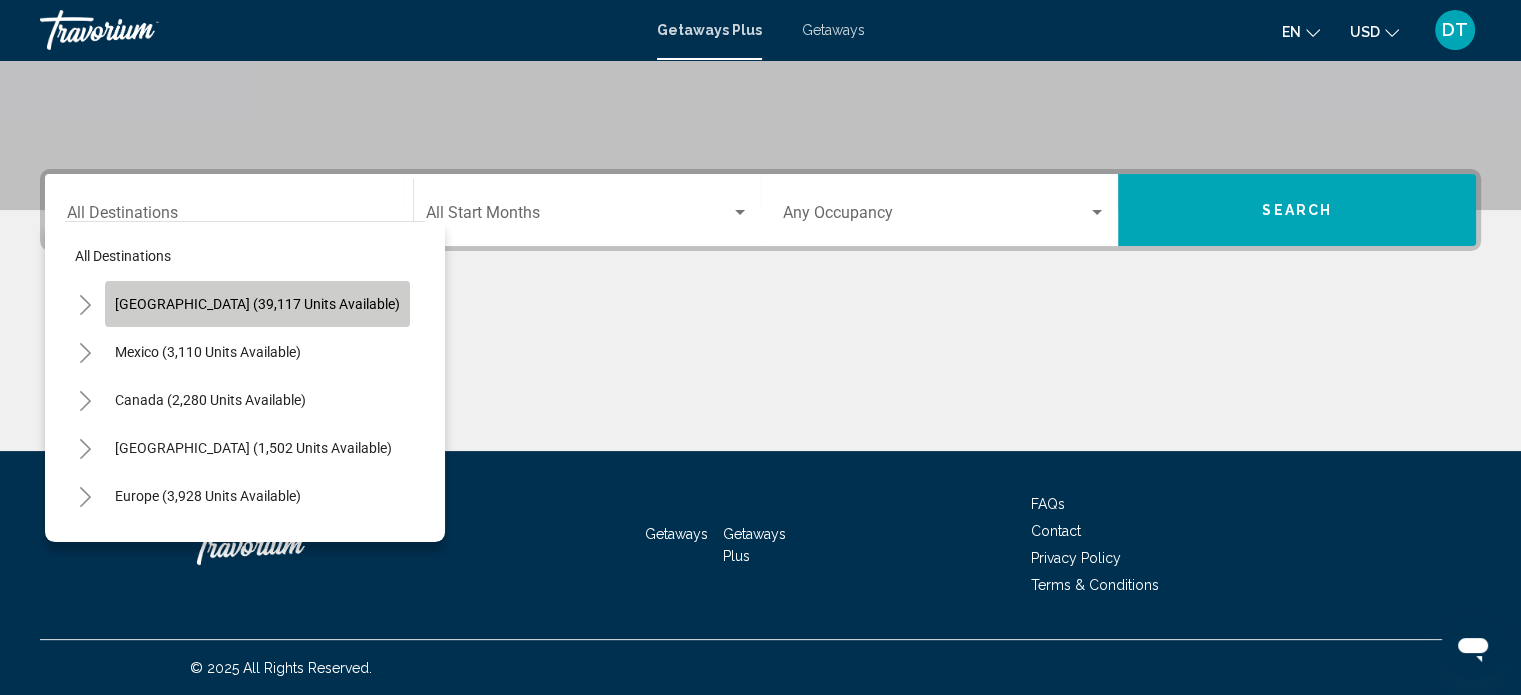 click on "[GEOGRAPHIC_DATA] (39,117 units available)" 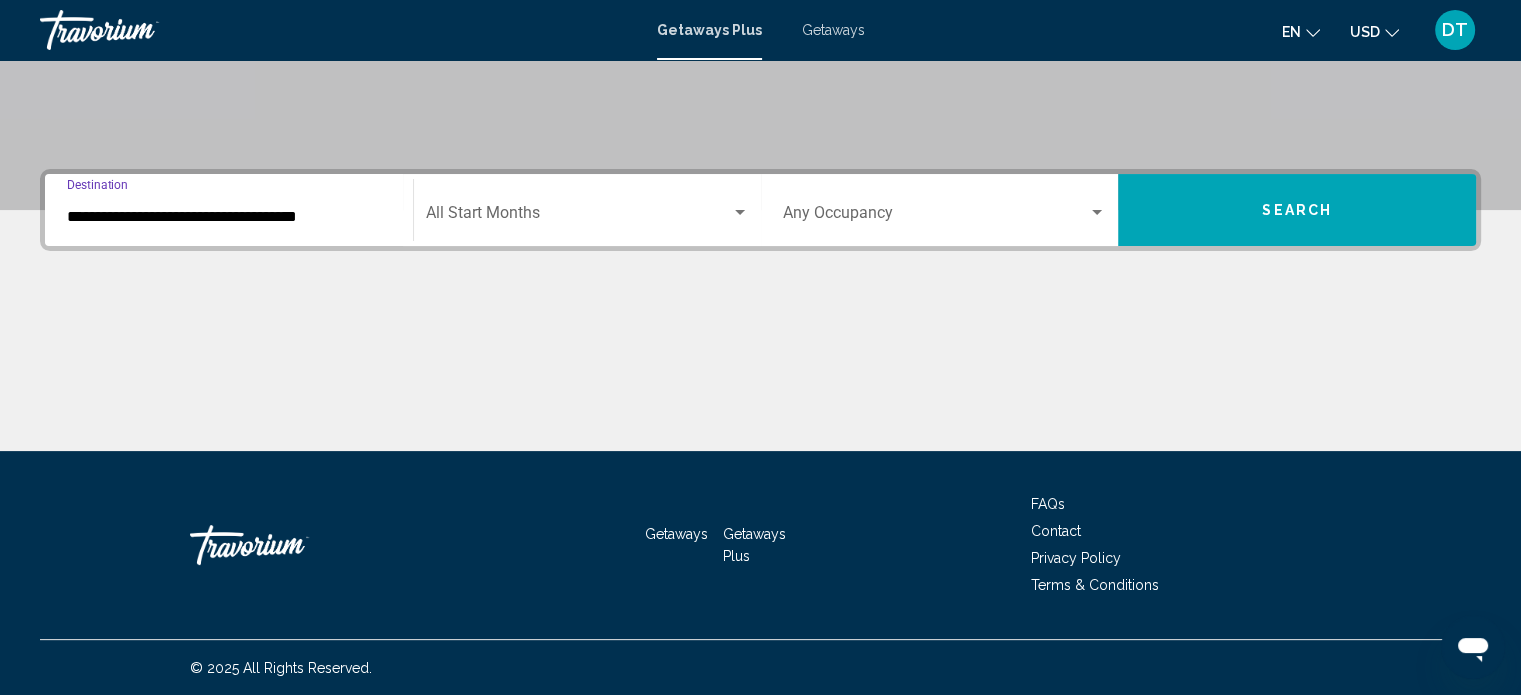 click at bounding box center (578, 217) 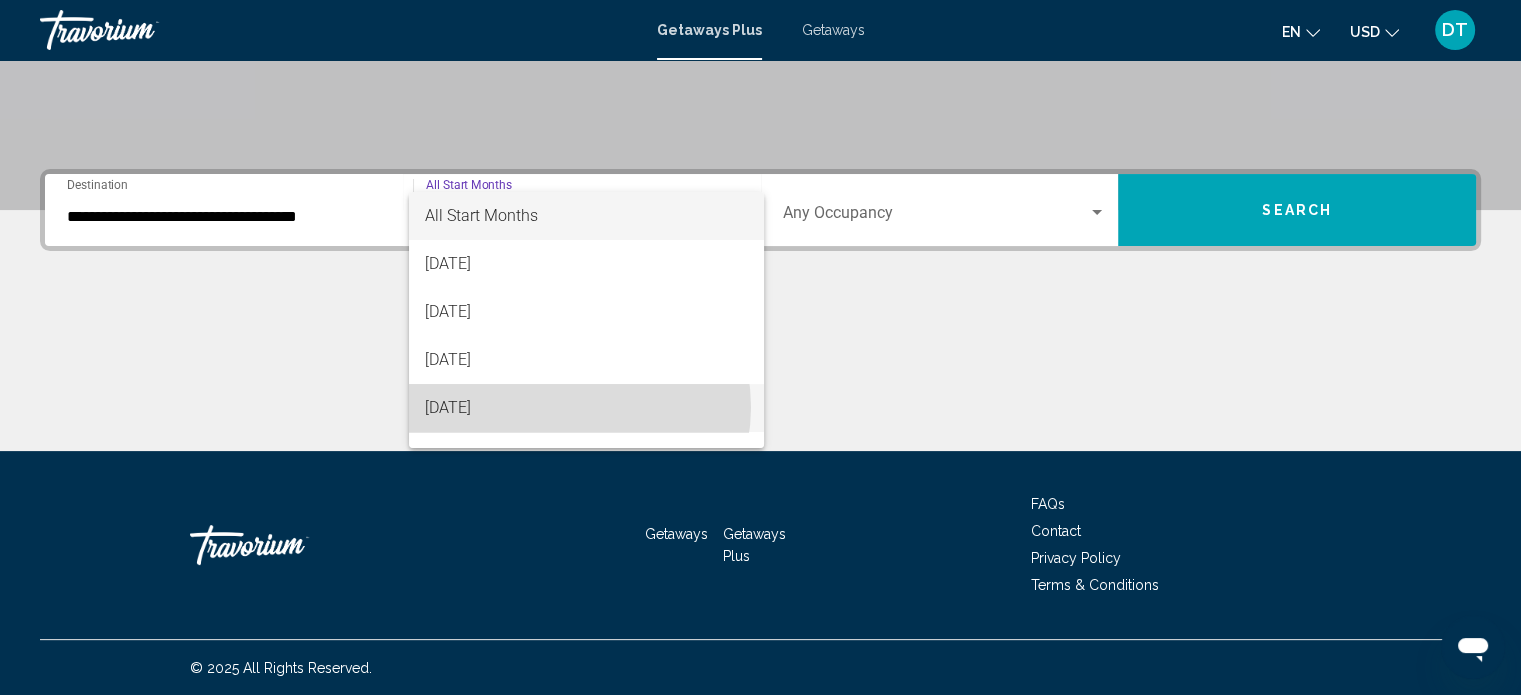 click on "[DATE]" at bounding box center [586, 408] 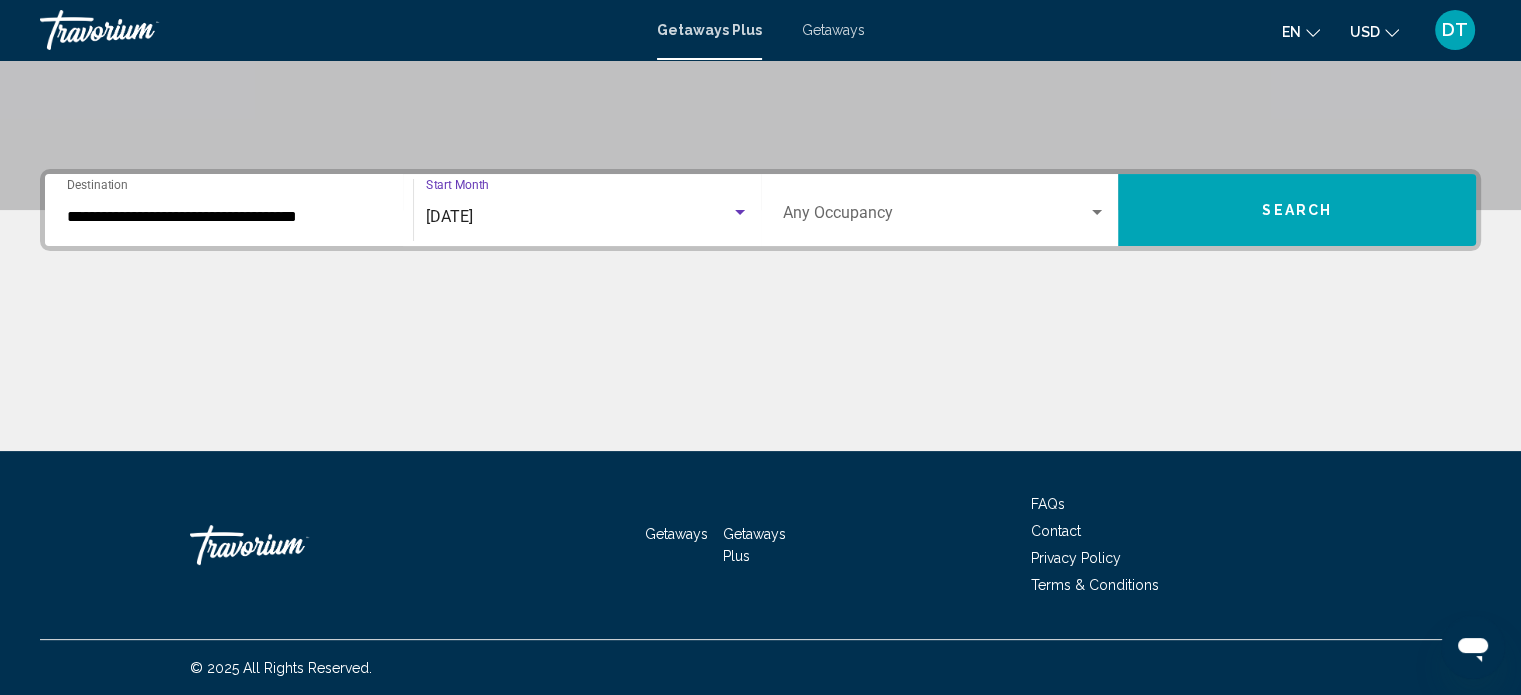 click at bounding box center [936, 217] 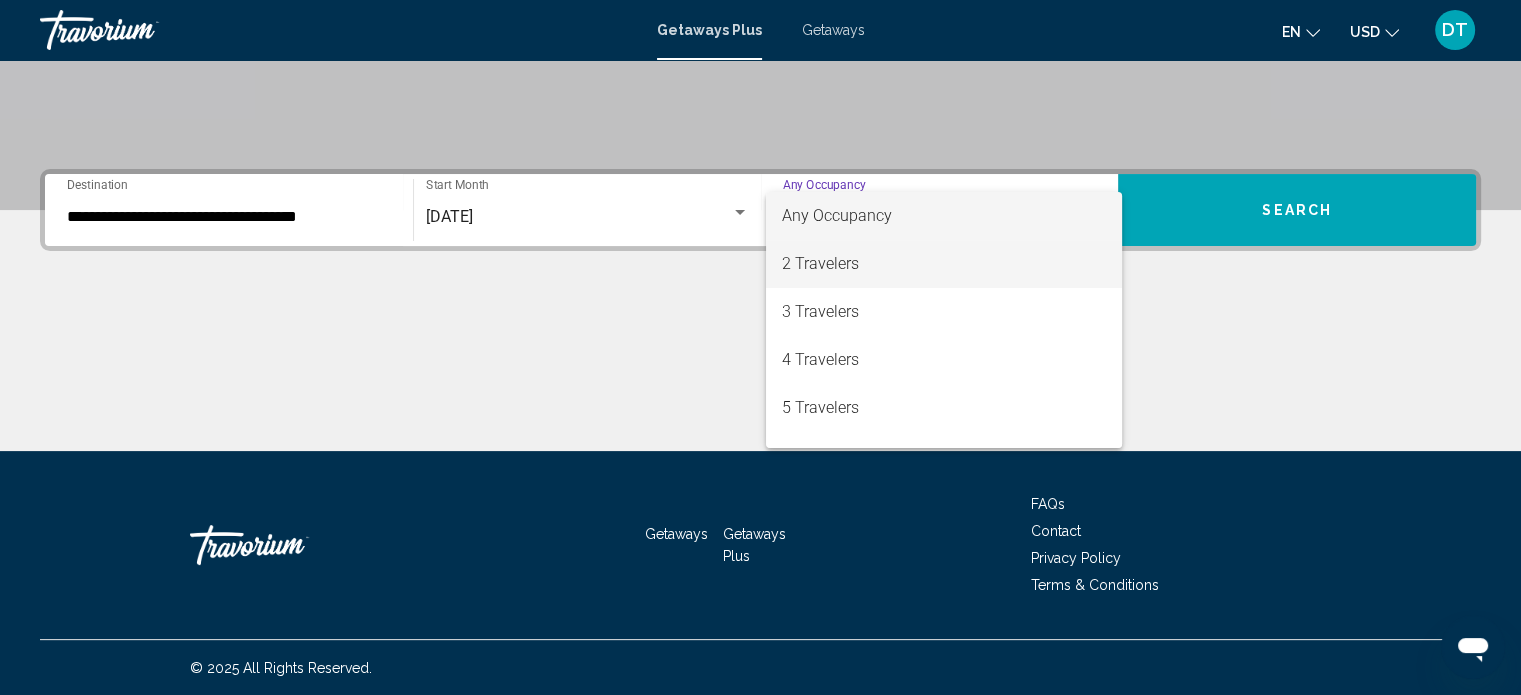 click on "2 Travelers" at bounding box center (944, 264) 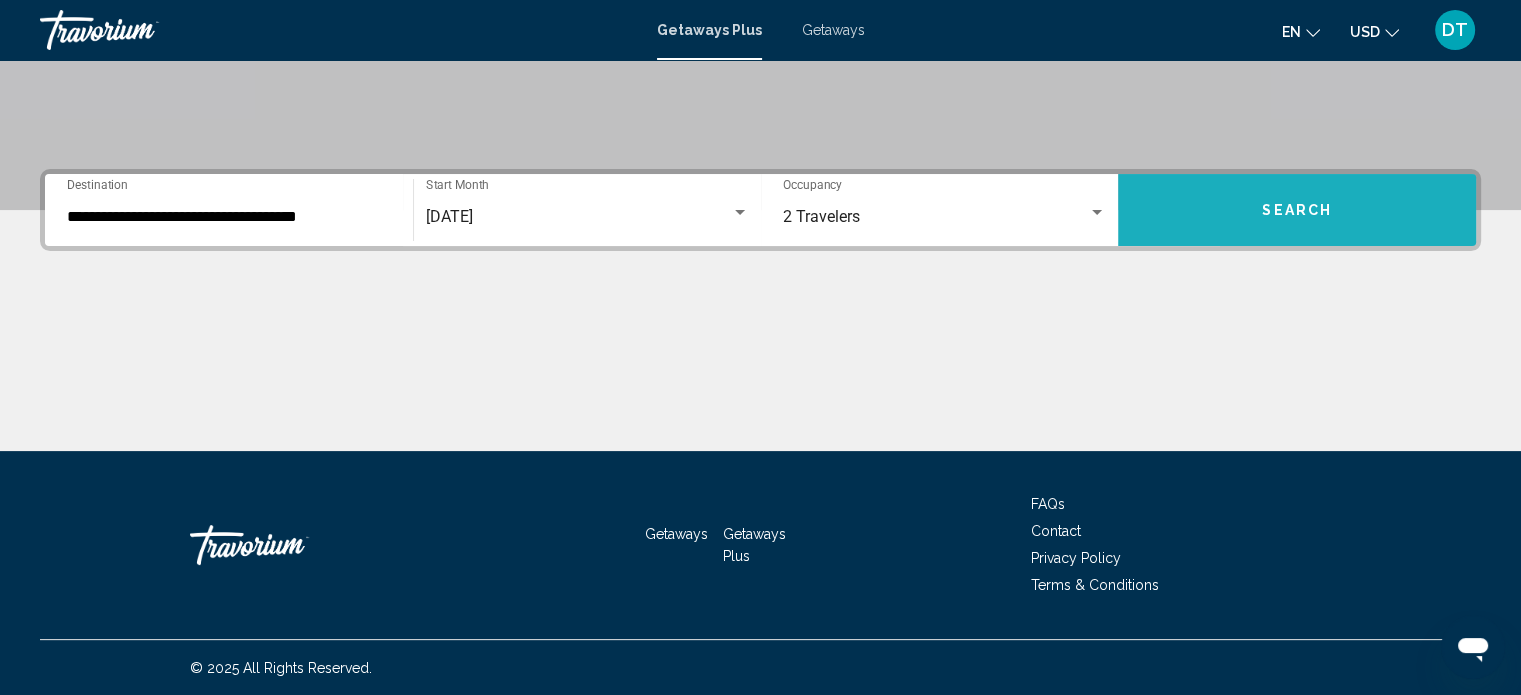click on "Search" at bounding box center [1297, 210] 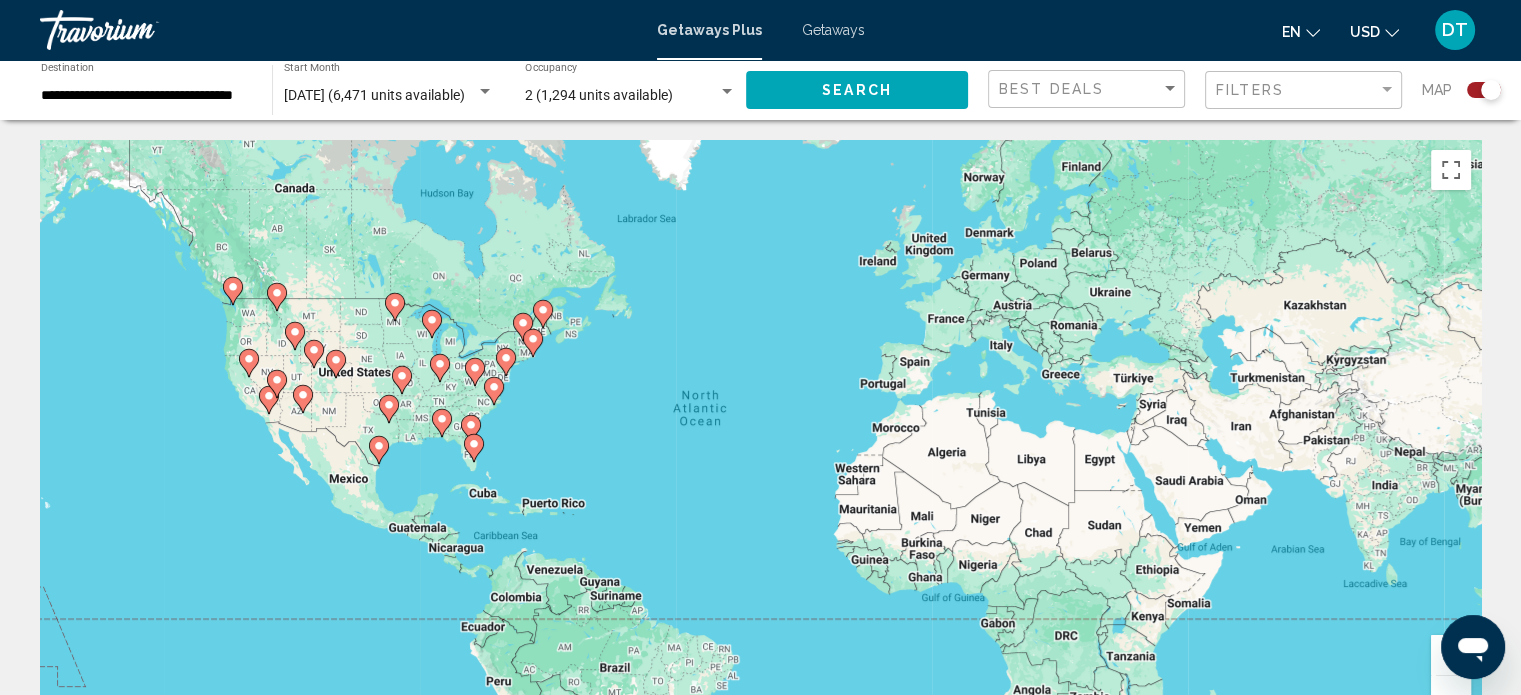 click 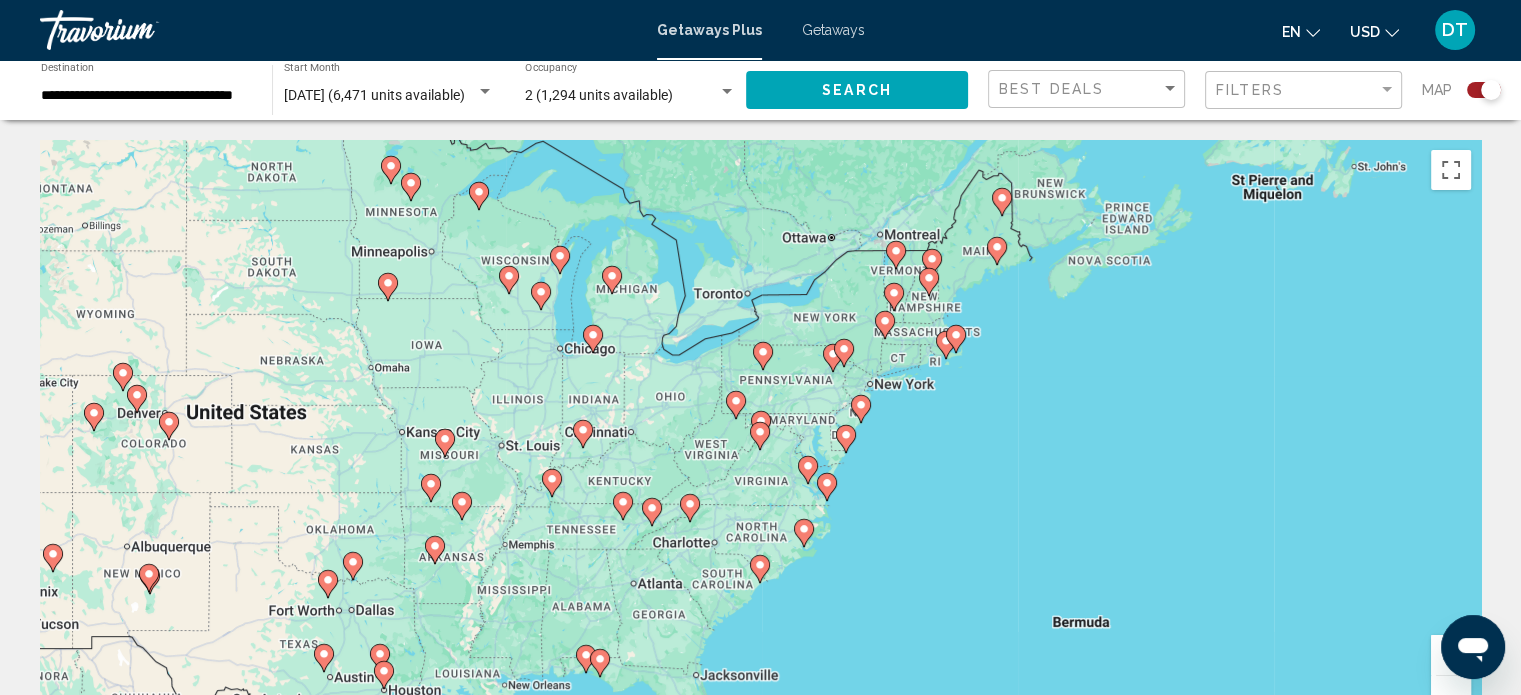 click 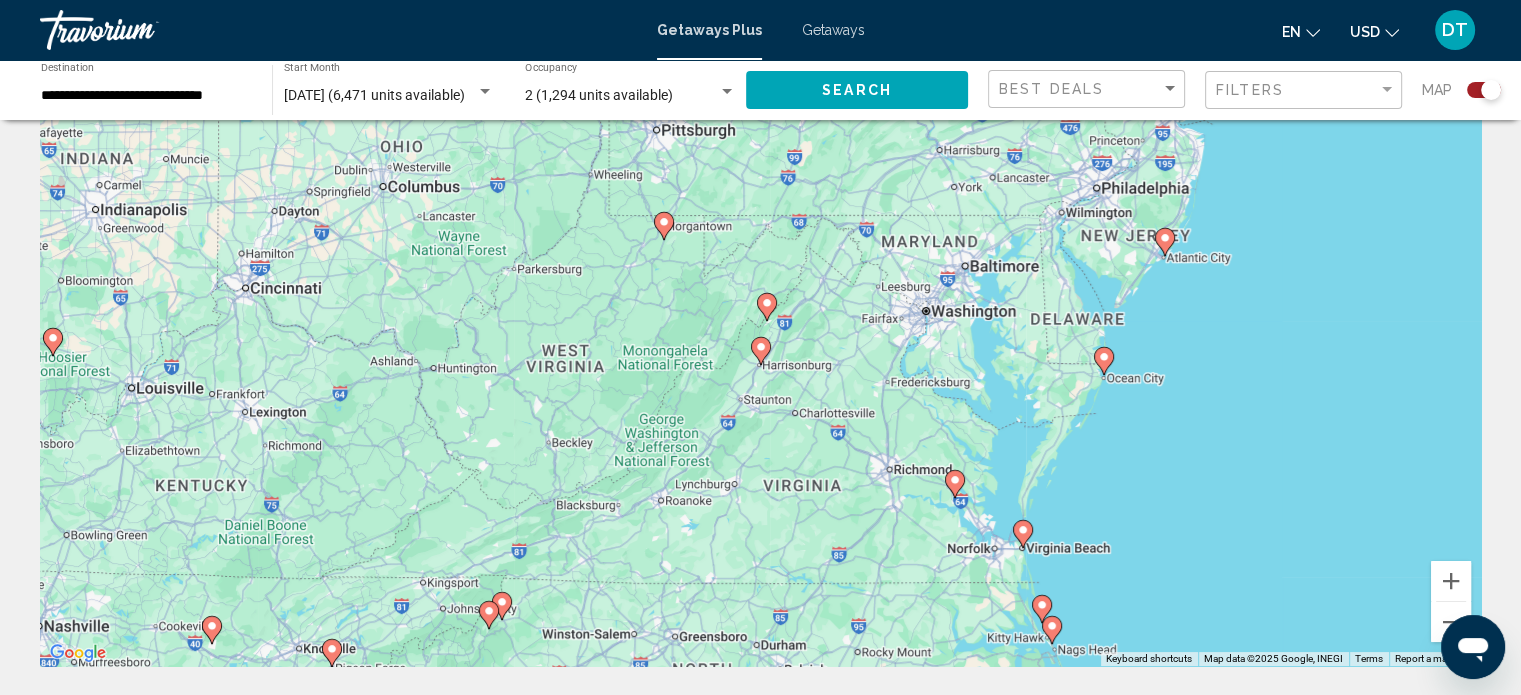 scroll, scrollTop: 0, scrollLeft: 0, axis: both 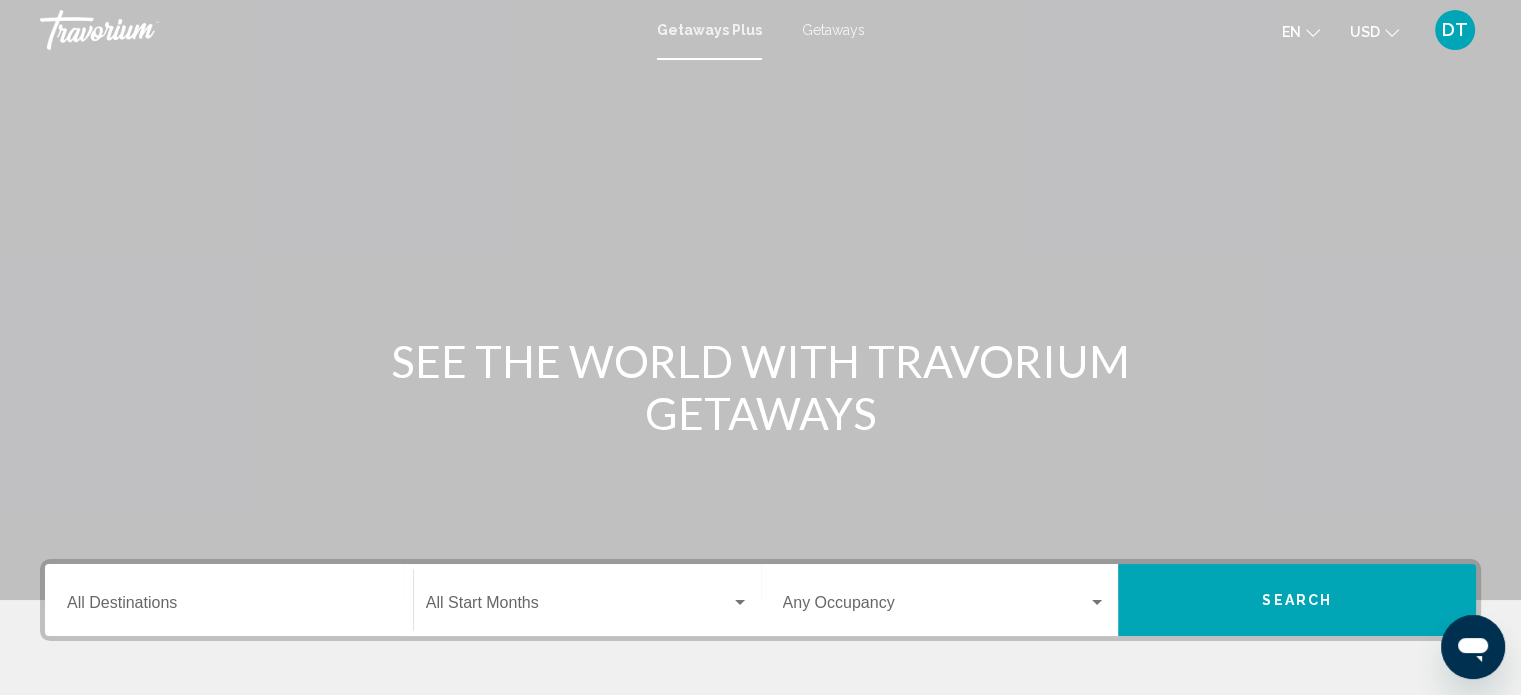 click on "Destination All Destinations" at bounding box center (229, 600) 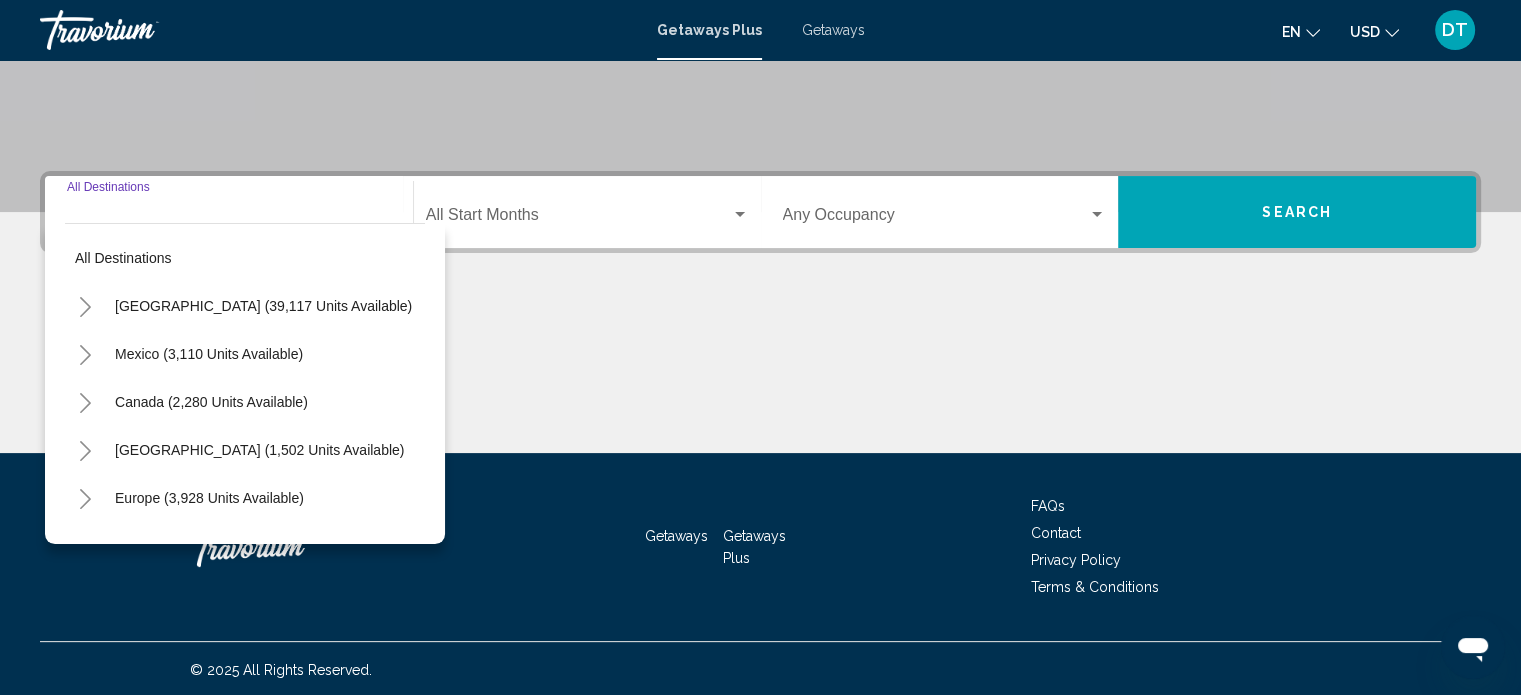 scroll, scrollTop: 390, scrollLeft: 0, axis: vertical 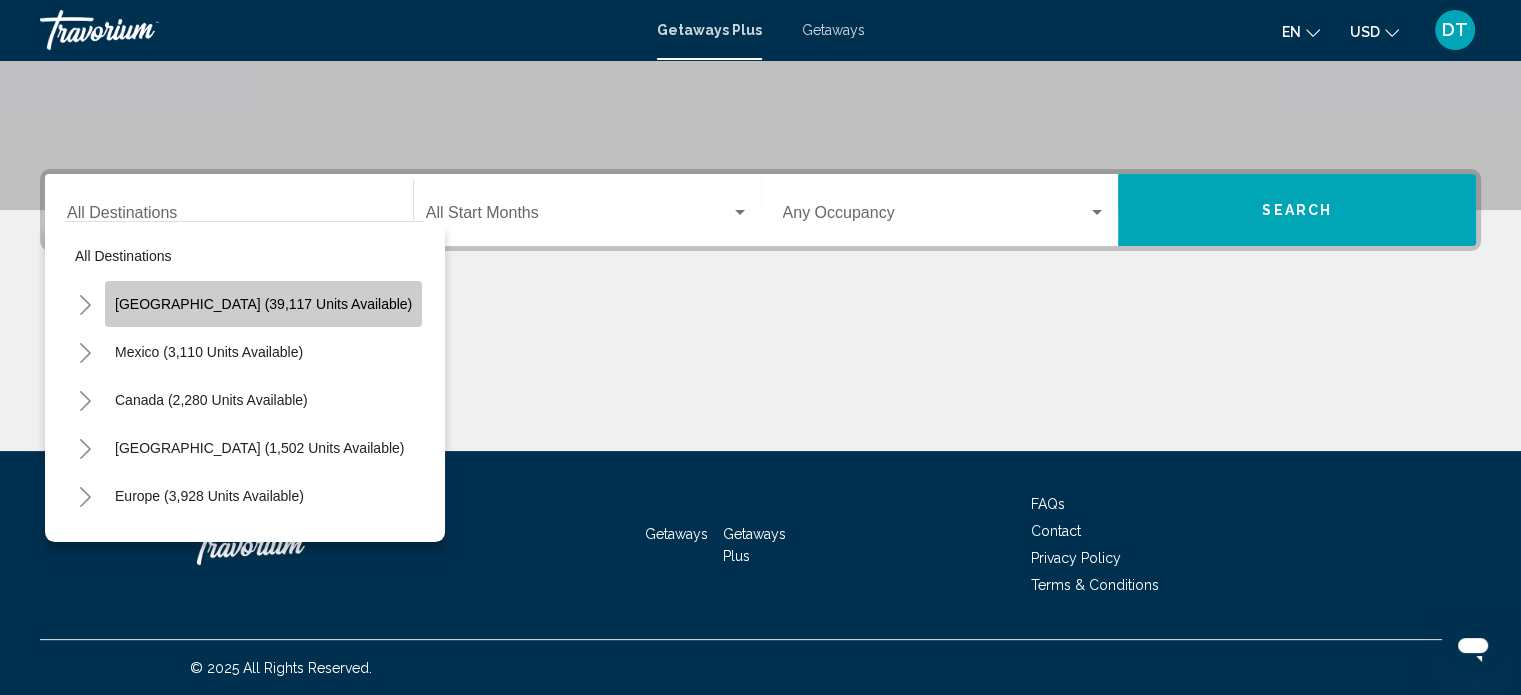 click on "[GEOGRAPHIC_DATA] (39,117 units available)" 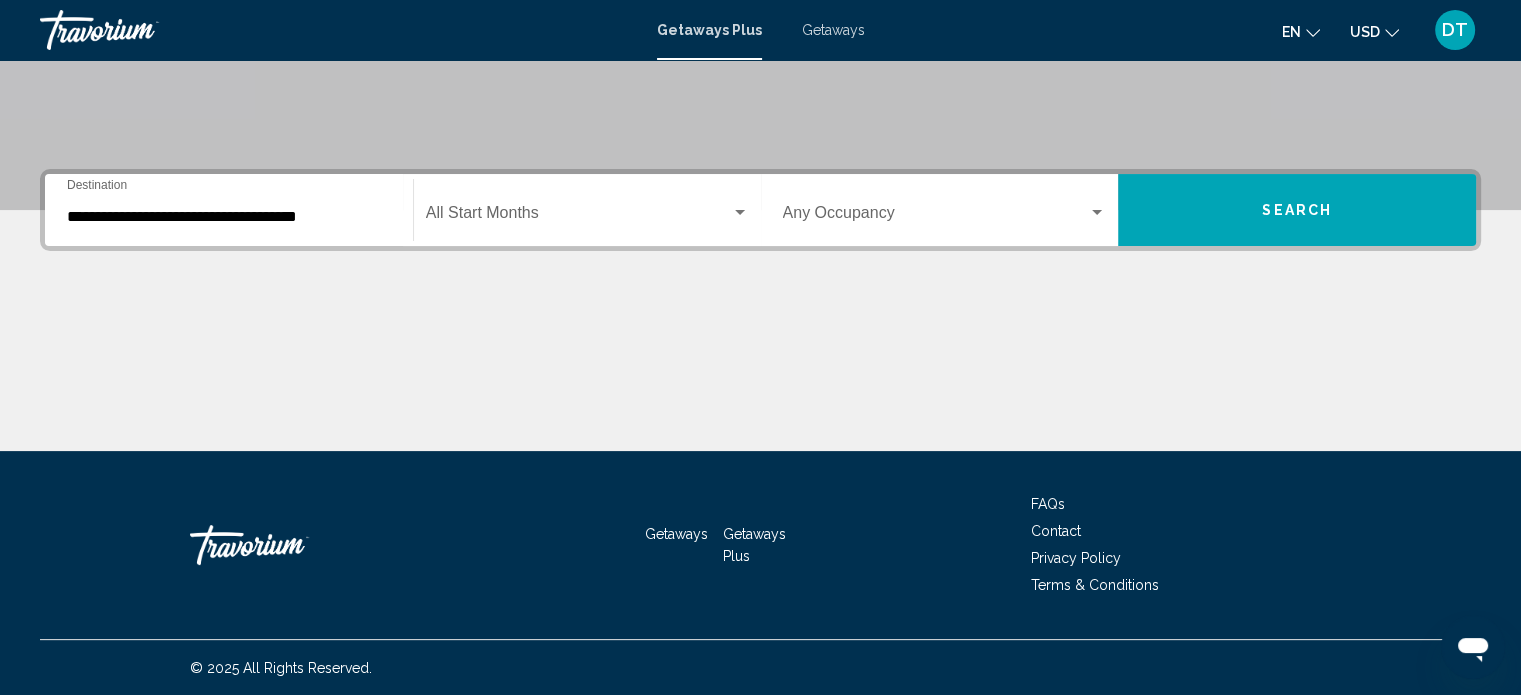 click on "Start Month All Start Months" 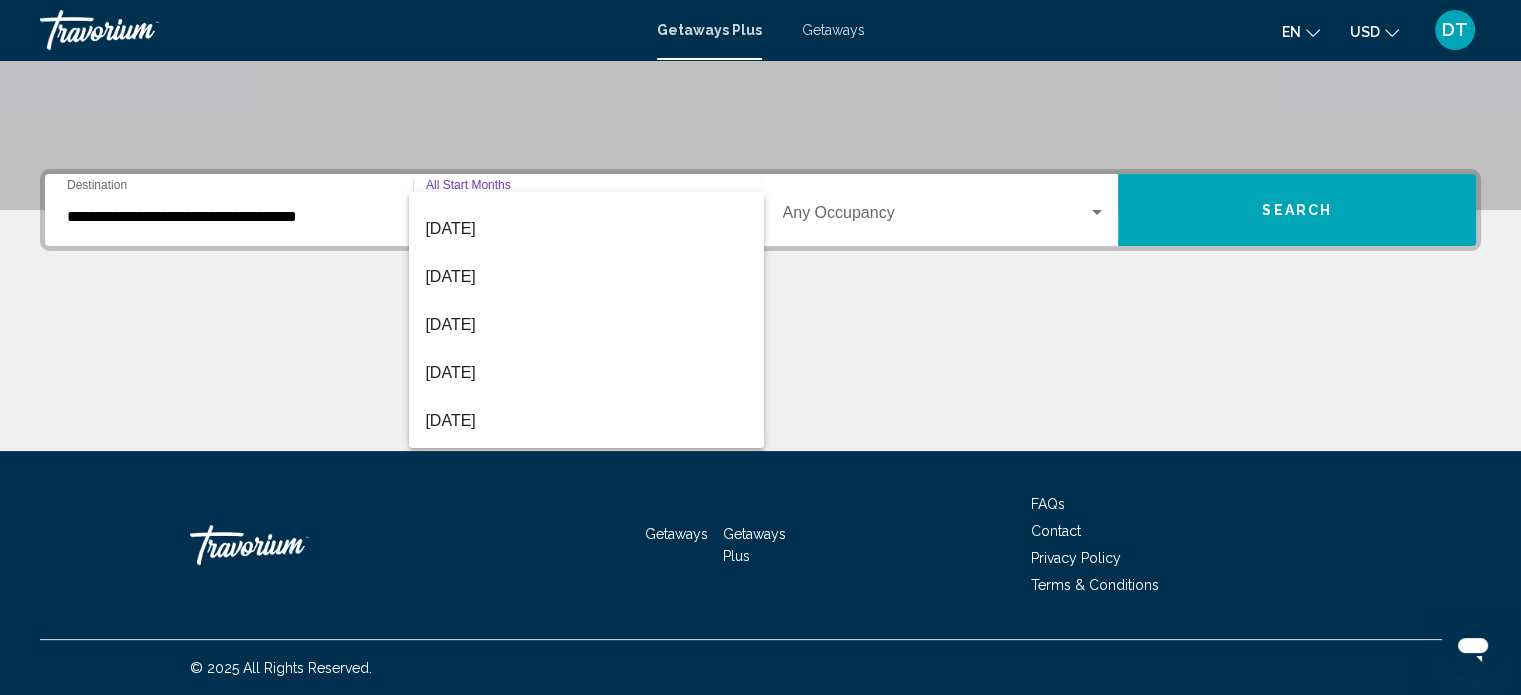 scroll, scrollTop: 293, scrollLeft: 0, axis: vertical 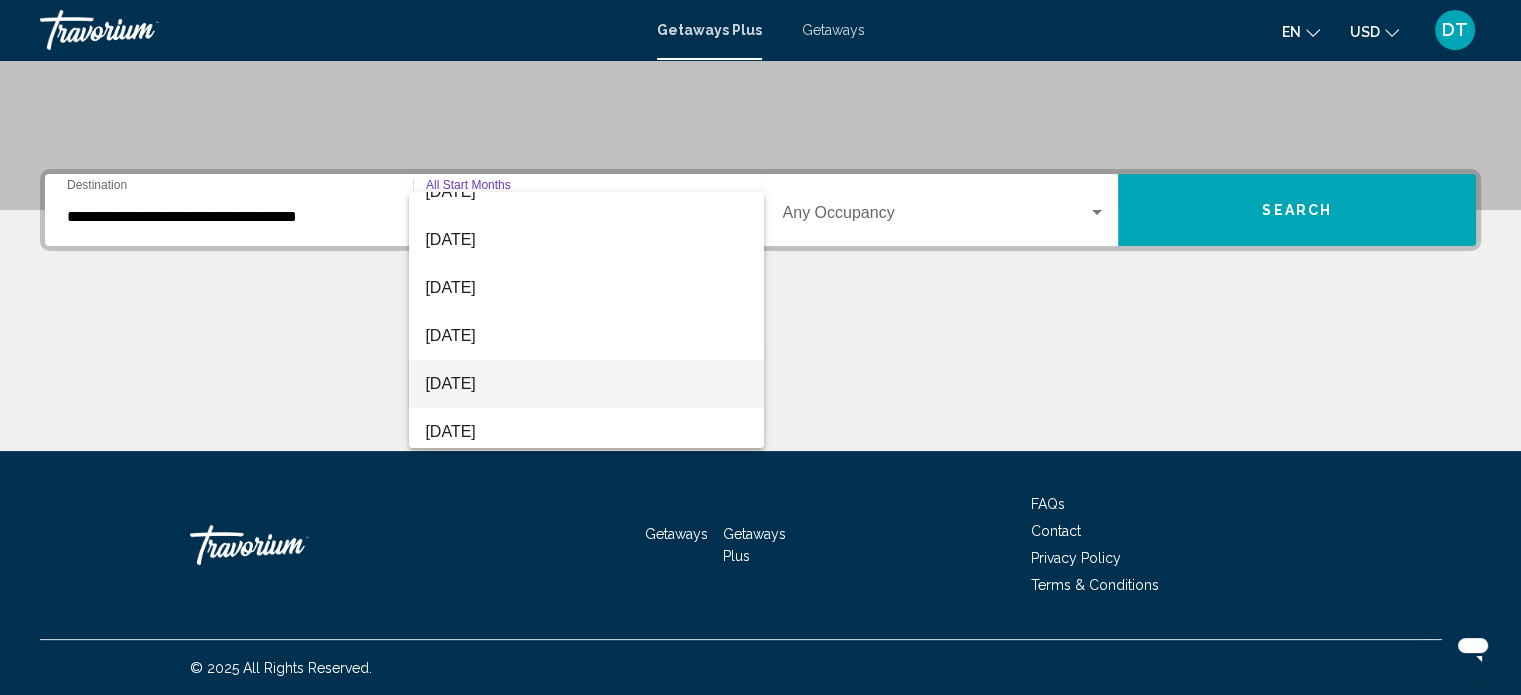 click on "[DATE]" at bounding box center [586, 384] 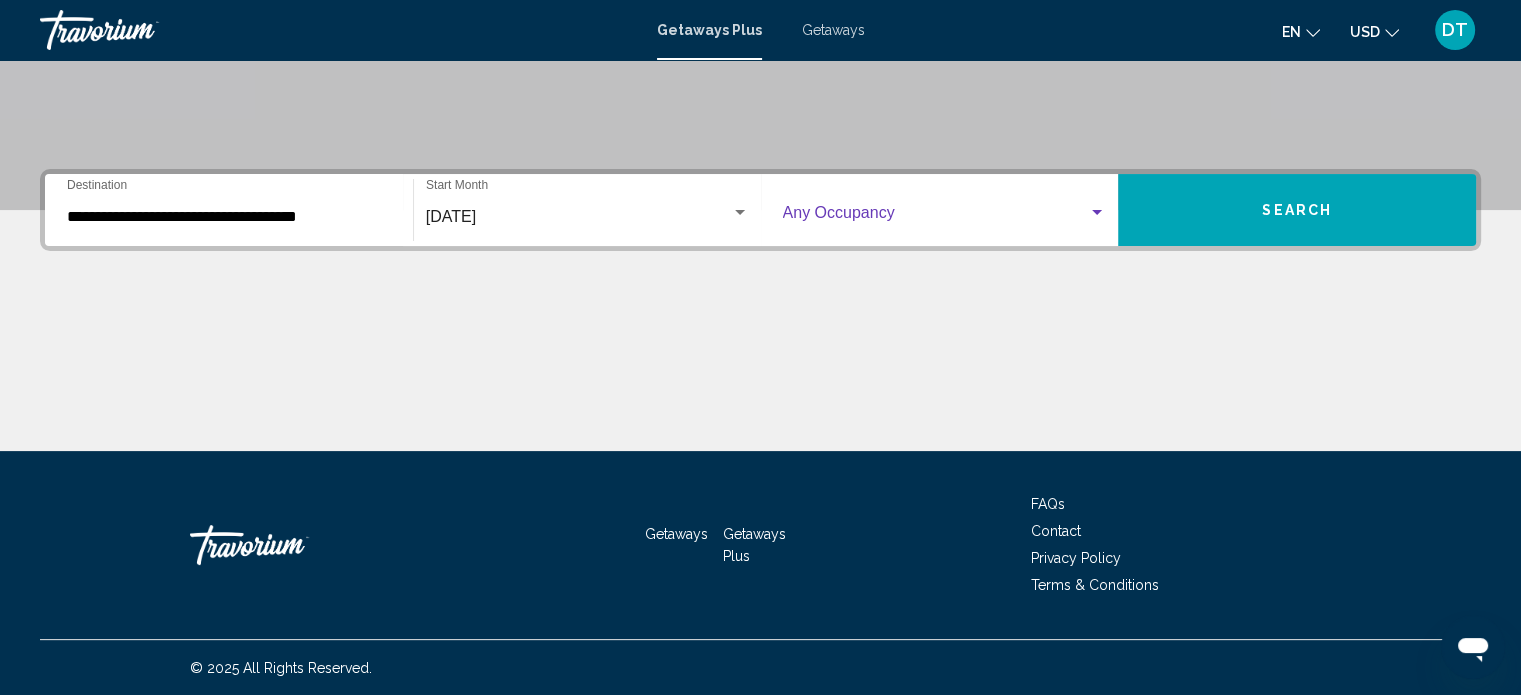 click at bounding box center (936, 217) 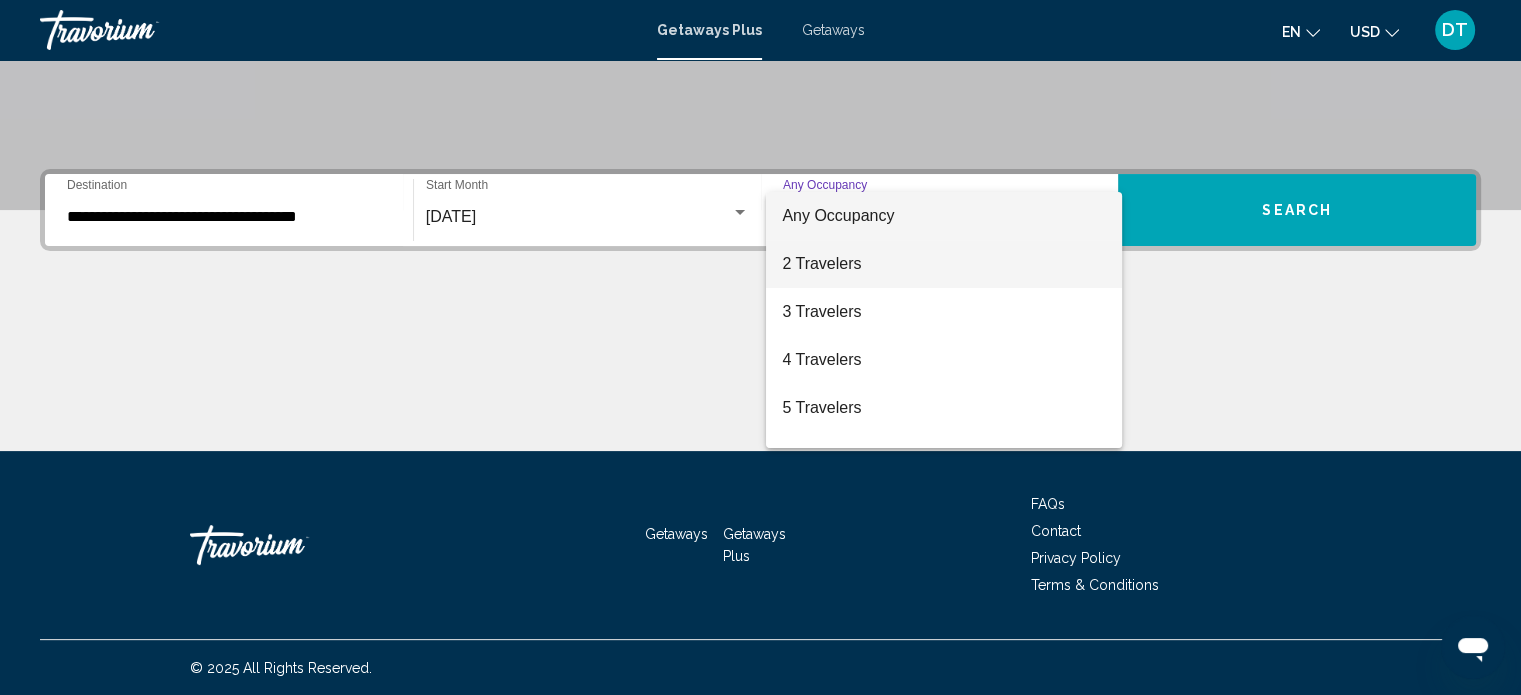 click on "2 Travelers" at bounding box center (944, 264) 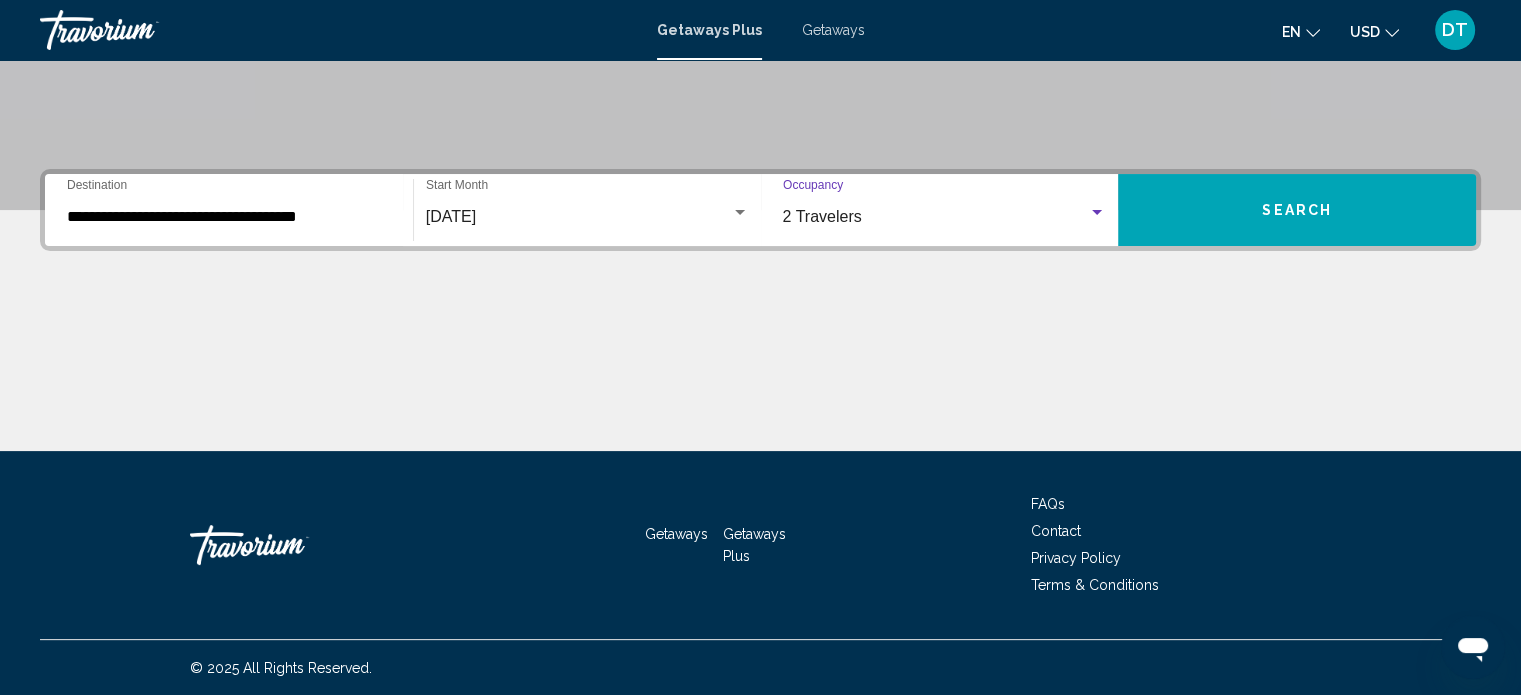 click on "Search" at bounding box center [1297, 210] 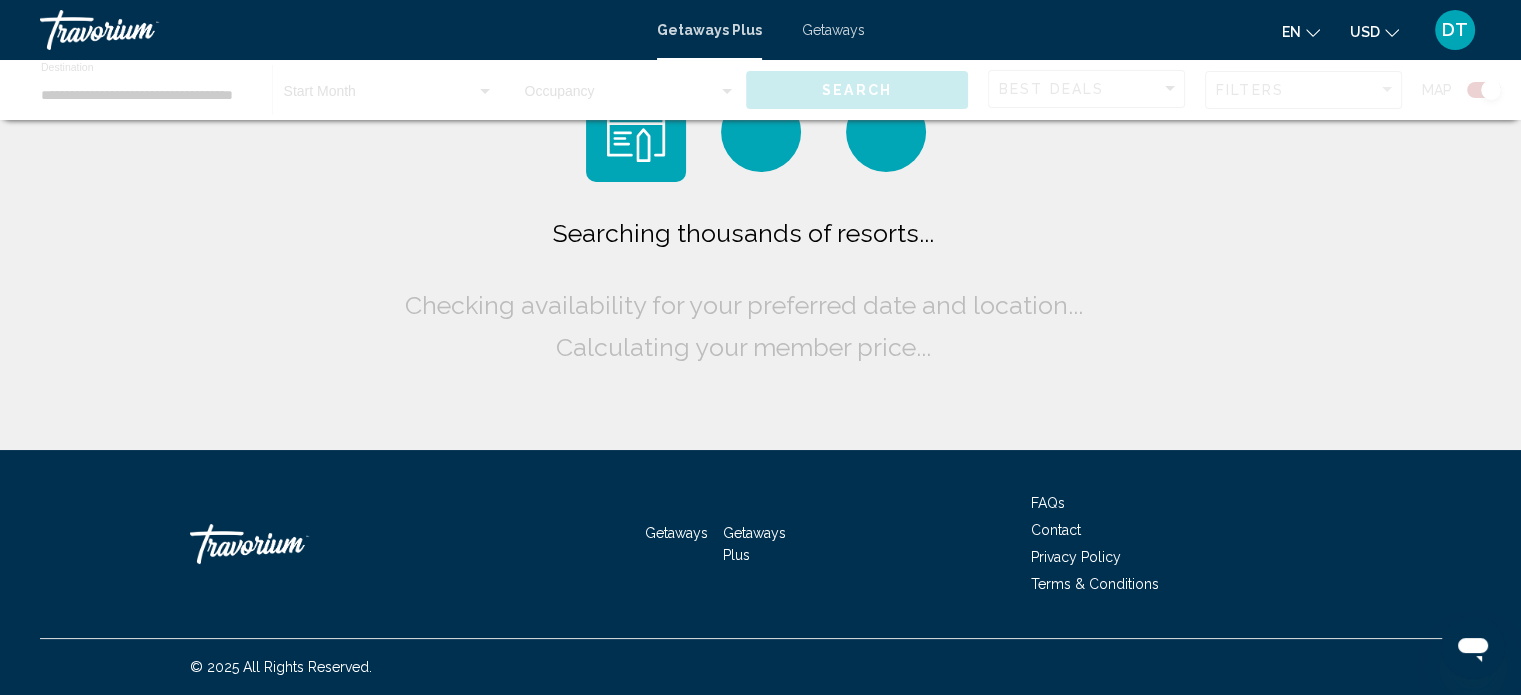 scroll, scrollTop: 0, scrollLeft: 0, axis: both 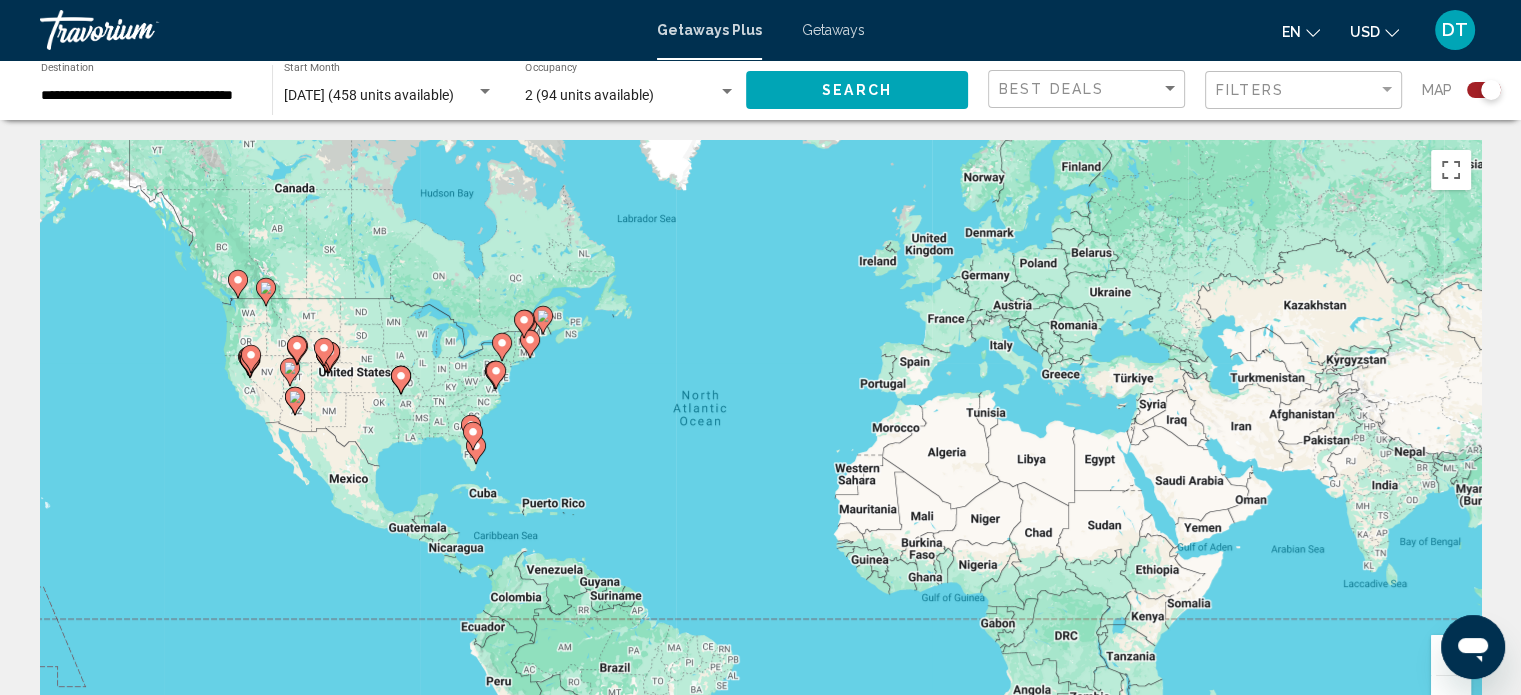 click 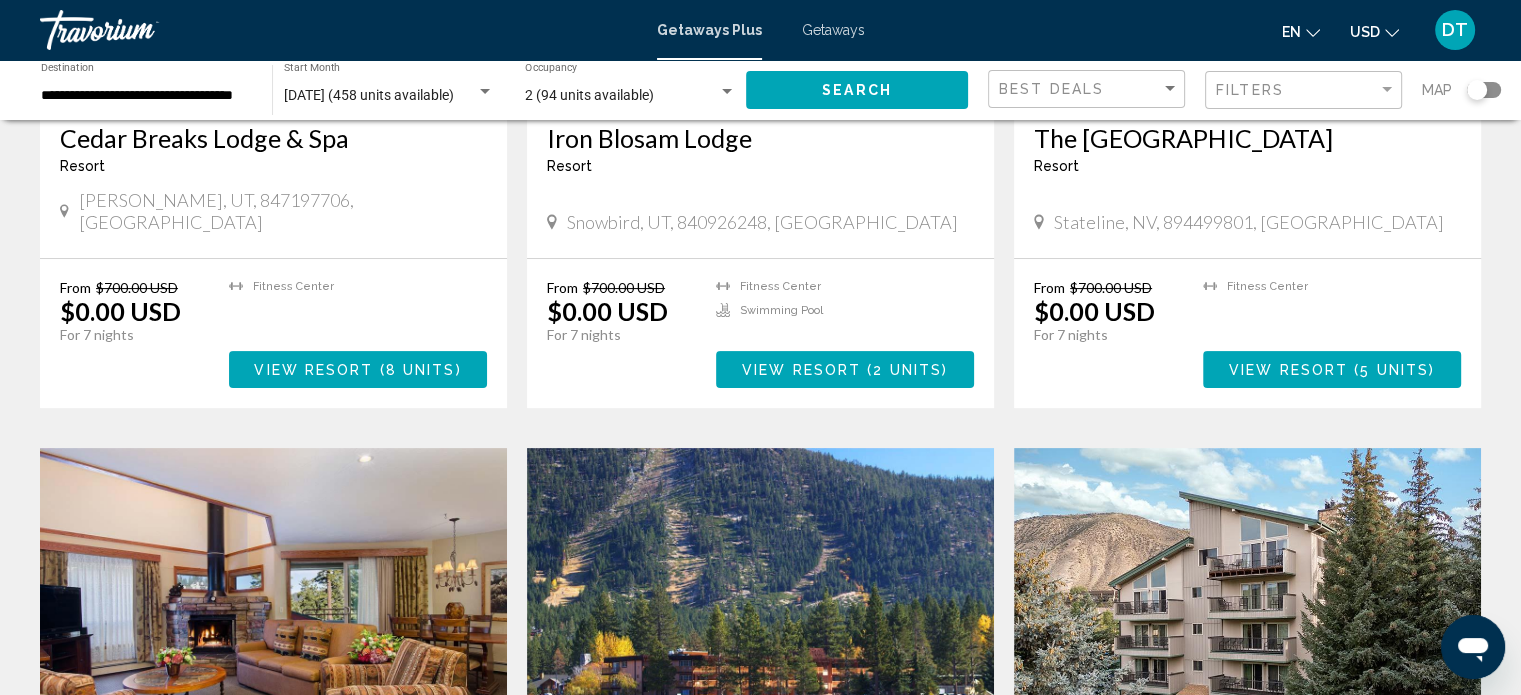 scroll, scrollTop: 453, scrollLeft: 0, axis: vertical 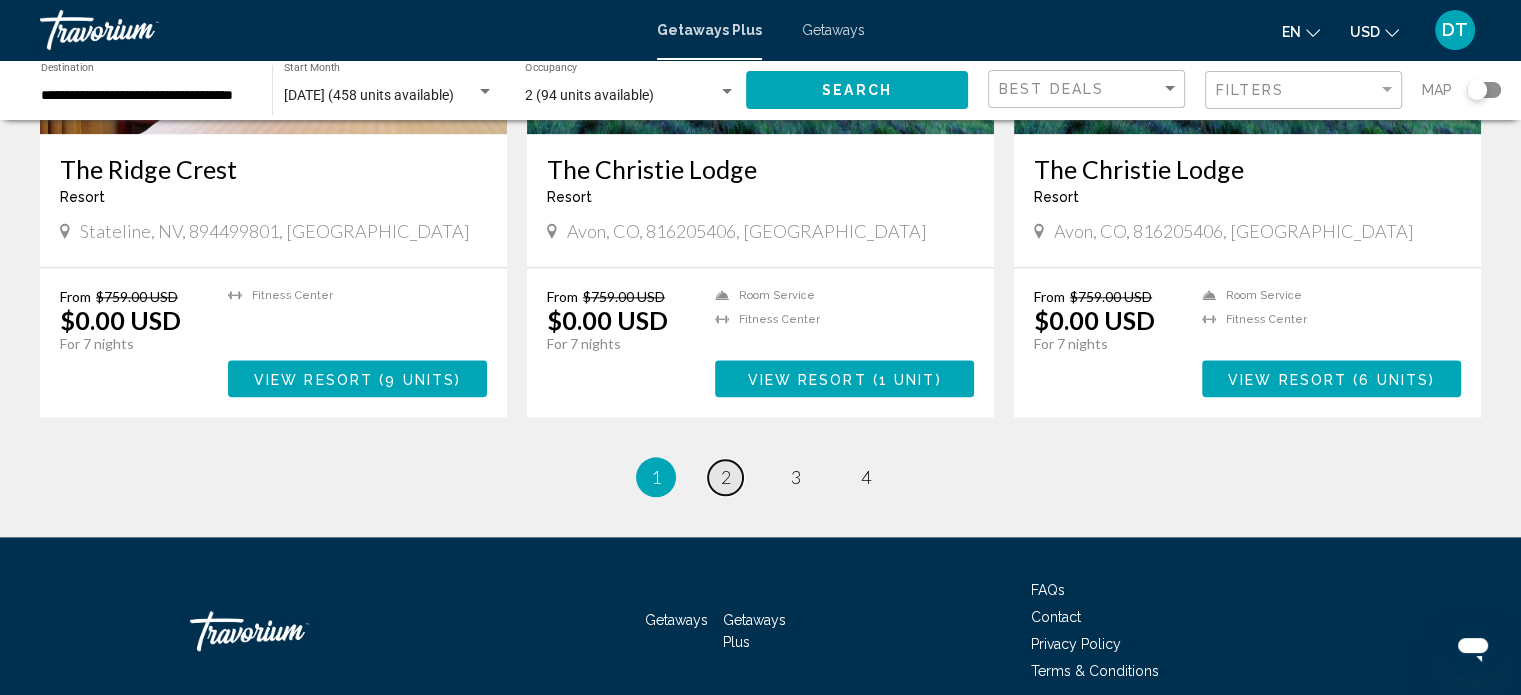 click on "2" at bounding box center (726, 477) 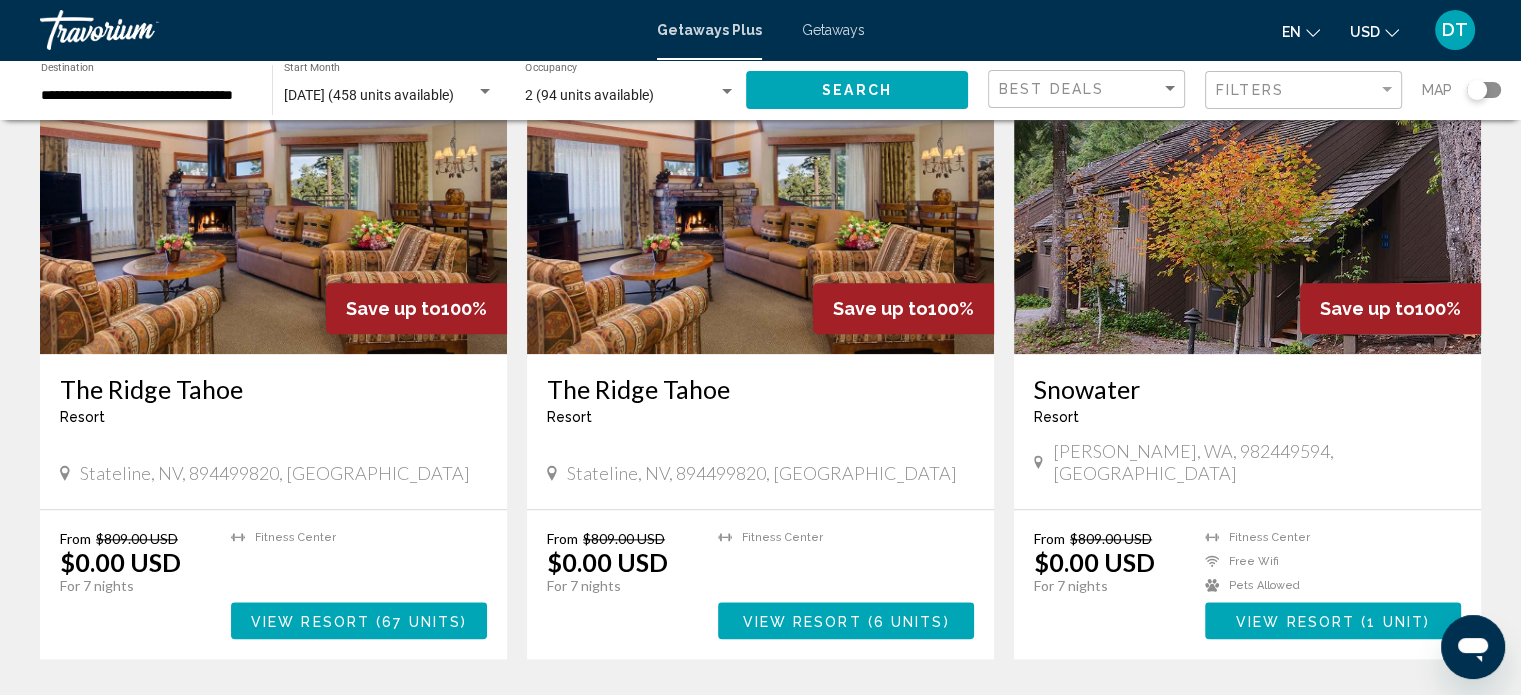 scroll, scrollTop: 2348, scrollLeft: 0, axis: vertical 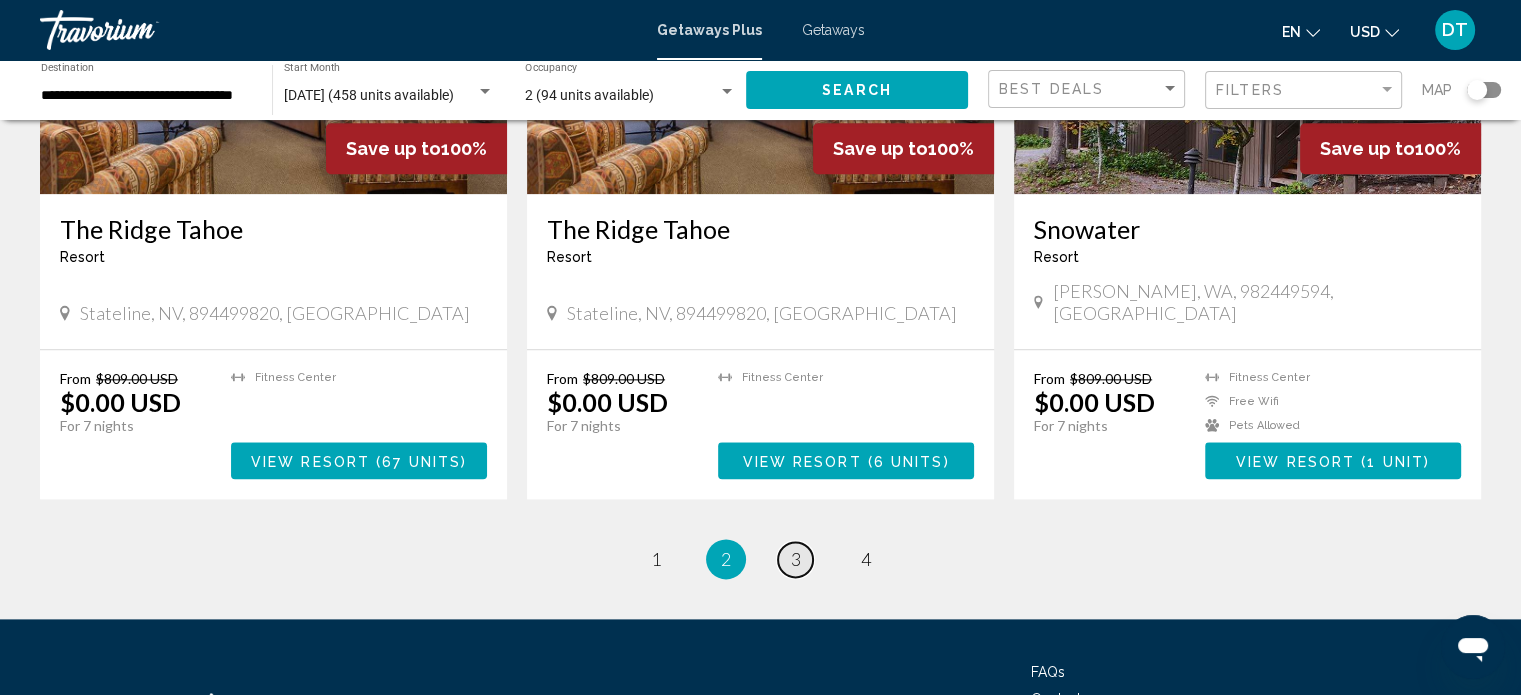 click on "page  3" at bounding box center [795, 559] 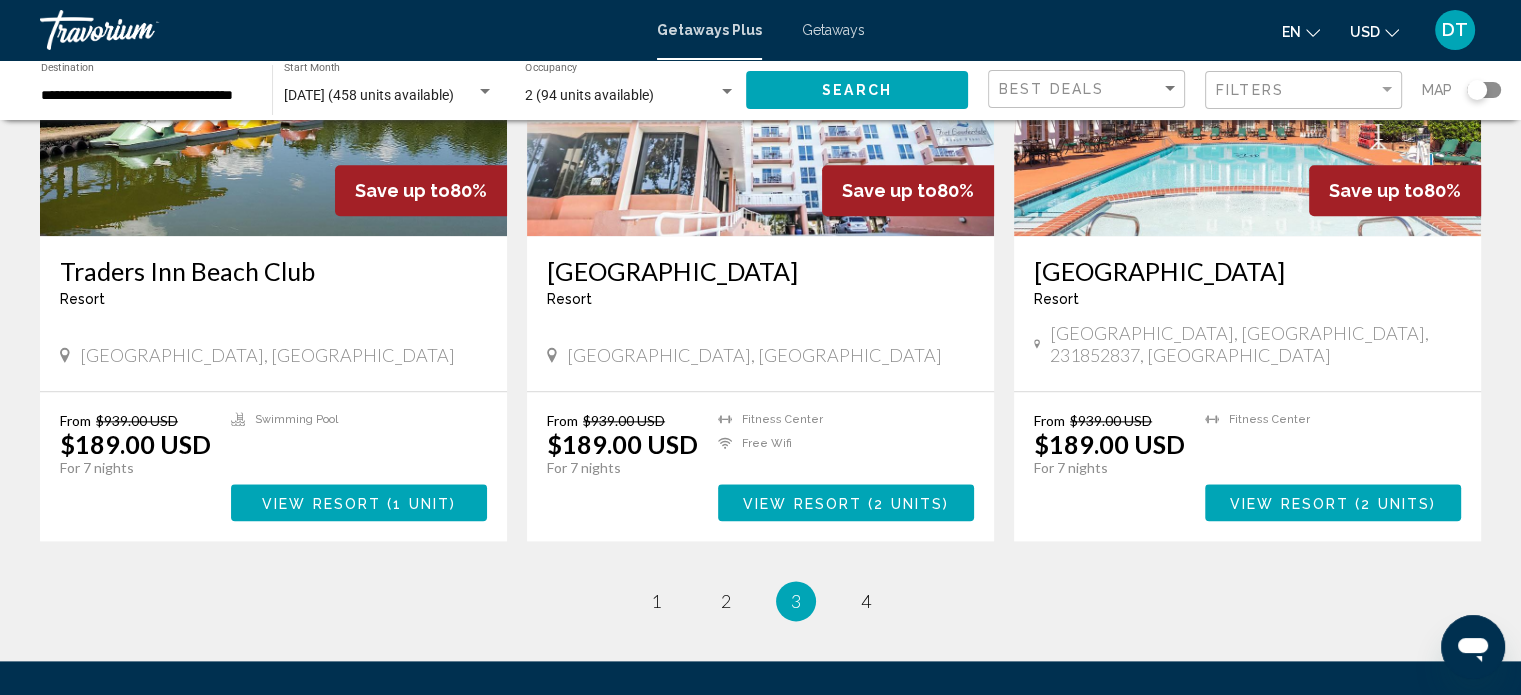scroll, scrollTop: 2409, scrollLeft: 0, axis: vertical 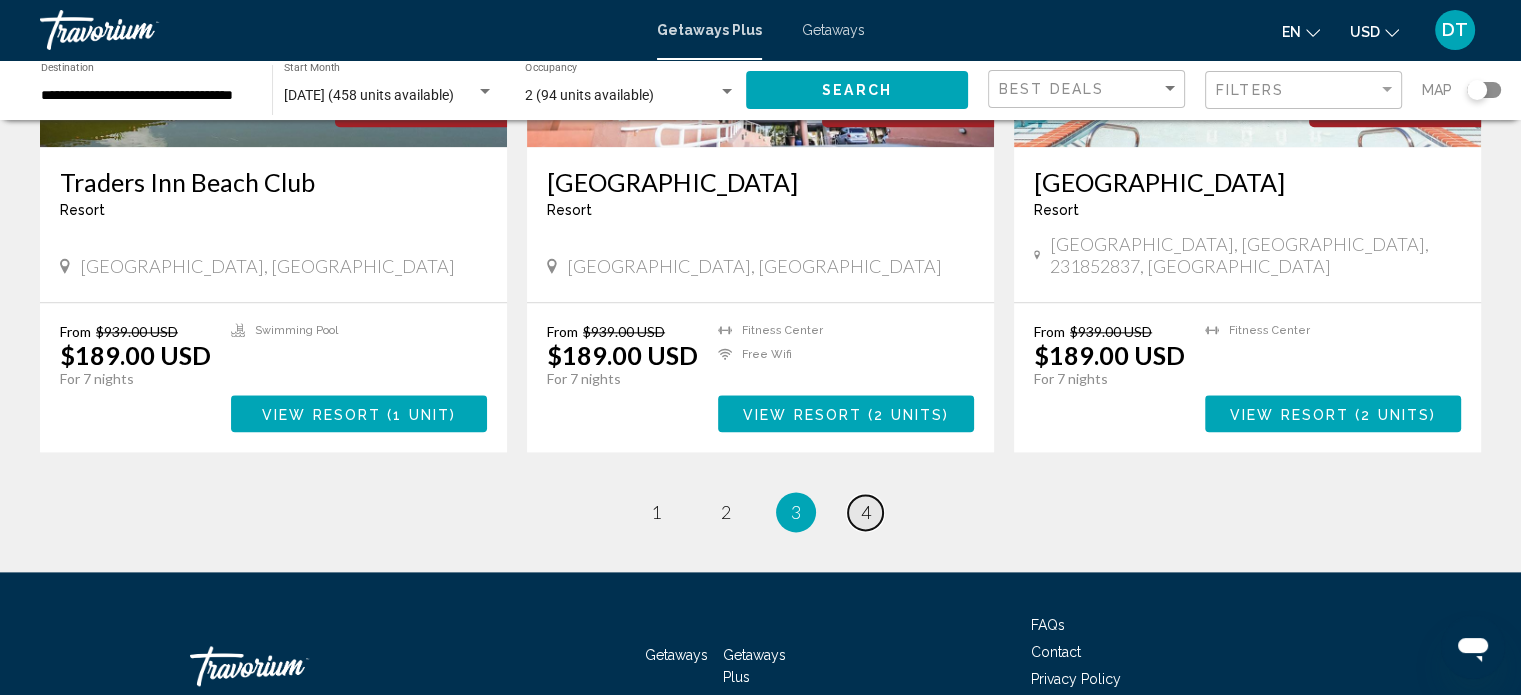 click on "4" at bounding box center (866, 512) 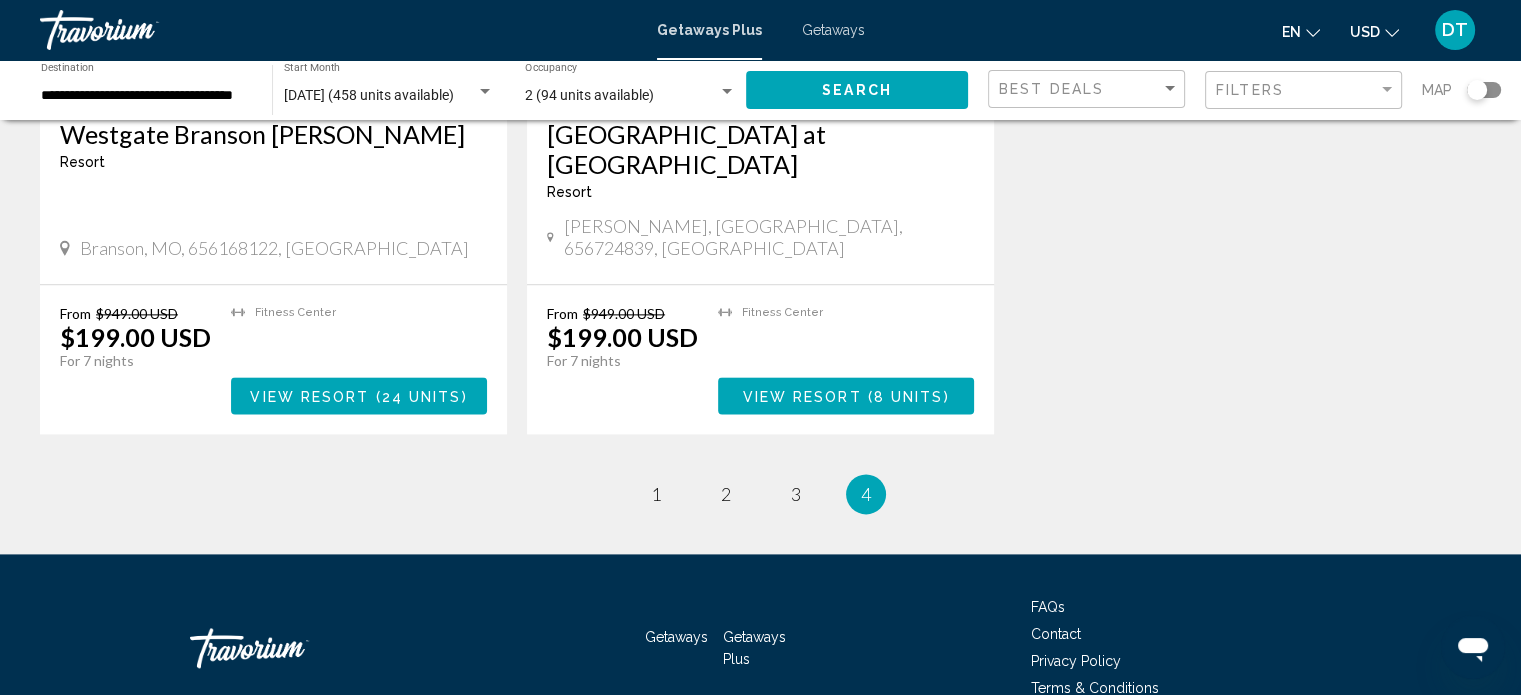 scroll, scrollTop: 2507, scrollLeft: 0, axis: vertical 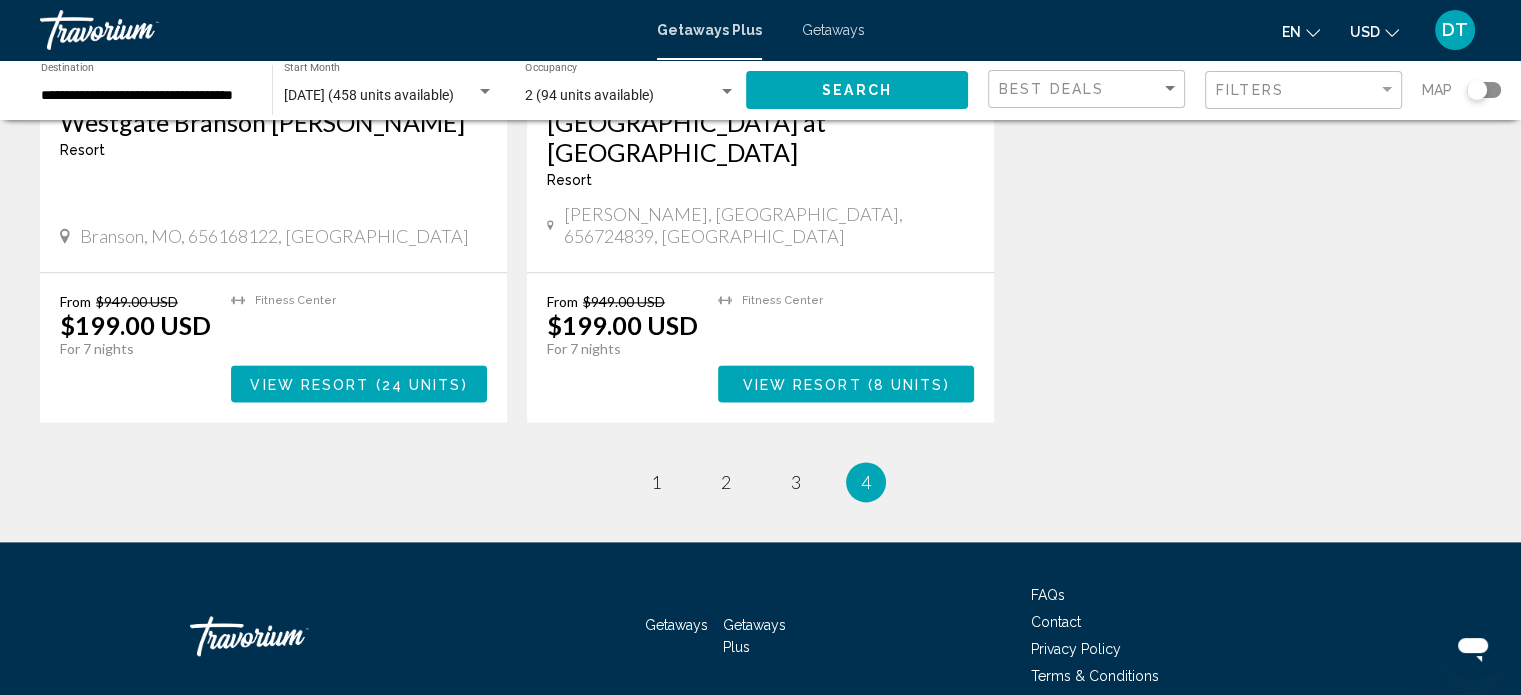 click on "Getaways" at bounding box center [833, 30] 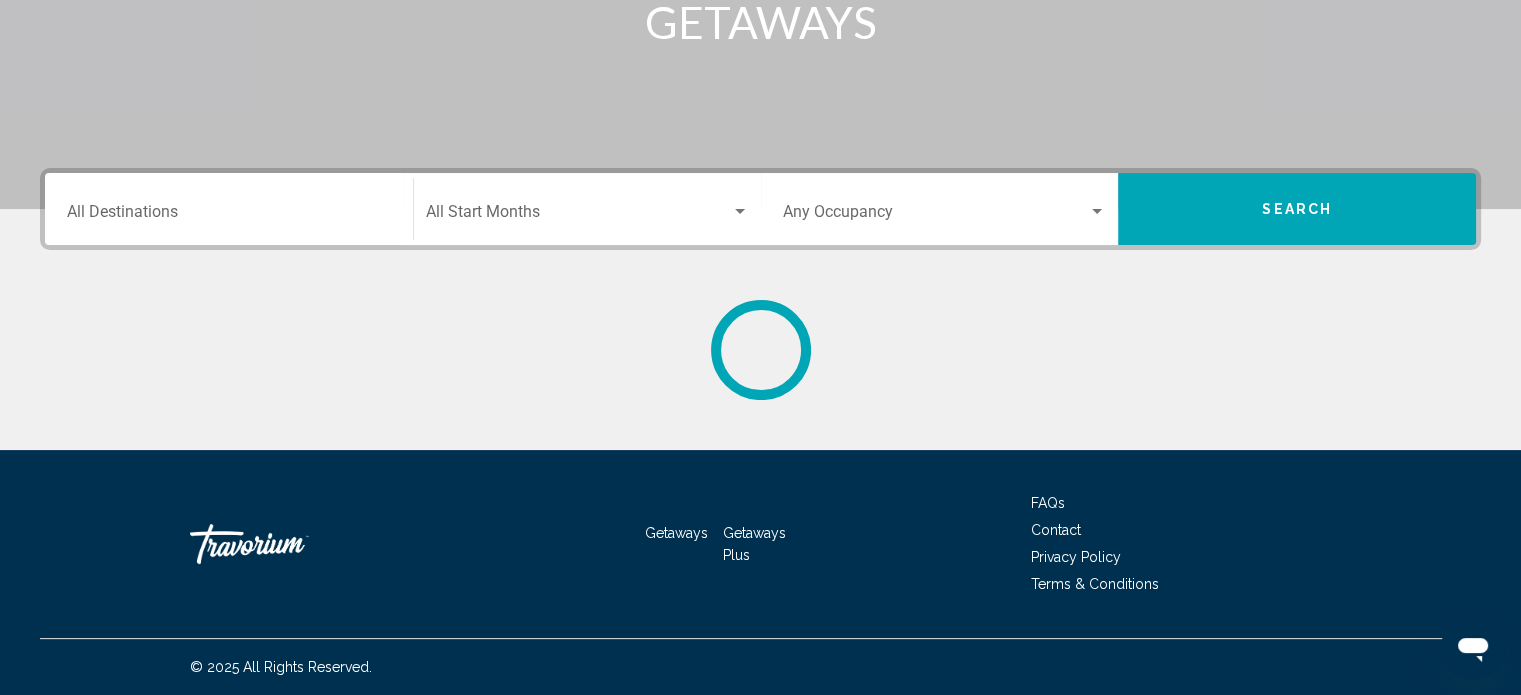 scroll, scrollTop: 0, scrollLeft: 0, axis: both 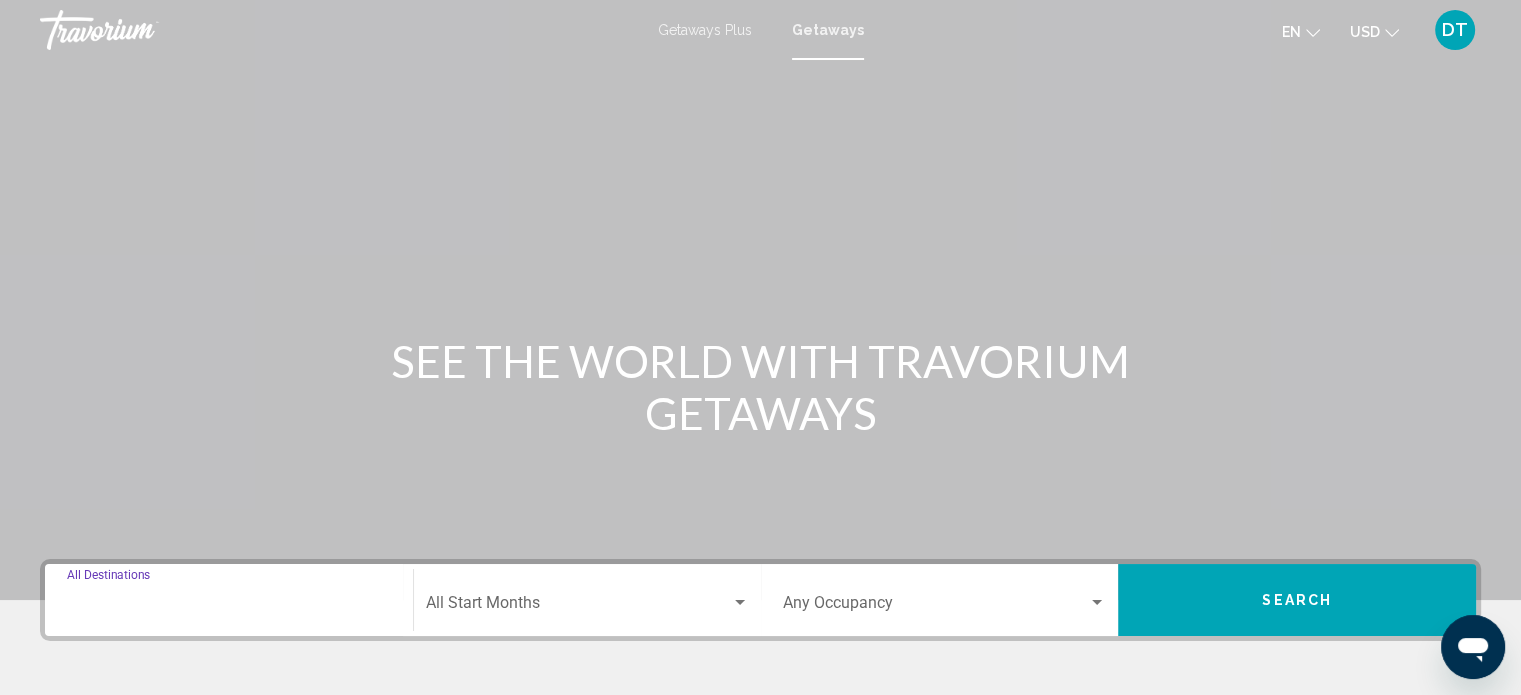 click on "Destination All Destinations" at bounding box center [229, 607] 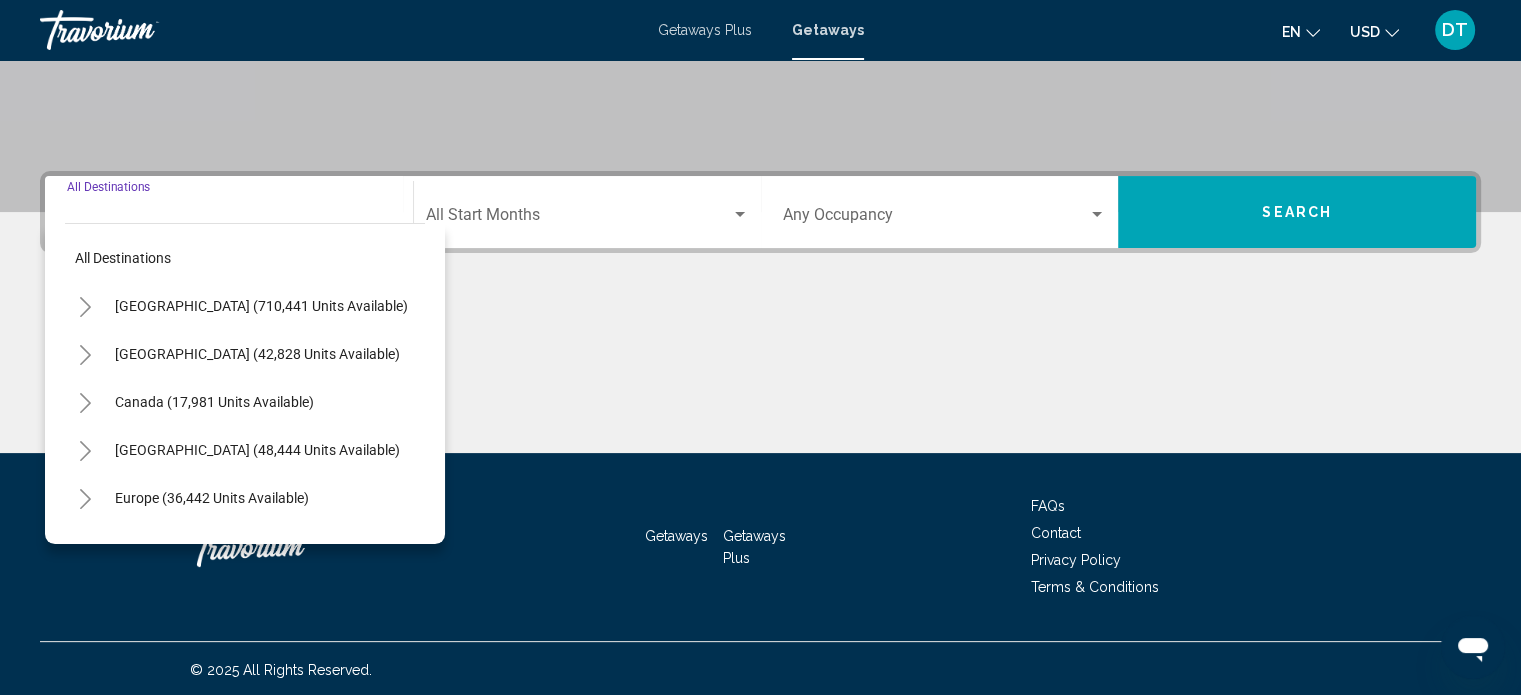 scroll, scrollTop: 390, scrollLeft: 0, axis: vertical 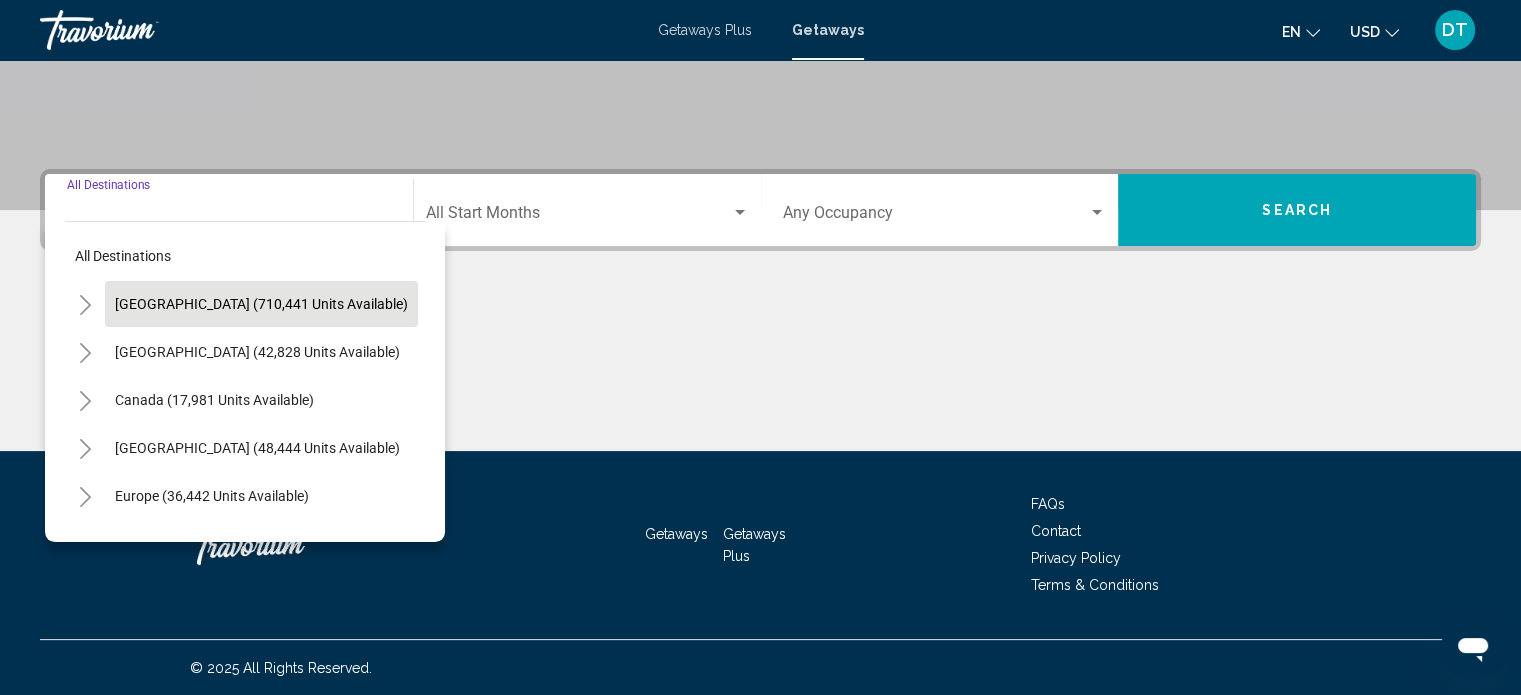 click on "[GEOGRAPHIC_DATA] (710,441 units available)" at bounding box center (257, 352) 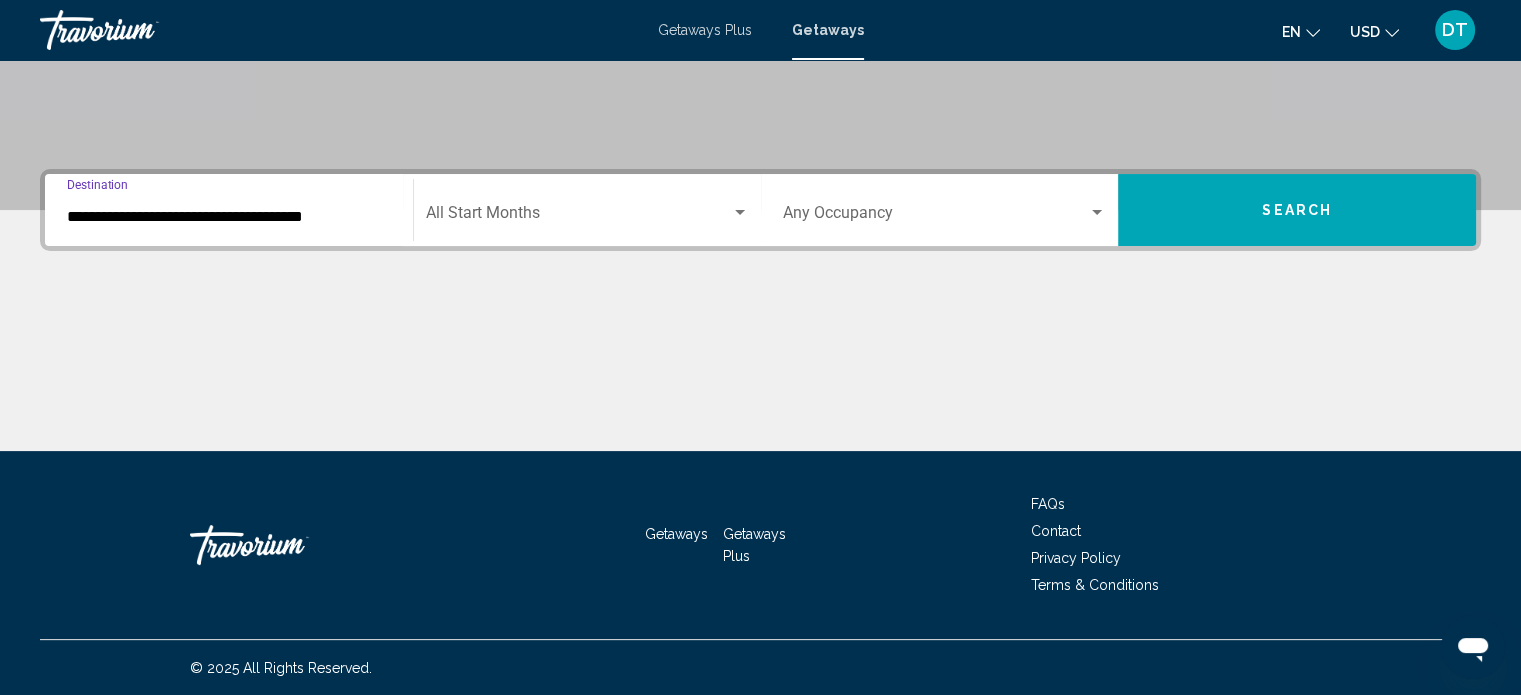click on "Start Month All Start Months" 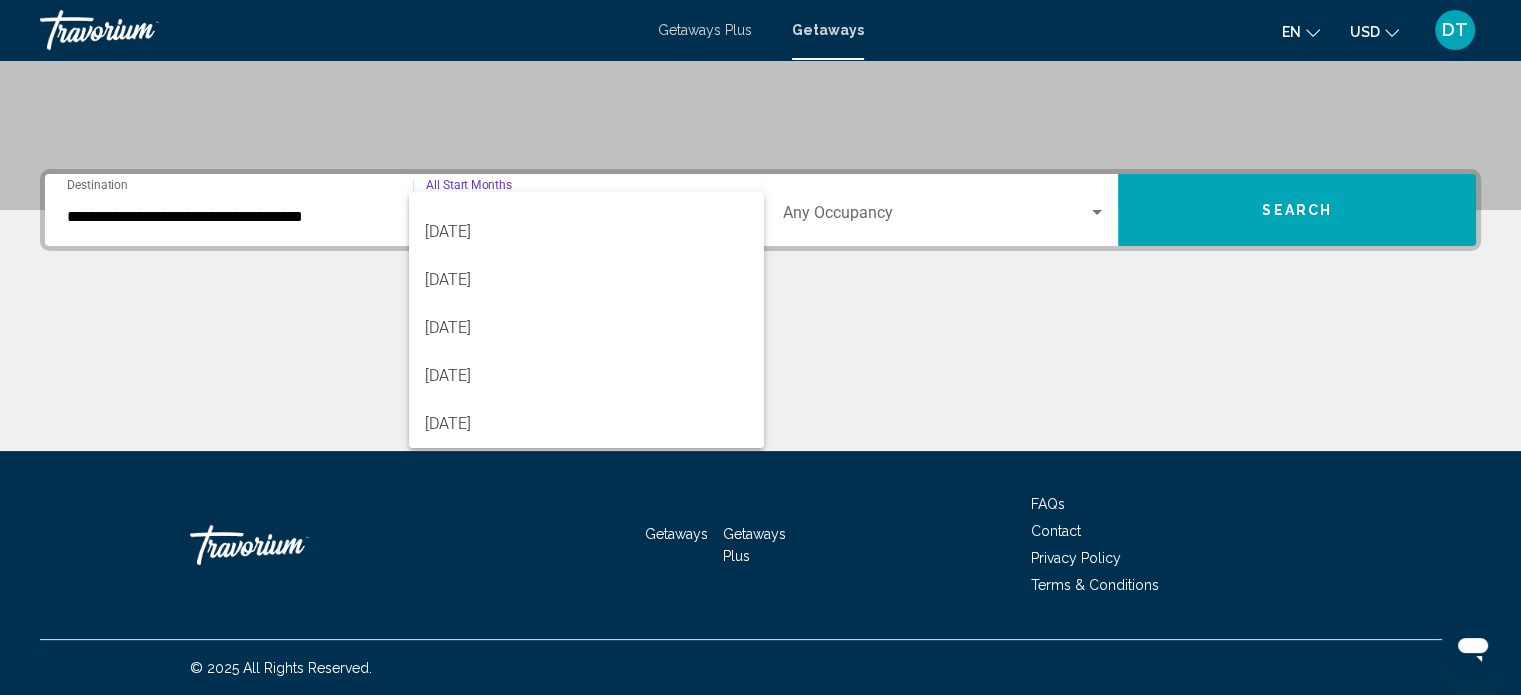 scroll, scrollTop: 346, scrollLeft: 0, axis: vertical 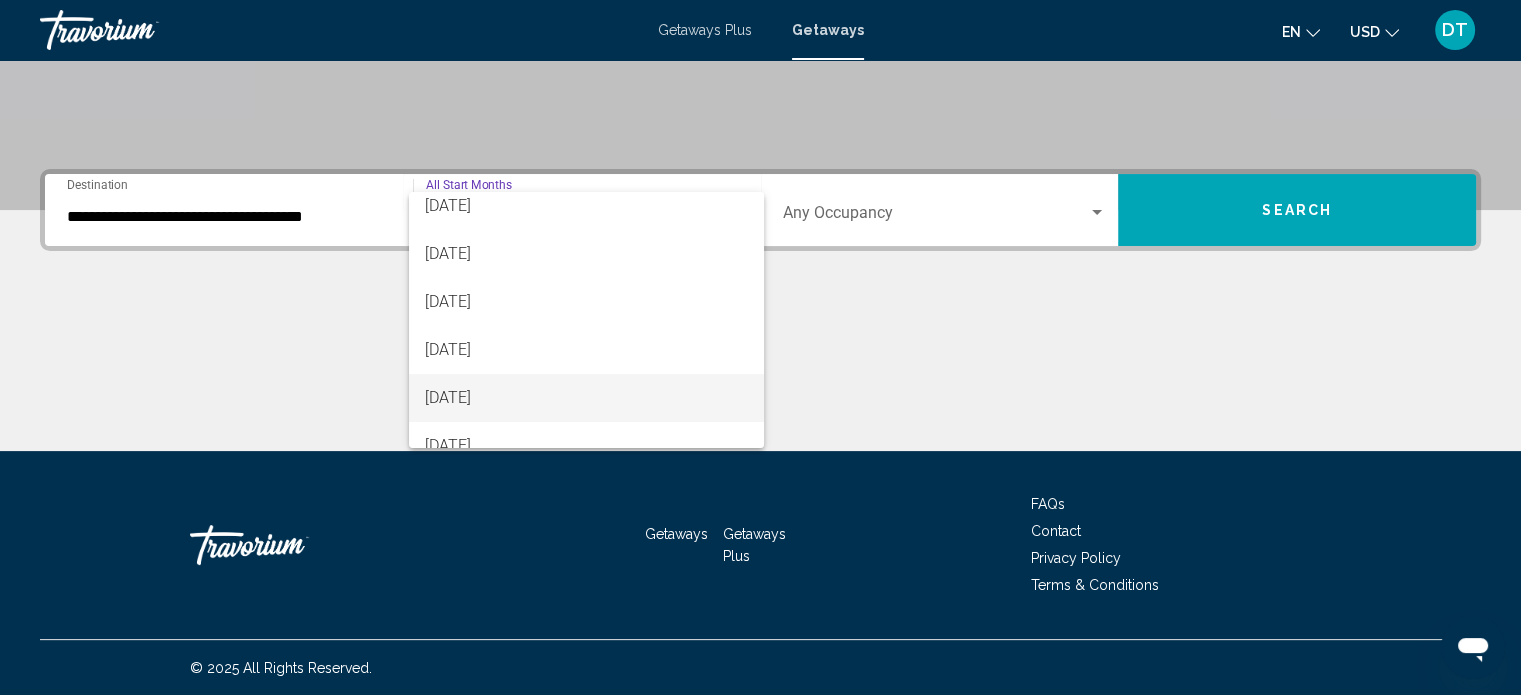 click on "[DATE]" at bounding box center [586, 398] 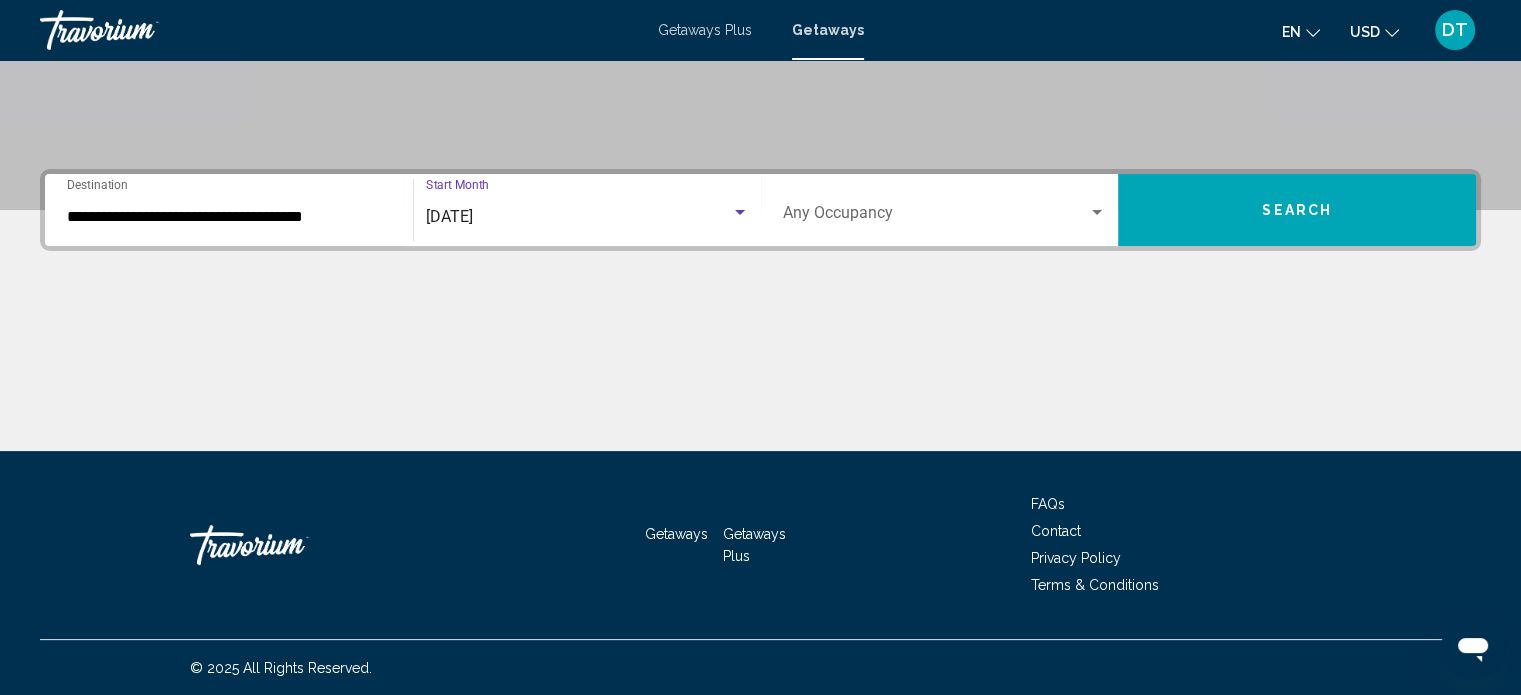 click on "Occupancy Any Occupancy" at bounding box center (945, 210) 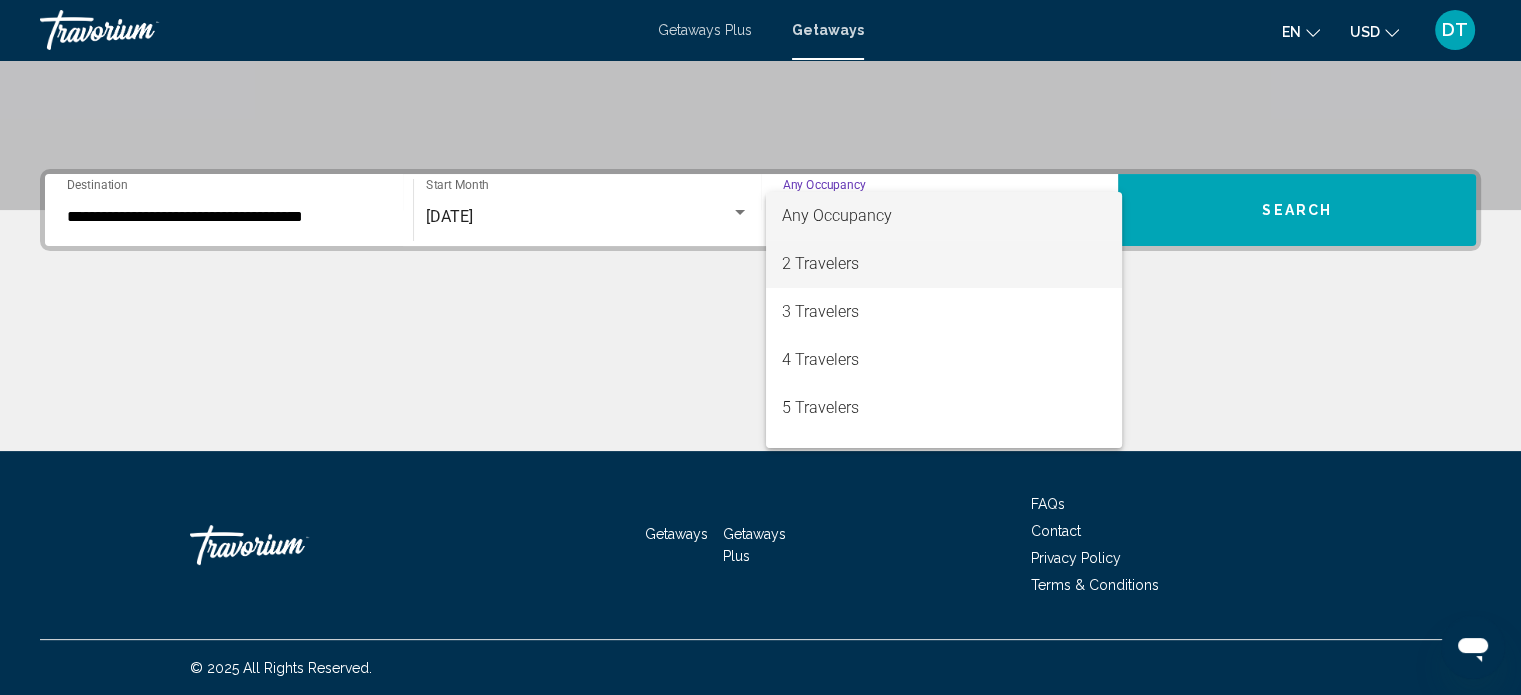click on "2 Travelers" at bounding box center [944, 264] 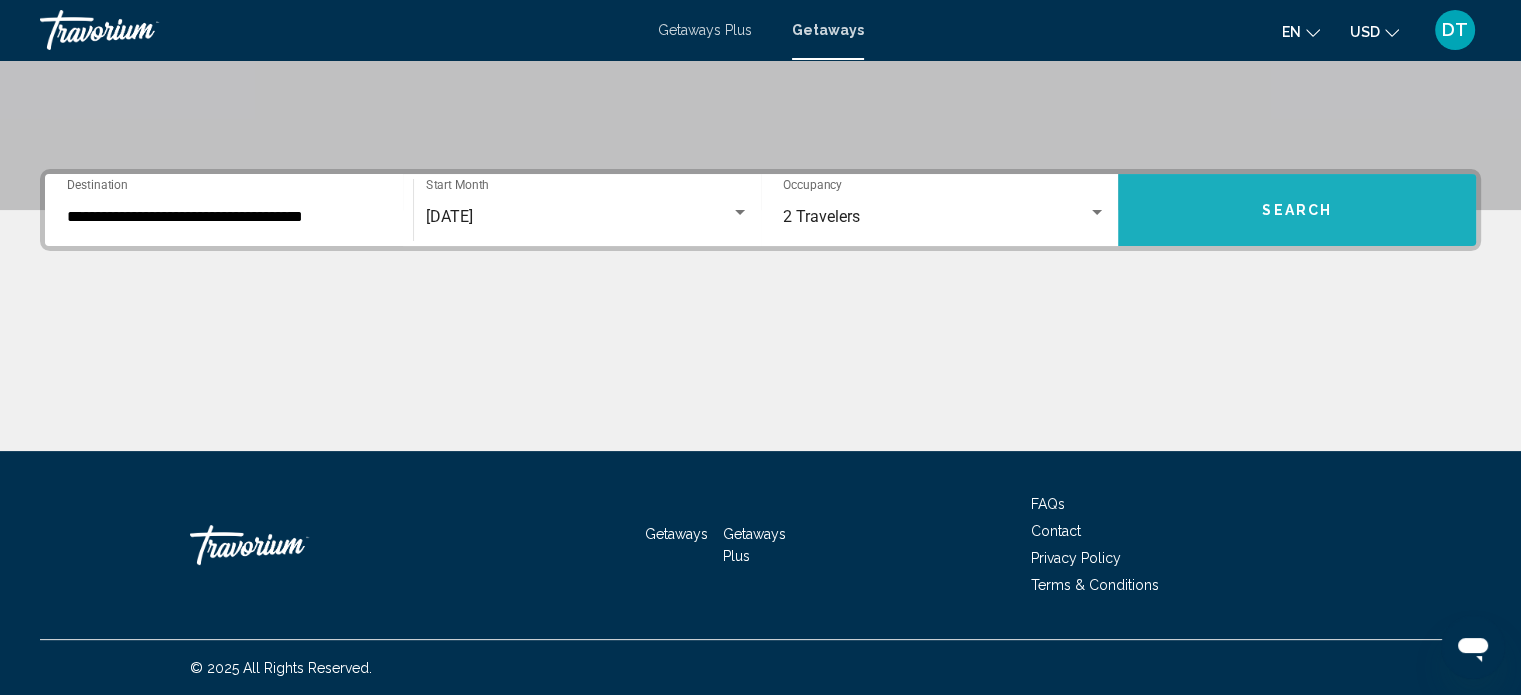 click on "Search" at bounding box center [1297, 211] 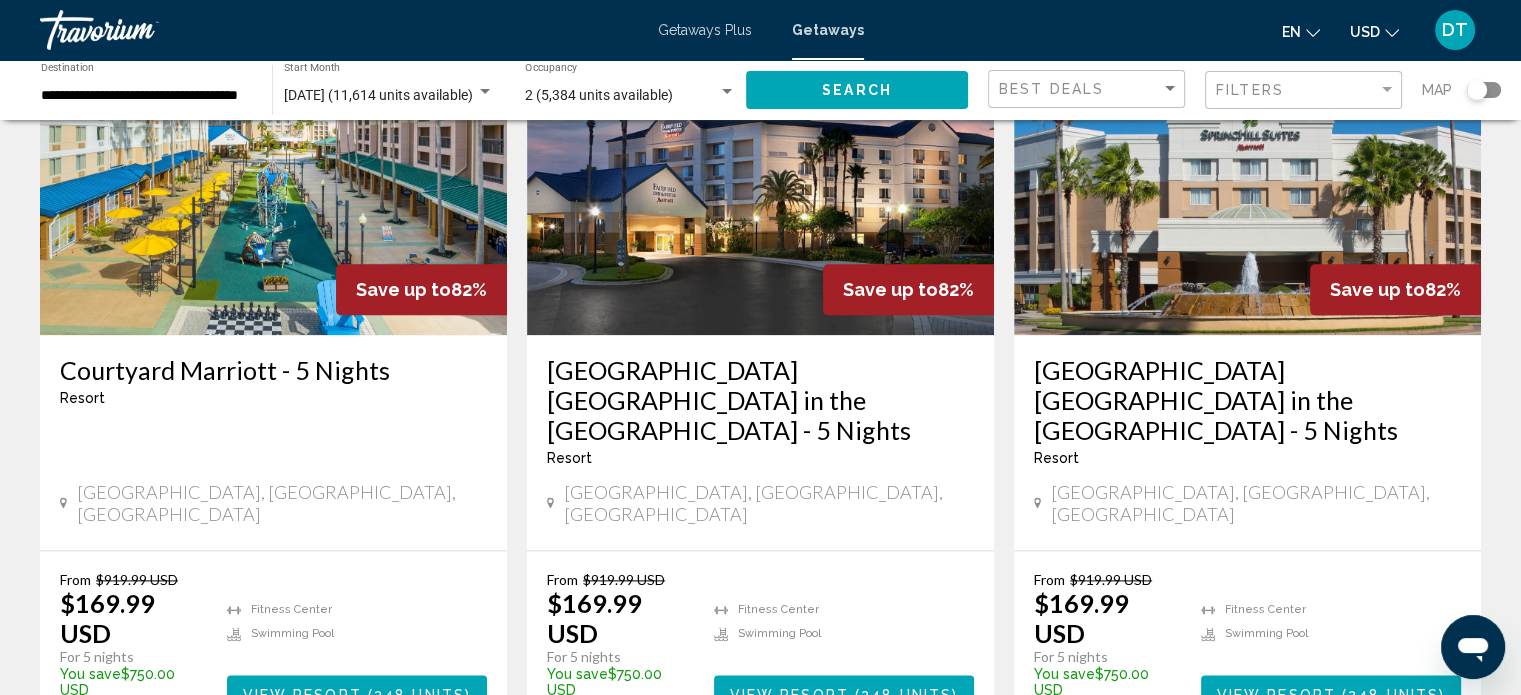 scroll, scrollTop: 2422, scrollLeft: 0, axis: vertical 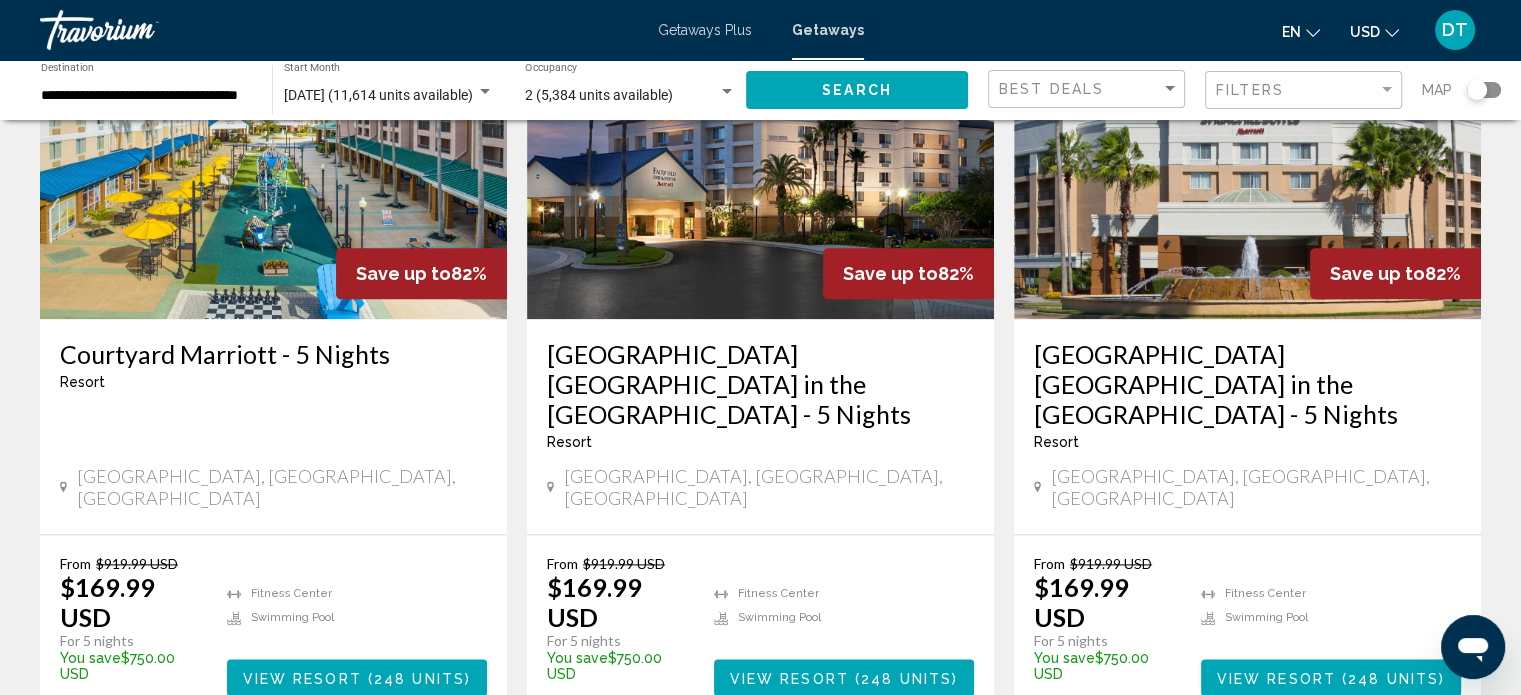 click on "2" at bounding box center [621, 776] 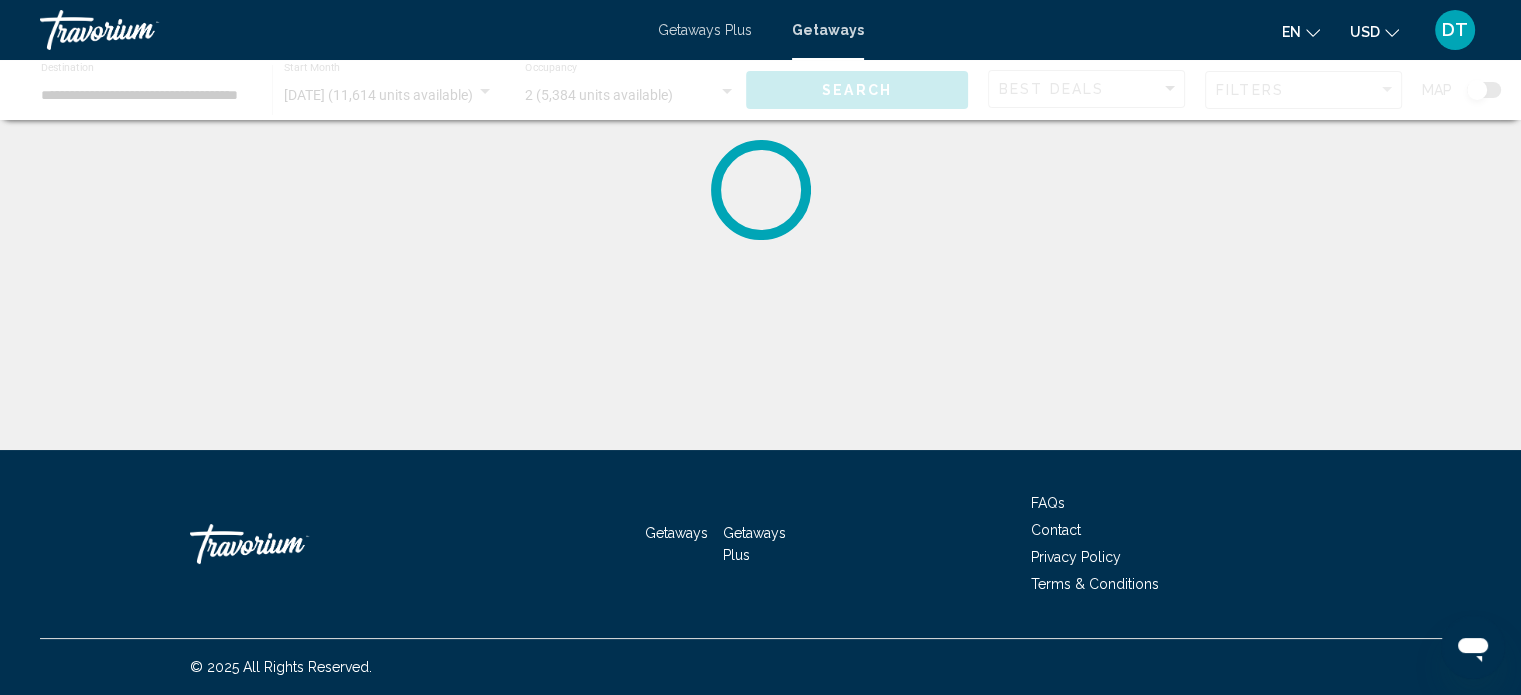 scroll, scrollTop: 0, scrollLeft: 0, axis: both 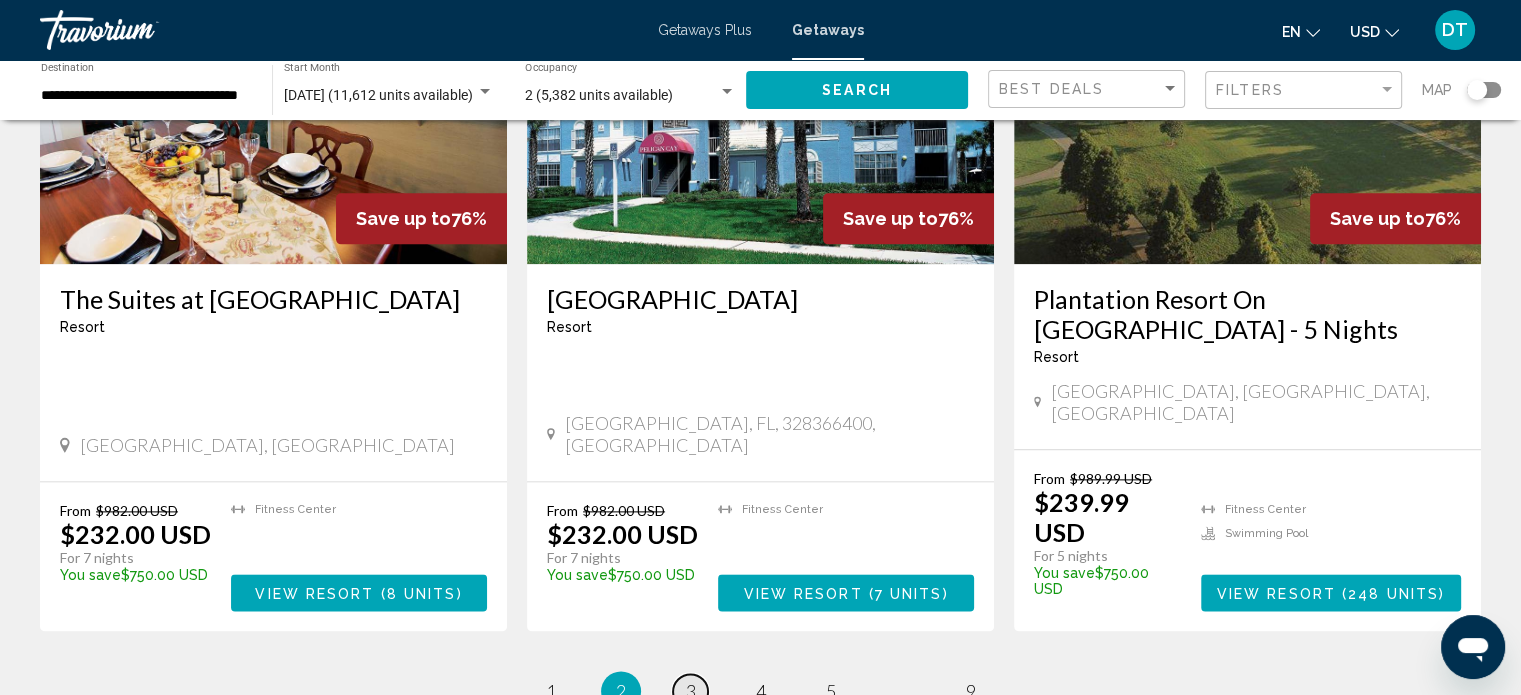click on "3" at bounding box center (691, 691) 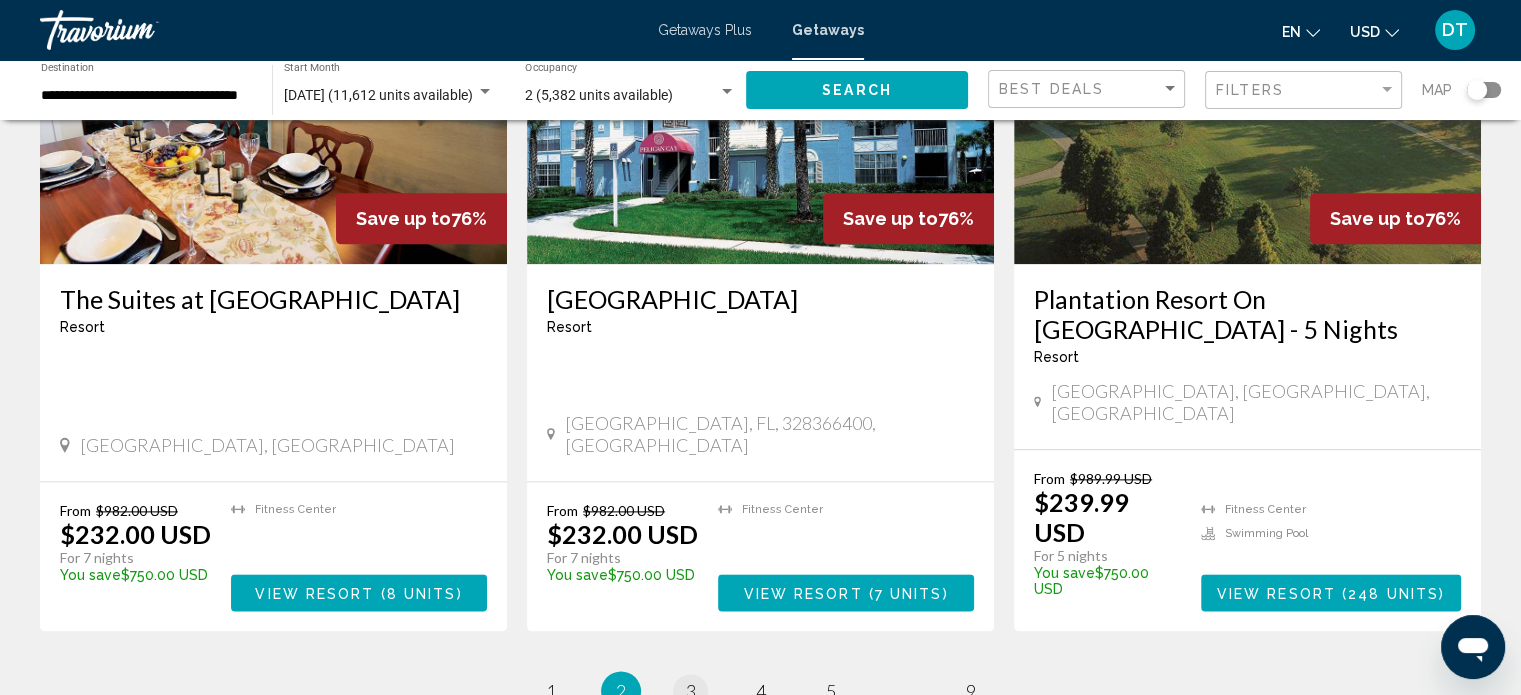 scroll, scrollTop: 0, scrollLeft: 0, axis: both 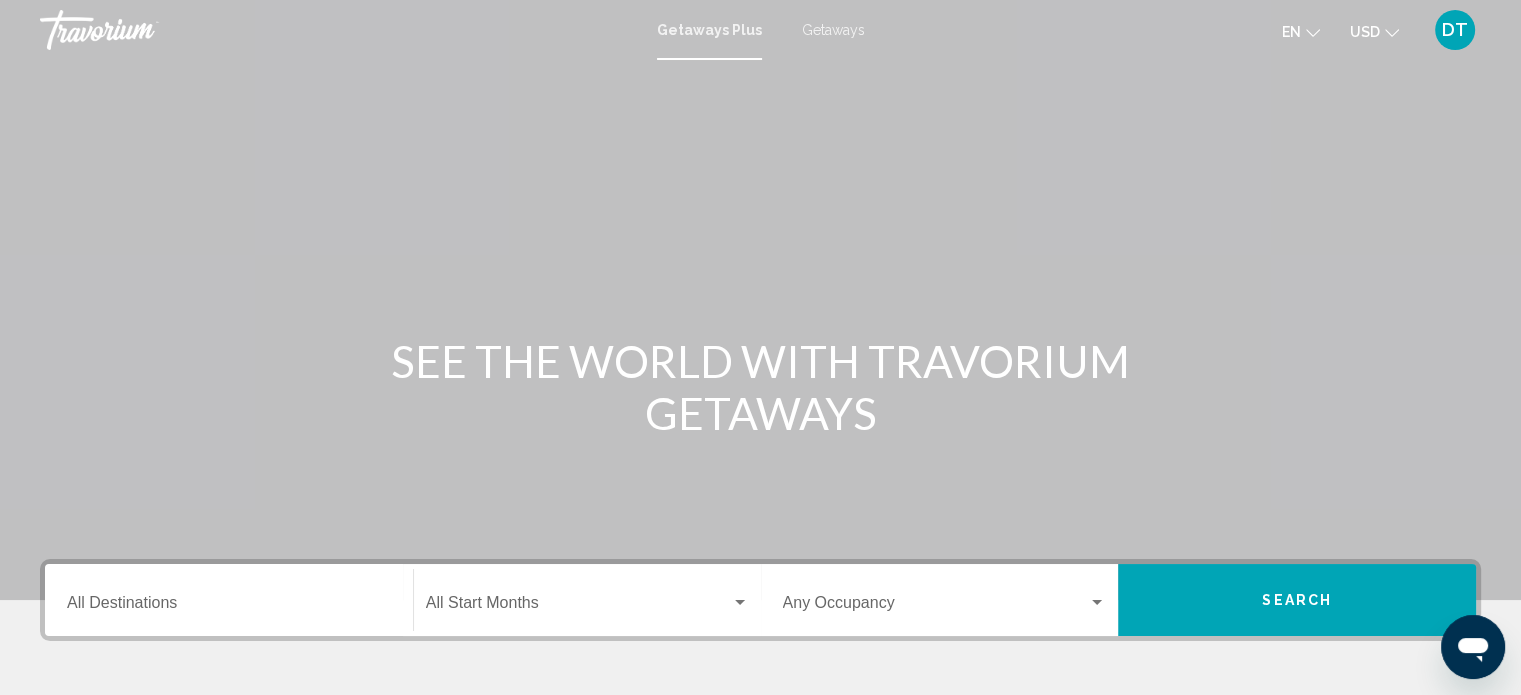 click on "Destination All Destinations" at bounding box center (229, 600) 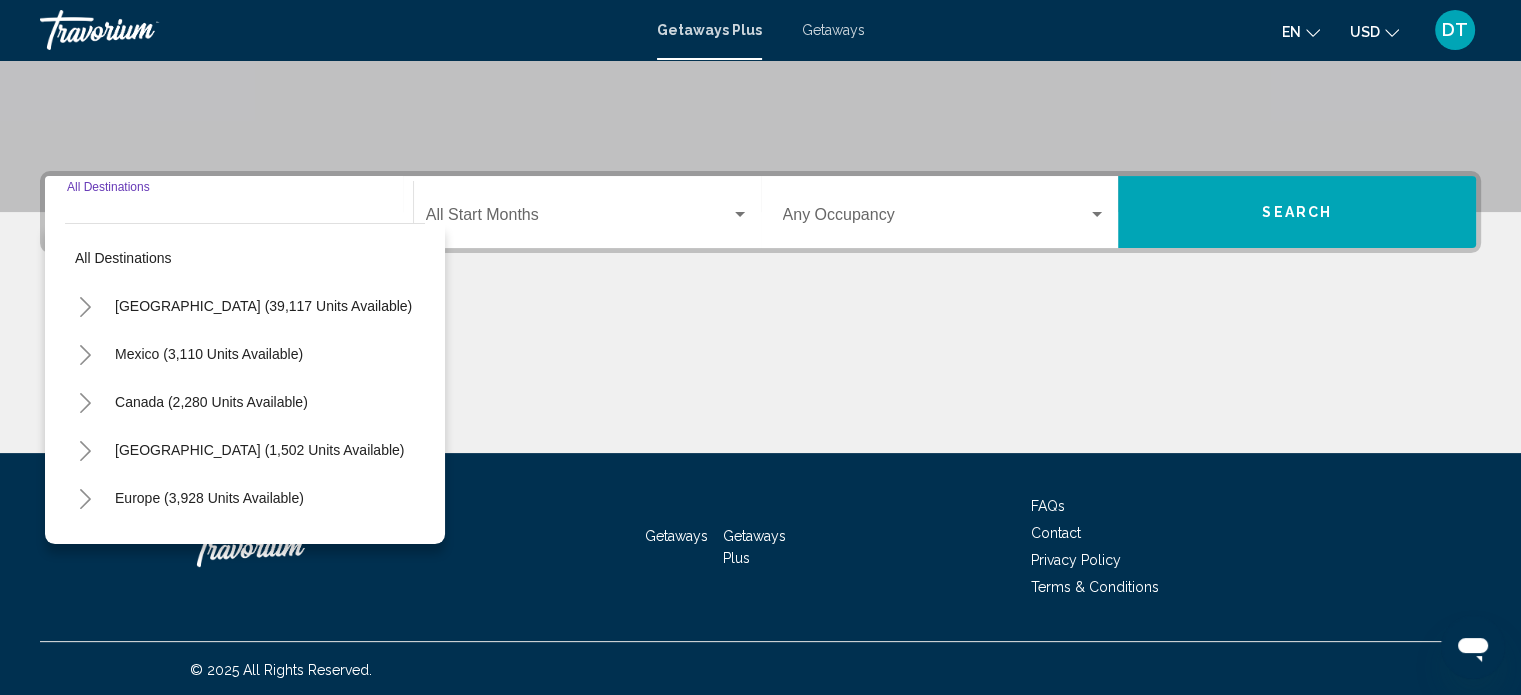 scroll, scrollTop: 390, scrollLeft: 0, axis: vertical 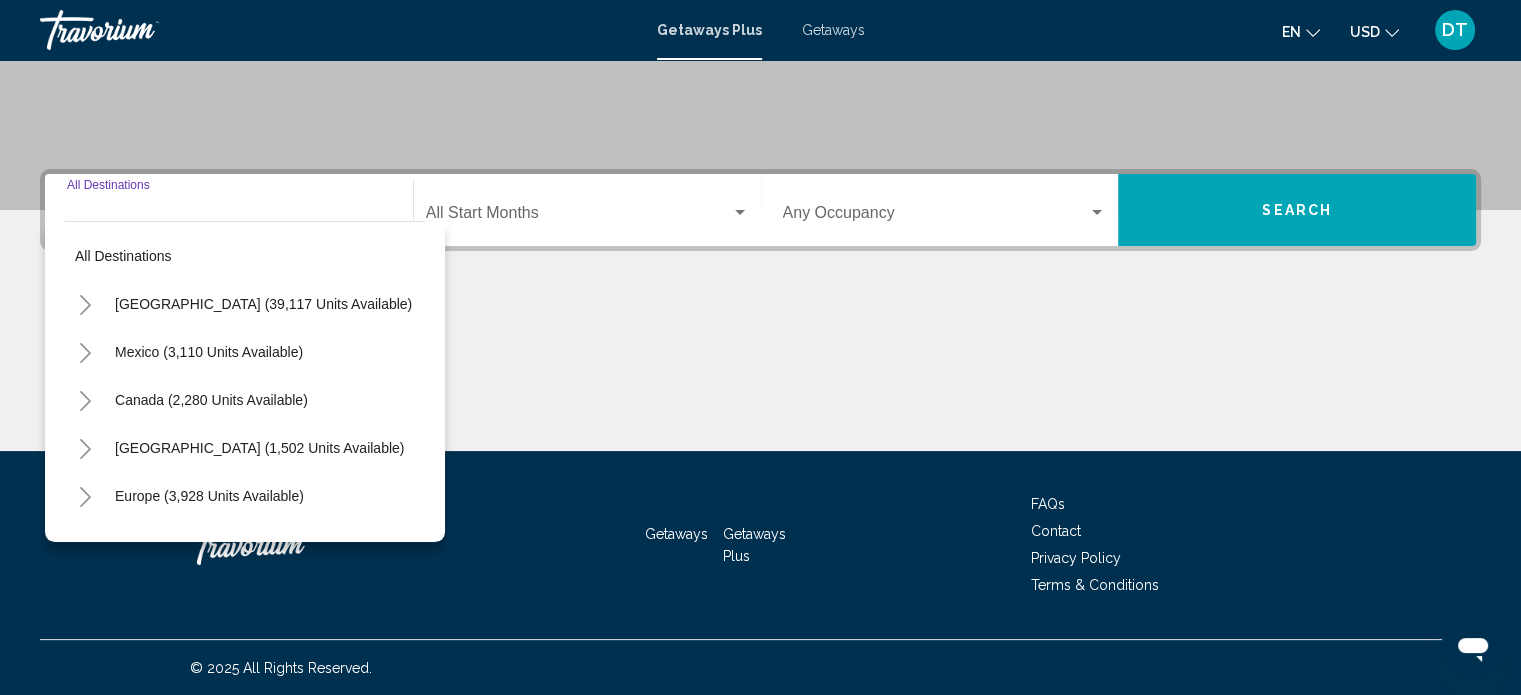 click on "Destination All Destinations" at bounding box center [229, 217] 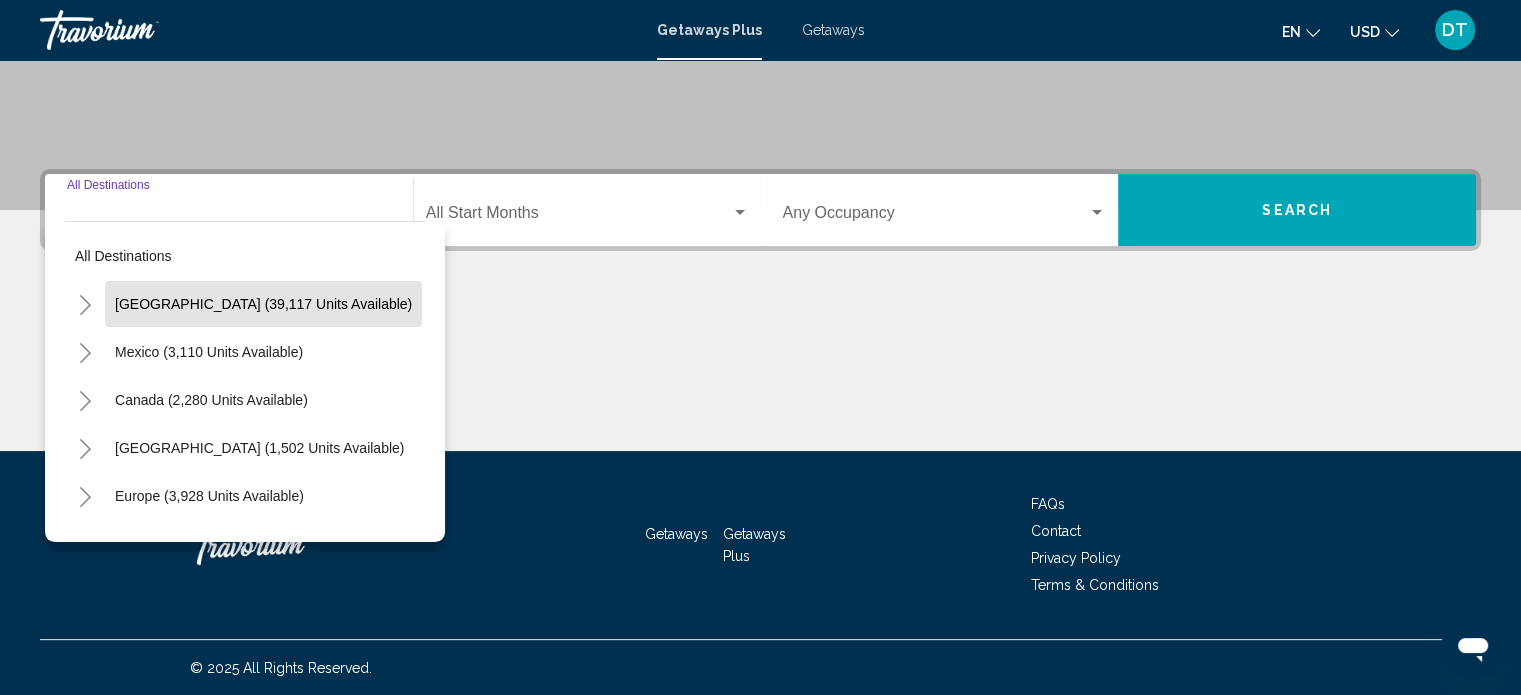 click on "[GEOGRAPHIC_DATA] (39,117 units available)" at bounding box center [209, 352] 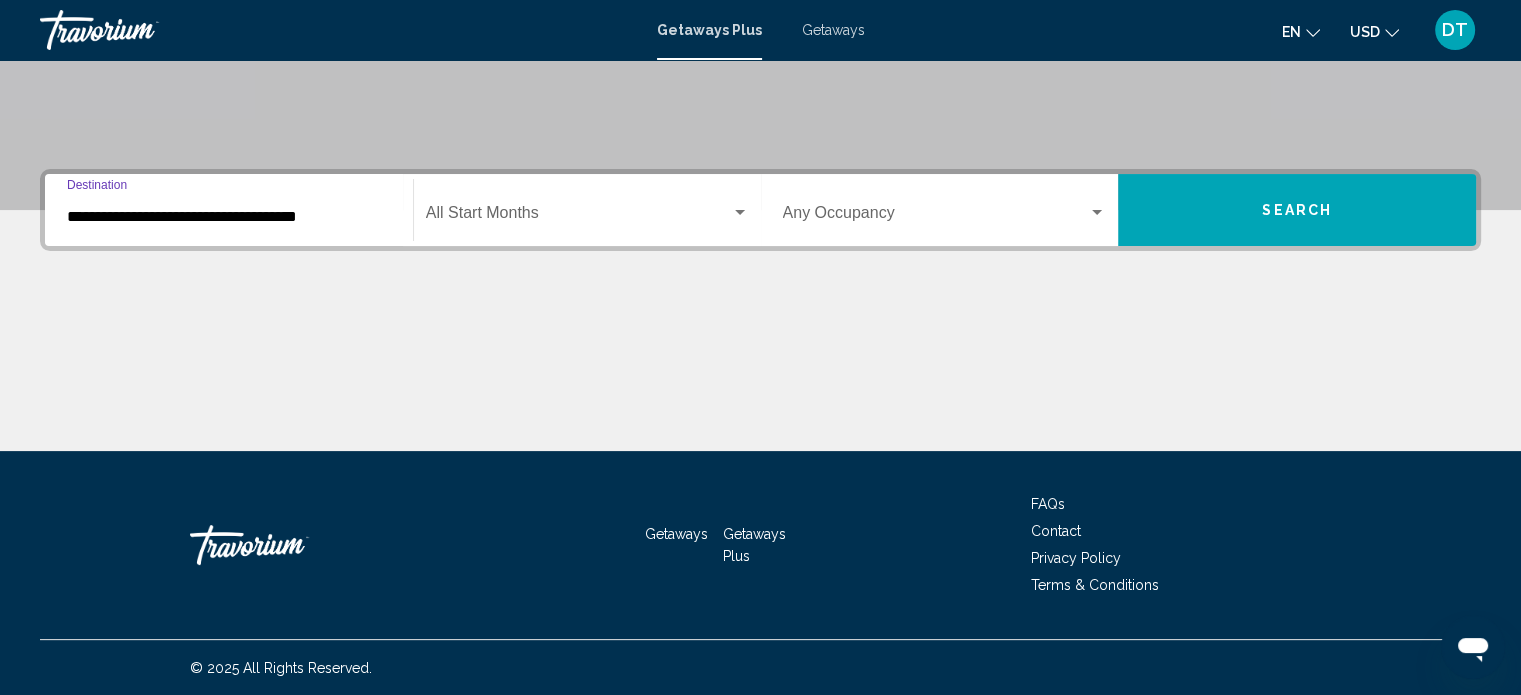 click at bounding box center [578, 217] 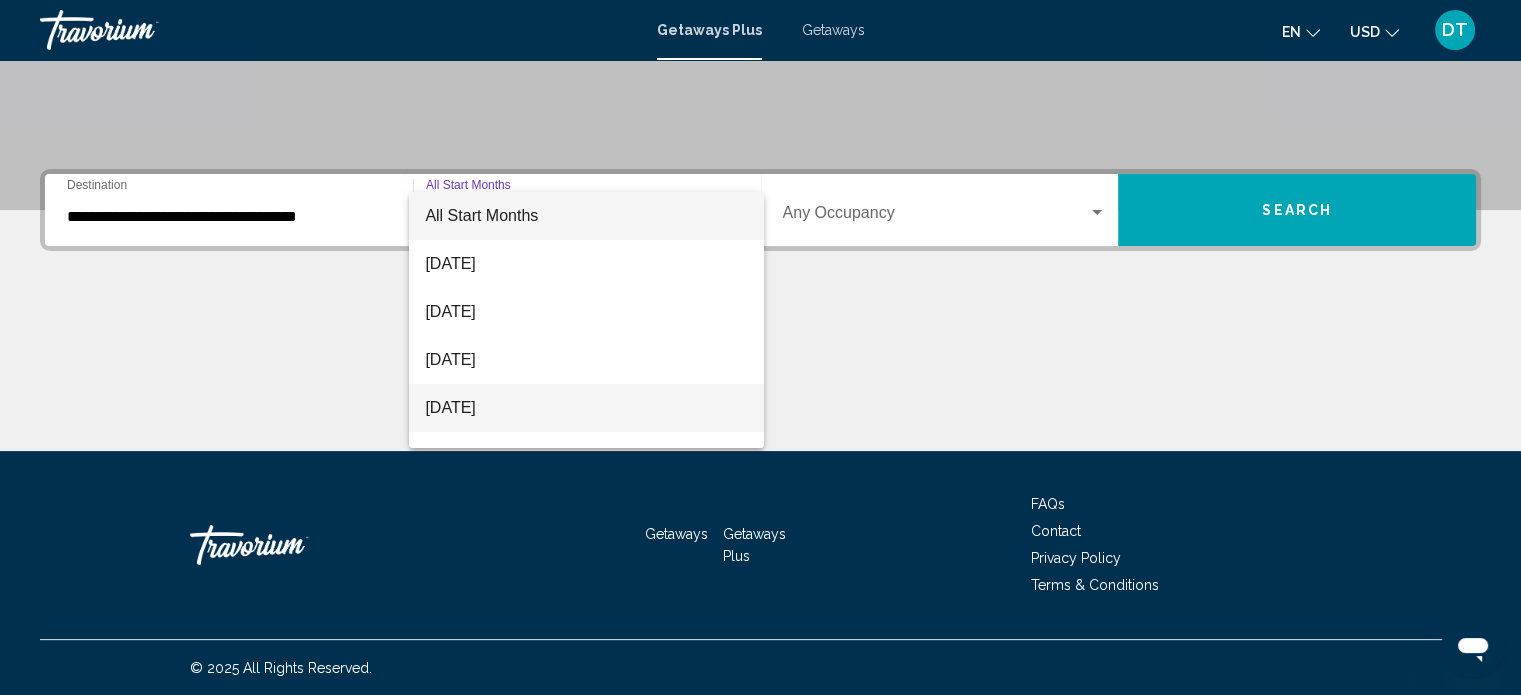 click on "[DATE]" at bounding box center (586, 408) 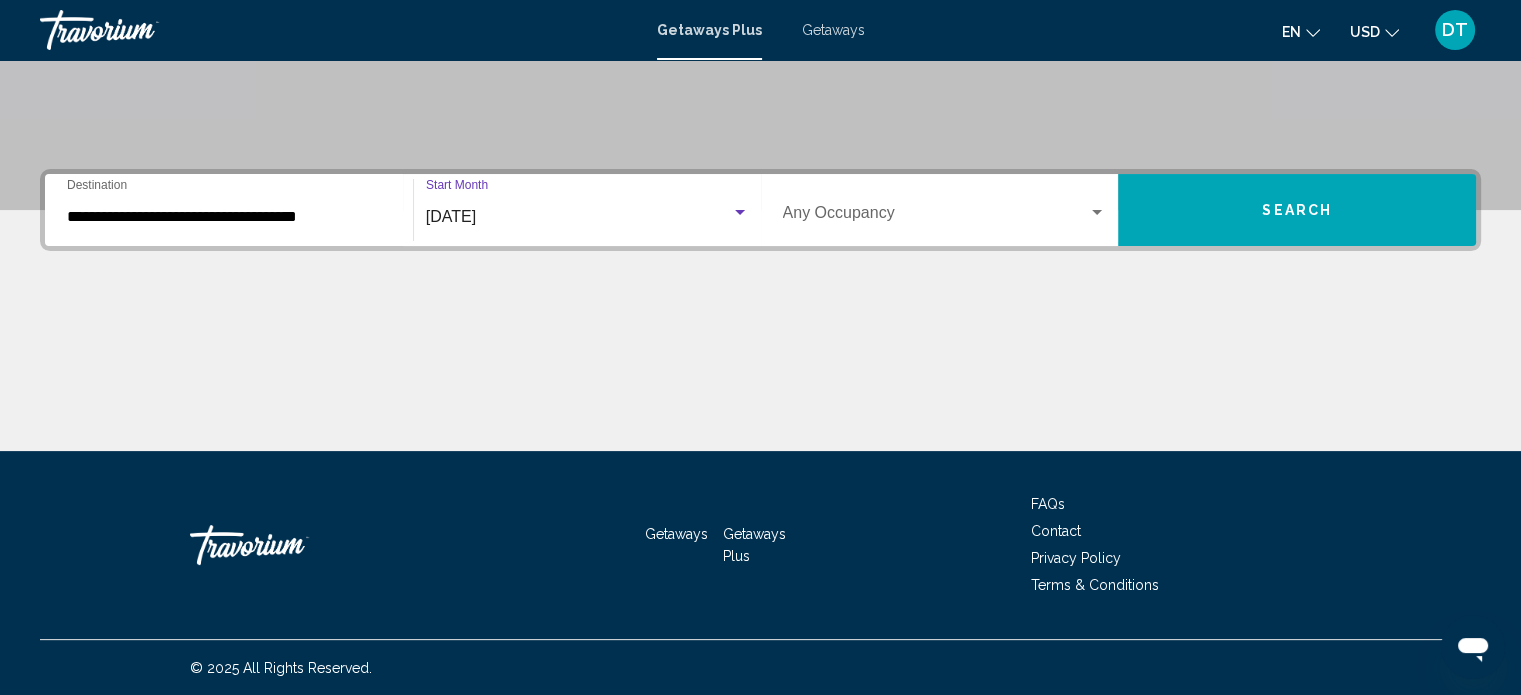 click on "Occupancy Any Occupancy" at bounding box center (945, 210) 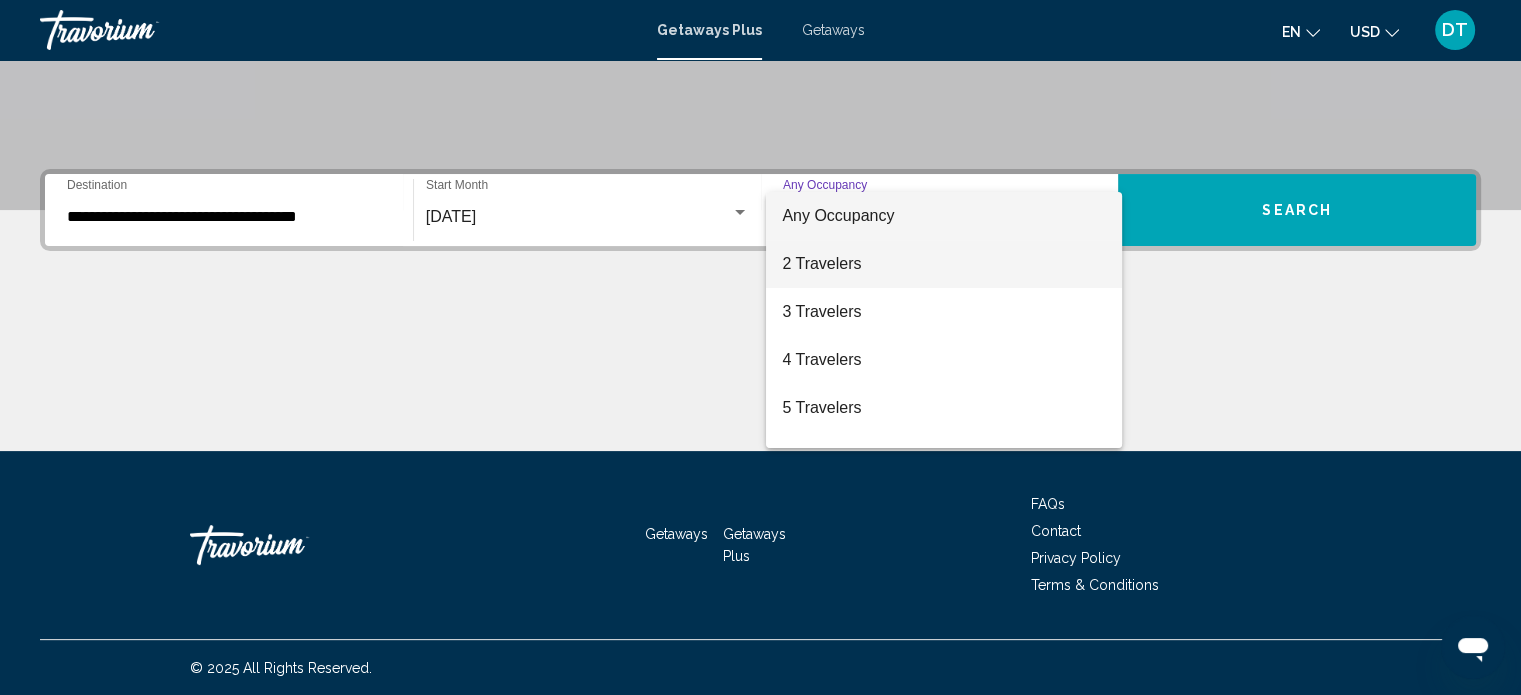 click on "2 Travelers" at bounding box center [944, 264] 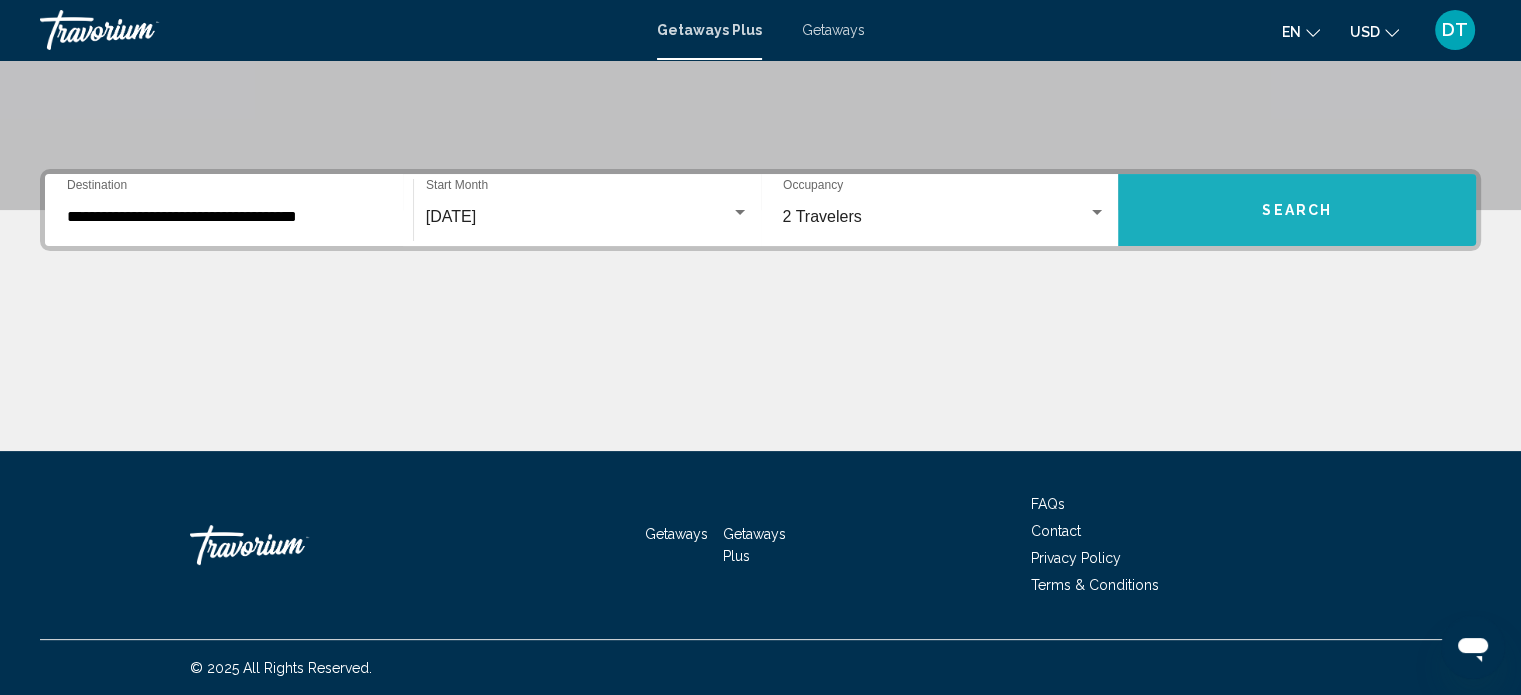 click on "Search" at bounding box center [1297, 210] 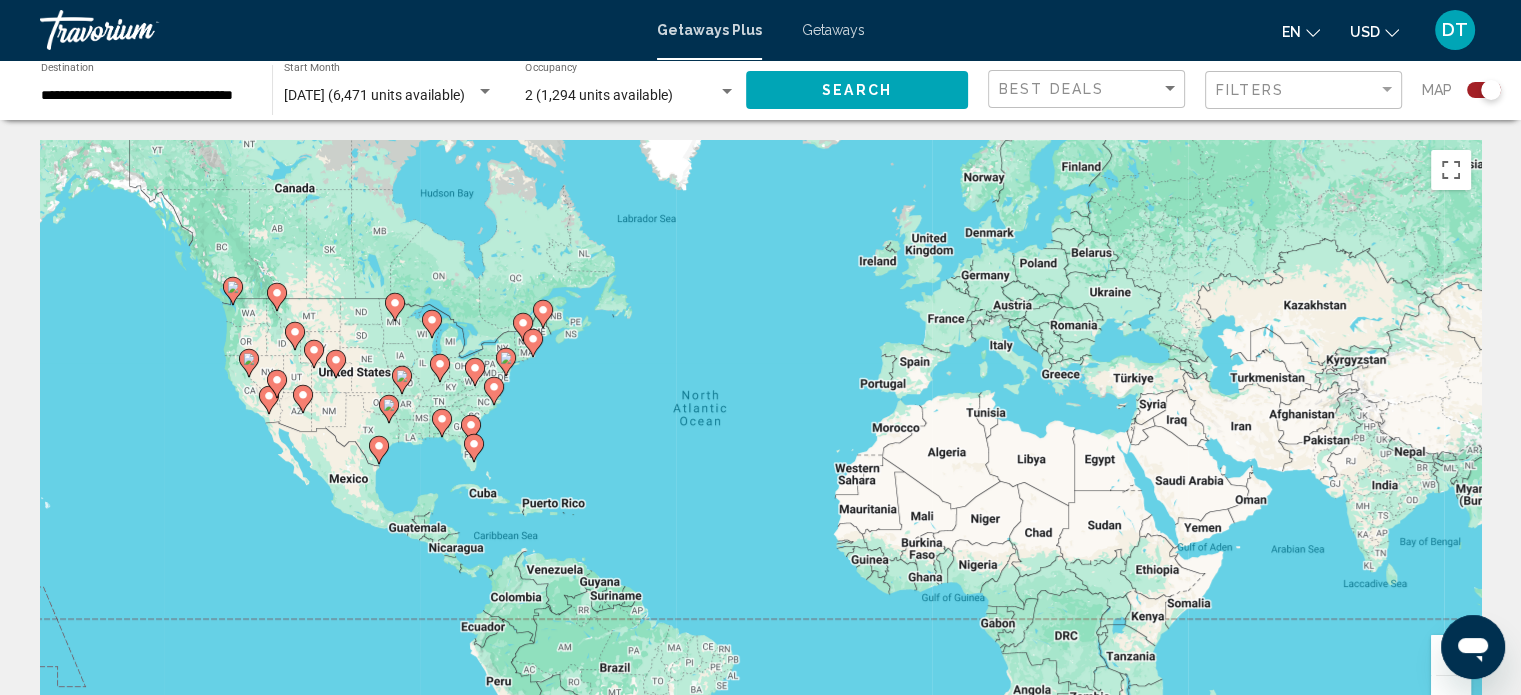 click 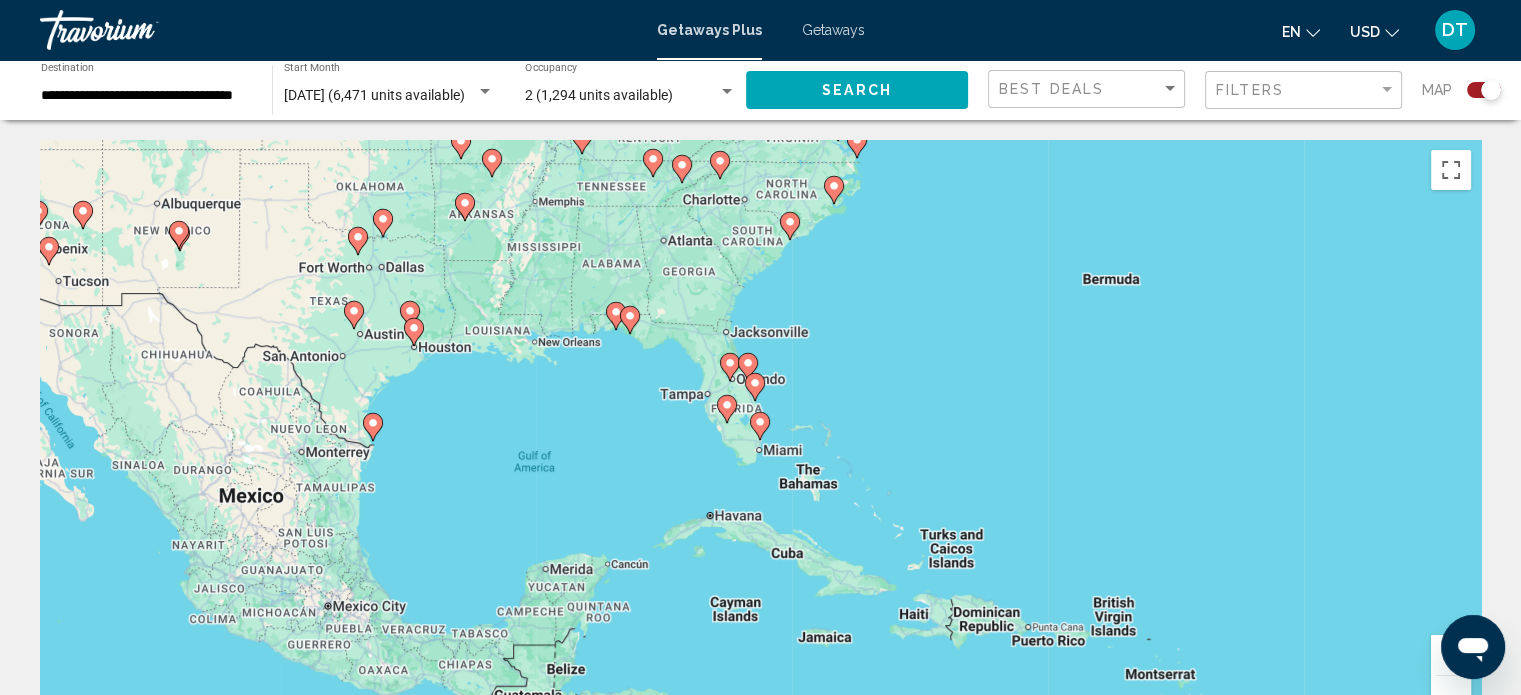 click 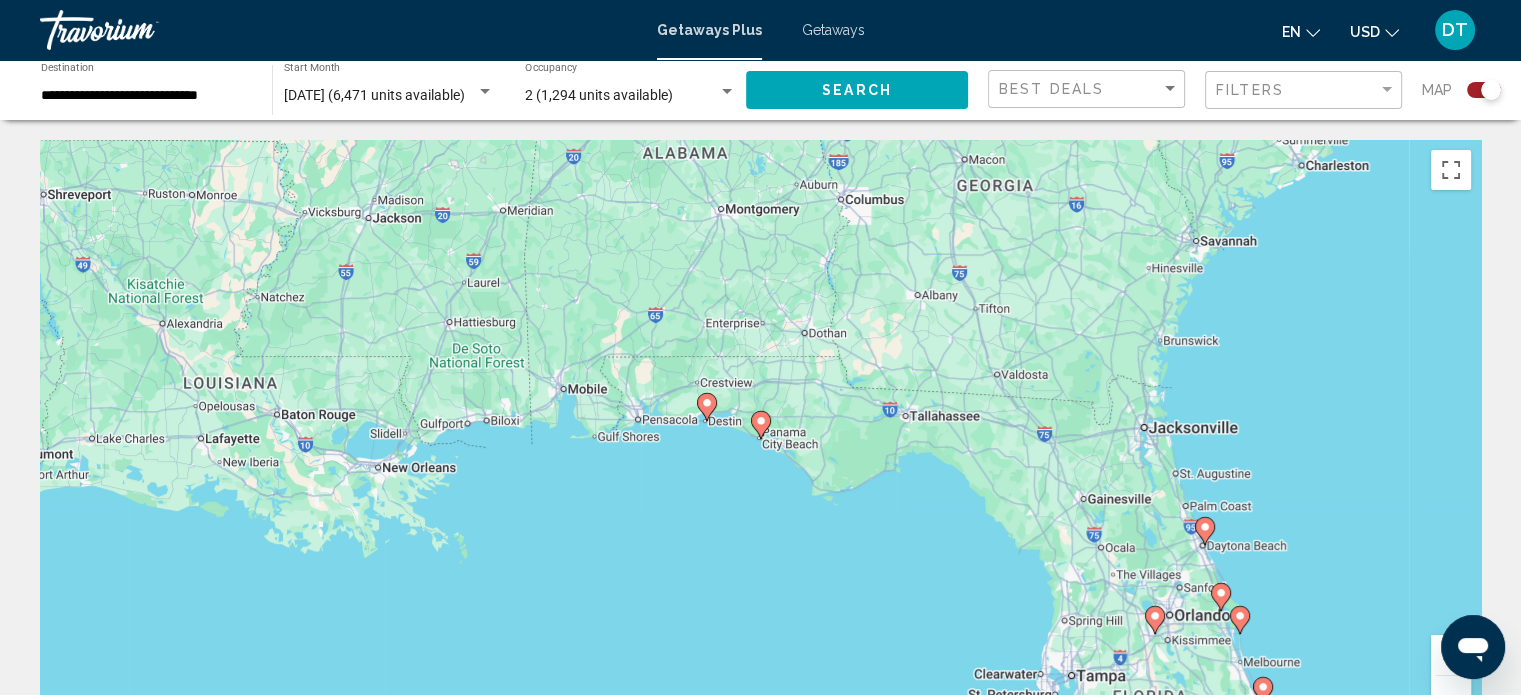 scroll, scrollTop: 0, scrollLeft: 0, axis: both 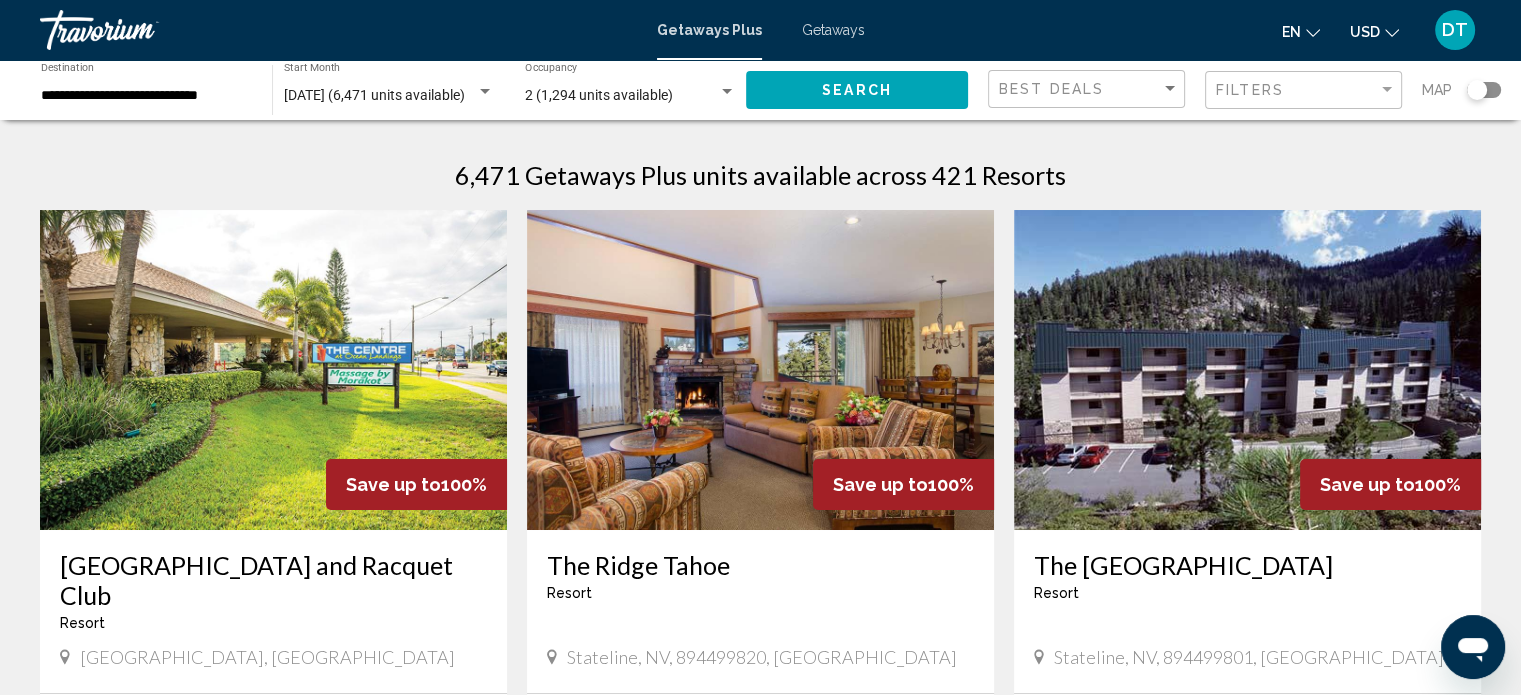 click 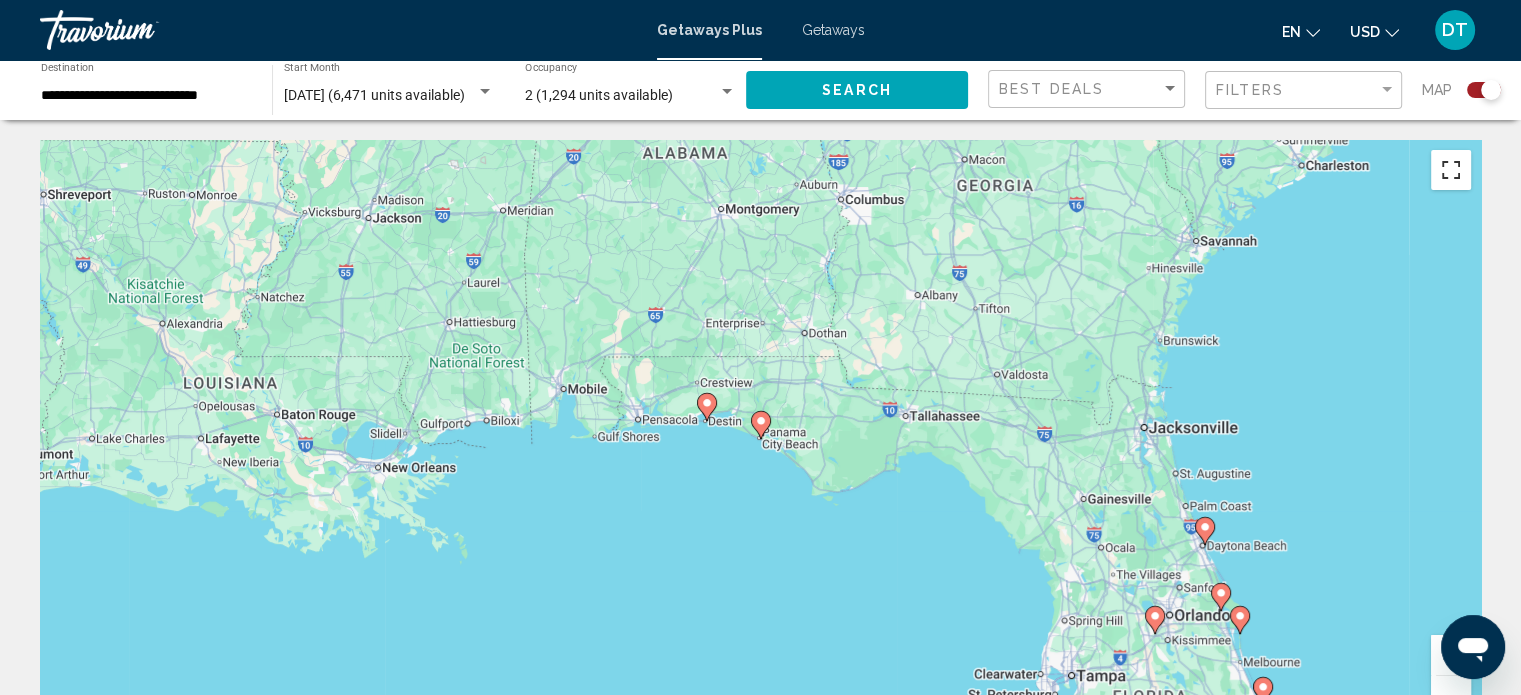 click at bounding box center [1451, 170] 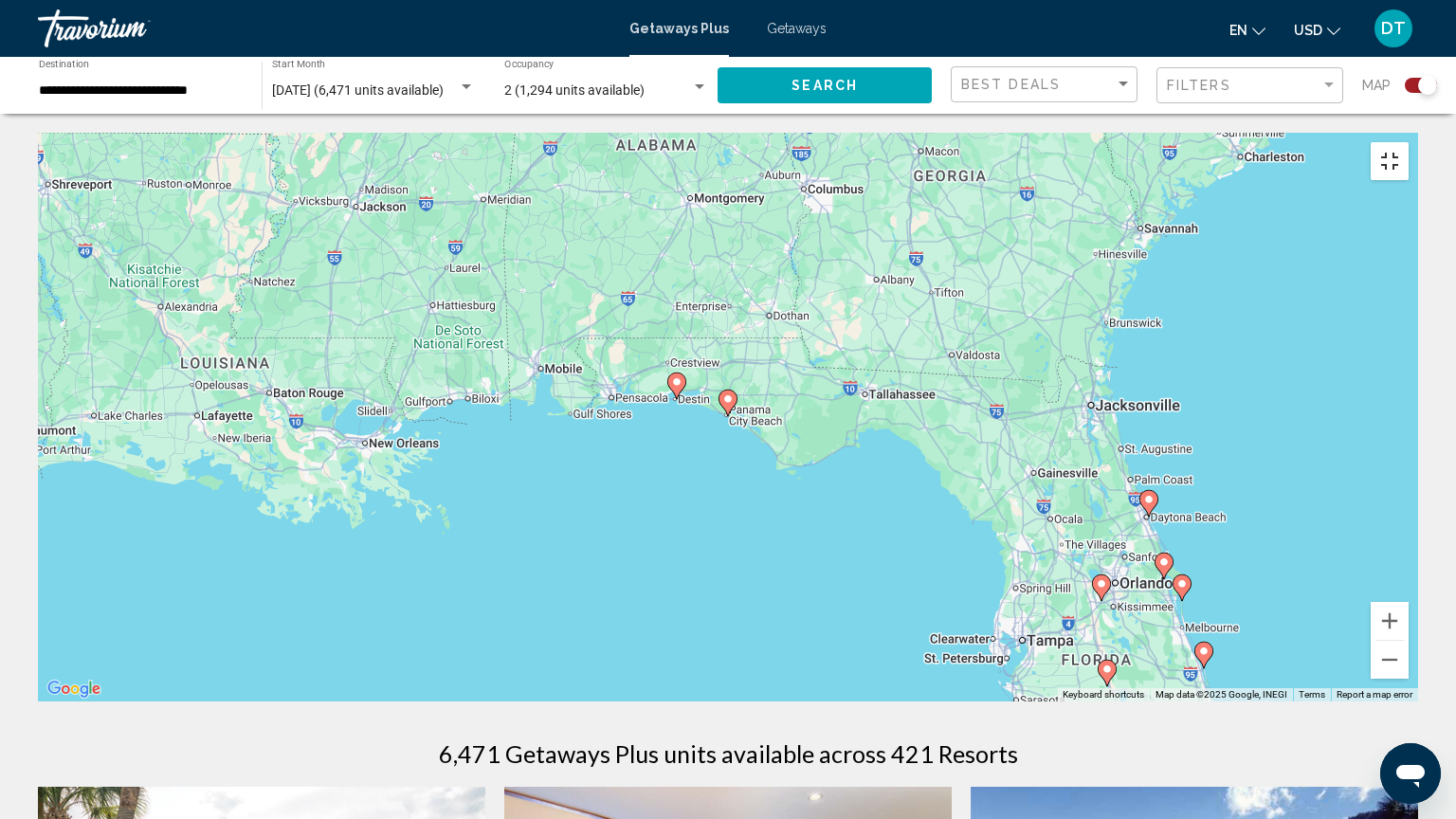 click at bounding box center [1390, 161] 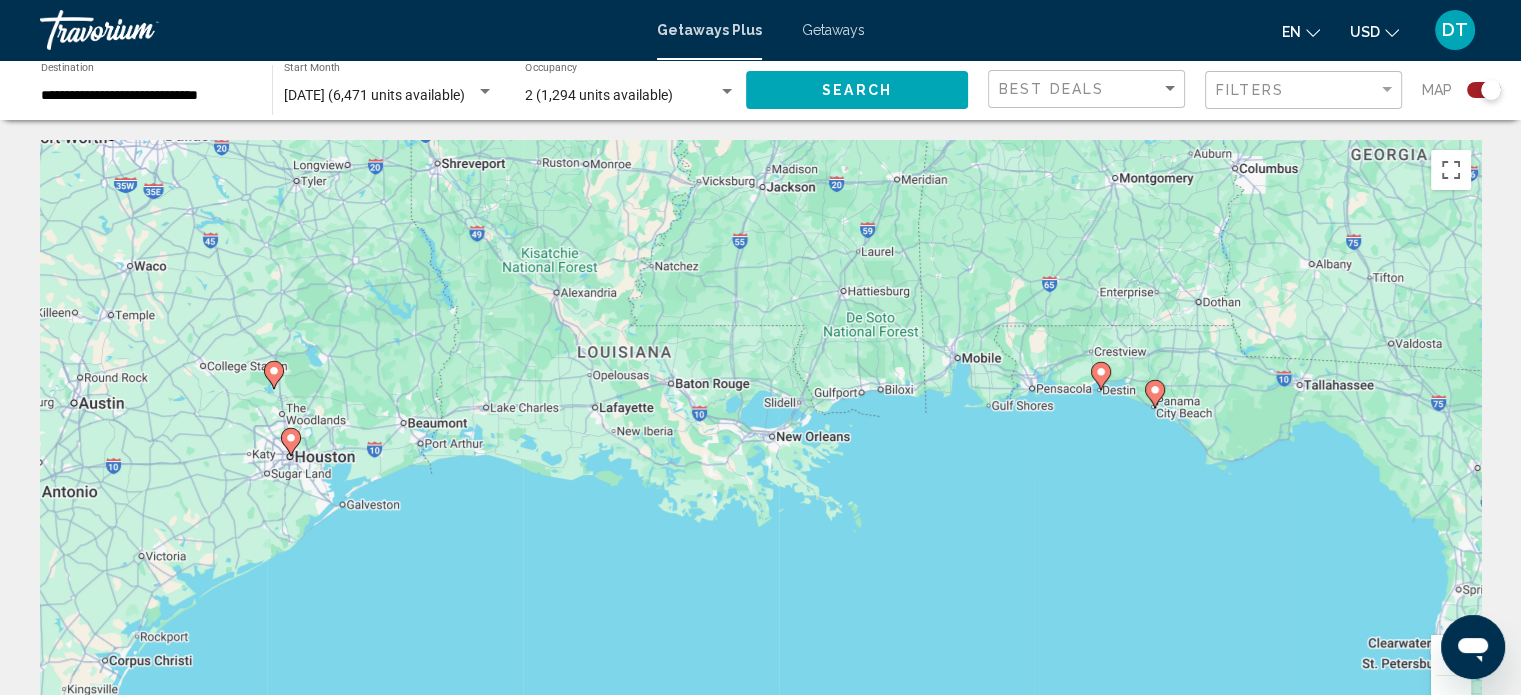 drag, startPoint x: 487, startPoint y: 280, endPoint x: 660, endPoint y: 322, distance: 178.02528 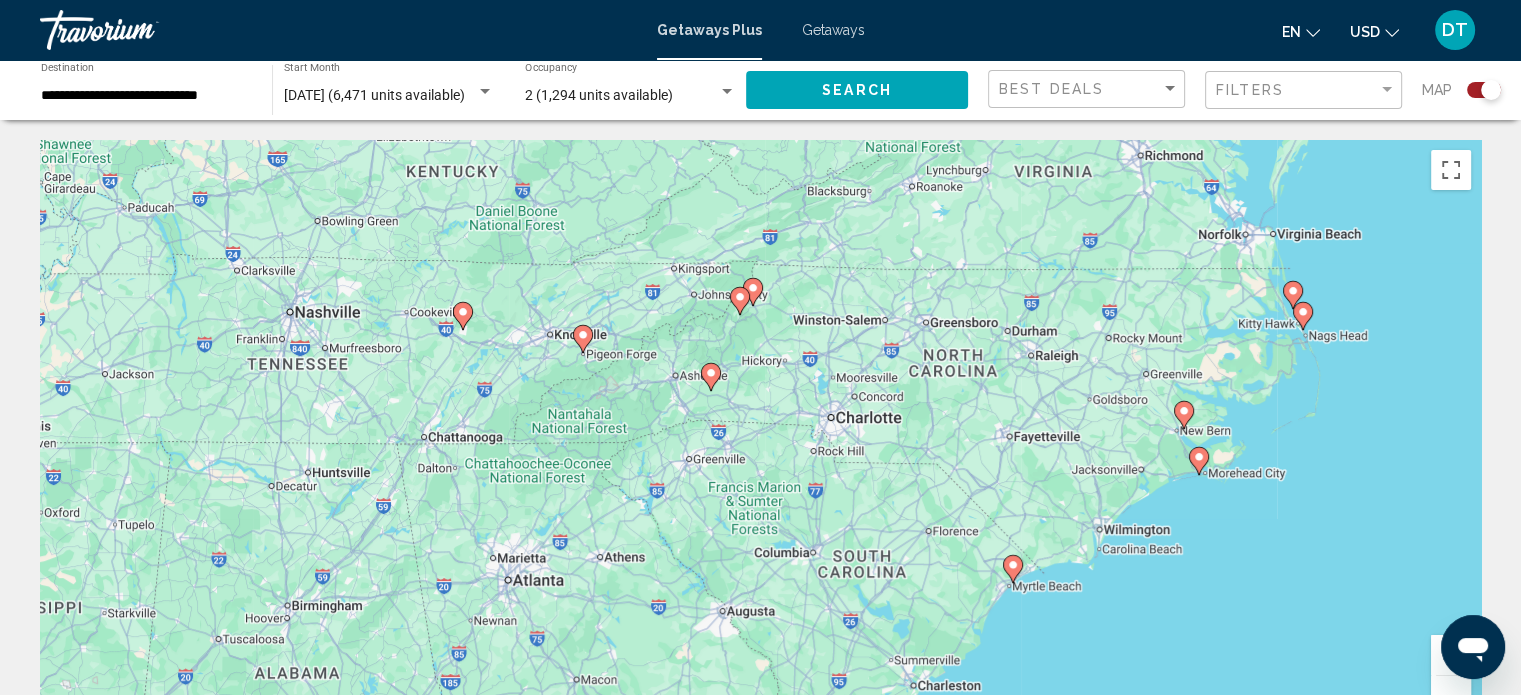 drag, startPoint x: 316, startPoint y: 251, endPoint x: 908, endPoint y: 517, distance: 649.01465 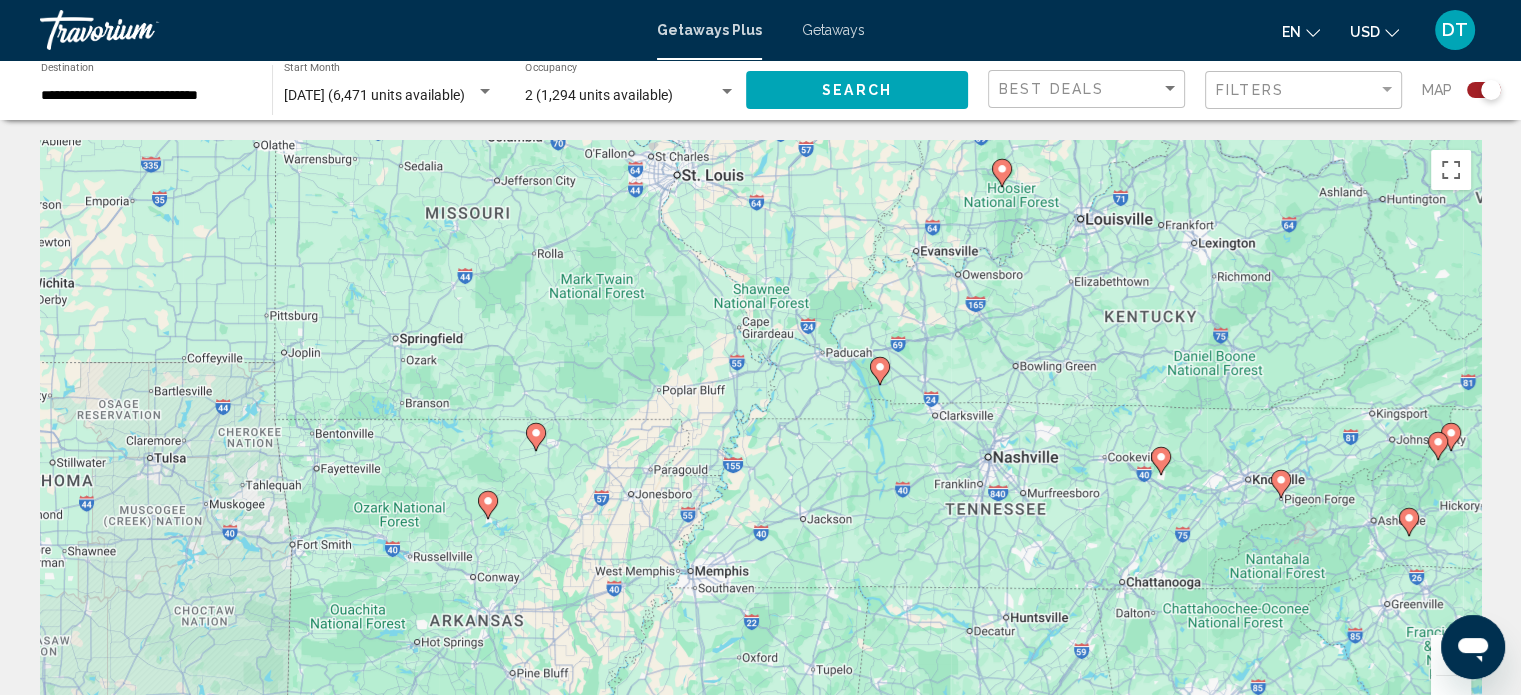 drag, startPoint x: 634, startPoint y: 294, endPoint x: 1342, endPoint y: 452, distance: 725.4158 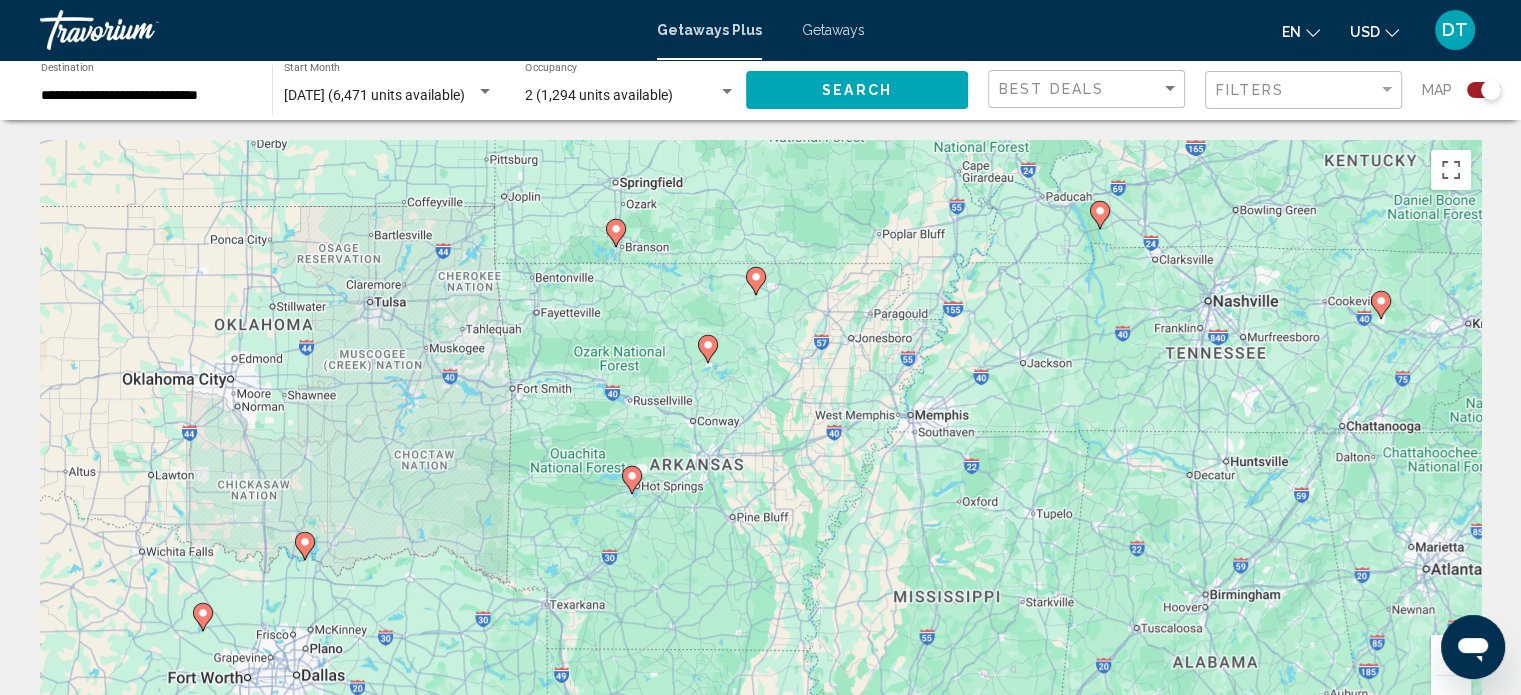 drag, startPoint x: 534, startPoint y: 447, endPoint x: 756, endPoint y: 291, distance: 271.33005 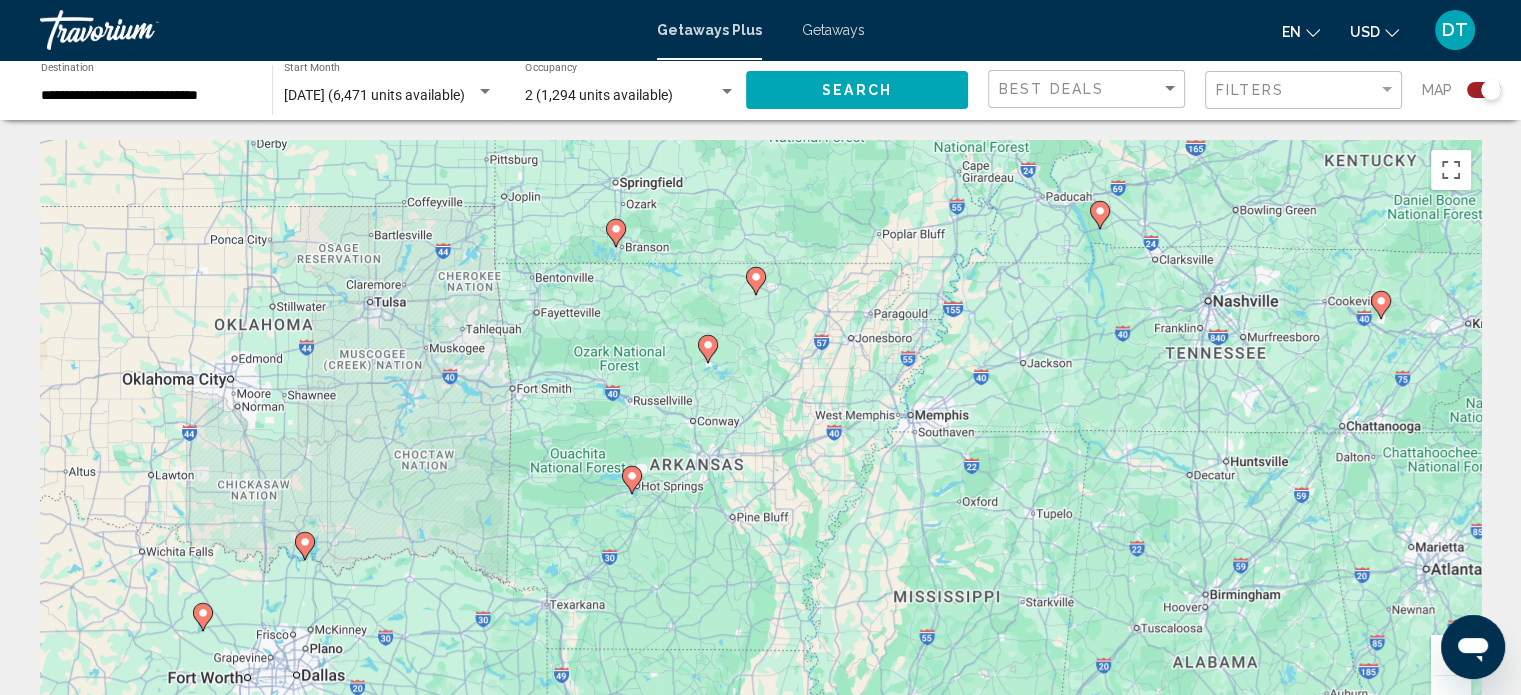 click 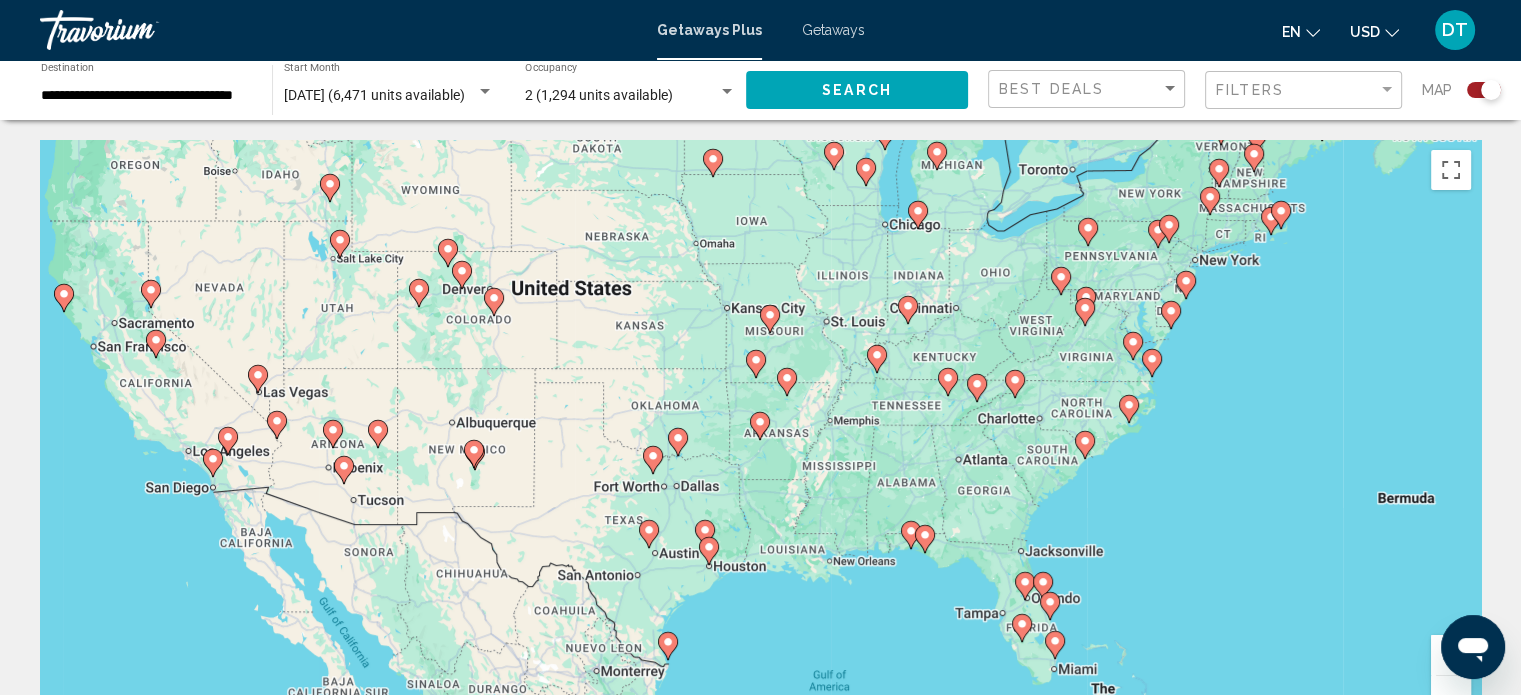 click 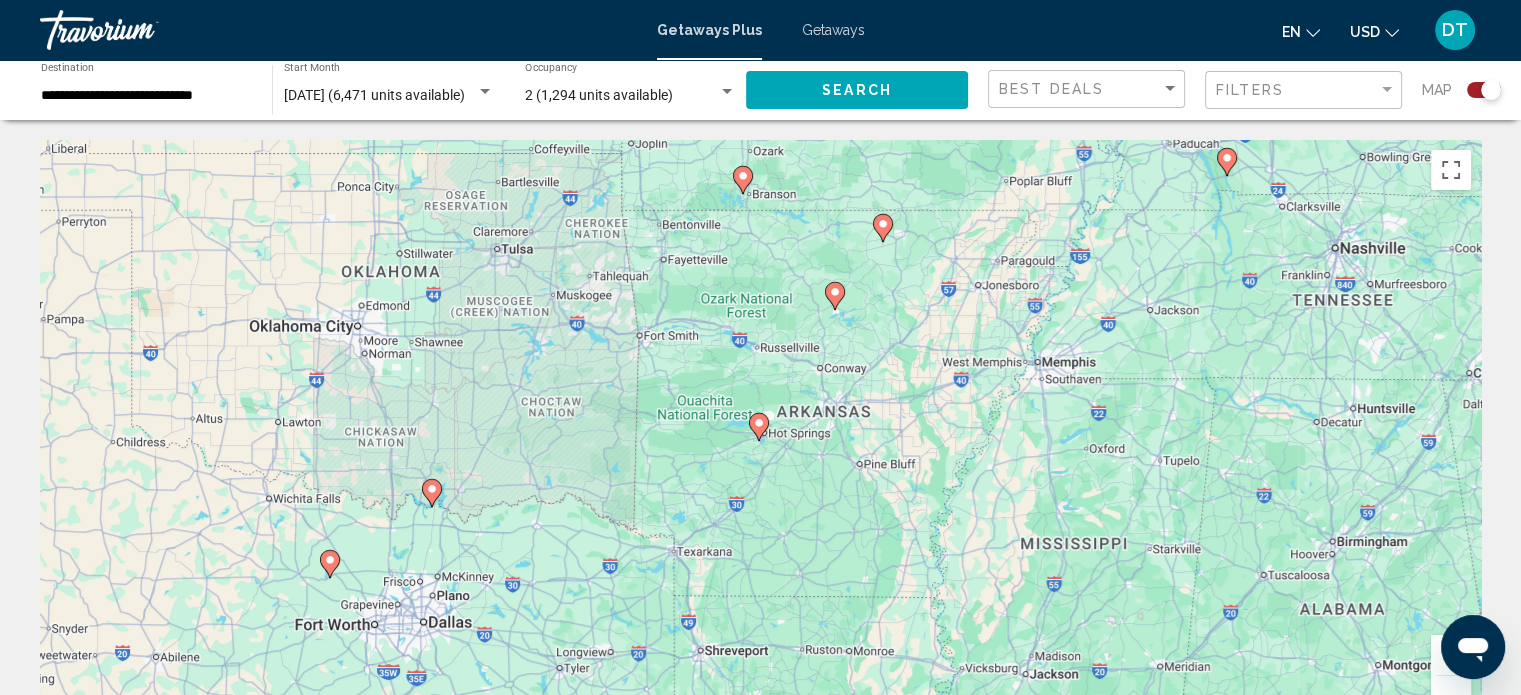 click 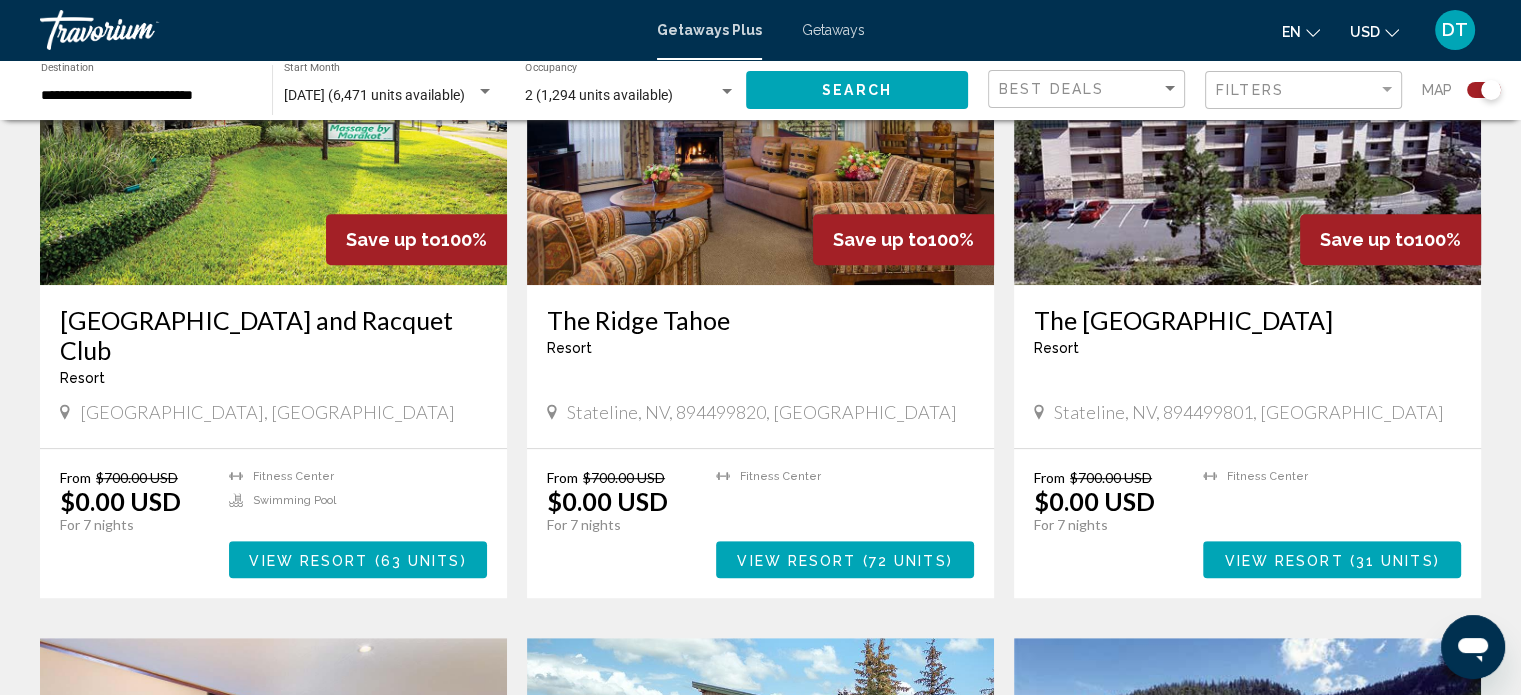 scroll, scrollTop: 860, scrollLeft: 0, axis: vertical 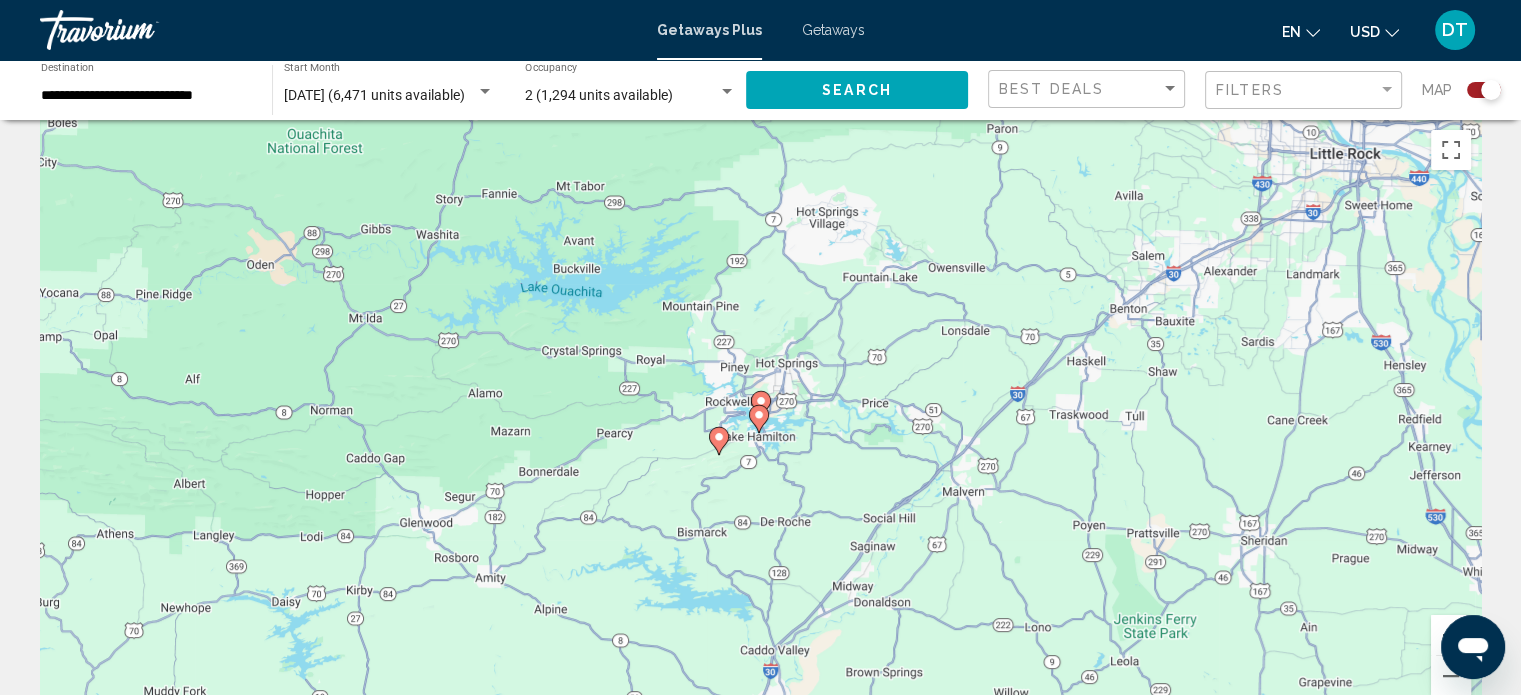 click 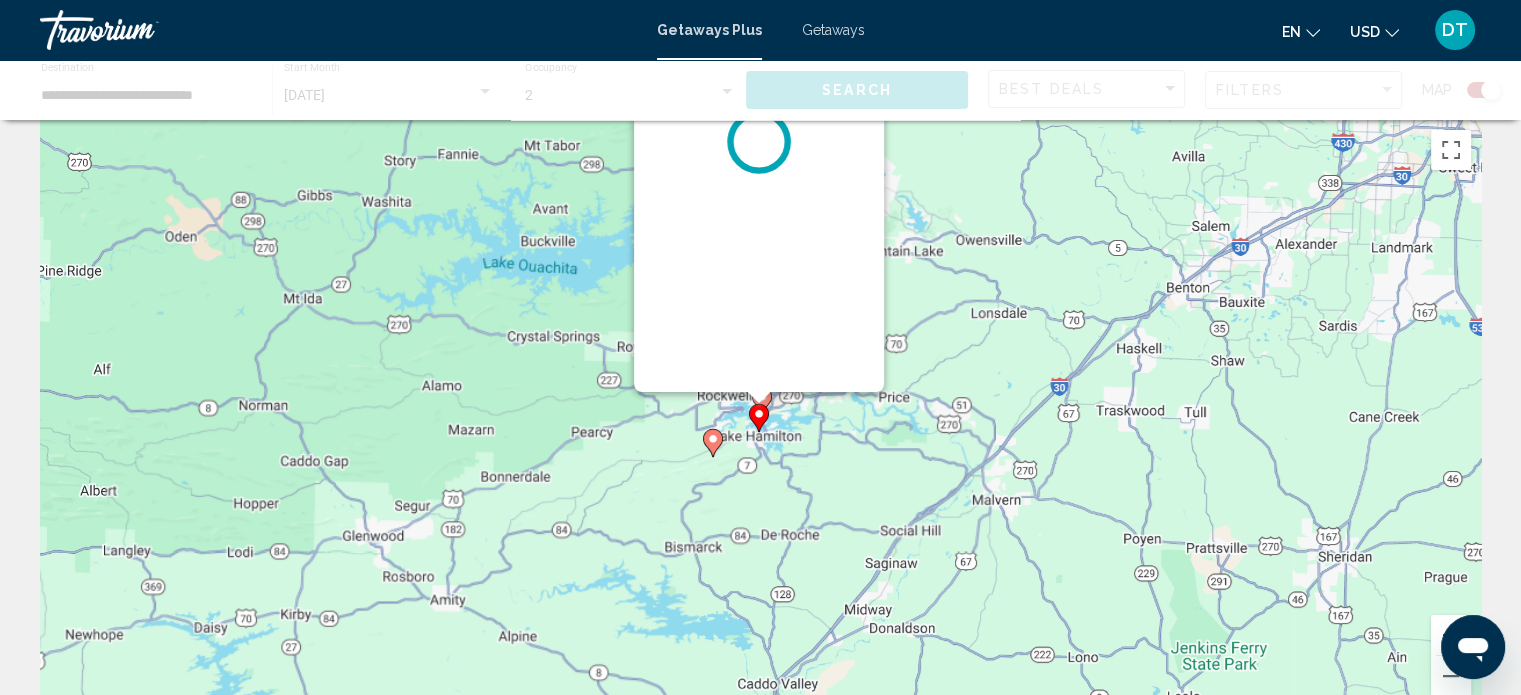 scroll, scrollTop: 0, scrollLeft: 0, axis: both 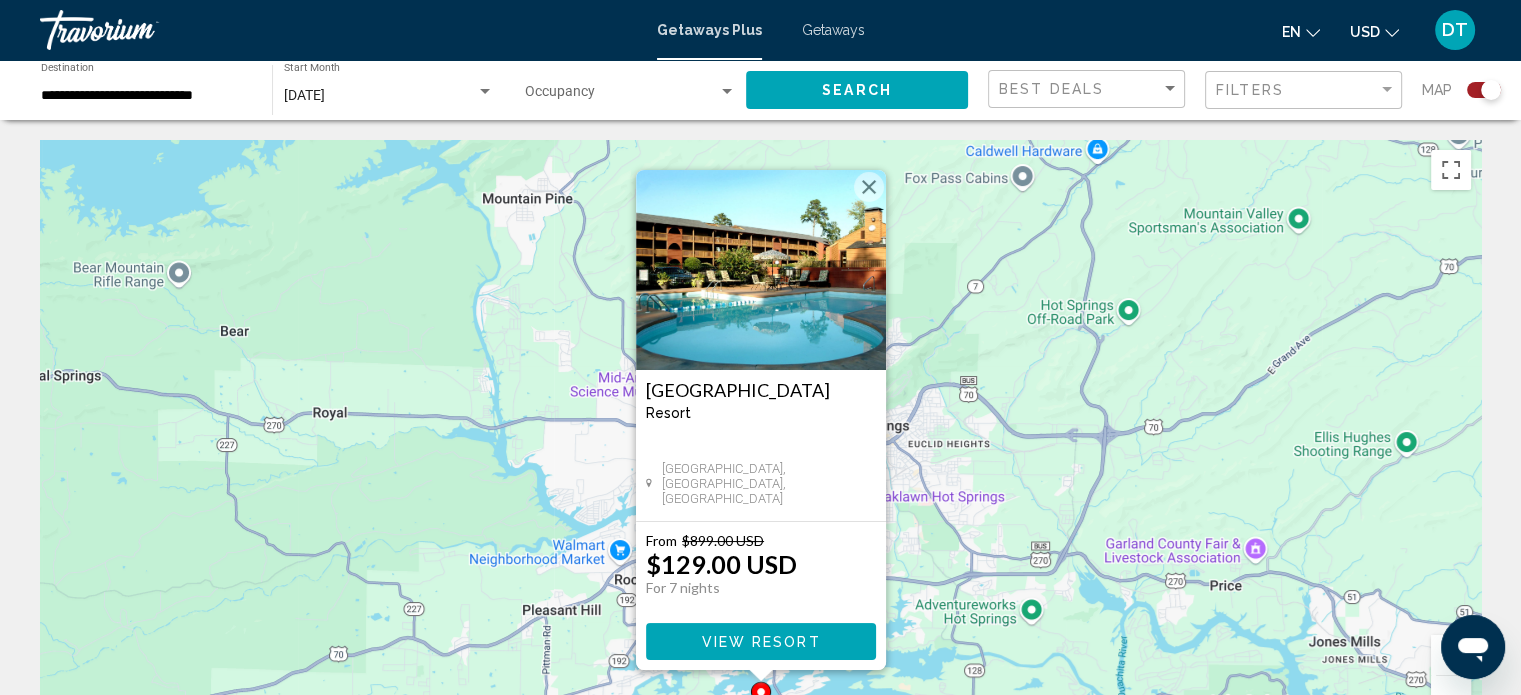 click at bounding box center [869, 187] 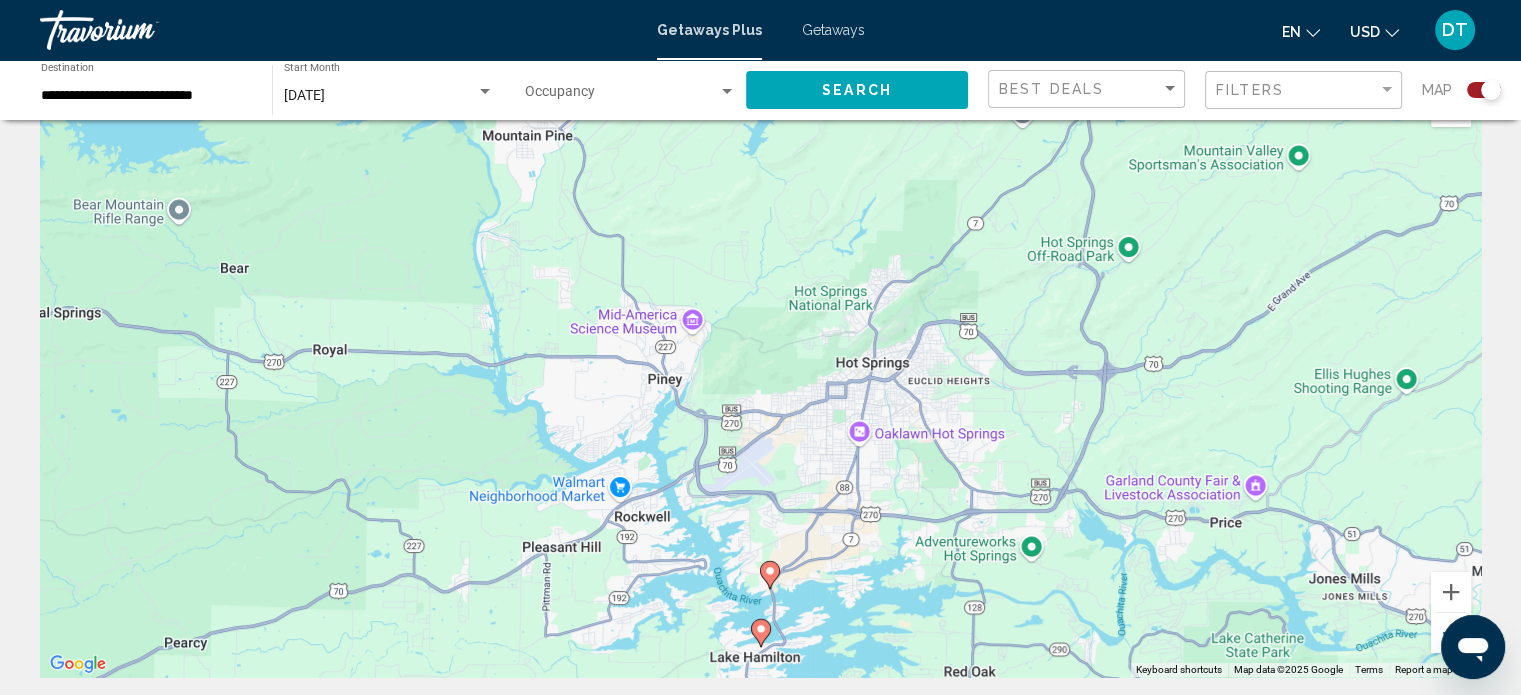 scroll, scrollTop: 51, scrollLeft: 0, axis: vertical 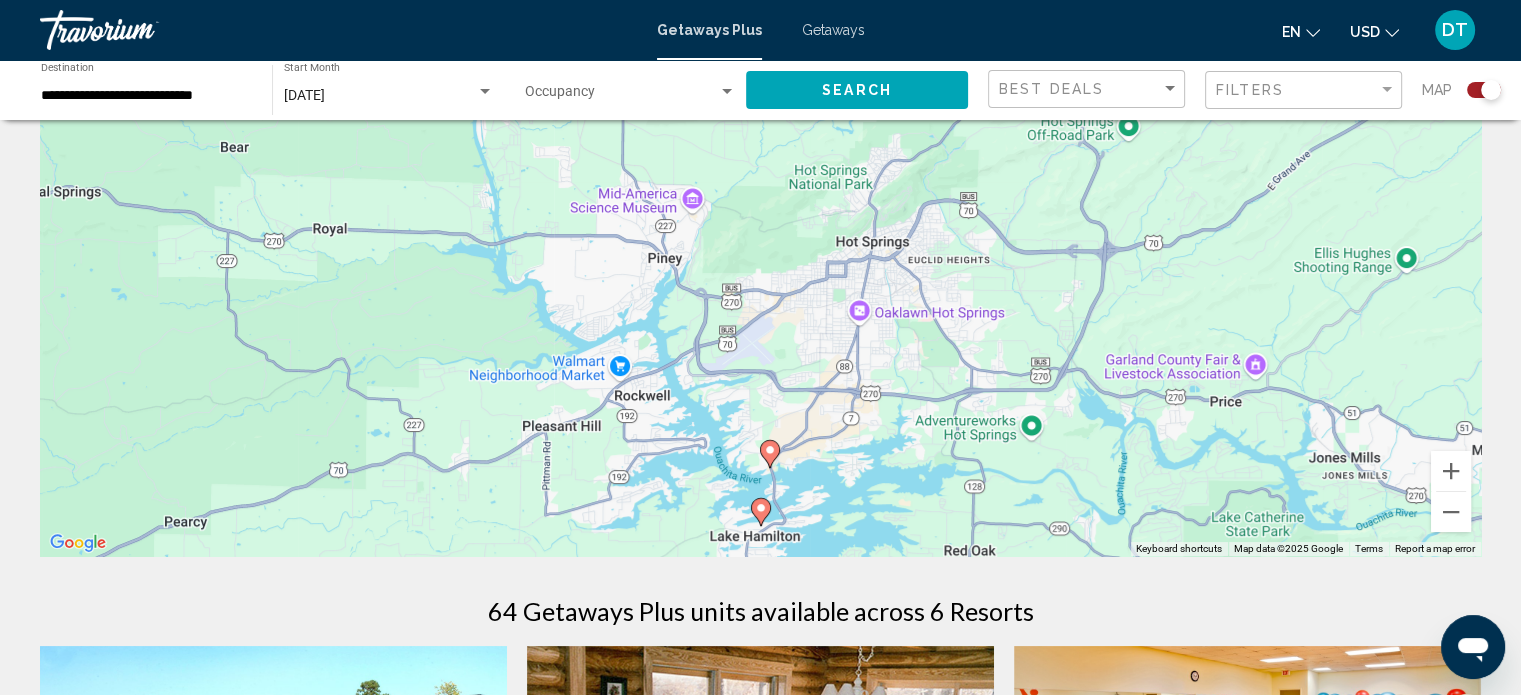 click on "To navigate, press the arrow keys. To activate drag with keyboard, press Alt + Enter. Once in keyboard drag state, use the arrow keys to move the marker. To complete the drag, press the Enter key. To cancel, press Escape." at bounding box center [760, 256] 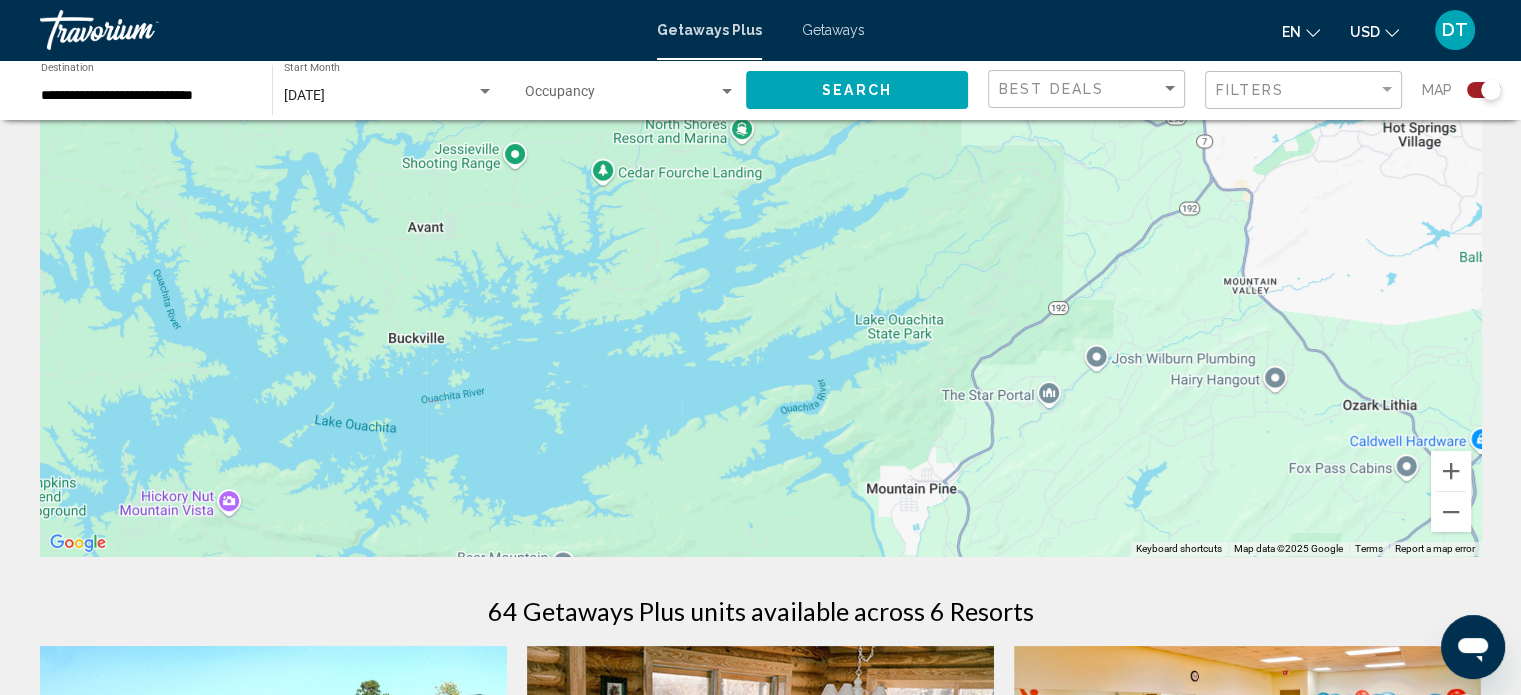 drag, startPoint x: 634, startPoint y: 290, endPoint x: 1083, endPoint y: 741, distance: 636.39764 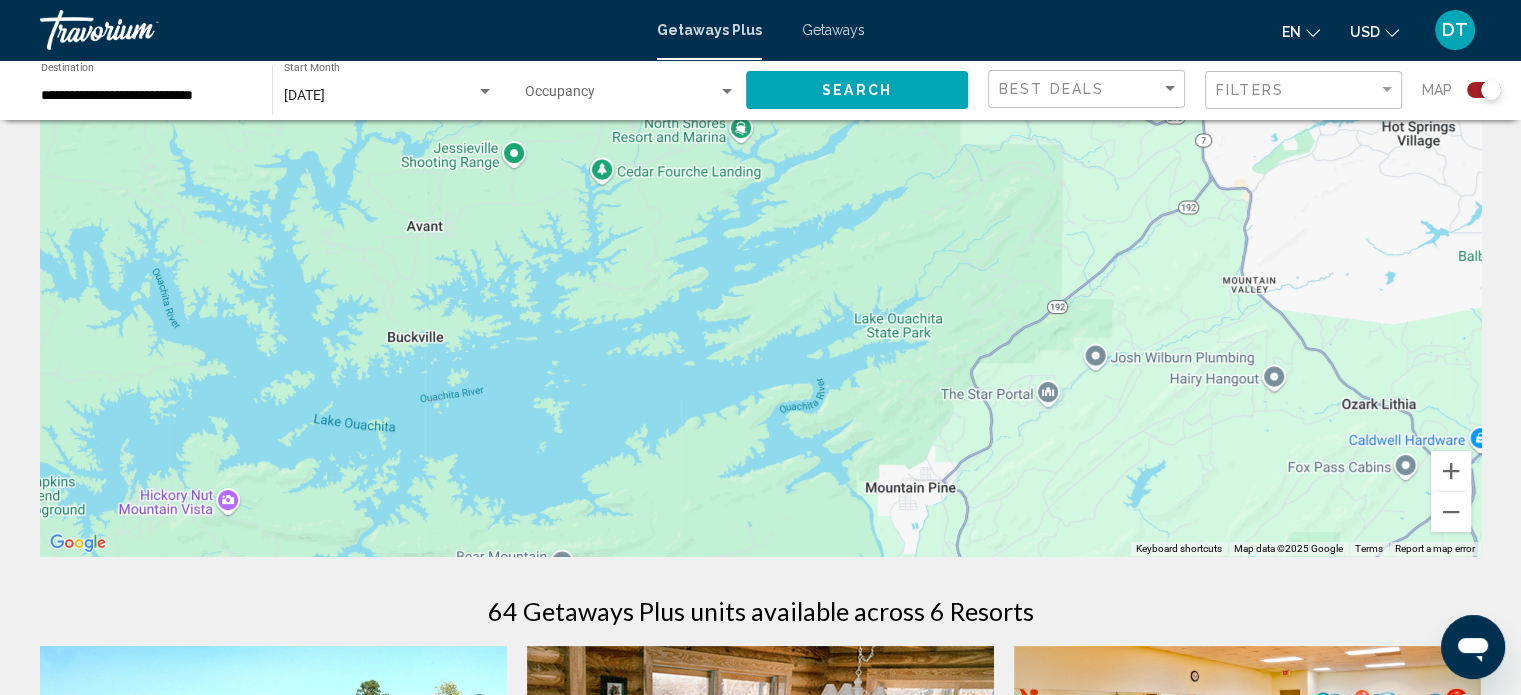 scroll, scrollTop: 792, scrollLeft: 0, axis: vertical 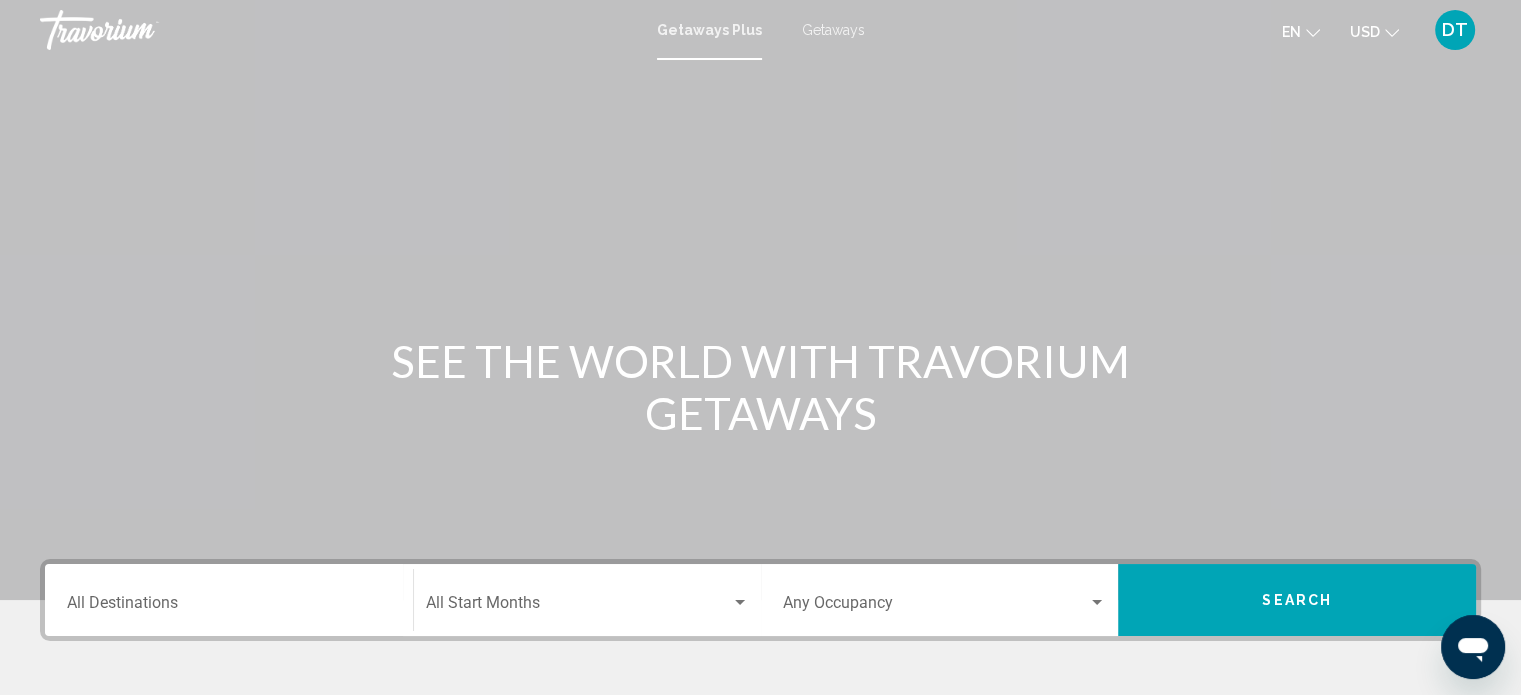 click on "Destination All Destinations" at bounding box center [229, 600] 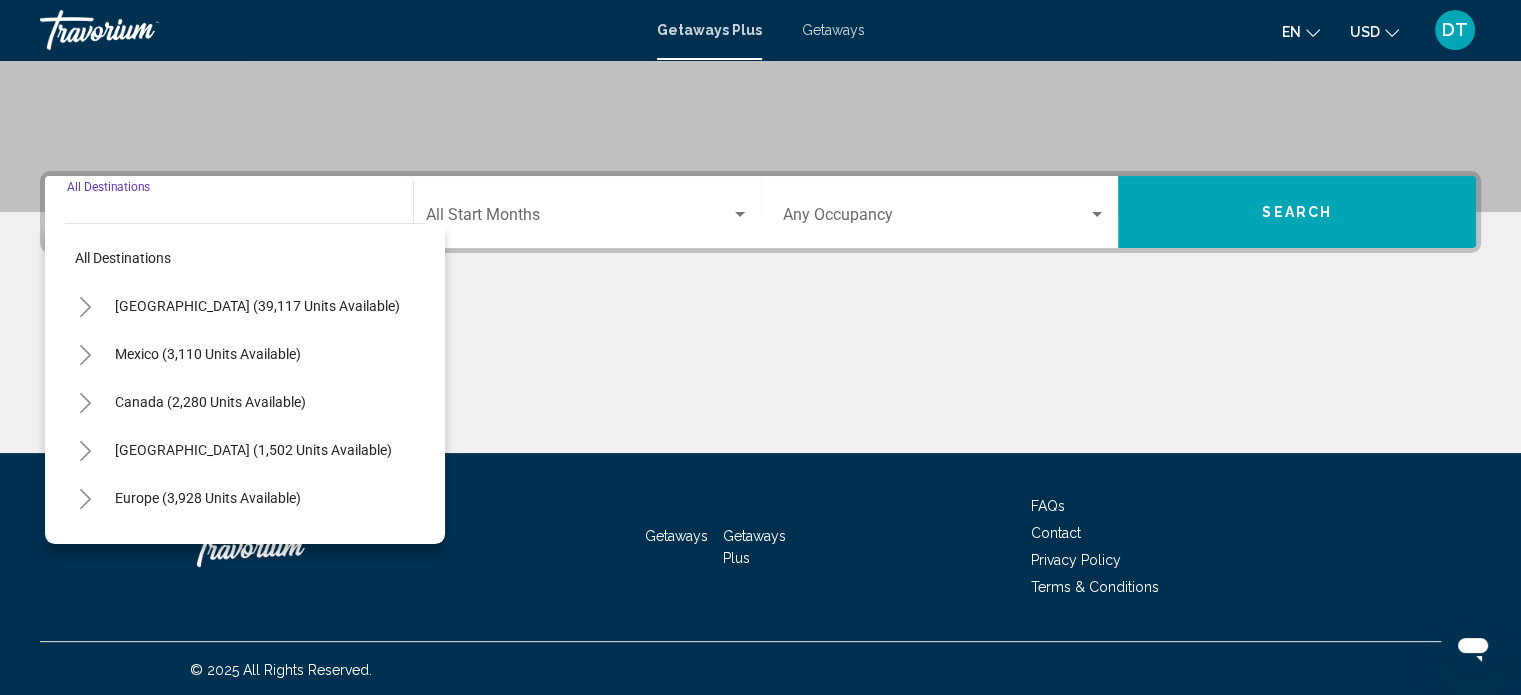 scroll, scrollTop: 390, scrollLeft: 0, axis: vertical 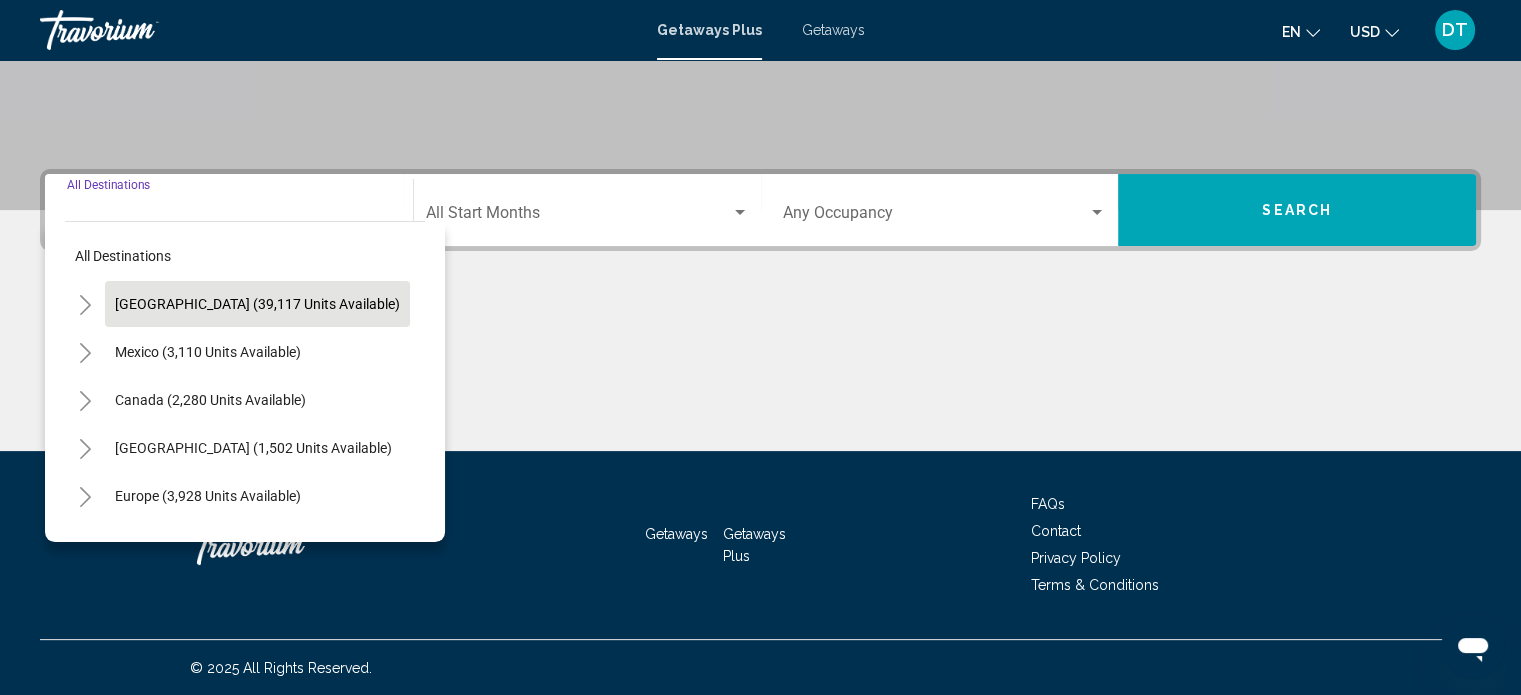 click on "[GEOGRAPHIC_DATA] (39,117 units available)" at bounding box center [208, 352] 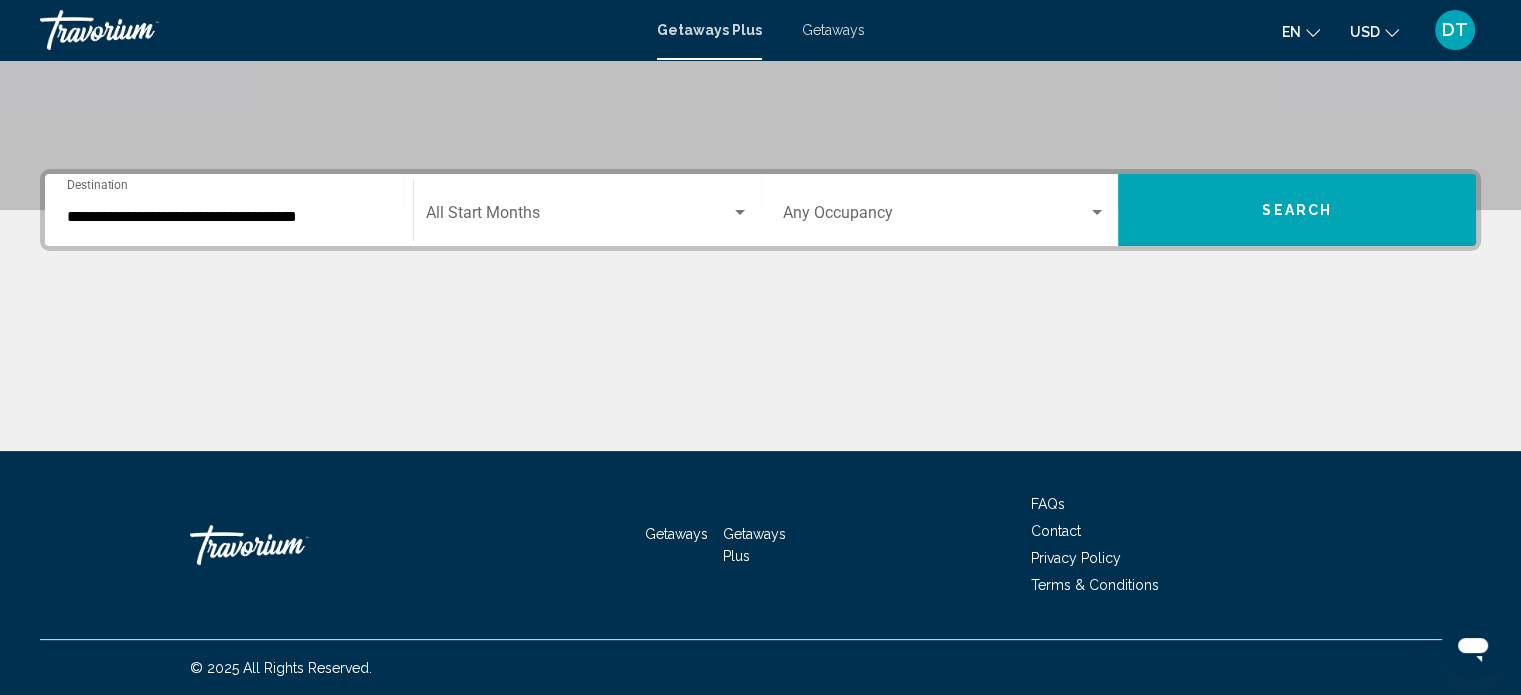 click on "Start Month All Start Months" 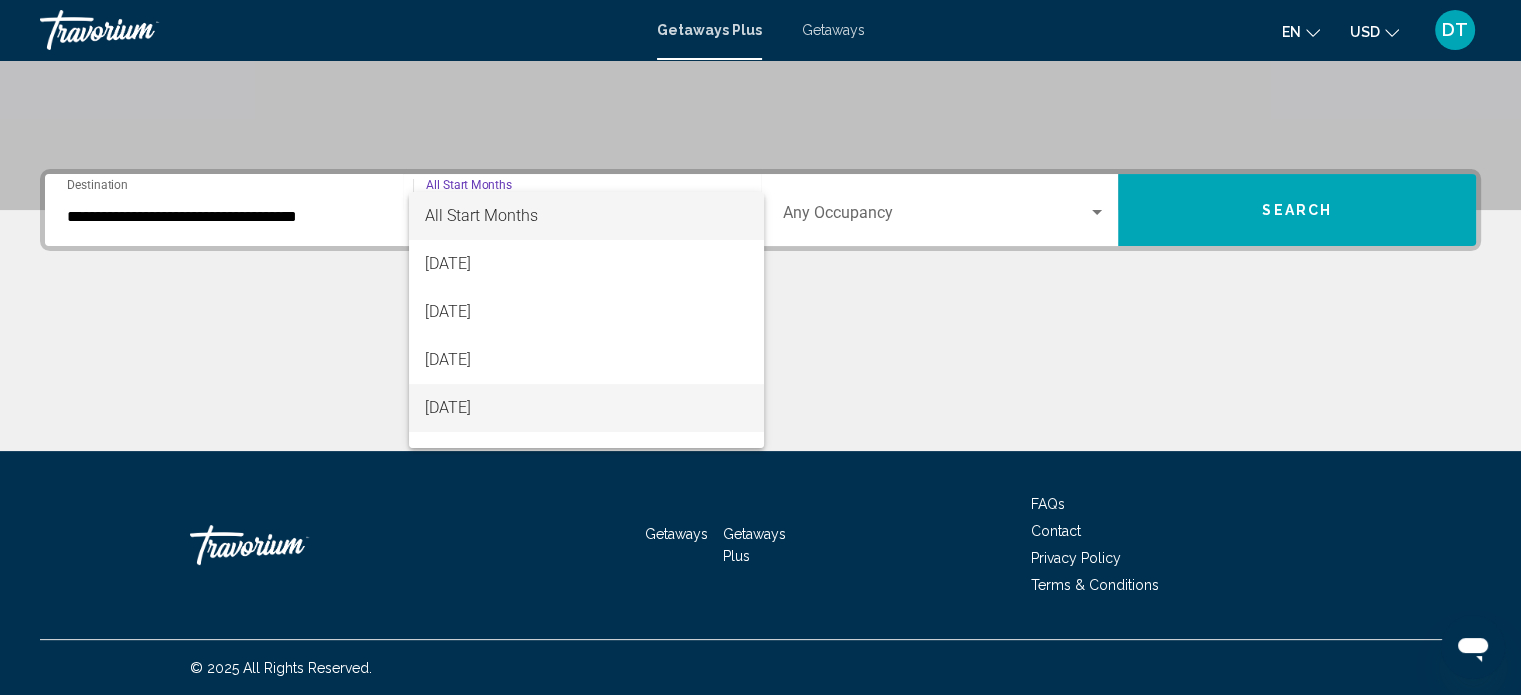 click on "[DATE]" at bounding box center (586, 408) 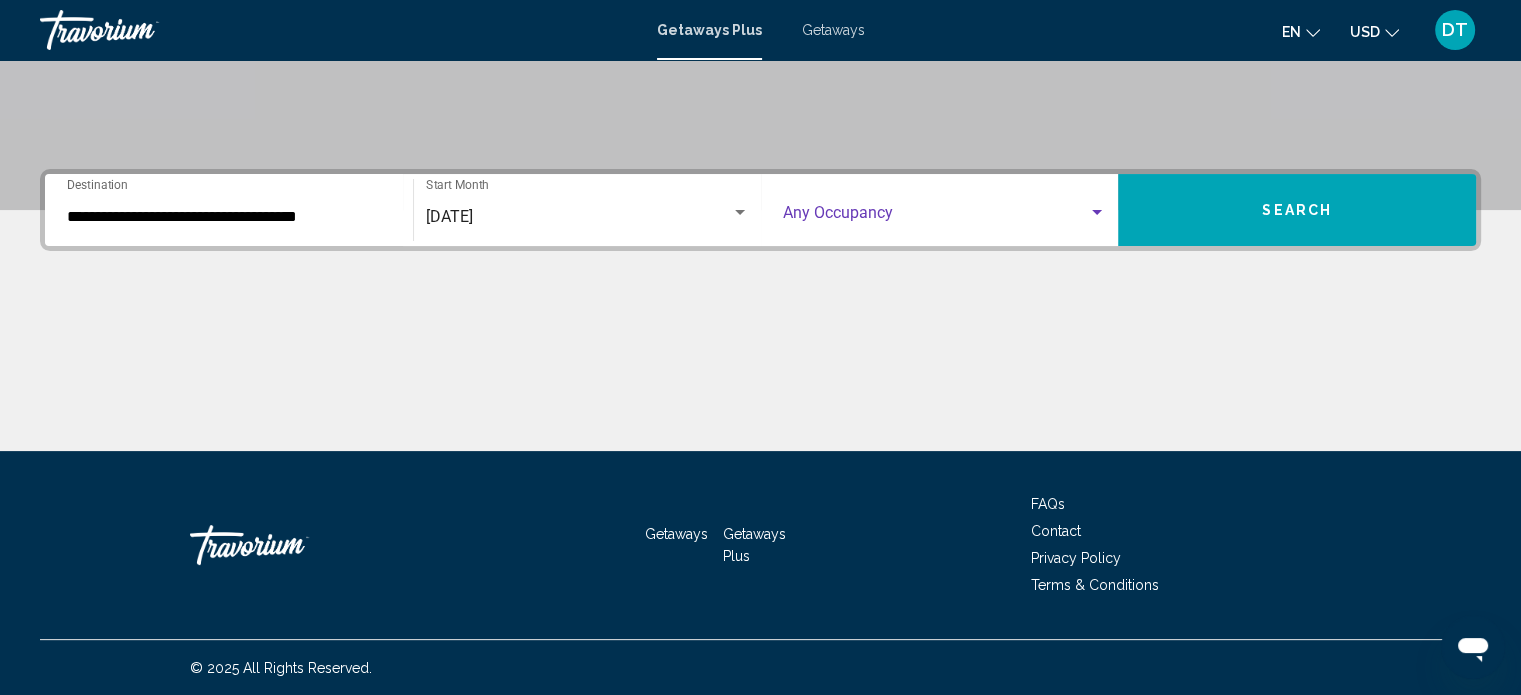 click at bounding box center (936, 217) 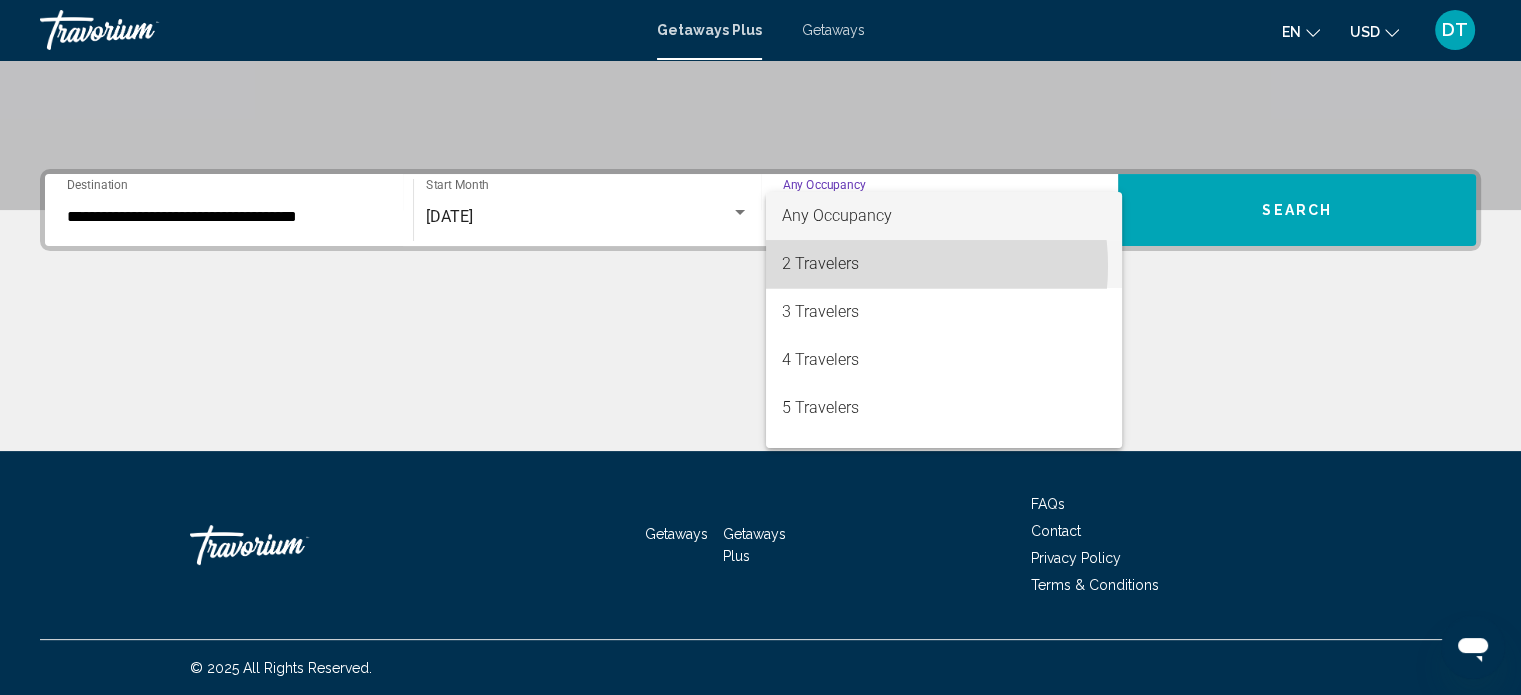 click on "2 Travelers" at bounding box center (944, 264) 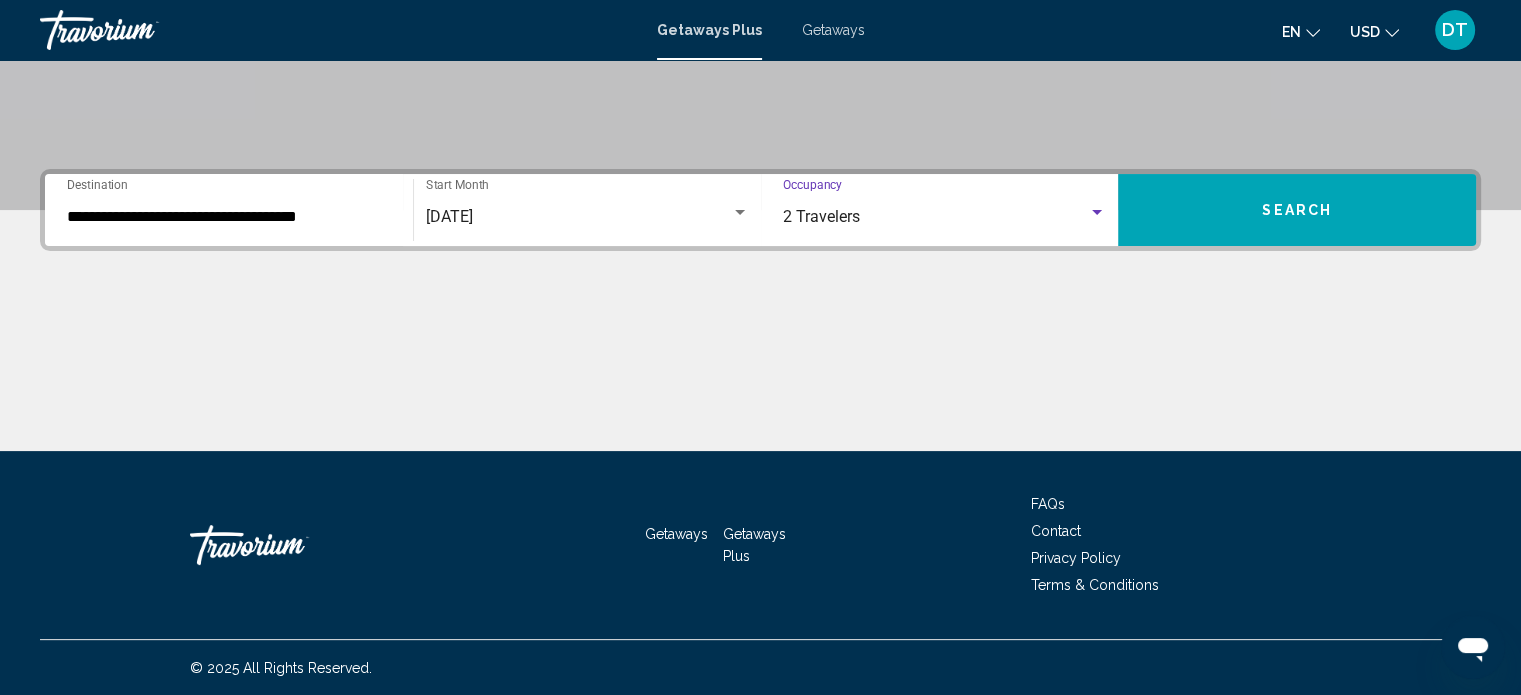 click on "Search" at bounding box center [1297, 210] 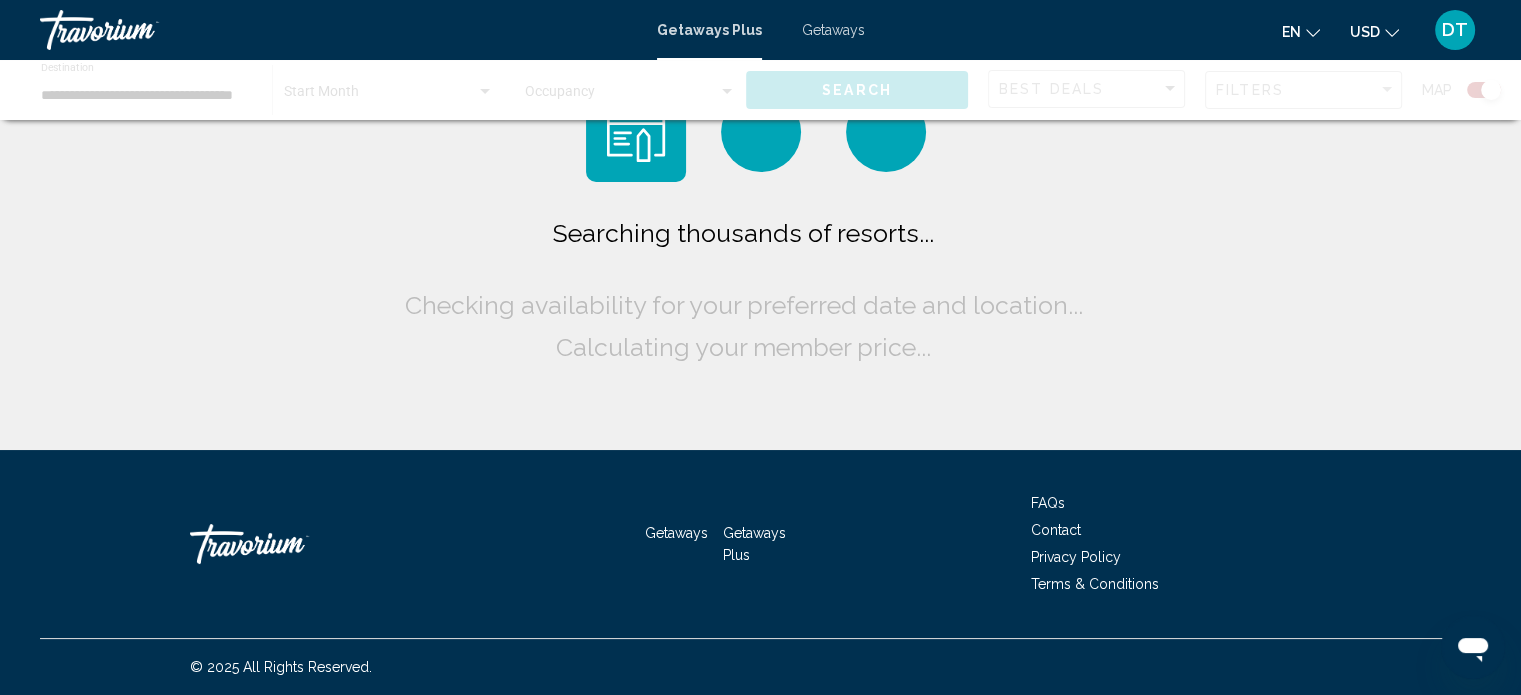 scroll, scrollTop: 0, scrollLeft: 0, axis: both 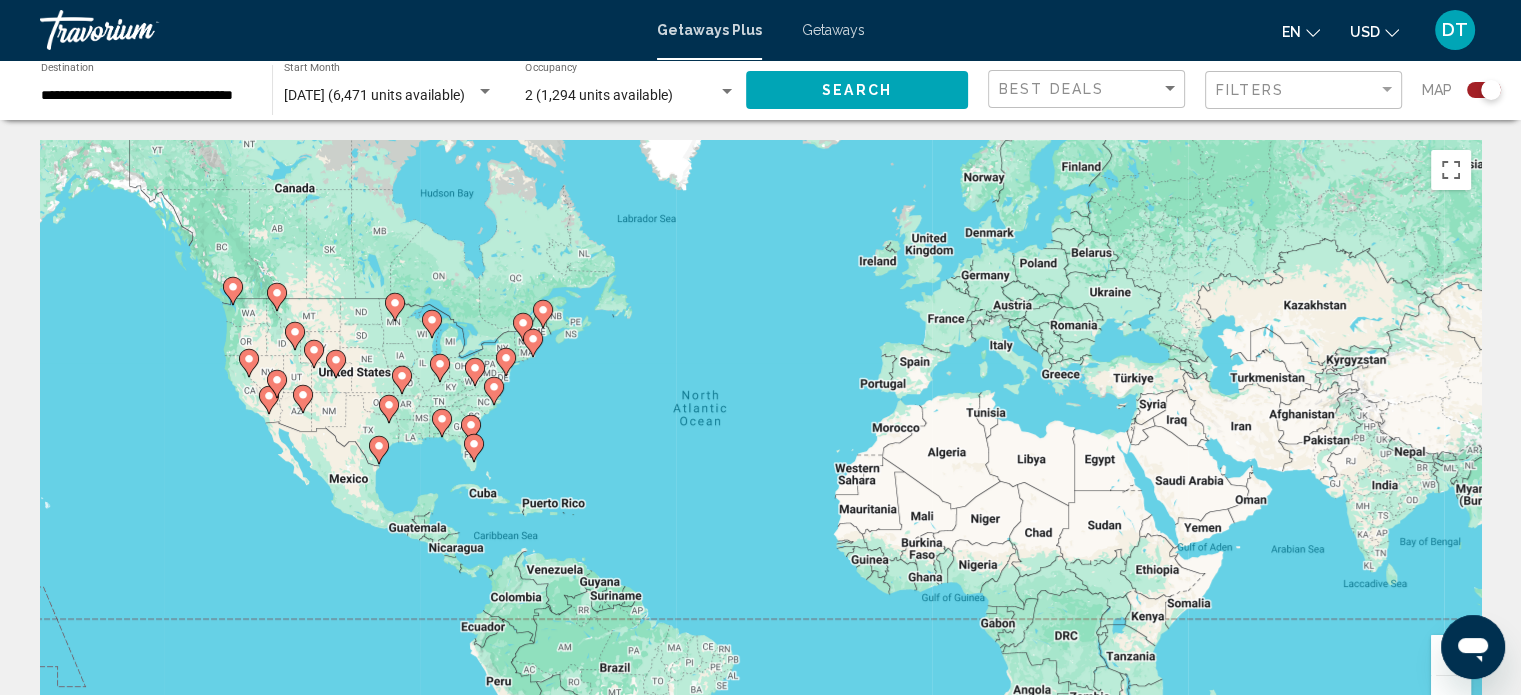 click 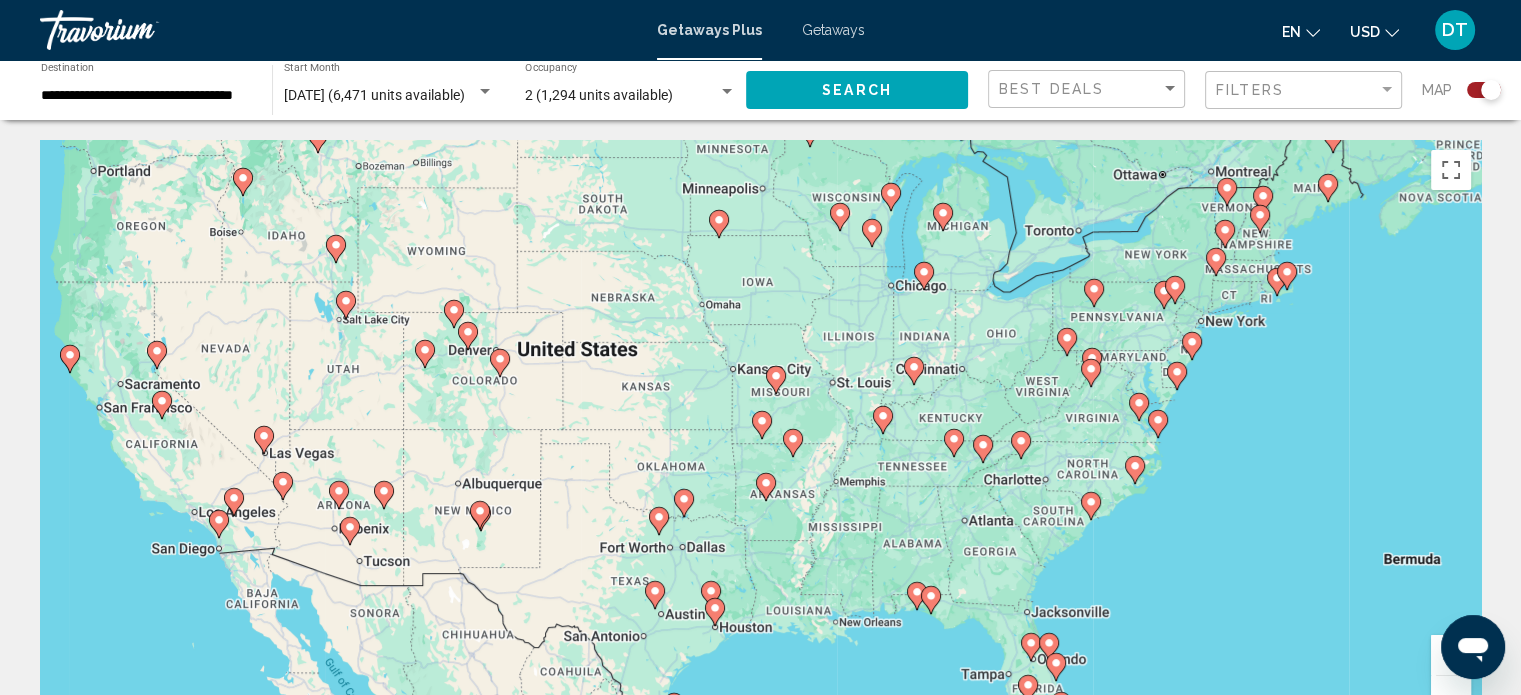 click 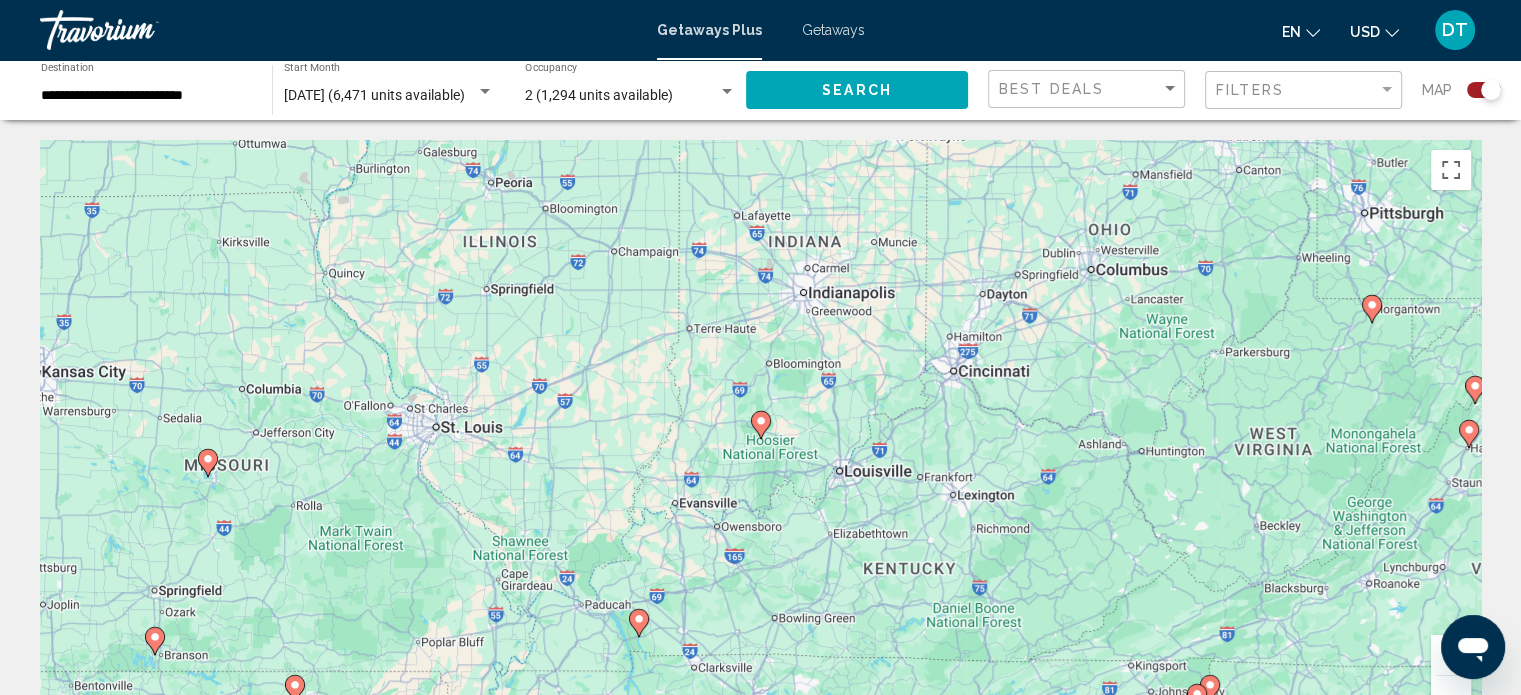 click 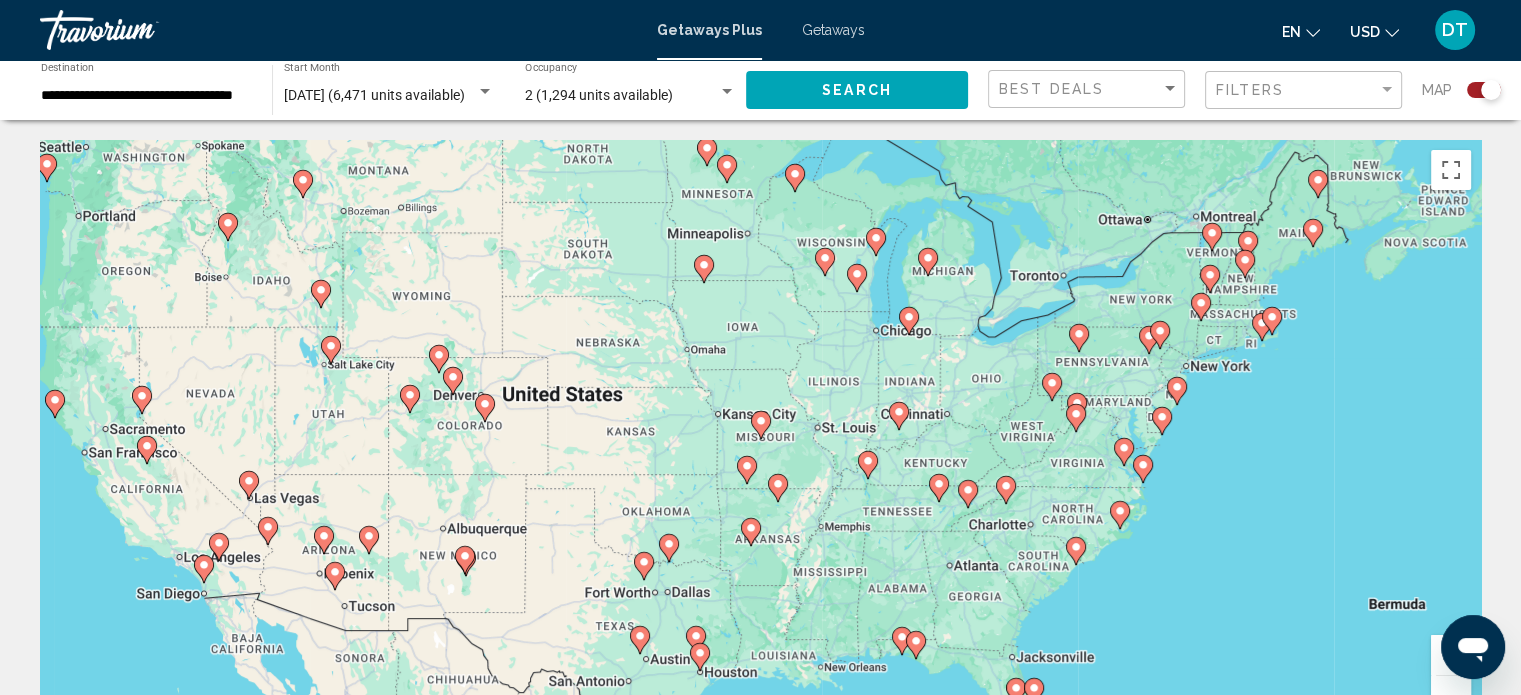 click 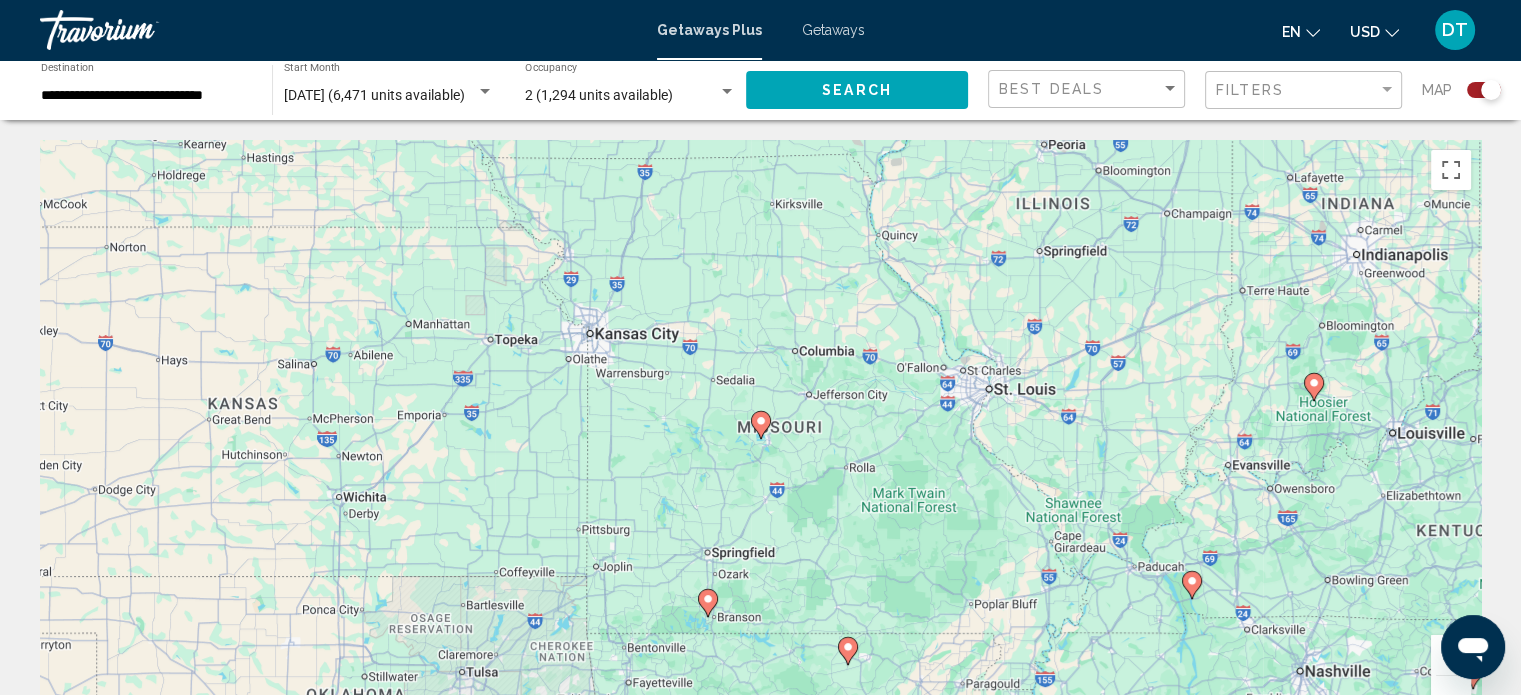 click 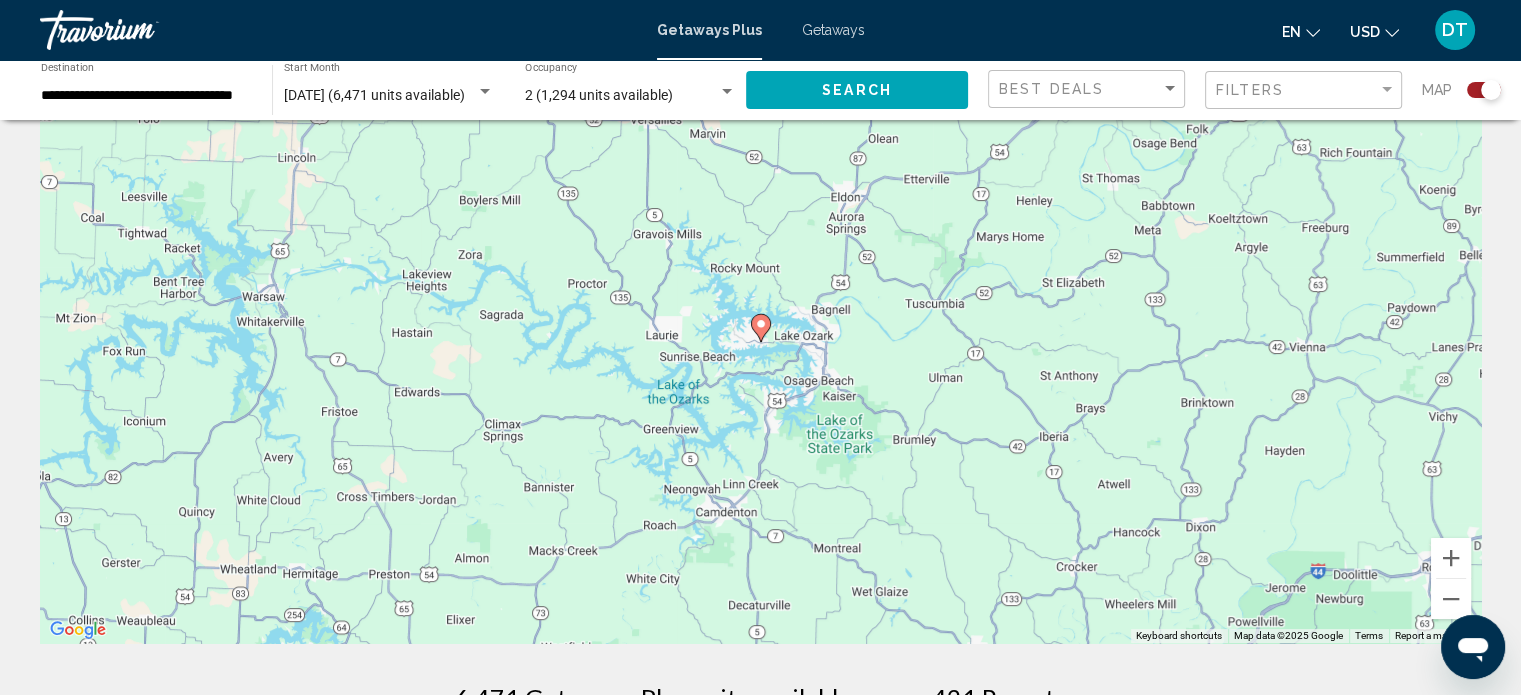 scroll, scrollTop: 92, scrollLeft: 0, axis: vertical 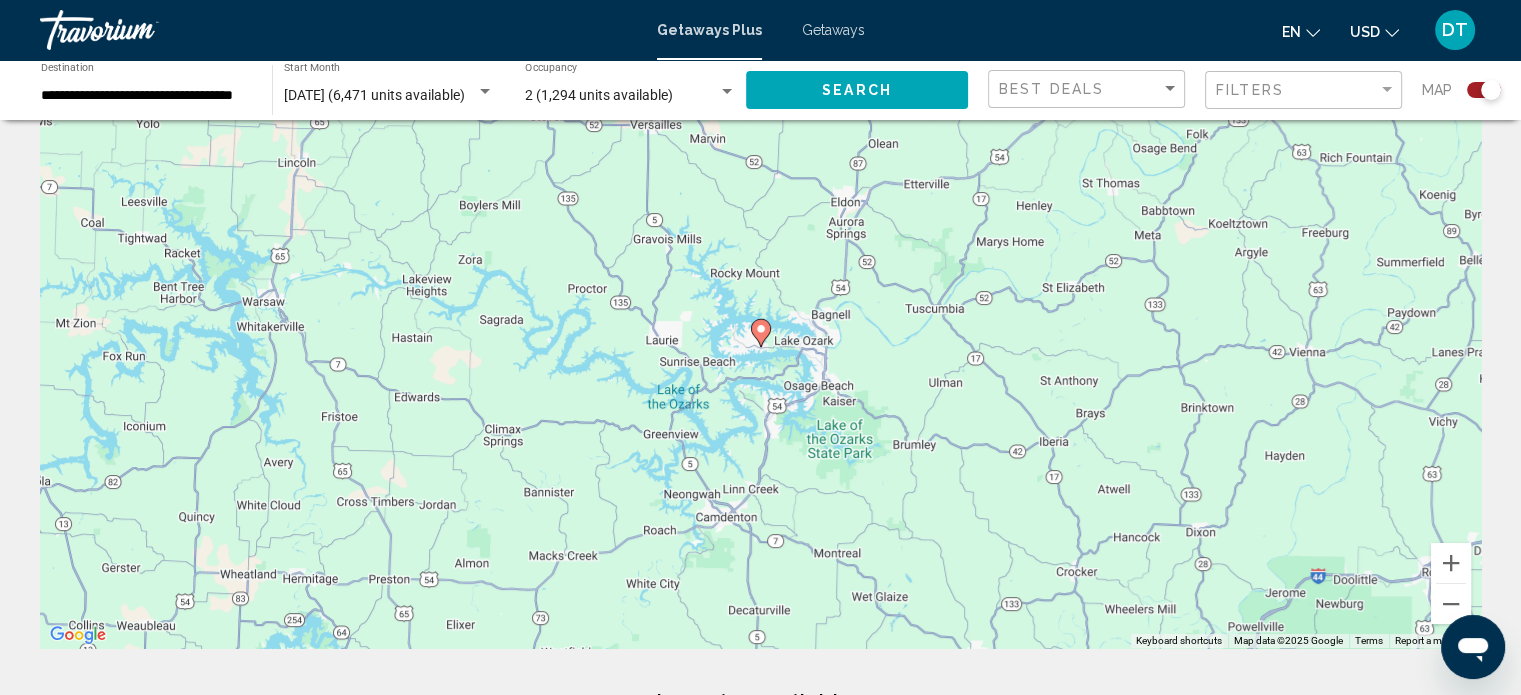 click 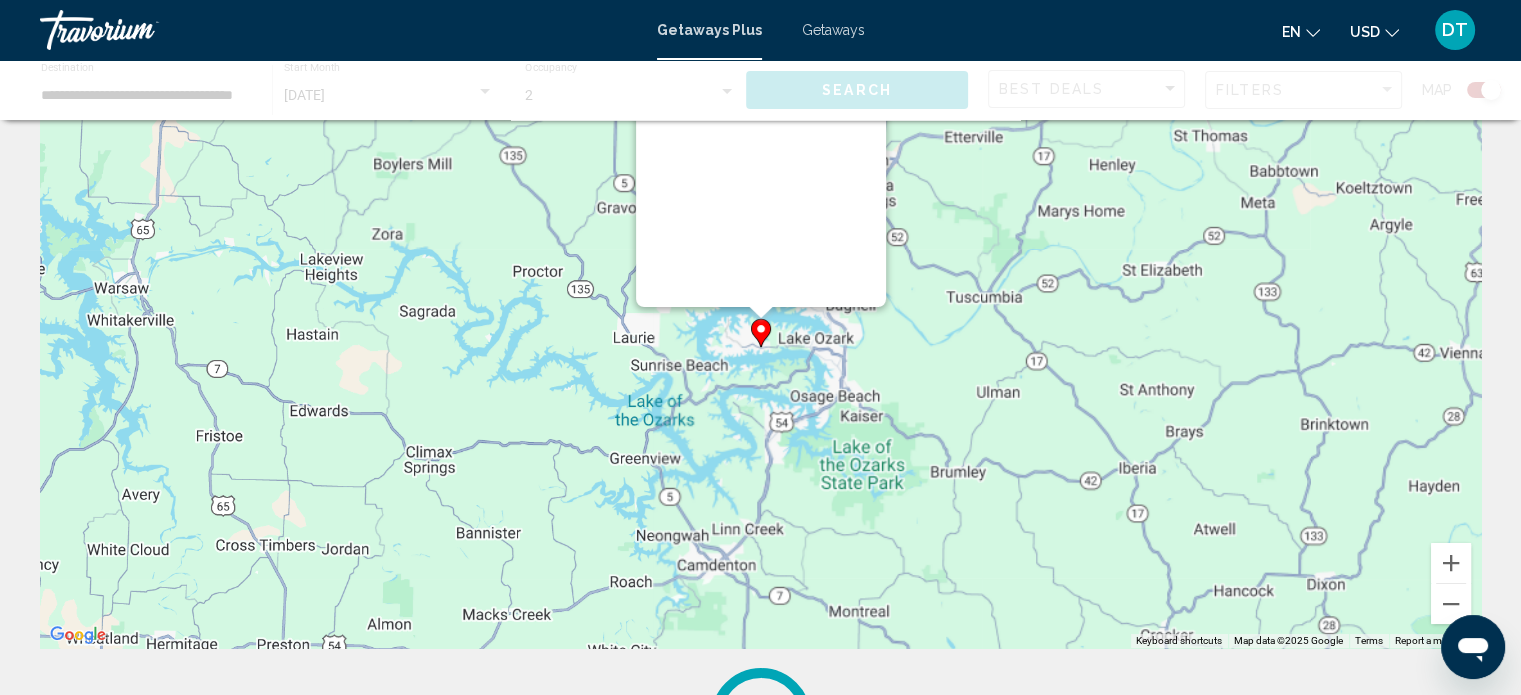 scroll, scrollTop: 0, scrollLeft: 0, axis: both 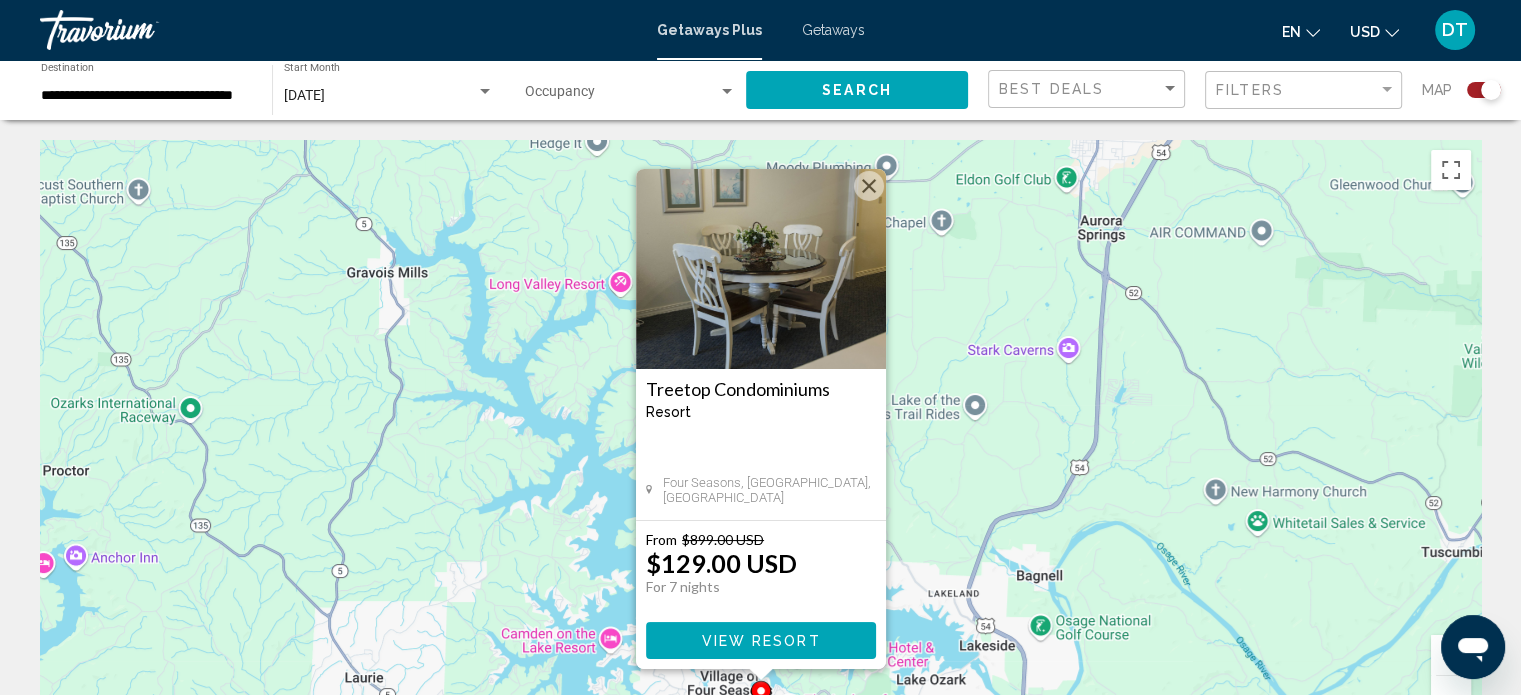 click at bounding box center [869, 186] 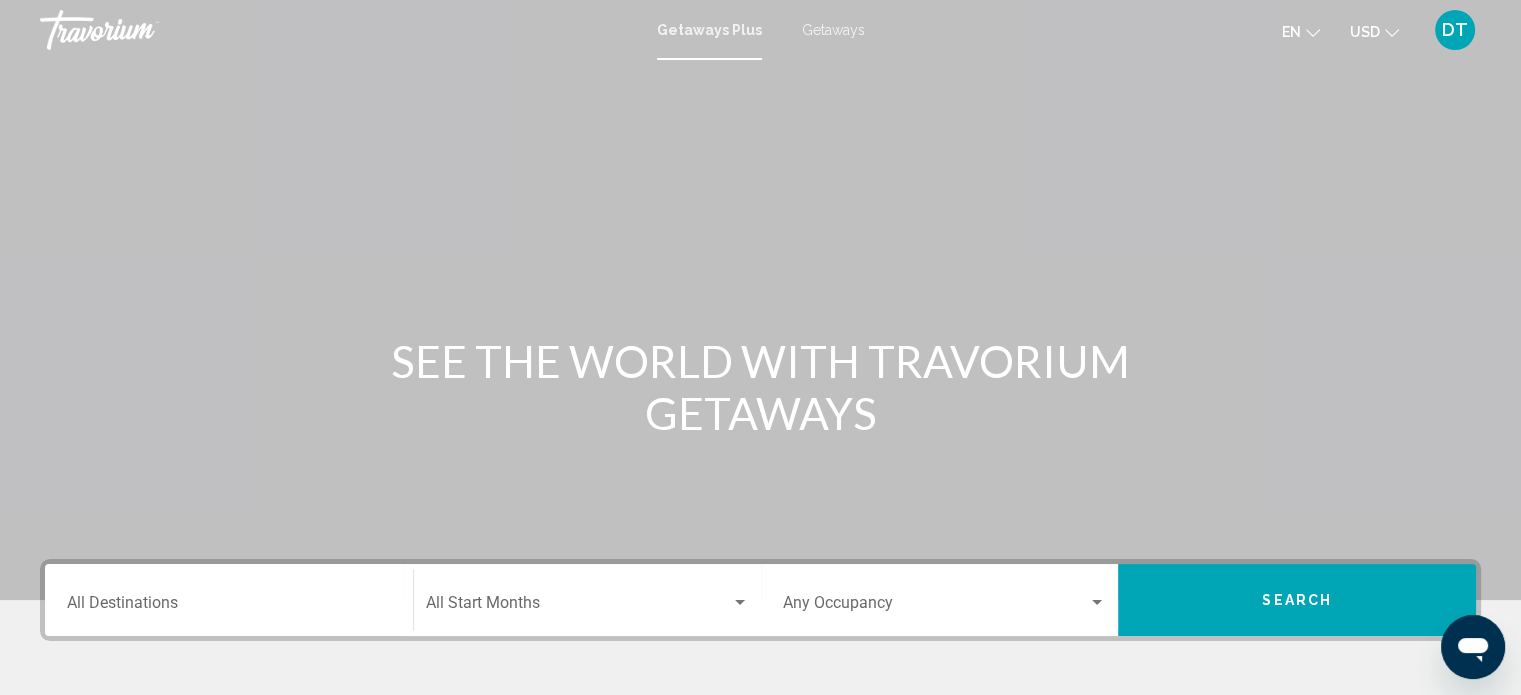 click on "Getaways" at bounding box center (833, 30) 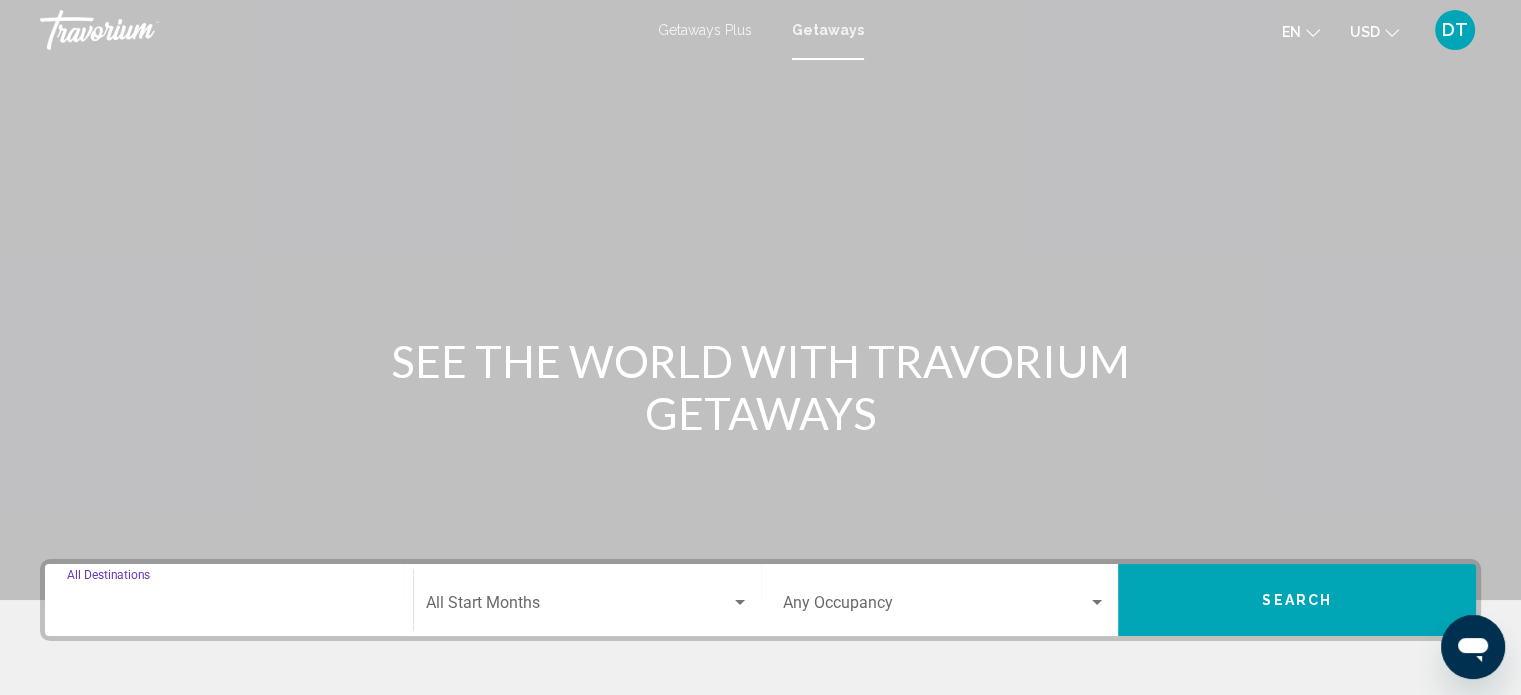click on "Destination All Destinations" at bounding box center (229, 607) 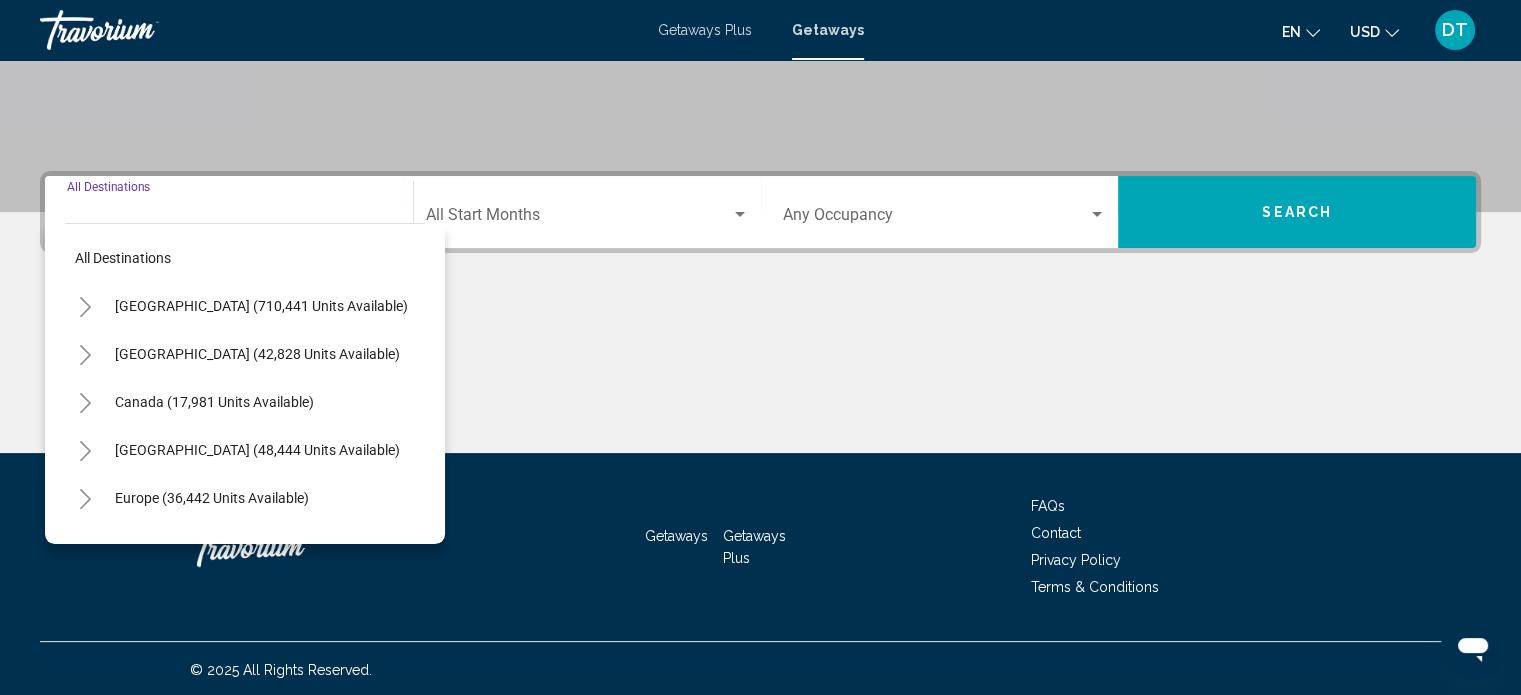 scroll, scrollTop: 390, scrollLeft: 0, axis: vertical 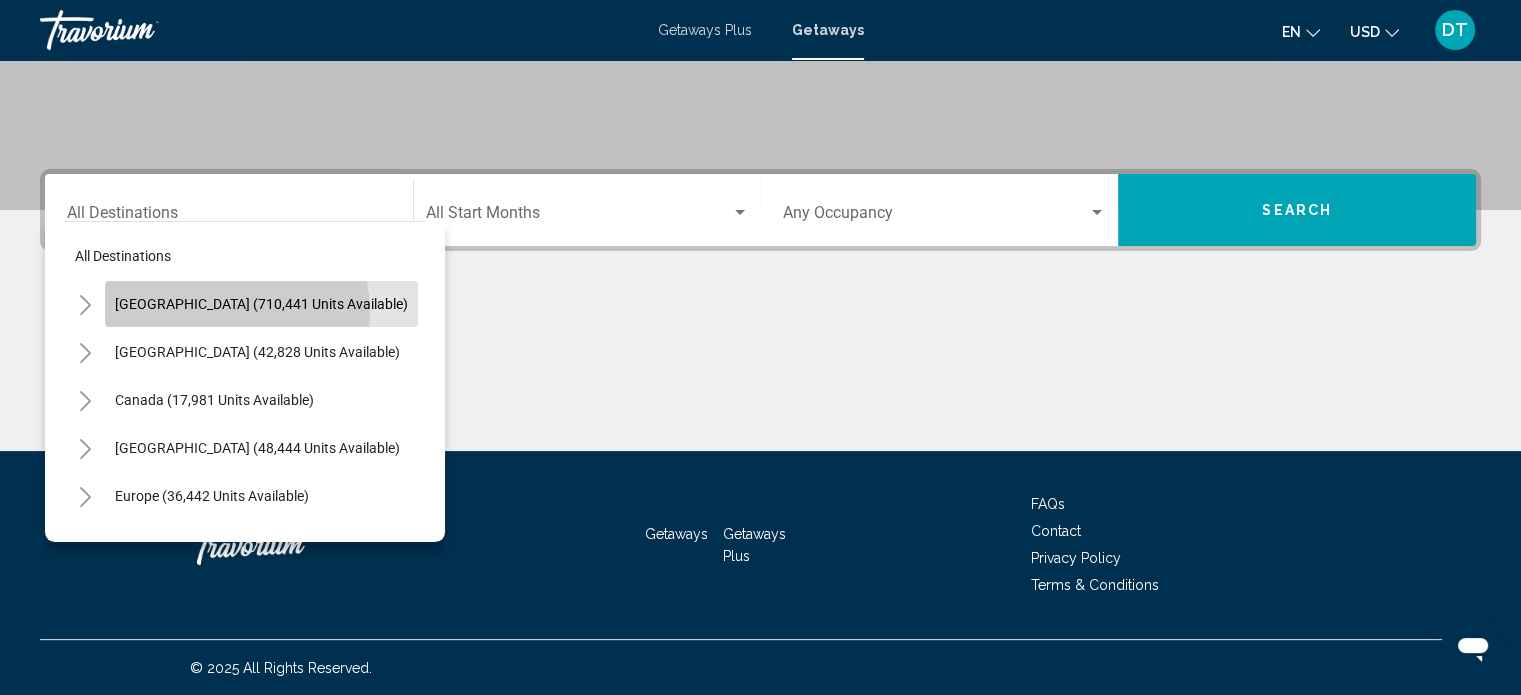 click on "[GEOGRAPHIC_DATA] (710,441 units available)" 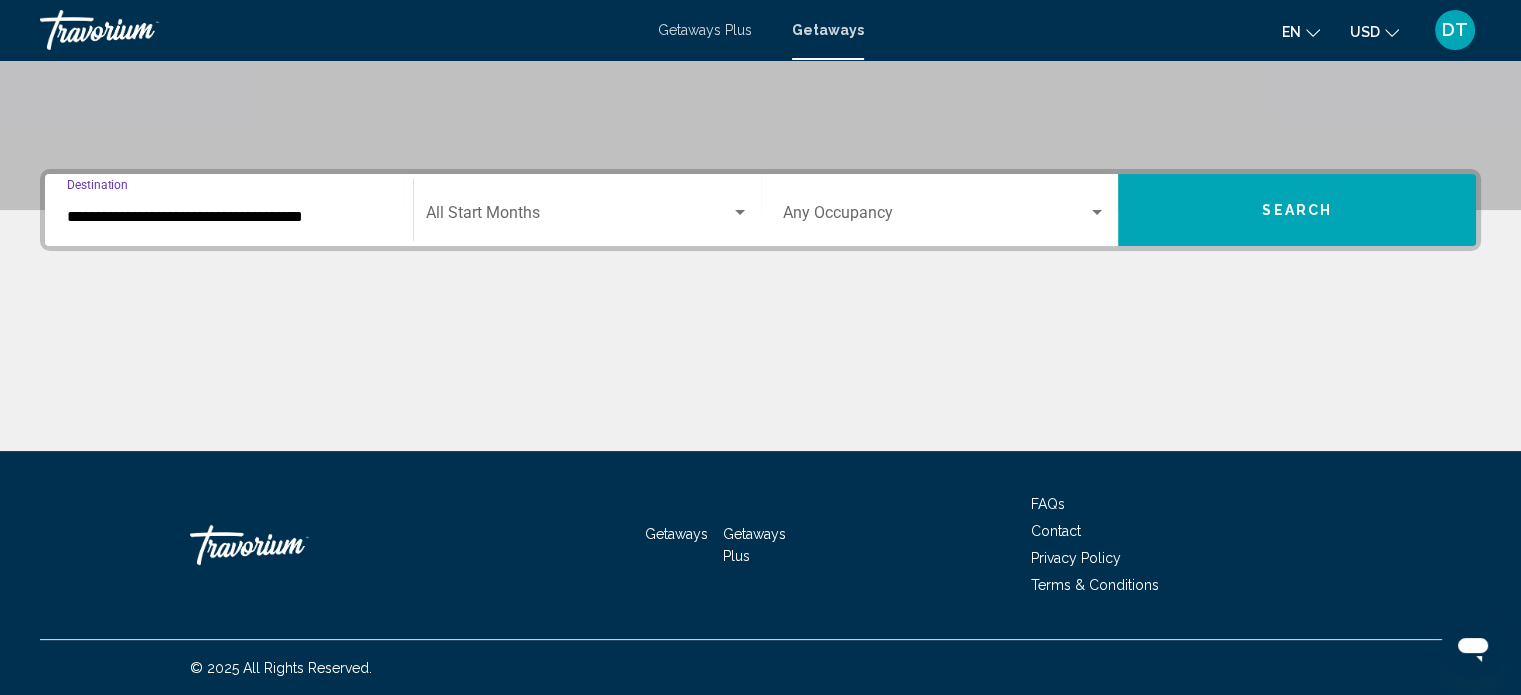 click at bounding box center (578, 217) 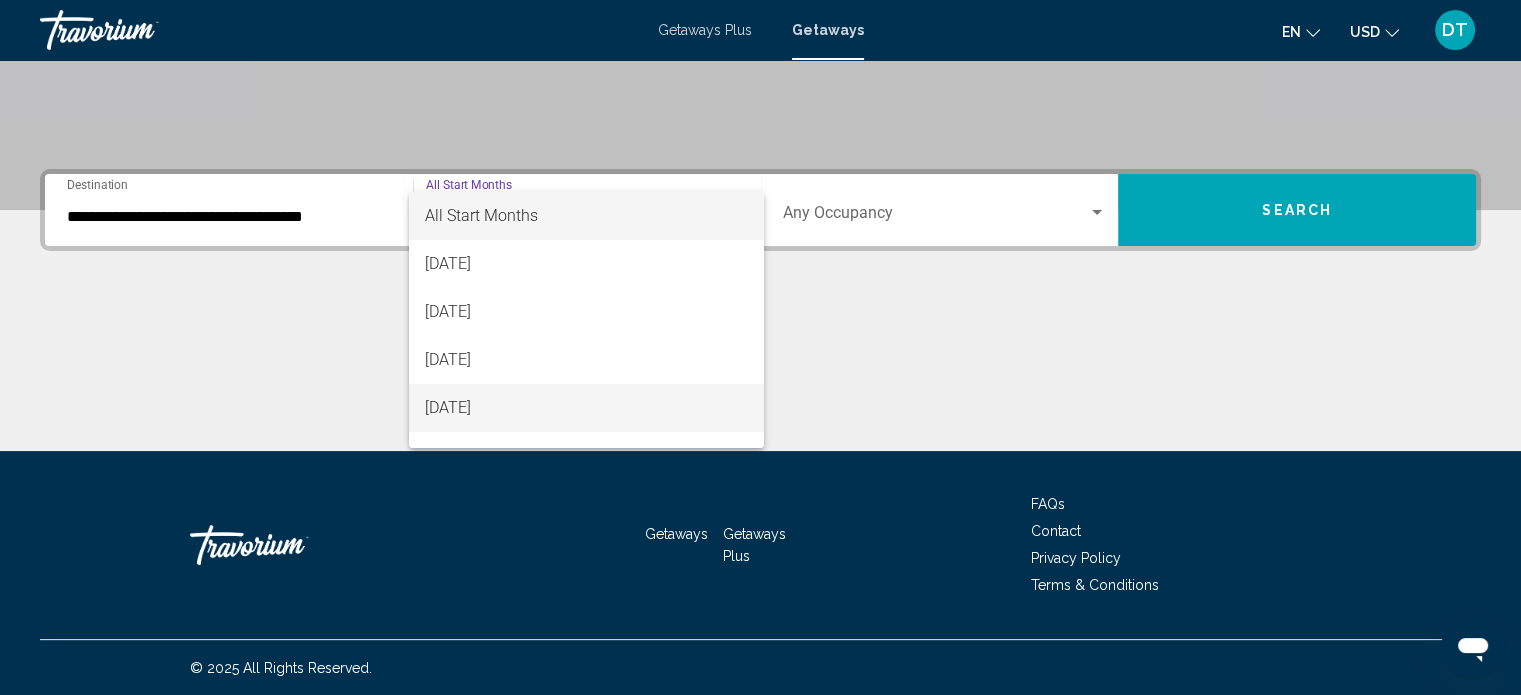 click on "[DATE]" at bounding box center (586, 408) 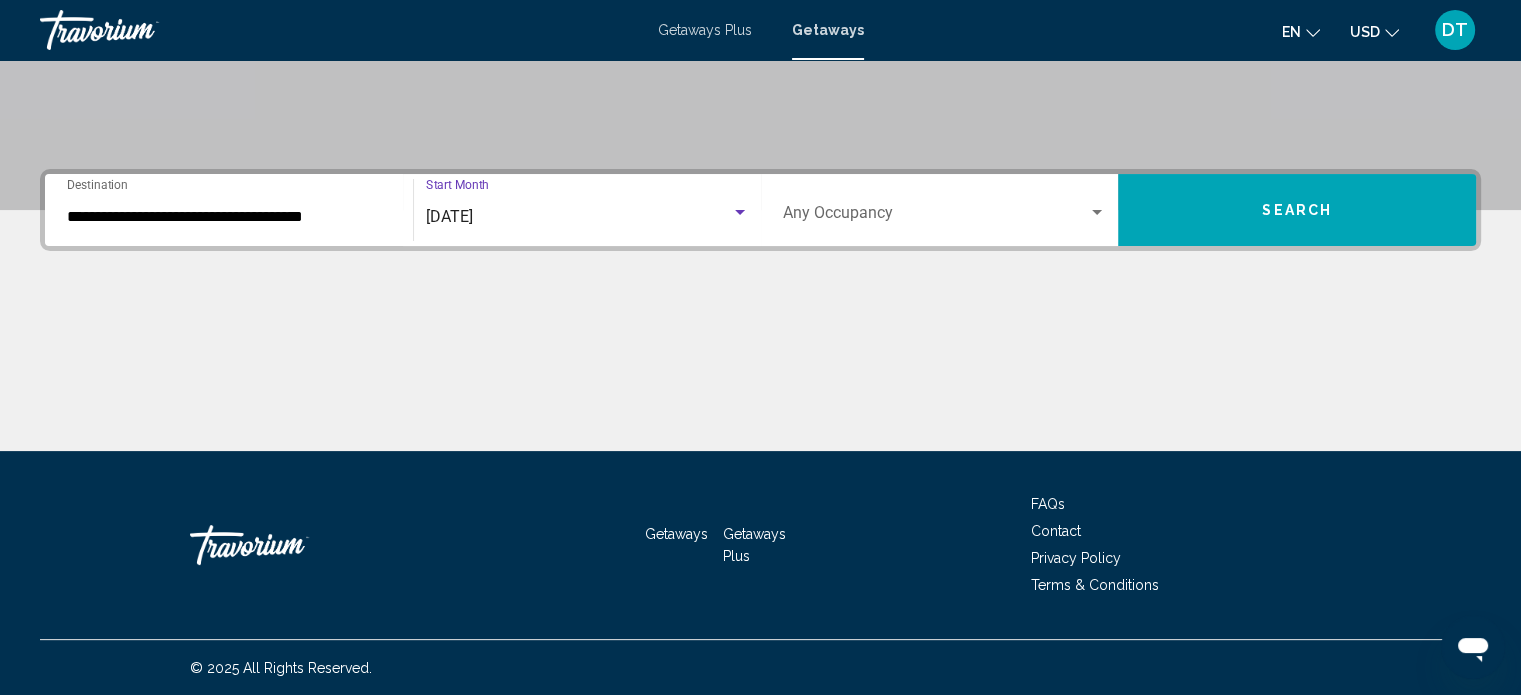 click at bounding box center (936, 217) 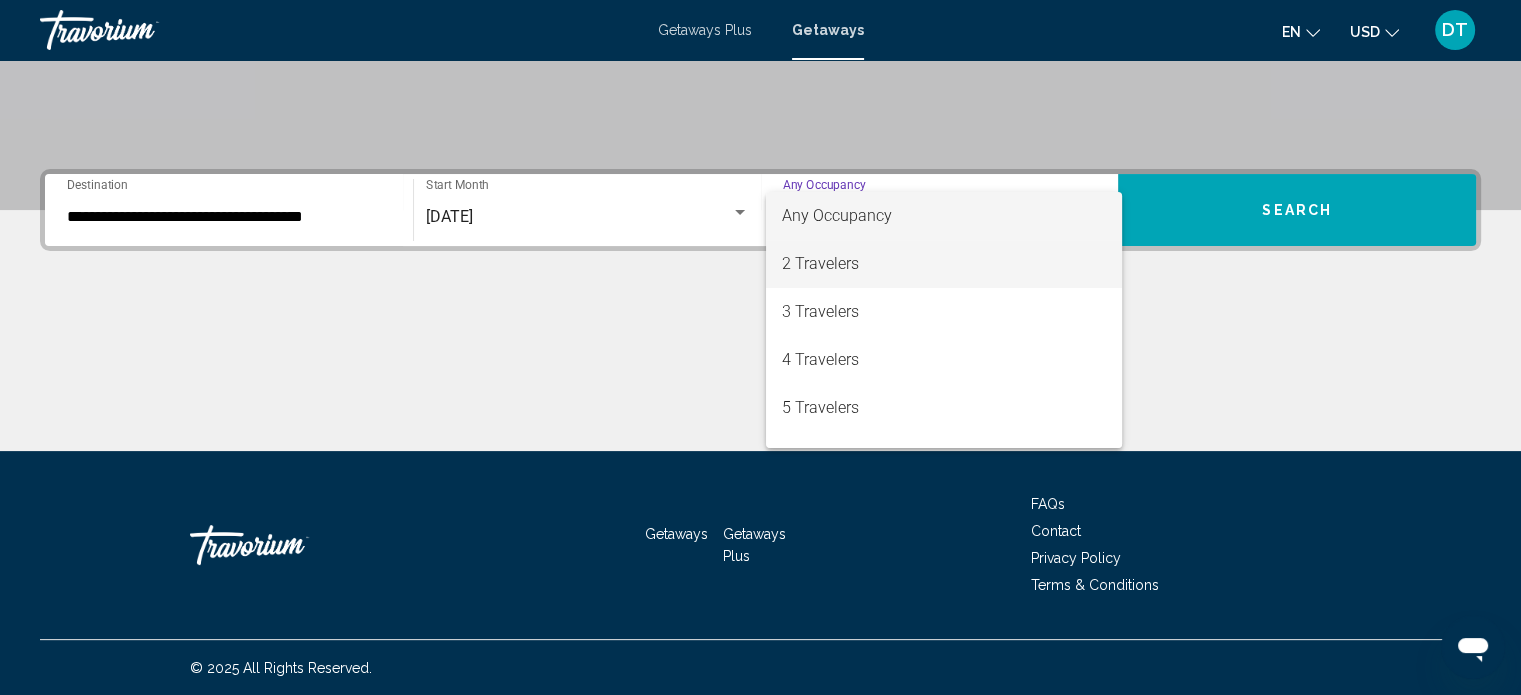 click on "2 Travelers" at bounding box center (944, 264) 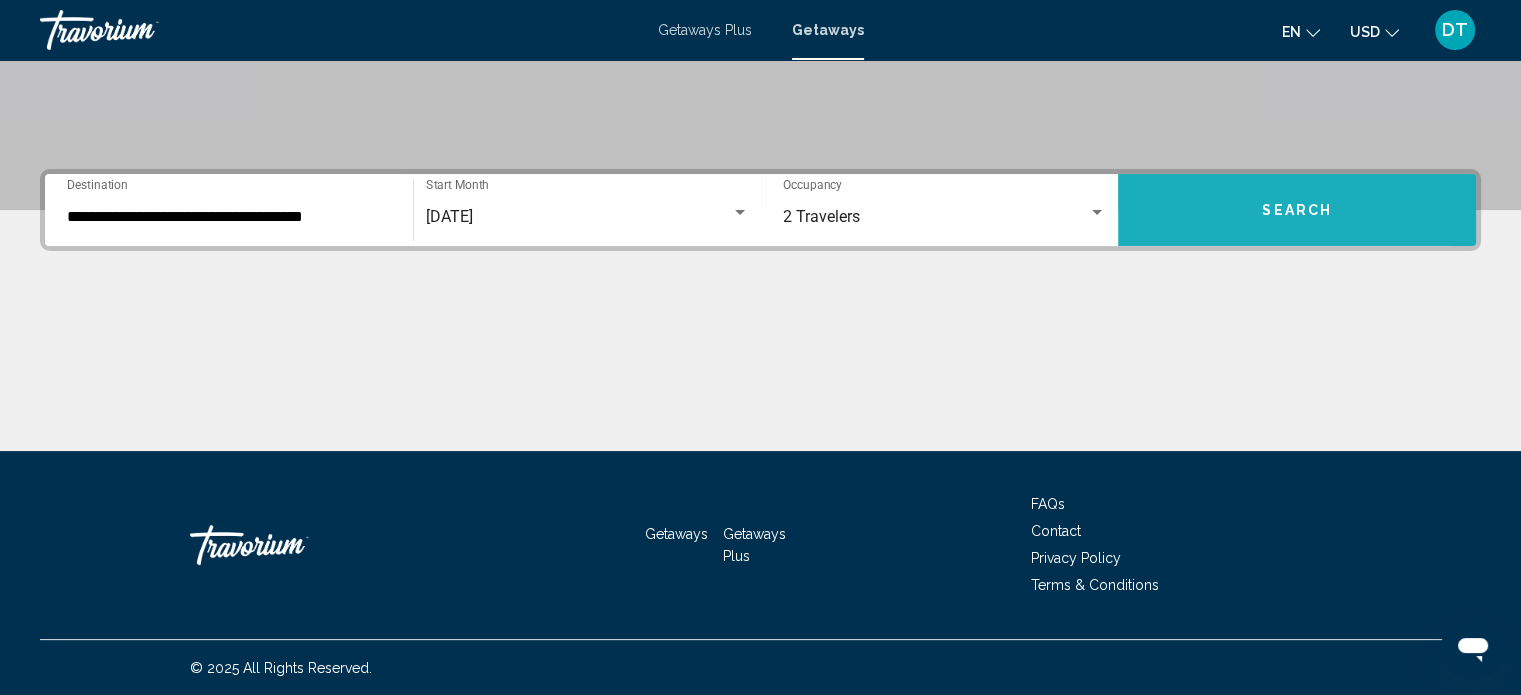 click on "Search" at bounding box center [1297, 210] 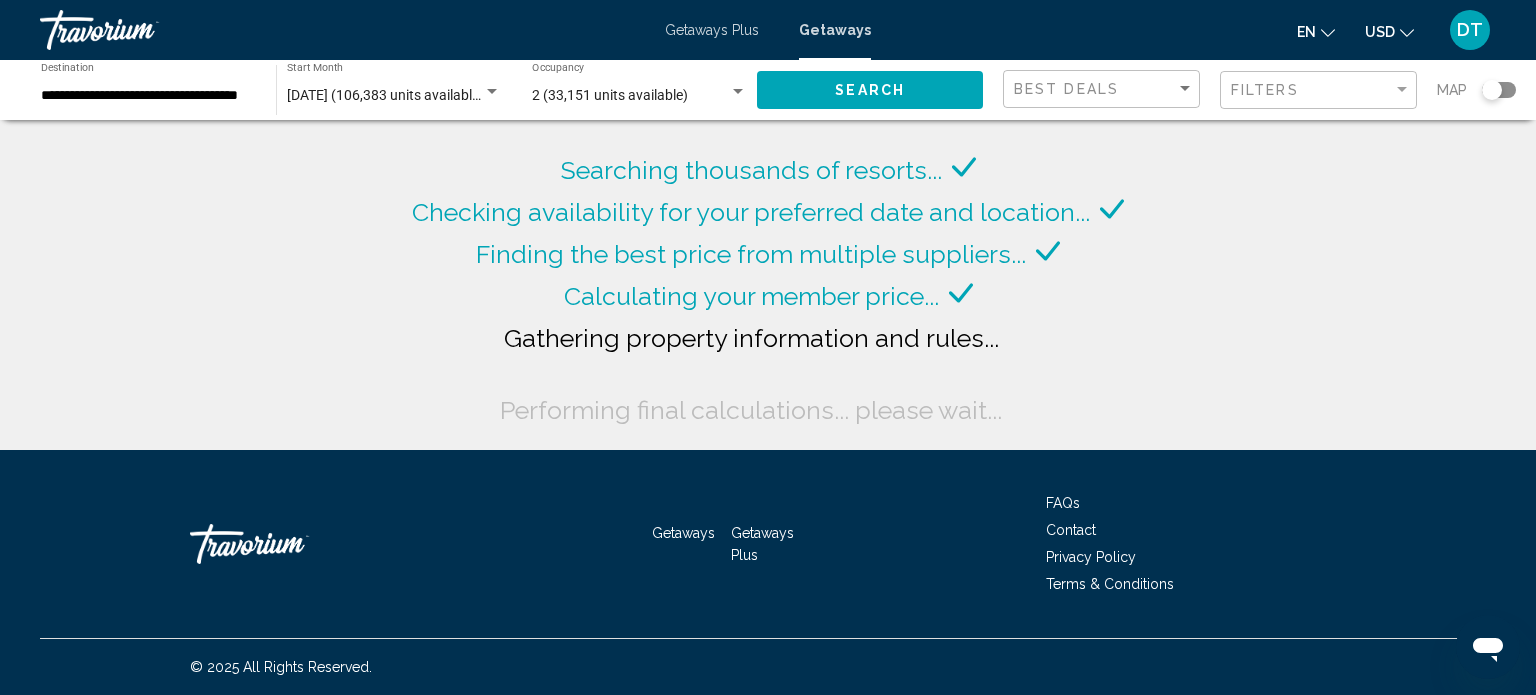 click 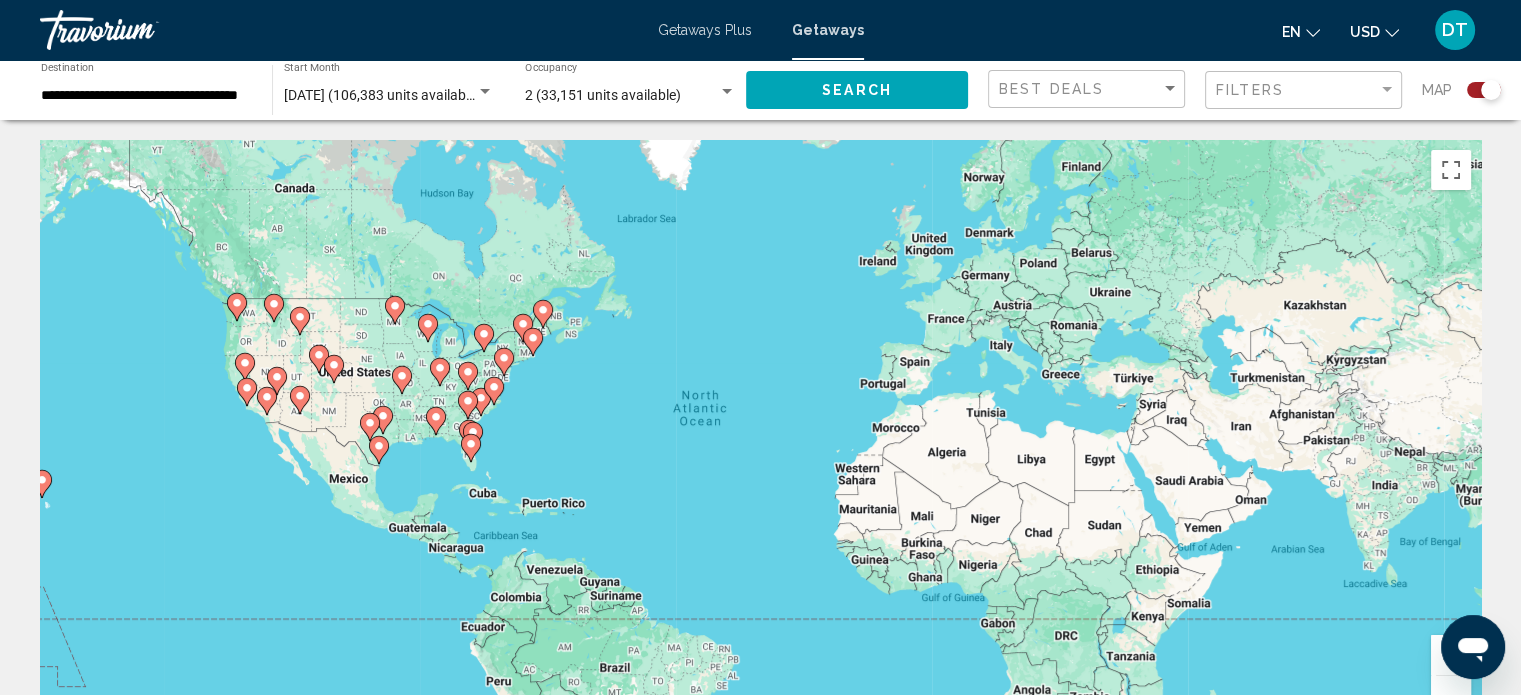 click 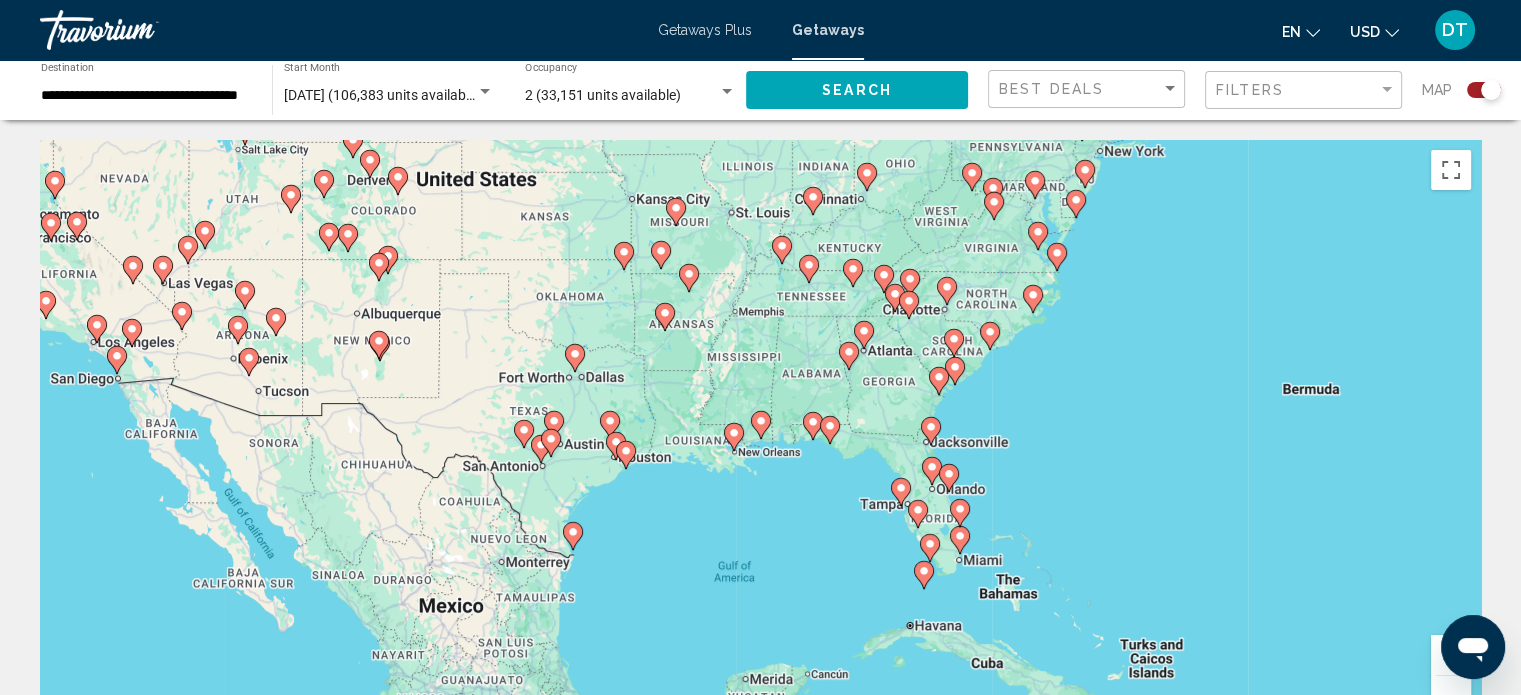 click 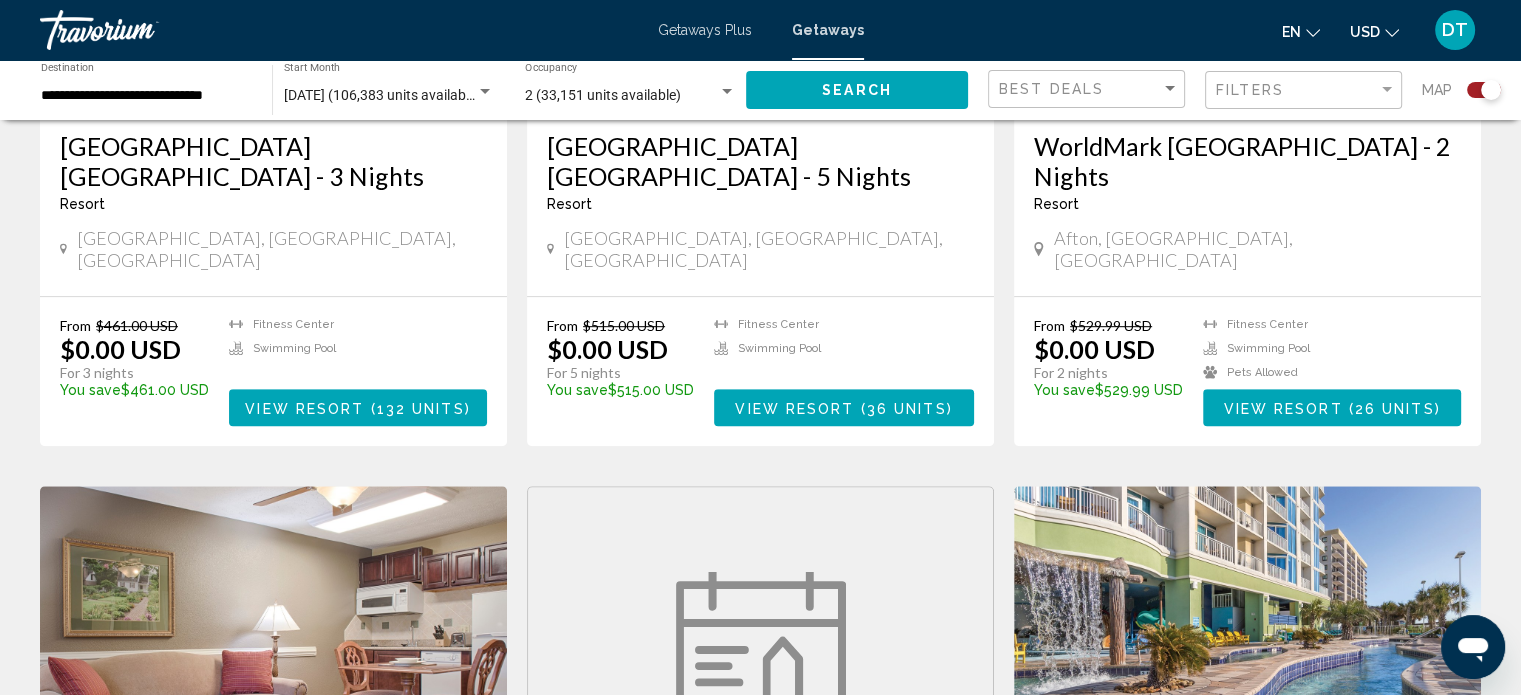 scroll, scrollTop: 0, scrollLeft: 0, axis: both 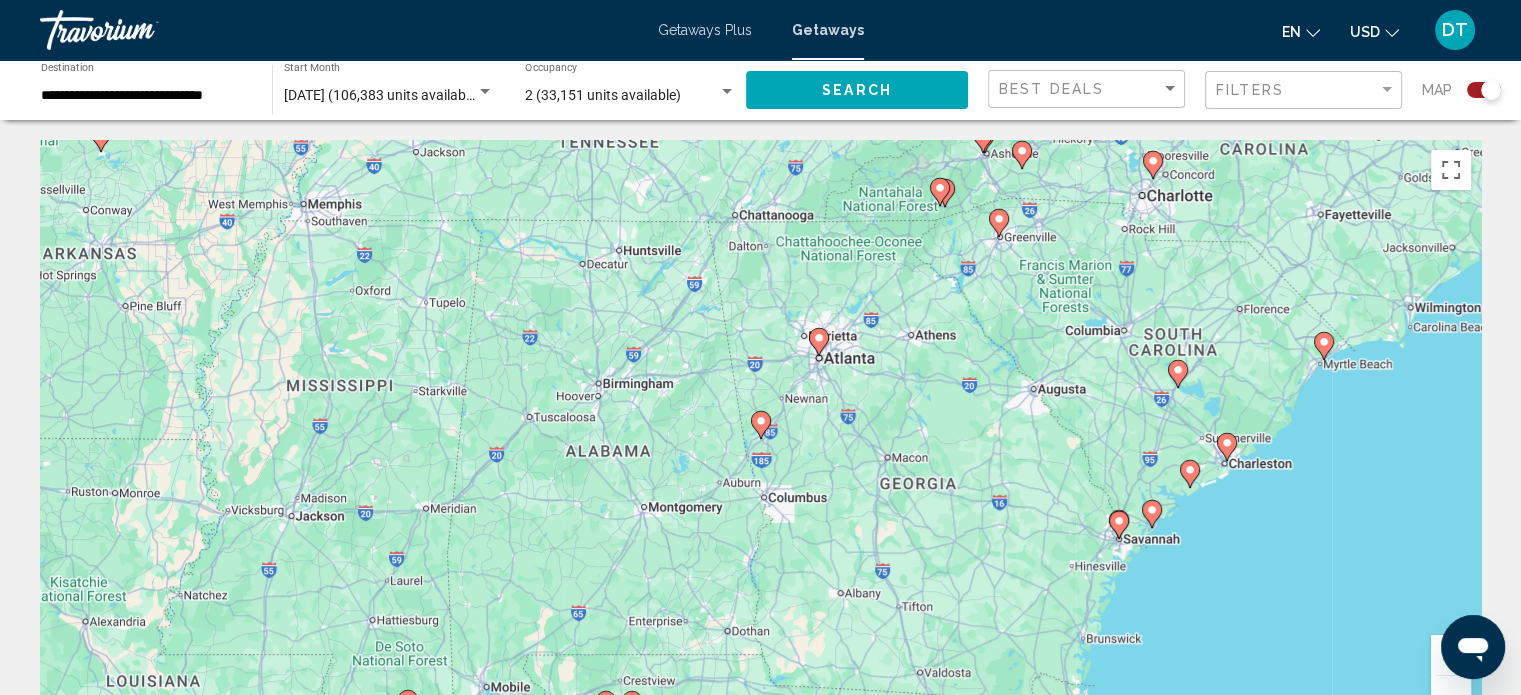 click 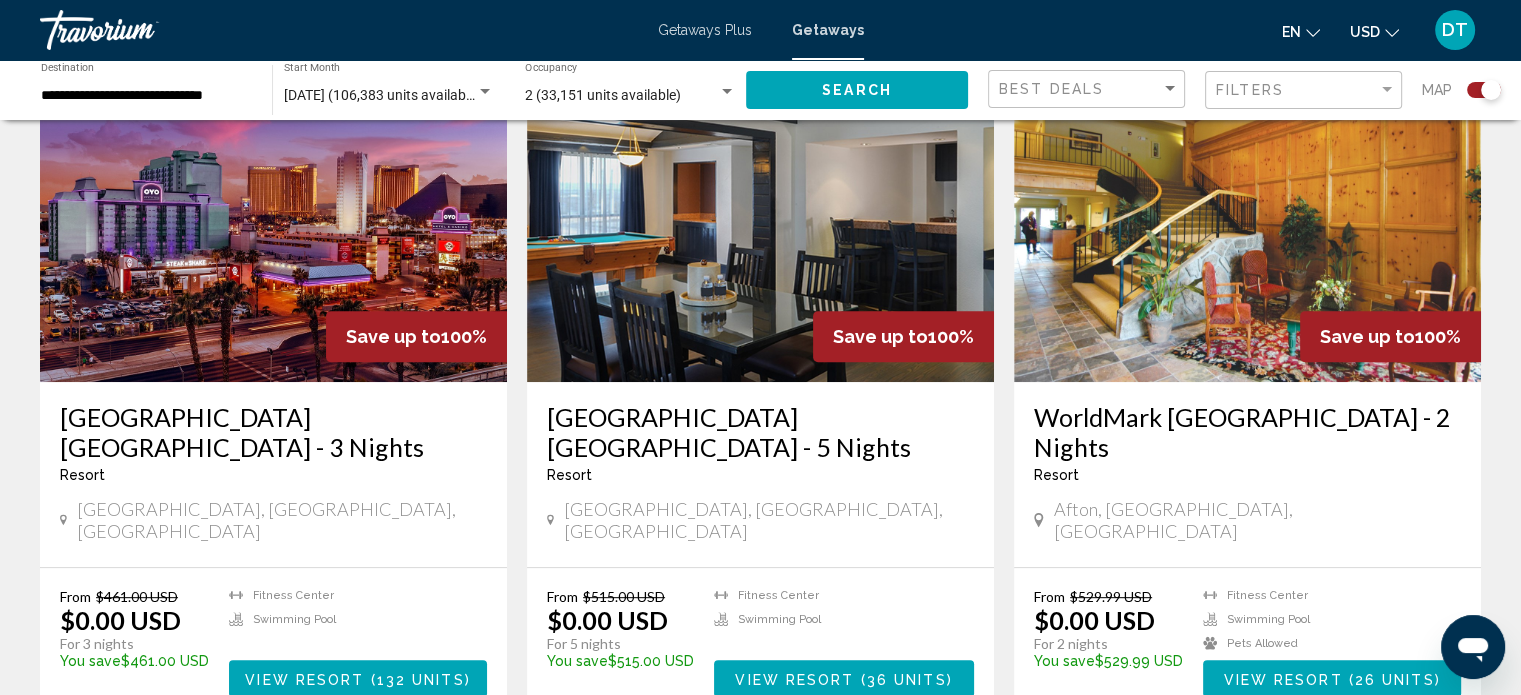 scroll, scrollTop: 0, scrollLeft: 0, axis: both 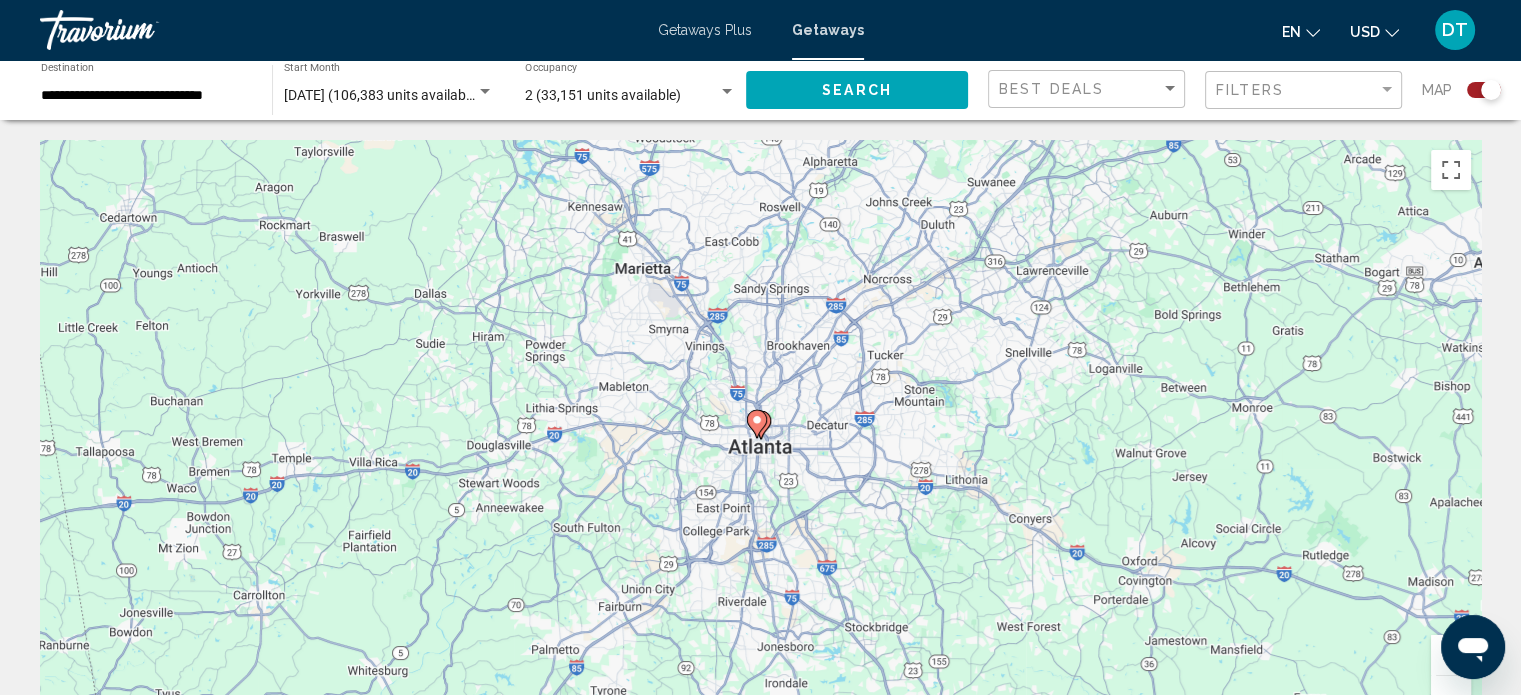 click 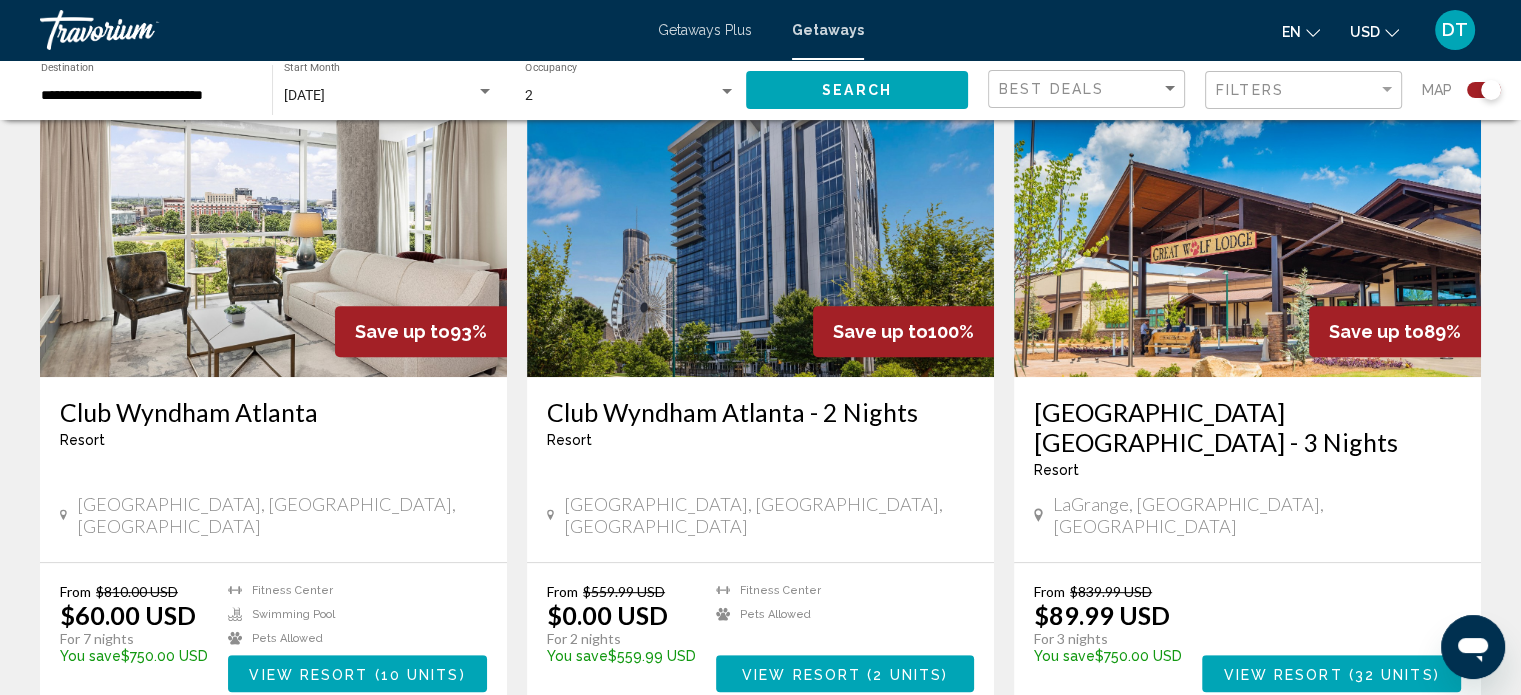 scroll, scrollTop: 800, scrollLeft: 0, axis: vertical 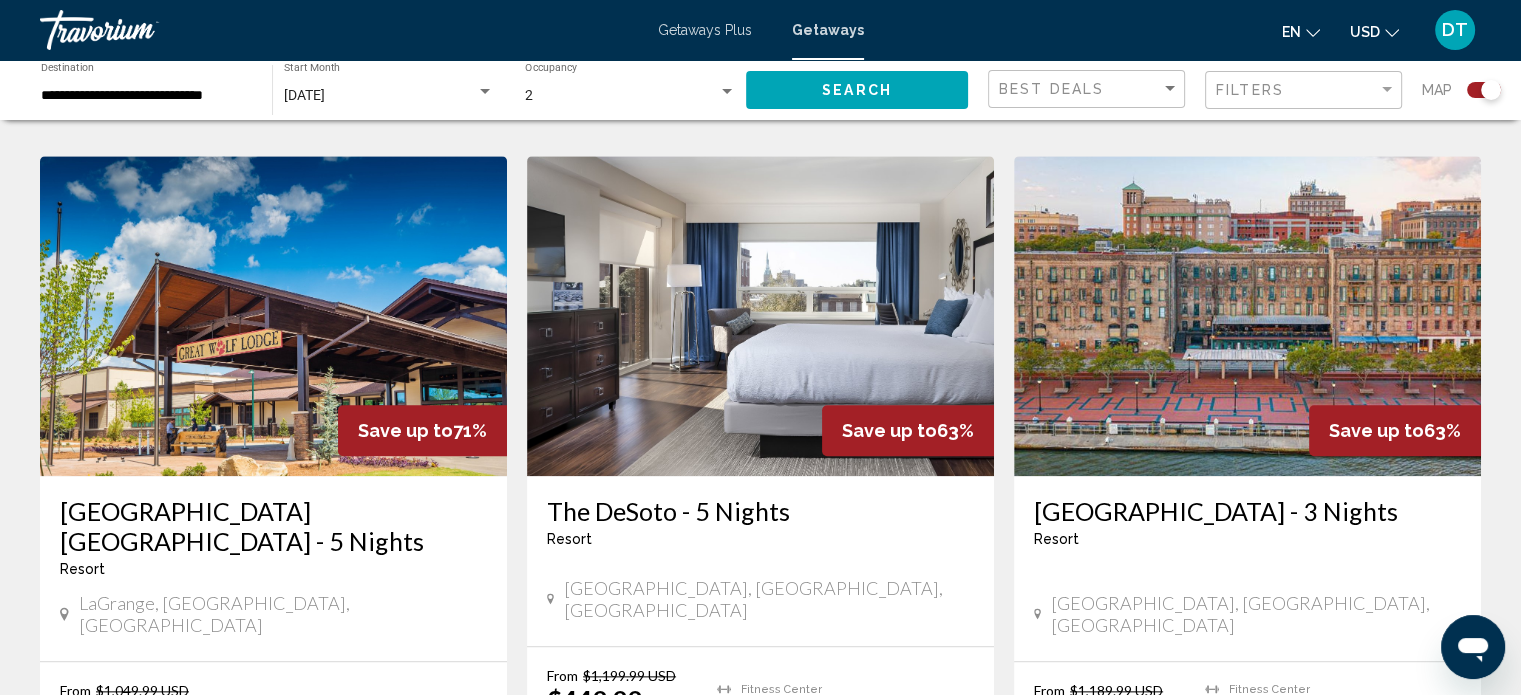 click at bounding box center [373, 774] 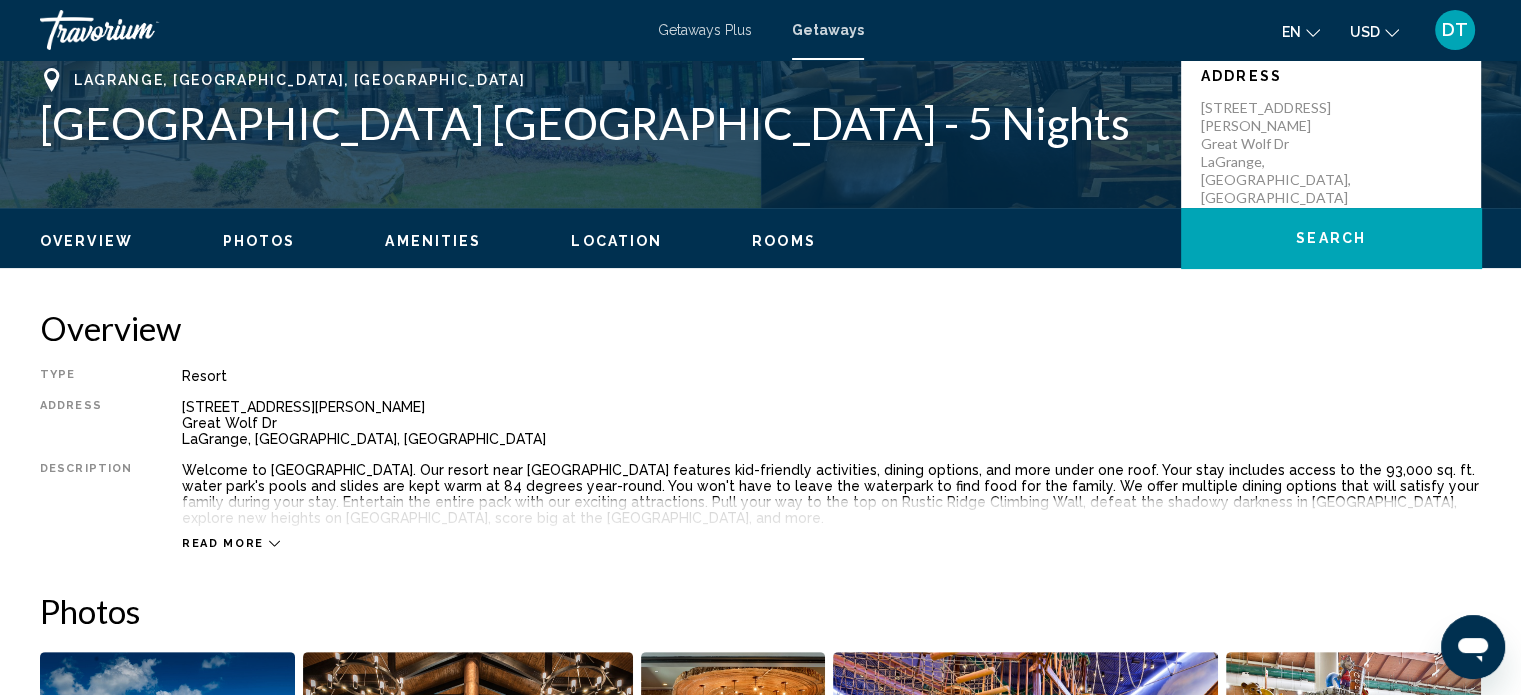 scroll, scrollTop: 532, scrollLeft: 0, axis: vertical 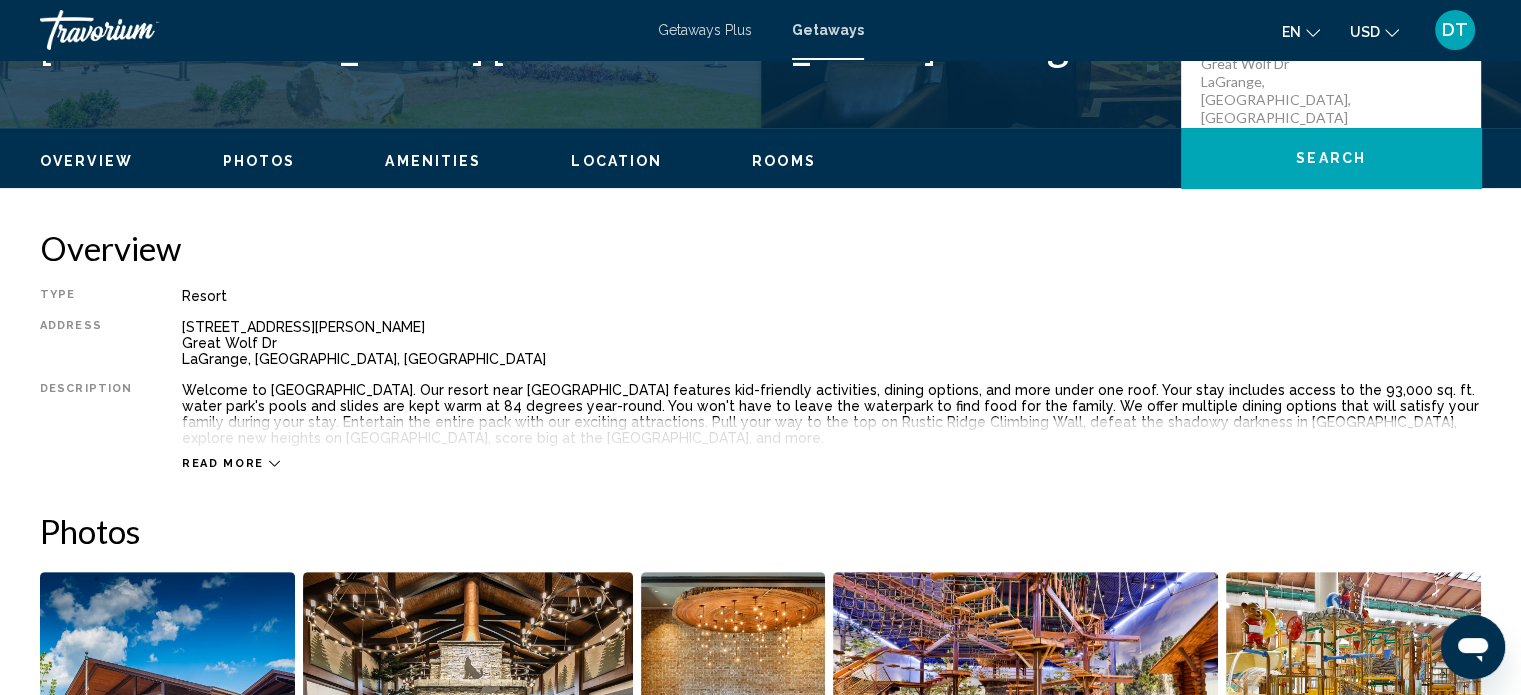 click 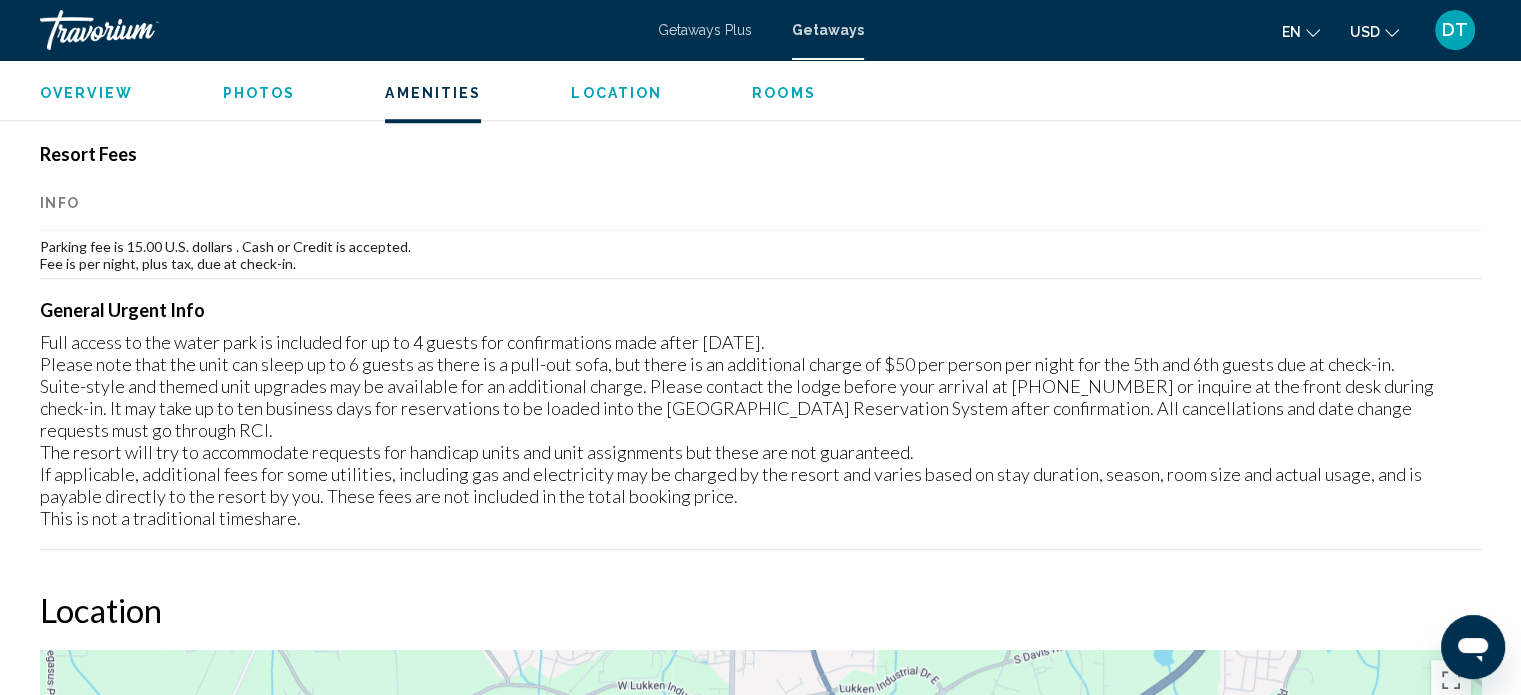 scroll, scrollTop: 1679, scrollLeft: 0, axis: vertical 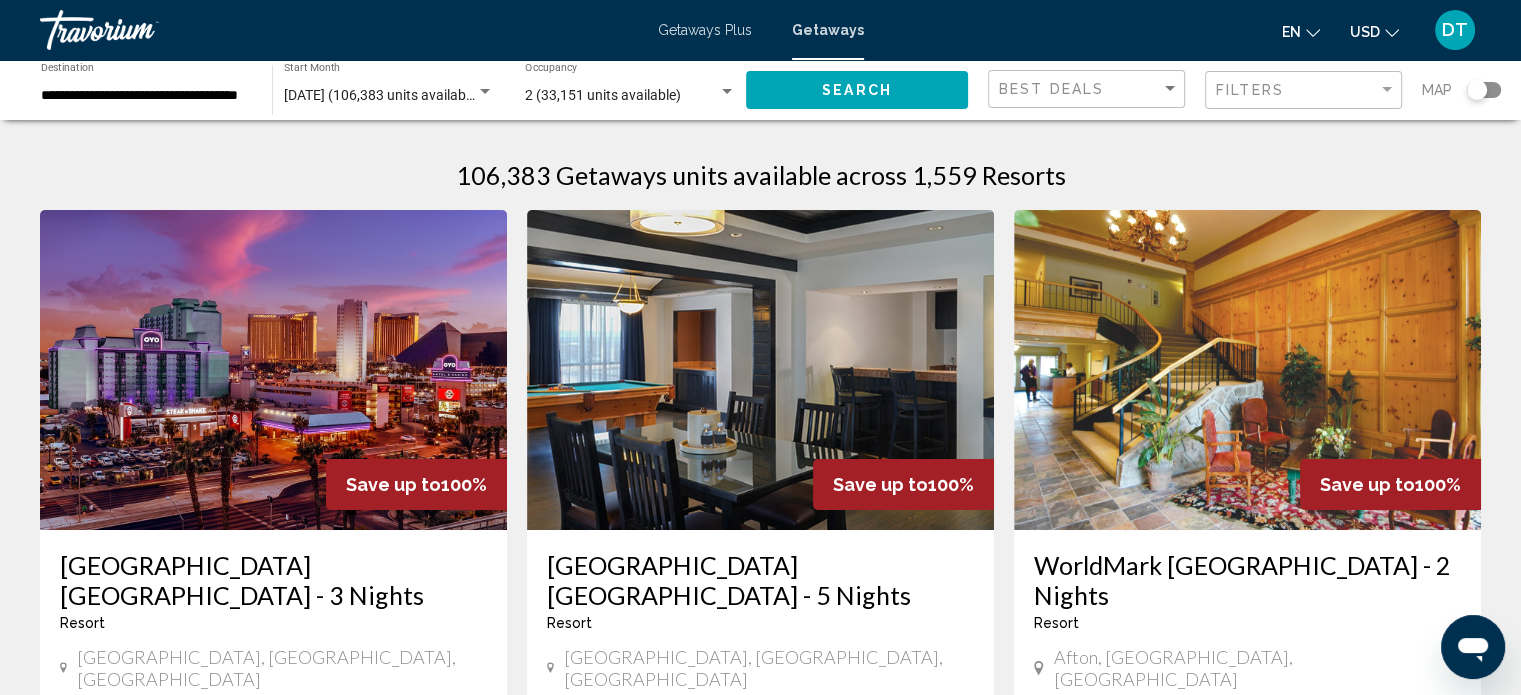 click 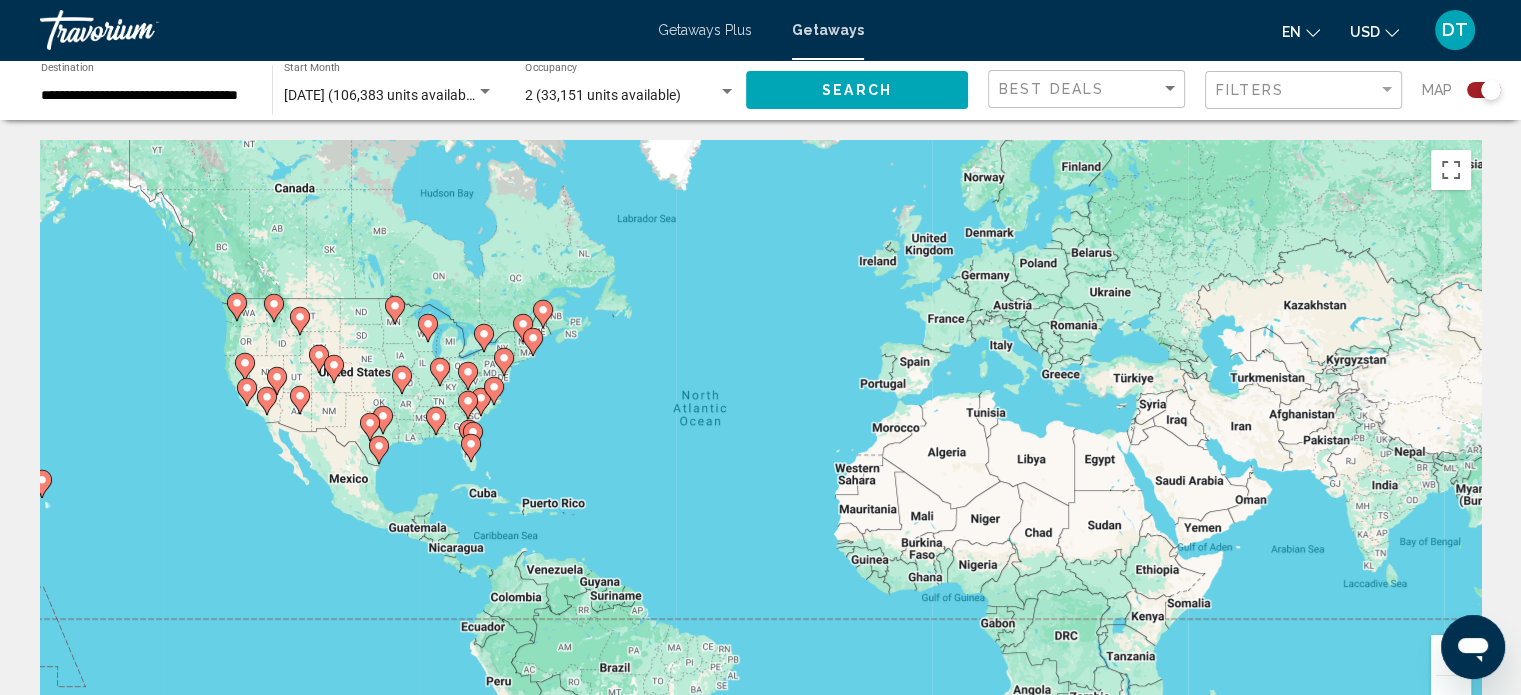 click 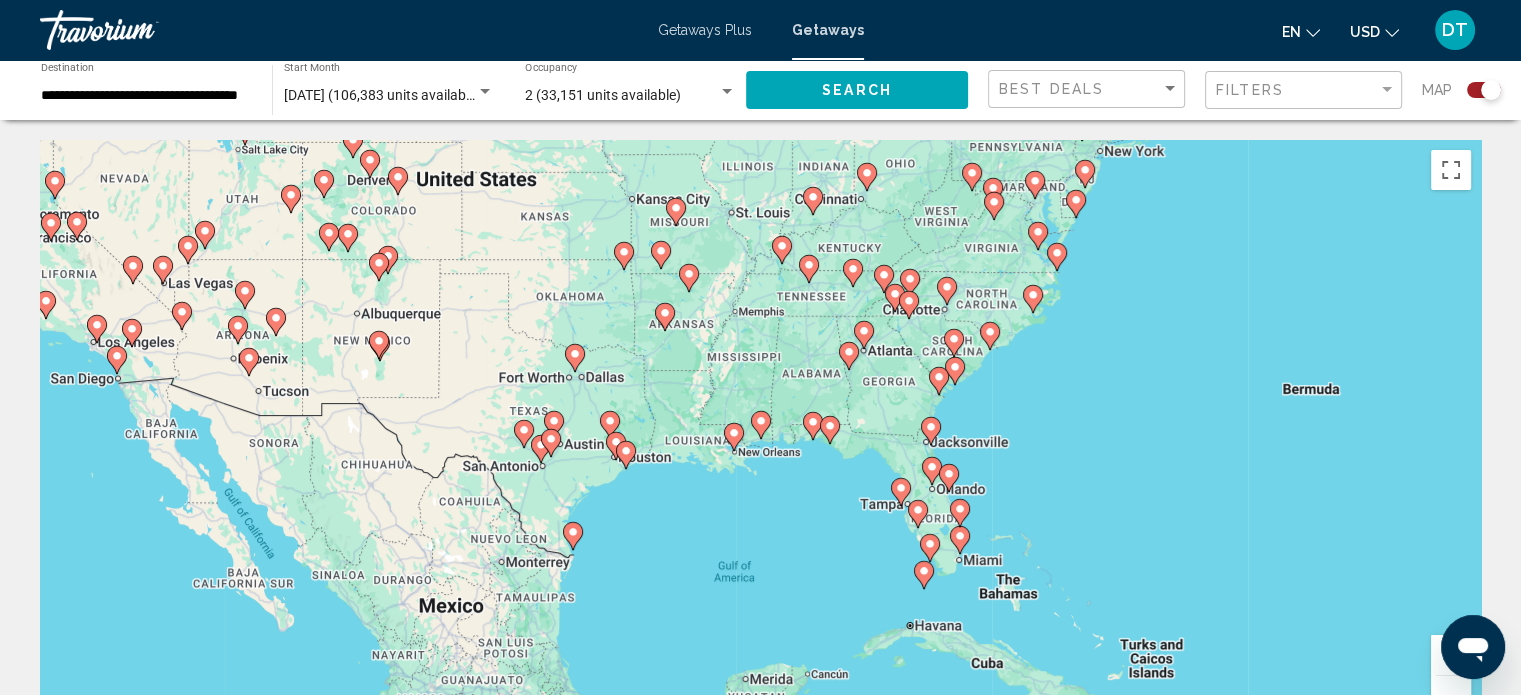 click 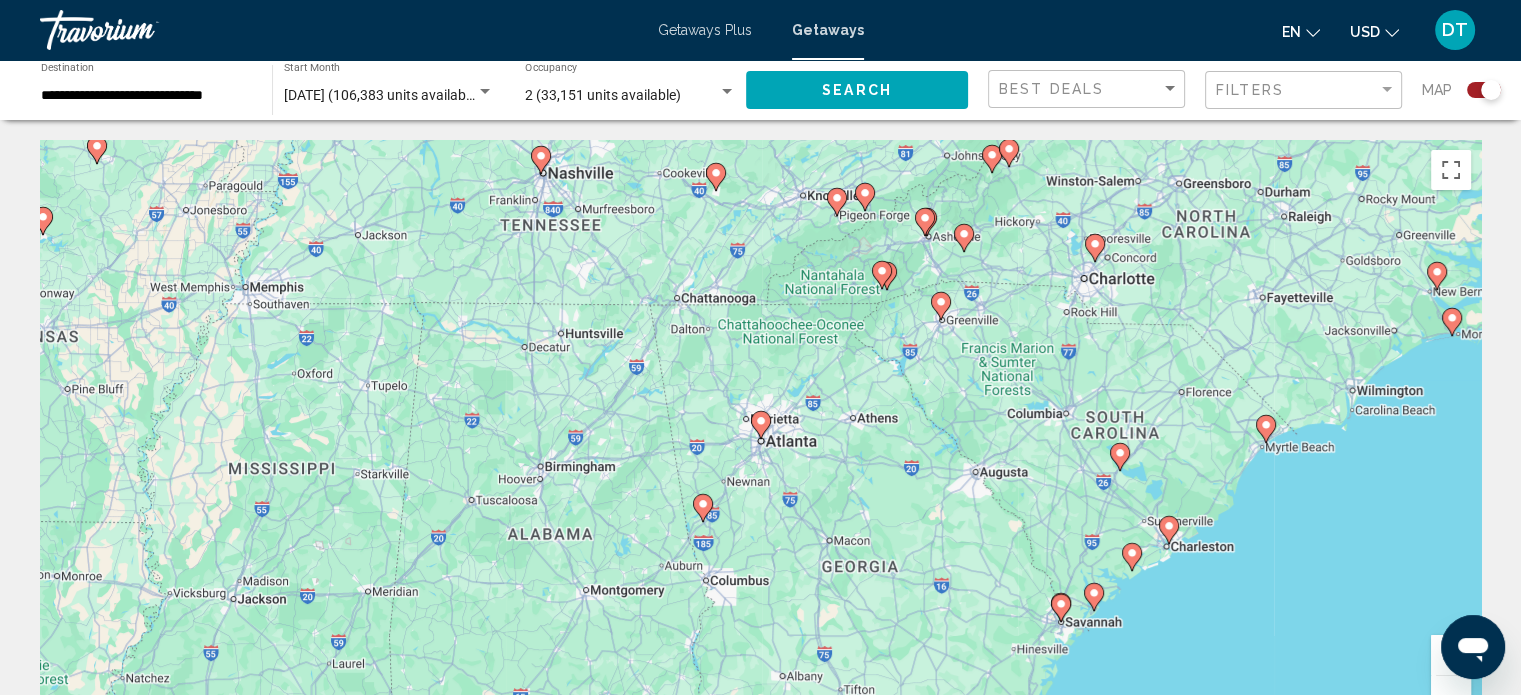 click 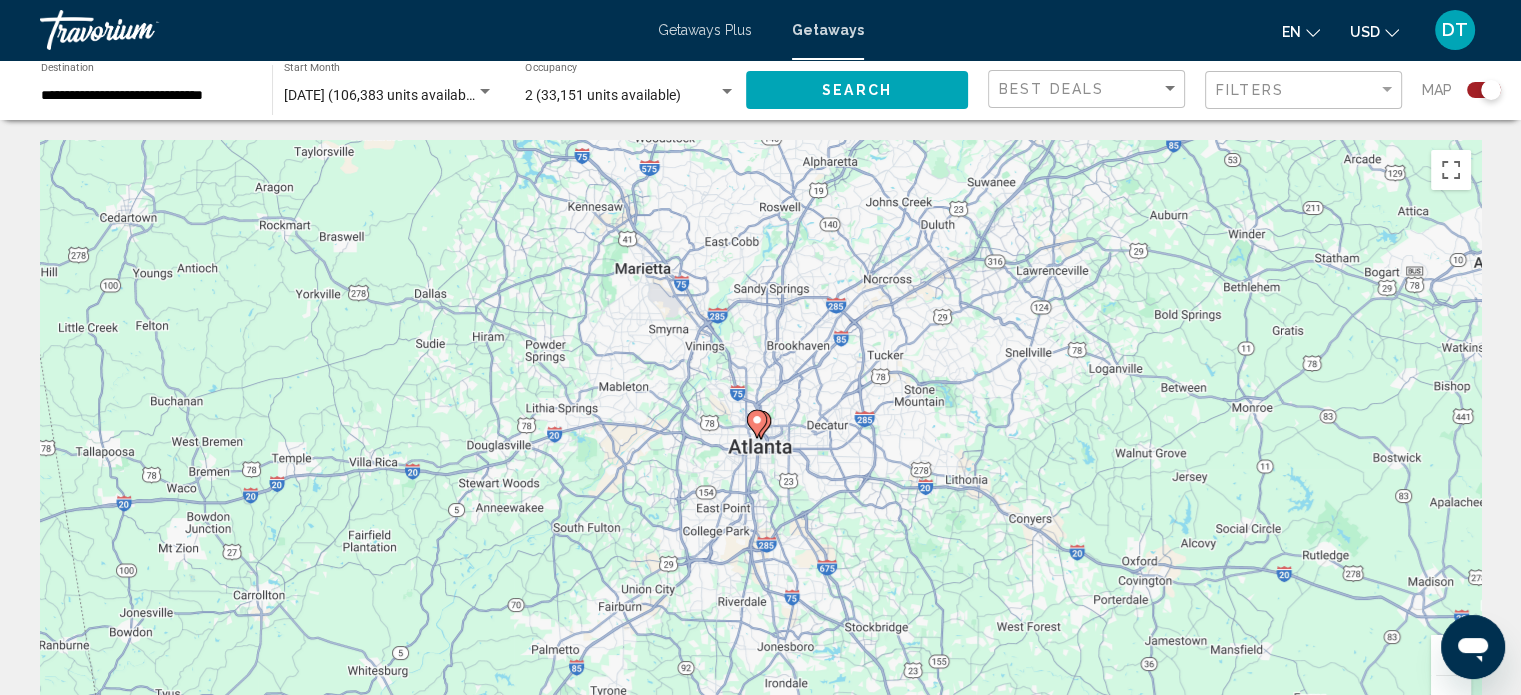 click 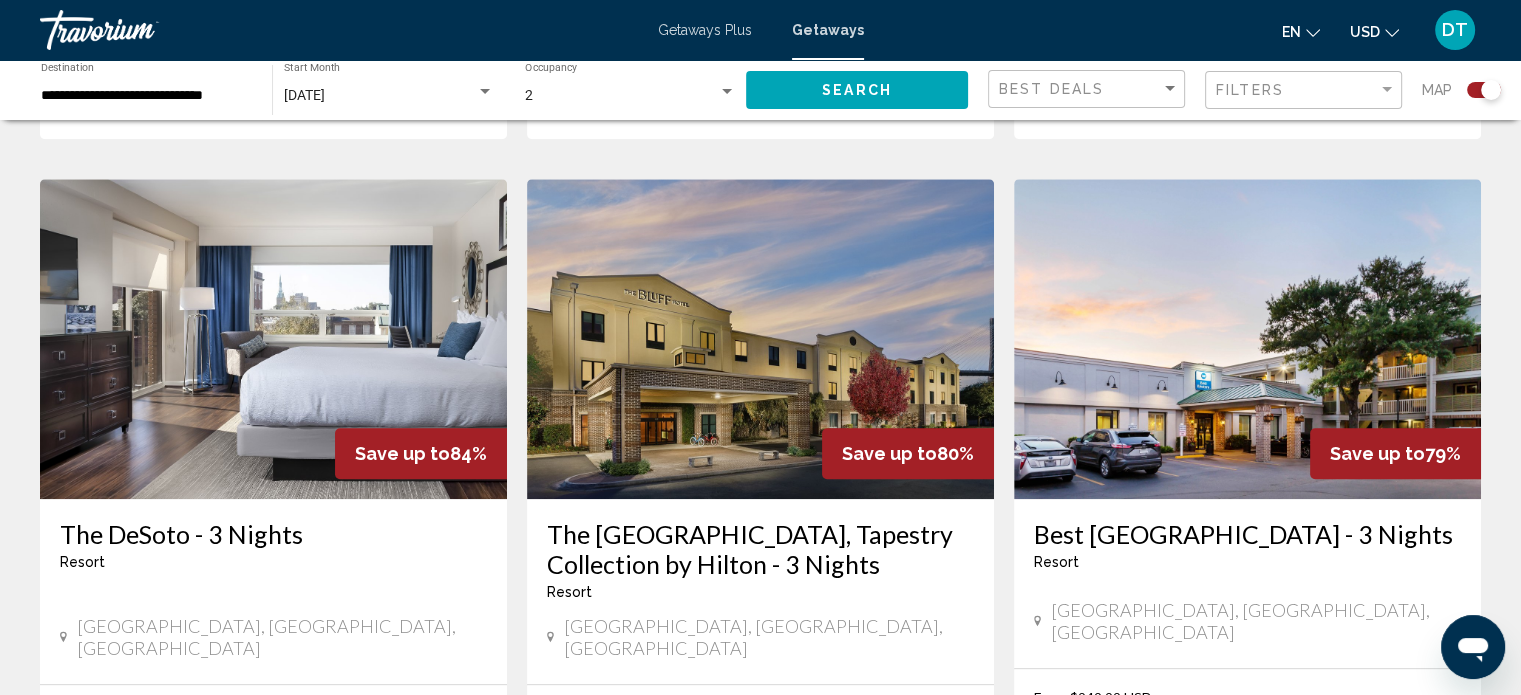 scroll, scrollTop: 1372, scrollLeft: 0, axis: vertical 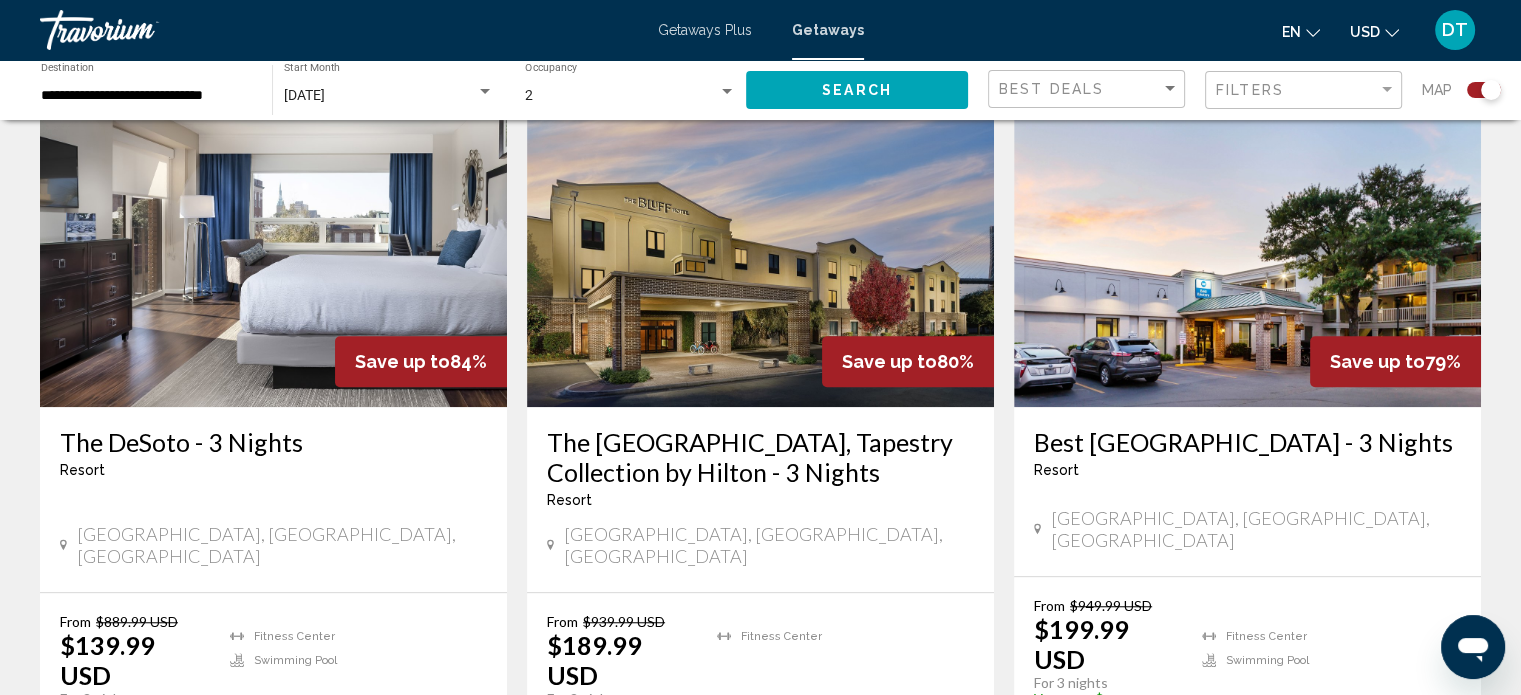 click at bounding box center [368, 720] 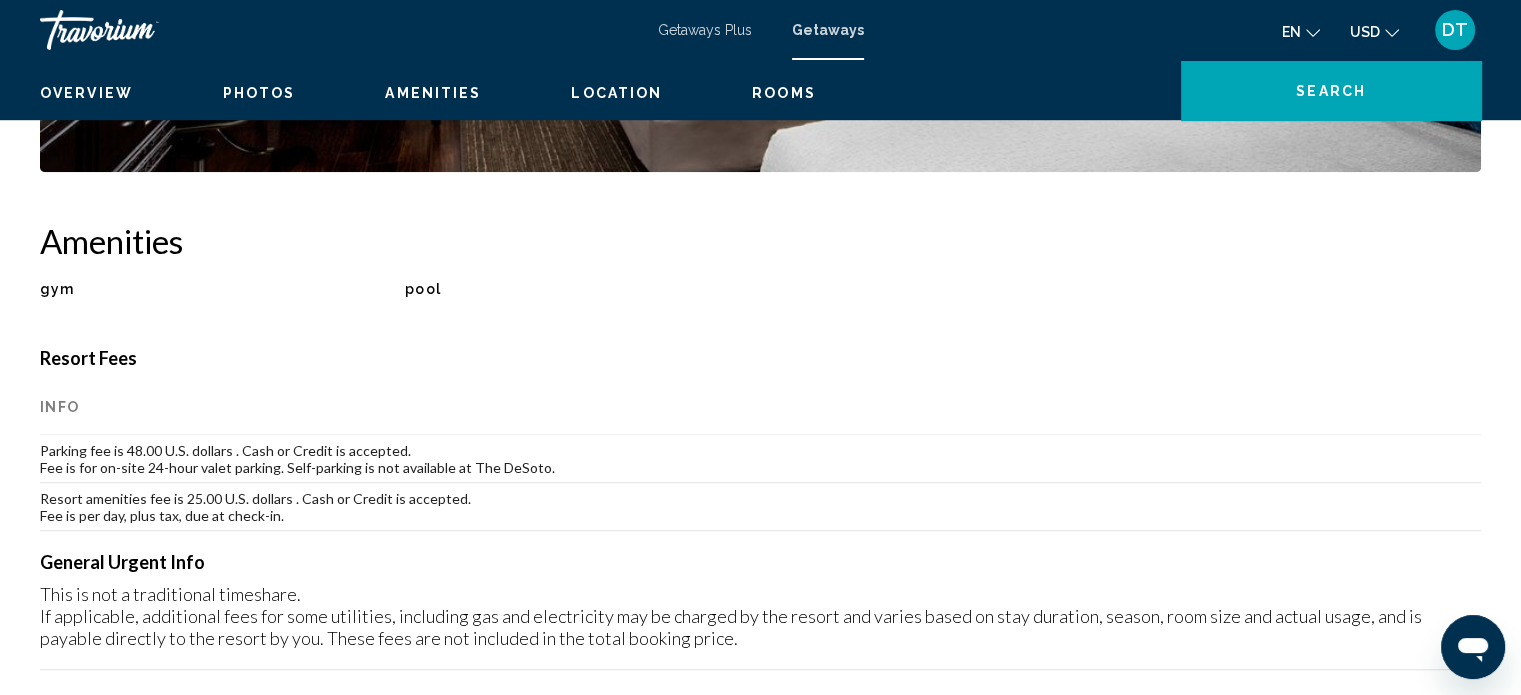 scroll, scrollTop: 12, scrollLeft: 0, axis: vertical 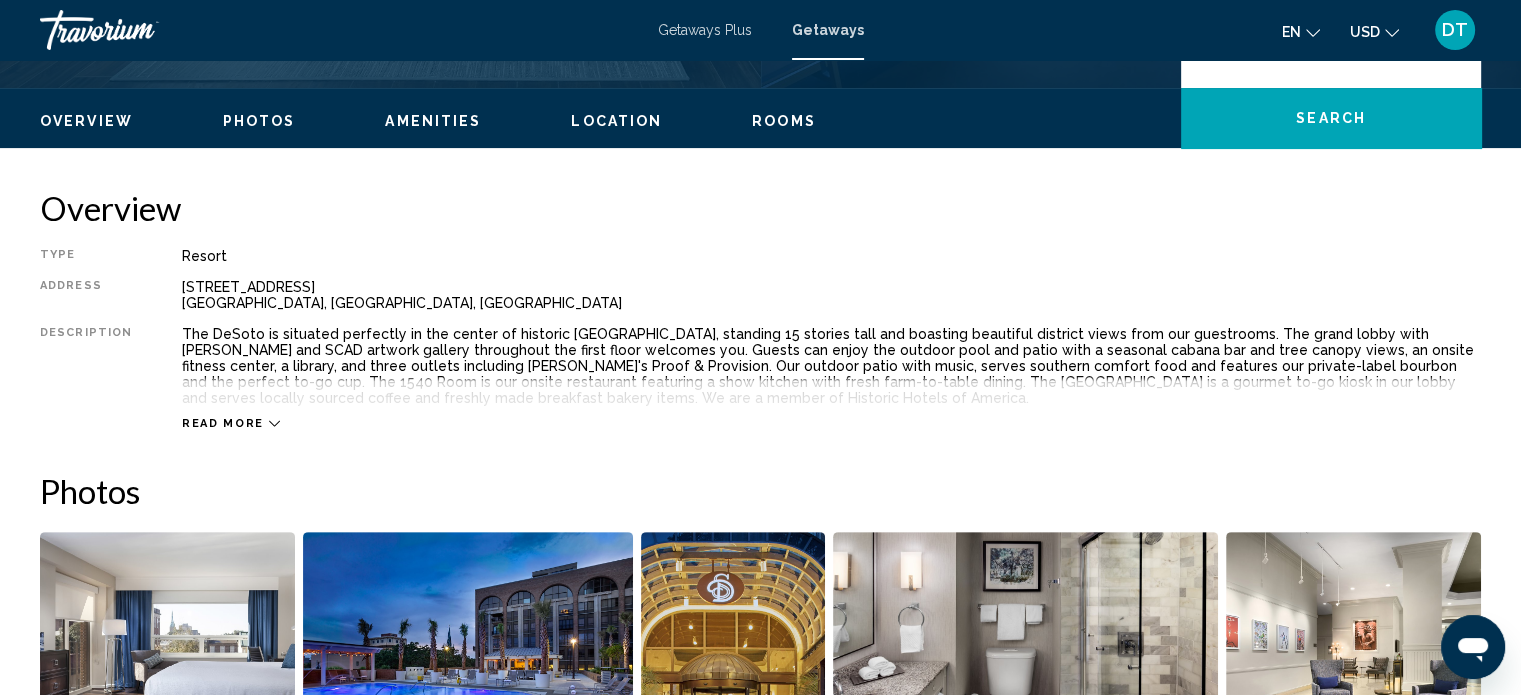 click 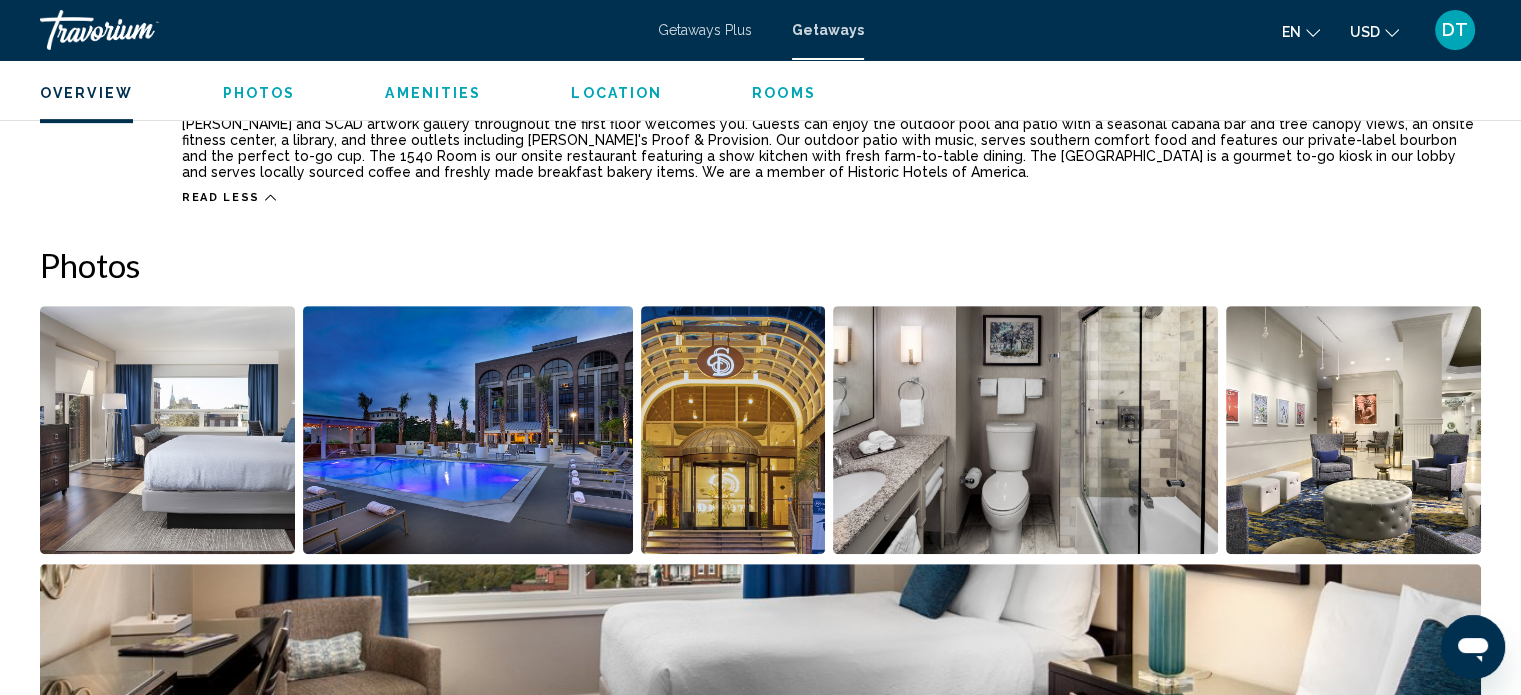 scroll, scrollTop: 825, scrollLeft: 0, axis: vertical 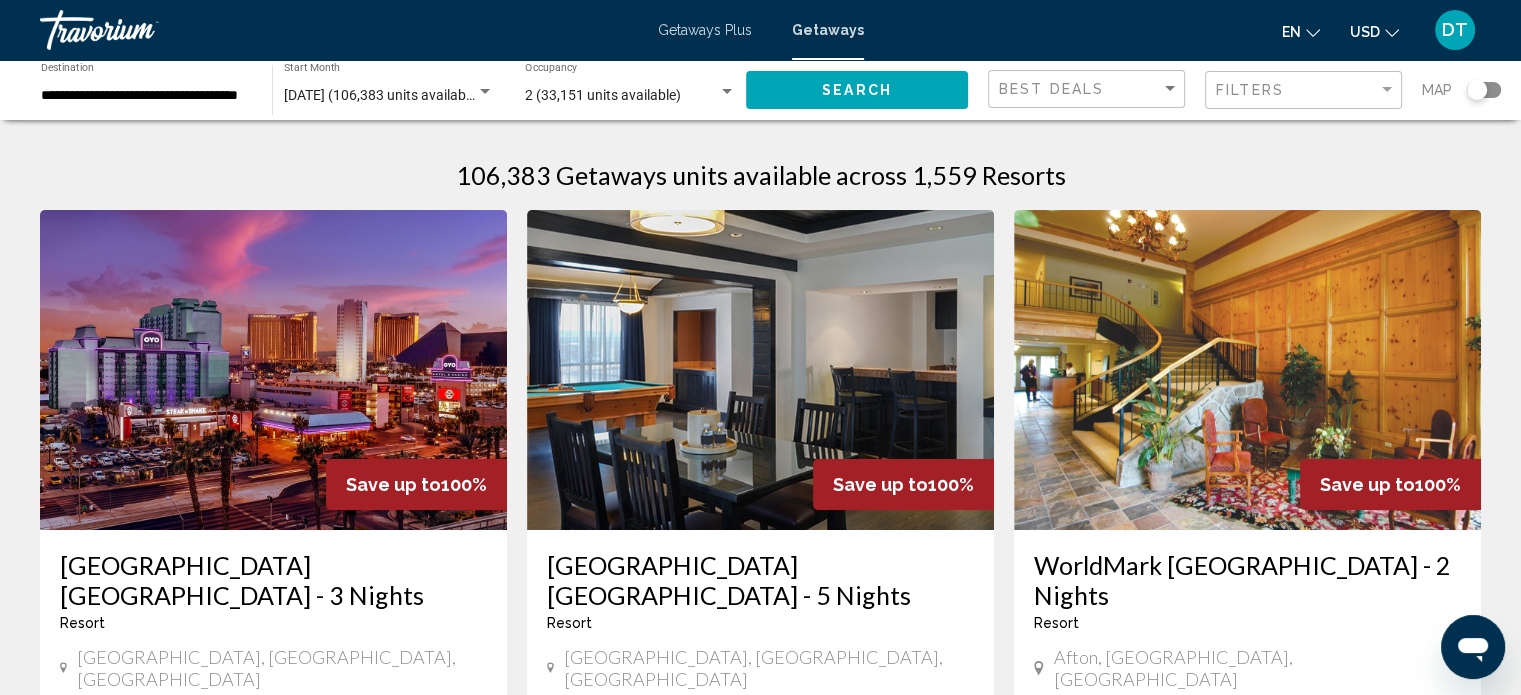 click 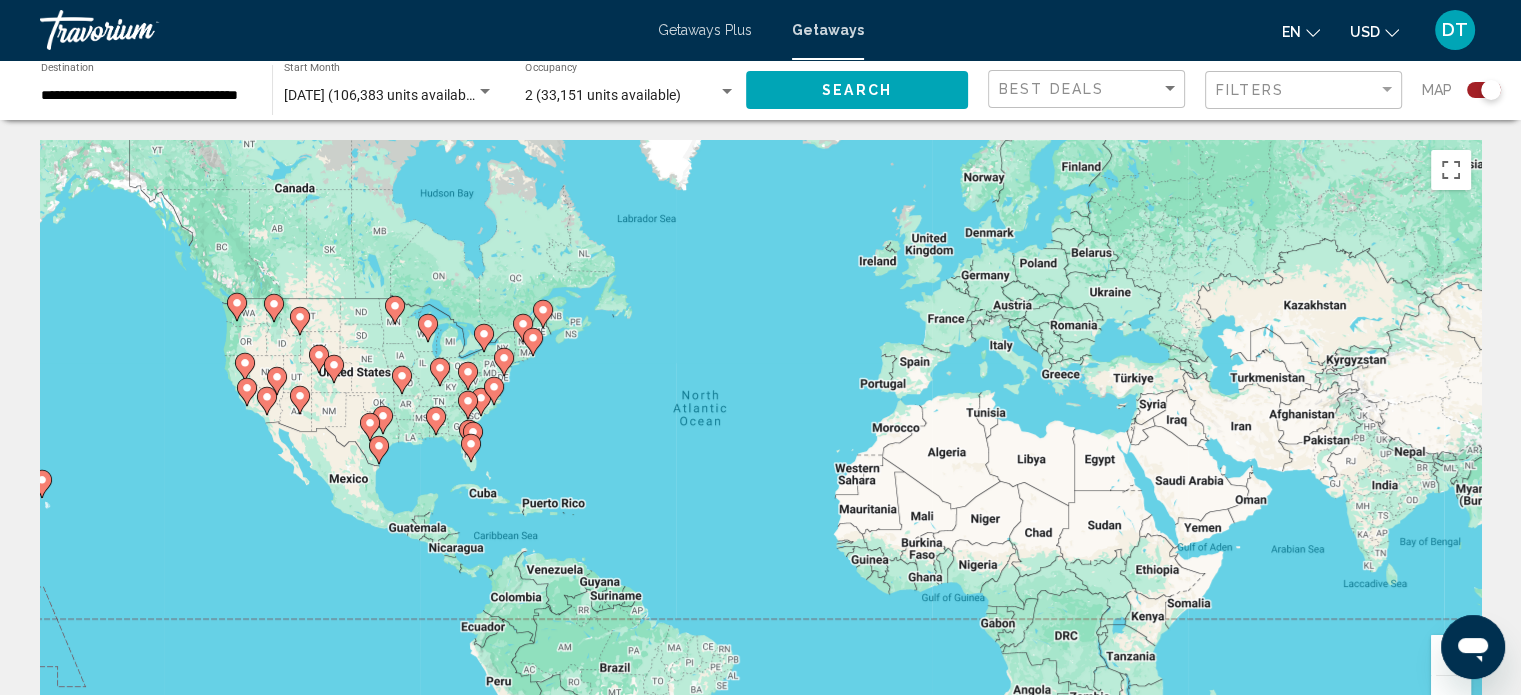 click 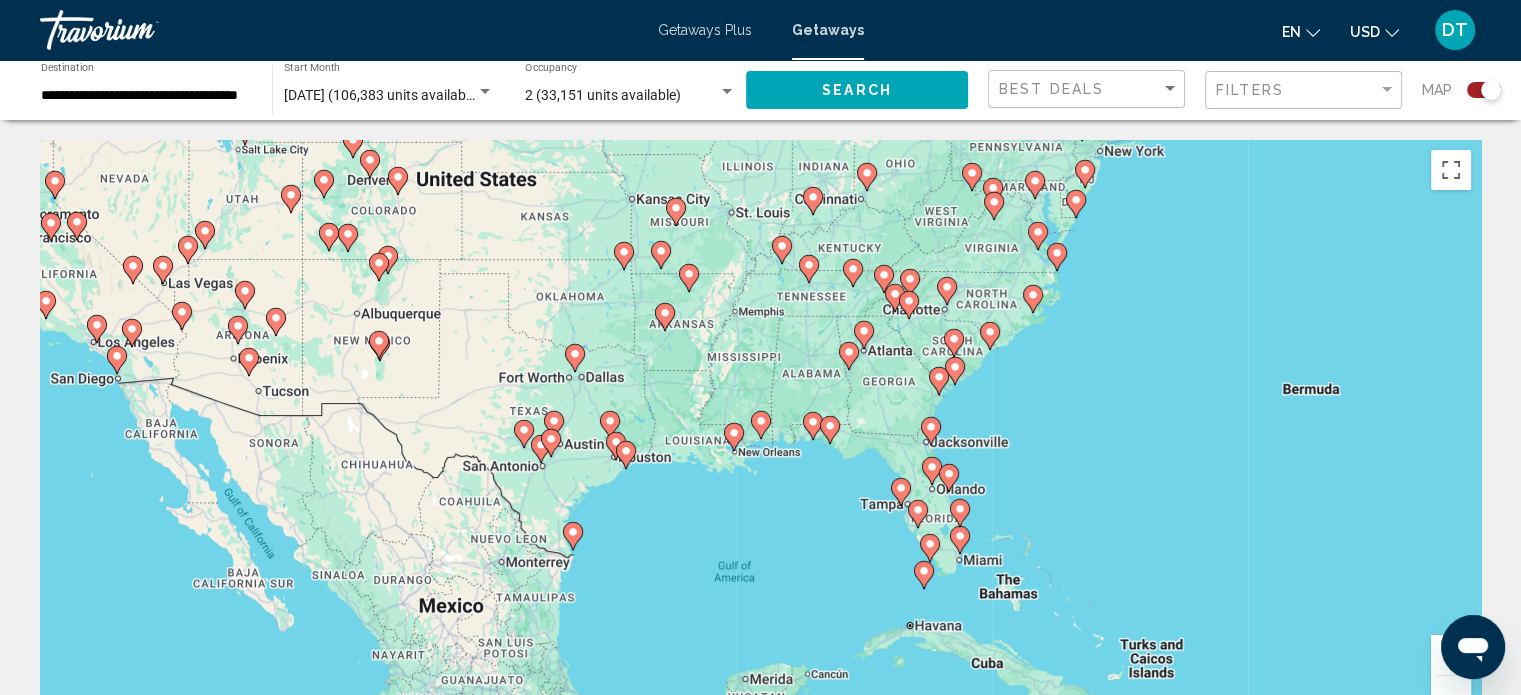 click 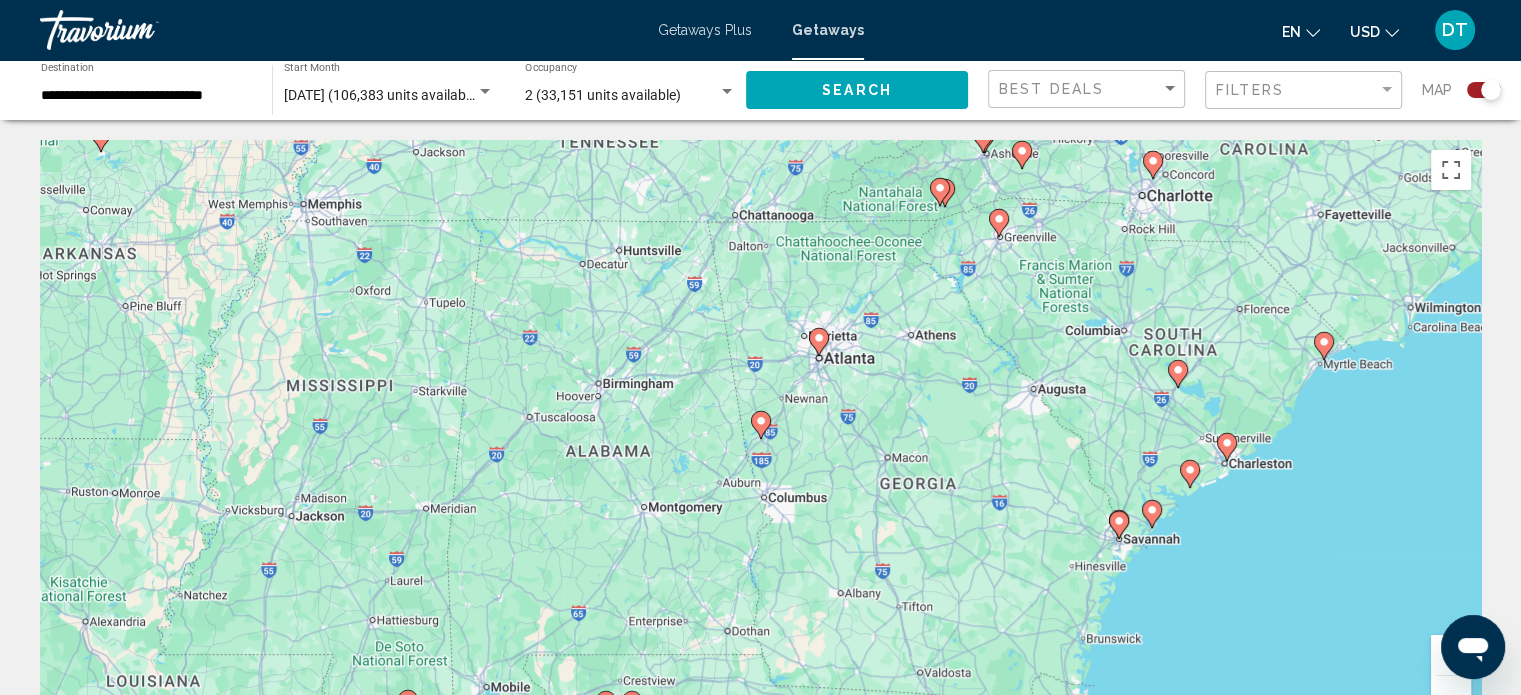 click 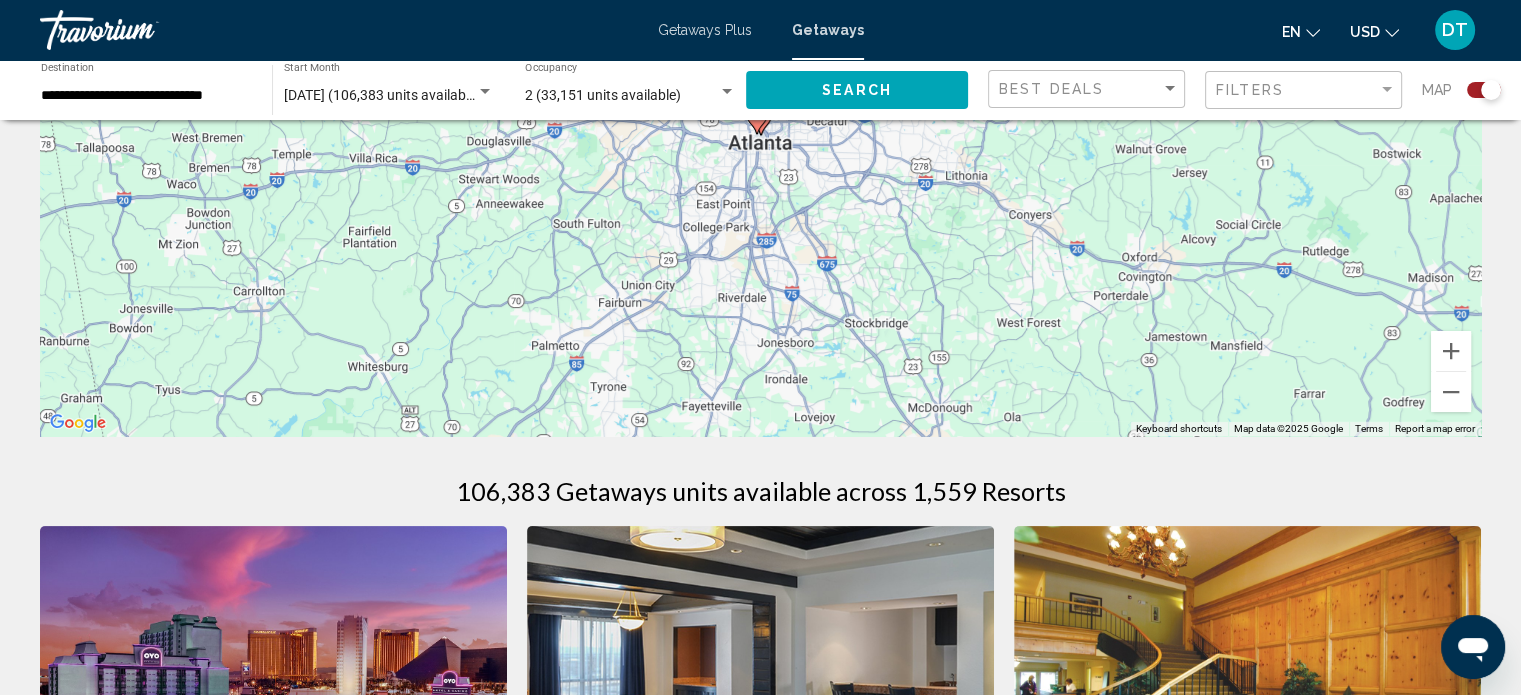 scroll, scrollTop: 202, scrollLeft: 0, axis: vertical 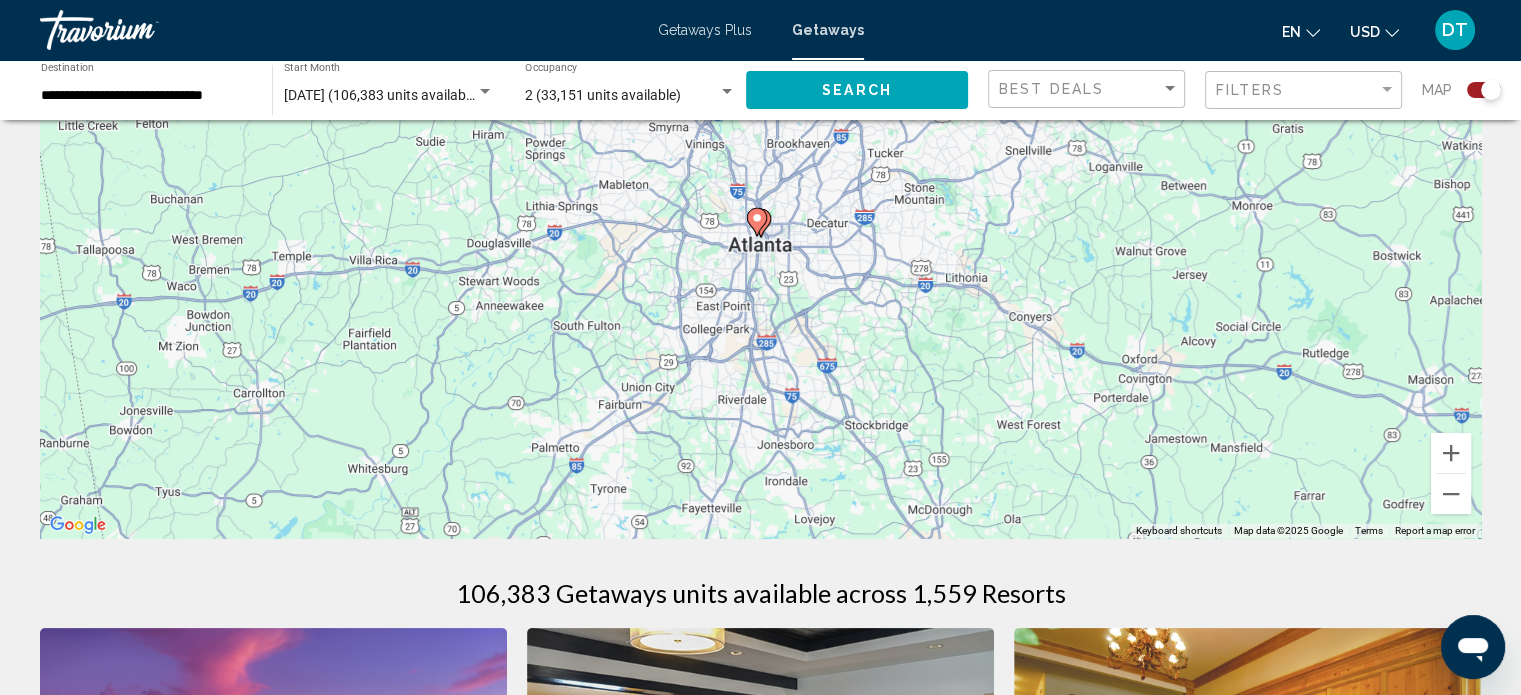 click 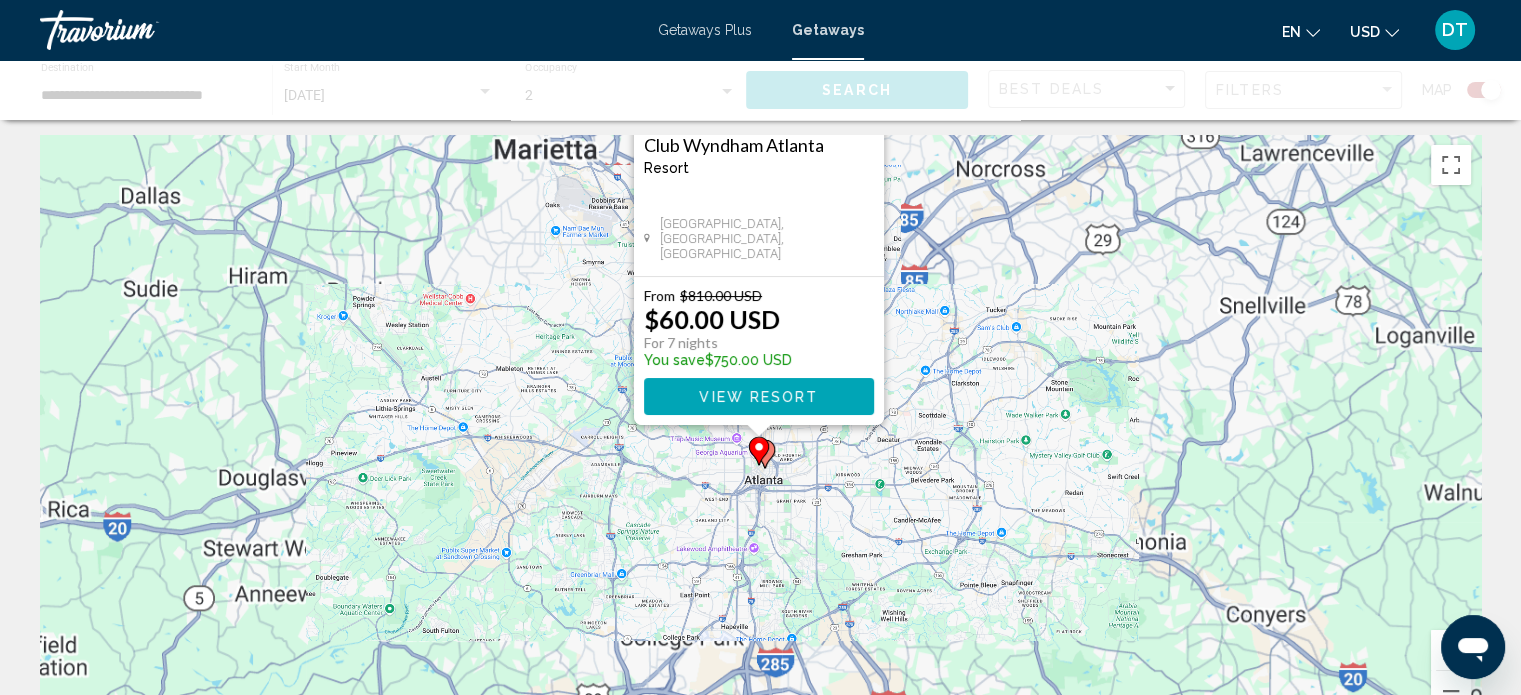 scroll, scrollTop: 0, scrollLeft: 0, axis: both 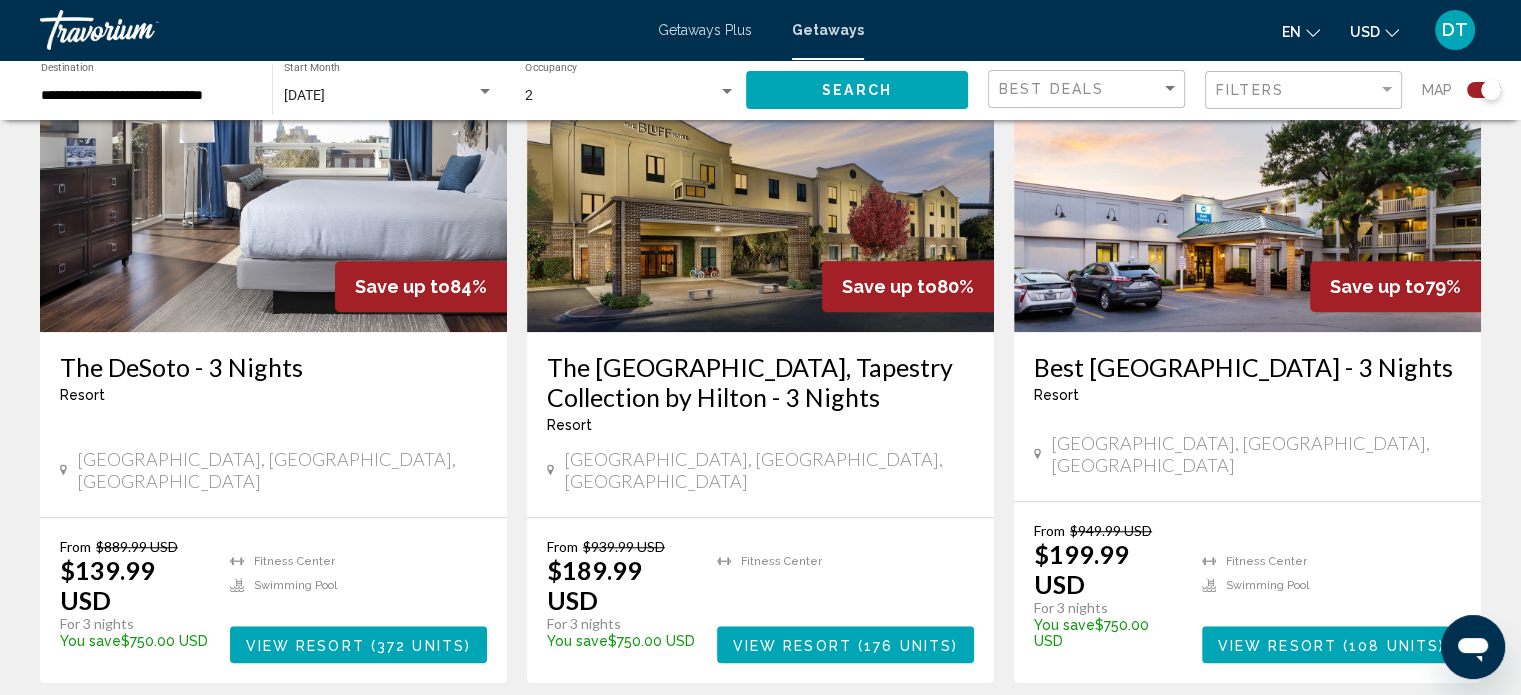 drag, startPoint x: 804, startPoint y: 551, endPoint x: 780, endPoint y: 550, distance: 24.020824 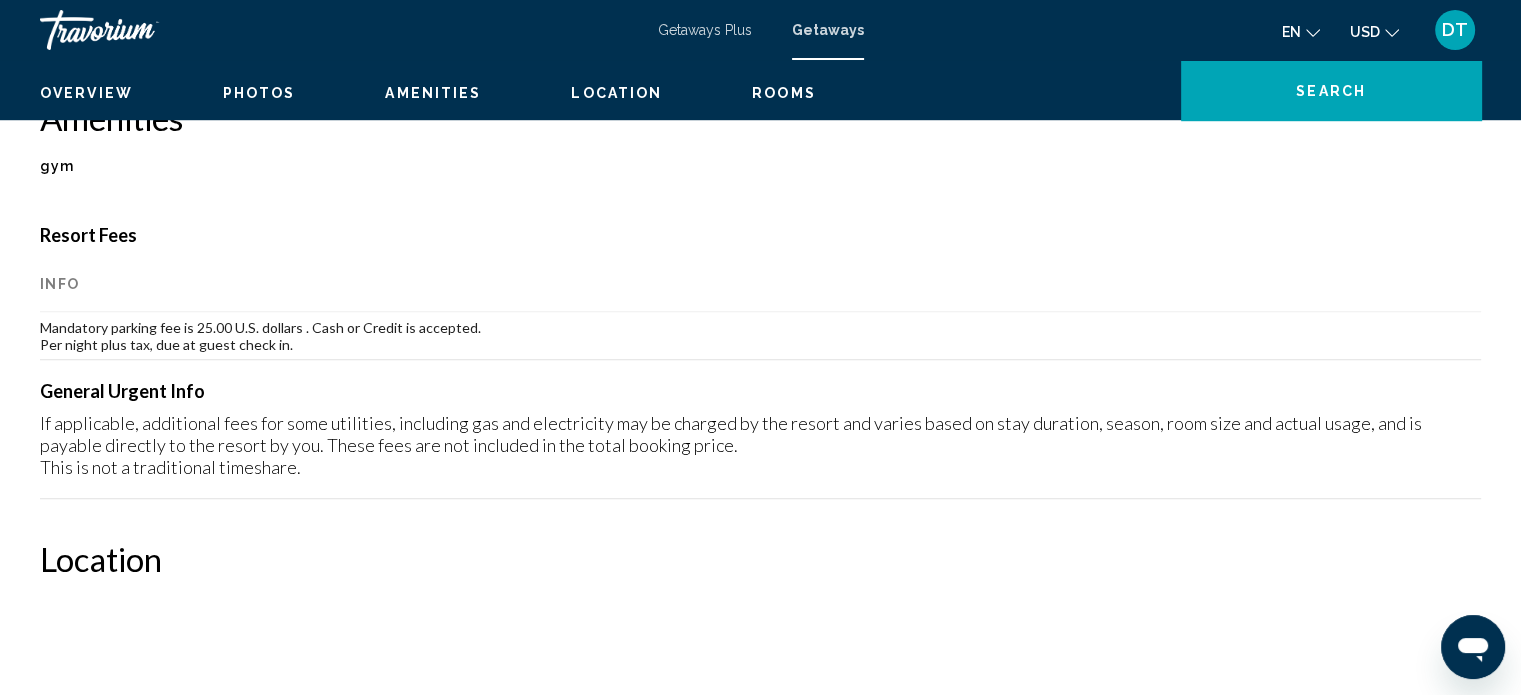 scroll, scrollTop: 12, scrollLeft: 0, axis: vertical 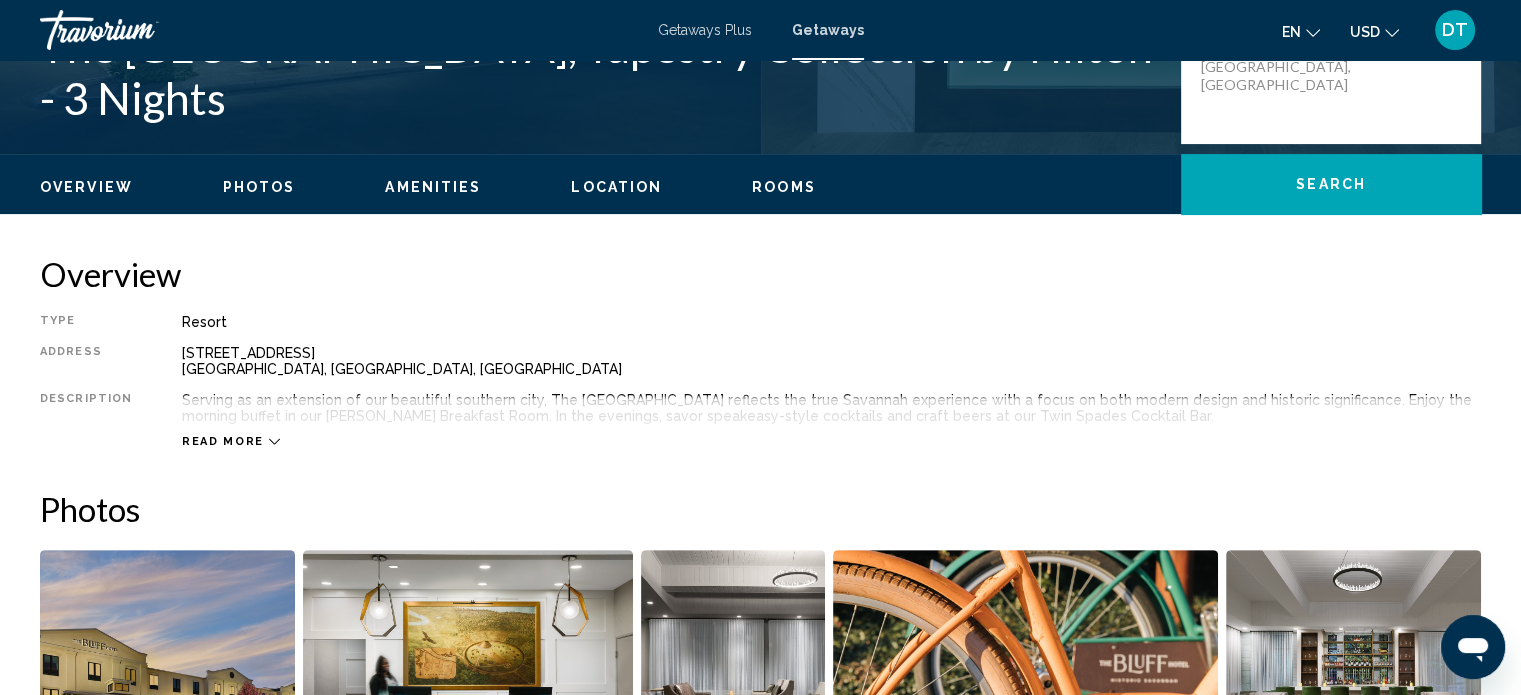 click on "Read more" at bounding box center (223, 441) 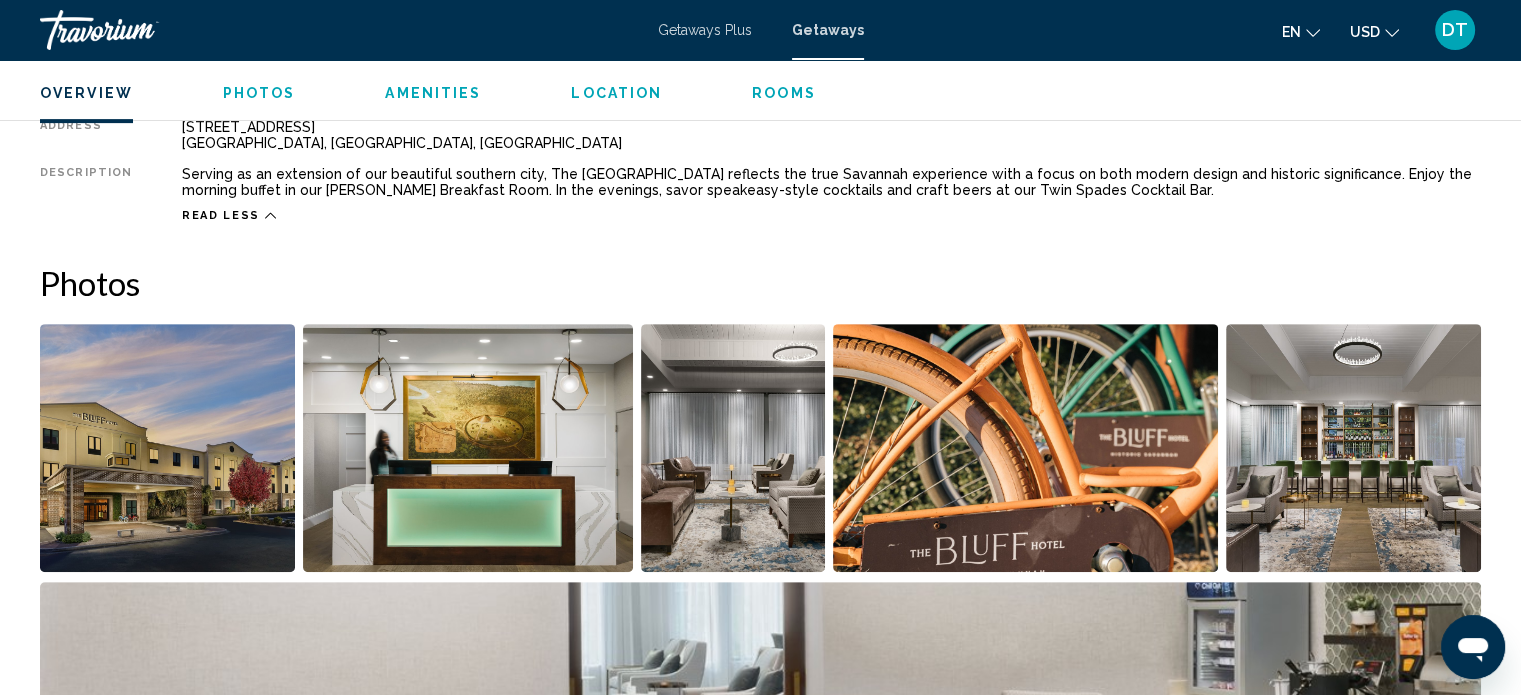 scroll, scrollTop: 813, scrollLeft: 0, axis: vertical 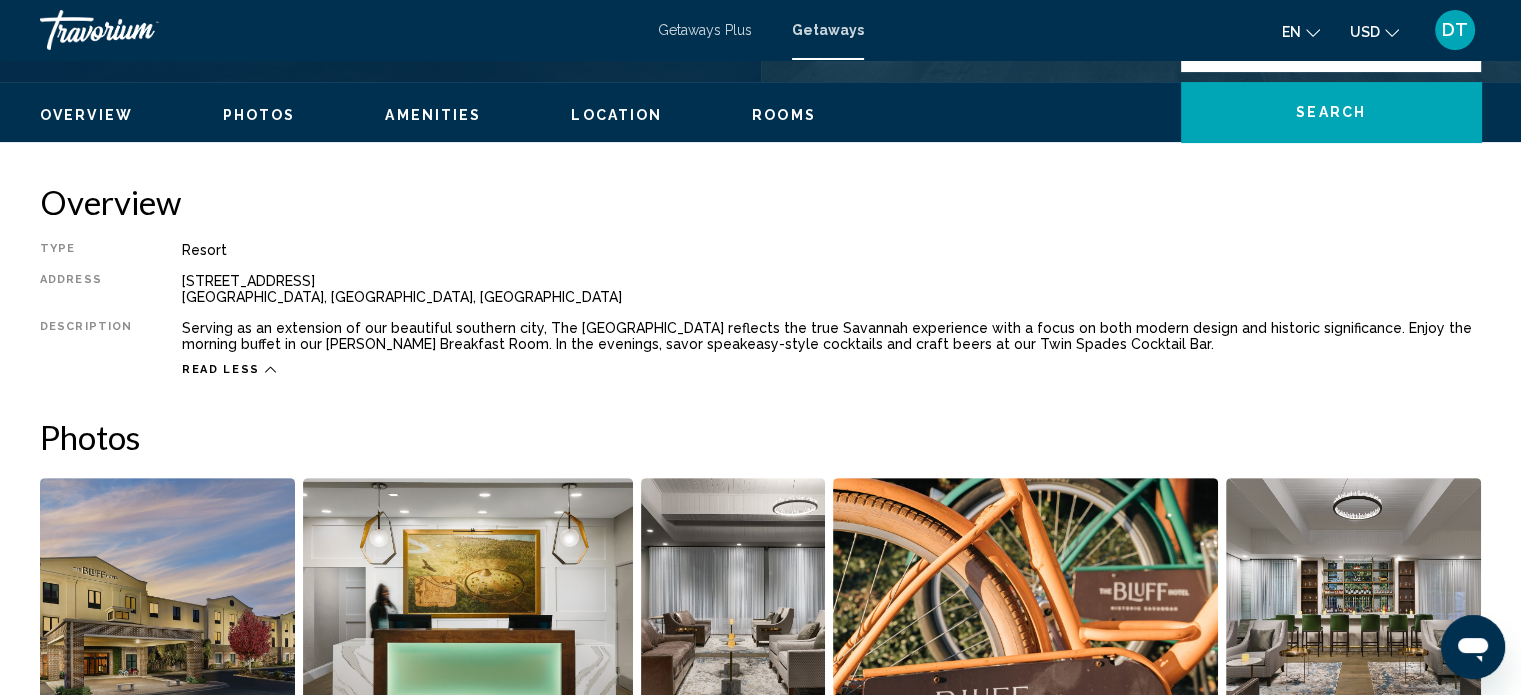 click on "Location" at bounding box center [616, 115] 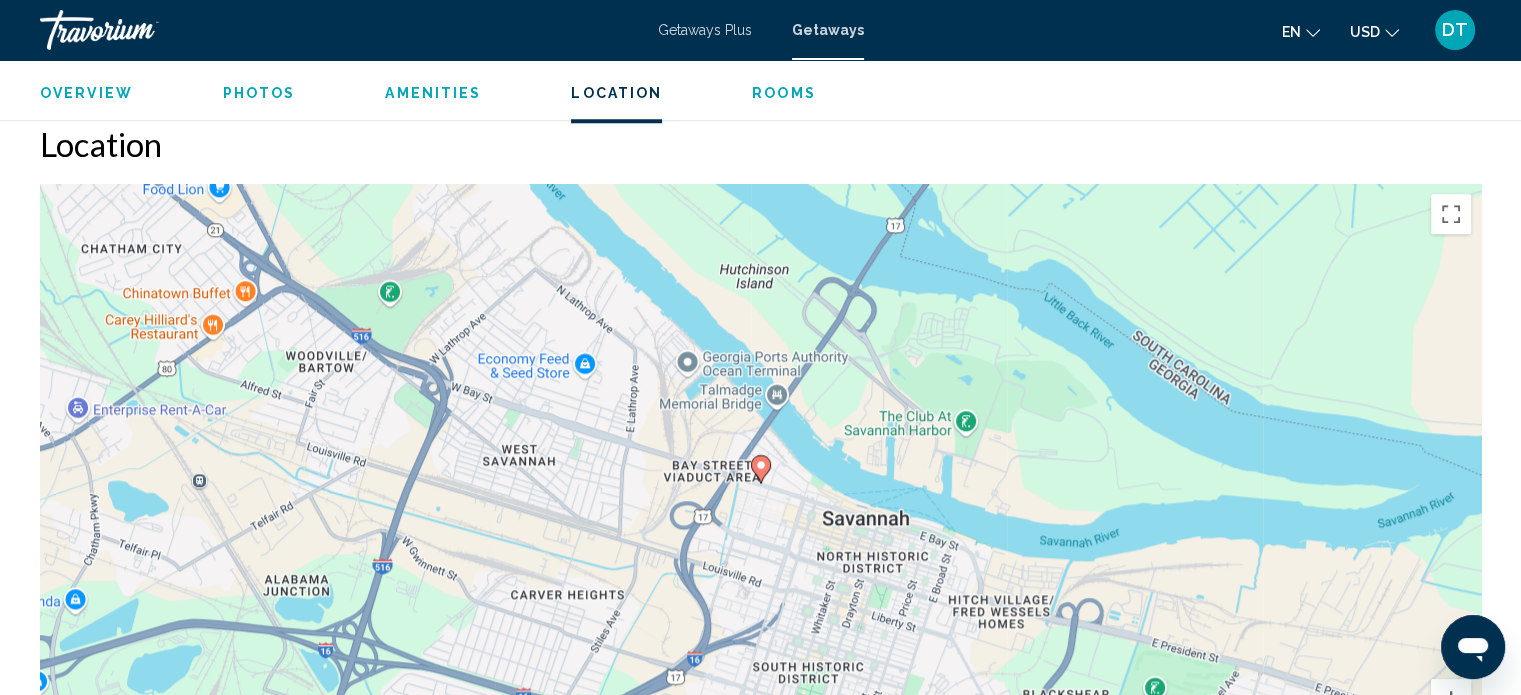 scroll, scrollTop: 1932, scrollLeft: 0, axis: vertical 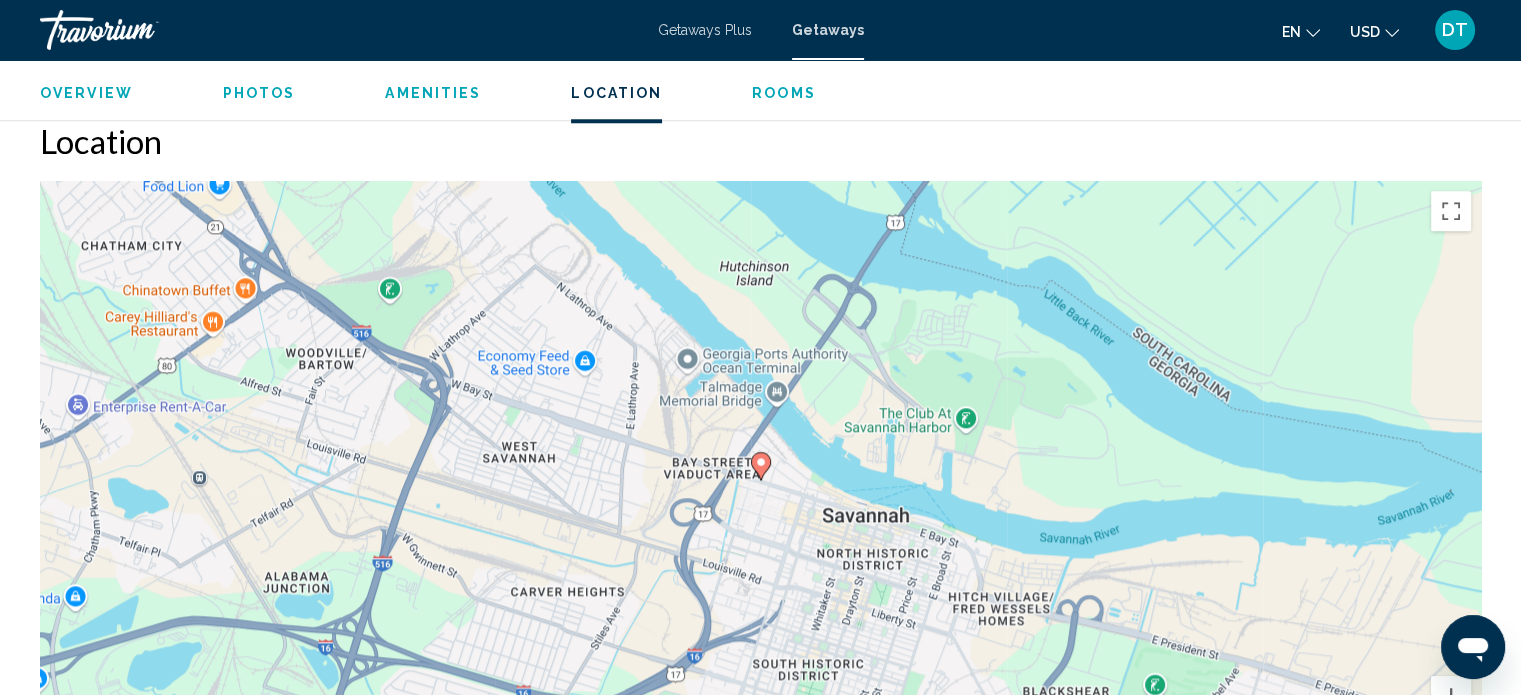 drag, startPoint x: 1526, startPoint y: 11, endPoint x: 81, endPoint y: 97, distance: 1447.5569 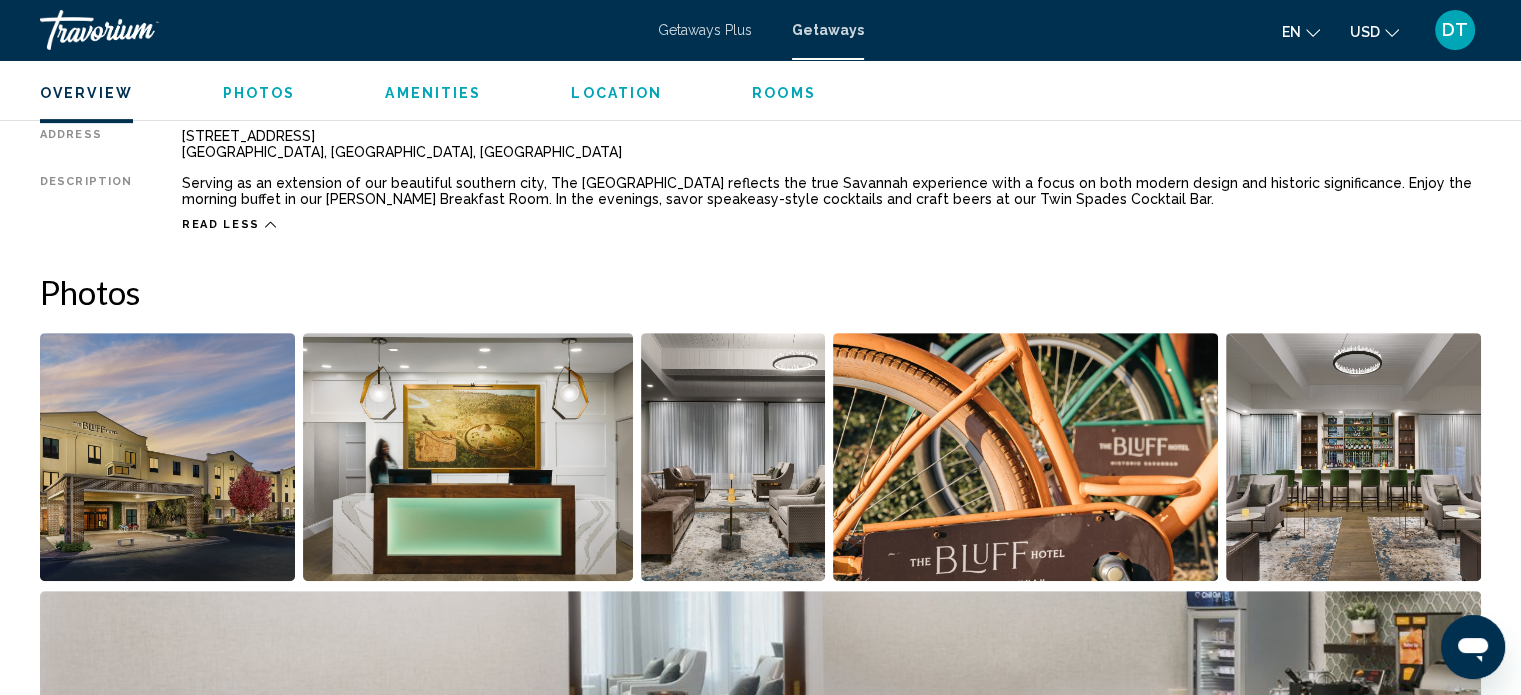 scroll, scrollTop: 640, scrollLeft: 0, axis: vertical 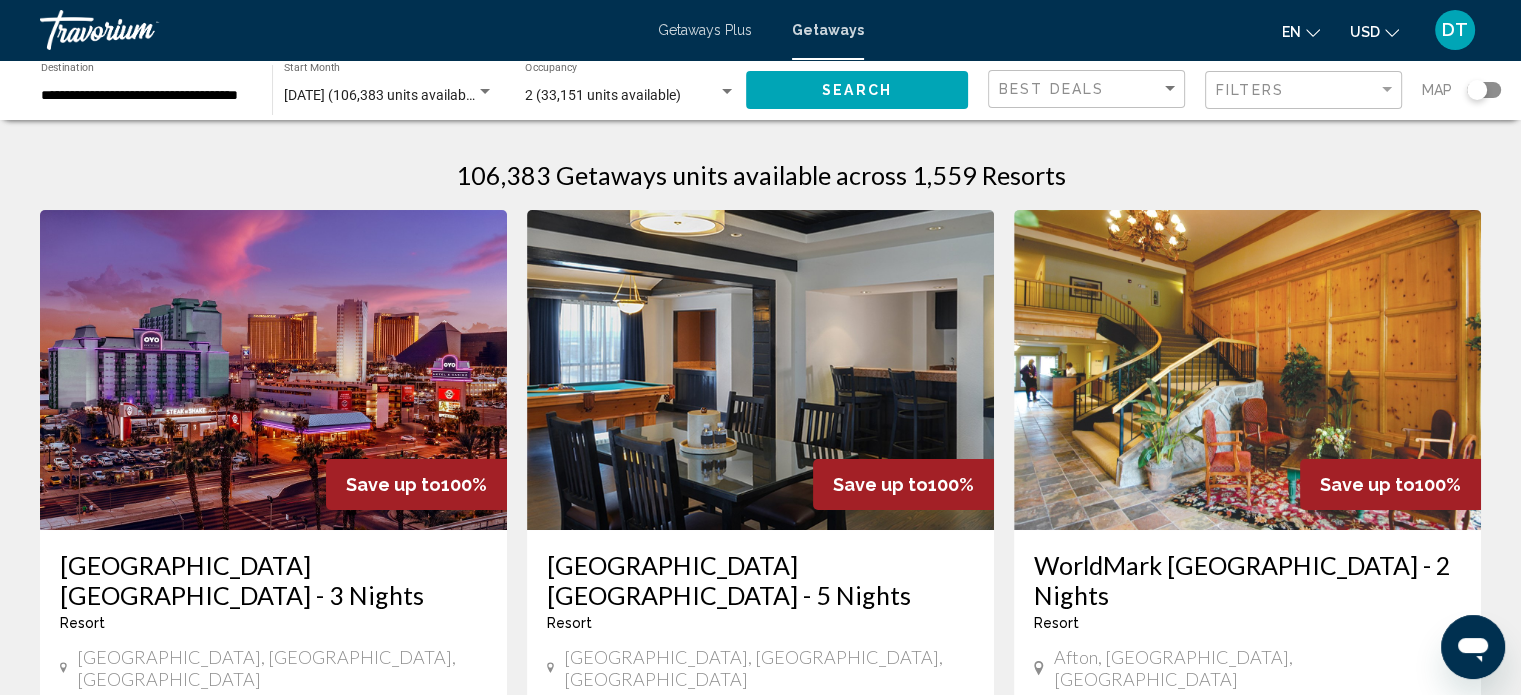 click 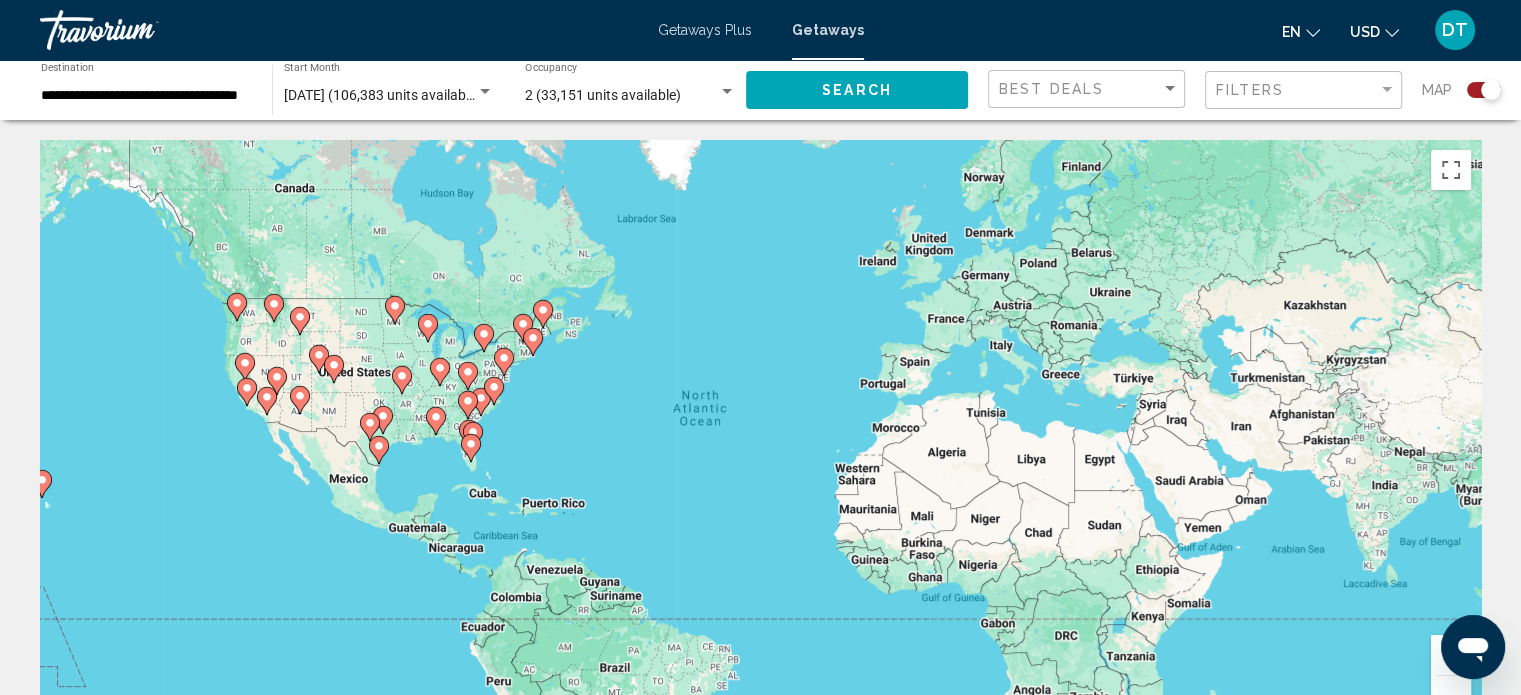 click 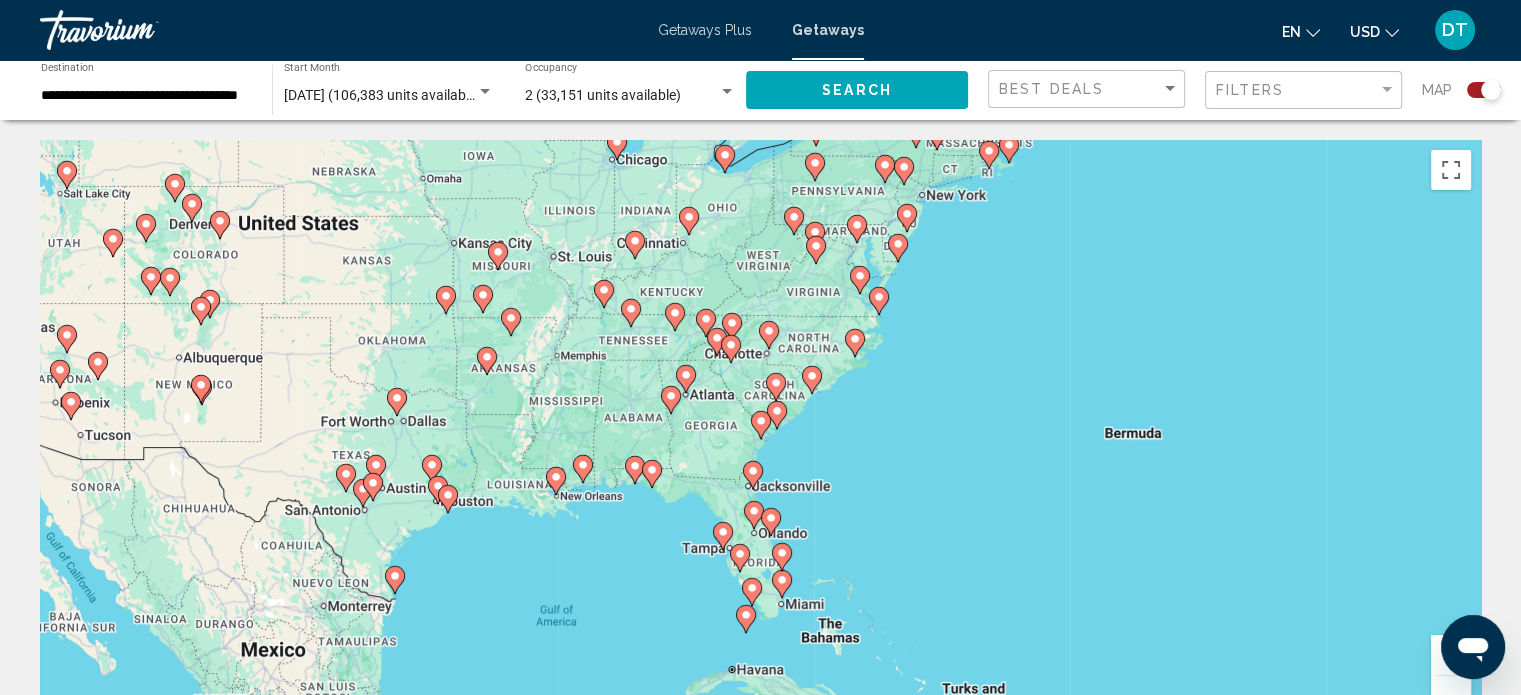 click 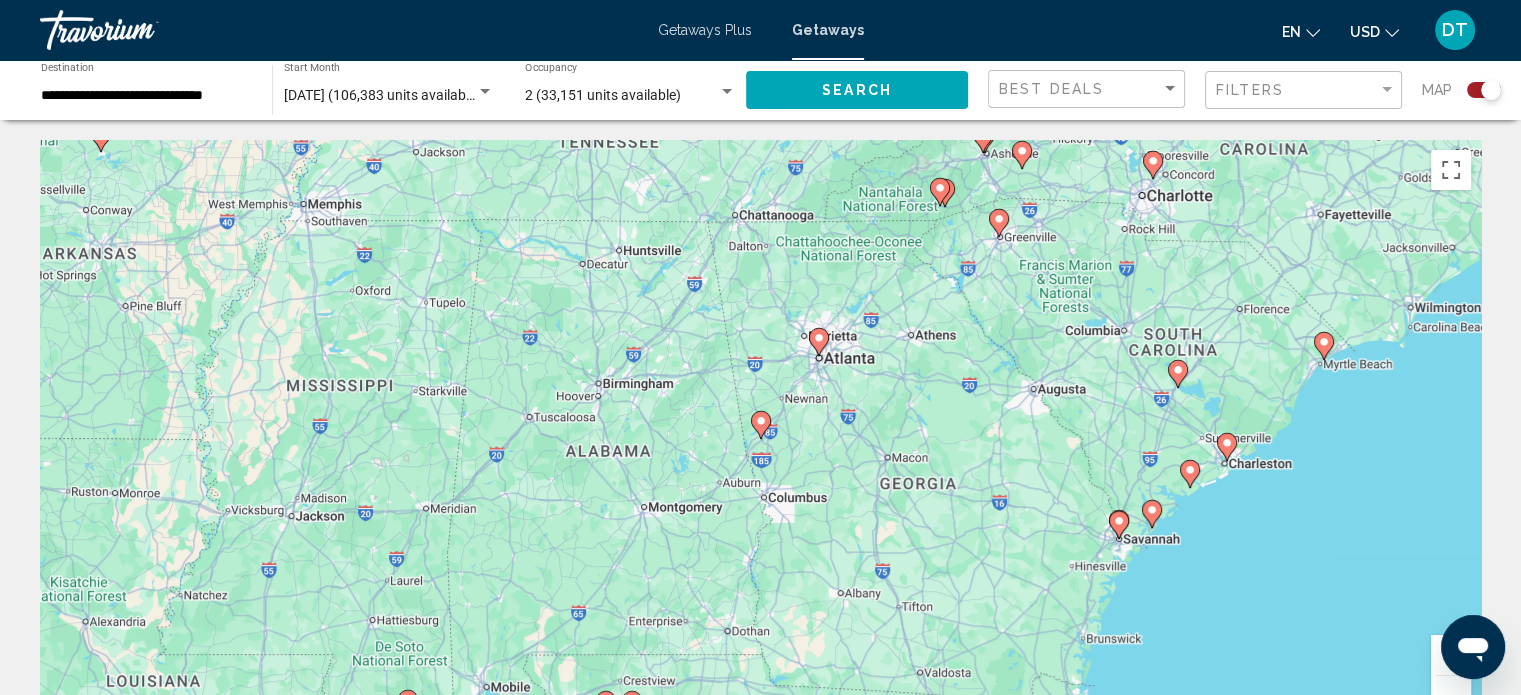 click 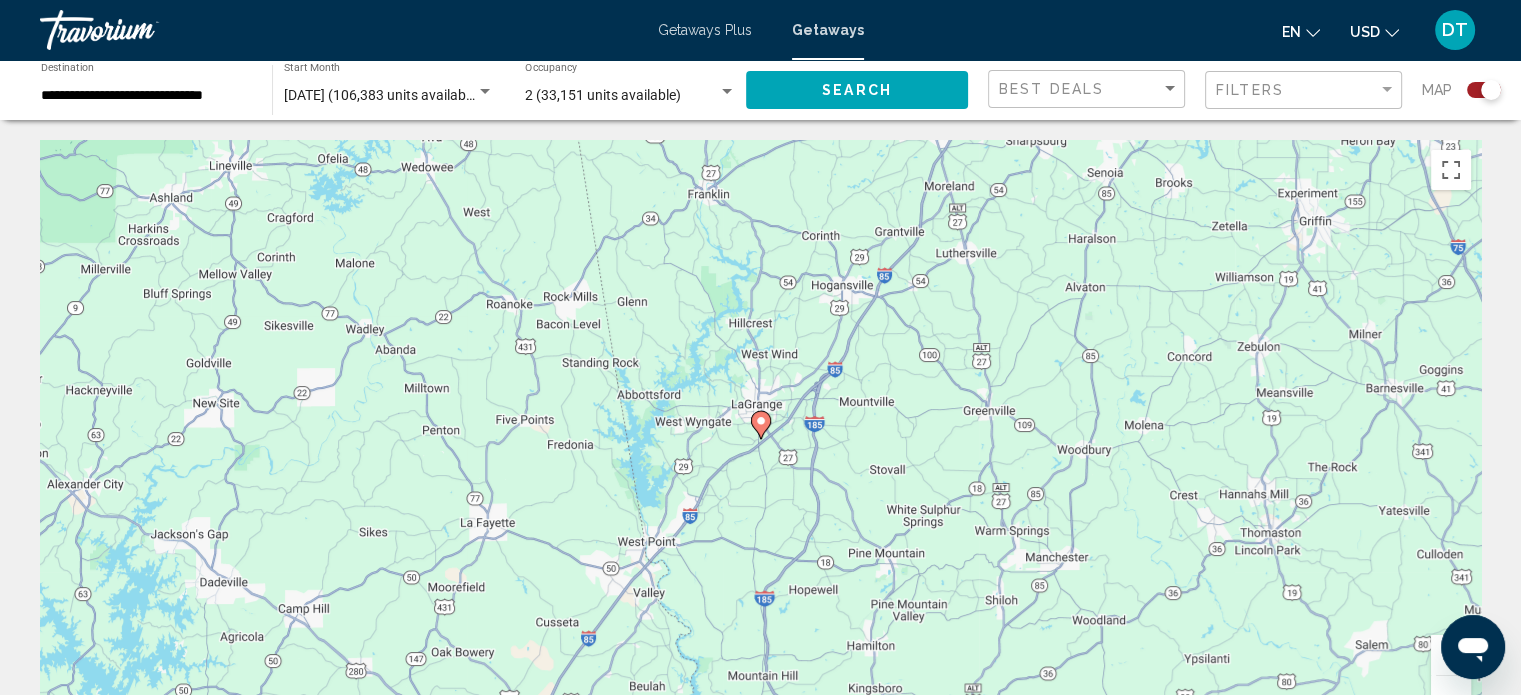 click 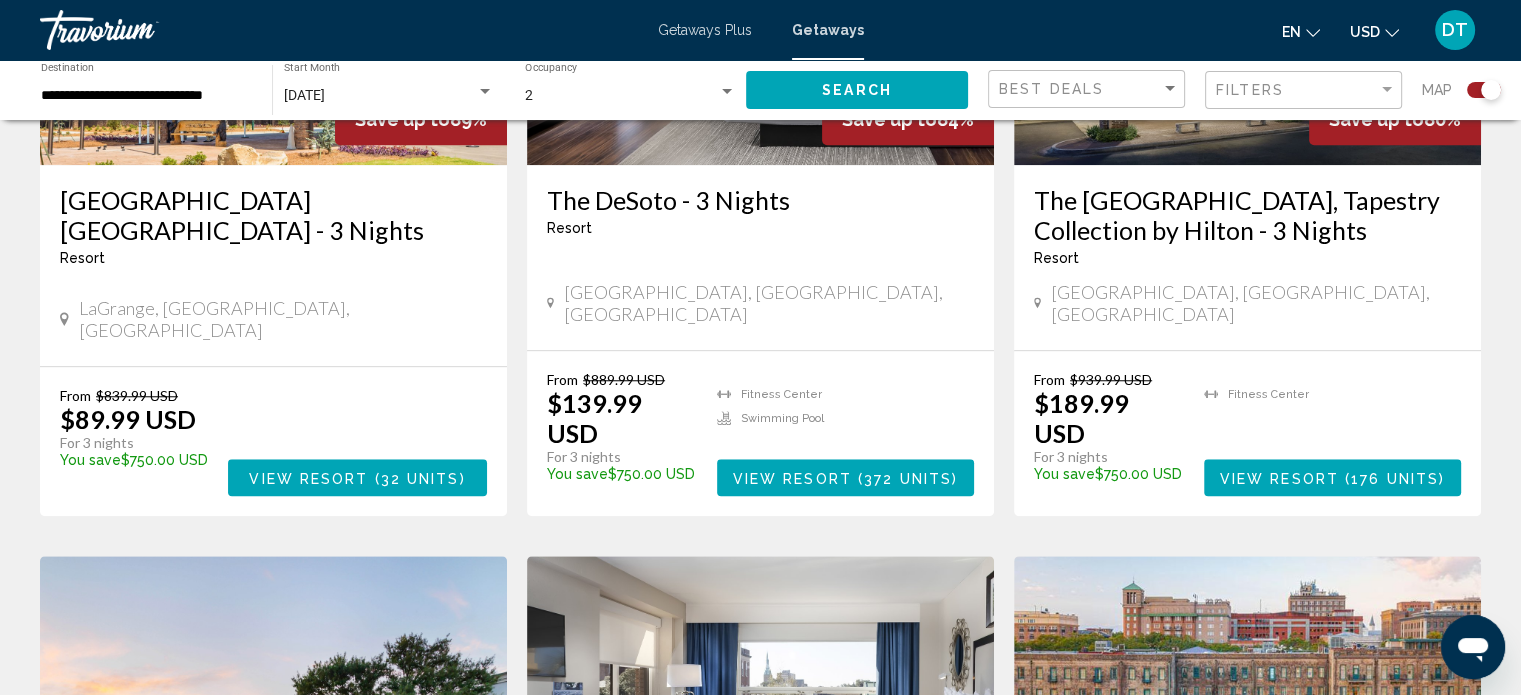 scroll, scrollTop: 1720, scrollLeft: 0, axis: vertical 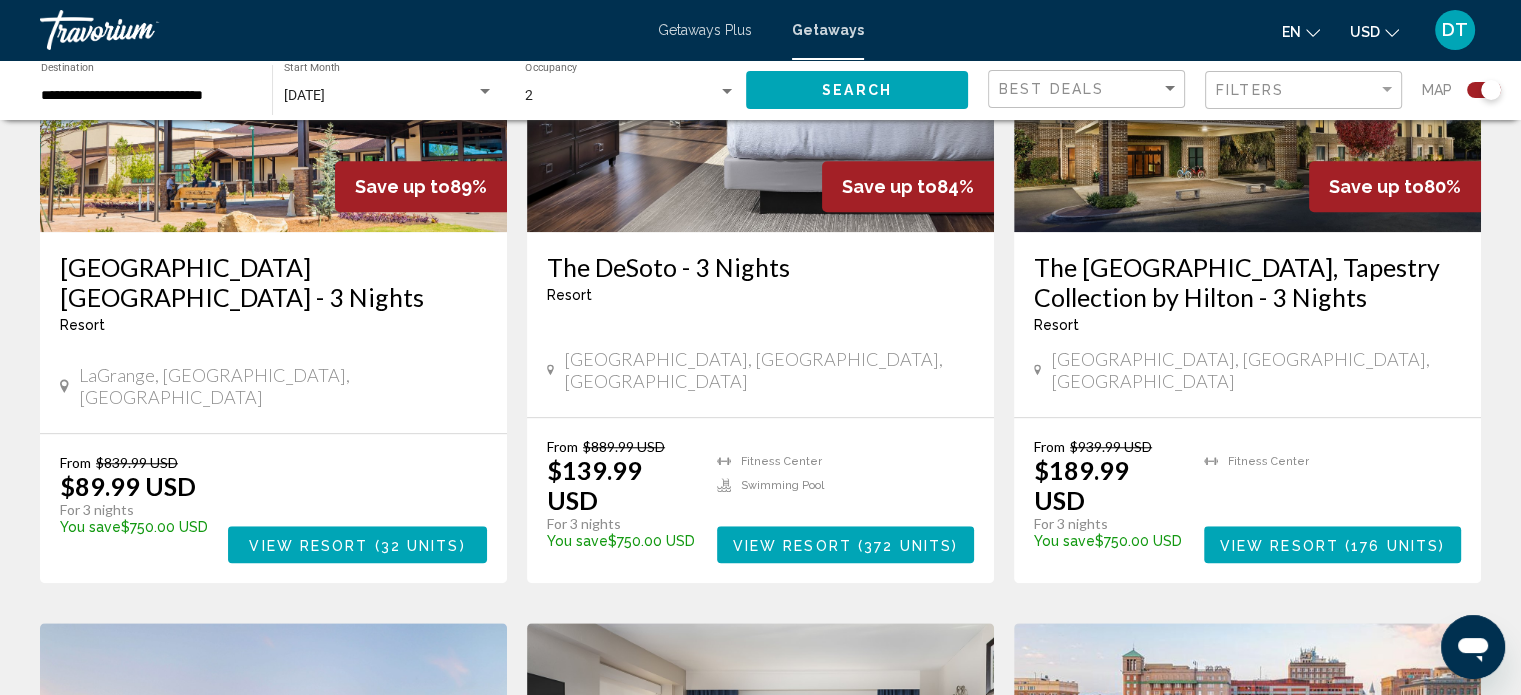 click on "View Resort" at bounding box center [792, 545] 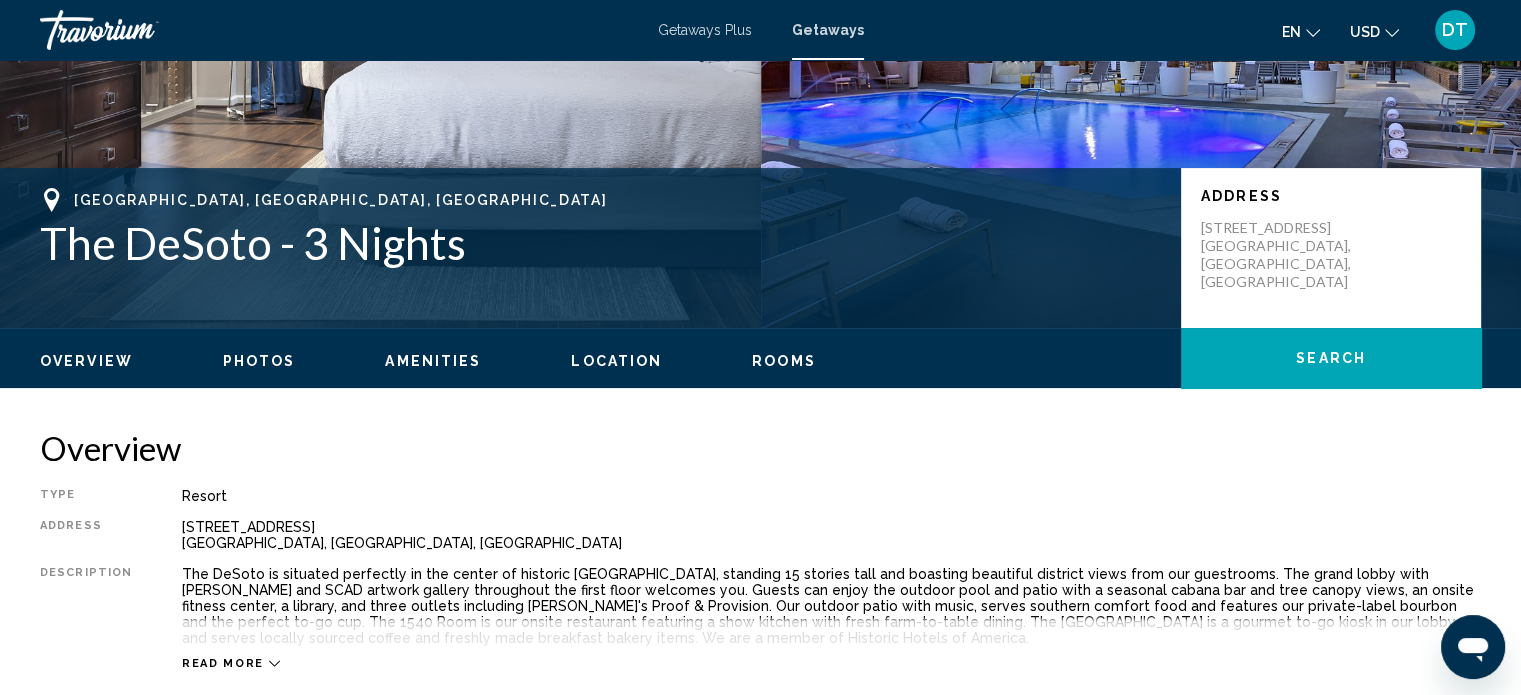 scroll, scrollTop: 425, scrollLeft: 0, axis: vertical 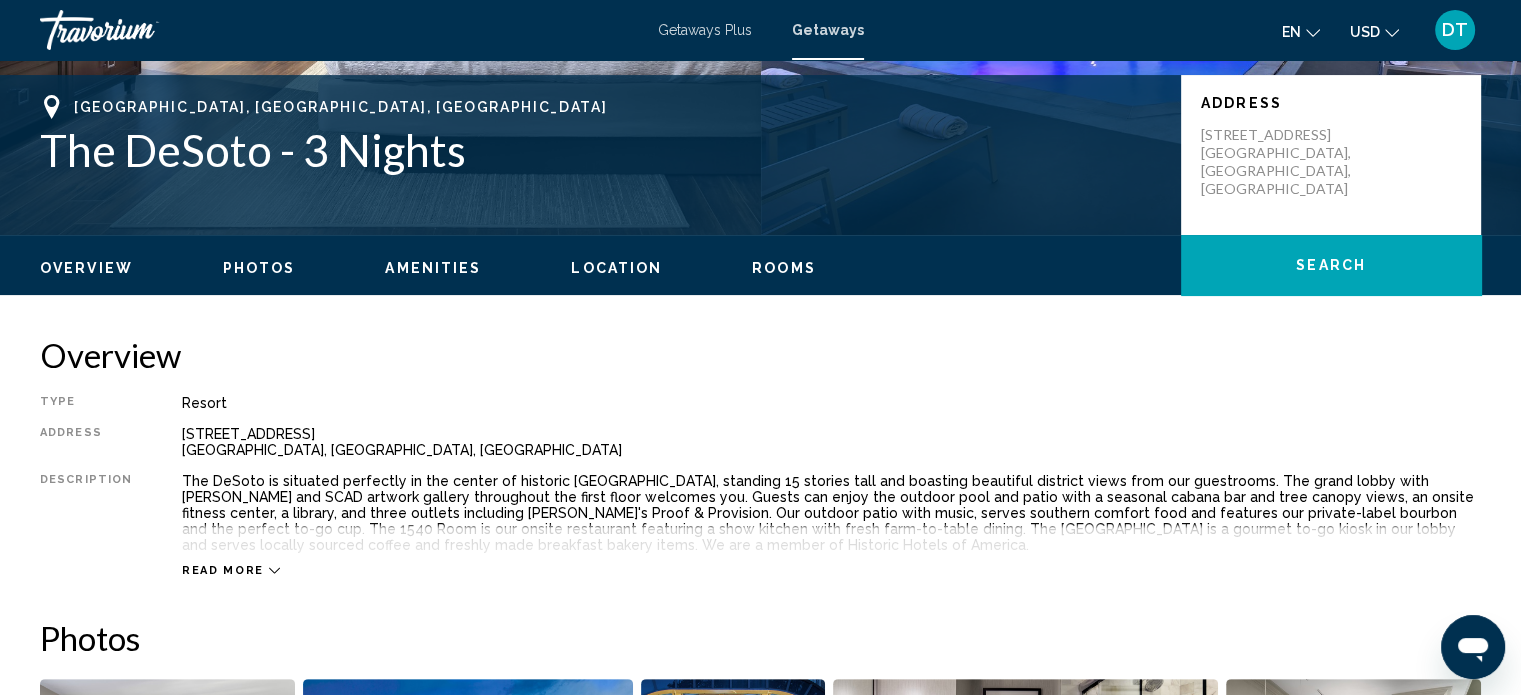 click on "Amenities" at bounding box center (433, 268) 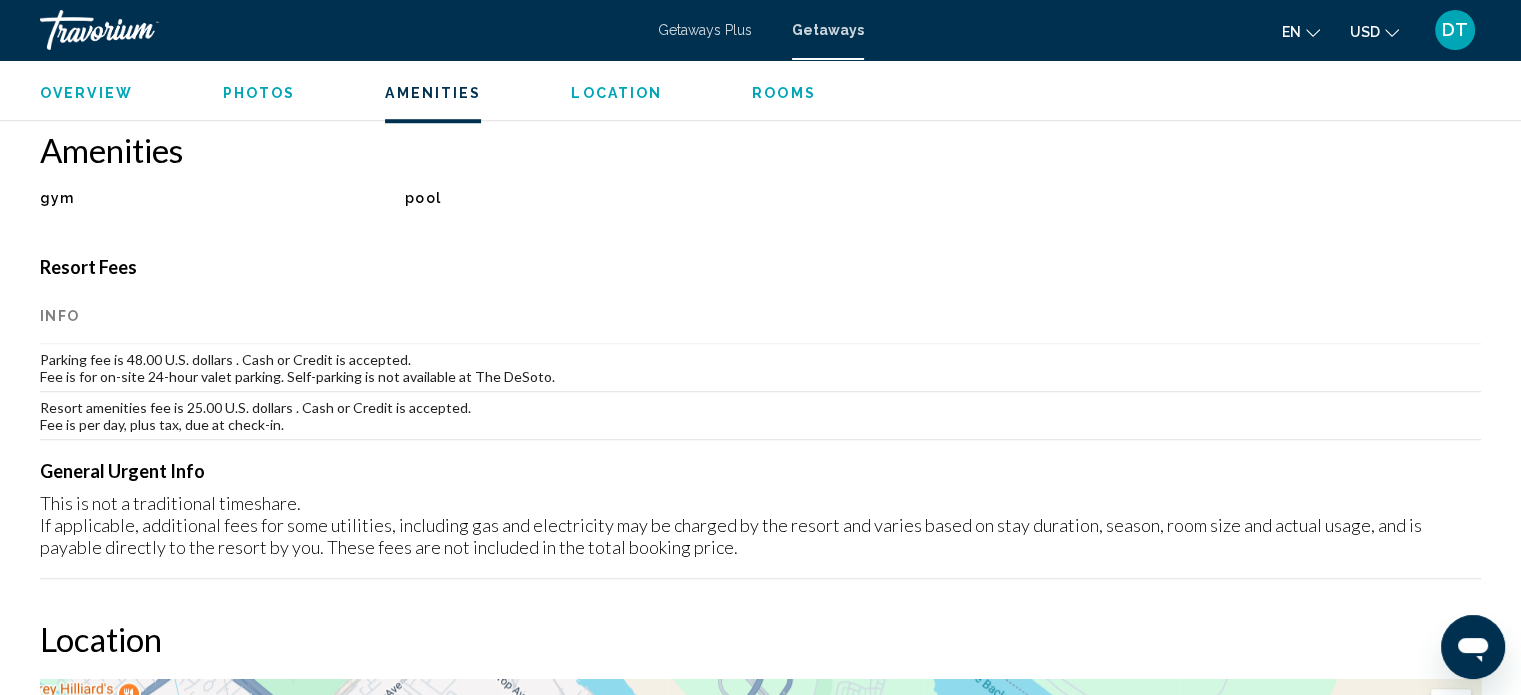 scroll, scrollTop: 1539, scrollLeft: 0, axis: vertical 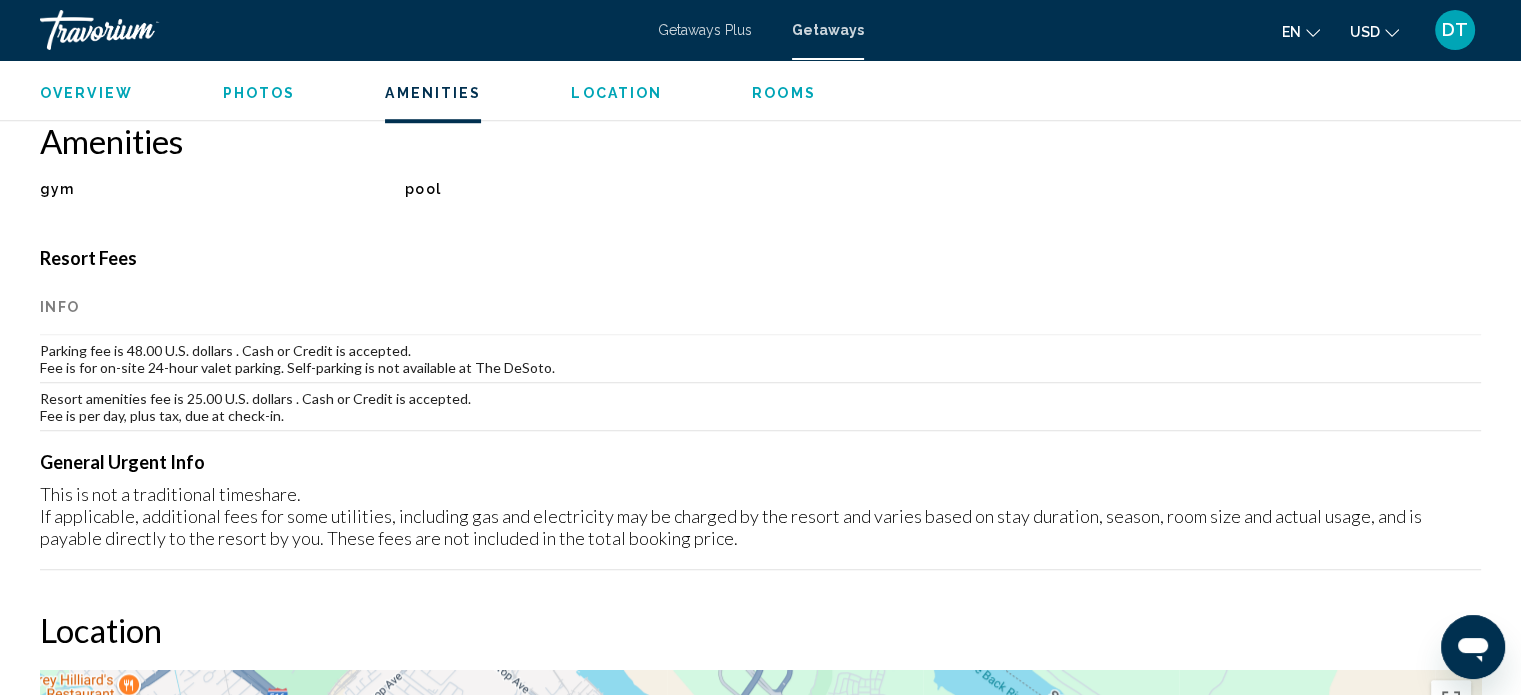click on "Photos" at bounding box center (259, 93) 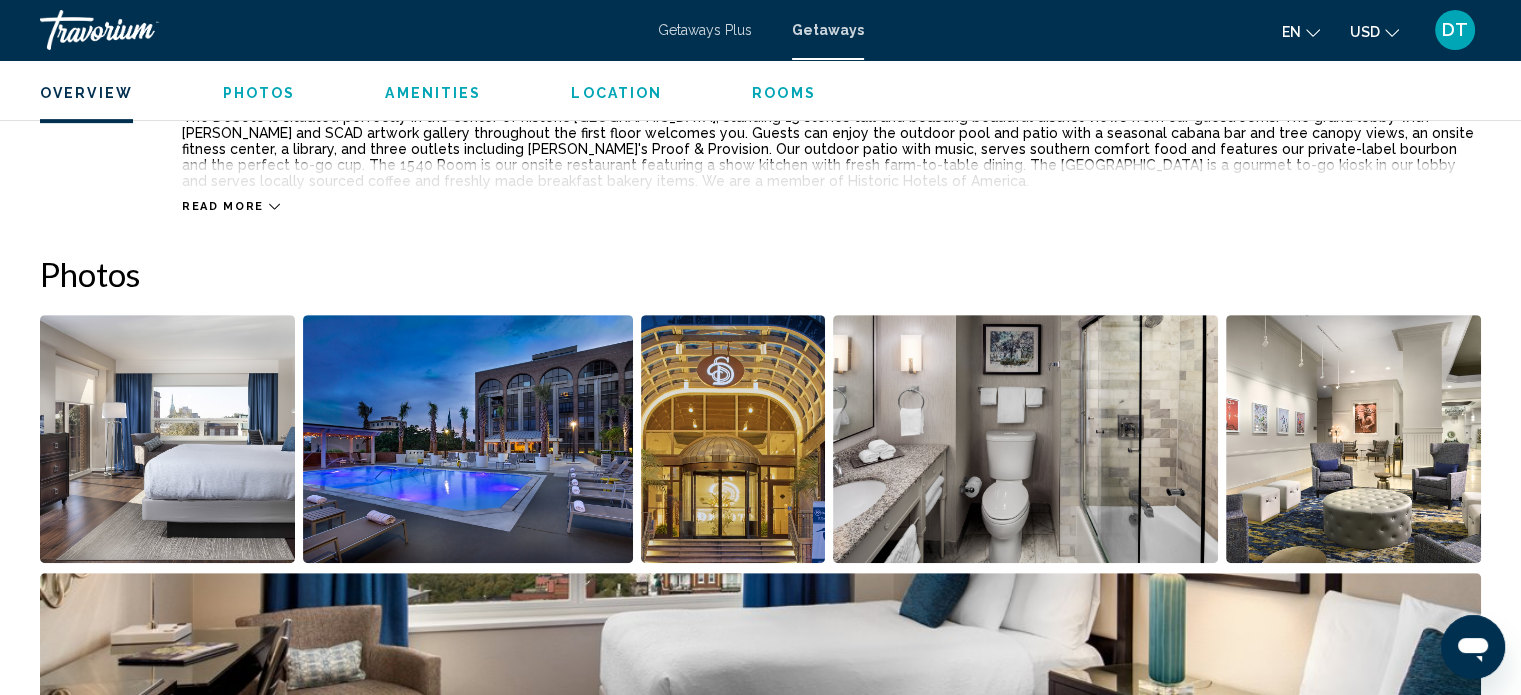 scroll, scrollTop: 696, scrollLeft: 0, axis: vertical 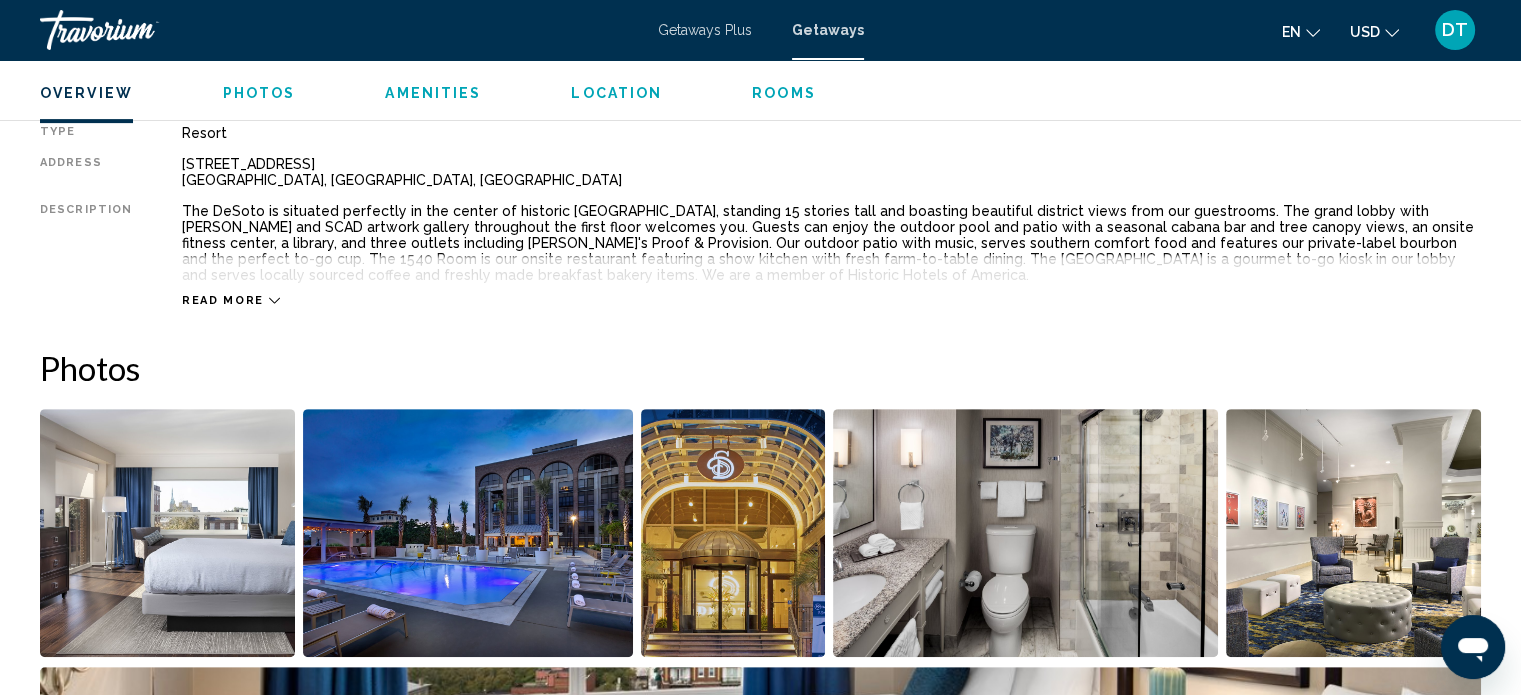 click 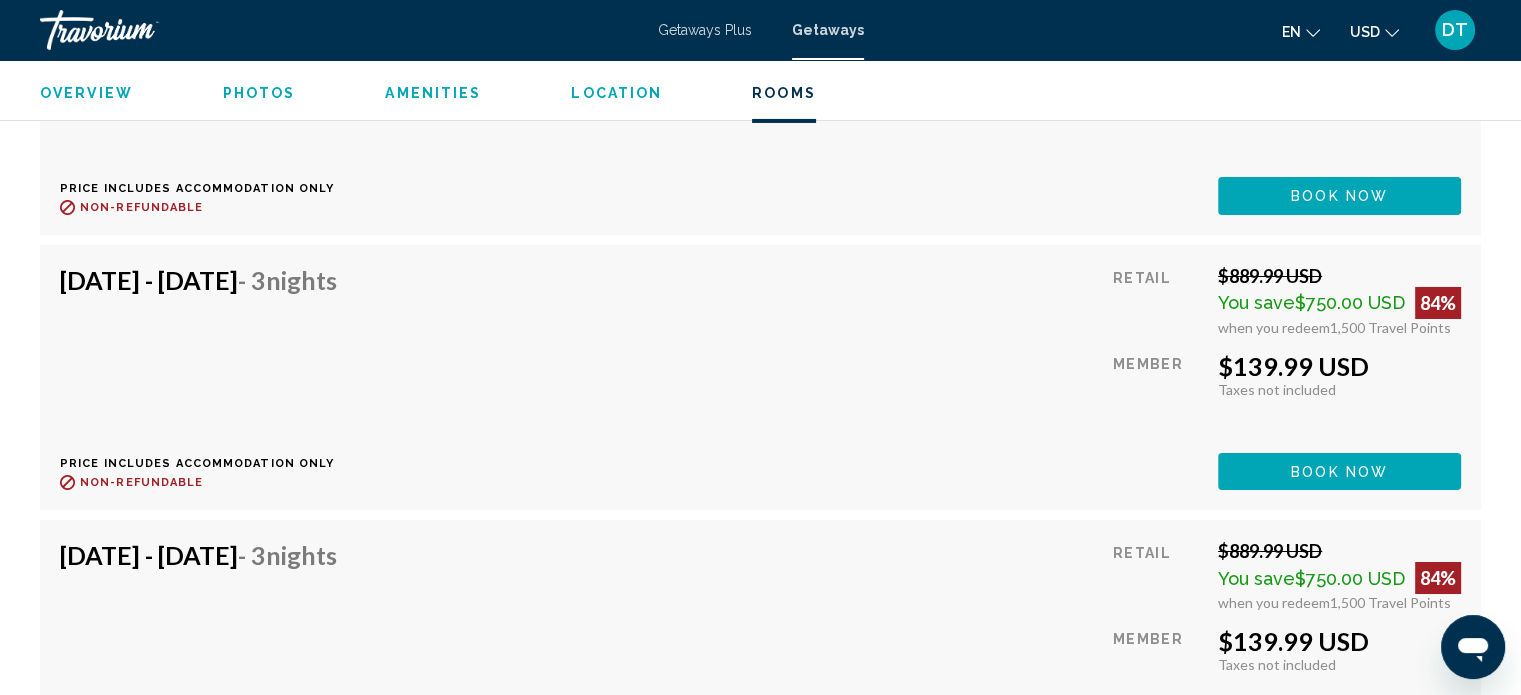 scroll, scrollTop: 7216, scrollLeft: 0, axis: vertical 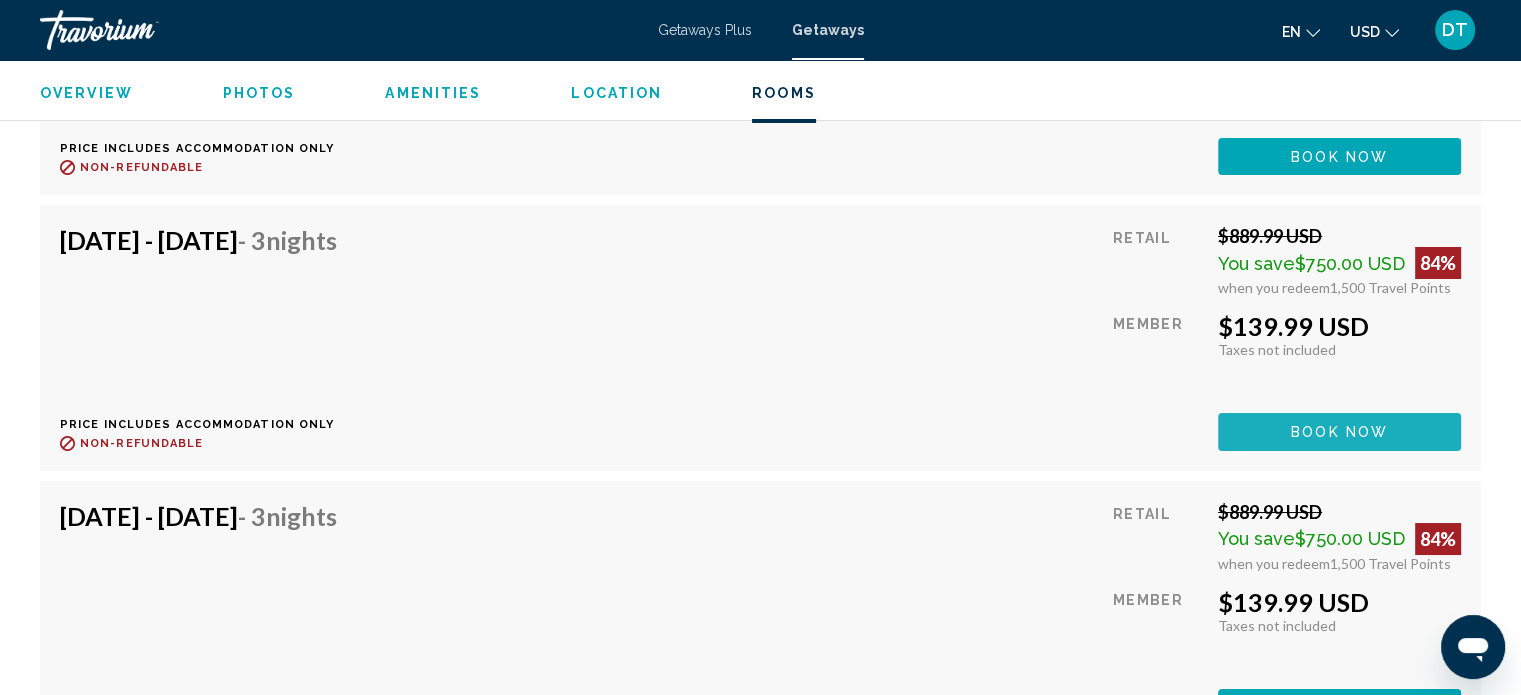 click on "Book now" at bounding box center [1339, 433] 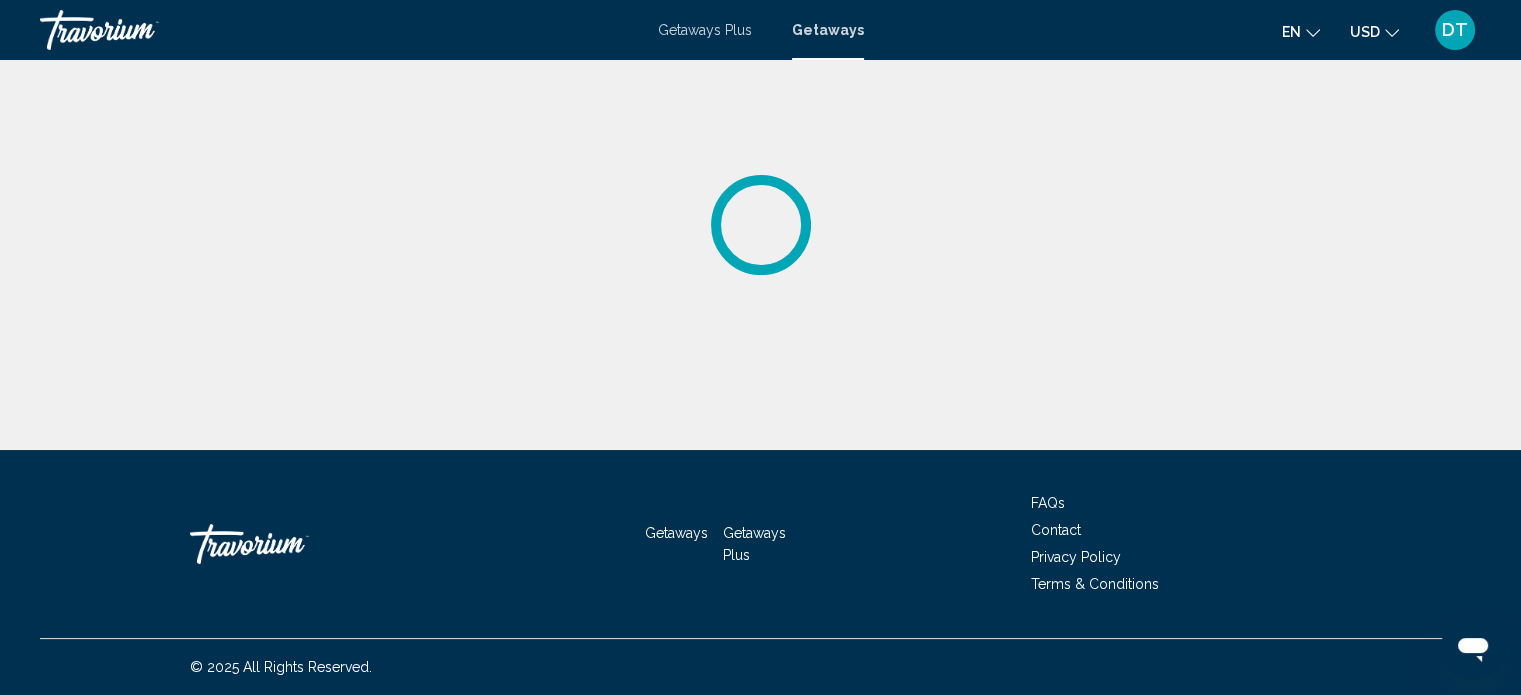 scroll, scrollTop: 0, scrollLeft: 0, axis: both 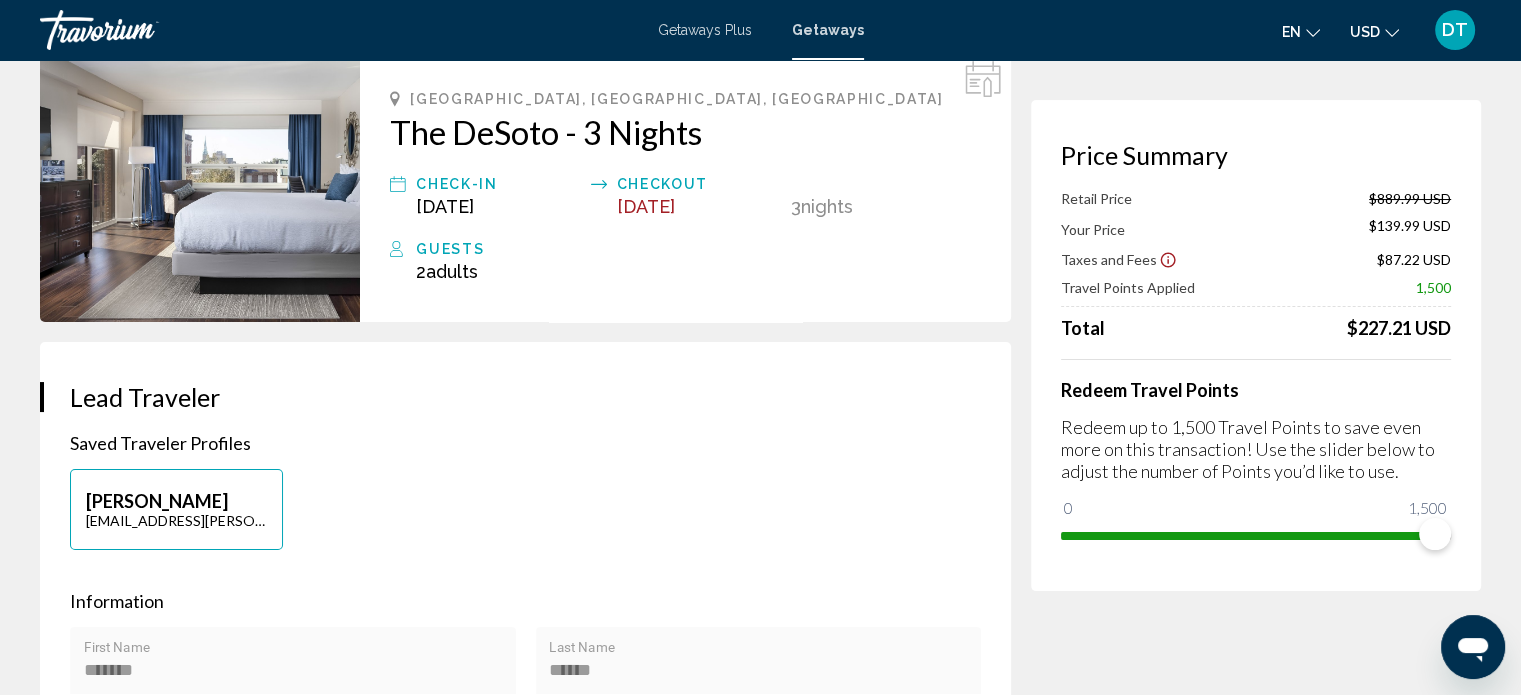 click 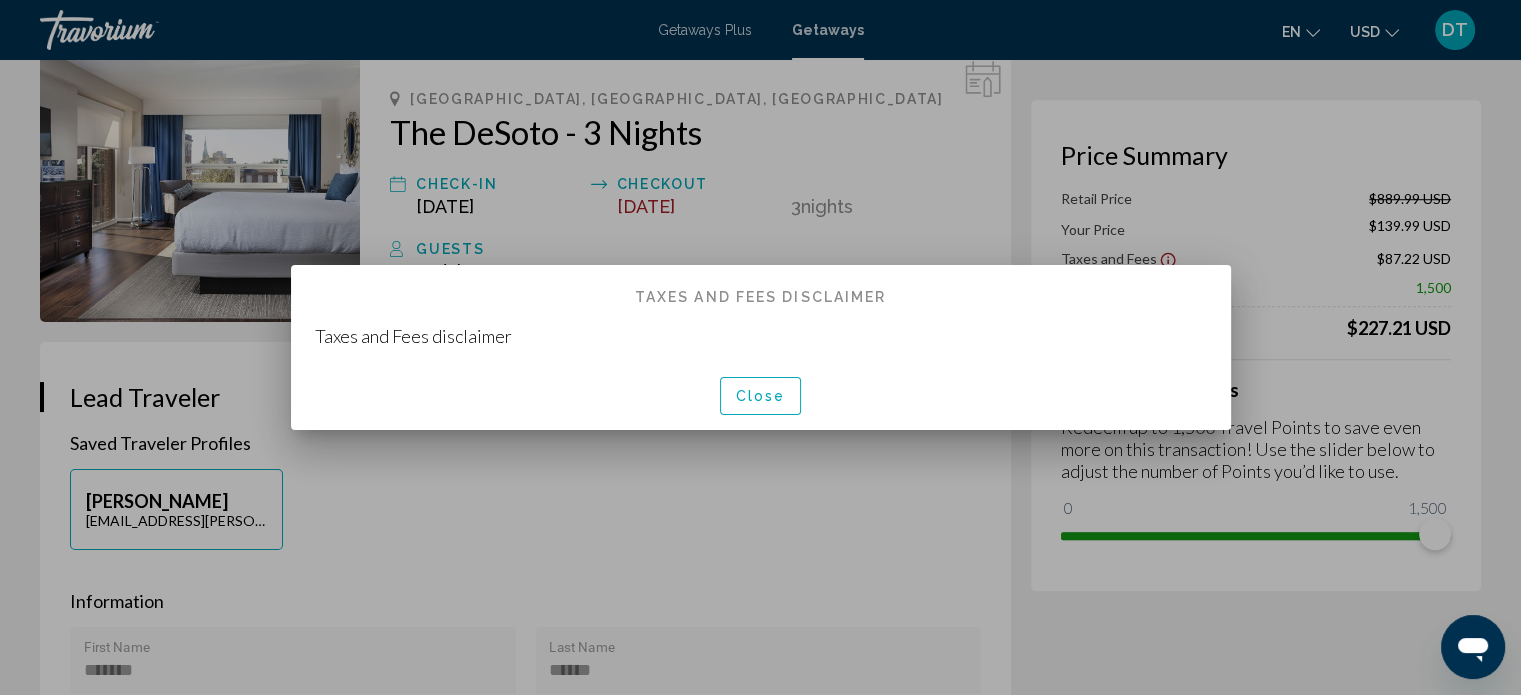 scroll, scrollTop: 0, scrollLeft: 0, axis: both 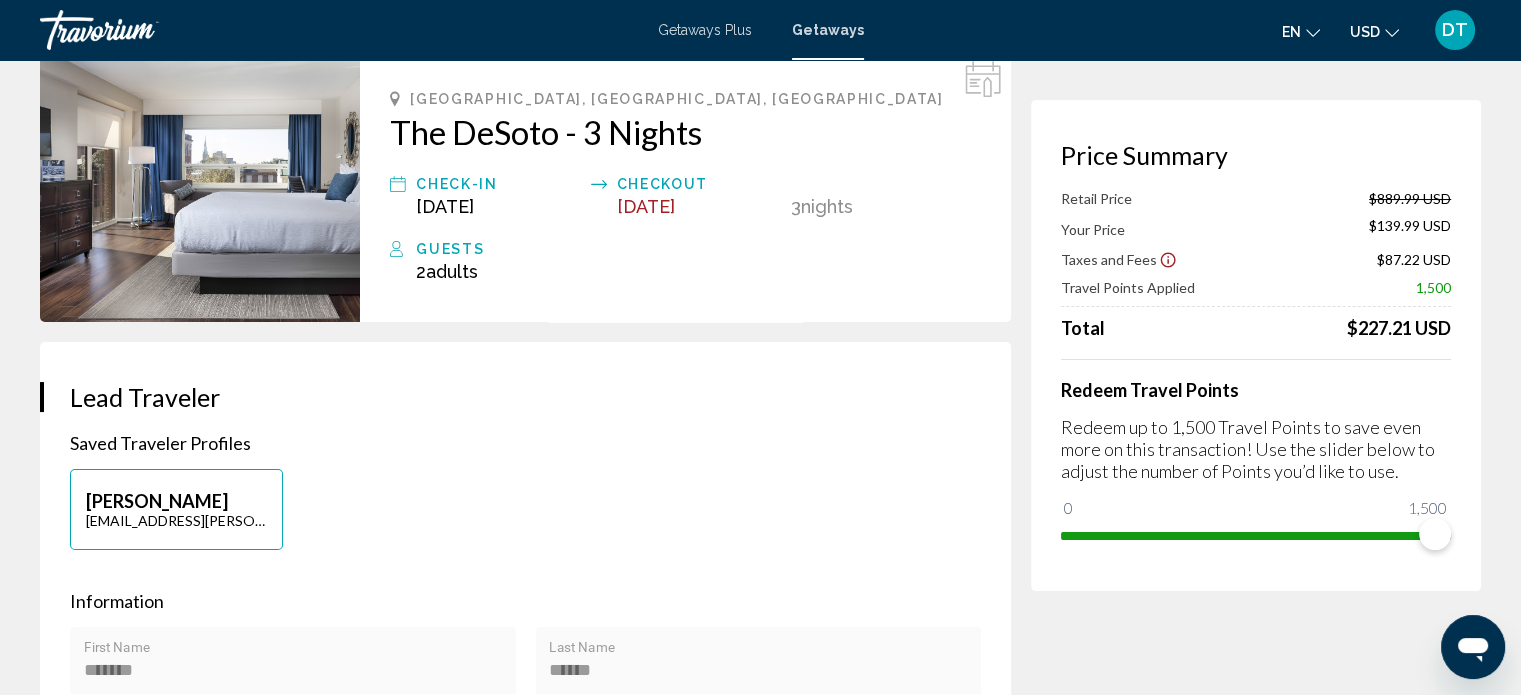 click on "Taxes and Fees
$87.22 USD" at bounding box center [1256, 259] 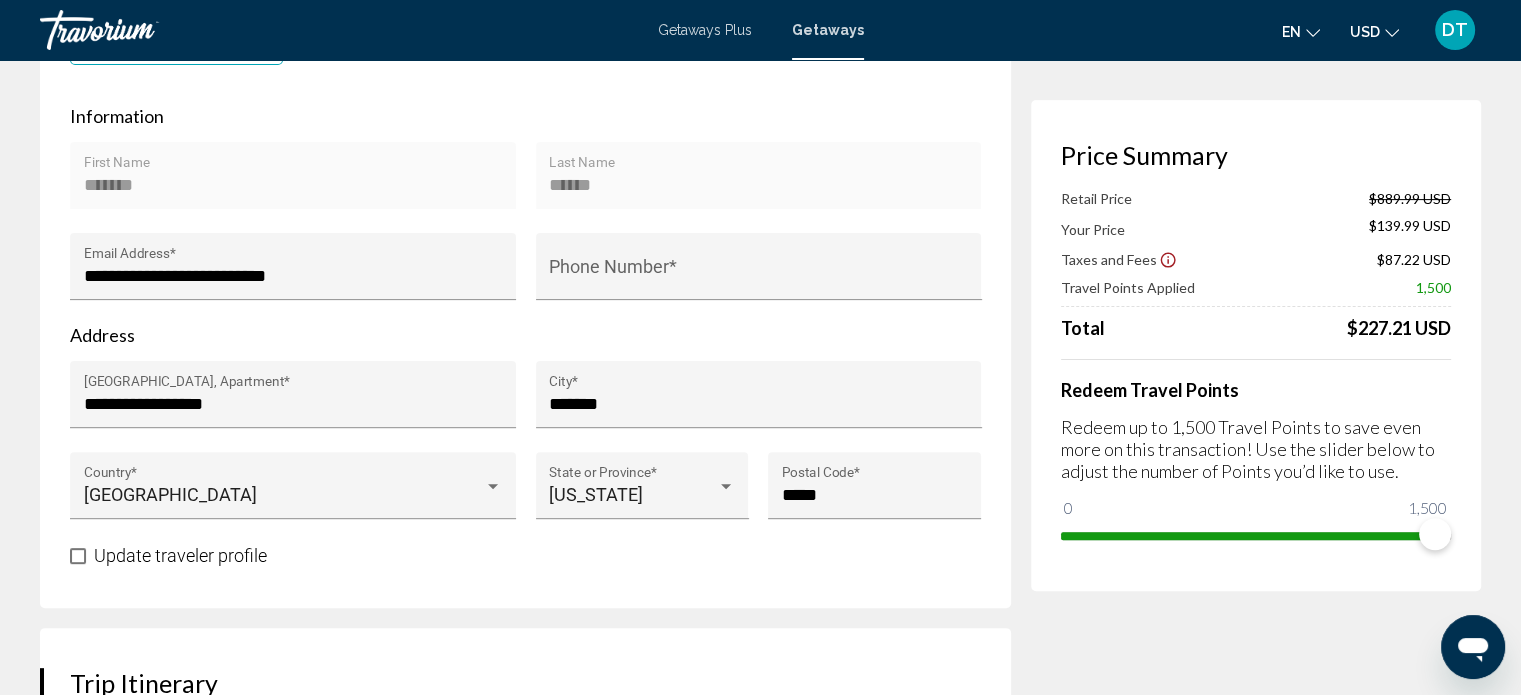 scroll, scrollTop: 594, scrollLeft: 0, axis: vertical 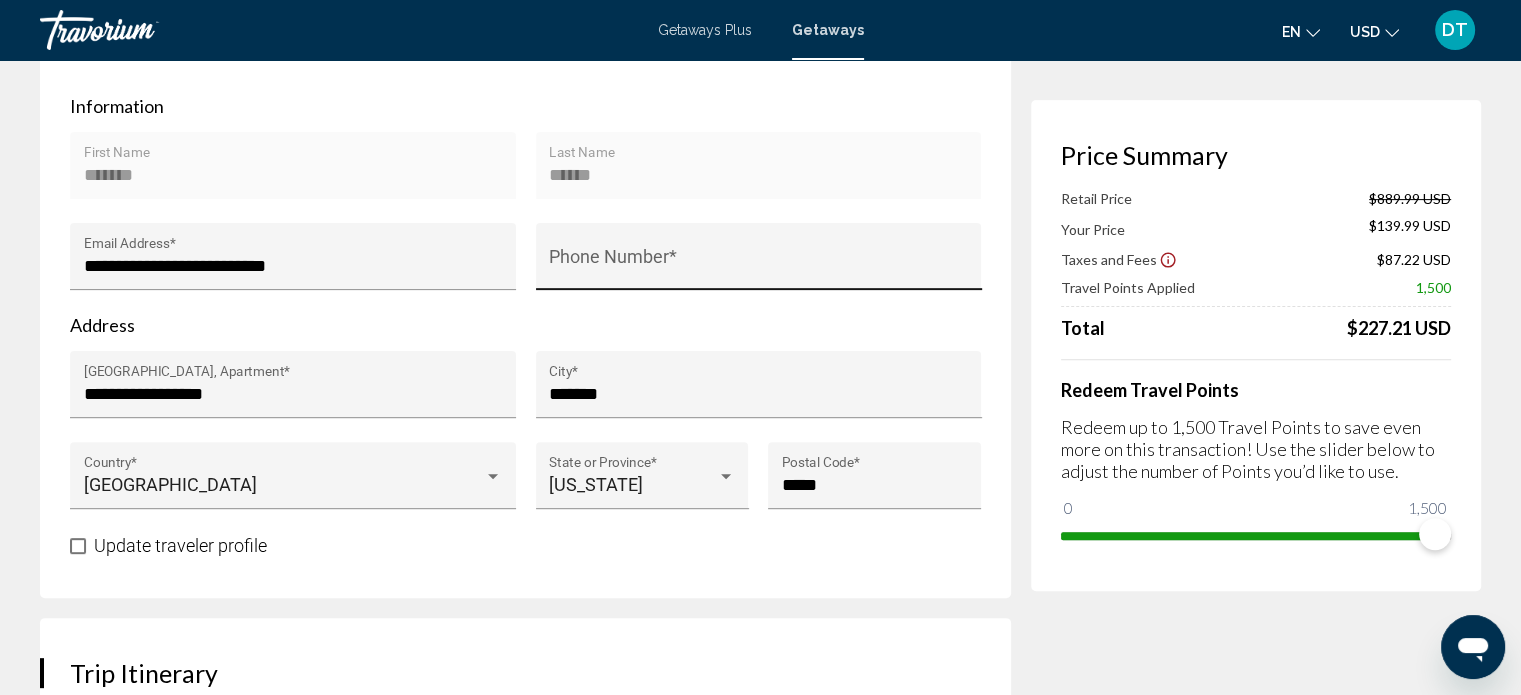 click on "Phone Number  *" at bounding box center (758, 262) 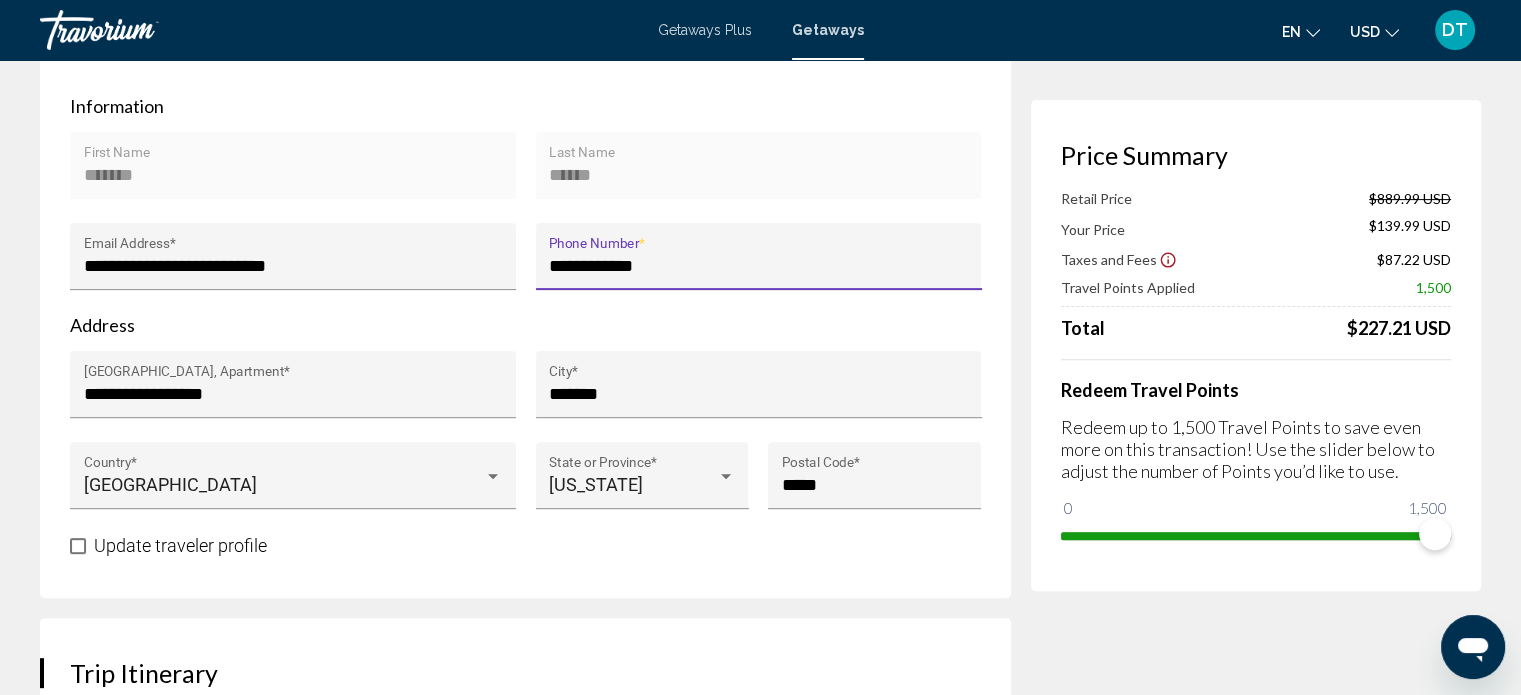 type on "**********" 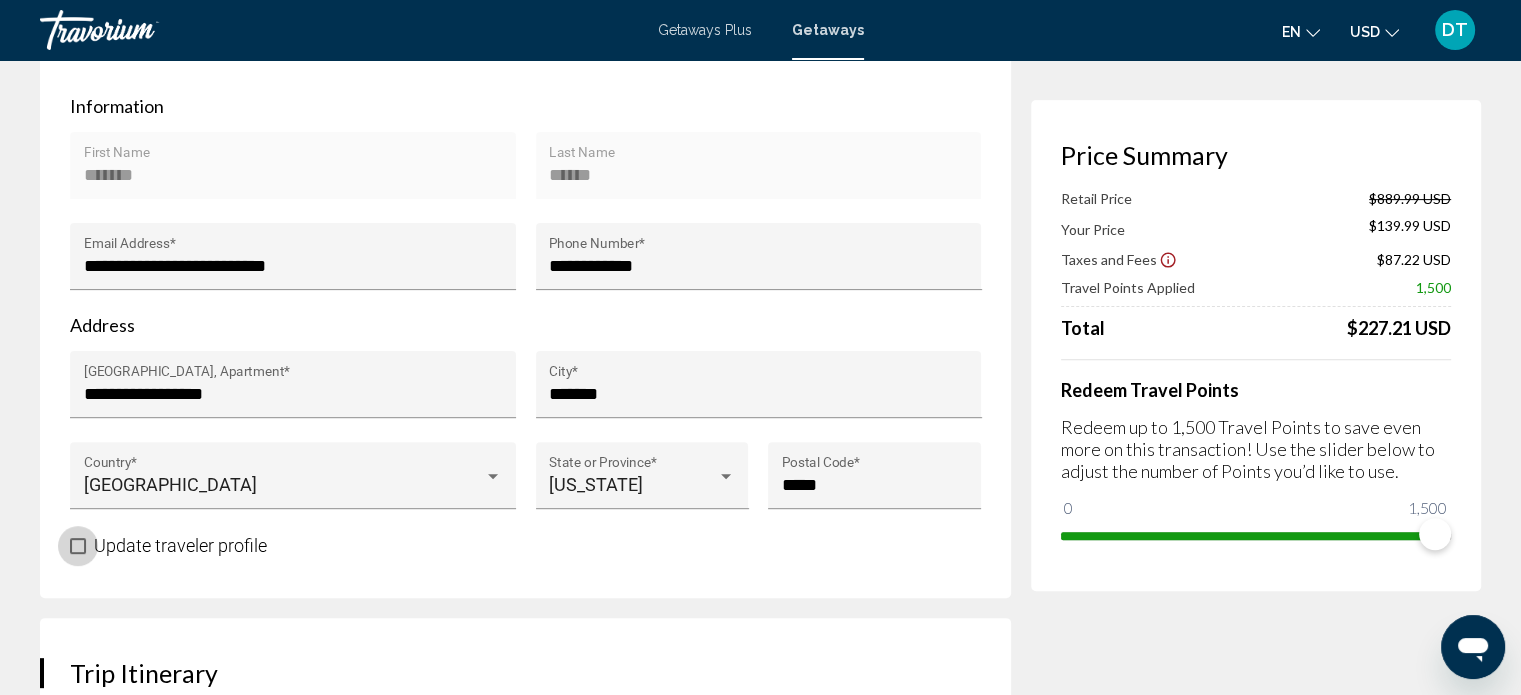 click at bounding box center [78, 546] 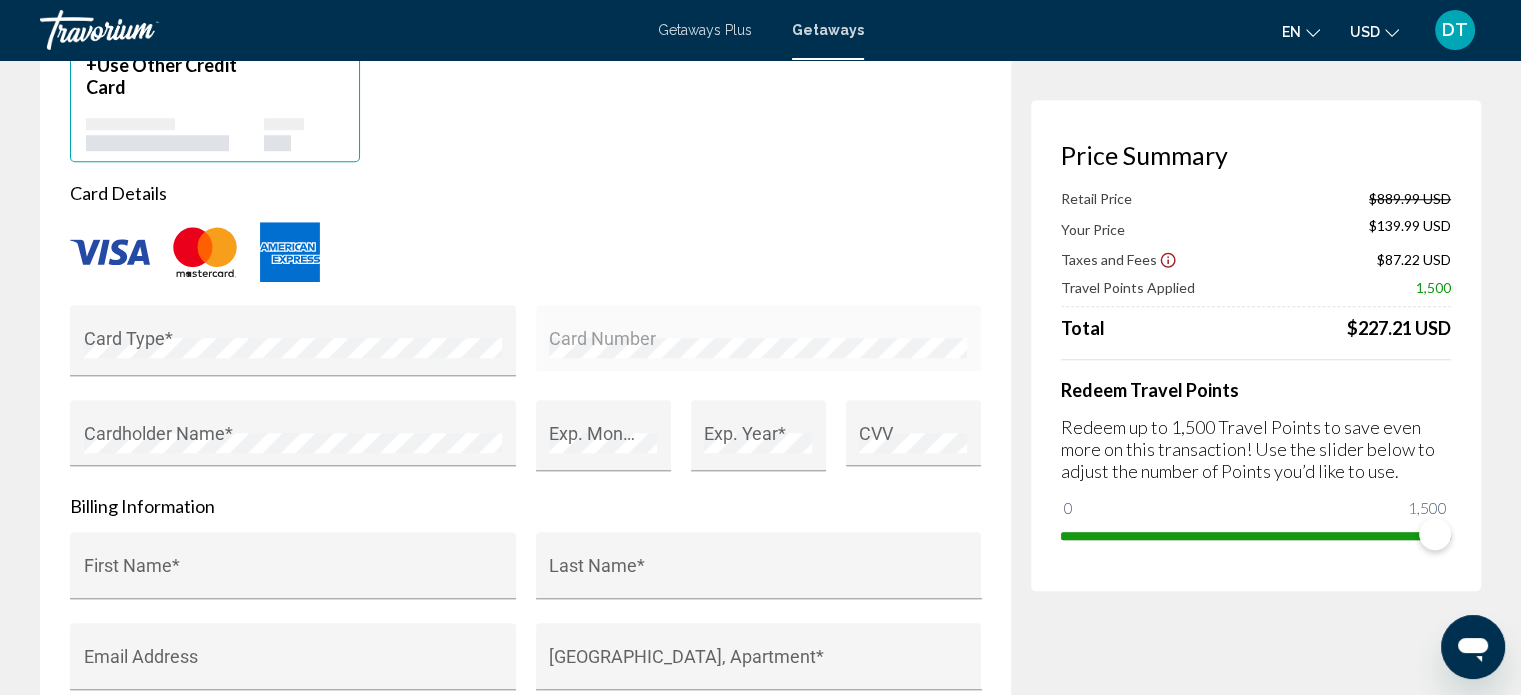 scroll, scrollTop: 1617, scrollLeft: 0, axis: vertical 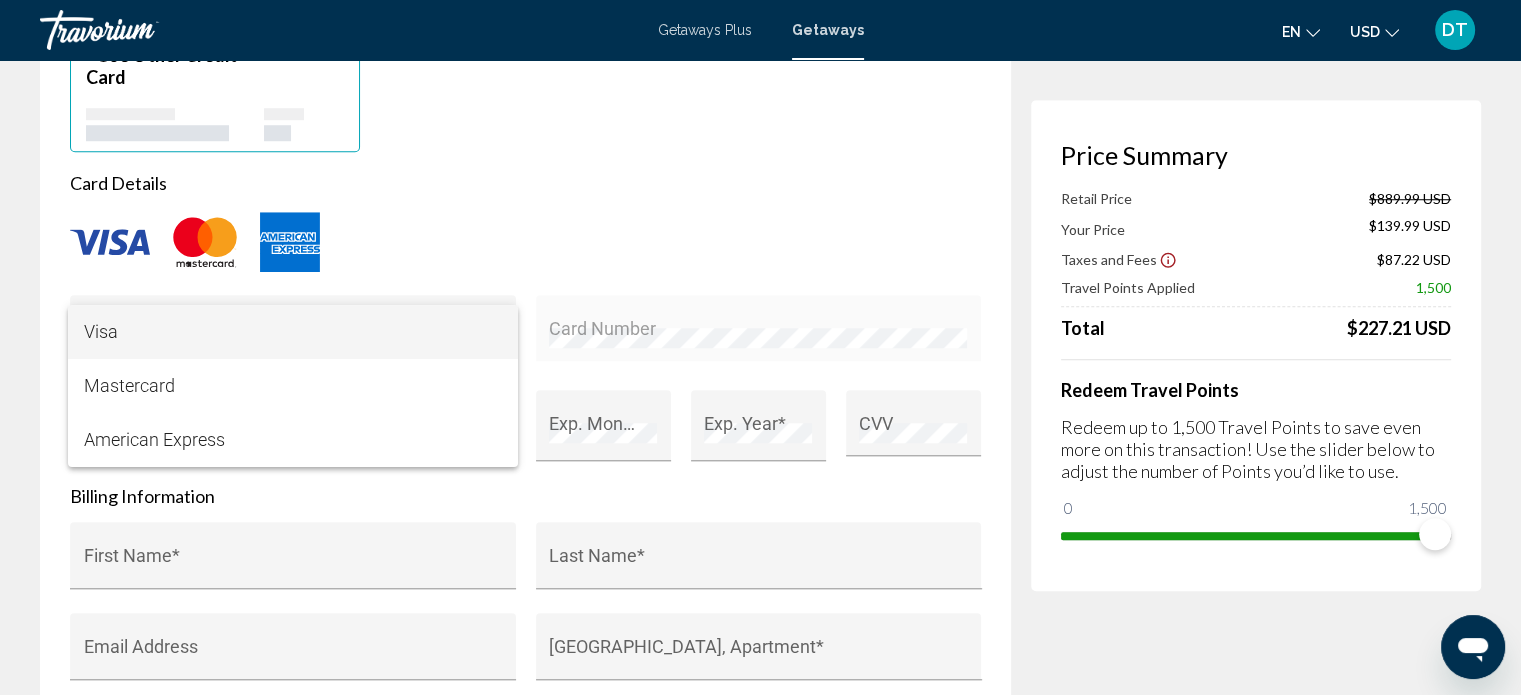 click on "Visa" at bounding box center [293, 332] 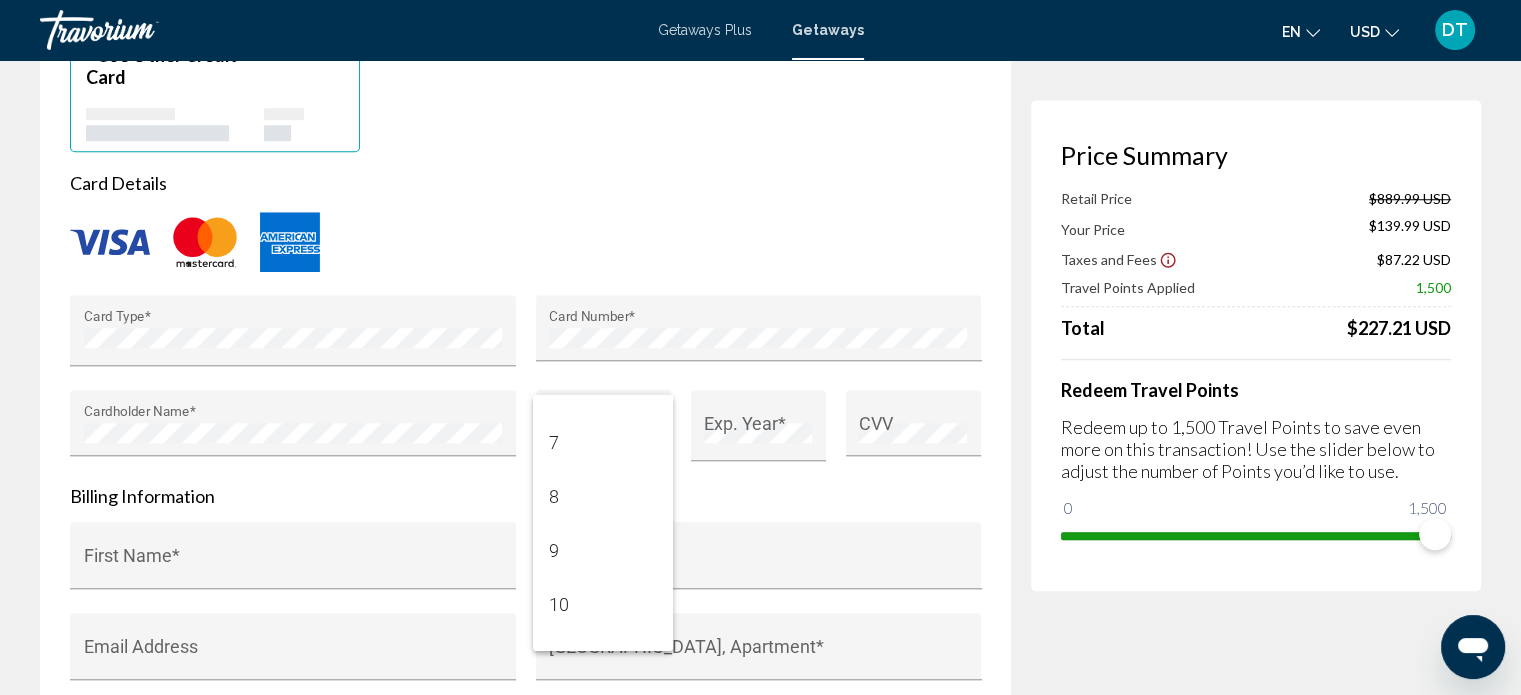 scroll, scrollTop: 320, scrollLeft: 0, axis: vertical 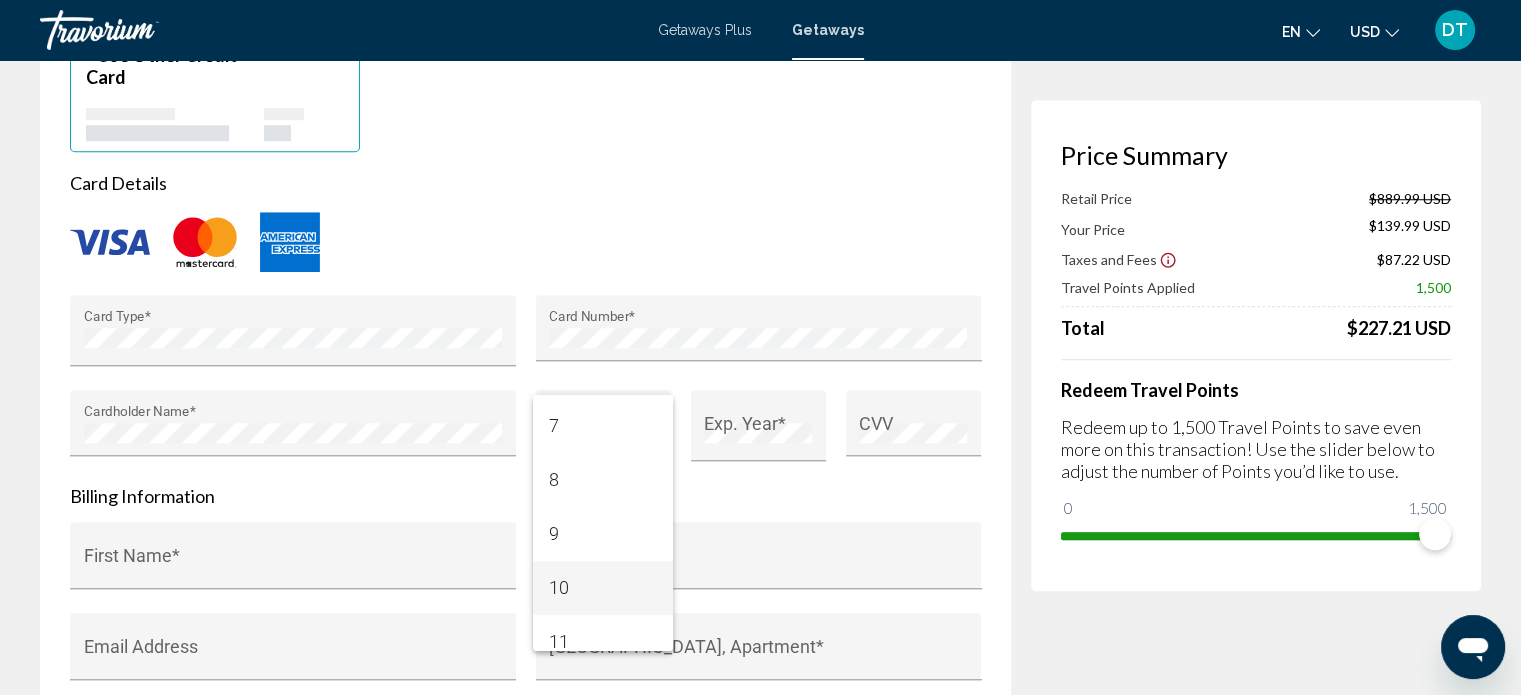 click on "10" at bounding box center (603, 588) 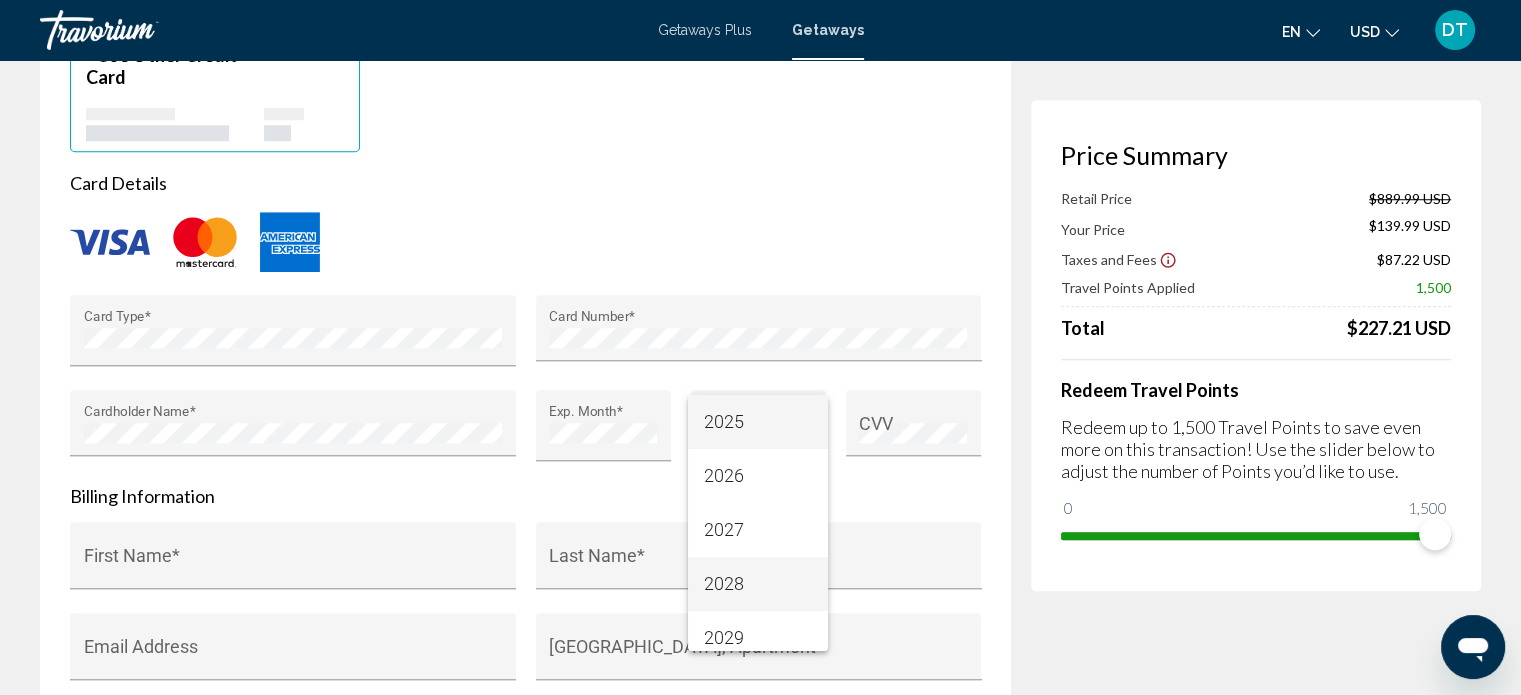 click on "2028" at bounding box center [758, 584] 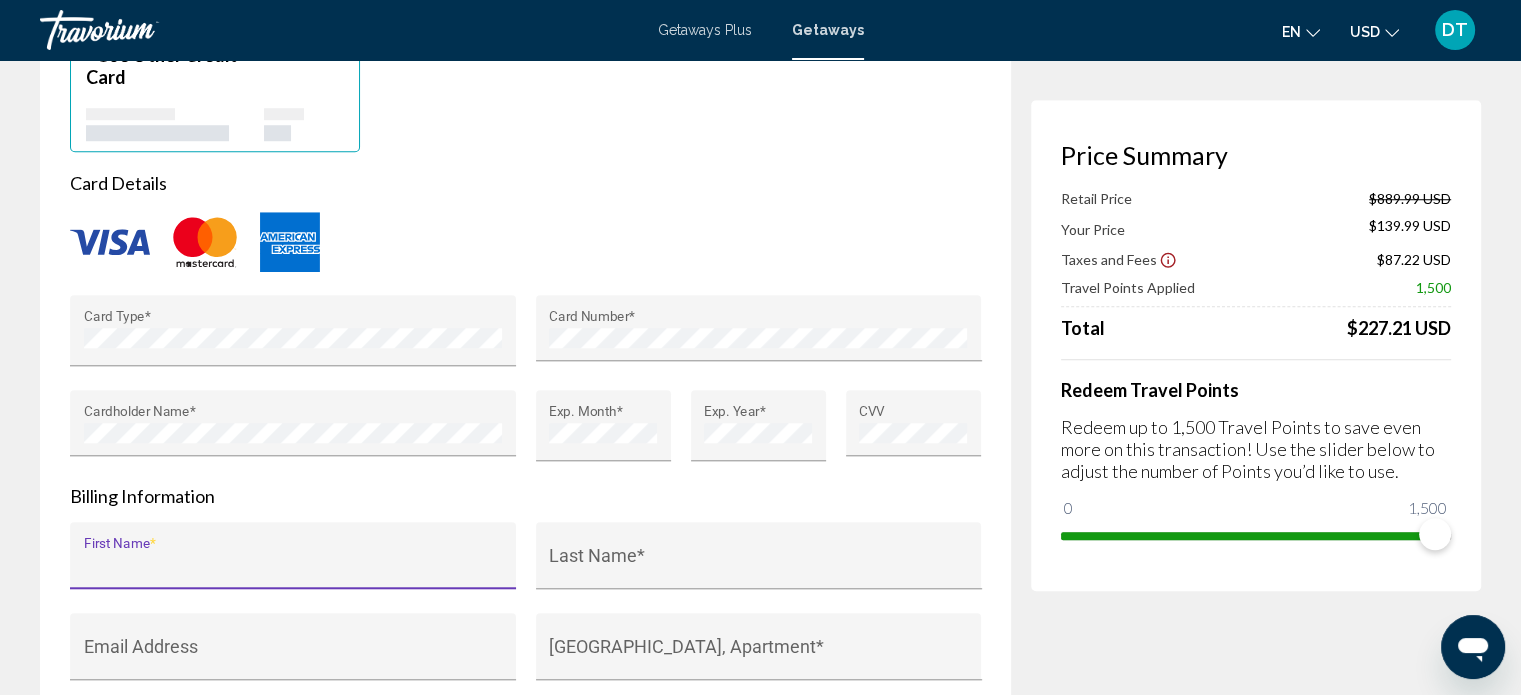 click on "First Name  *" at bounding box center (293, 565) 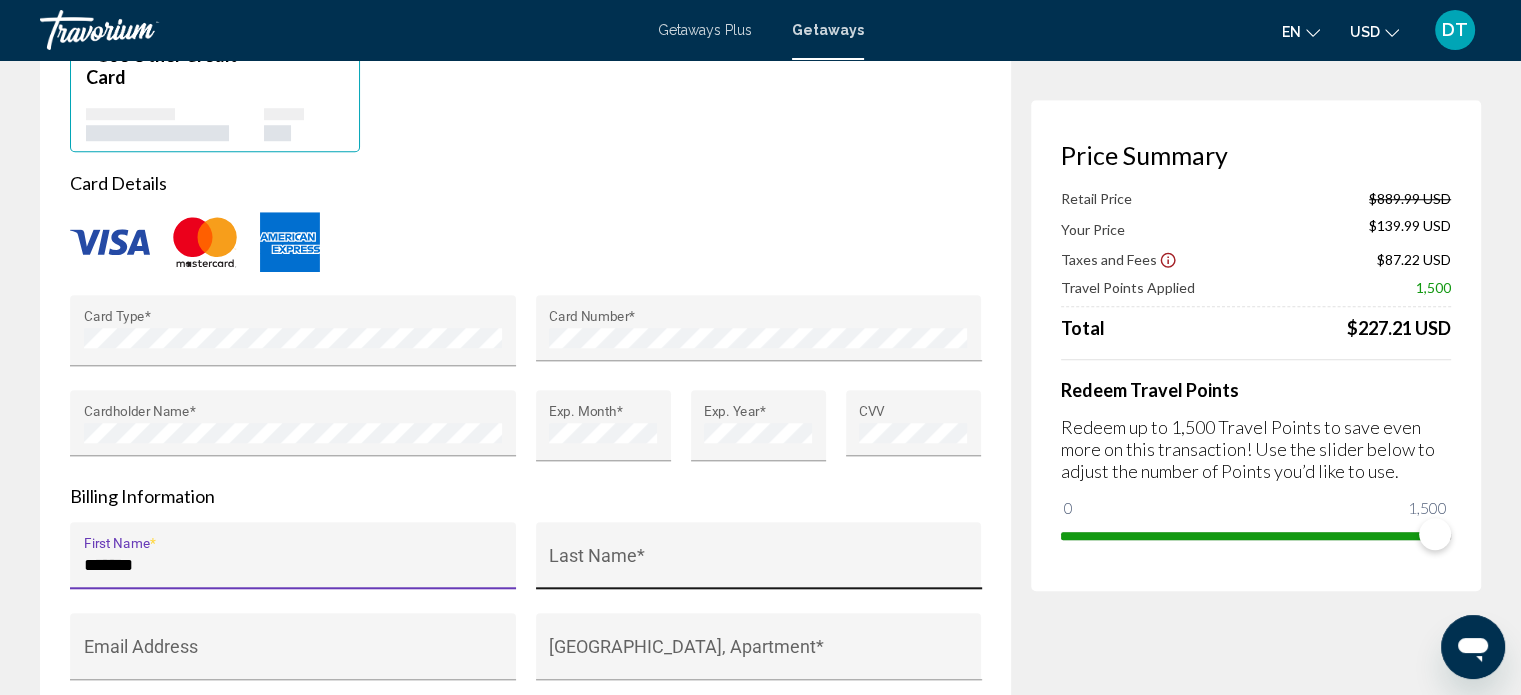 type on "*******" 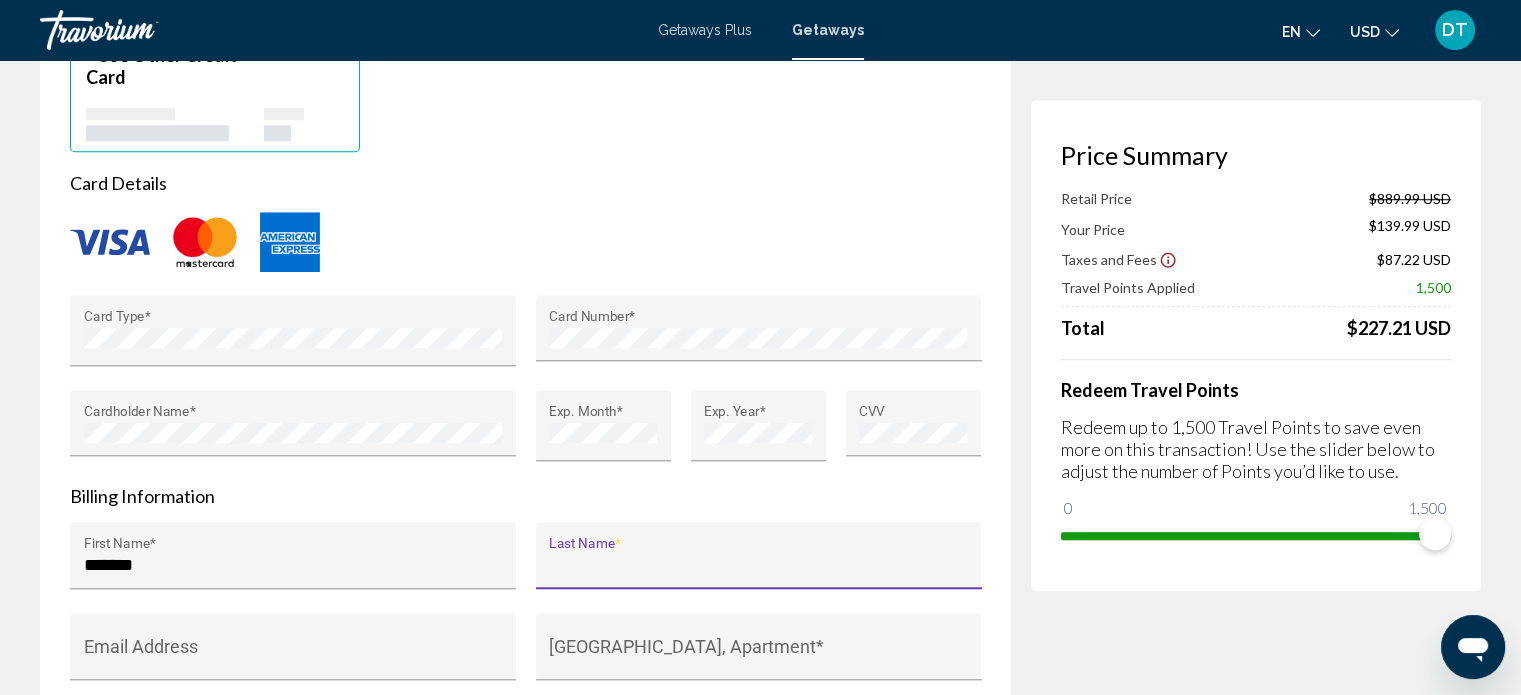 click on "Last Name  *" at bounding box center (758, 565) 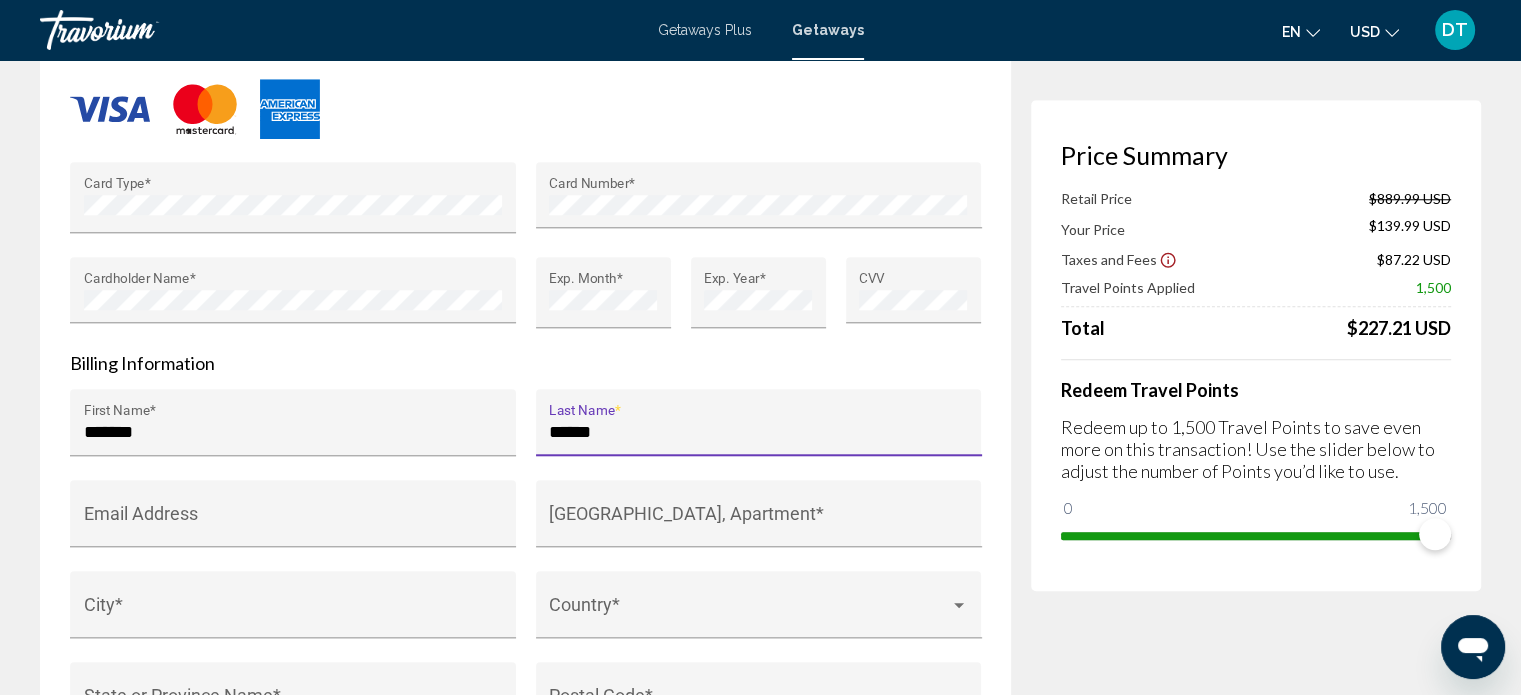 scroll, scrollTop: 1910, scrollLeft: 0, axis: vertical 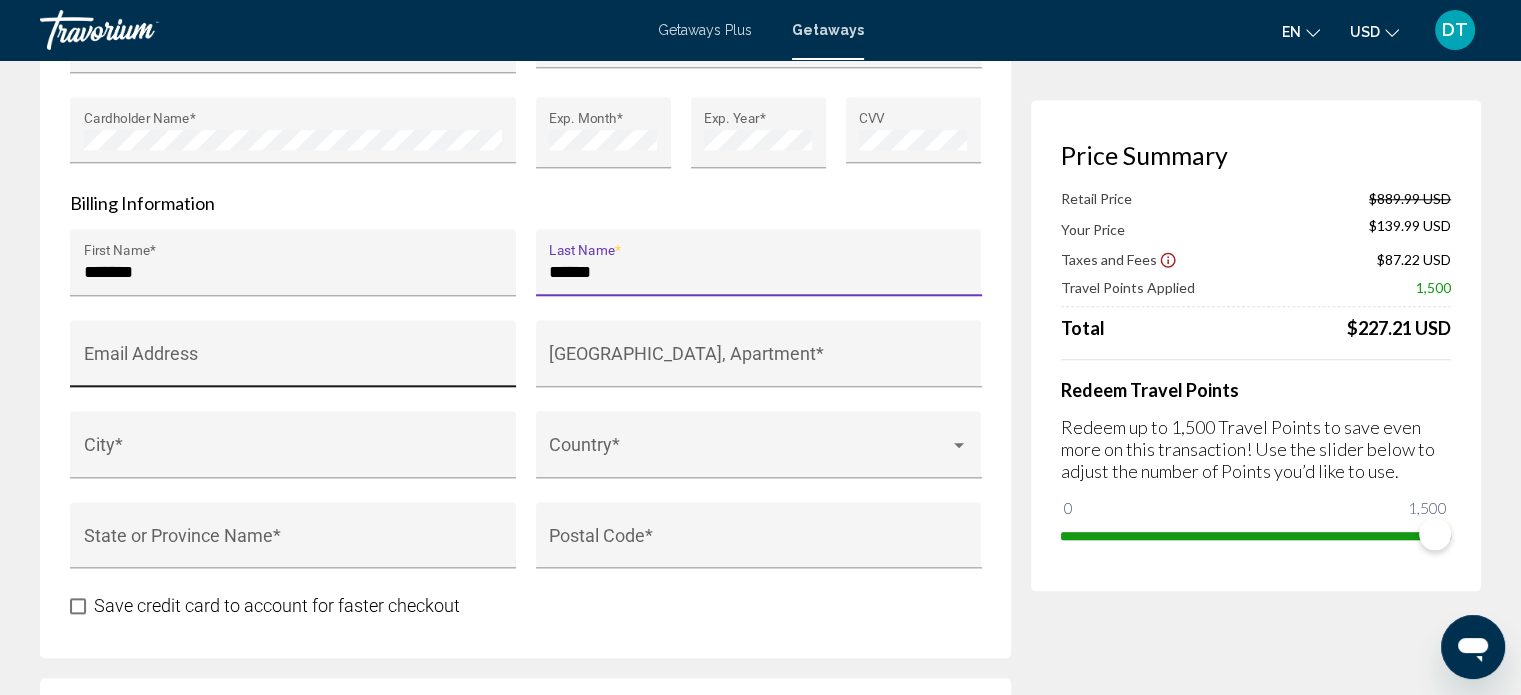 type on "******" 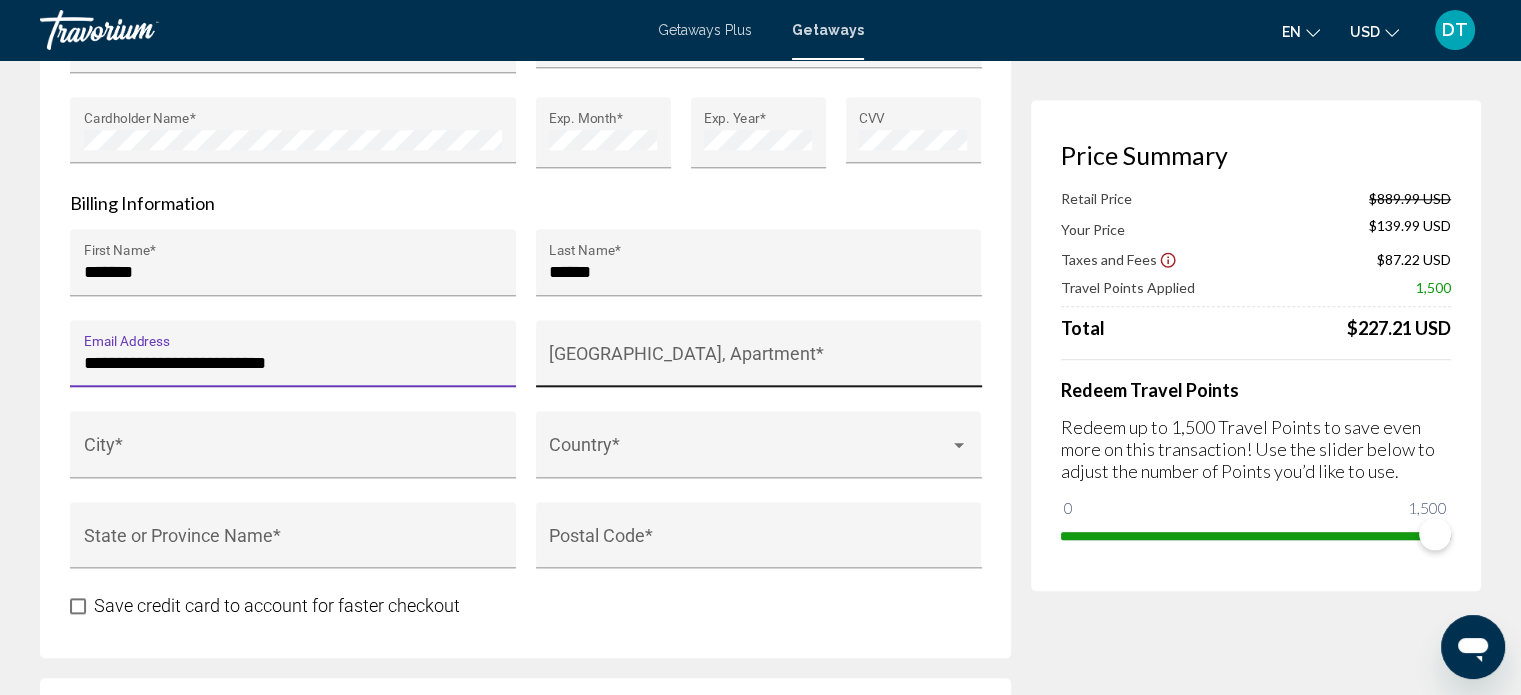 type on "**********" 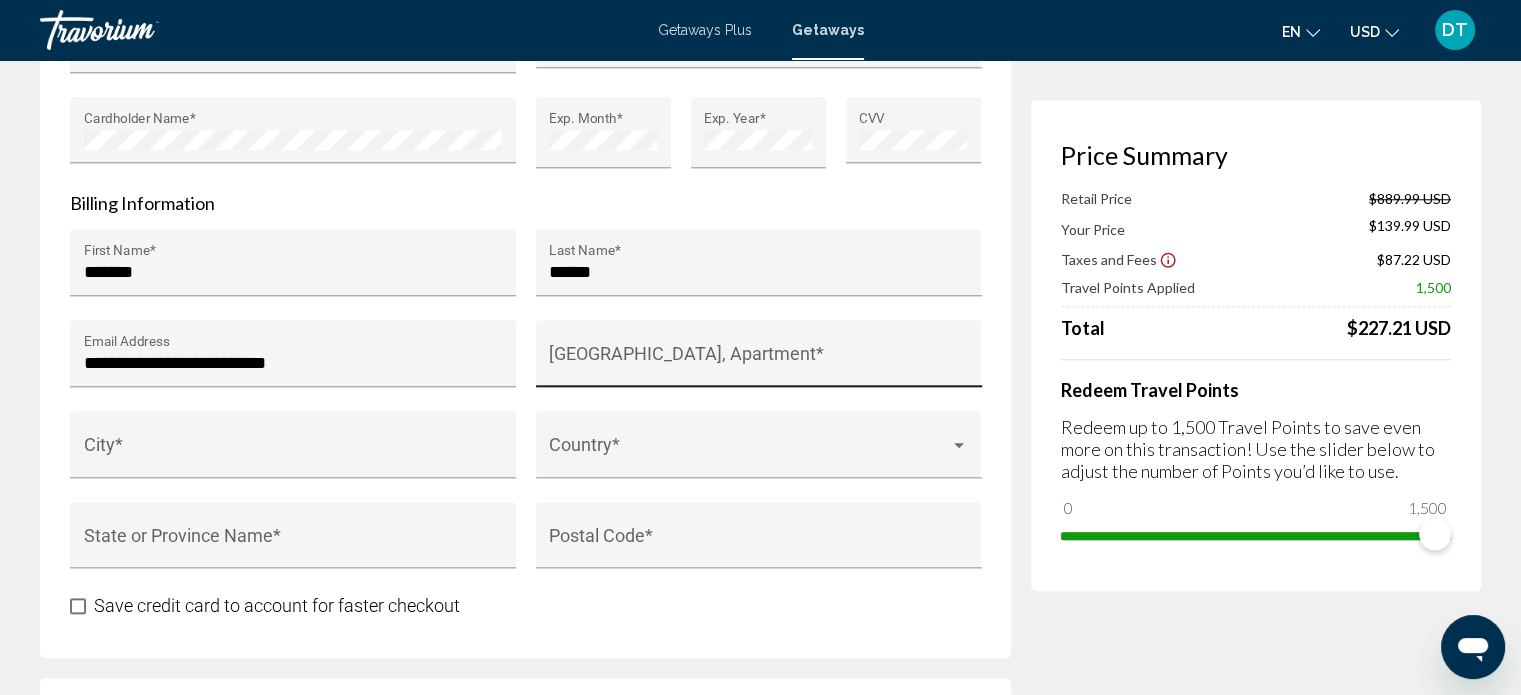 click on "[GEOGRAPHIC_DATA], Apartment  *" at bounding box center [758, 359] 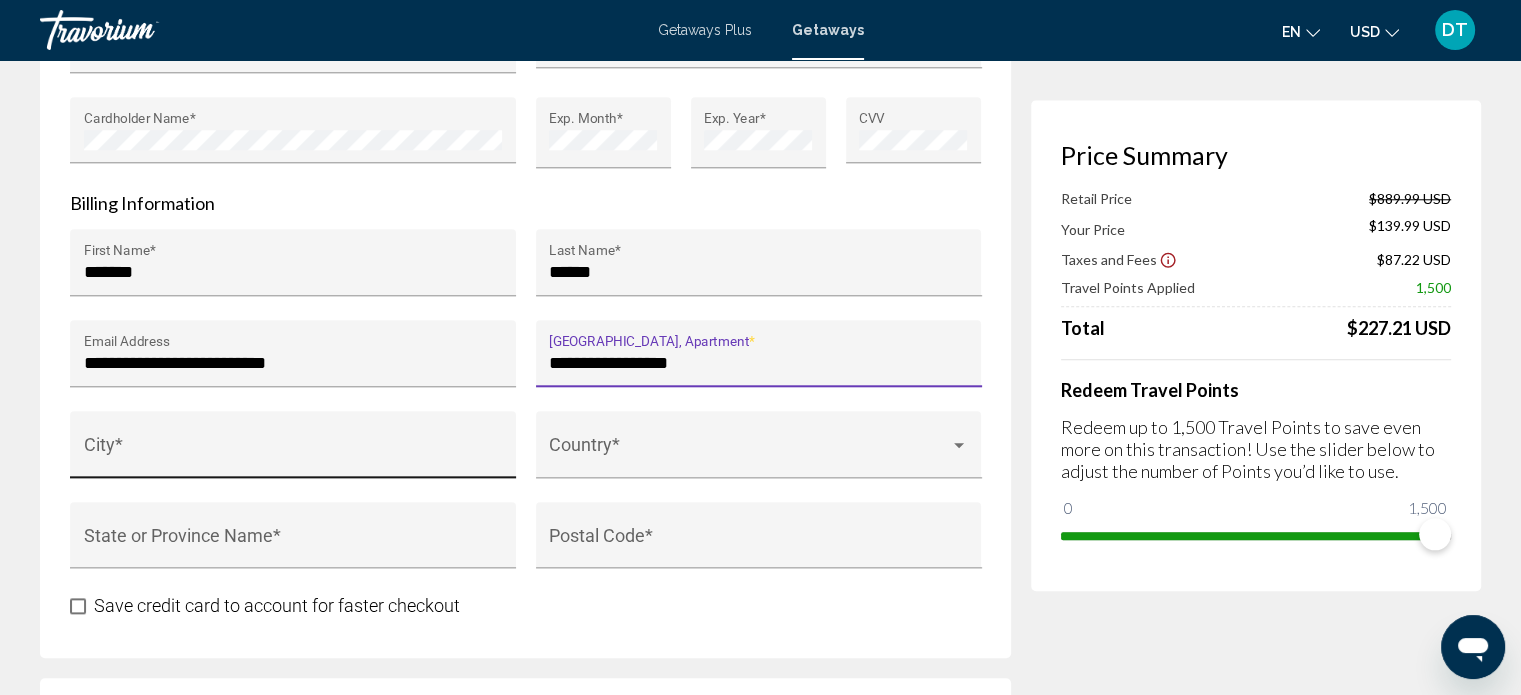 type on "**********" 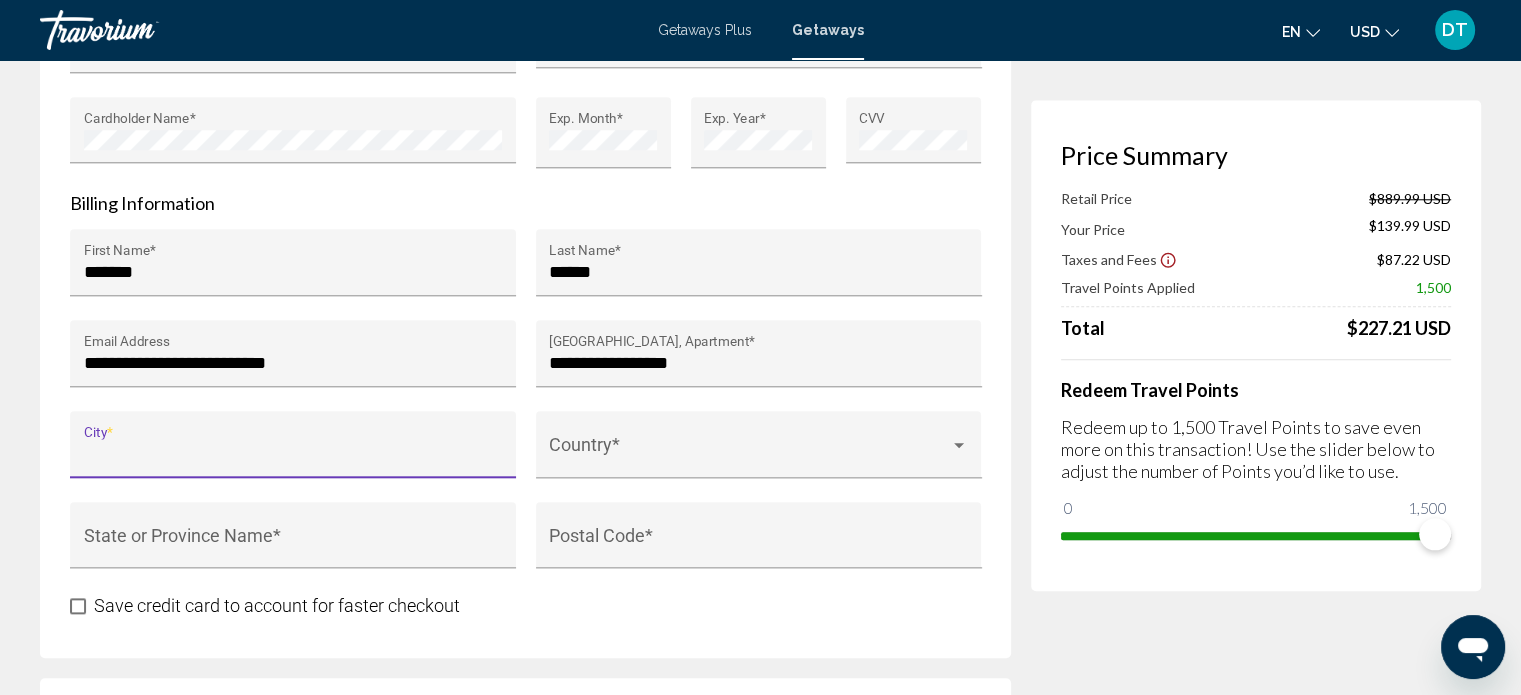 click on "City  *" at bounding box center [293, 454] 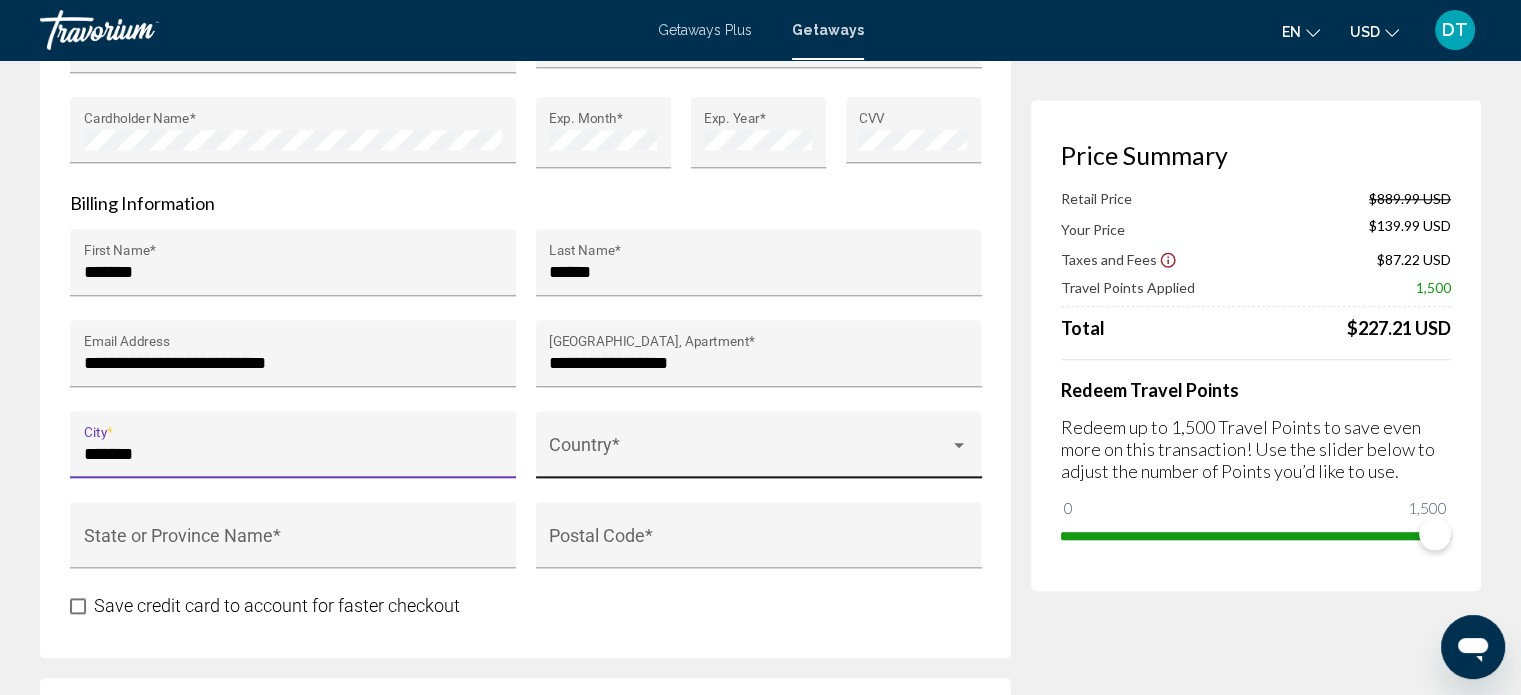 type on "*******" 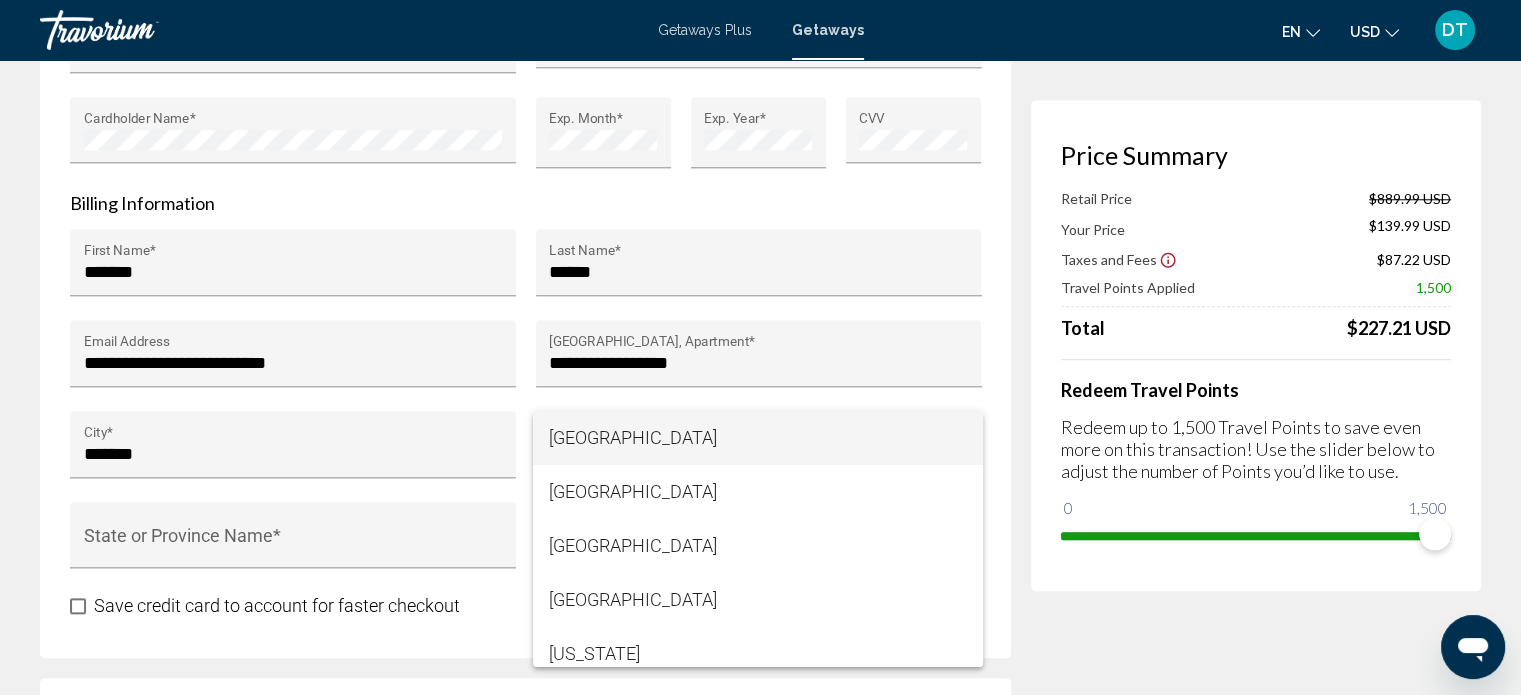 drag, startPoint x: 965, startPoint y: 429, endPoint x: 976, endPoint y: 481, distance: 53.15073 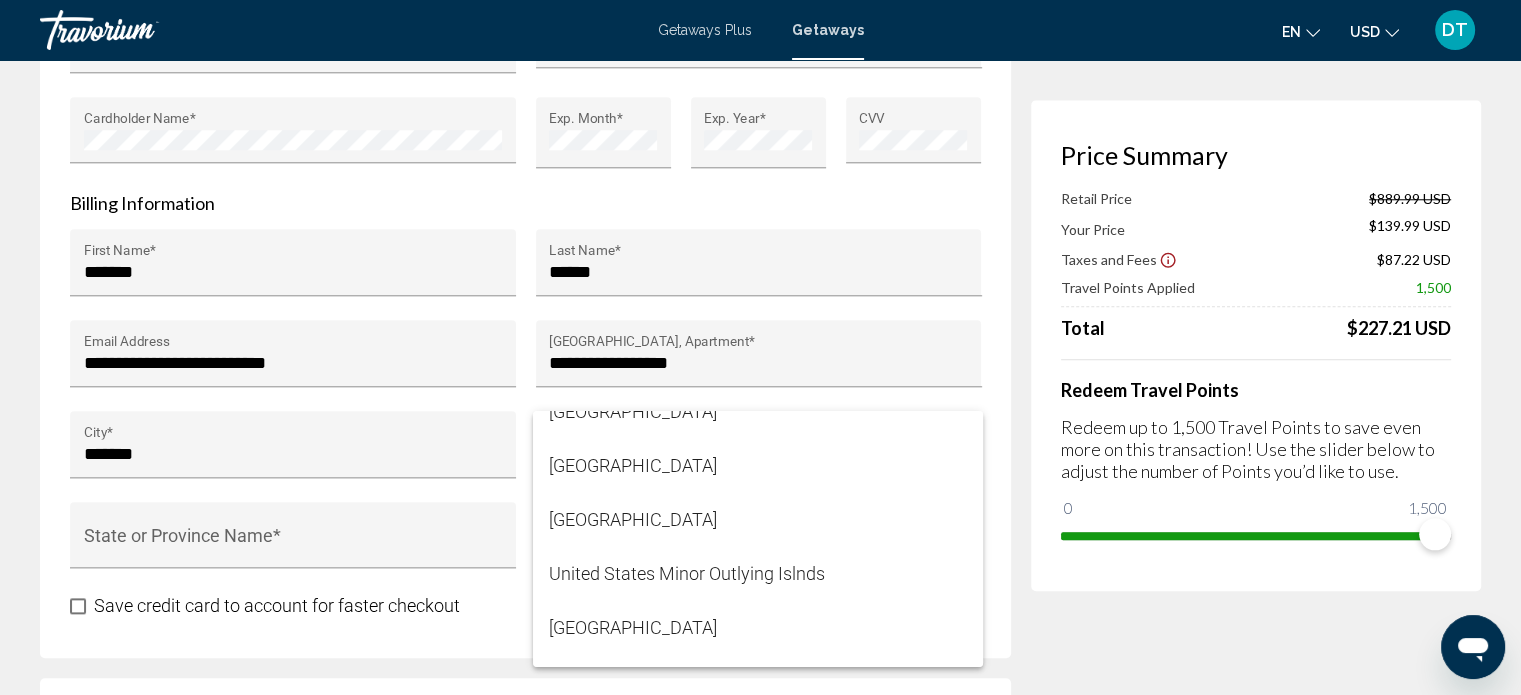 scroll, scrollTop: 13040, scrollLeft: 0, axis: vertical 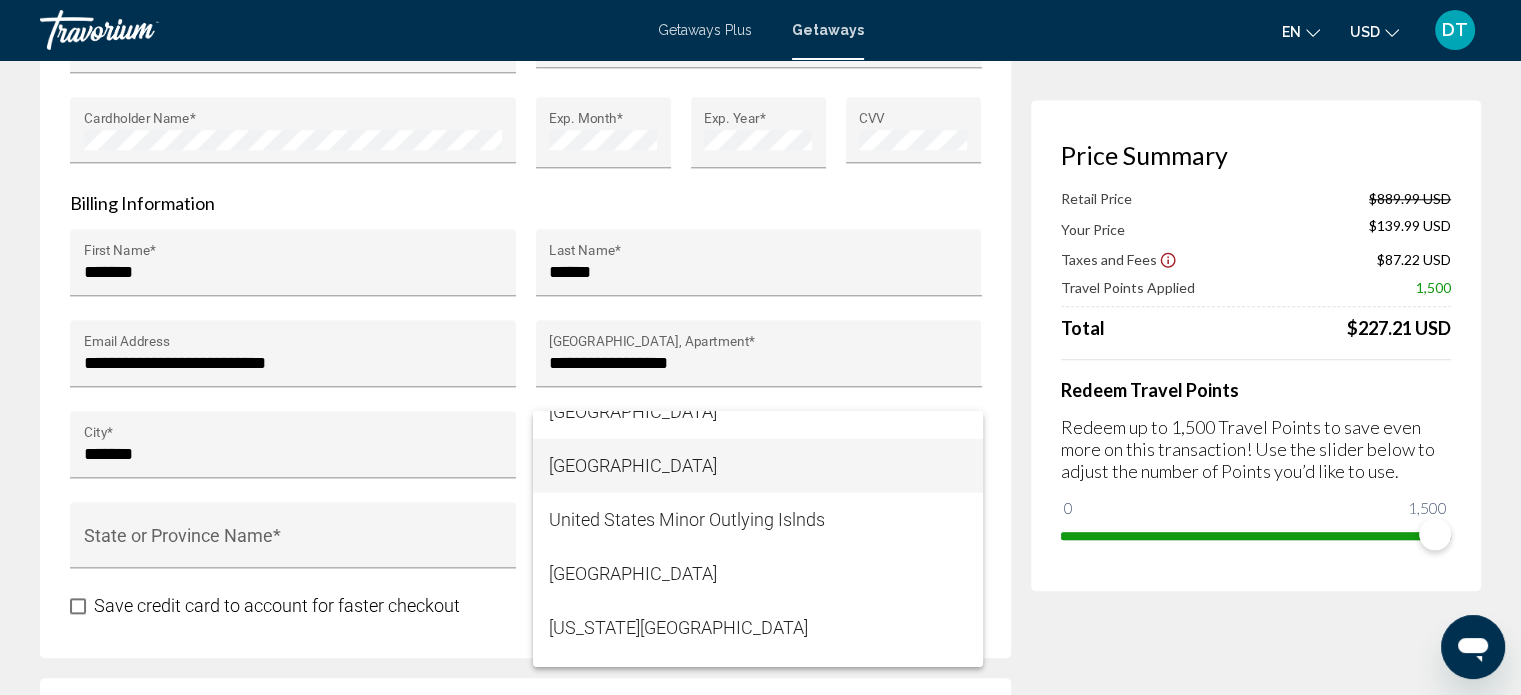click on "[GEOGRAPHIC_DATA]" at bounding box center (758, 466) 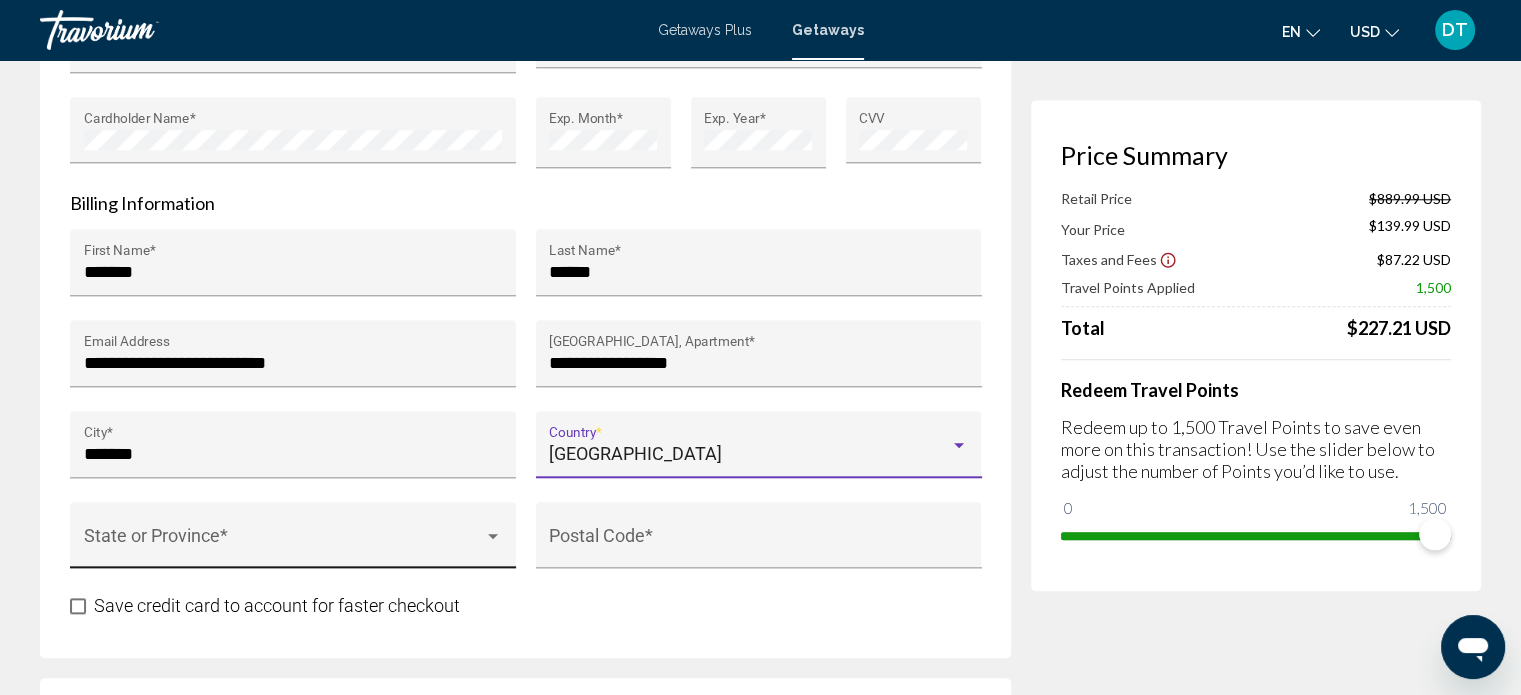 click at bounding box center [284, 545] 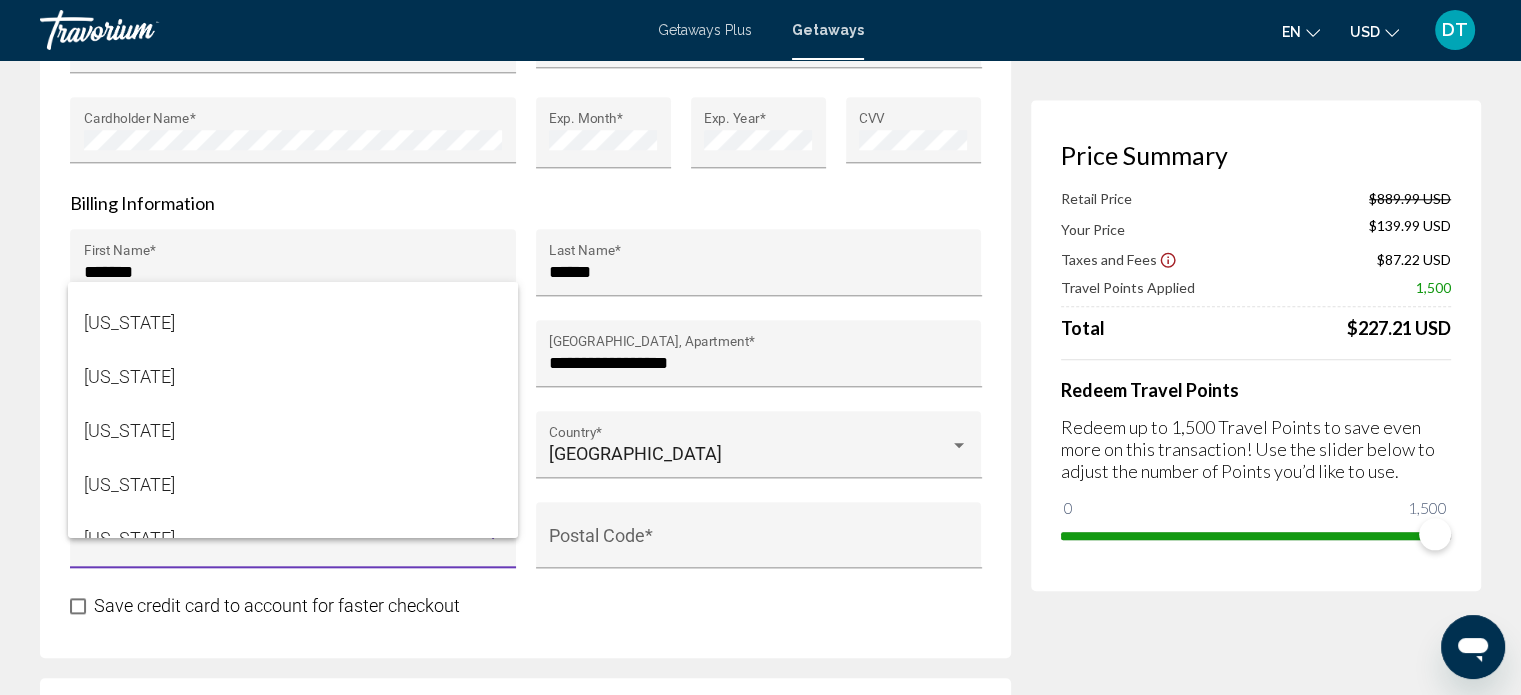 scroll, scrollTop: 2211, scrollLeft: 0, axis: vertical 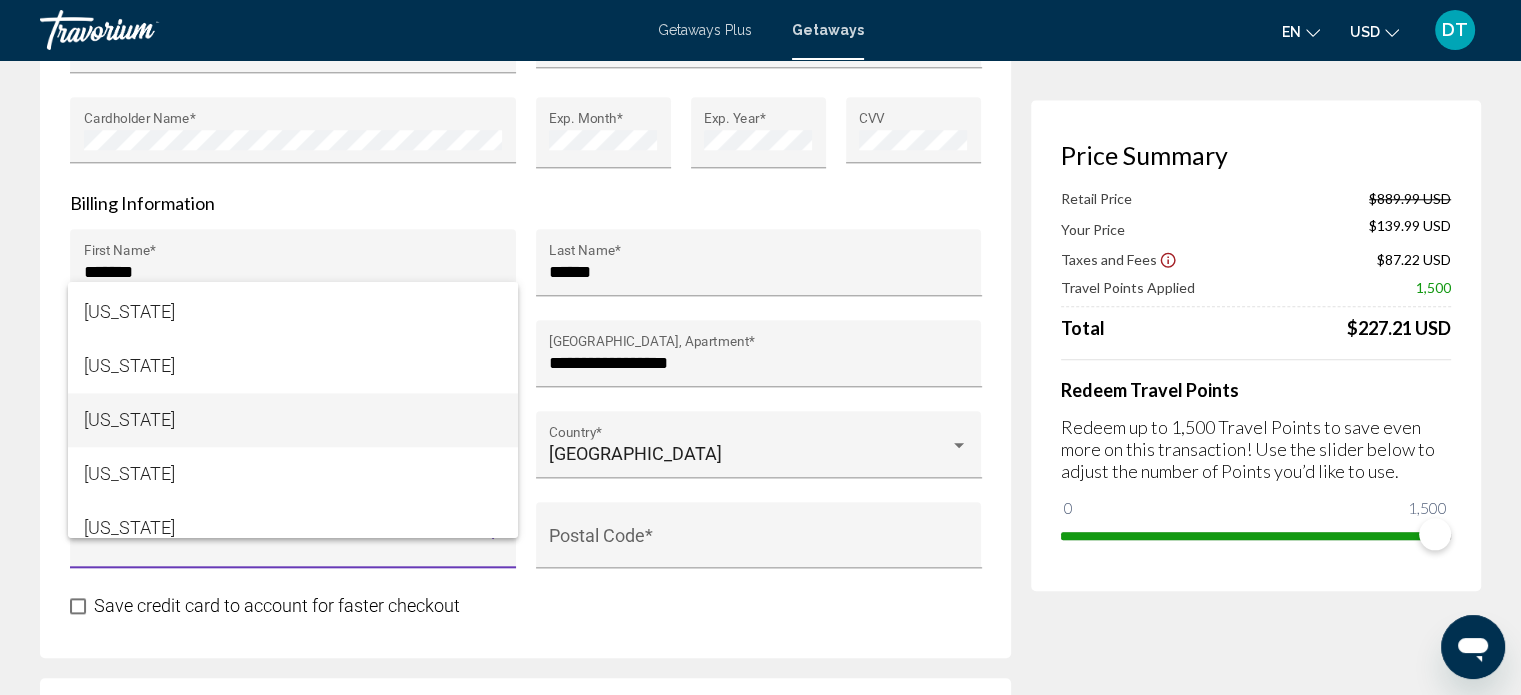 click on "[US_STATE]" at bounding box center [293, 420] 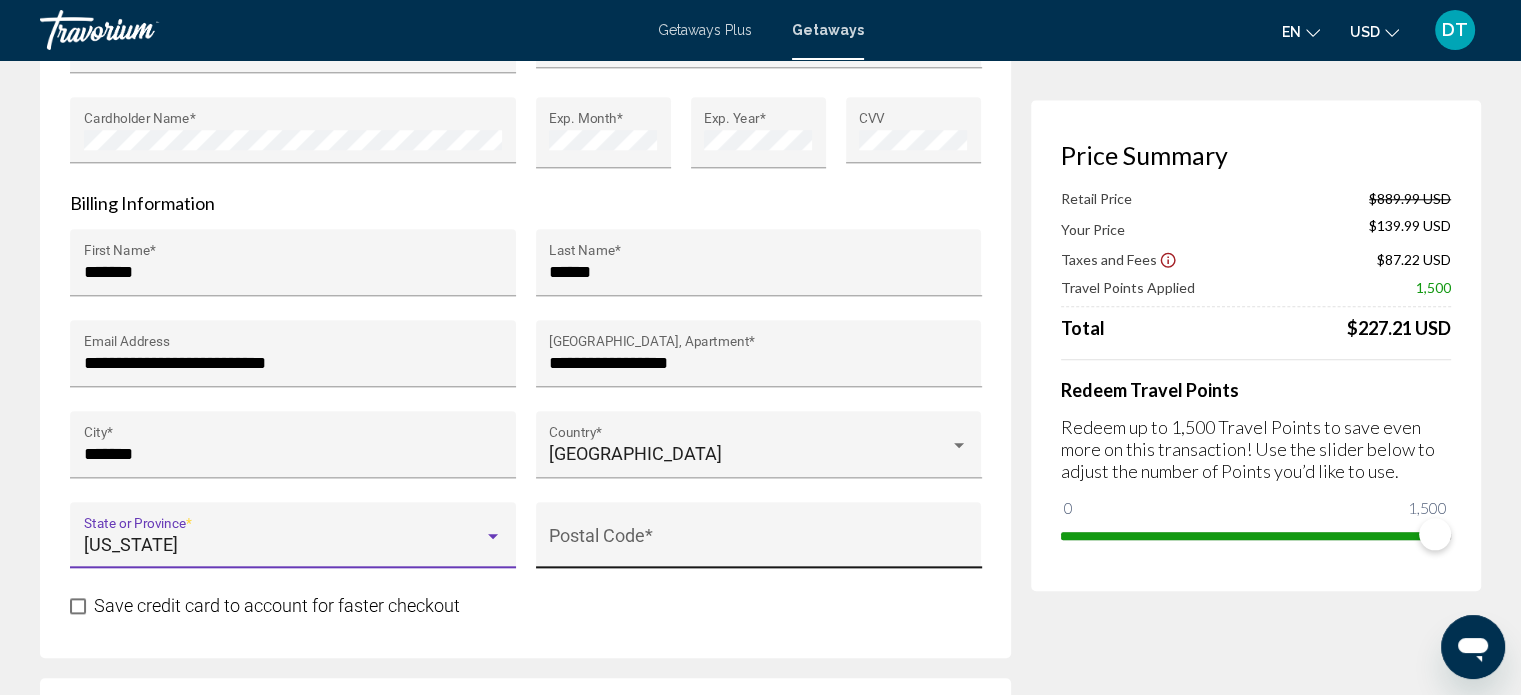 click on "Postal Code  *" at bounding box center [758, 545] 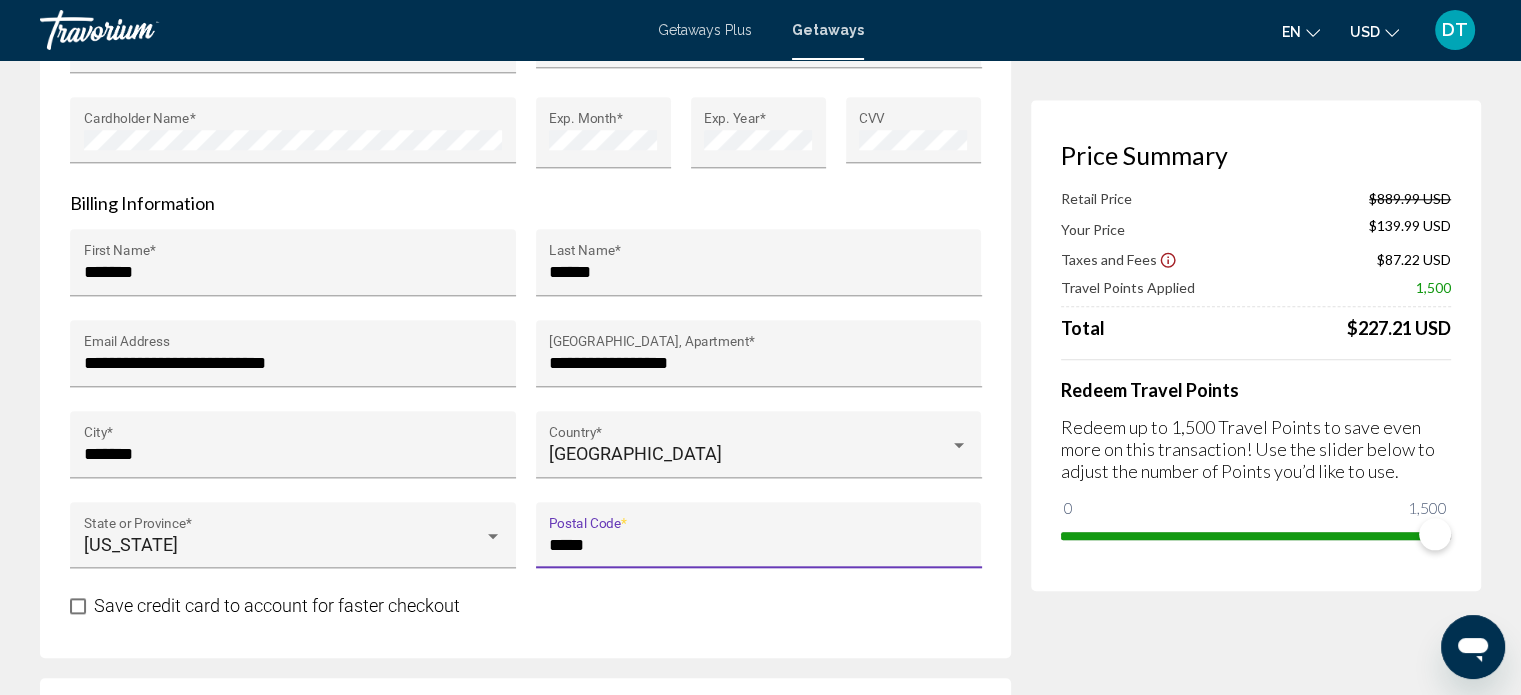 type on "*****" 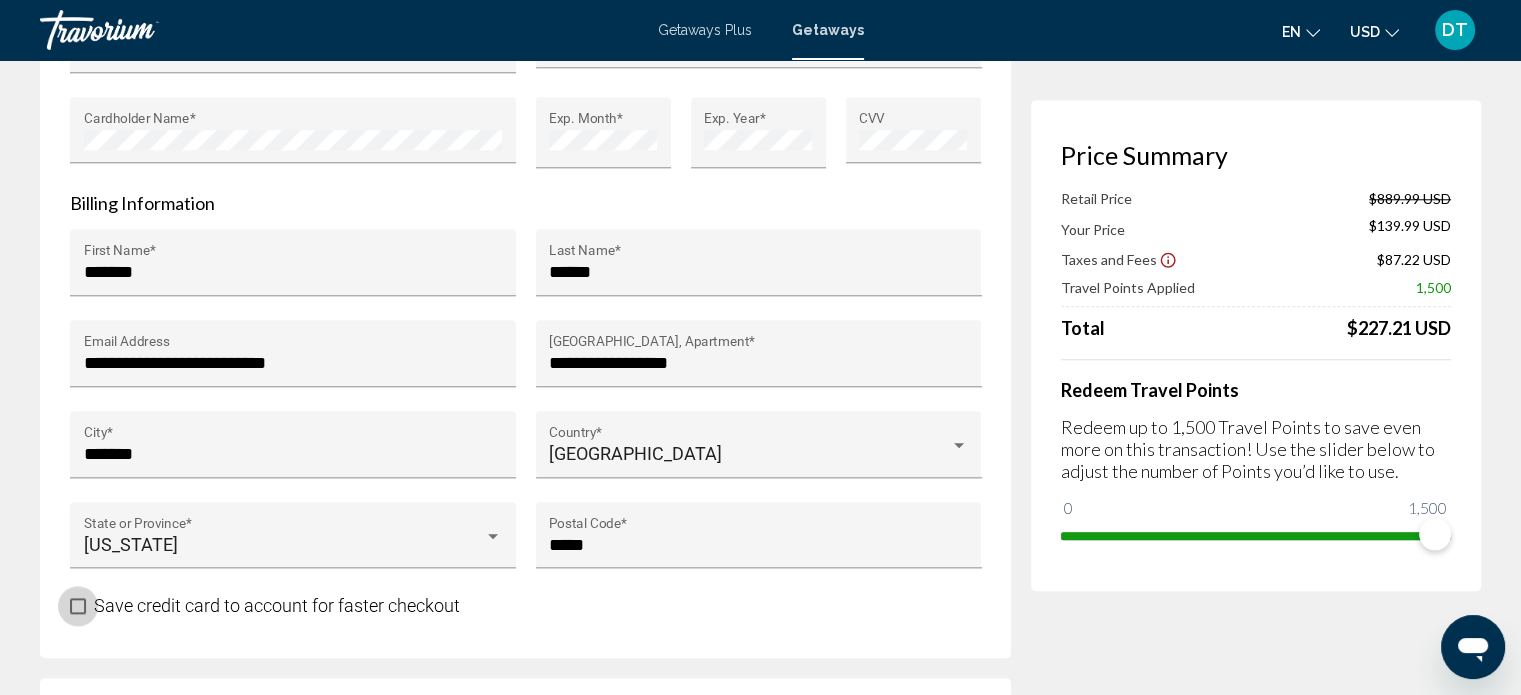 click at bounding box center (78, 606) 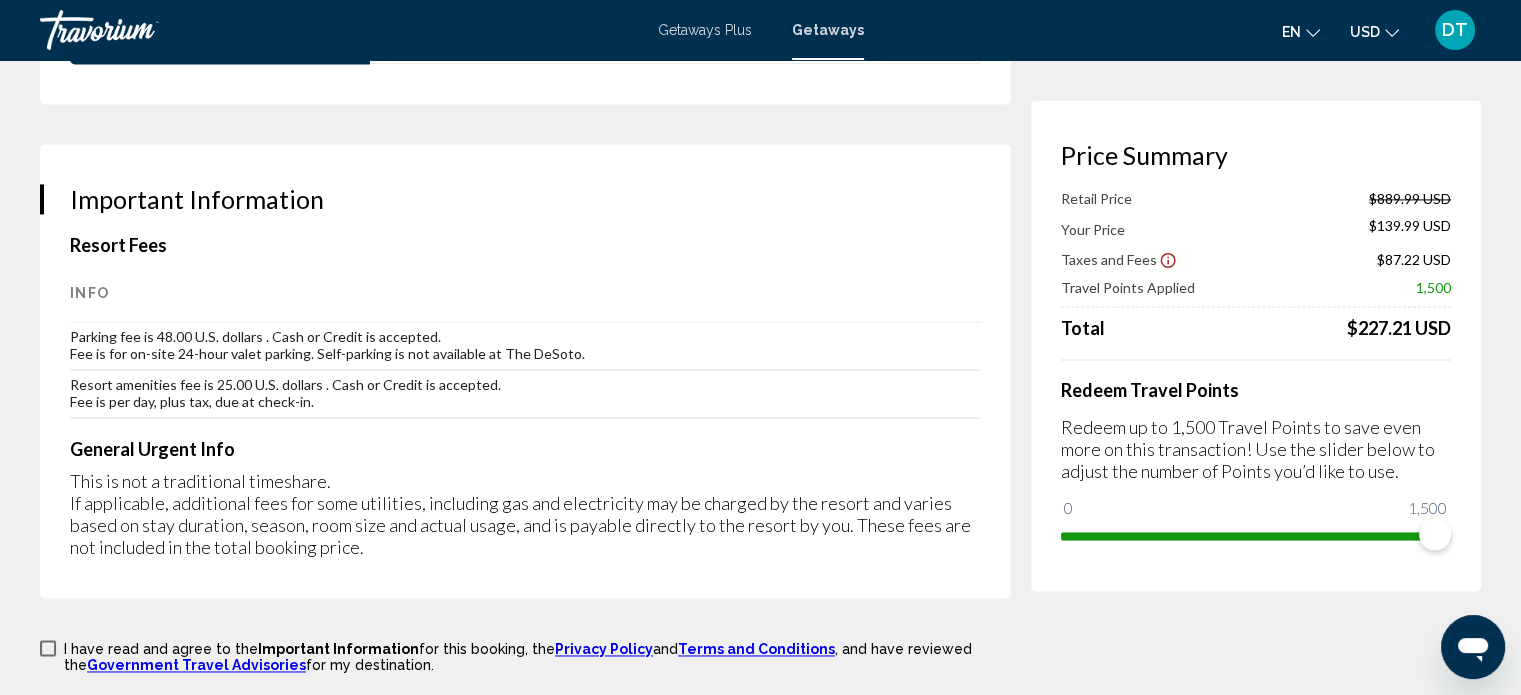 scroll, scrollTop: 2949, scrollLeft: 0, axis: vertical 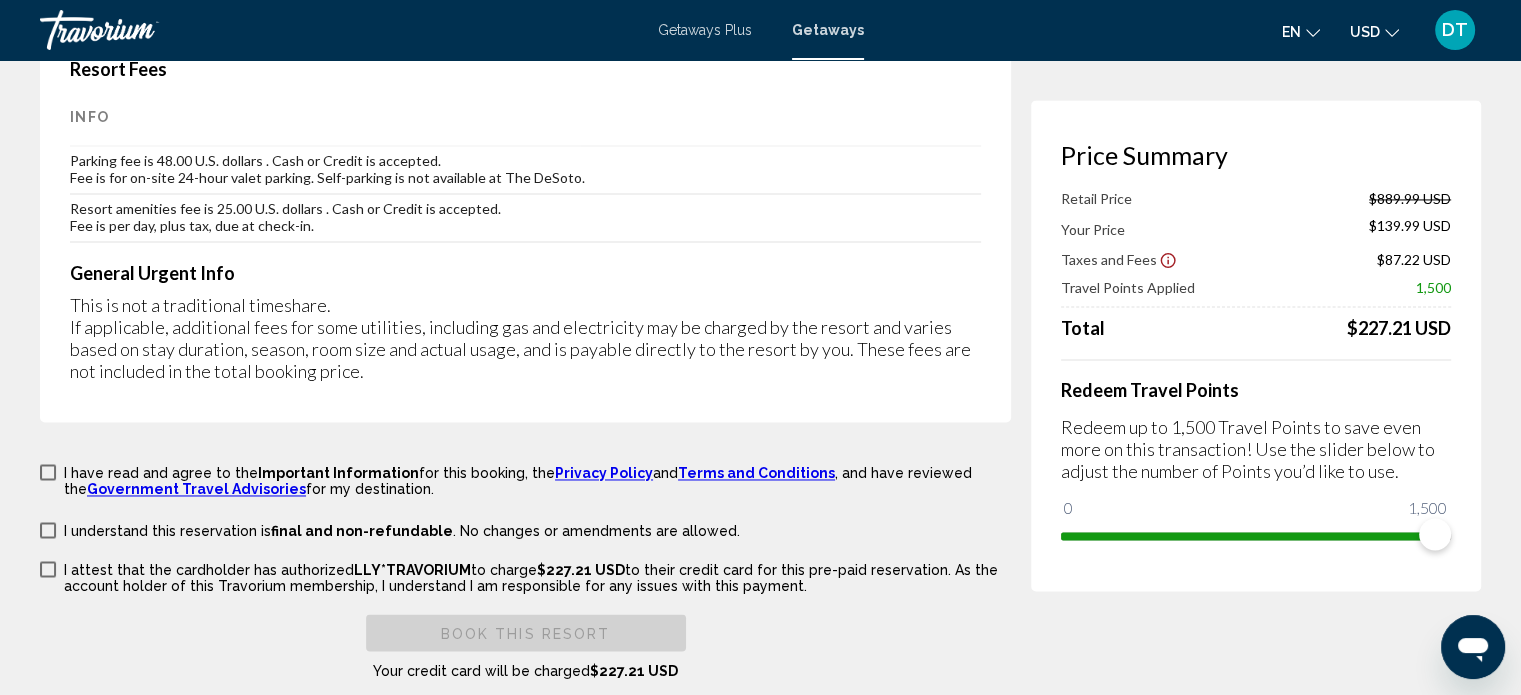 click at bounding box center (48, 472) 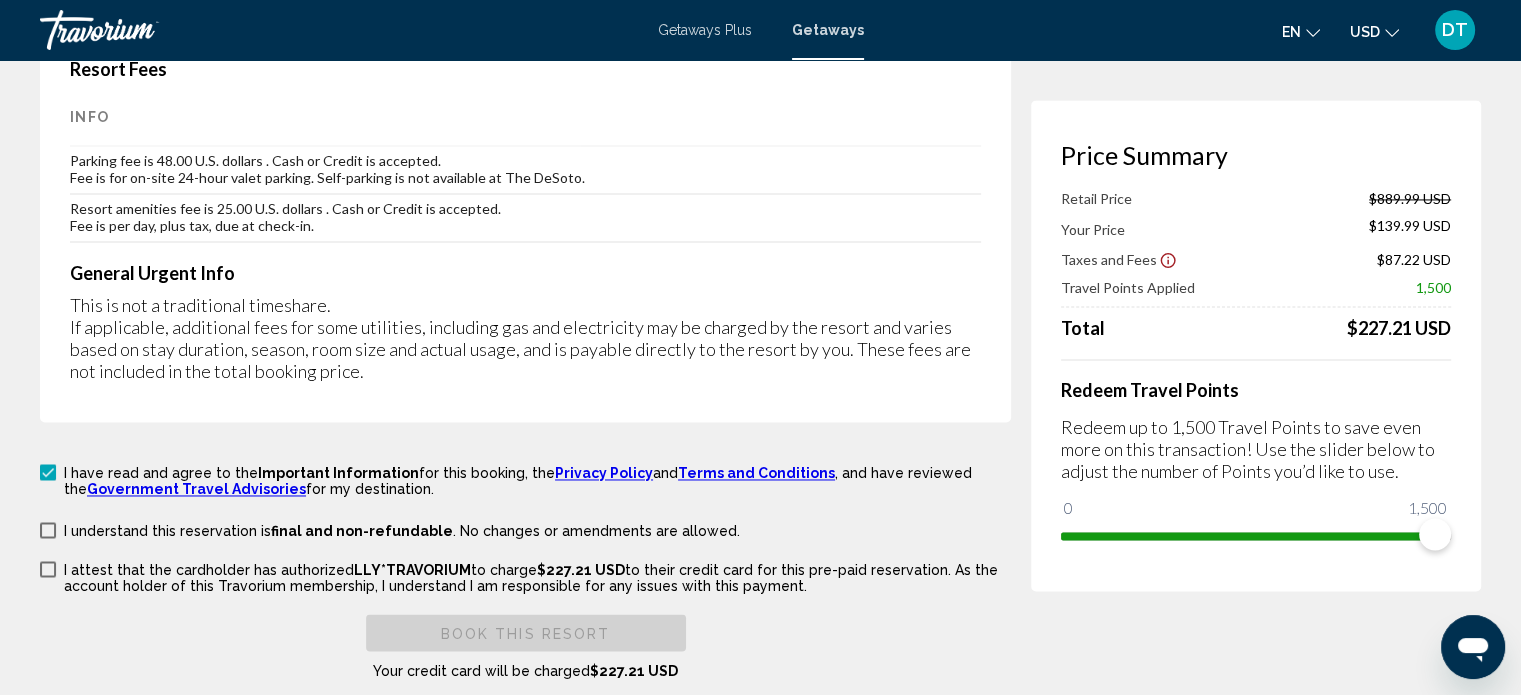 click at bounding box center [48, 530] 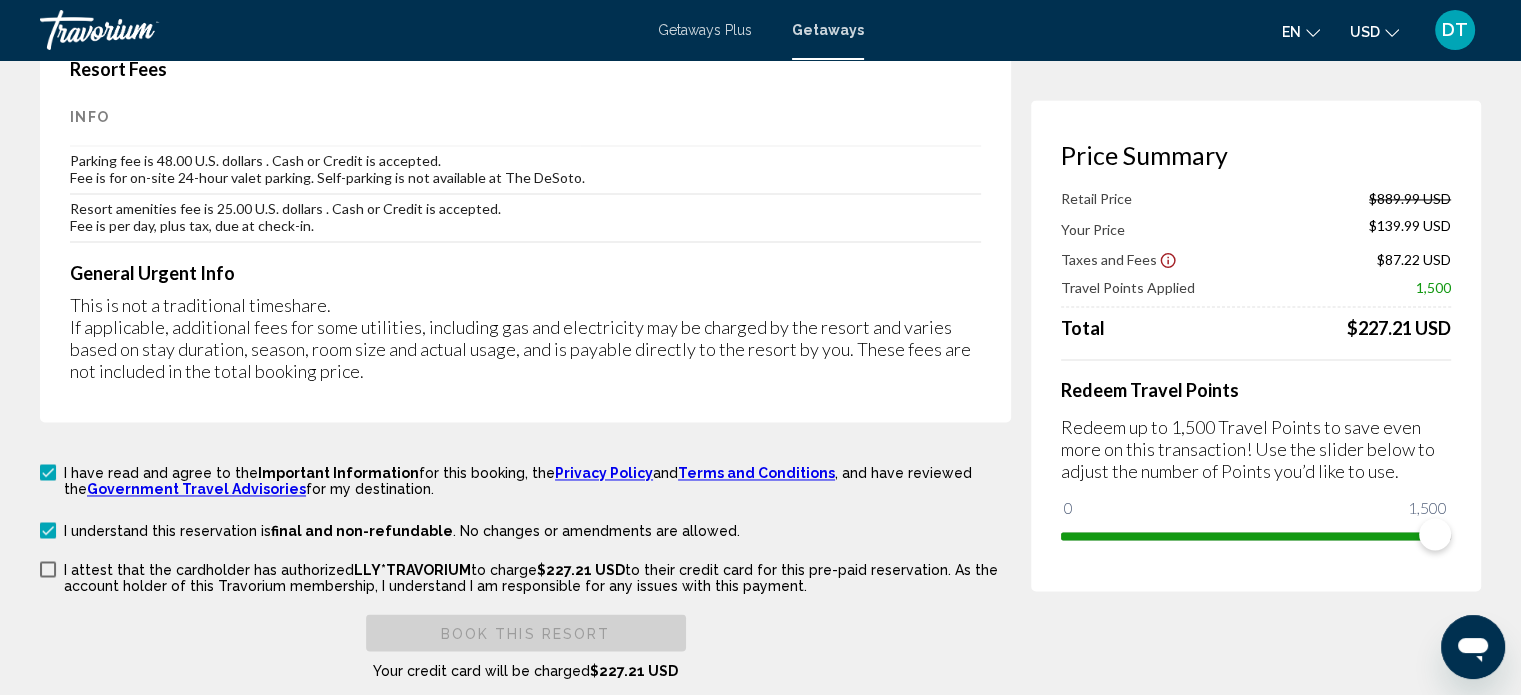 click at bounding box center [48, 569] 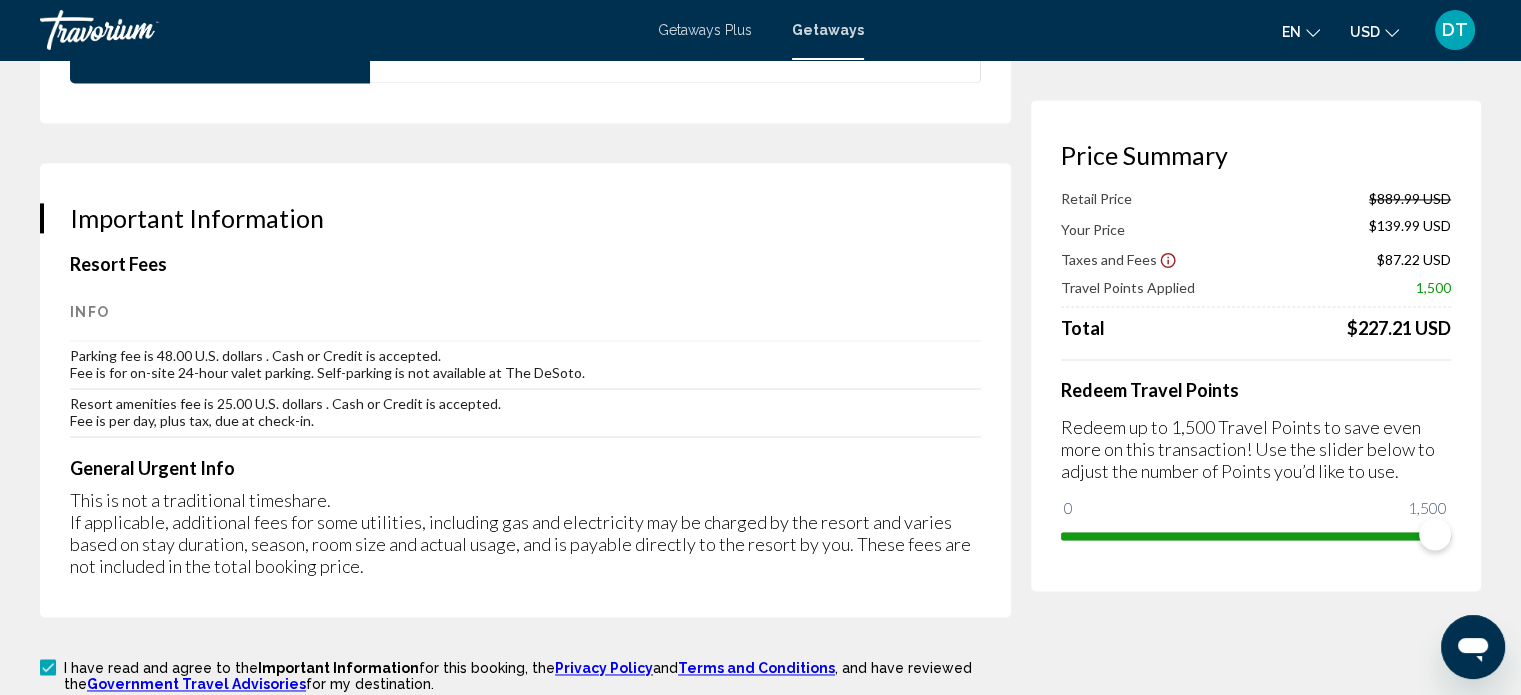 scroll, scrollTop: 2942, scrollLeft: 0, axis: vertical 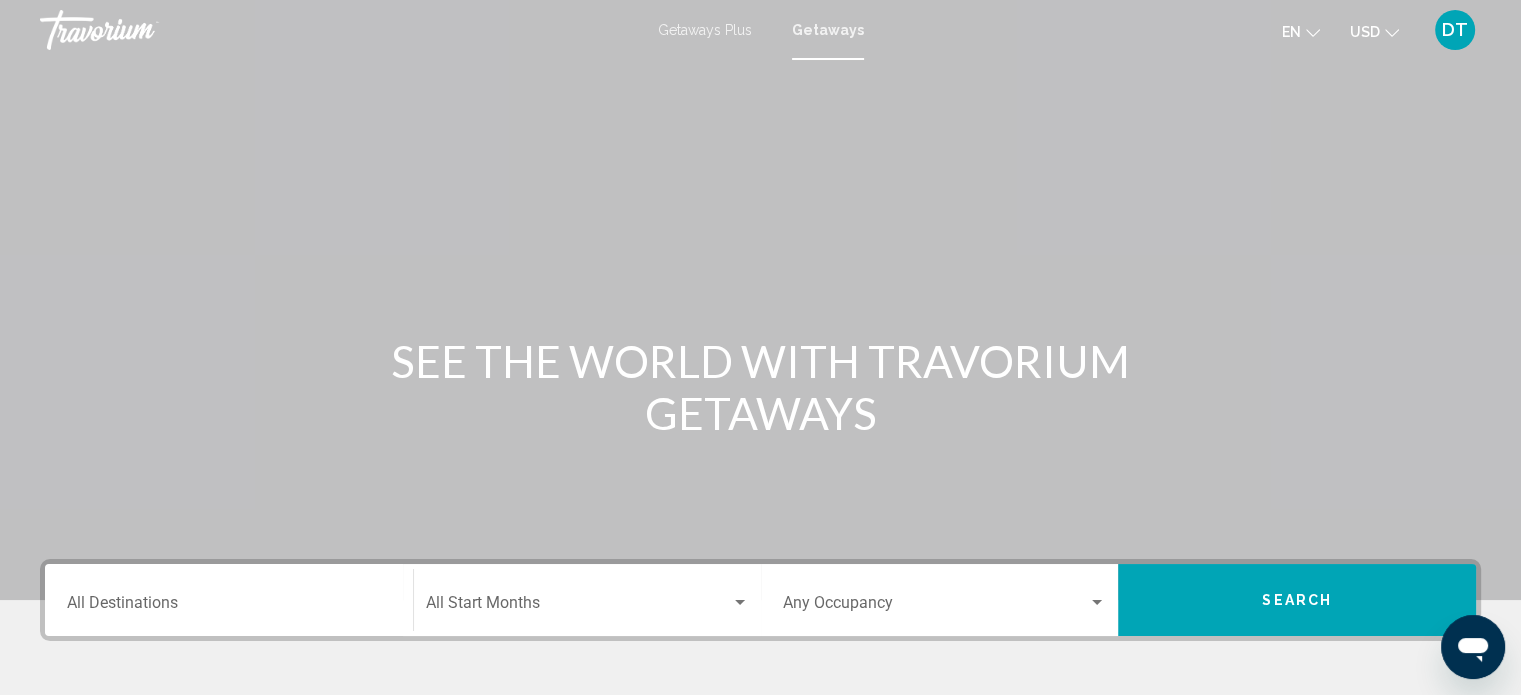click on "Destination All Destinations Start Month All Start Months Occupancy Any Occupancy Search" at bounding box center (760, 600) 